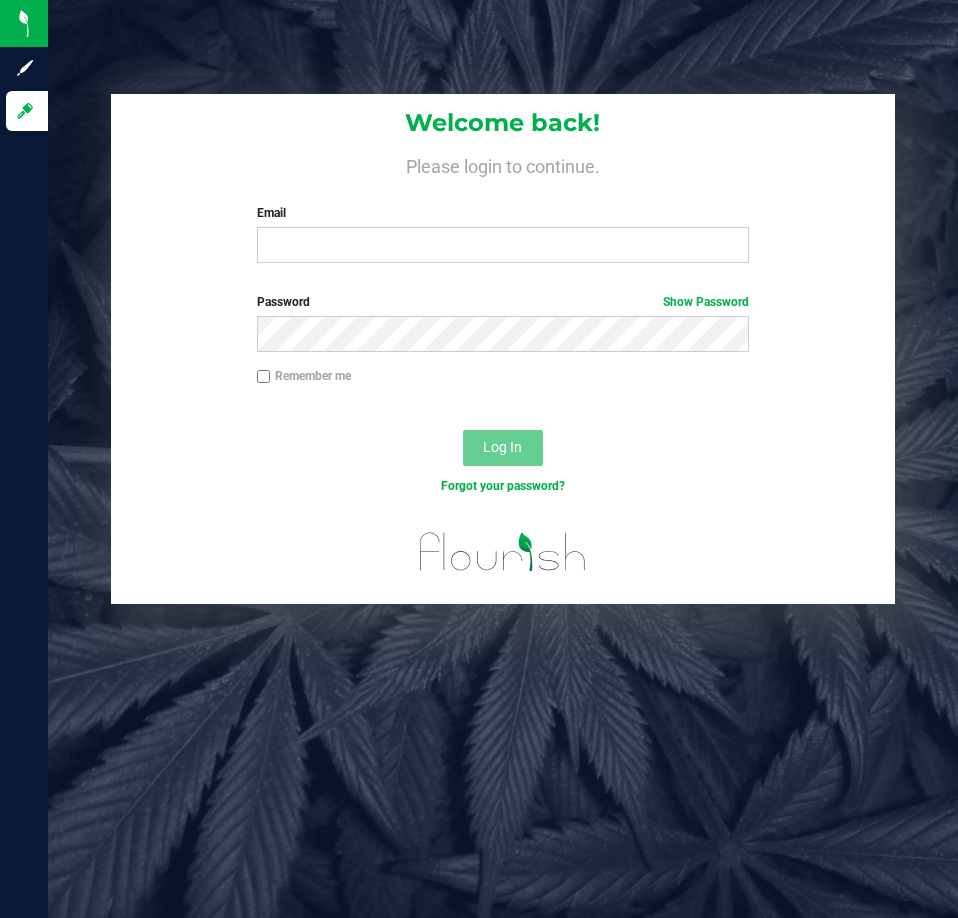 scroll, scrollTop: 0, scrollLeft: 0, axis: both 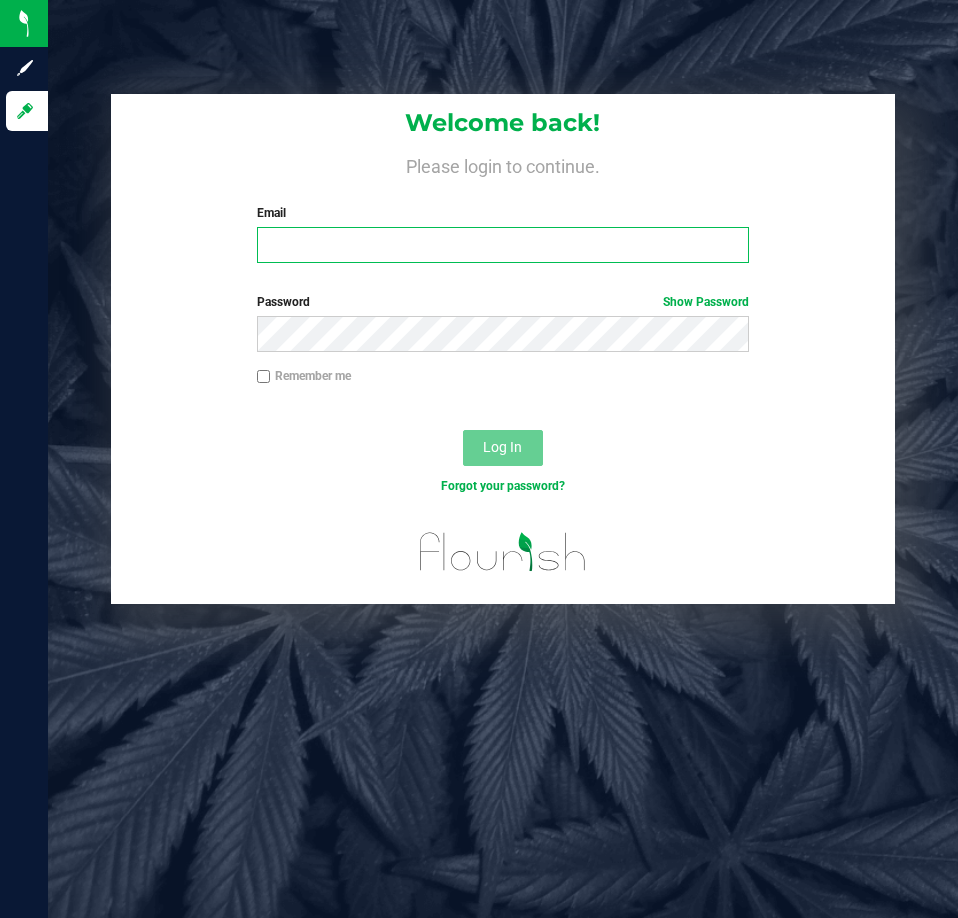 click on "Email" at bounding box center [503, 245] 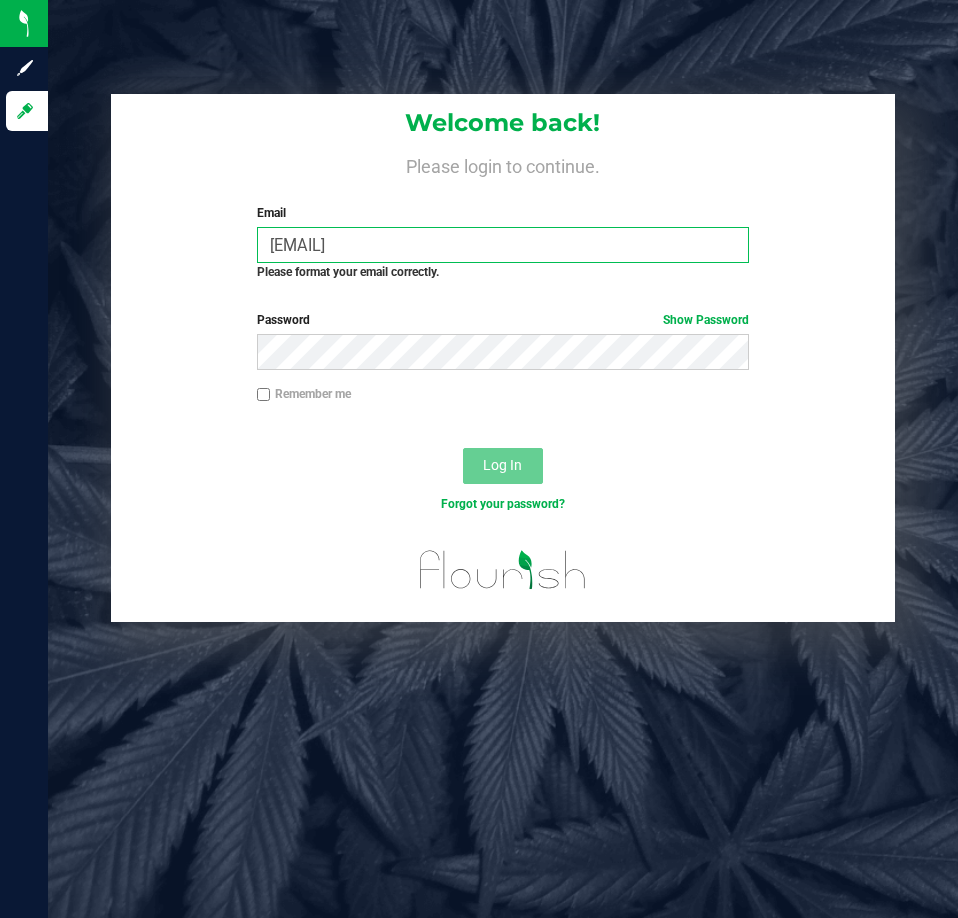 scroll, scrollTop: 0, scrollLeft: 0, axis: both 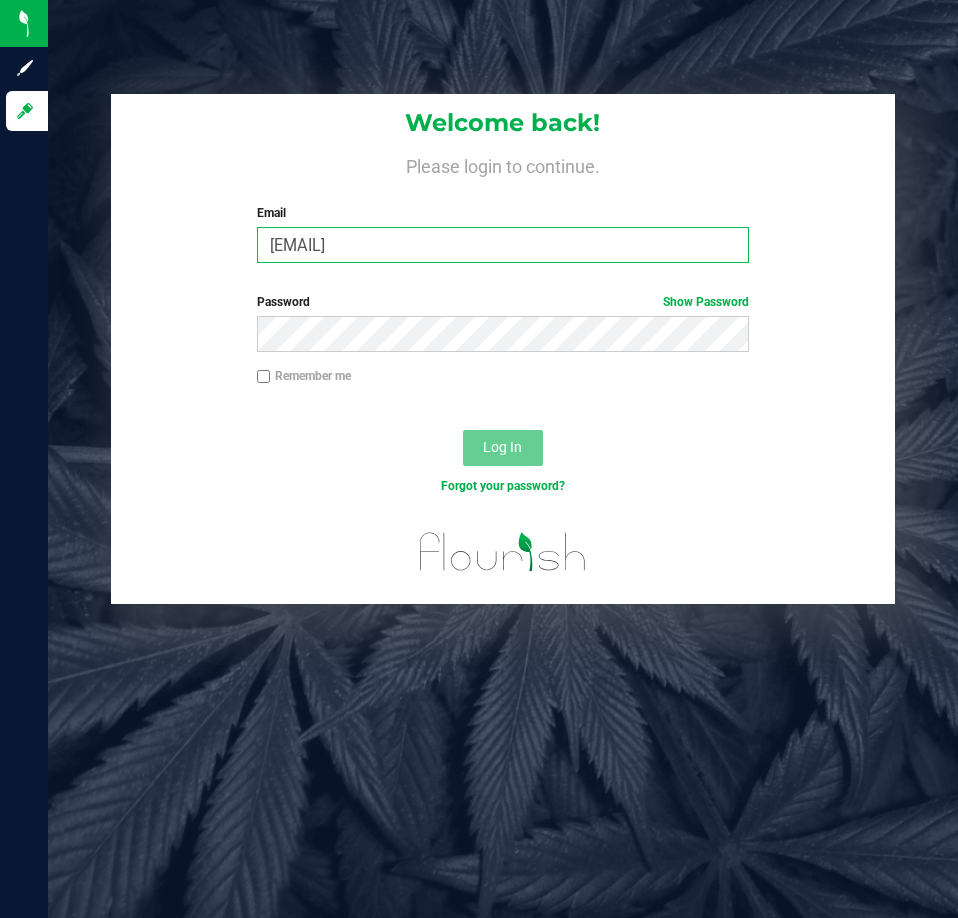 type on "[EMAIL]" 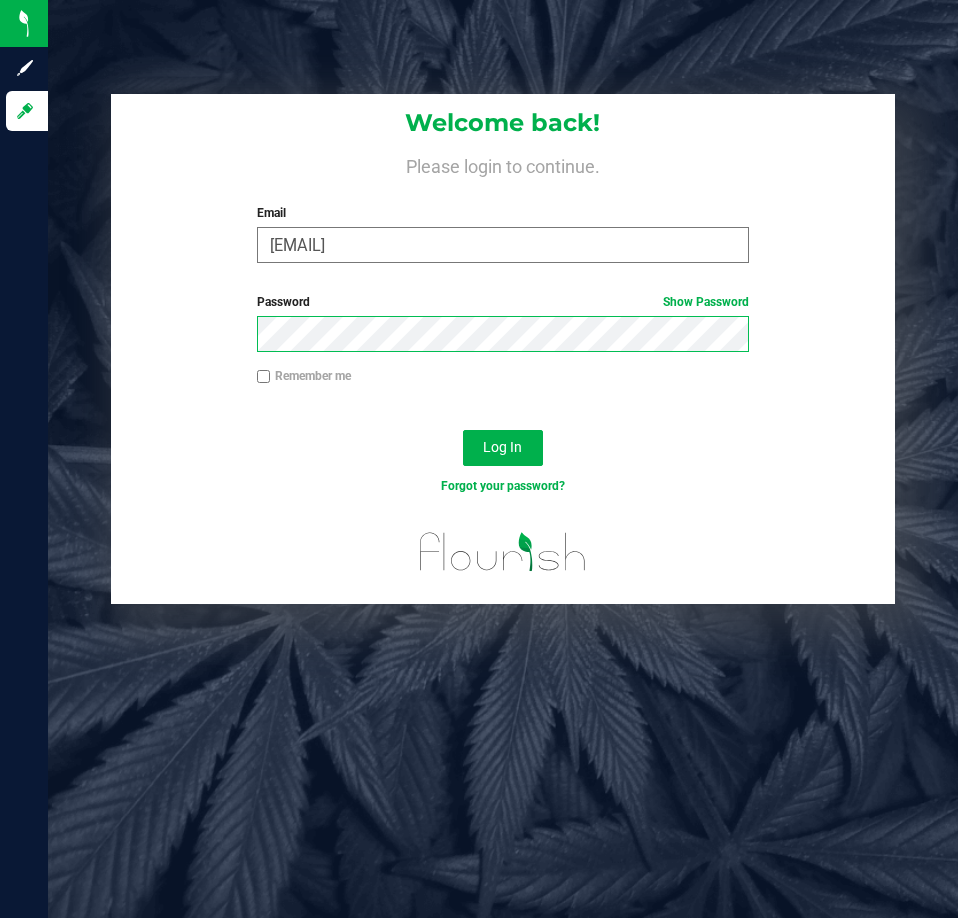 click on "Log In" at bounding box center [503, 448] 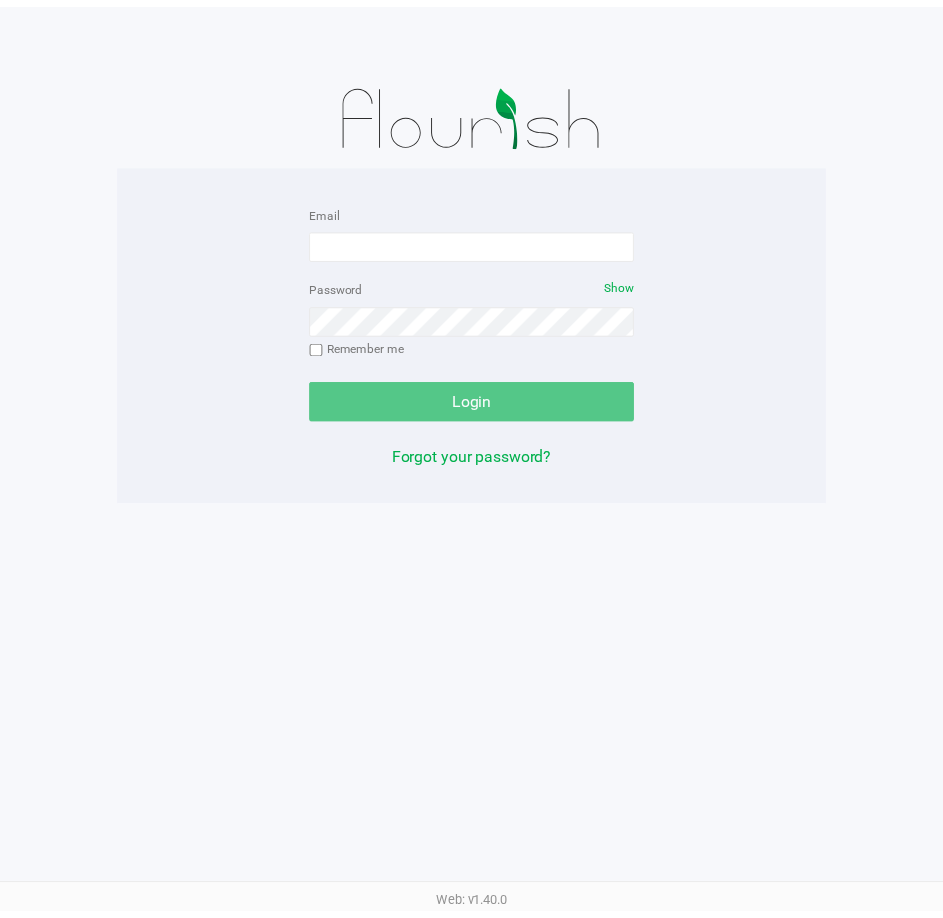 scroll, scrollTop: 0, scrollLeft: 0, axis: both 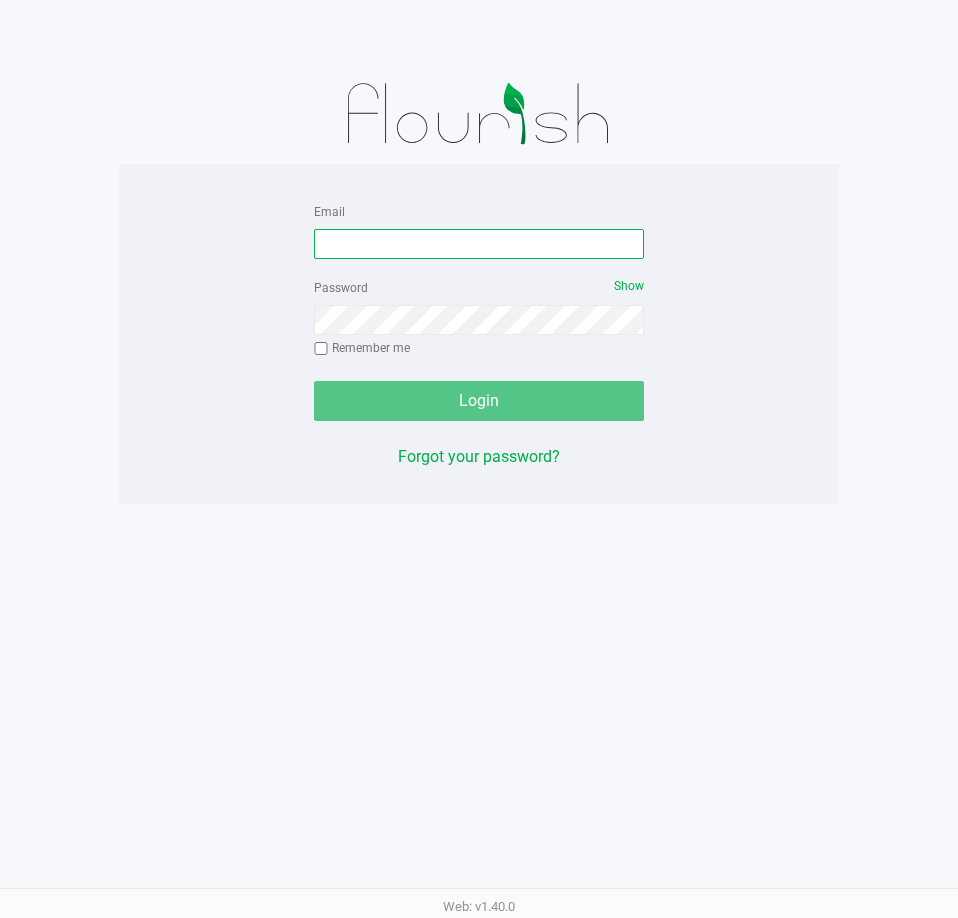click on "Email" at bounding box center (479, 244) 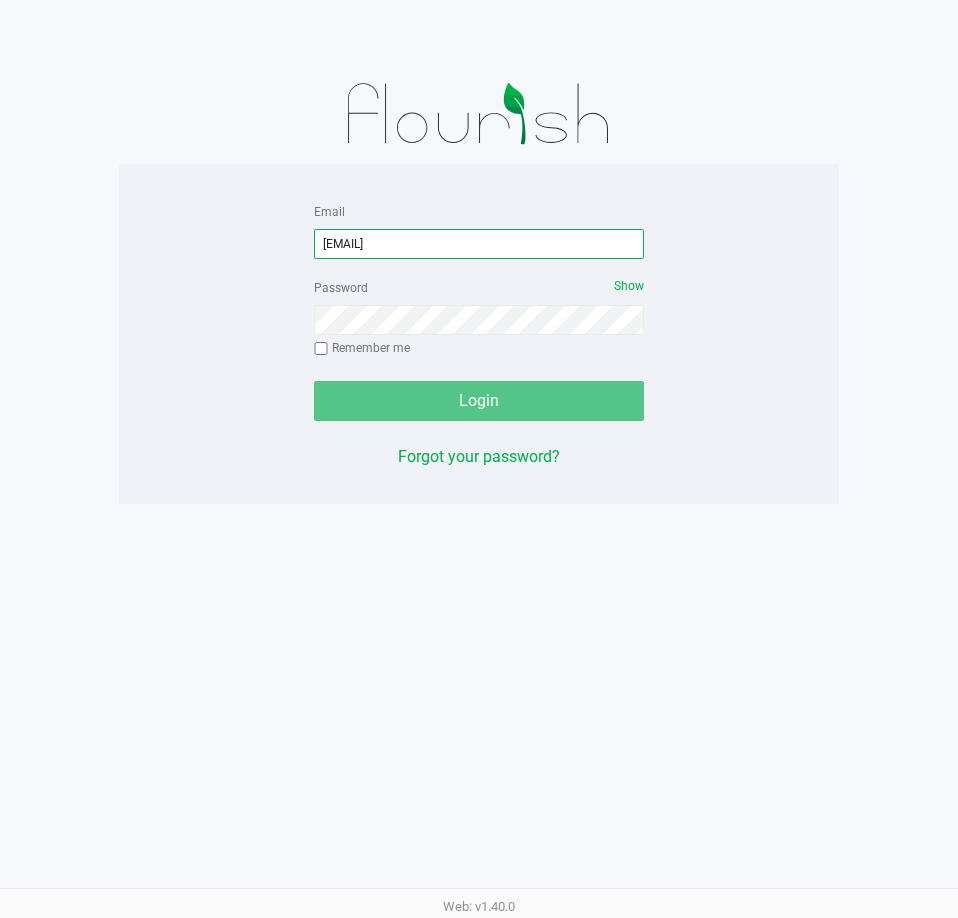 type on "[EMAIL]" 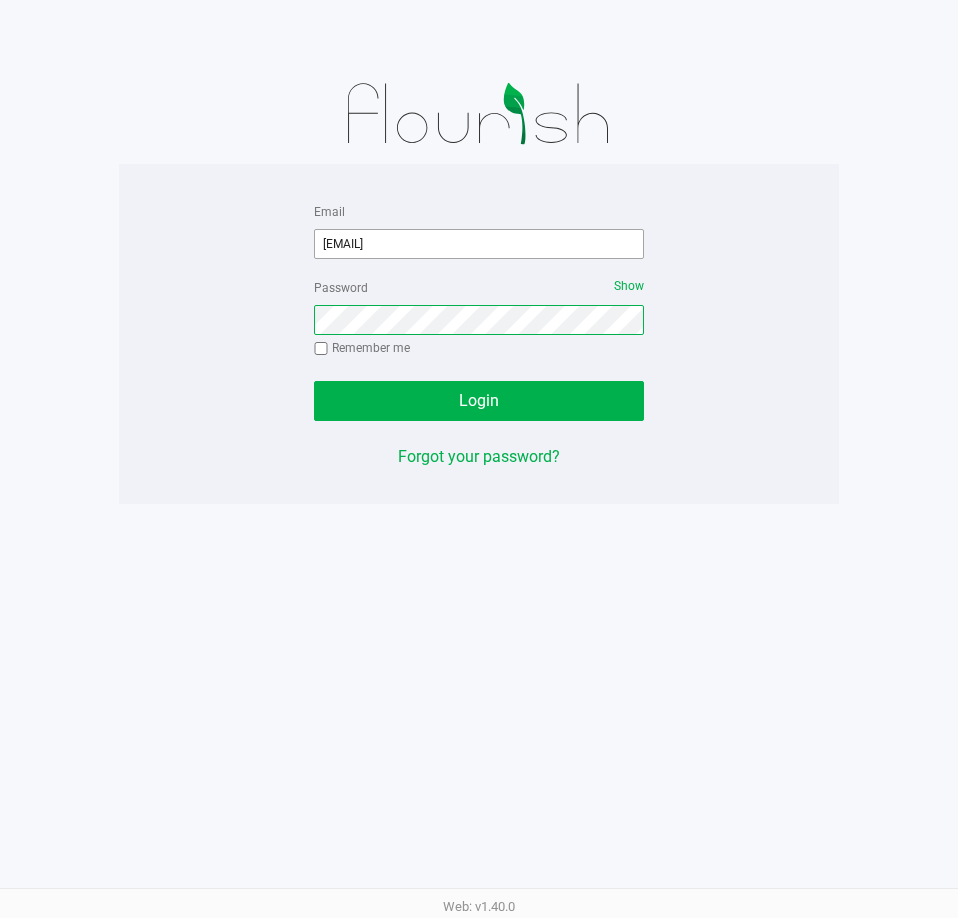 click on "Login" 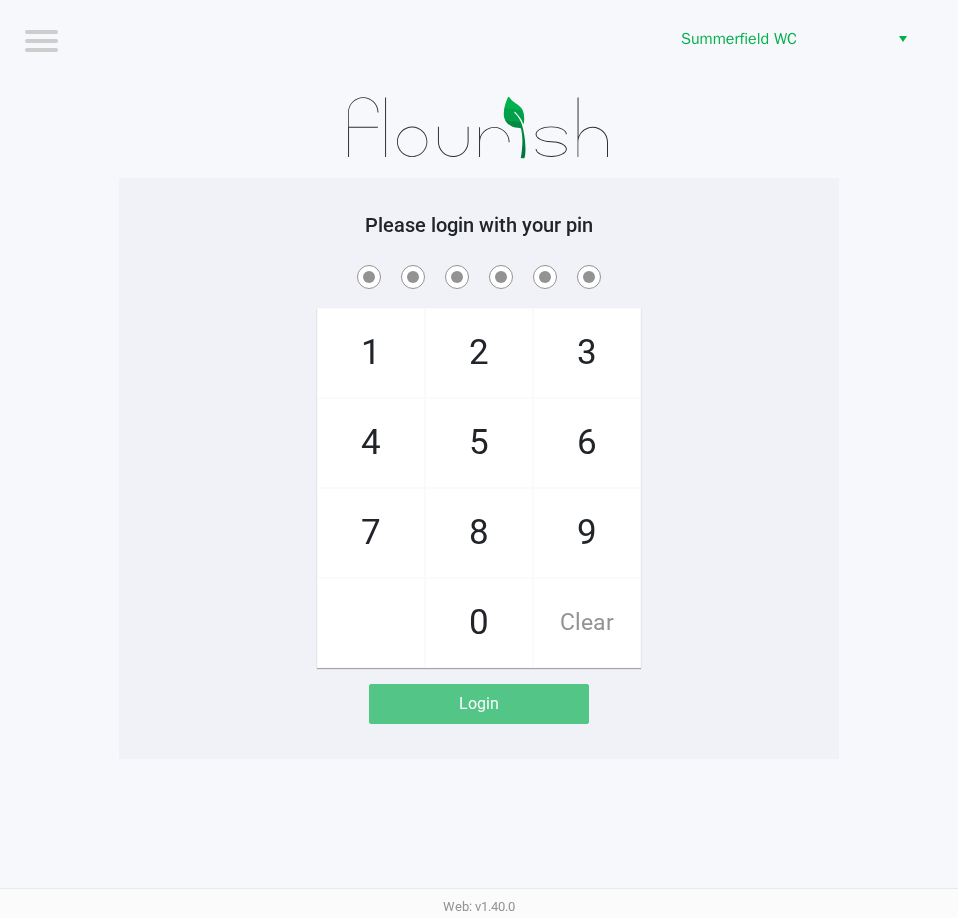 click on "Please login with your pin" 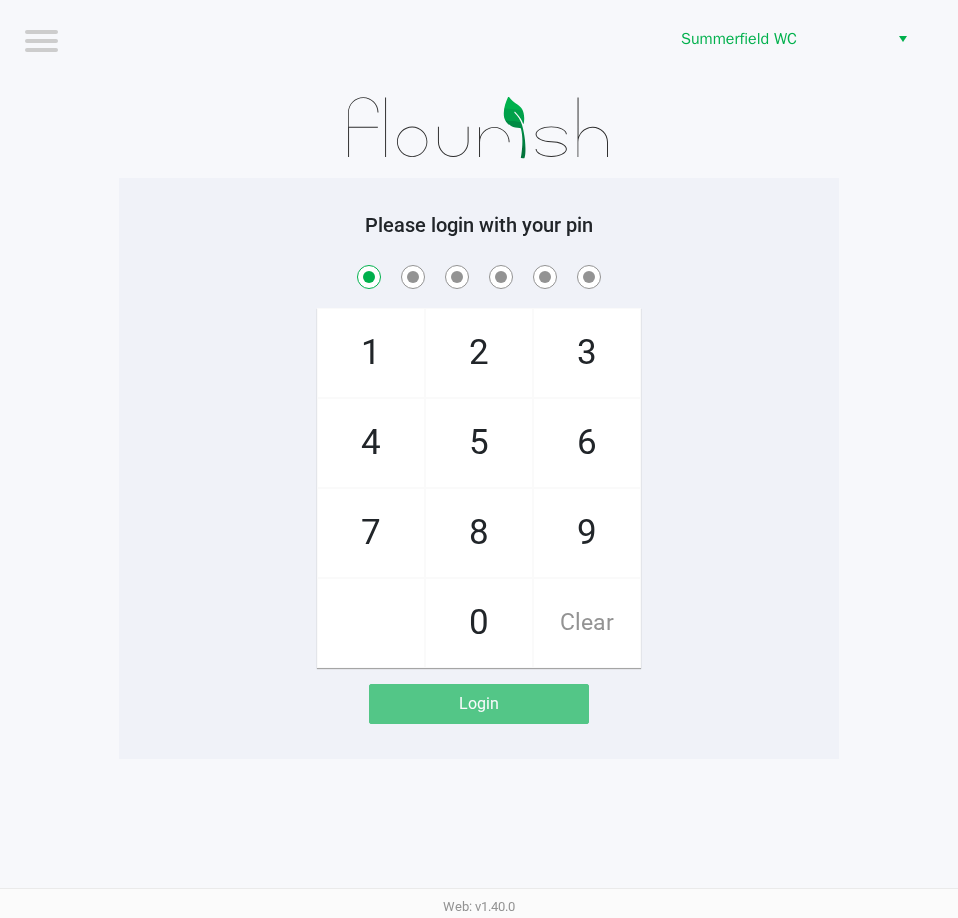 checkbox on "true" 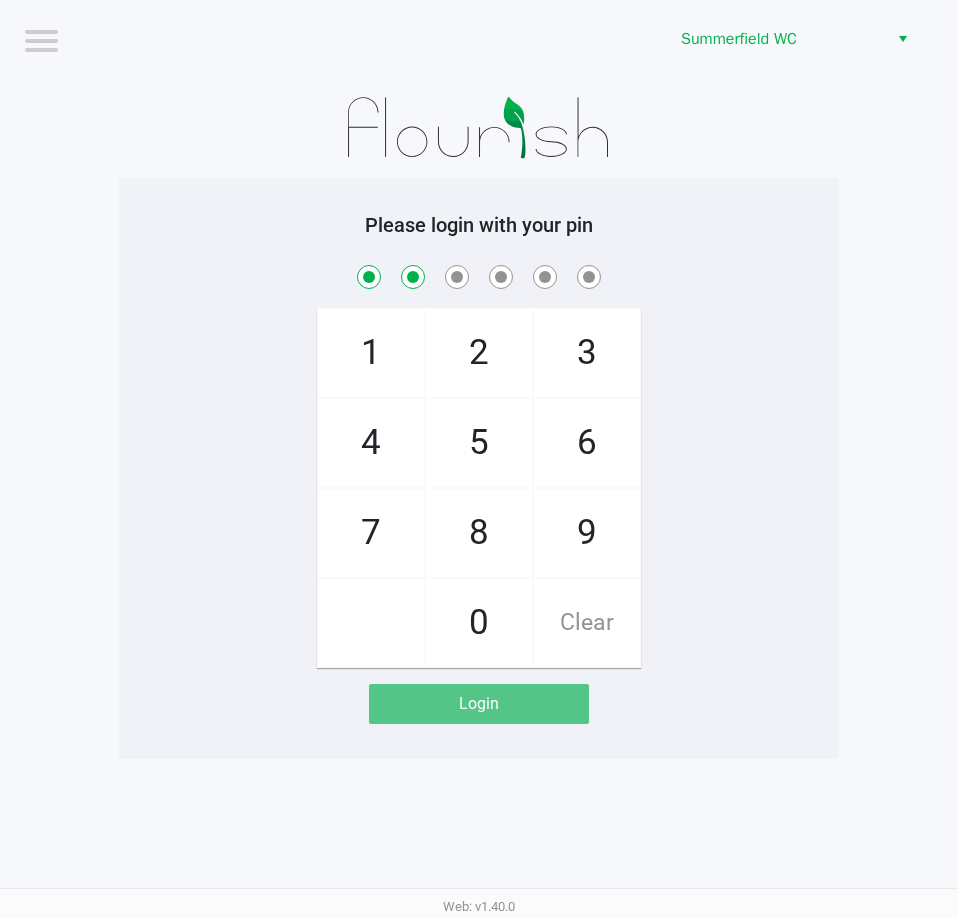 checkbox on "true" 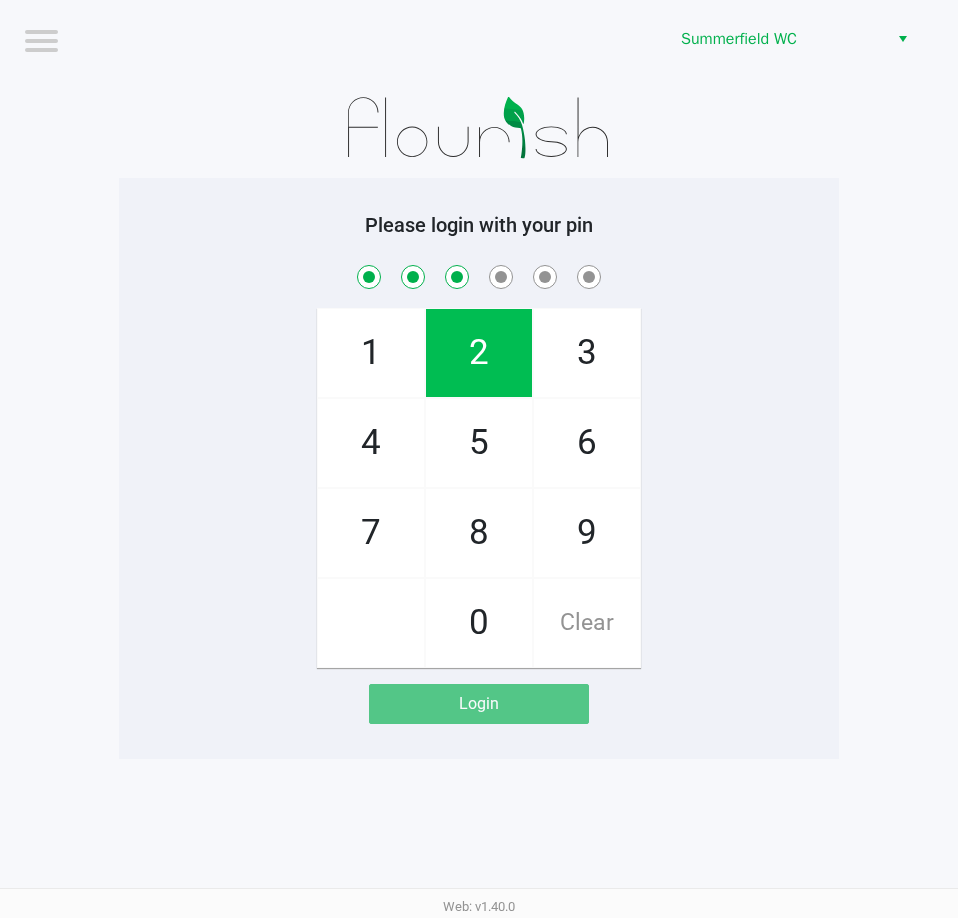 checkbox on "true" 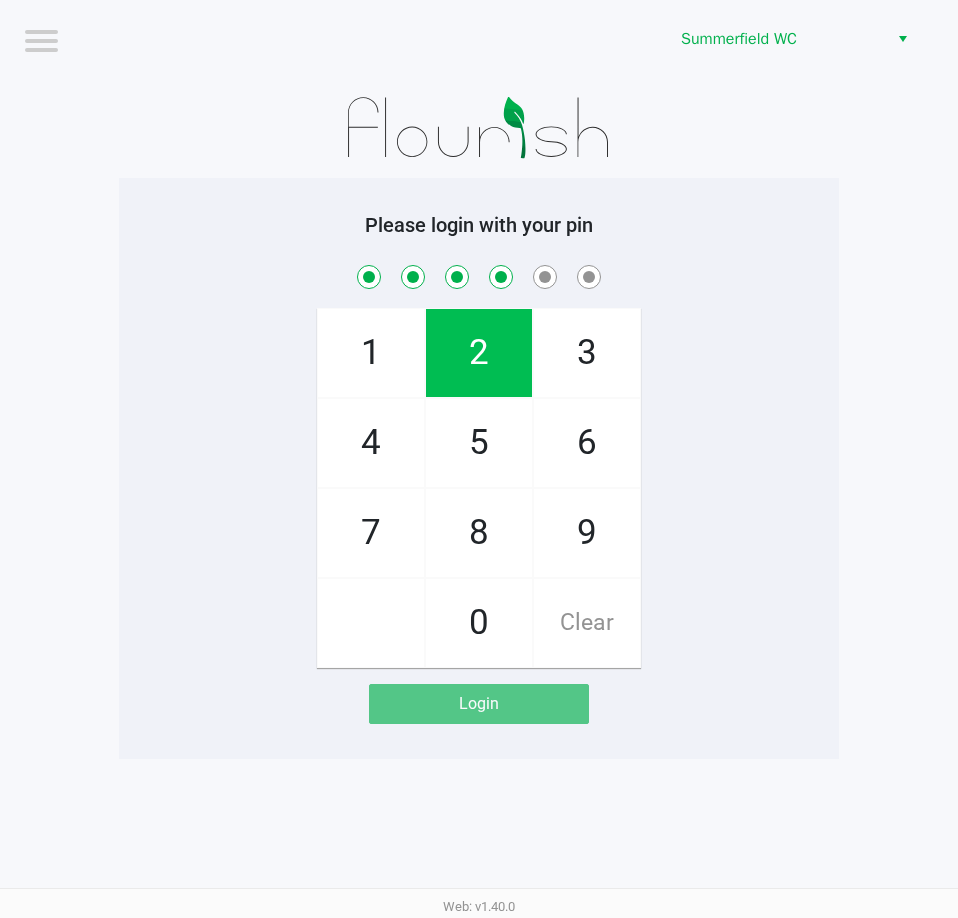 checkbox on "true" 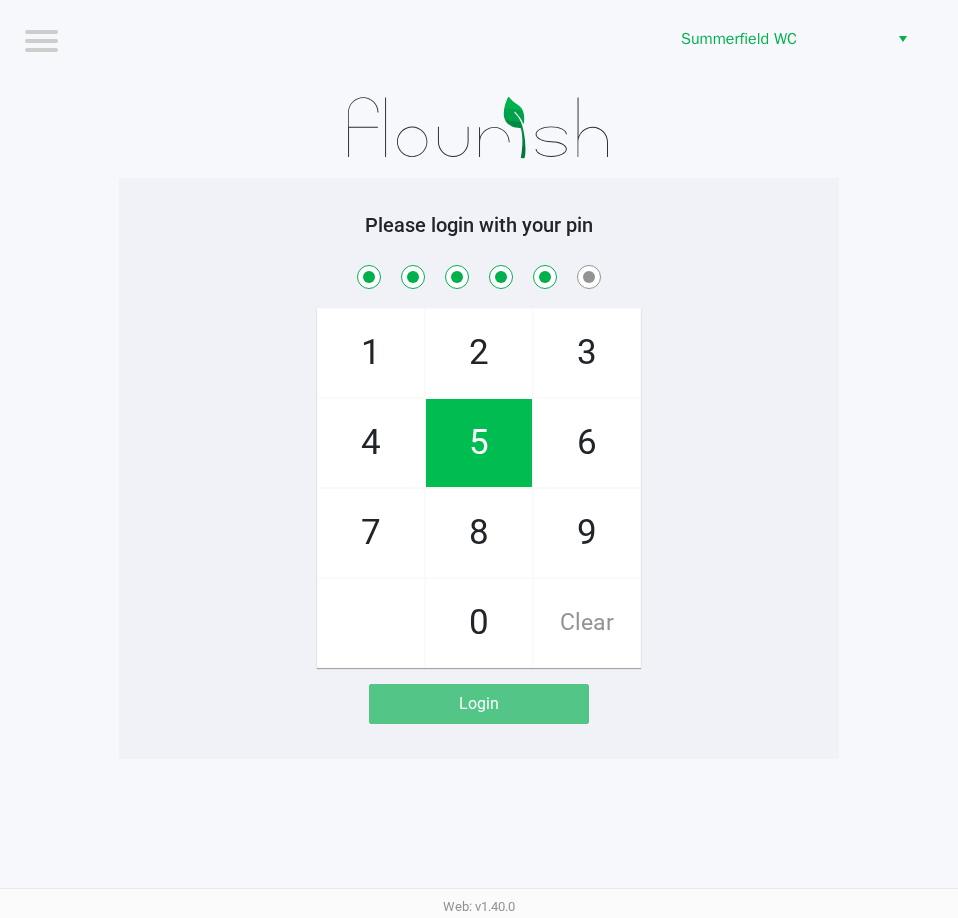 checkbox on "true" 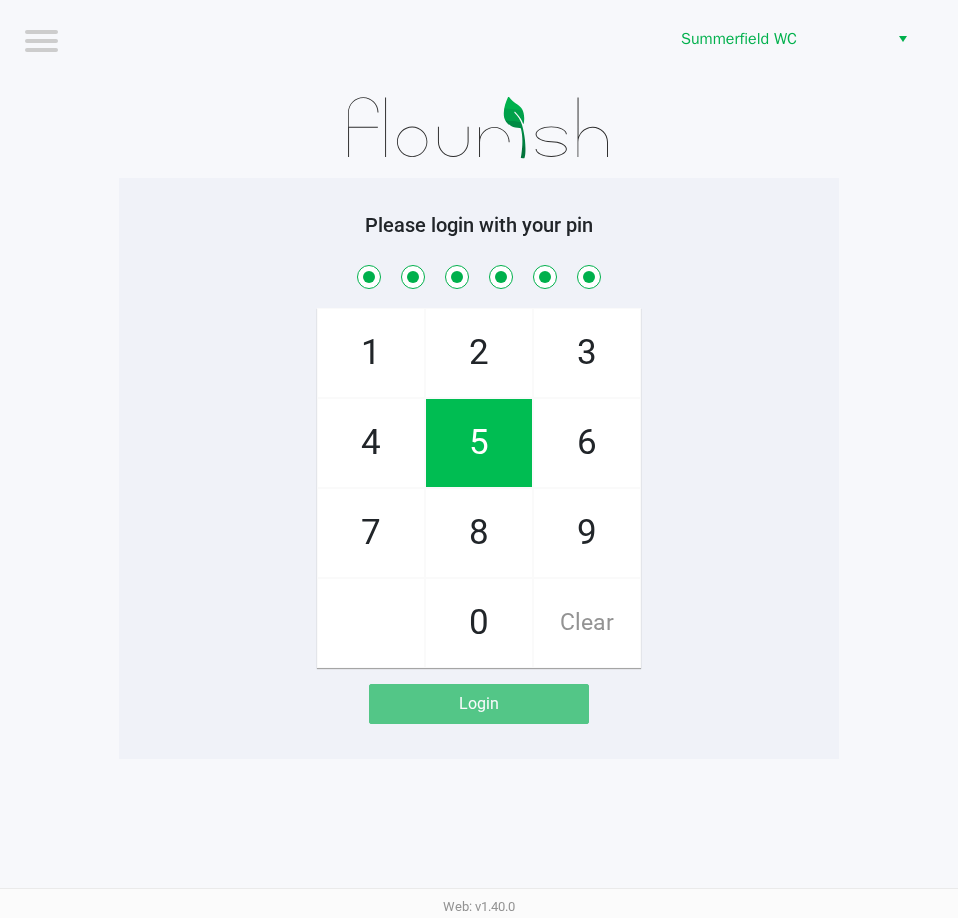 checkbox on "true" 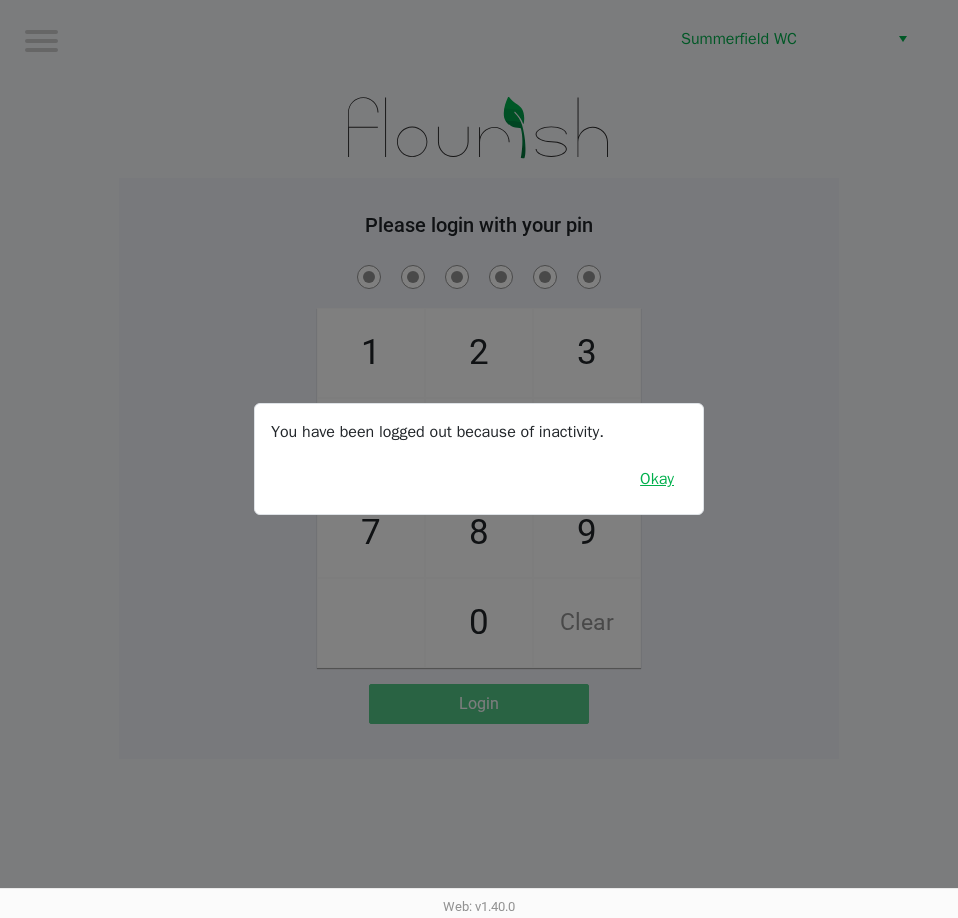 click on "Okay" at bounding box center (657, 479) 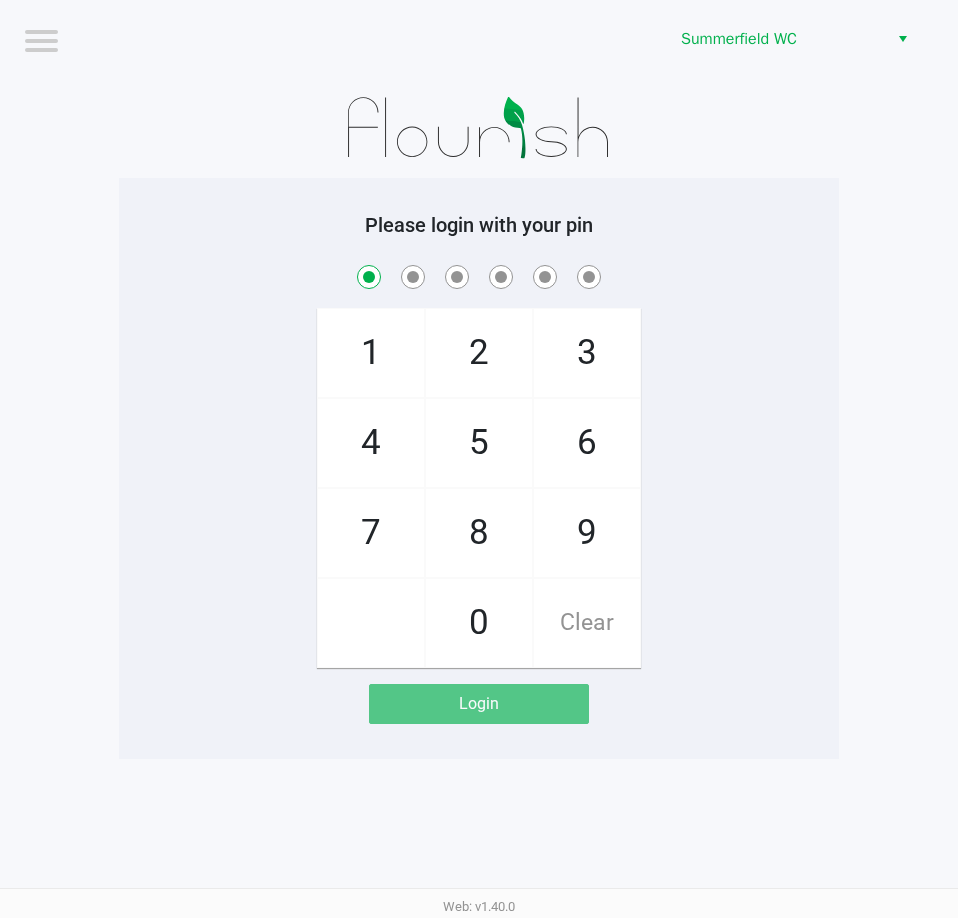checkbox on "true" 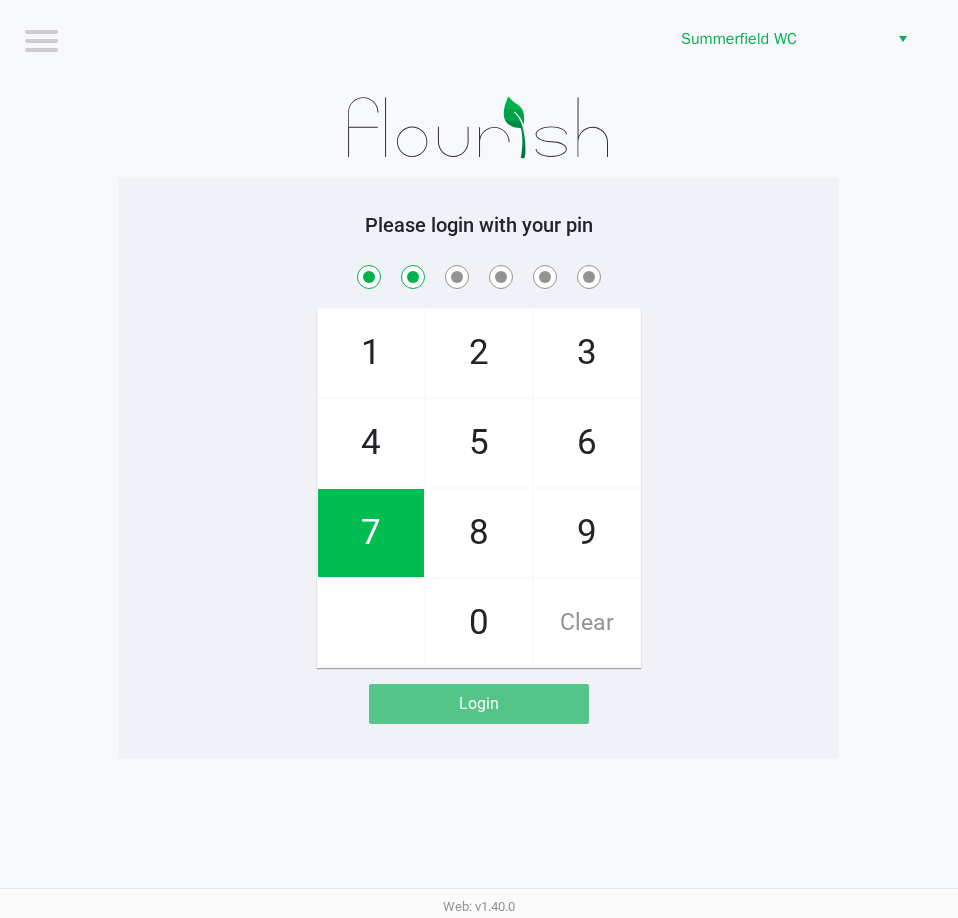 checkbox on "true" 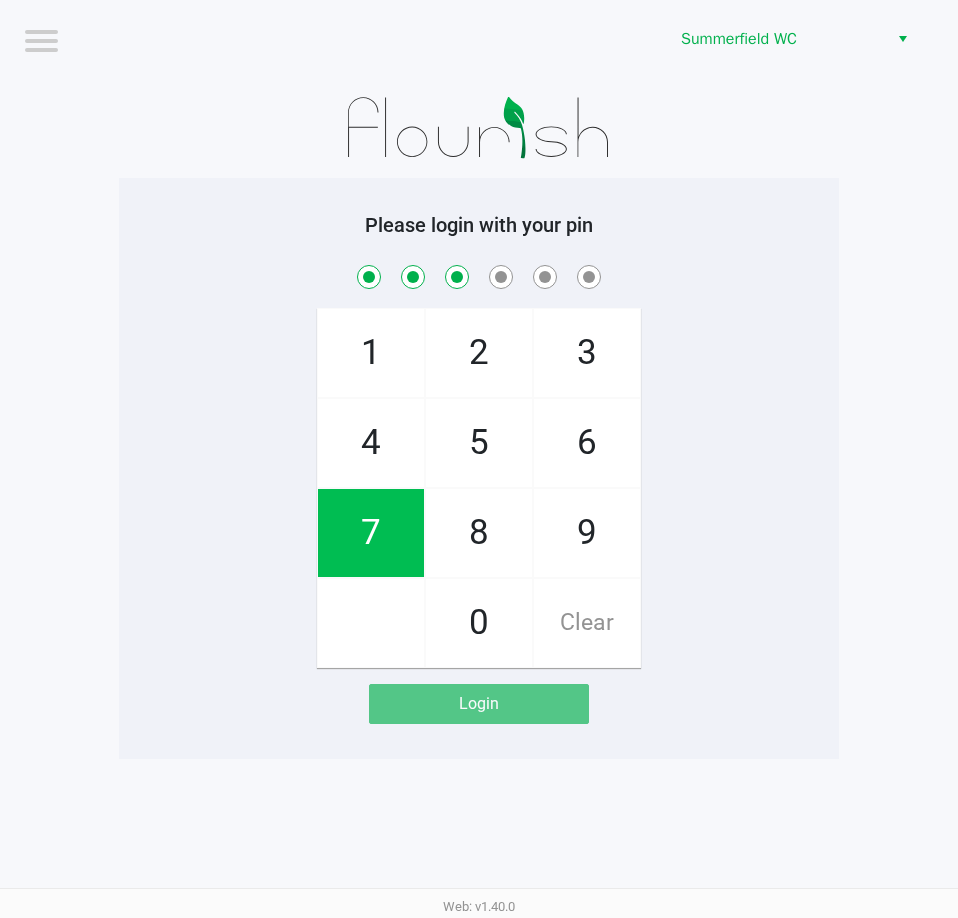 checkbox on "true" 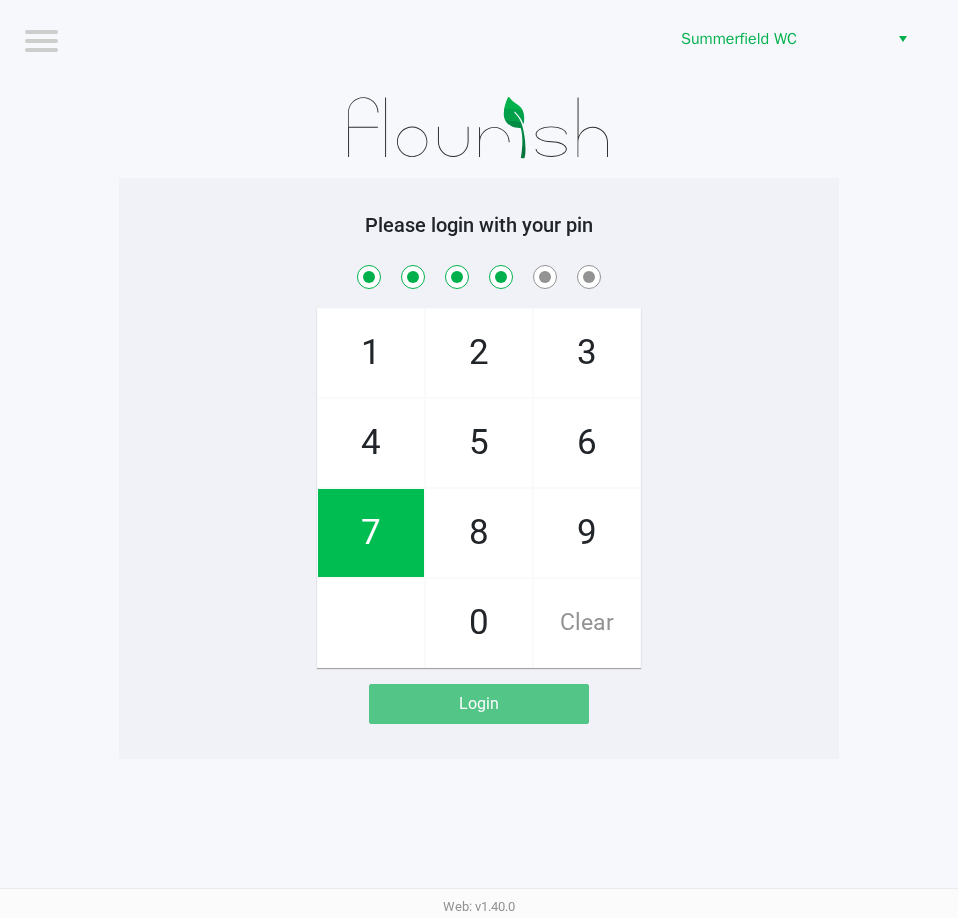 checkbox on "true" 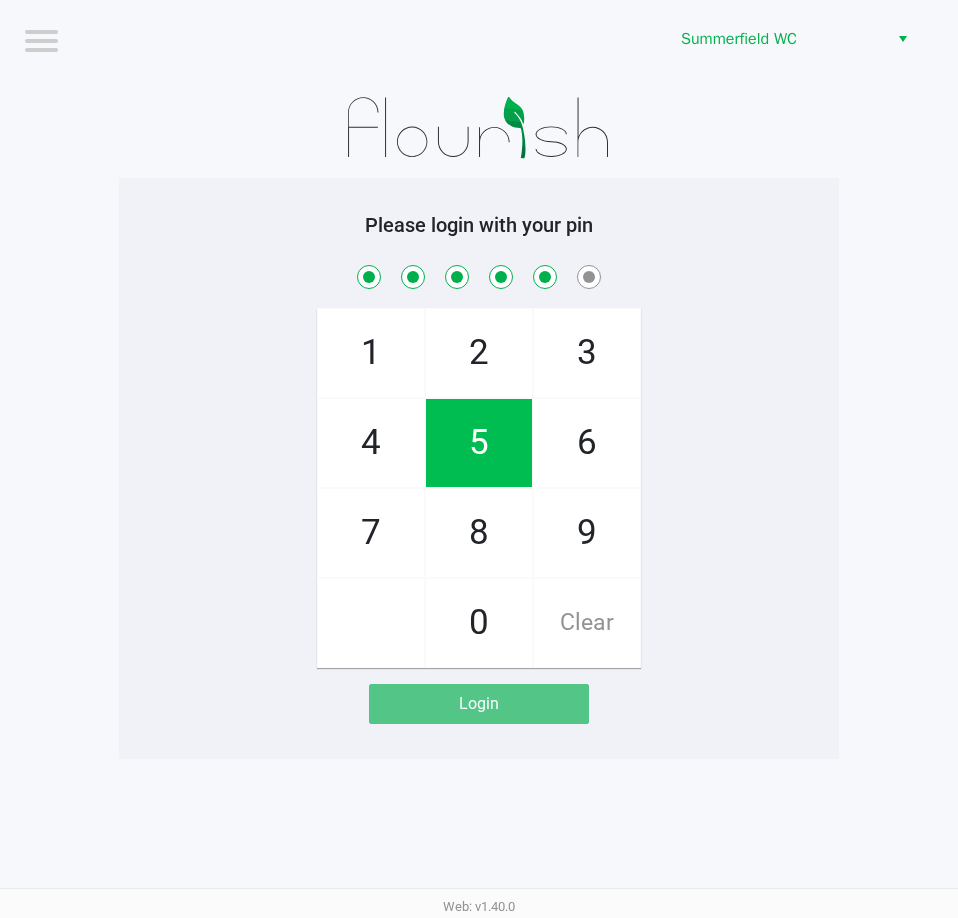 checkbox on "true" 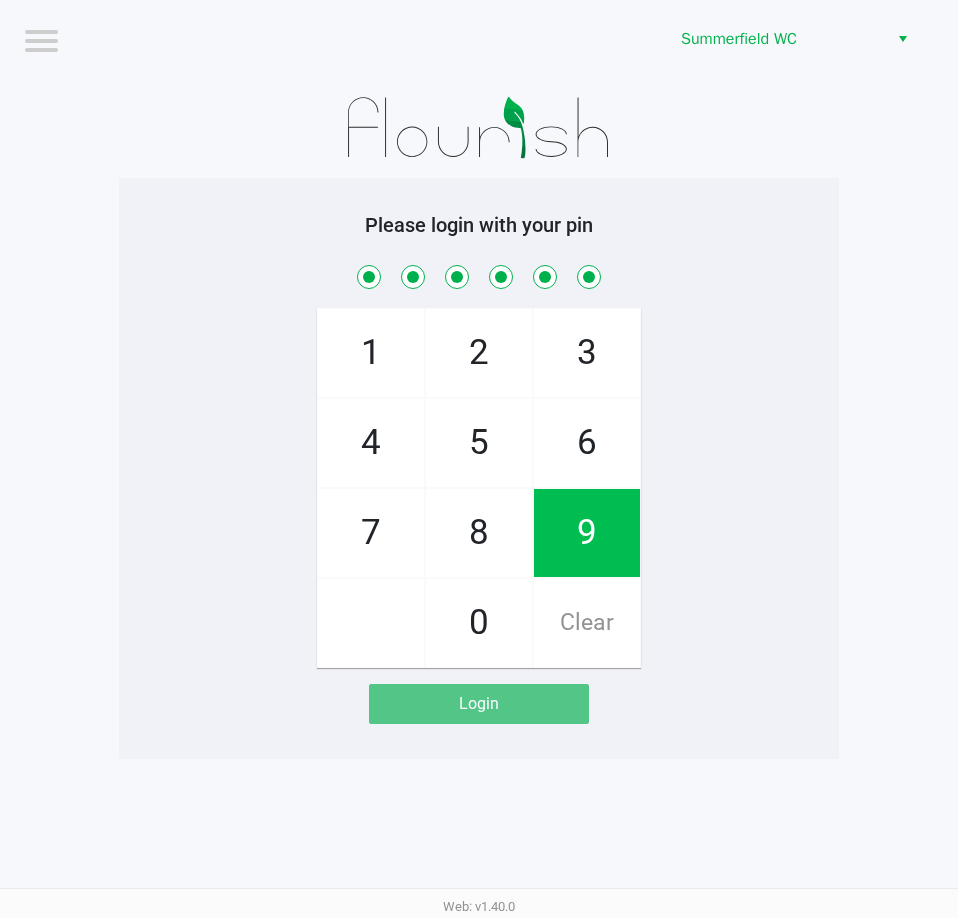 checkbox on "true" 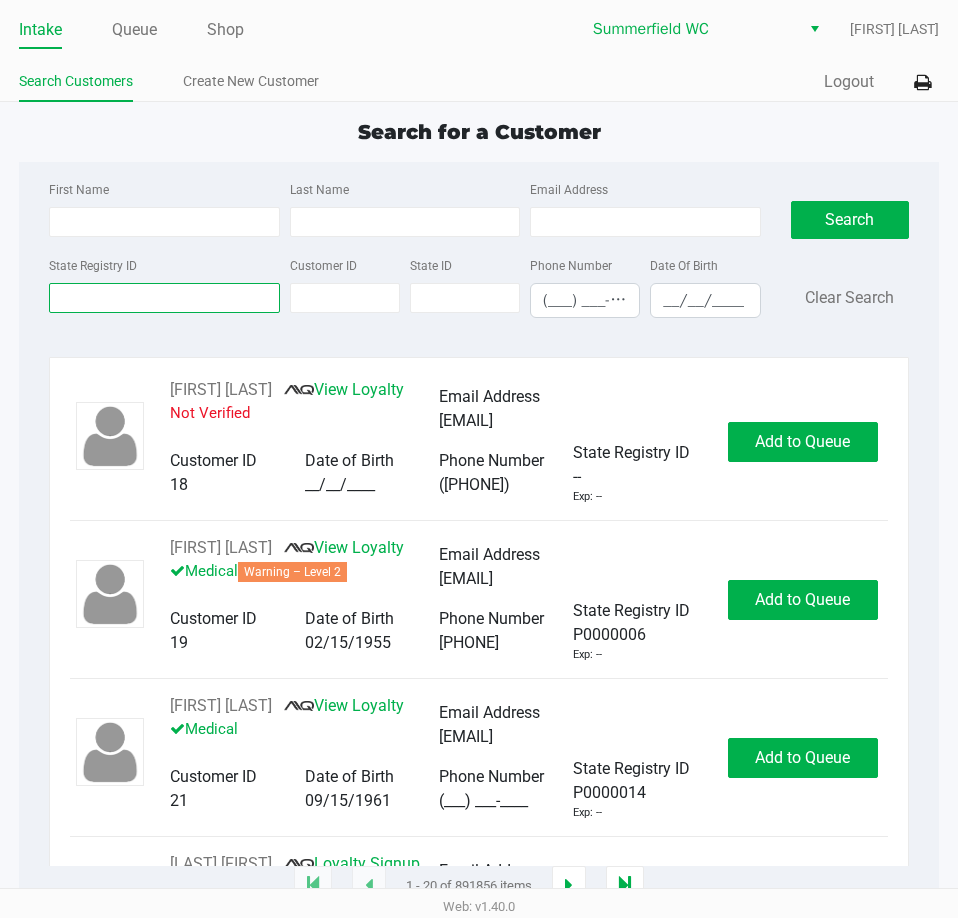 click on "State Registry ID" at bounding box center [164, 298] 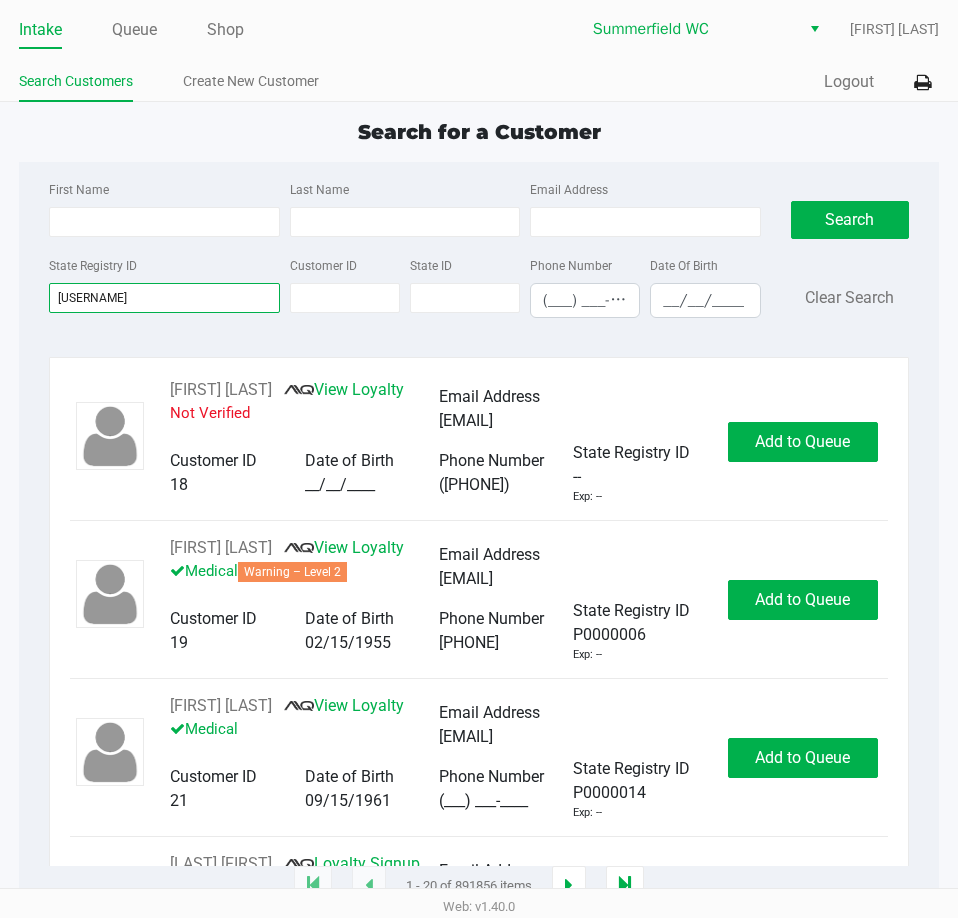 type on "[USERNAME]" 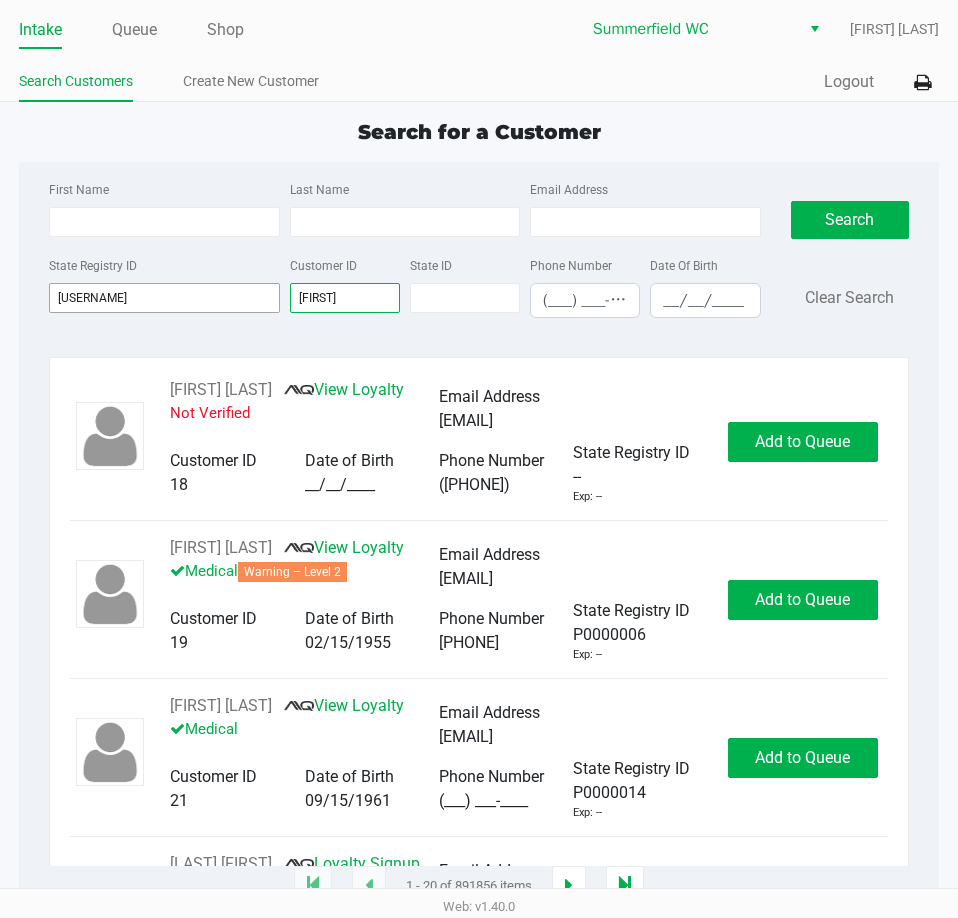 type on "[LASTNAME]" 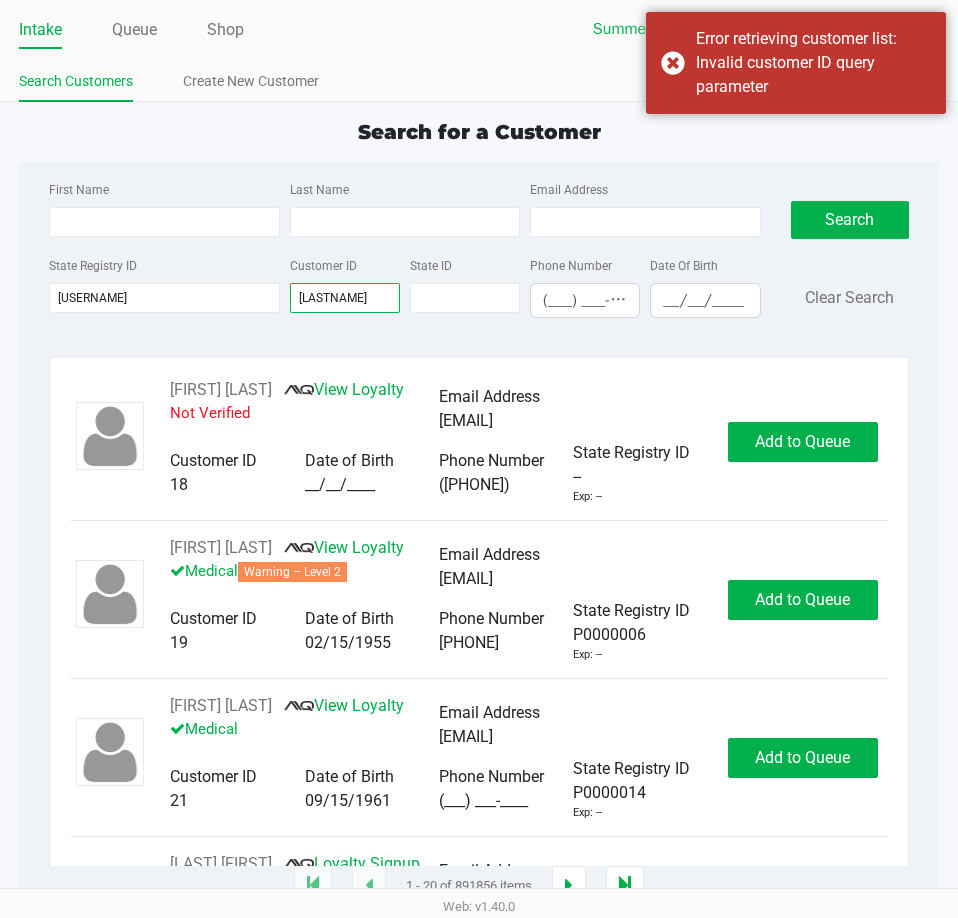drag, startPoint x: 341, startPoint y: 294, endPoint x: 123, endPoint y: 275, distance: 218.82642 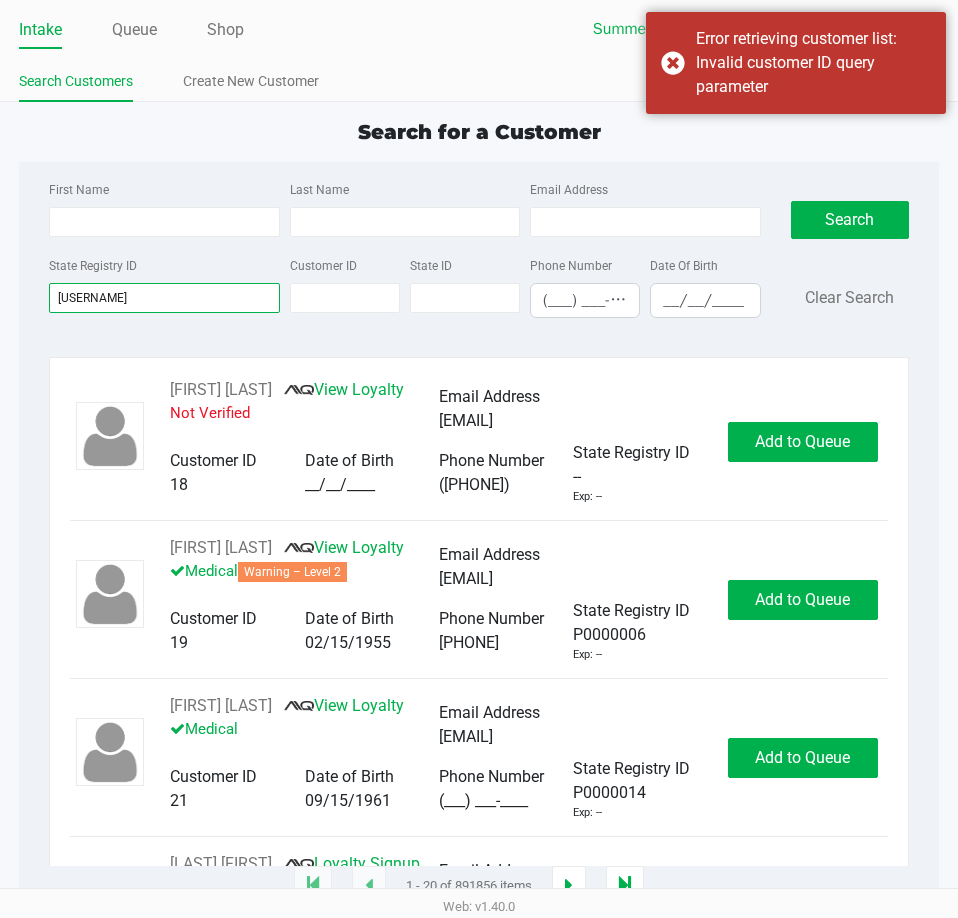 drag, startPoint x: 104, startPoint y: 307, endPoint x: -1, endPoint y: 247, distance: 120.93387 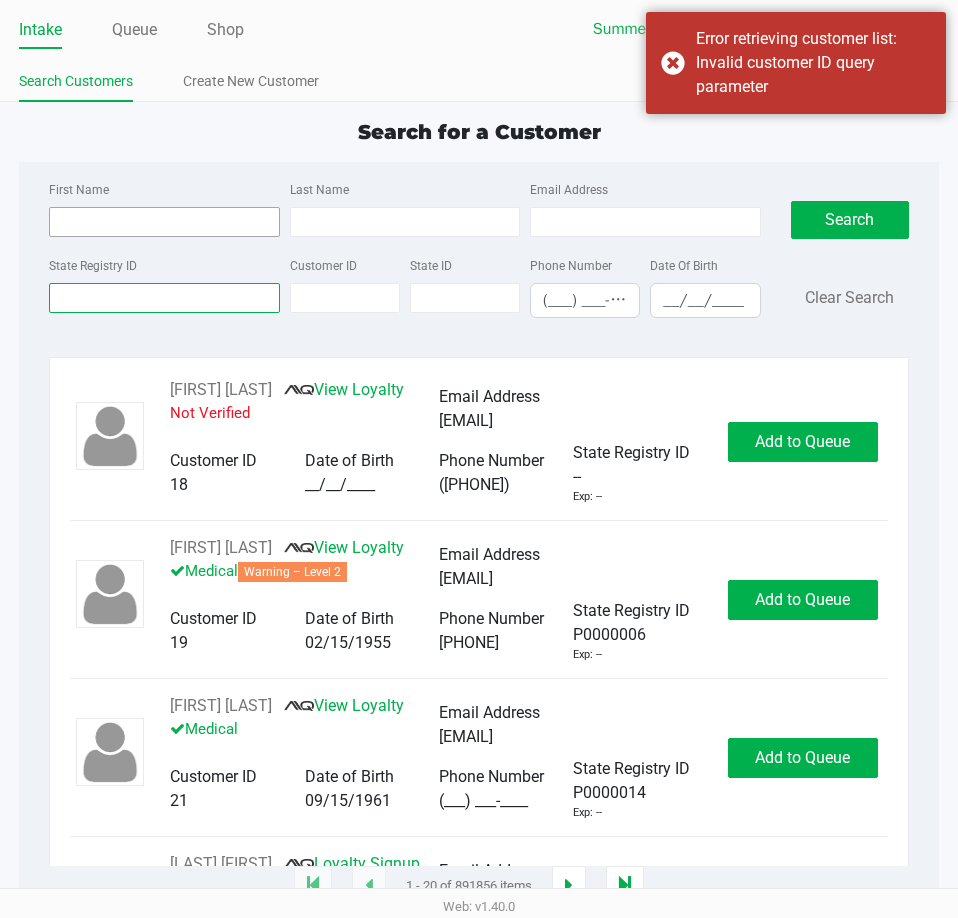 type 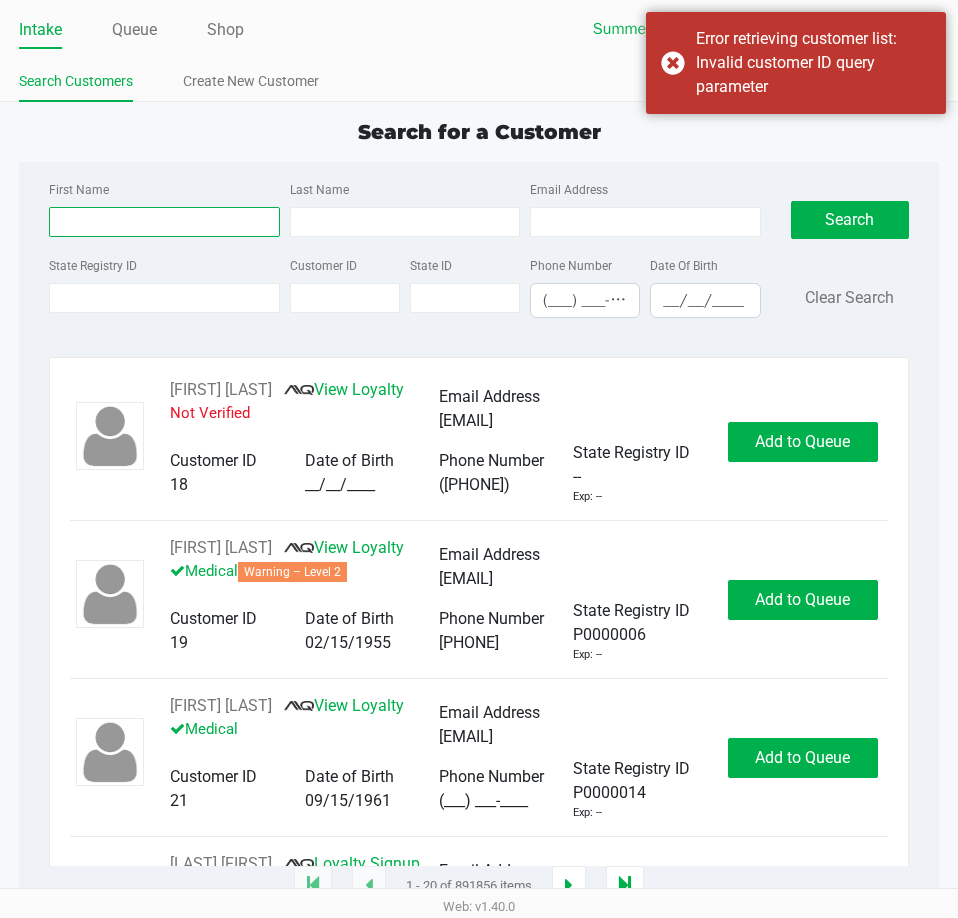 click on "First Name" at bounding box center (164, 222) 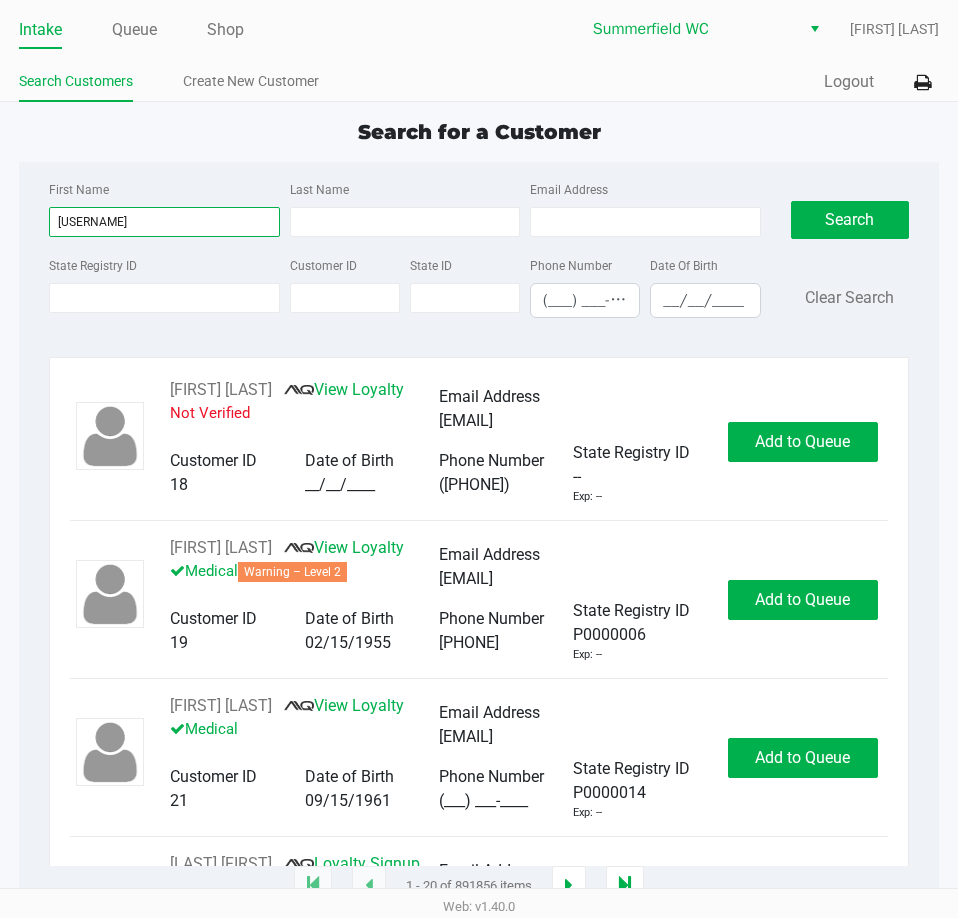 type on "[USERNAME]" 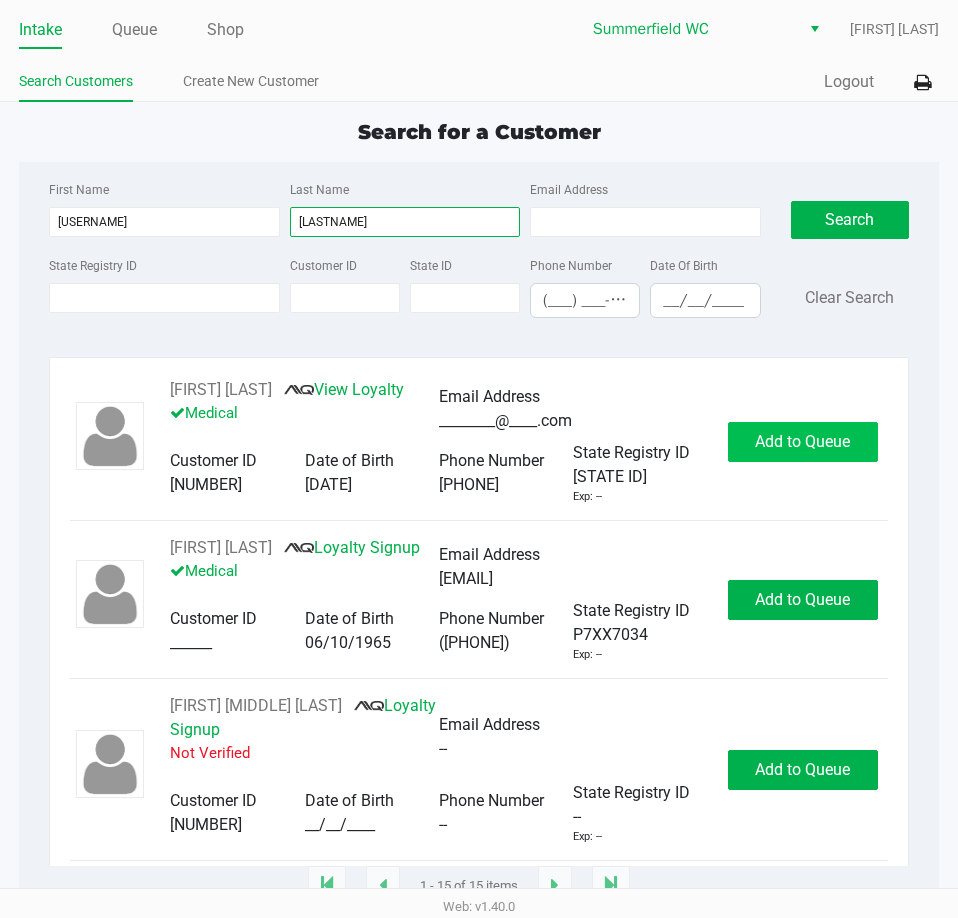 type on "[LASTNAME]" 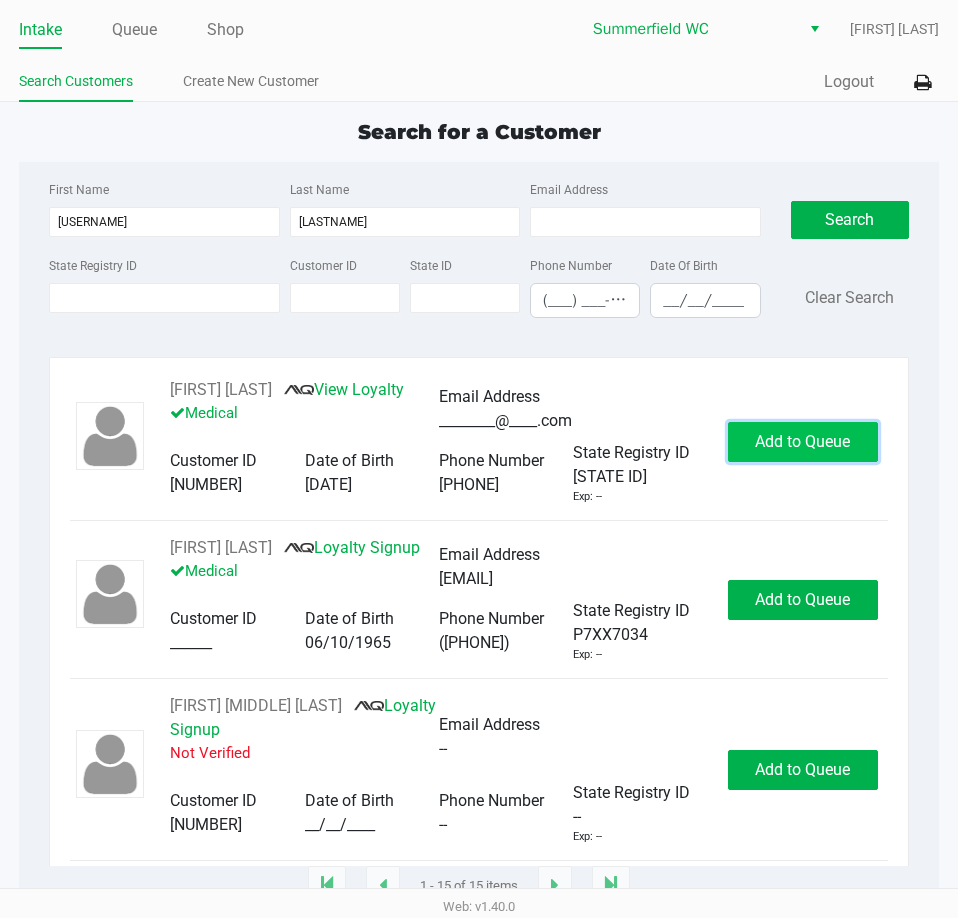 click on "Add to Queue" 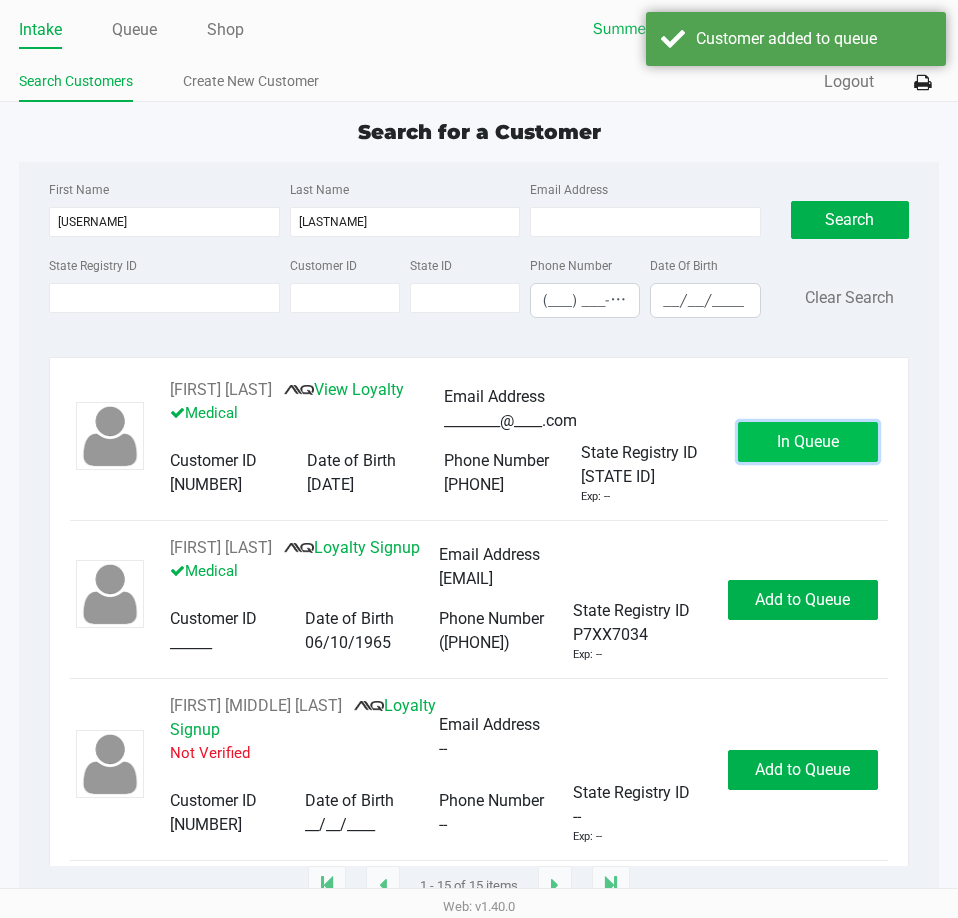 click on "In Queue" 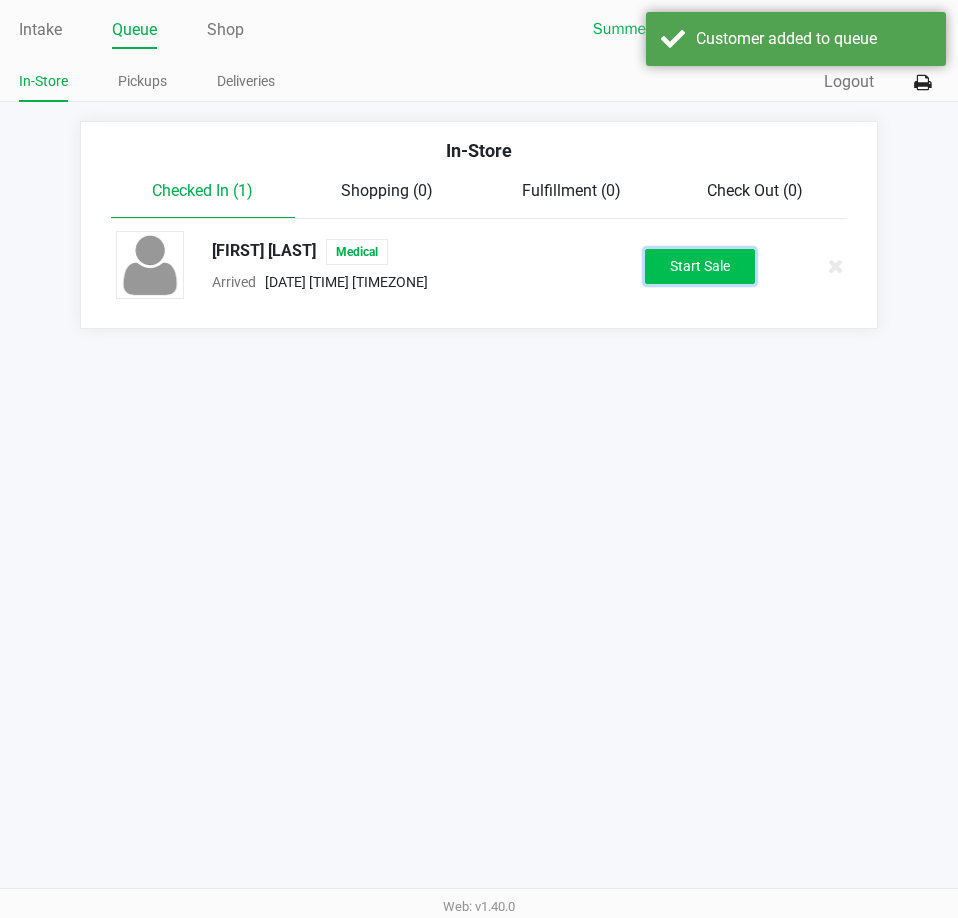 click on "Start Sale" 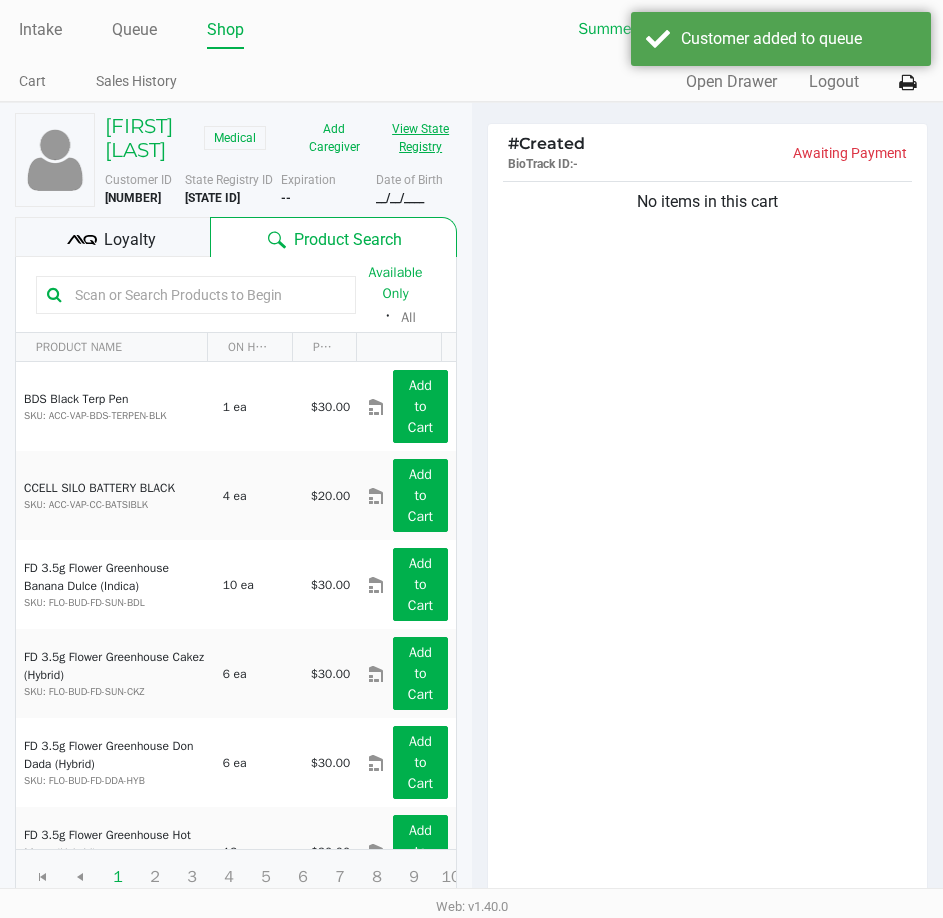 click on "View State Registry" 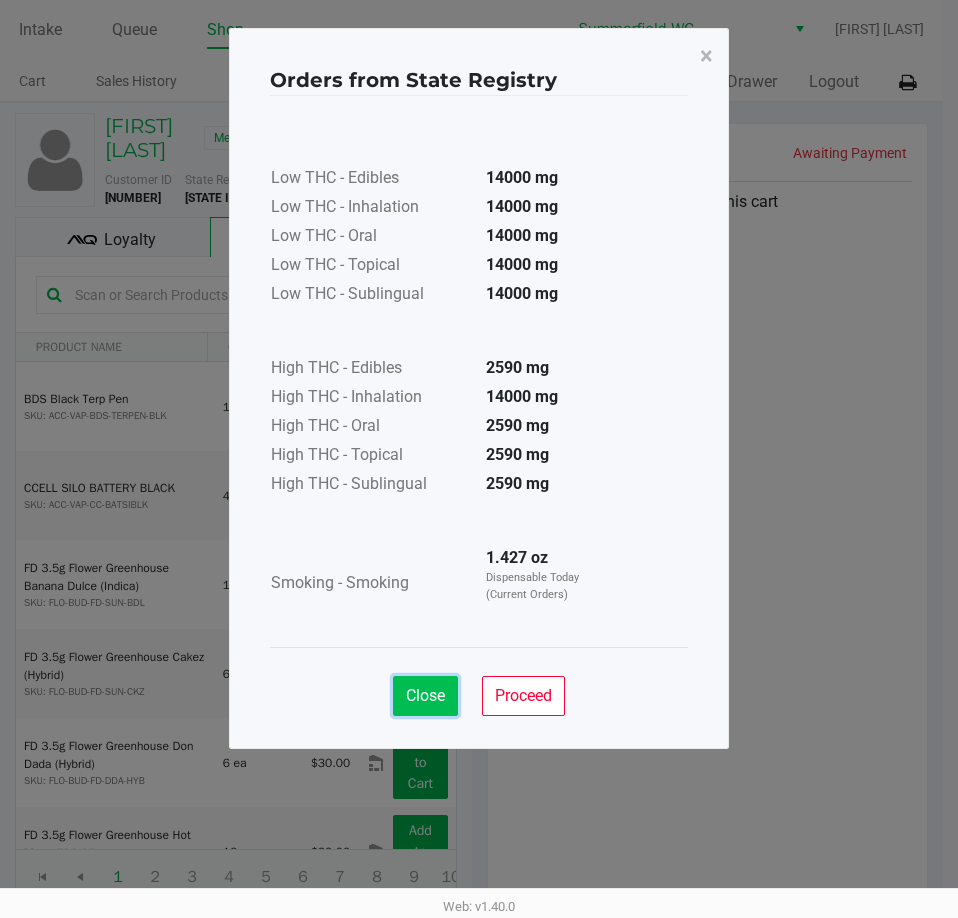 click on "Close" 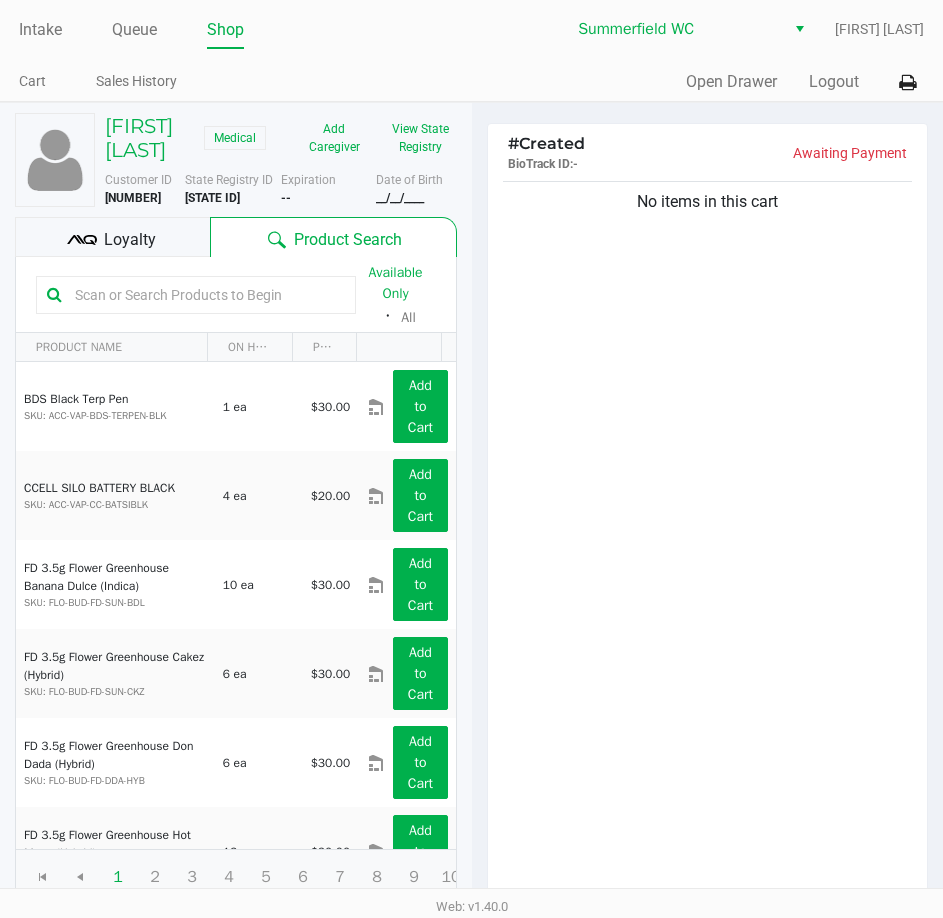 click 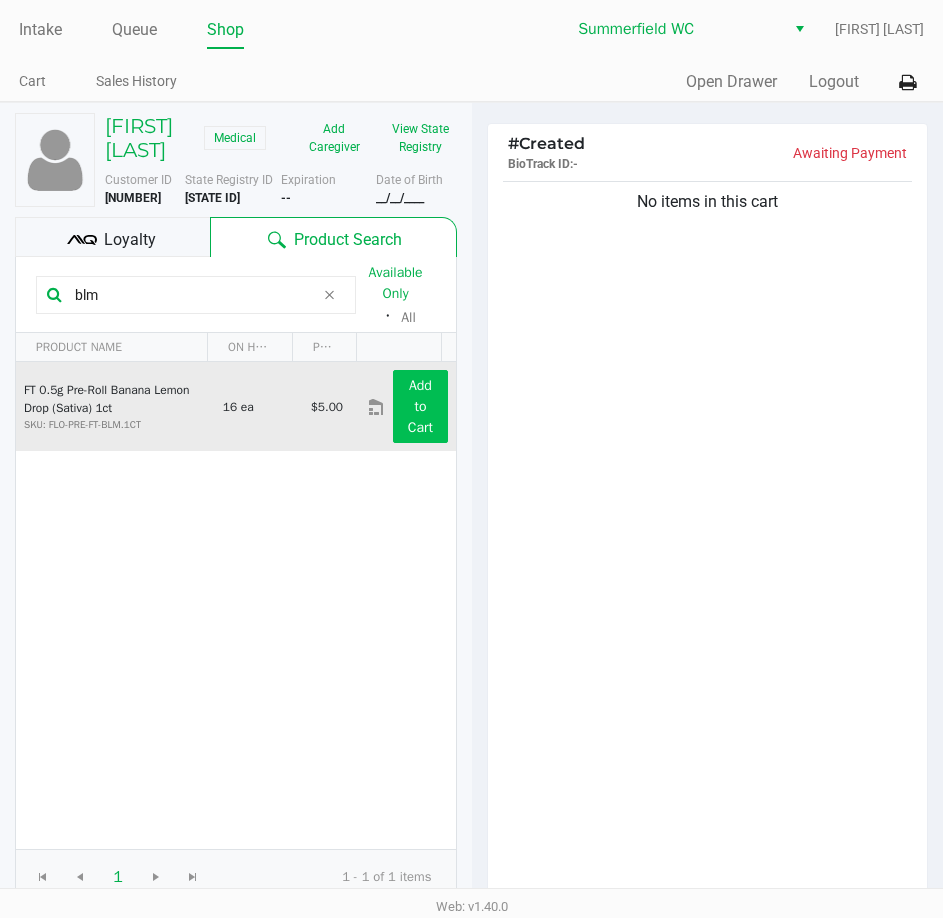 type on "blm" 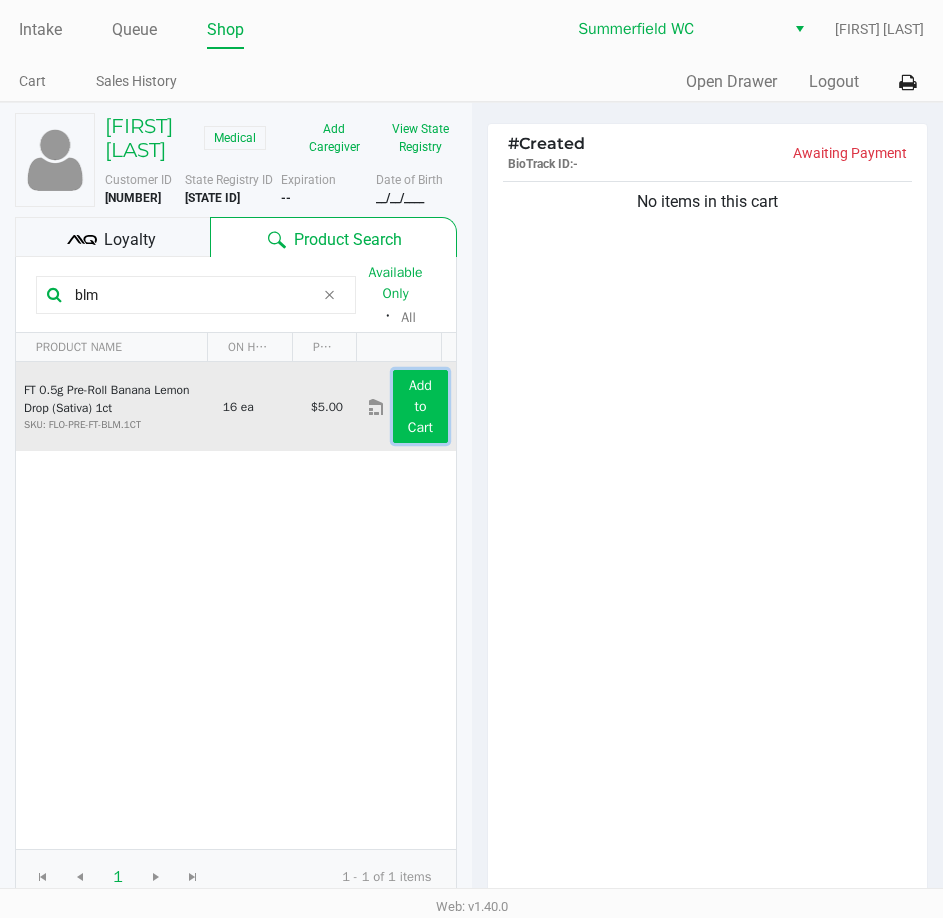 click on "Add to Cart" 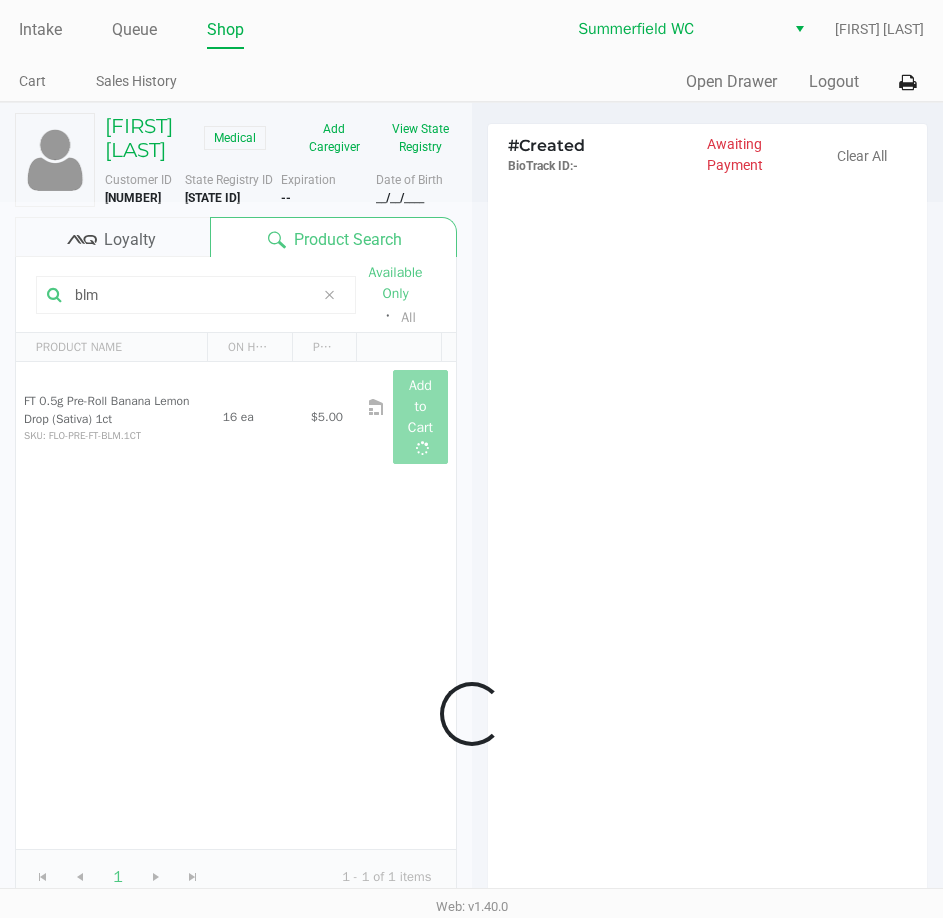 click 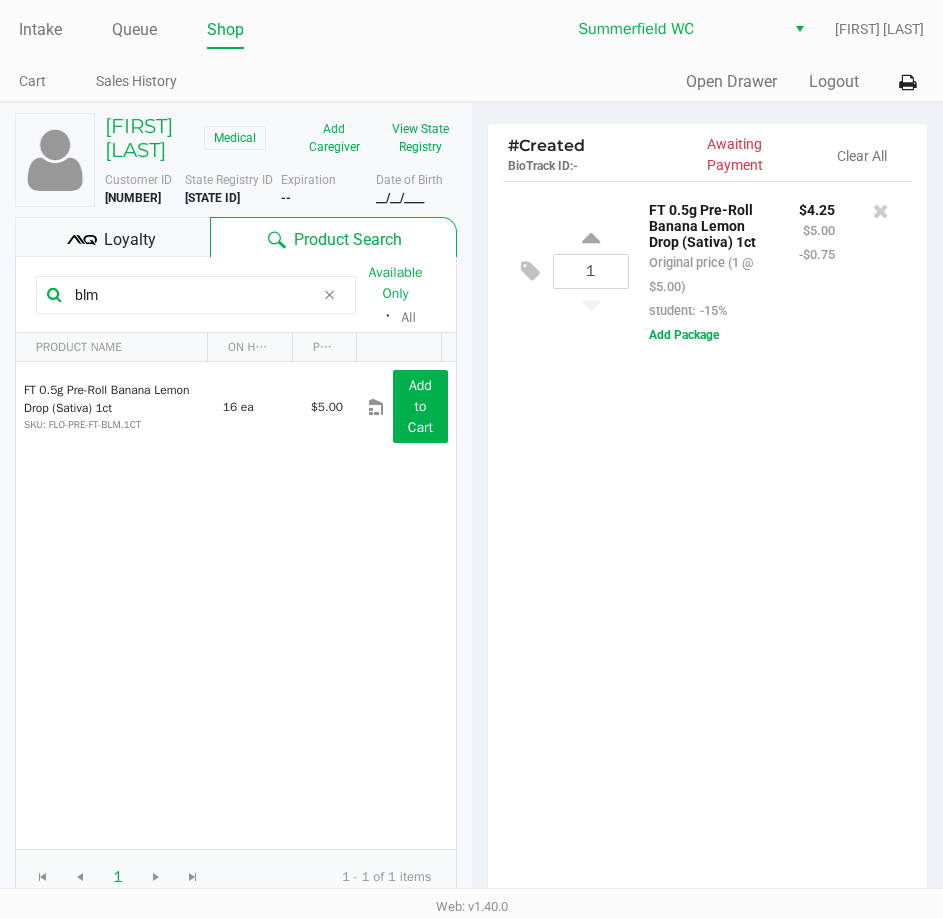 click on "1" 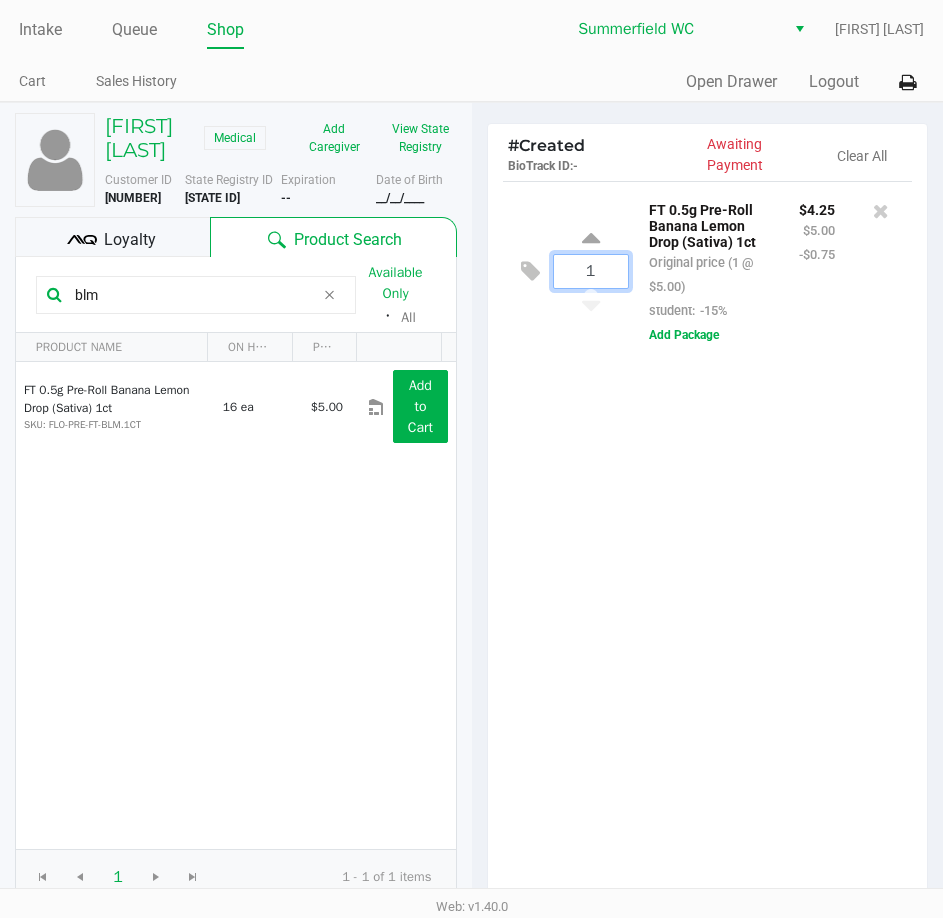 click on "1" at bounding box center (591, 271) 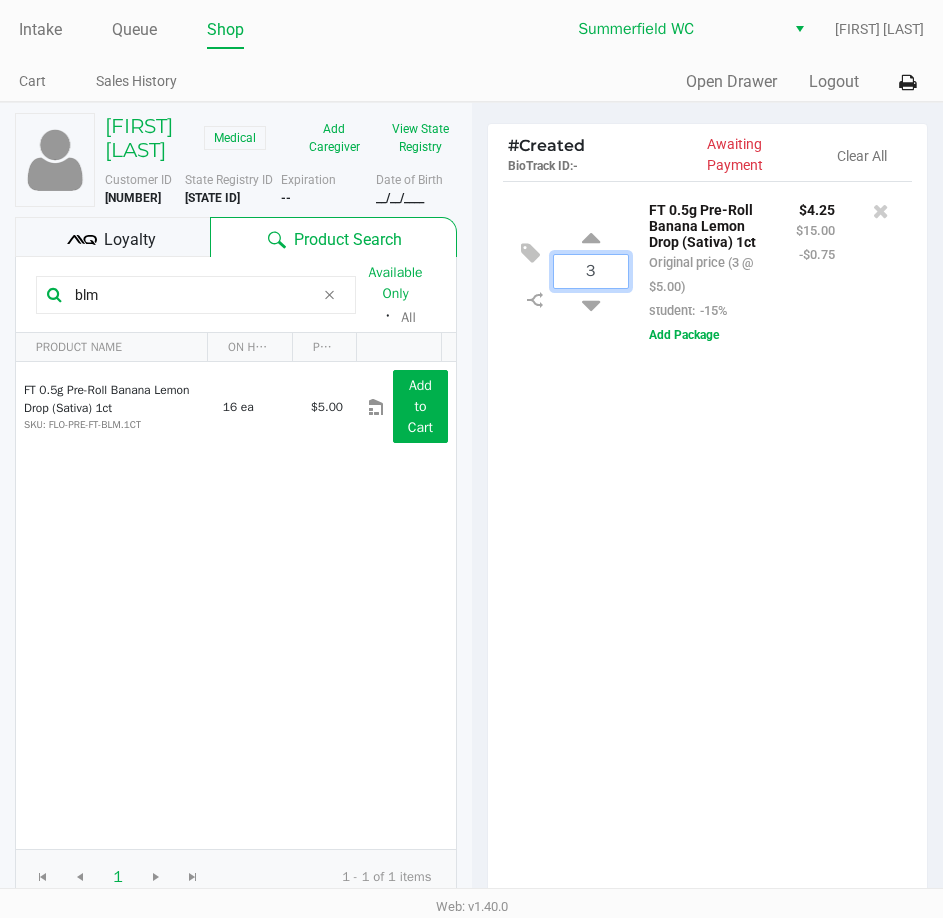 type on "3" 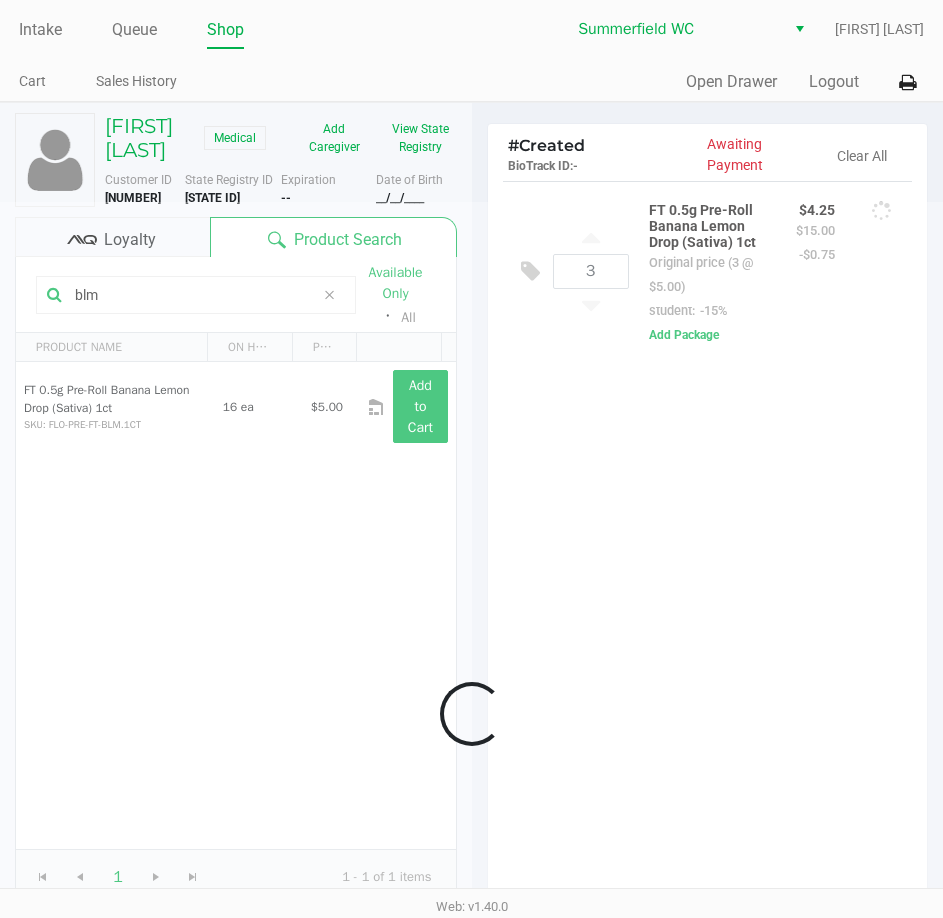 click 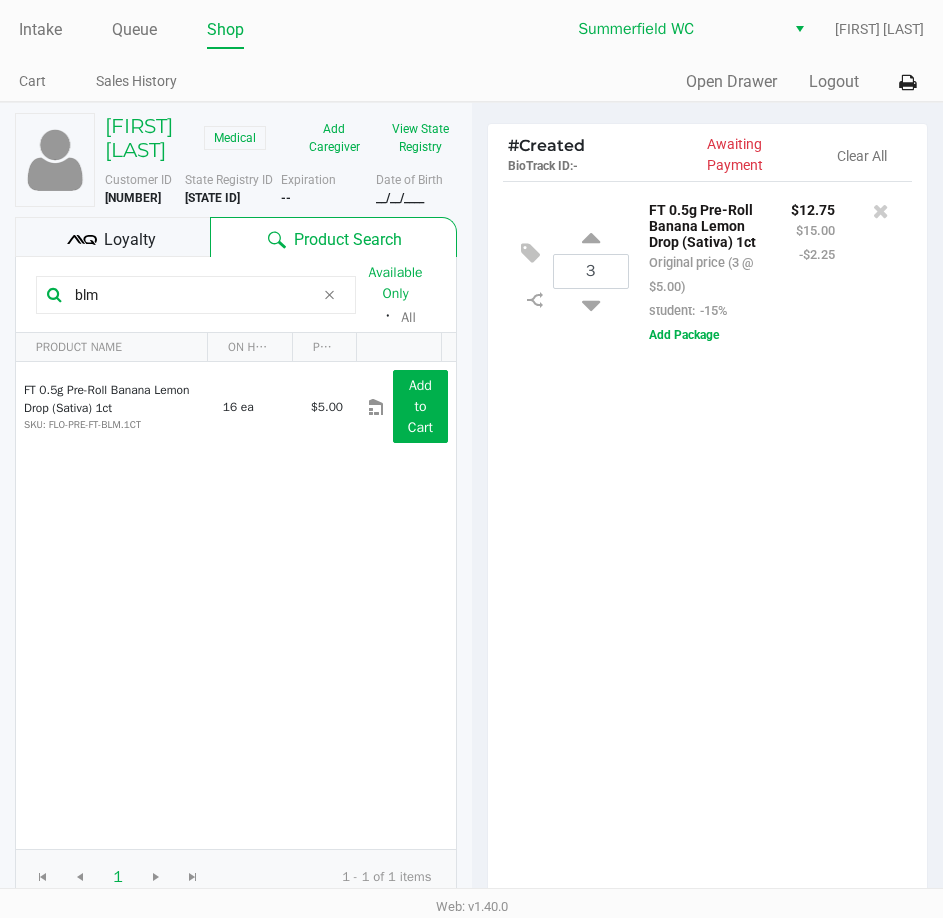 click on "Loyalty" 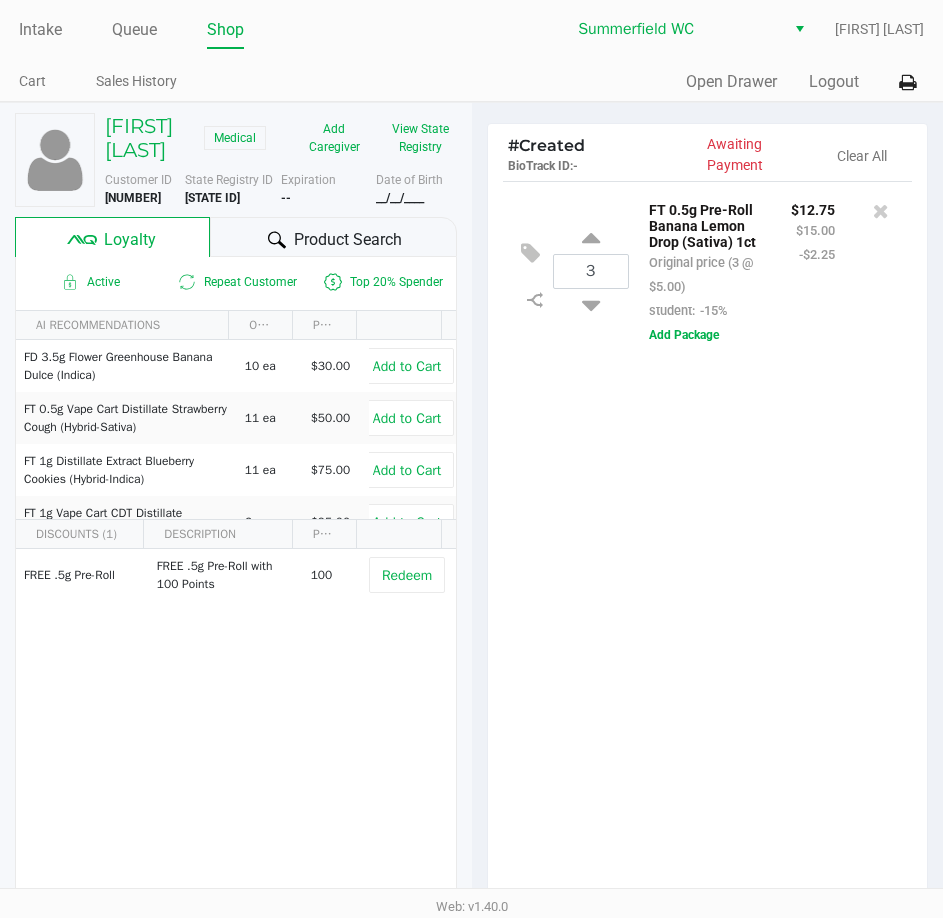 click on "3 FT 0.5g Pre-Roll Banana Lemon Drop (Sativa) 1ct Original price (3 @ [PRICE]) student: -15% [PRICE] [PRICE] -[PRICE] Add Package" 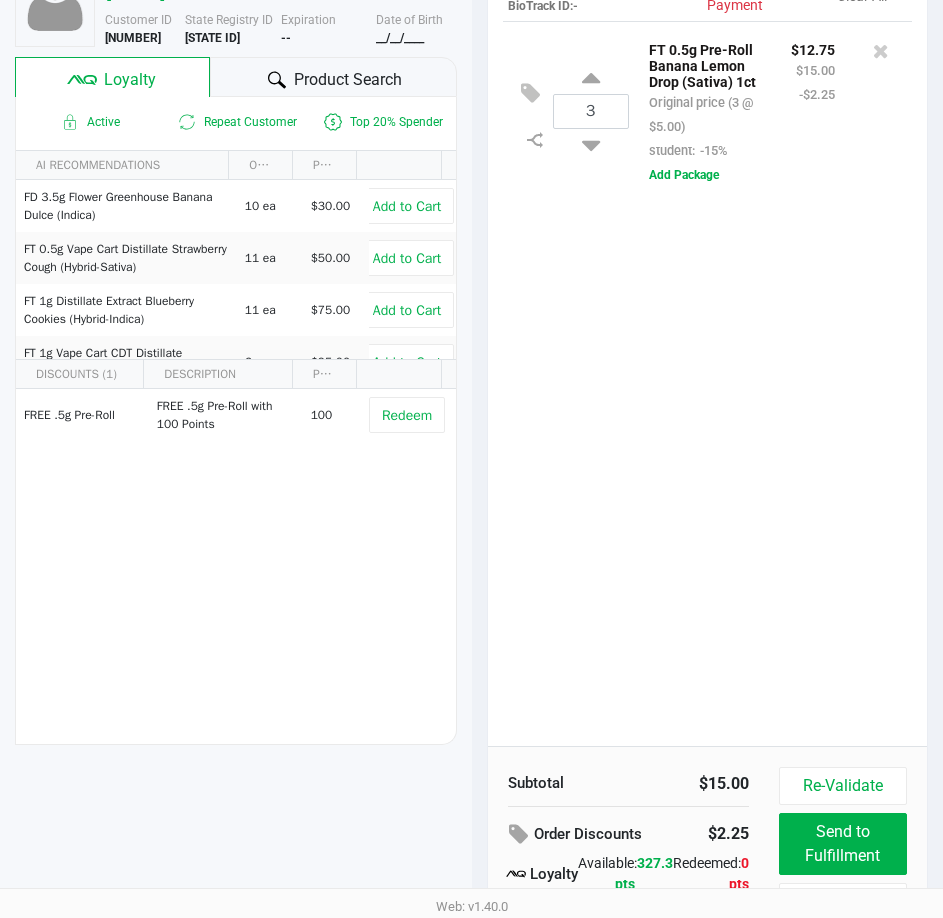 scroll, scrollTop: 251, scrollLeft: 0, axis: vertical 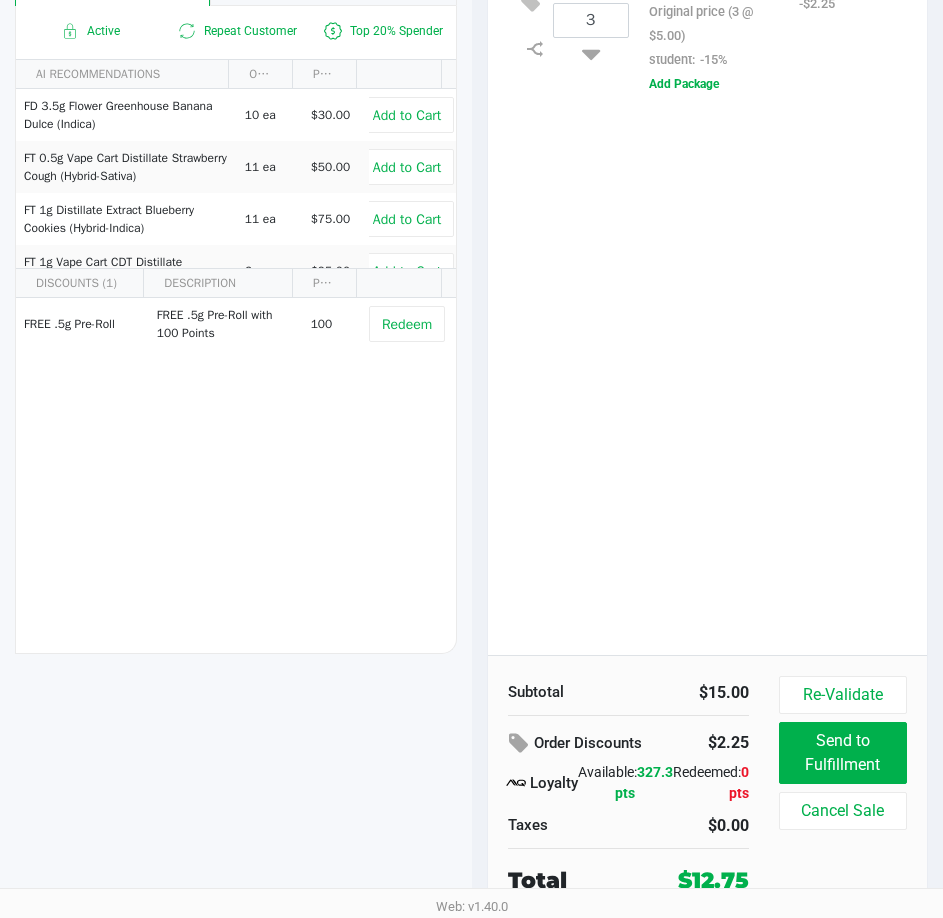 click on "3 FT 0.5g Pre-Roll Banana Lemon Drop (Sativa) 1ct Original price (3 @ [PRICE]) student: -15% [PRICE] [PRICE] -[PRICE] Add Package" 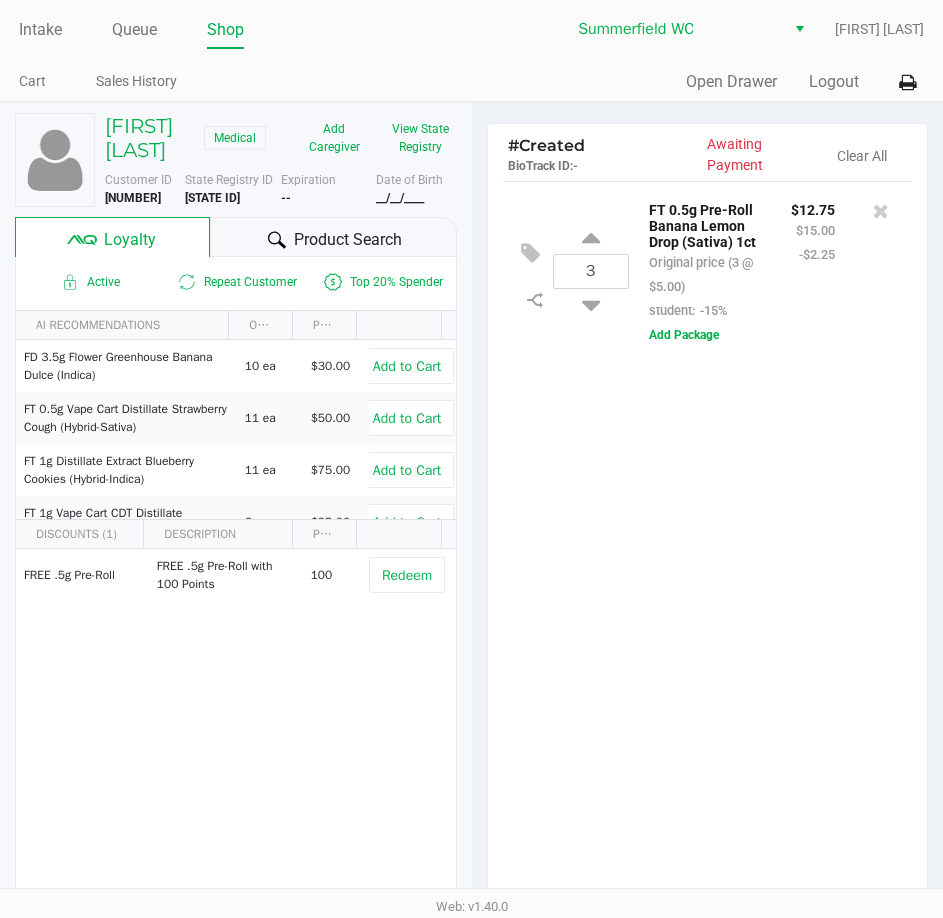 click on "3 FT 0.5g Pre-Roll Banana Lemon Drop (Sativa) 1ct Original price (3 @ [PRICE]) student: -15% [PRICE] [PRICE] -[PRICE] Add Package" 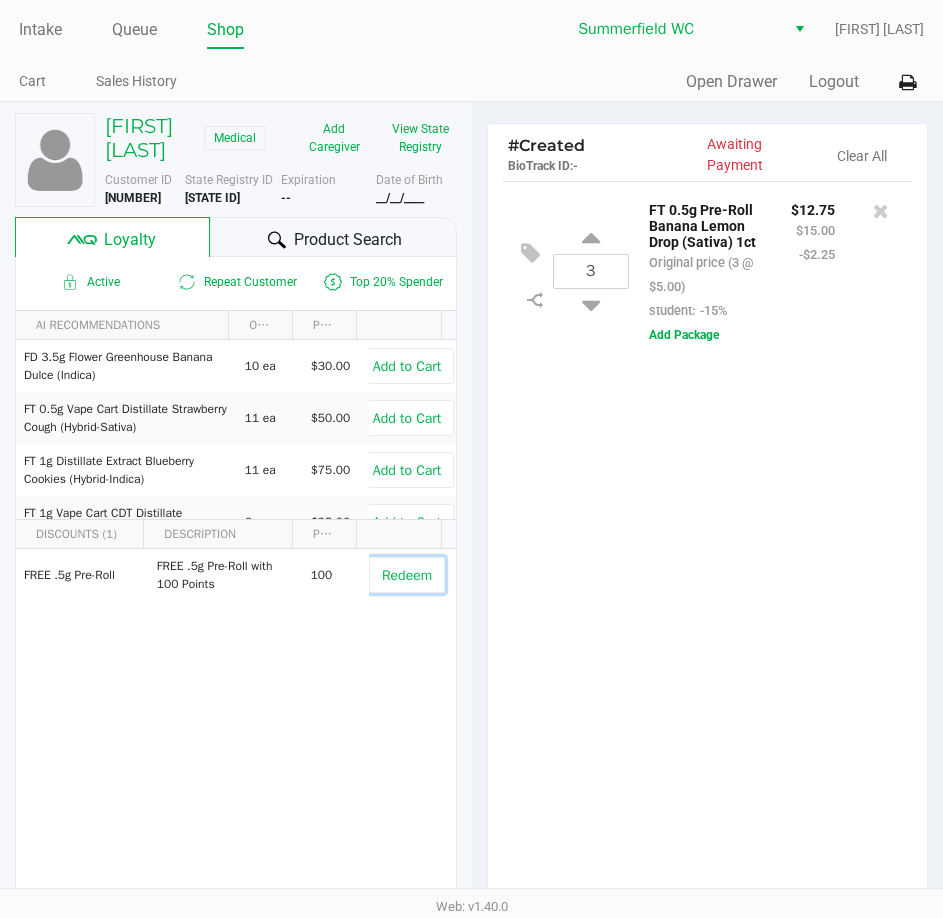 click on "Redeem" 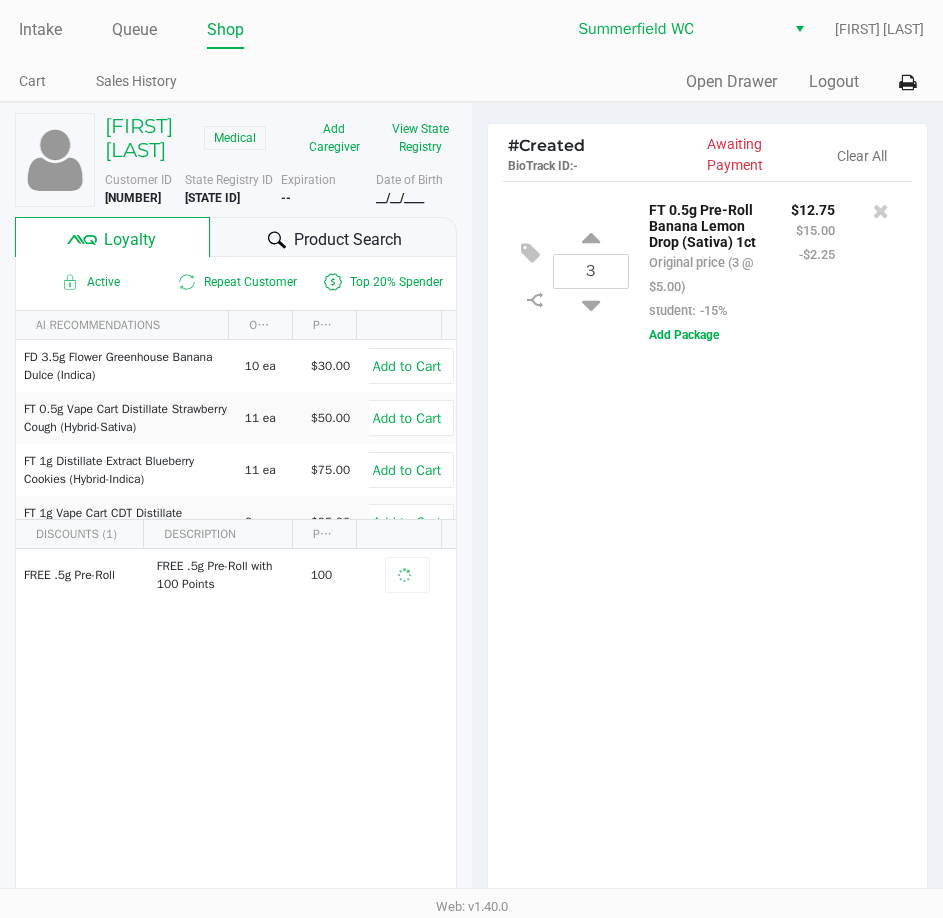 click on "MATT ROBERTS Medical Add Caregiver View State Registry Customer ID ________ State Registry ID P_______X Expiration -- More Date of Birth __/__/____ Loyalty Product Search Active Repeat Customer Top 20% Spender AI RECOMMENDATIONS ON HAND PRICE FD 3.5g Flower Greenhouse Banana Dulce (Indica) 10 ea $30.00 Add to Cart FT 0.5g Vape Cart Distillate Strawberry Cough (Hybrid-Sativa) 11 ea $50.00 Add to Cart FT 1g Distillate Extract Blueberry Cookies (Hybrid-Indica) 11 ea $75.00 Add to Cart FT 1g Vape Cart Distillate Gastronomical (Hybrid) 6 ea $95.00 Add to Cart FT 1g Vape Cart Distillate Master Kush (Indica) 1 ea $90.00 32 ea # 3" 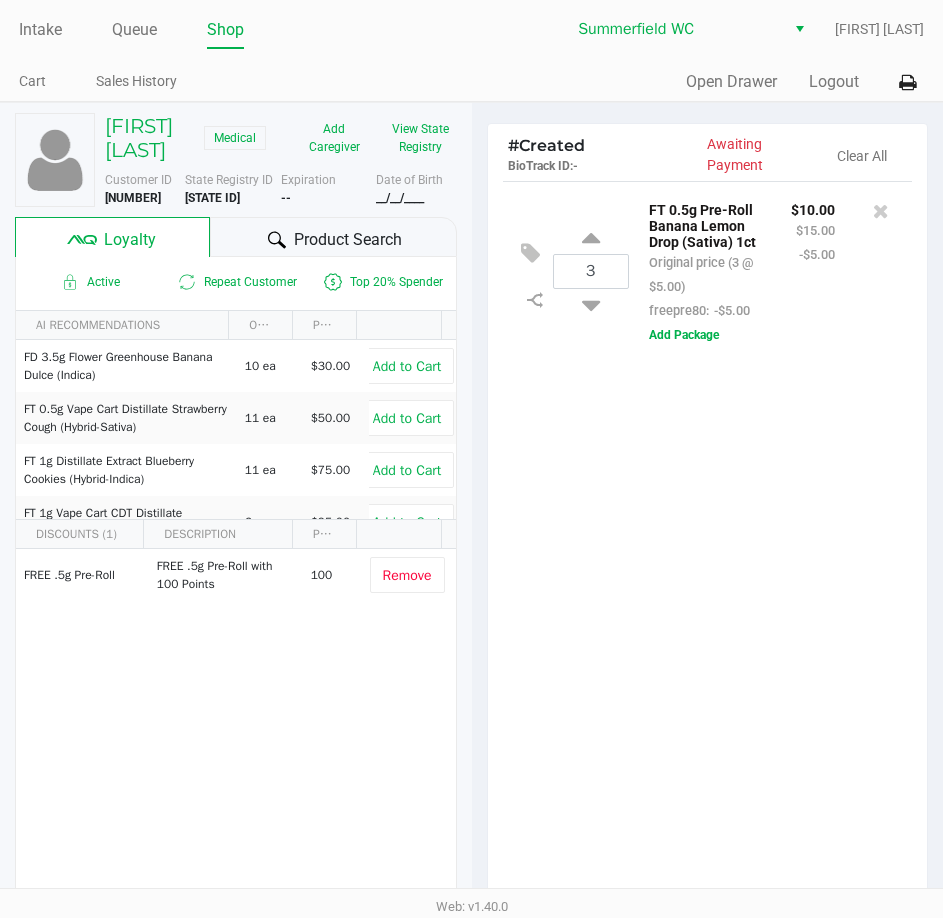 click on "3  FT 0.5g Pre-Roll Banana Lemon Drop (Sativa) 1ct   Original price (3 @ $5.00)  freepre80:  -$5.00 $10.00 $15.00 -$5.00  Add Package" 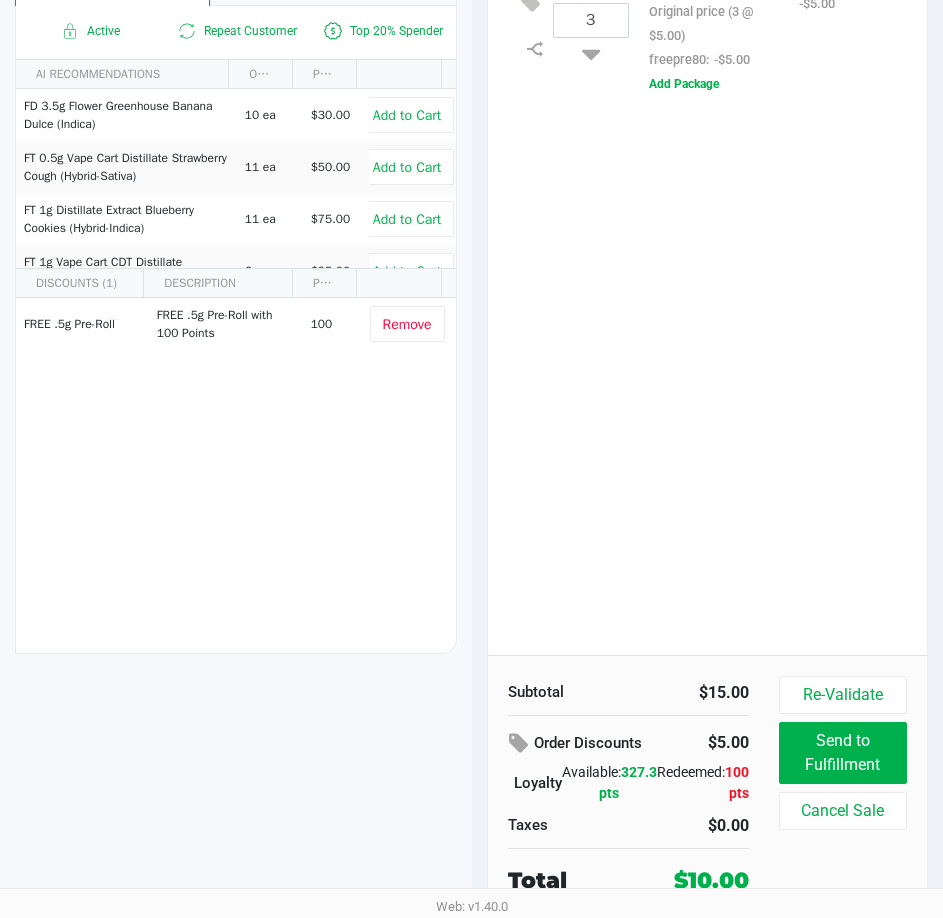 click on "3  FT 0.5g Pre-Roll Banana Lemon Drop (Sativa) 1ct   Original price (3 @ $5.00)  freepre80:  -$5.00 $10.00 $15.00 -$5.00  Add Package" 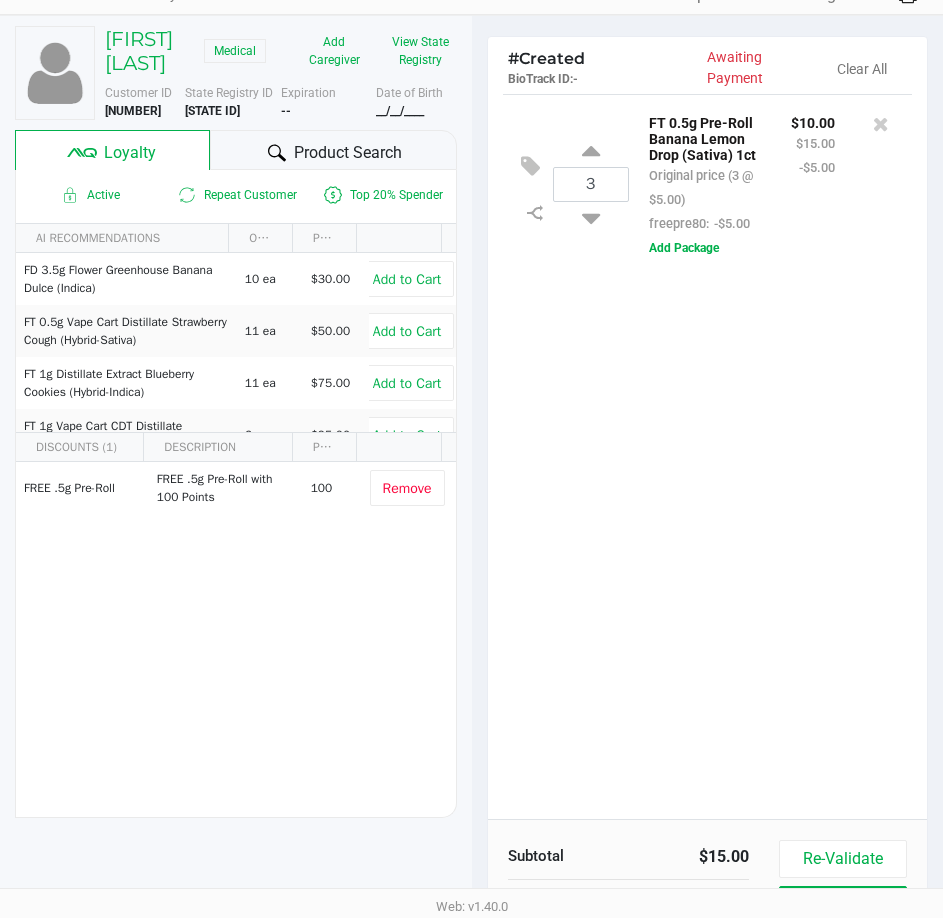 scroll, scrollTop: 0, scrollLeft: 0, axis: both 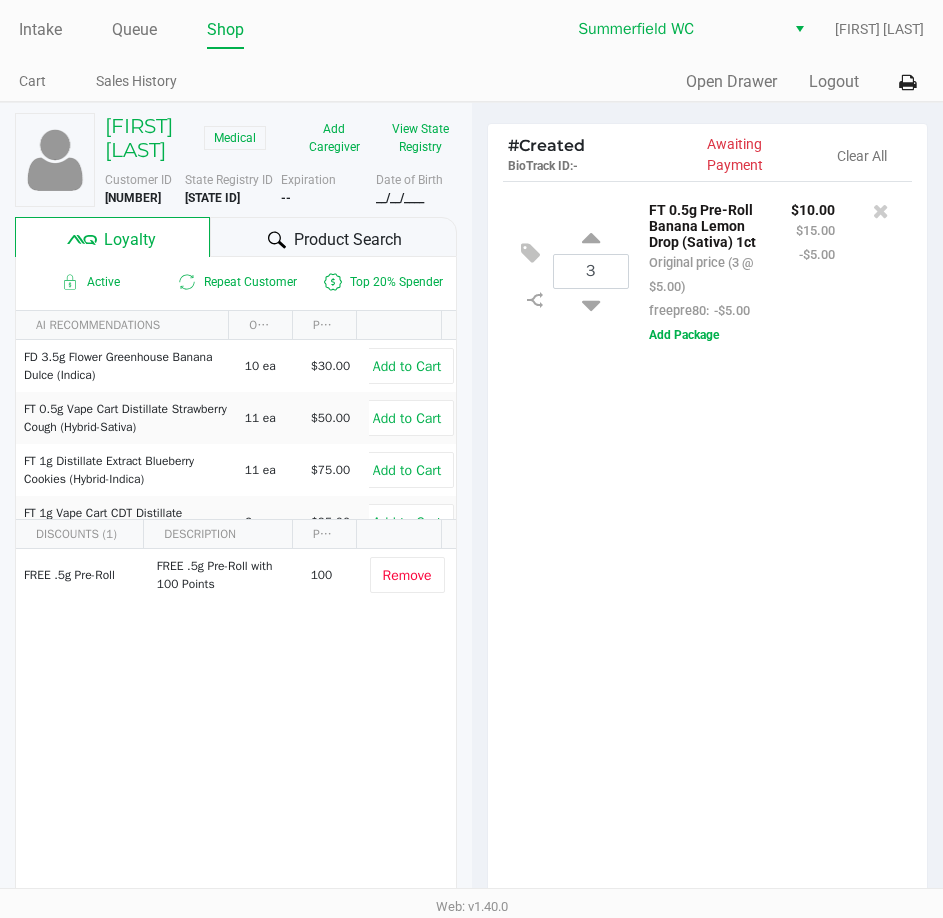 click on "3  FT 0.5g Pre-Roll Banana Lemon Drop (Sativa) 1ct   Original price (3 @ $5.00)  freepre80:  -$5.00 $10.00 $15.00 -$5.00  Add Package" 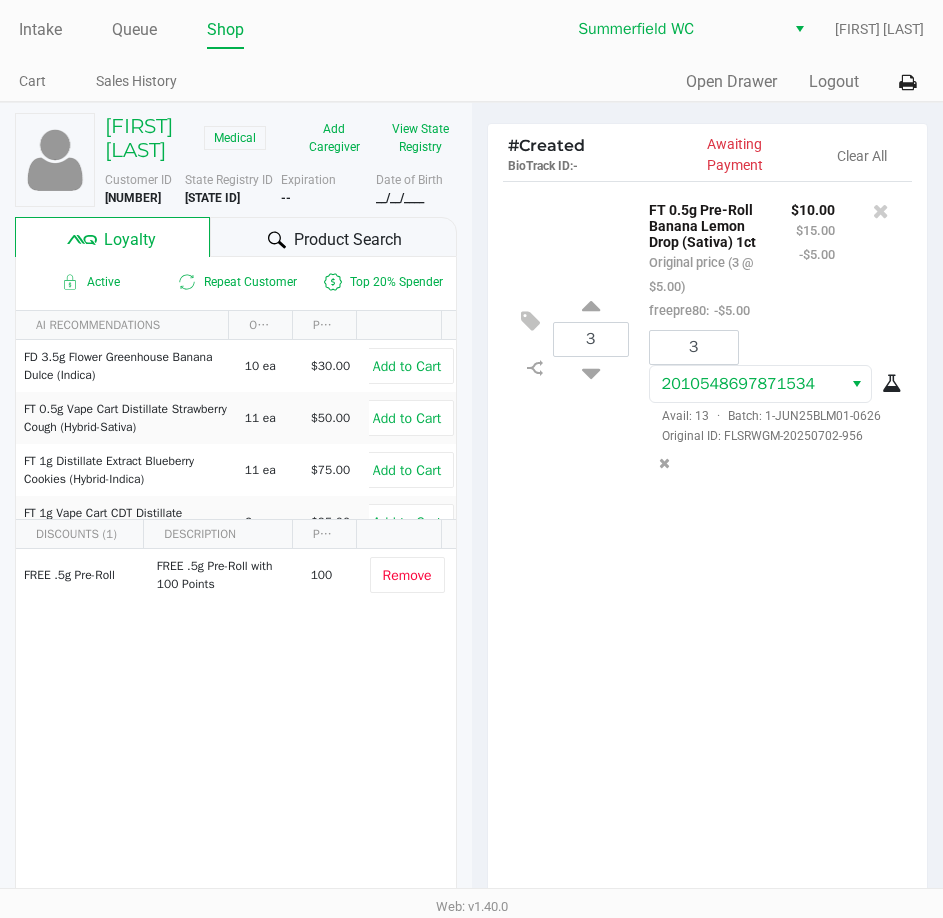 click on "3 FT 0.5g Pre-Roll Banana Lemon Drop (Sativa) 1ct Original price (3 @ $5.00) freepre80: -$5.00 $10.00 $15.00 -$5.00 3 ________________ Avail: 13 · Batch: 1-JUN25BLM01-0626 Original ID: FLSRWGM-20250702-956" 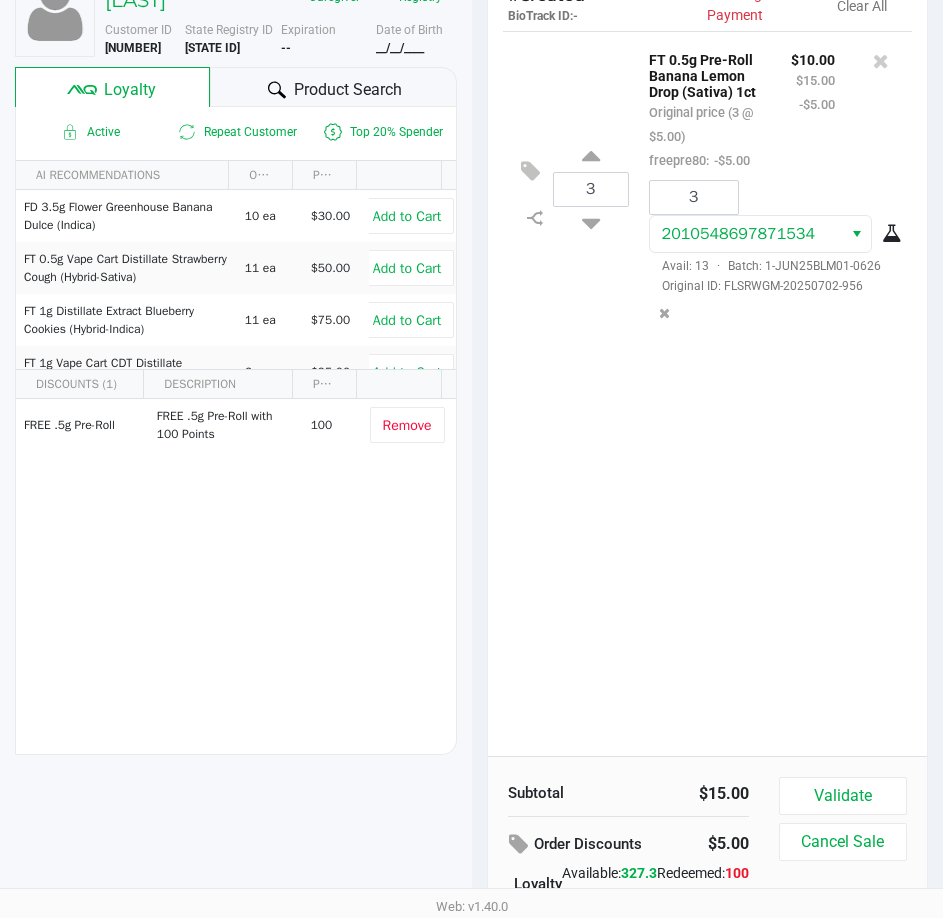 scroll, scrollTop: 251, scrollLeft: 0, axis: vertical 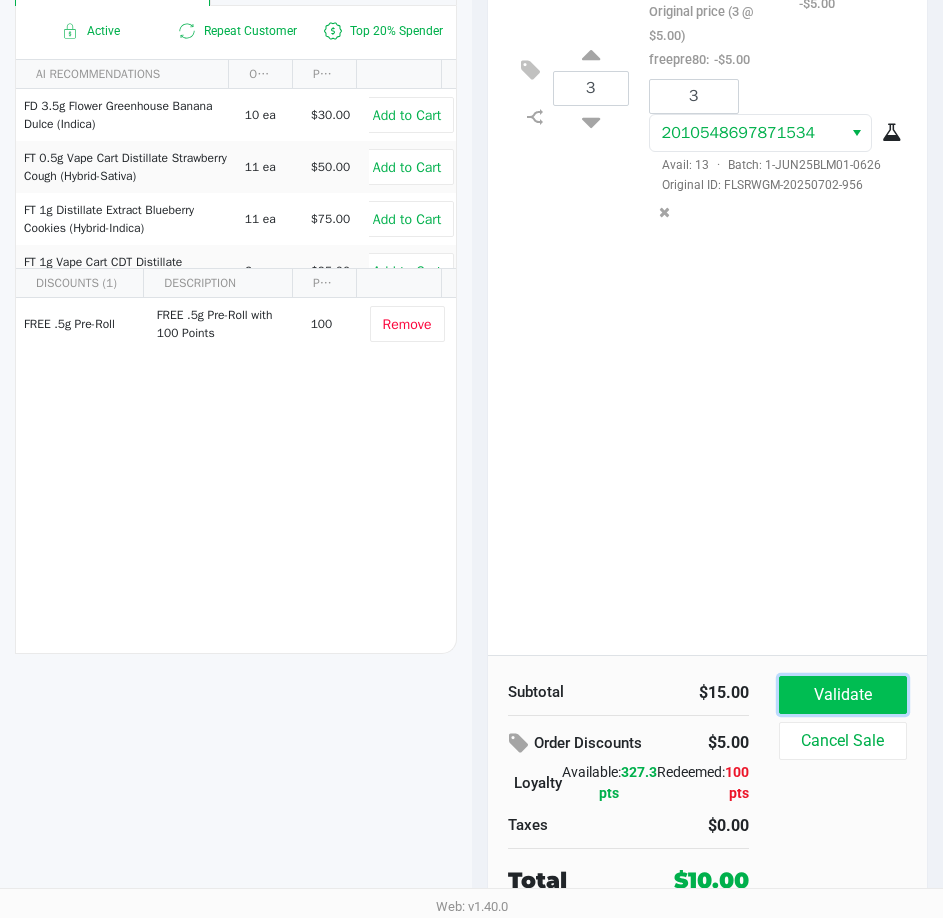 click on "Validate" 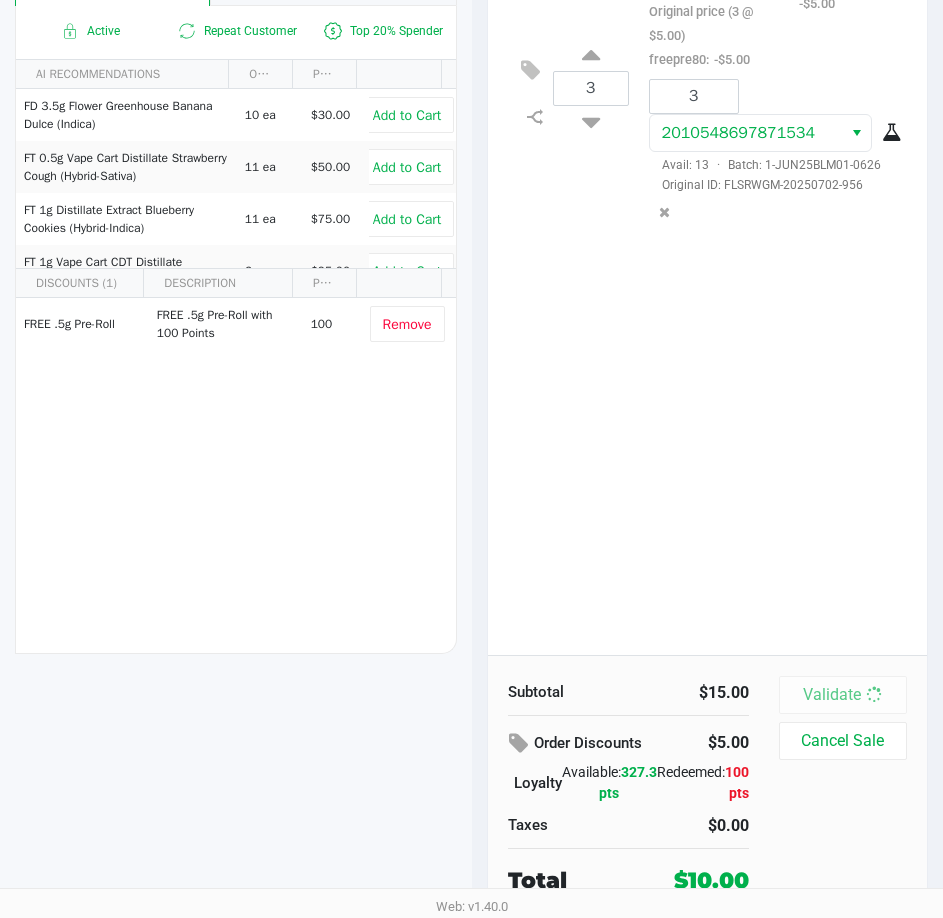 scroll, scrollTop: 0, scrollLeft: 0, axis: both 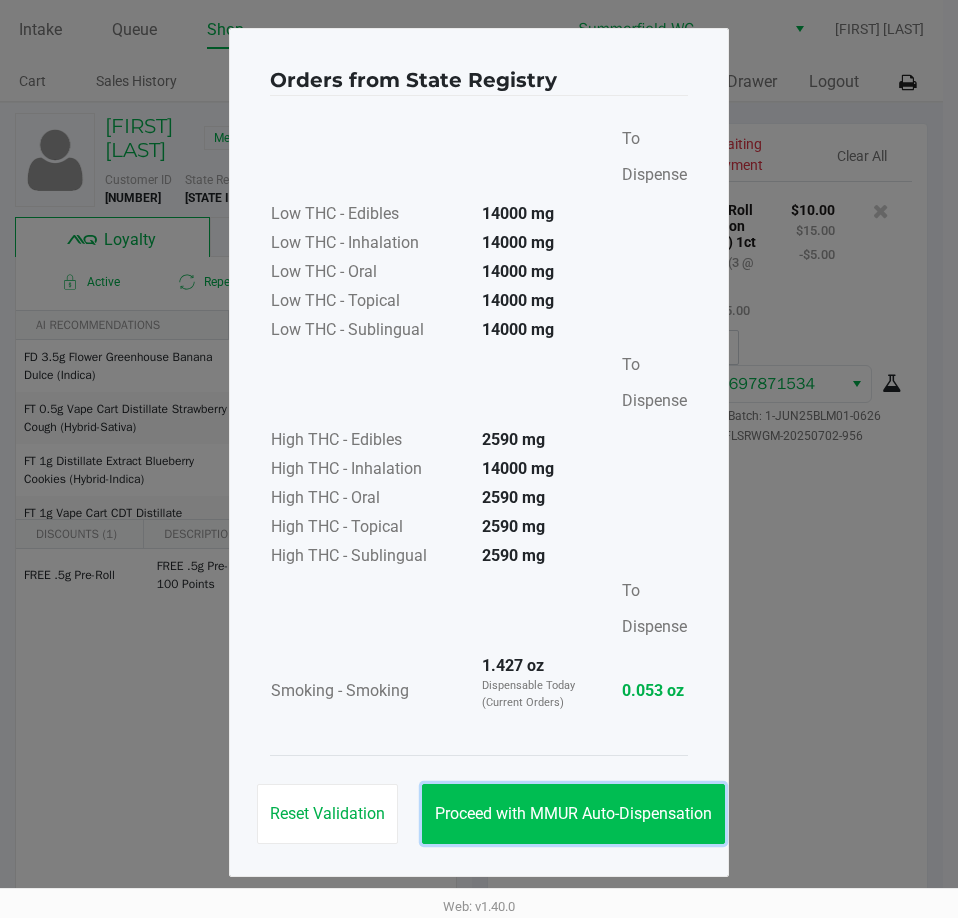 click on "Proceed with MMUR Auto-Dispensation" 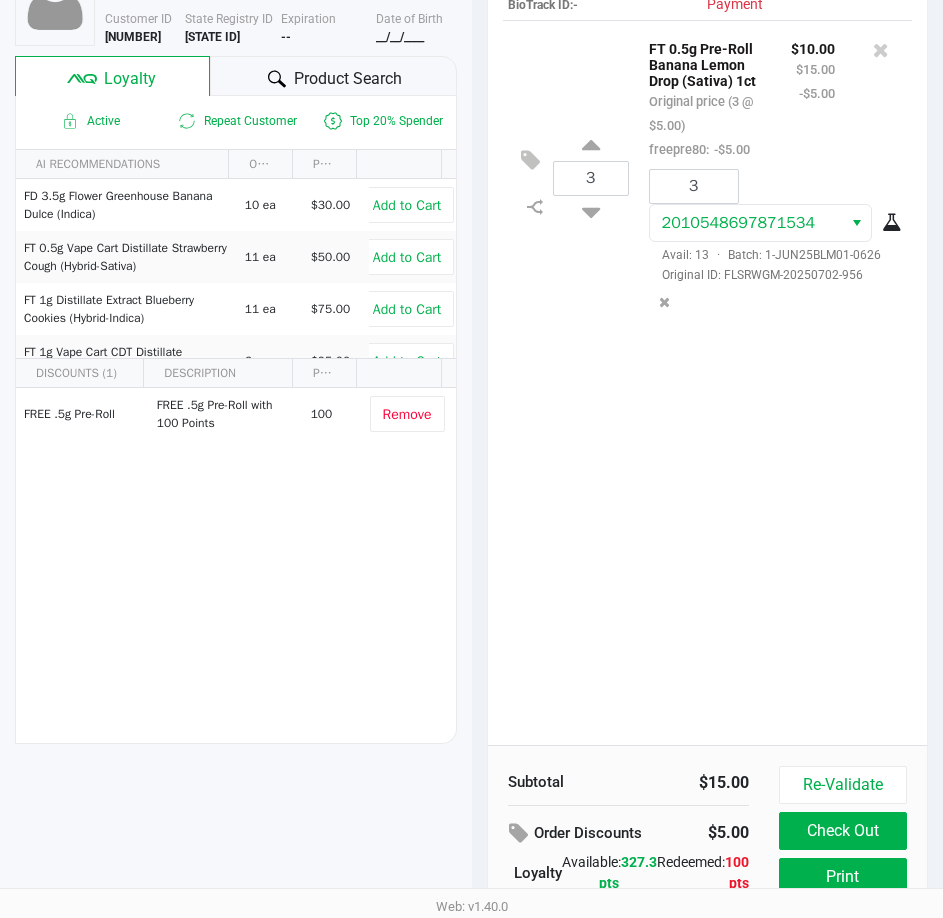 scroll, scrollTop: 254, scrollLeft: 0, axis: vertical 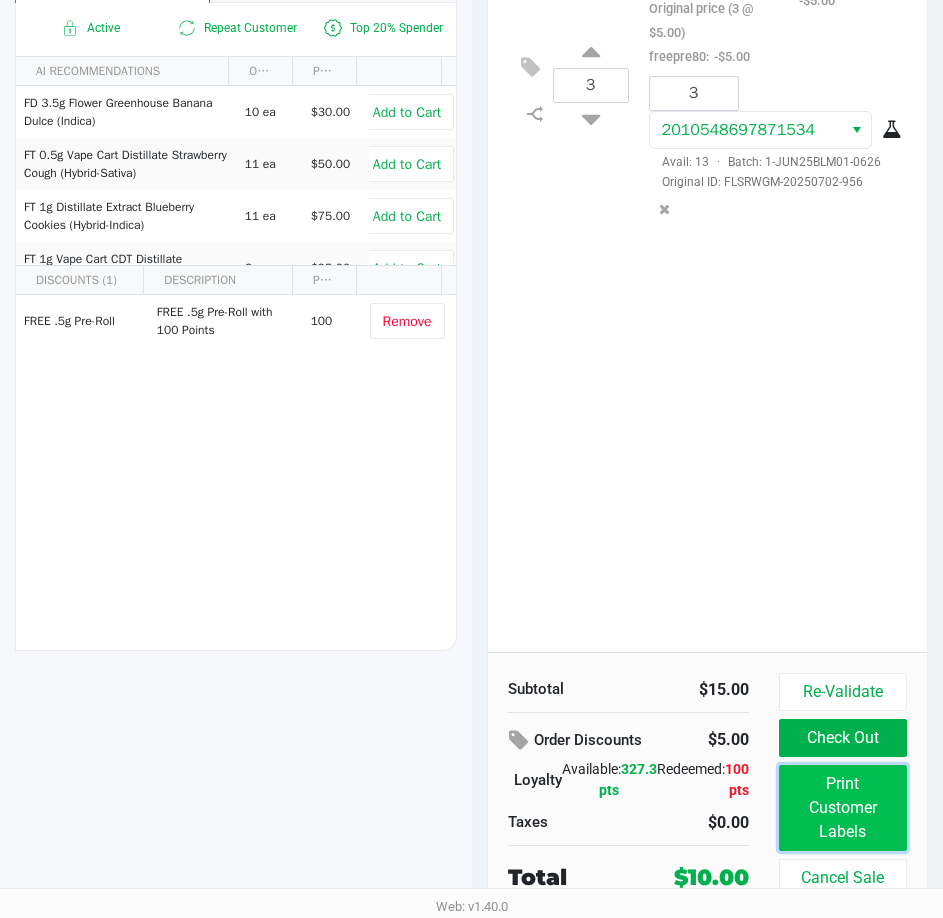 click on "Print Customer Labels" 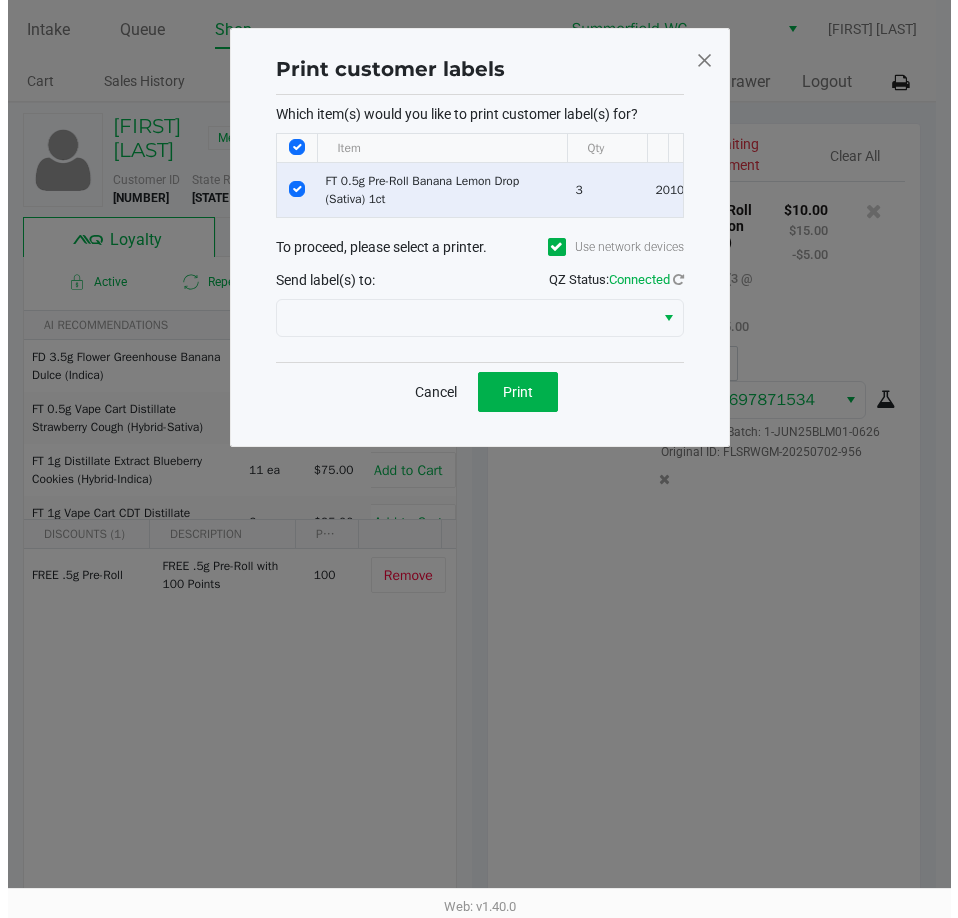 scroll, scrollTop: 0, scrollLeft: 0, axis: both 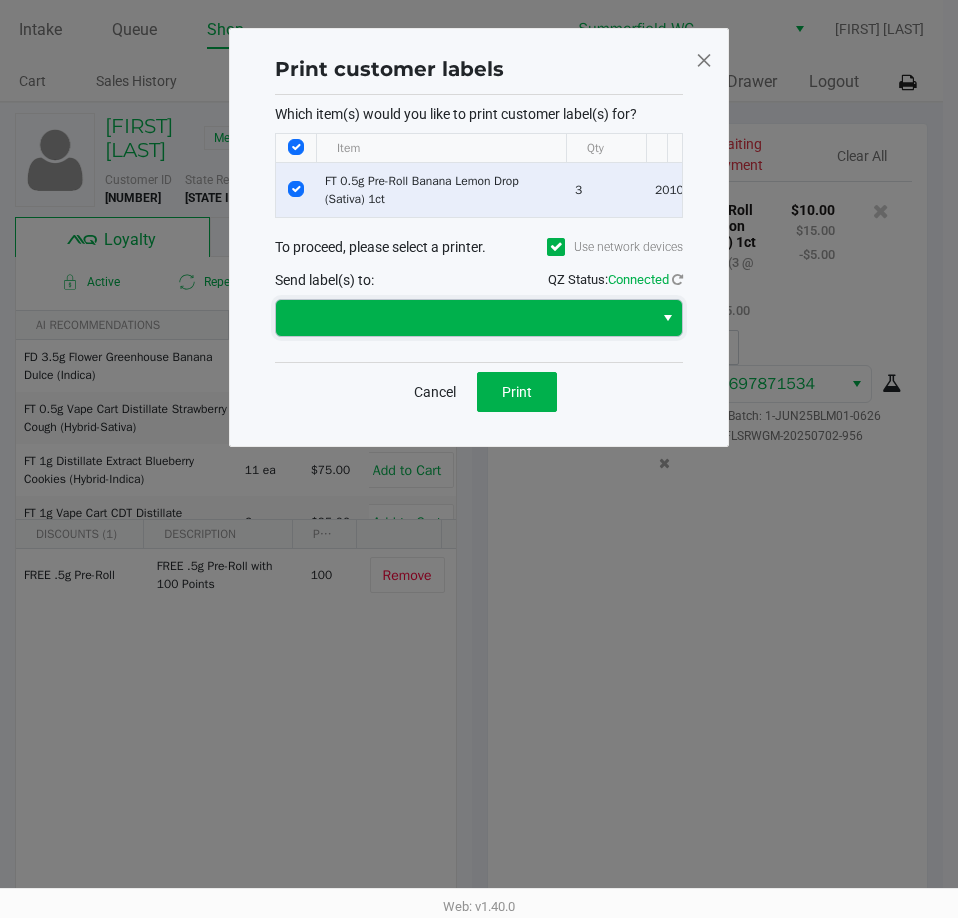 click at bounding box center [464, 318] 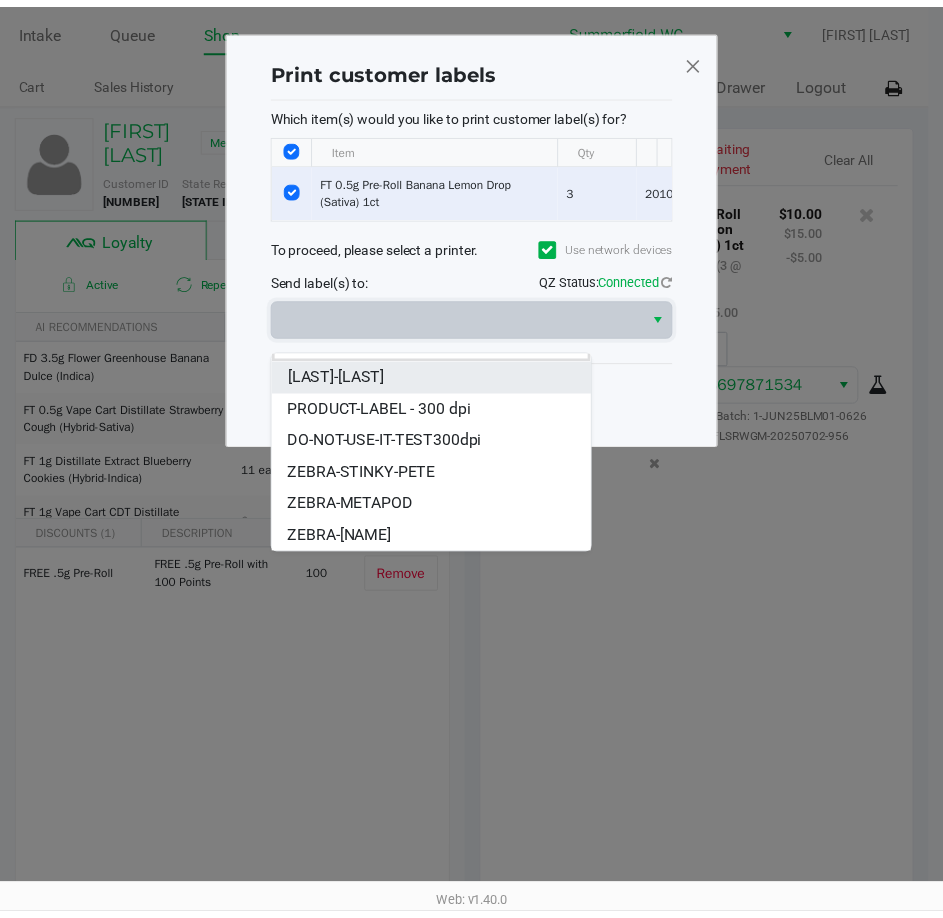 scroll, scrollTop: 0, scrollLeft: 0, axis: both 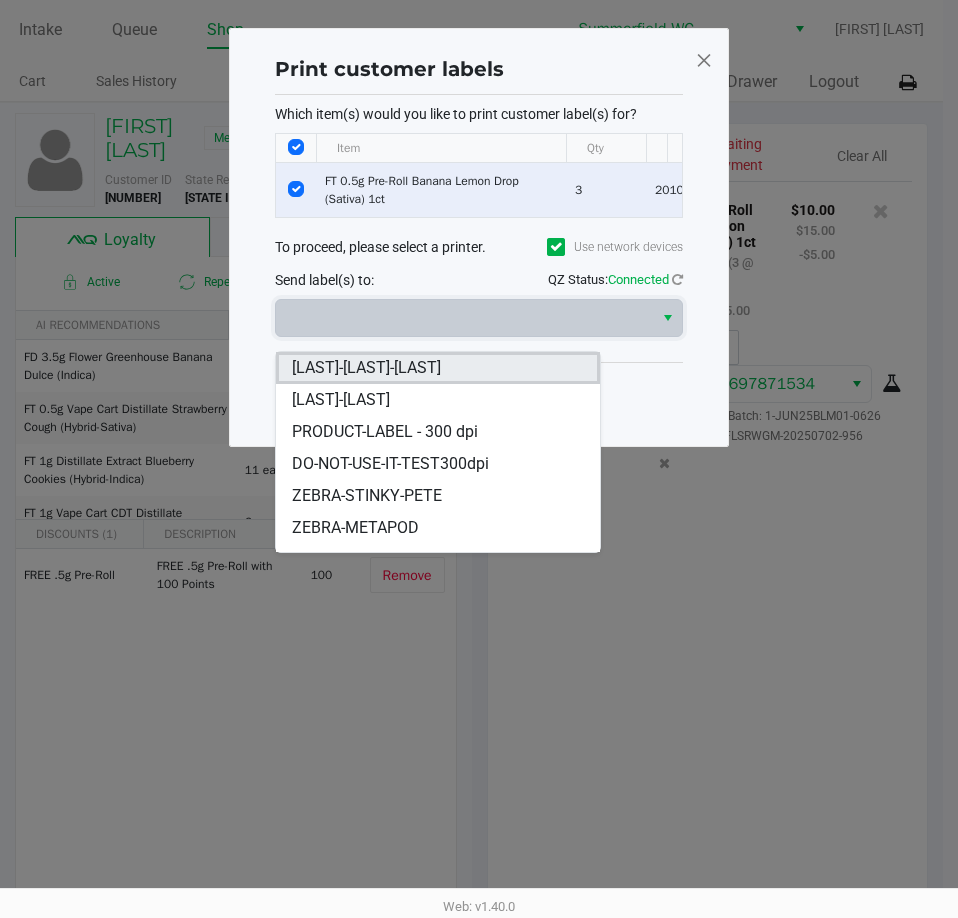 click on "[LAST]-[LAST]-[LAST]" at bounding box center (366, 368) 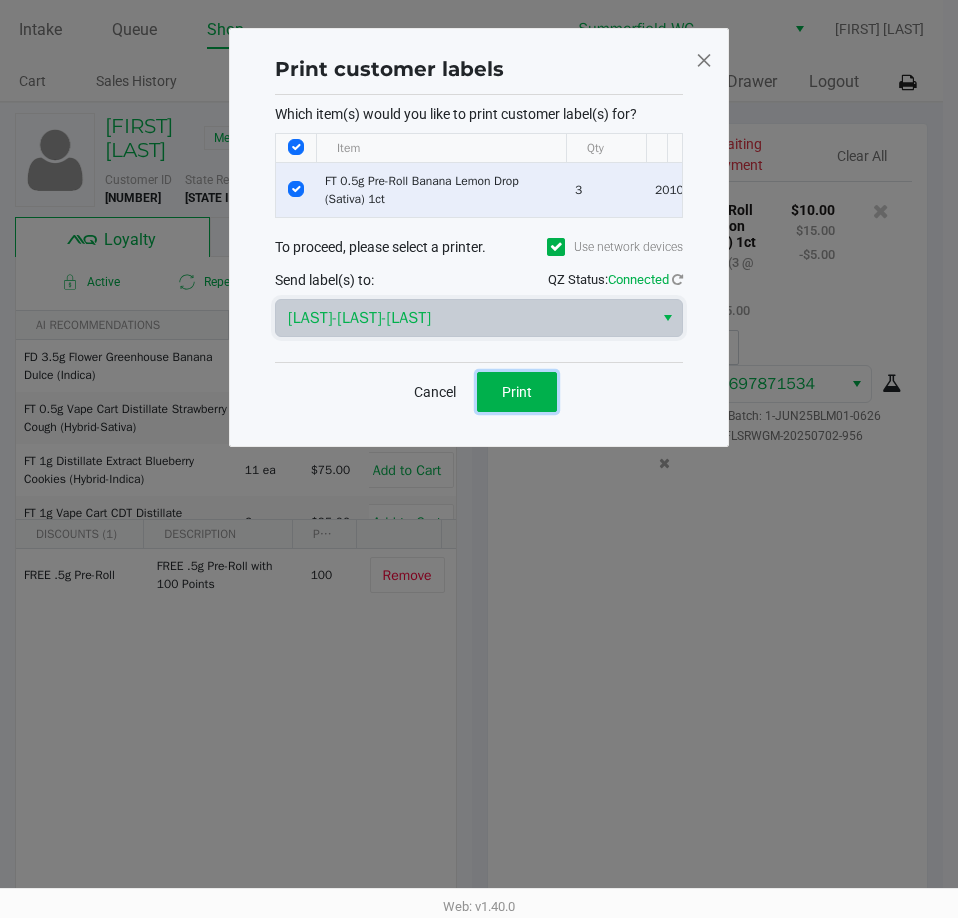 click on "Print" 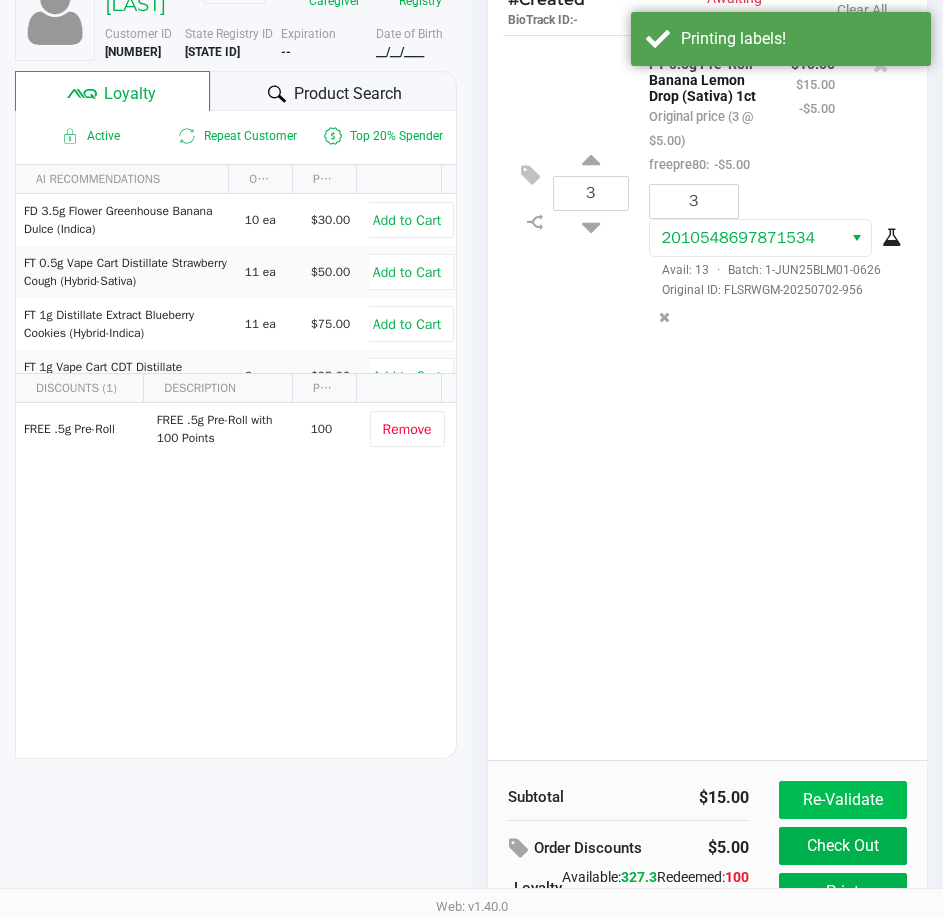 scroll, scrollTop: 254, scrollLeft: 0, axis: vertical 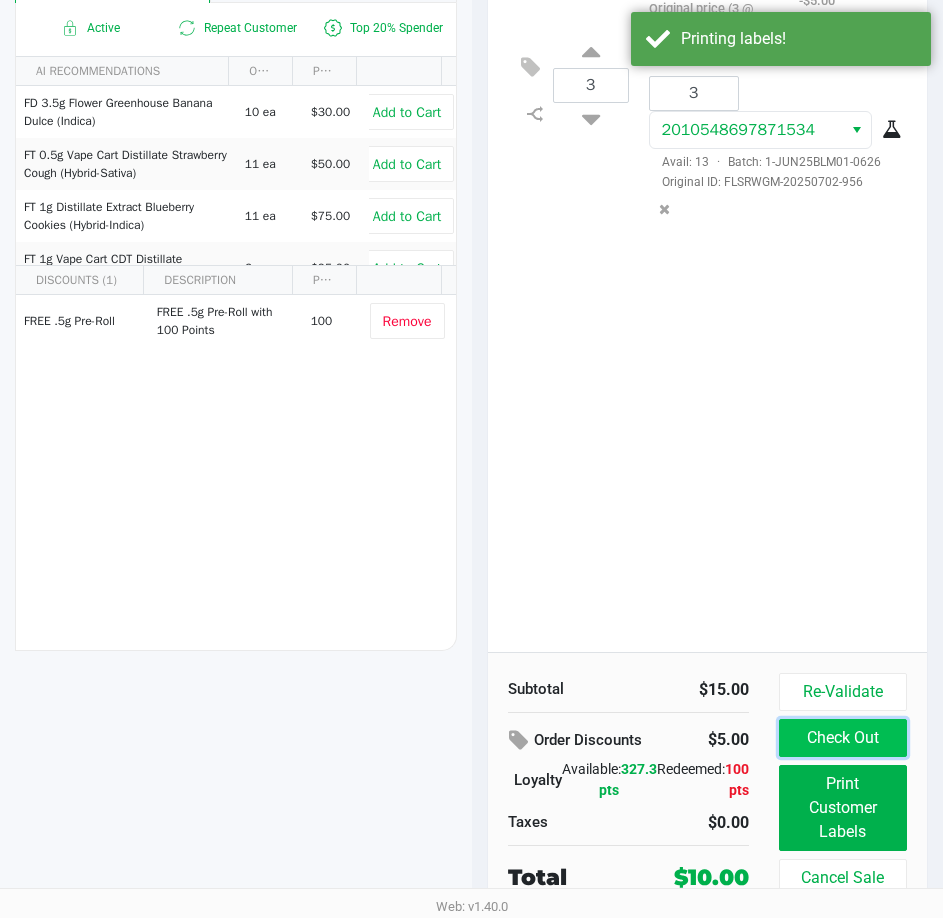 click on "Check Out" 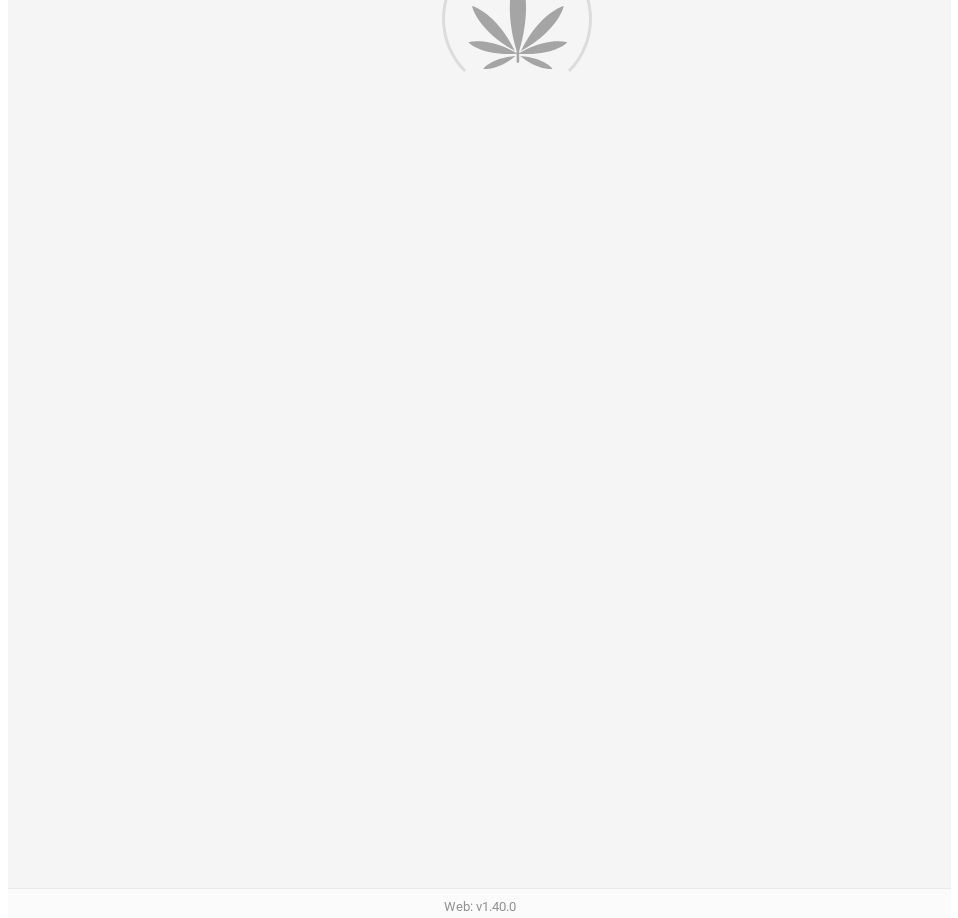 scroll, scrollTop: 0, scrollLeft: 0, axis: both 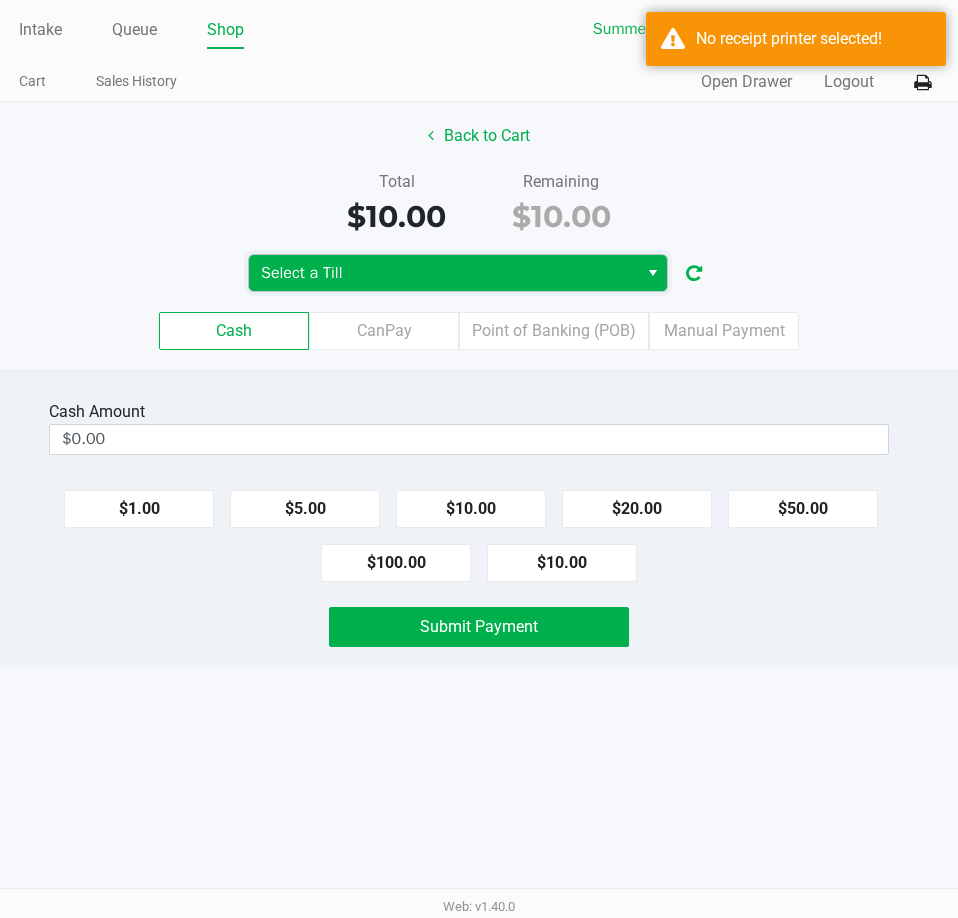 click on "Select a Till" at bounding box center (443, 273) 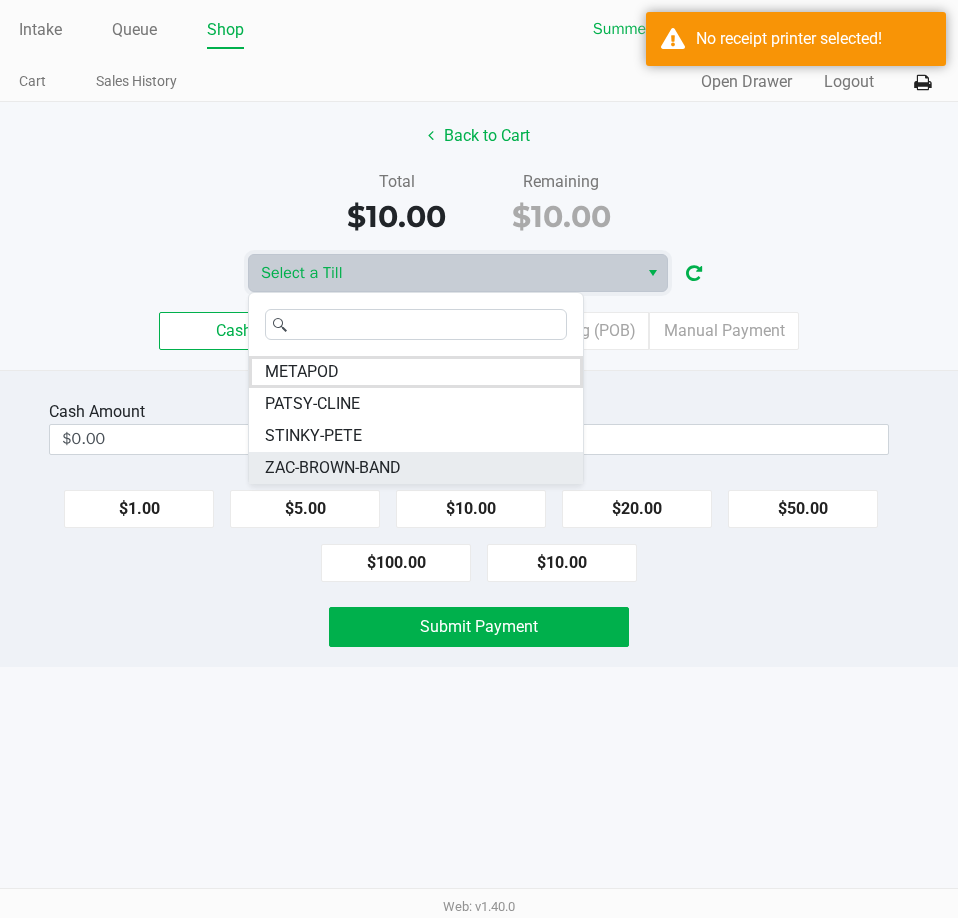 click on "ZAC-BROWN-BAND" at bounding box center (416, 468) 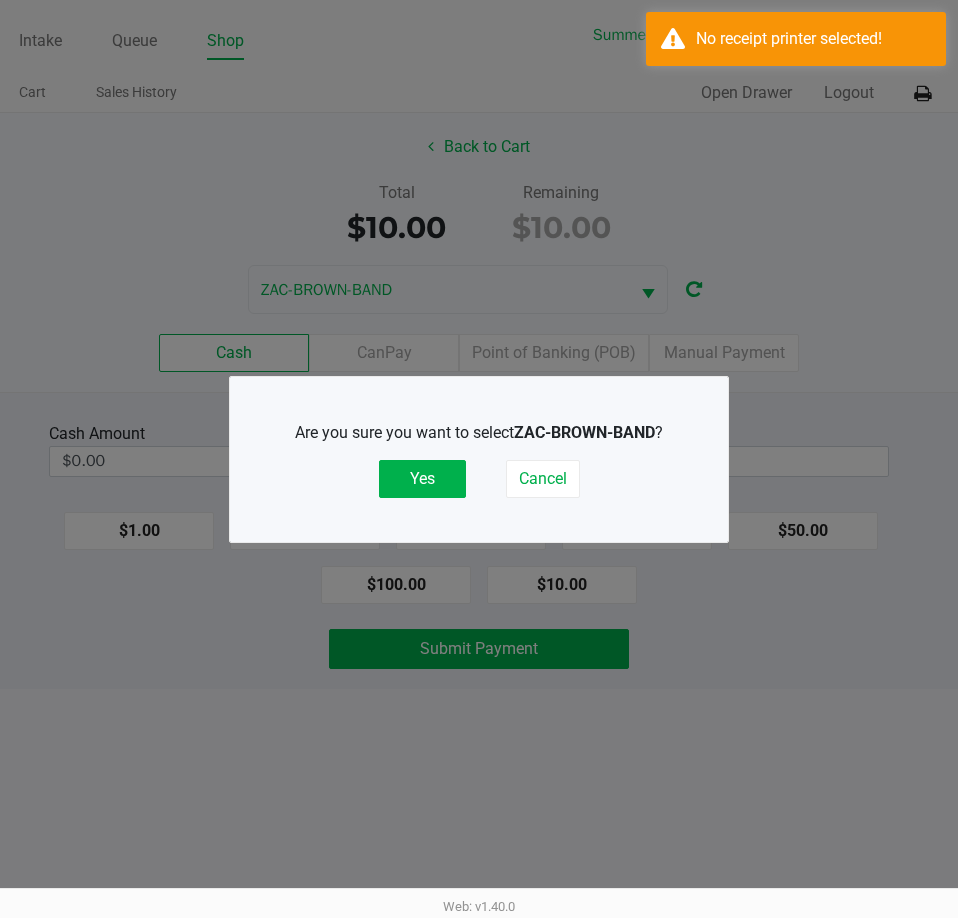 click on "Are you sure you want to select ZAC-BROWN-BAND ? Yes Cancel" 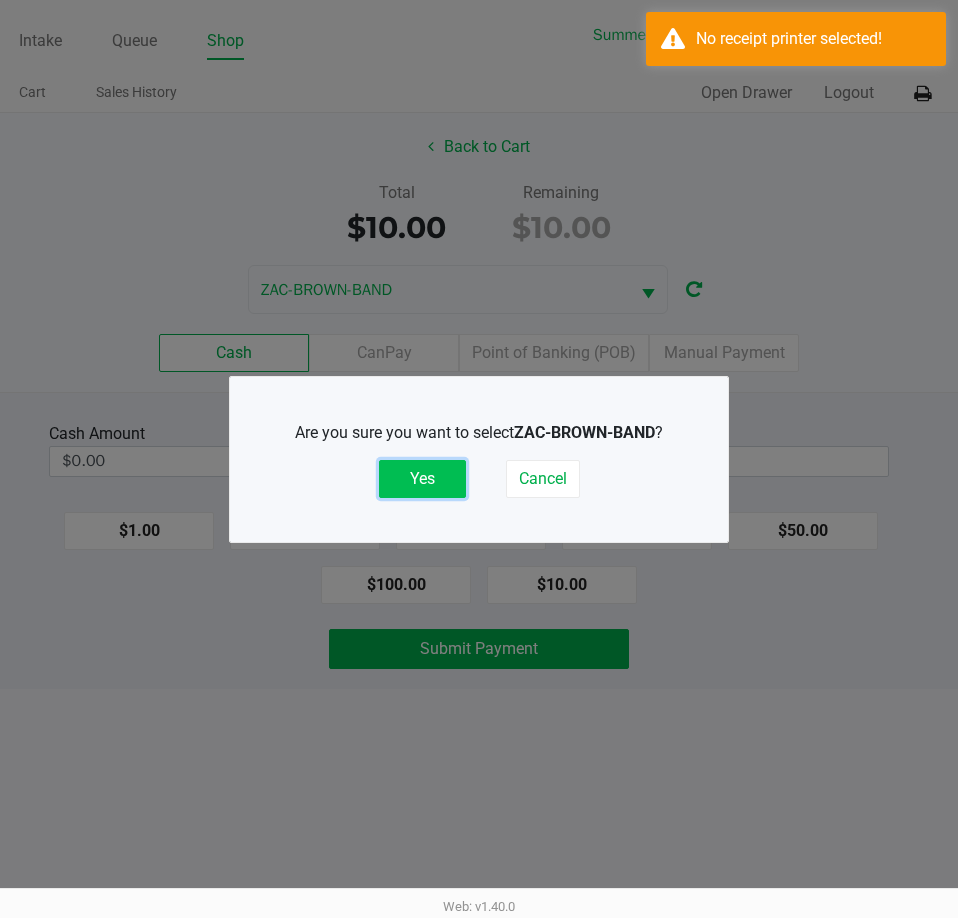 click on "Yes" 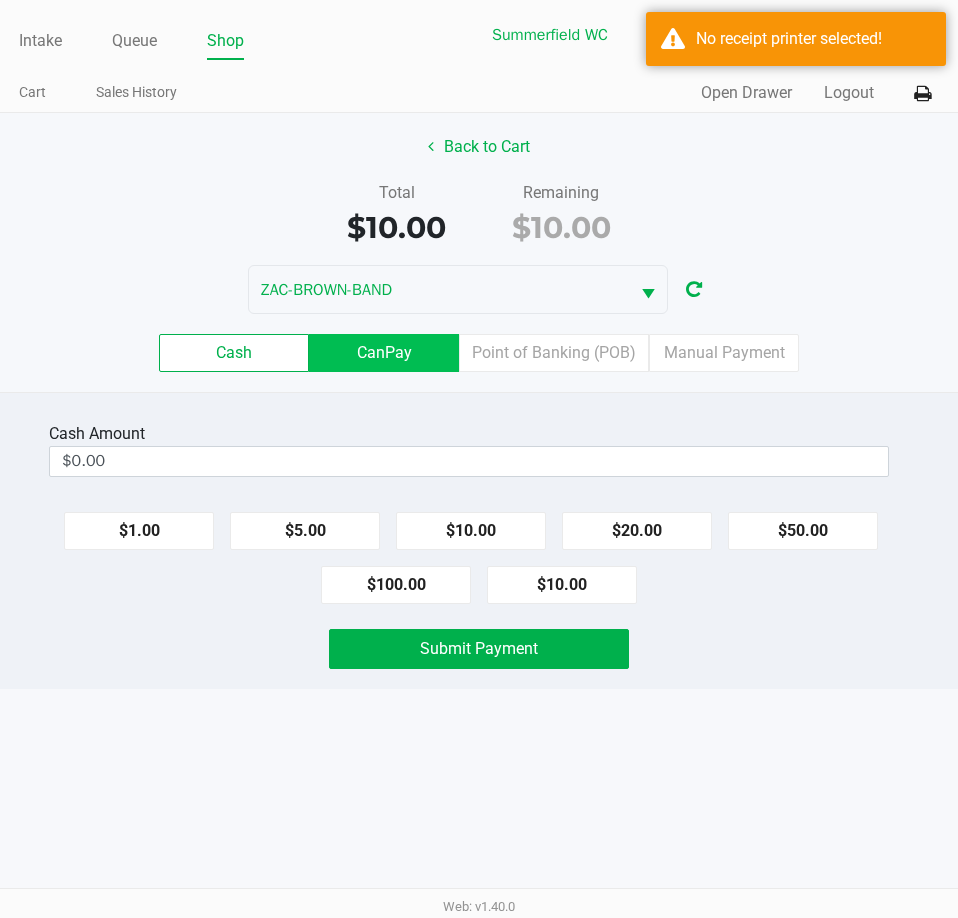 click on "CanPay" 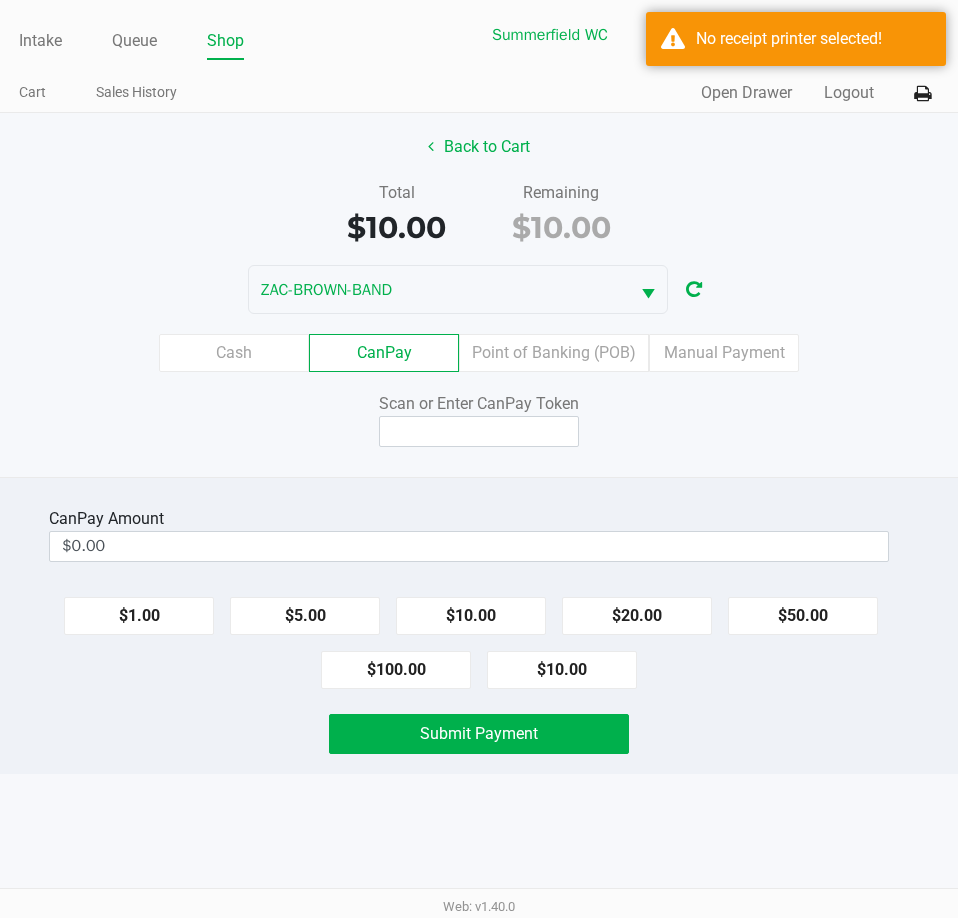 click on "$1.00   $5.00   $10.00   $20.00   $50.00   $100.00   $10.00" 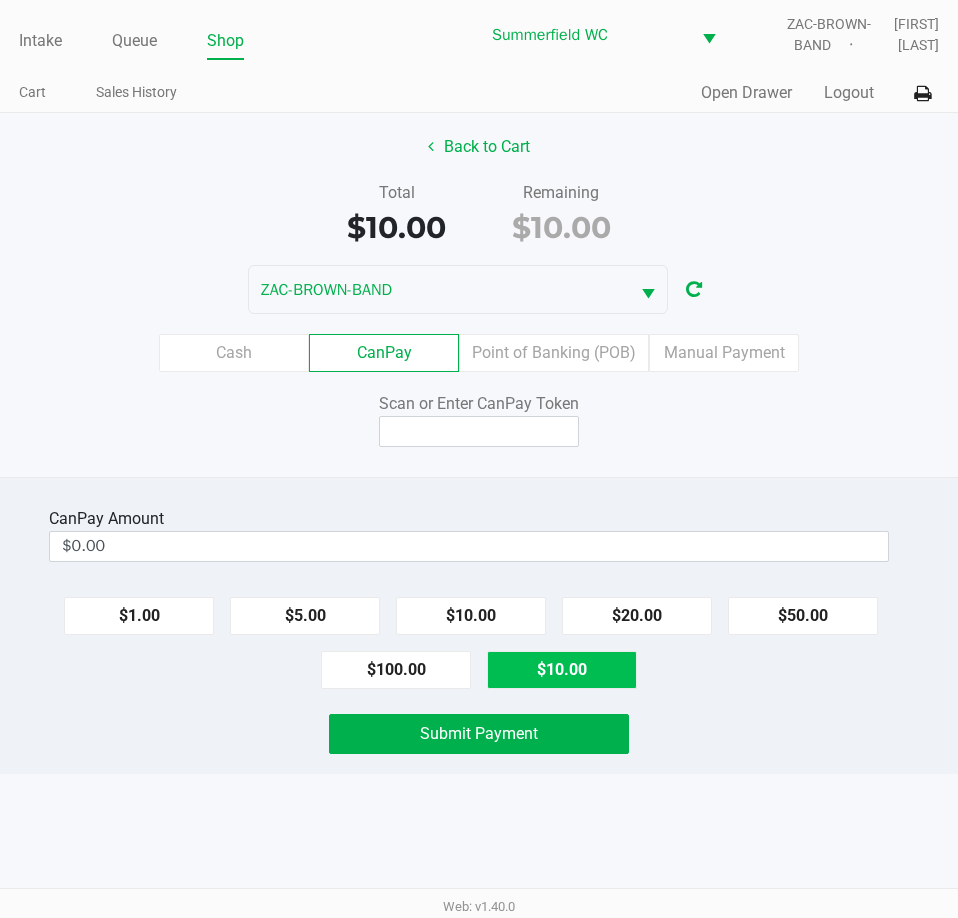 click on "$10.00" 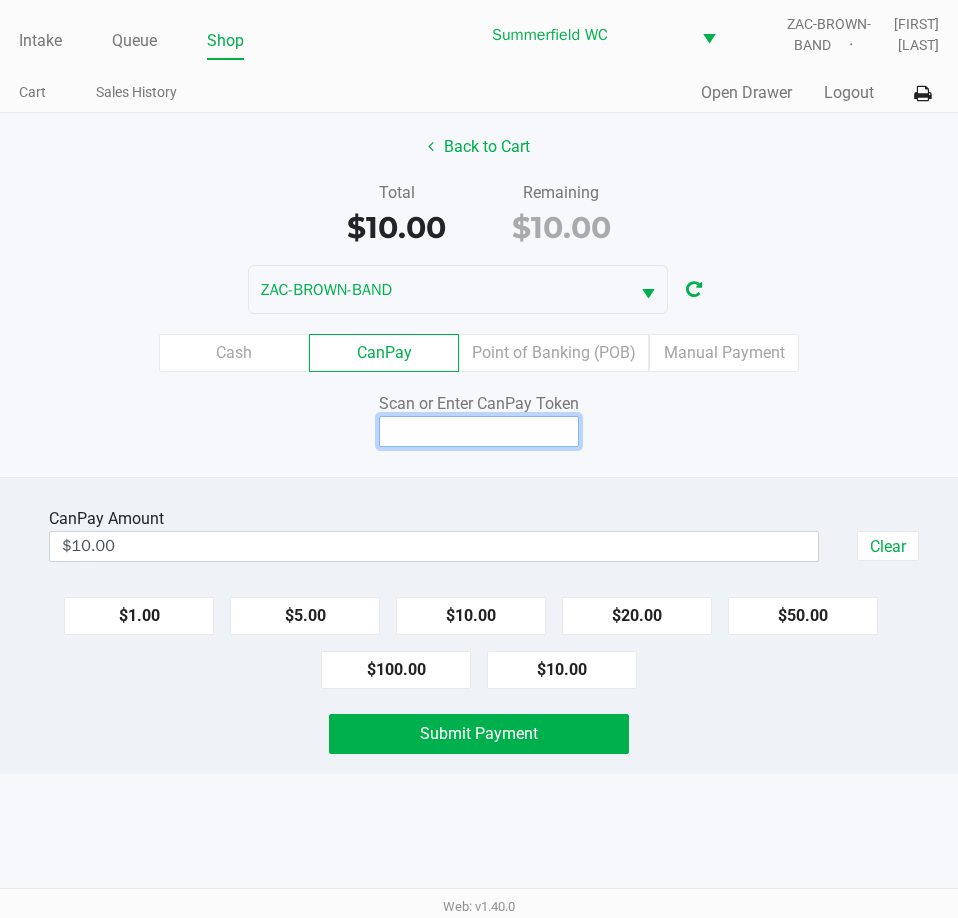 click 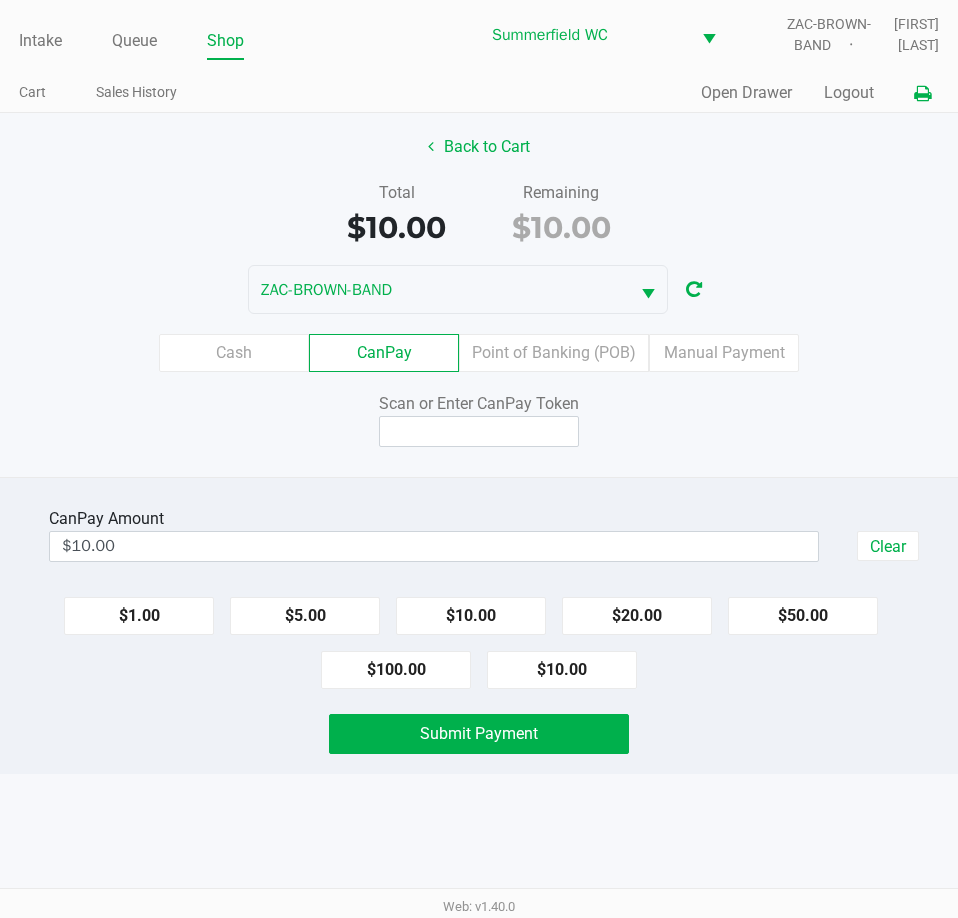 click 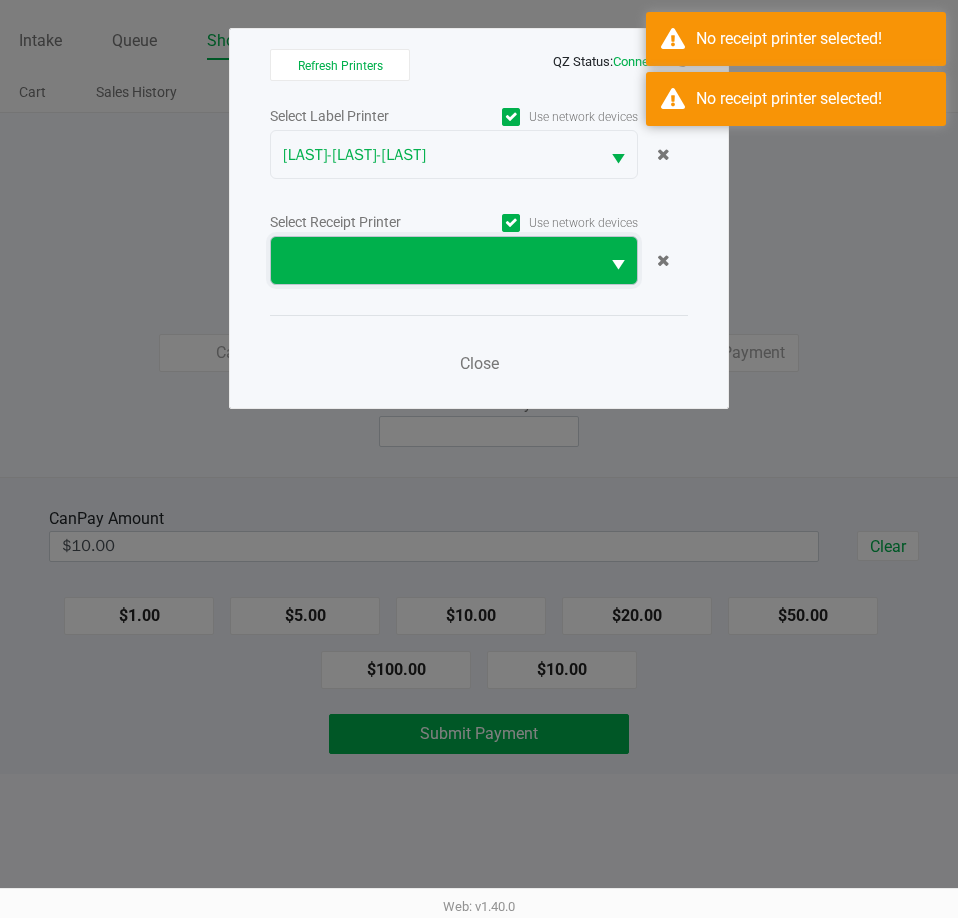 click at bounding box center (435, 260) 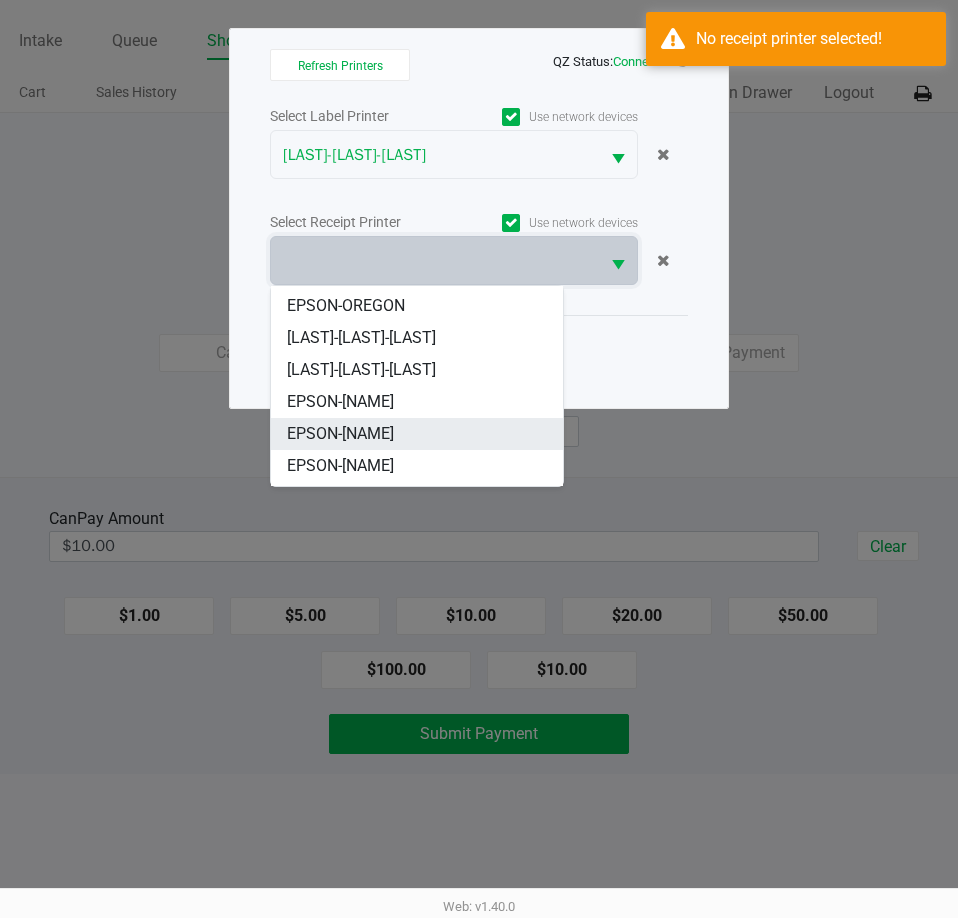 scroll, scrollTop: 216, scrollLeft: 0, axis: vertical 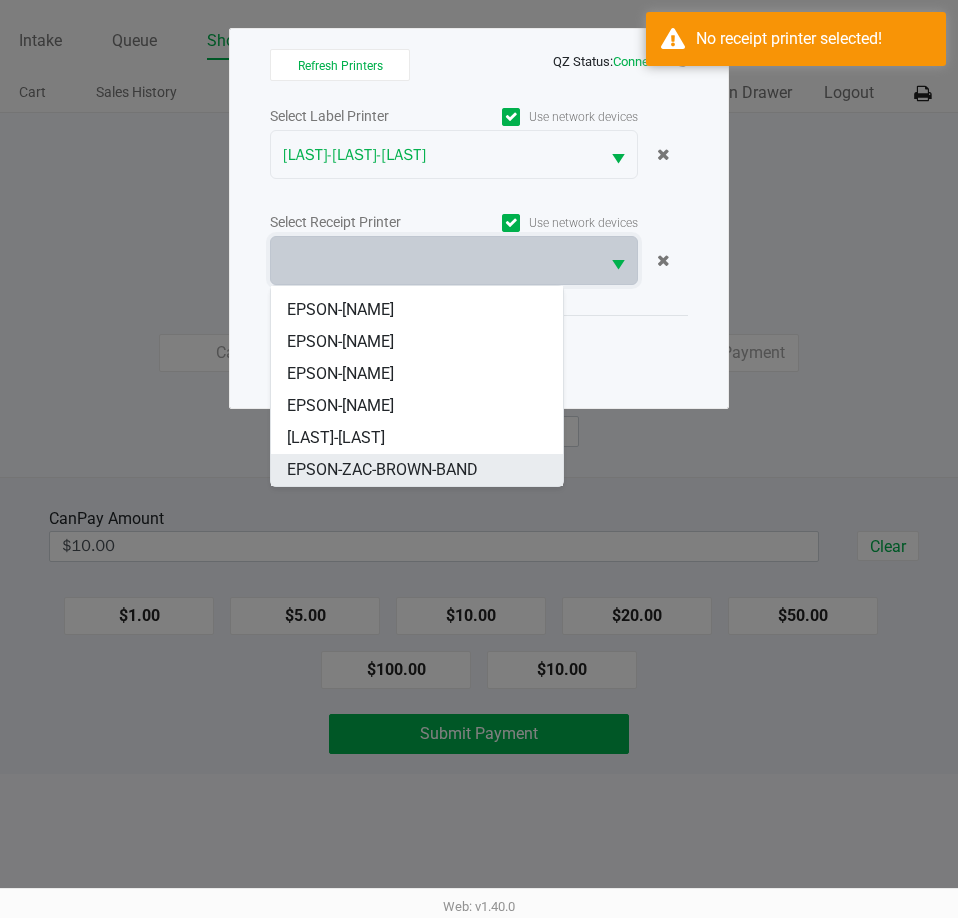 click on "EPSON-ZAC-BROWN-BAND" at bounding box center (382, 470) 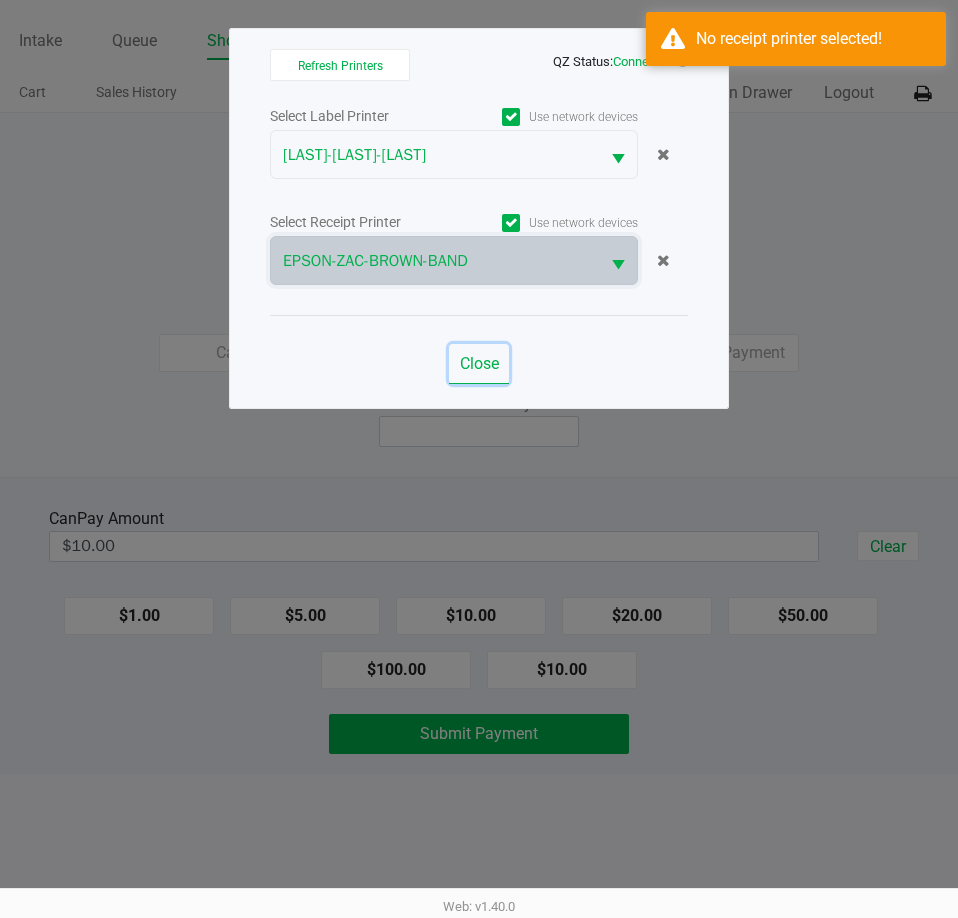 click on "Close" 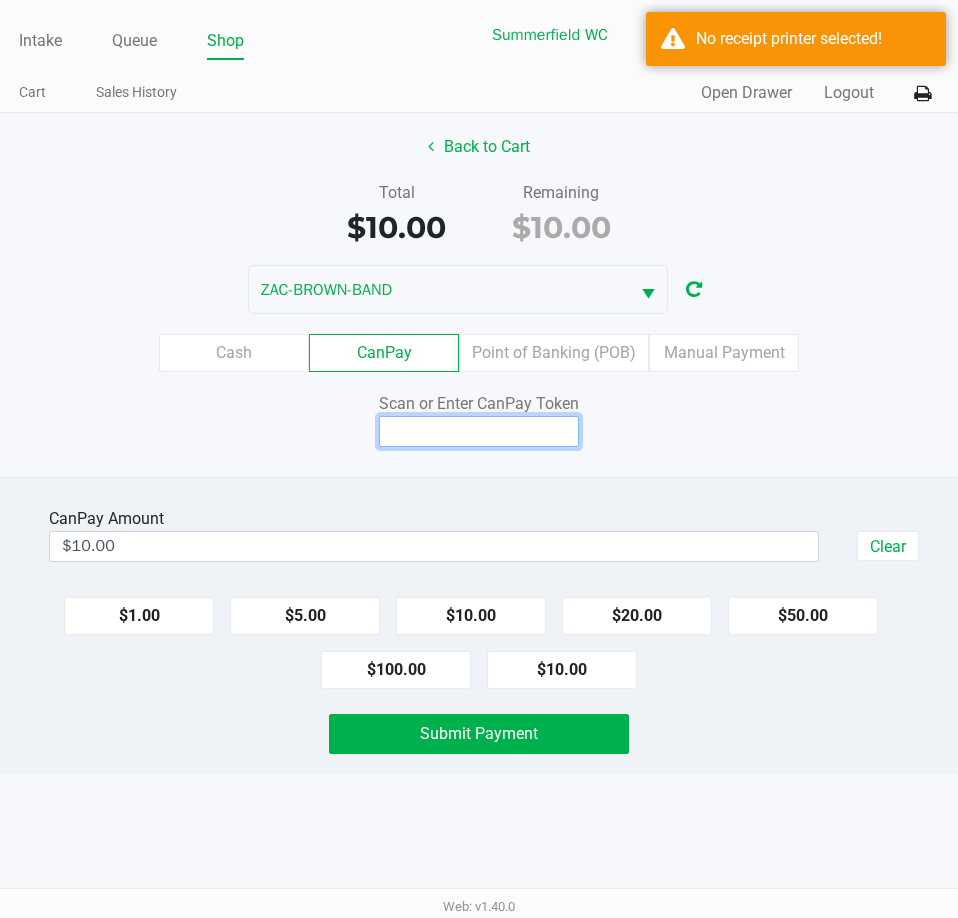 click 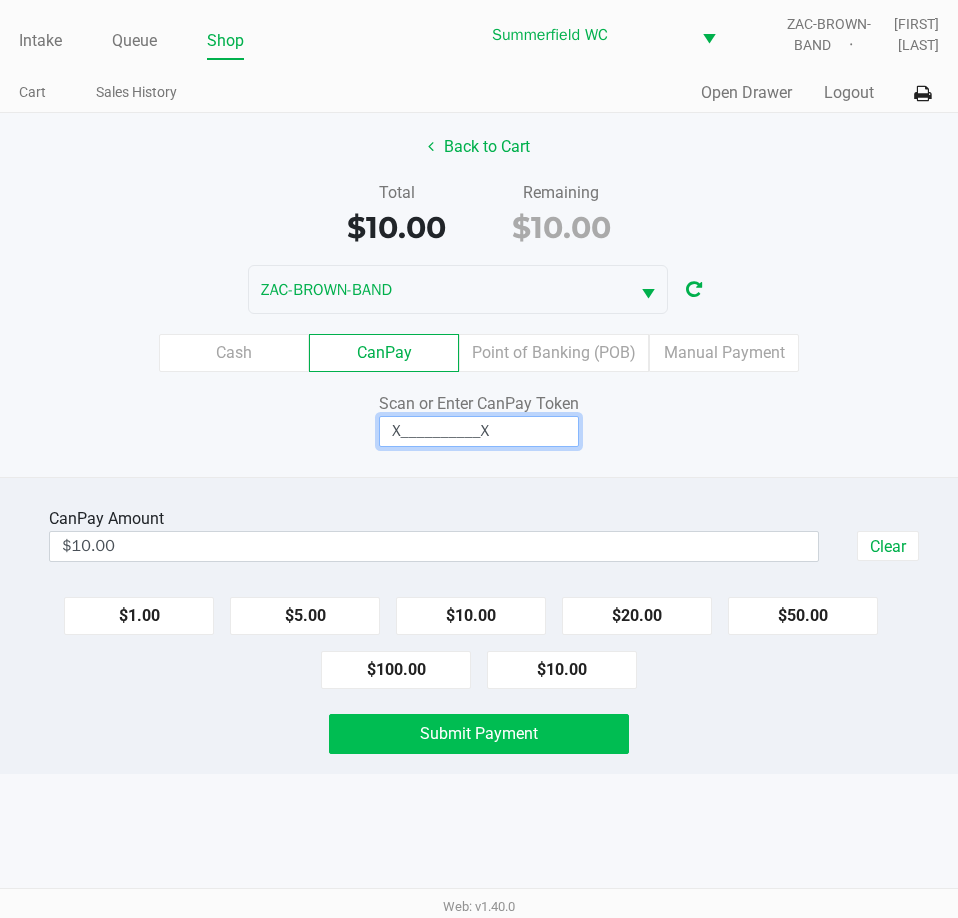 type on "X__________X" 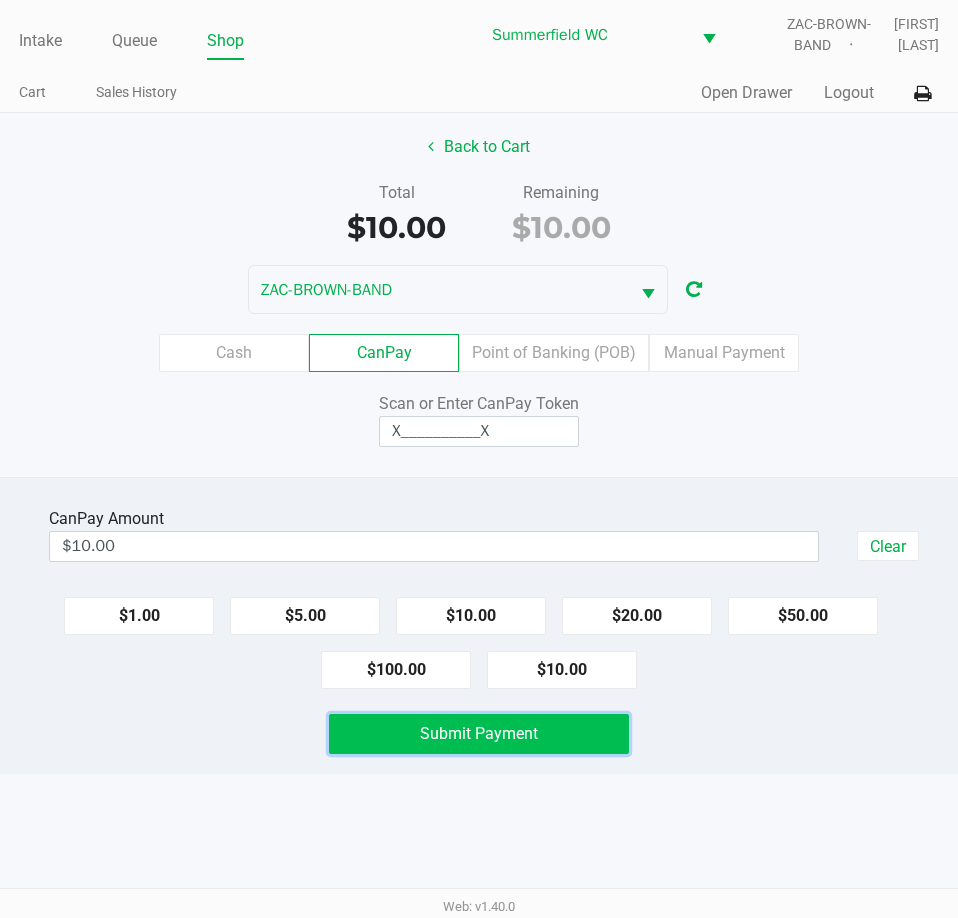 click on "Submit Payment" 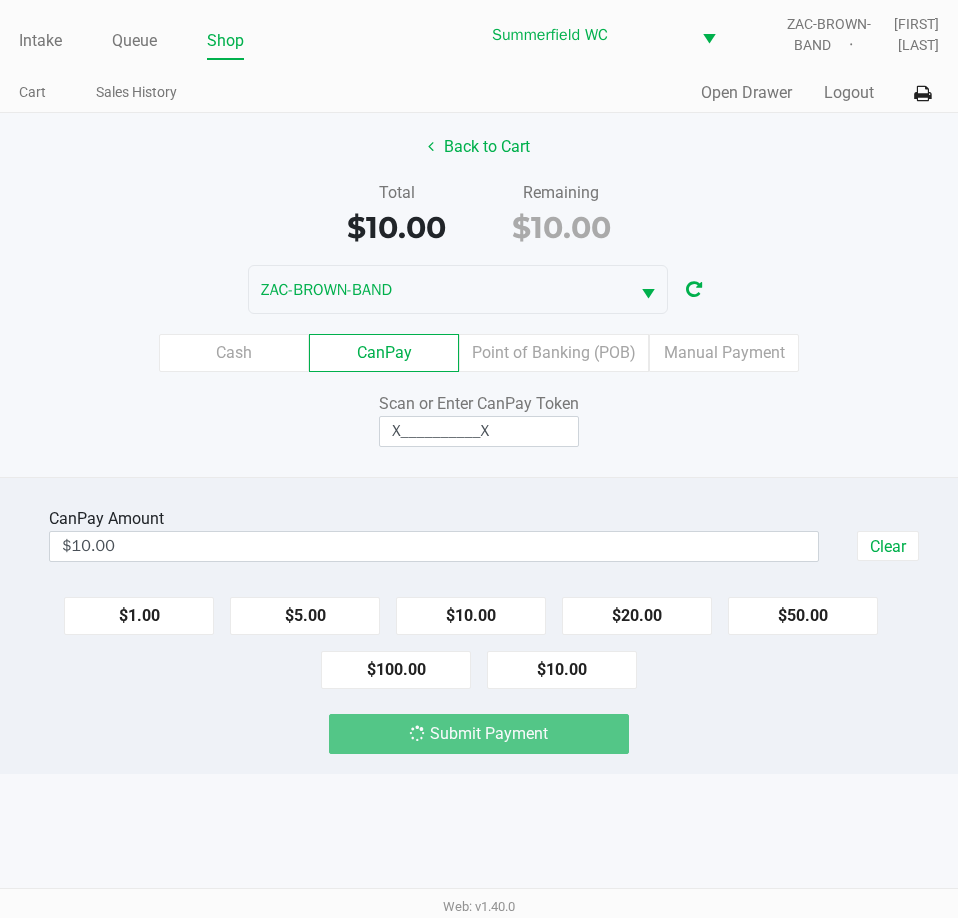 click on "CanPay Amount $10.00 Clear $1.00 $5.00 $10.00 $20.00 $50.00 $100.00 $10.00 Submit Payment" 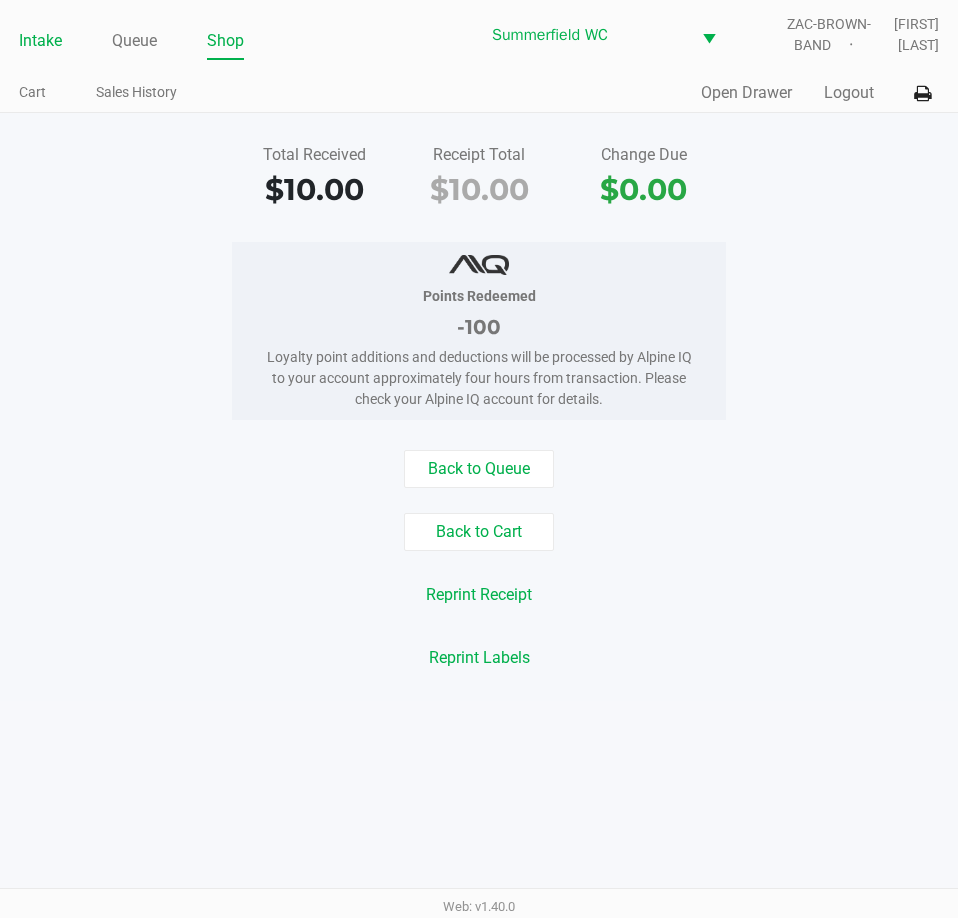 click on "Intake" 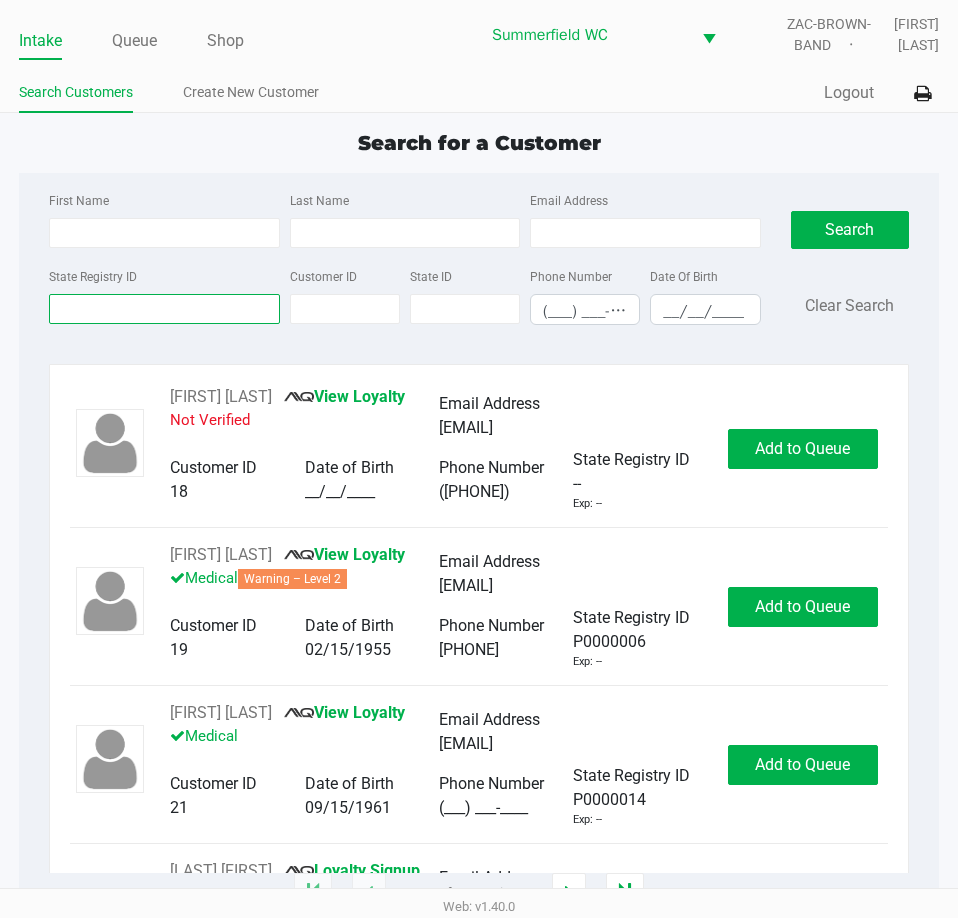 click on "State Registry ID" at bounding box center (164, 309) 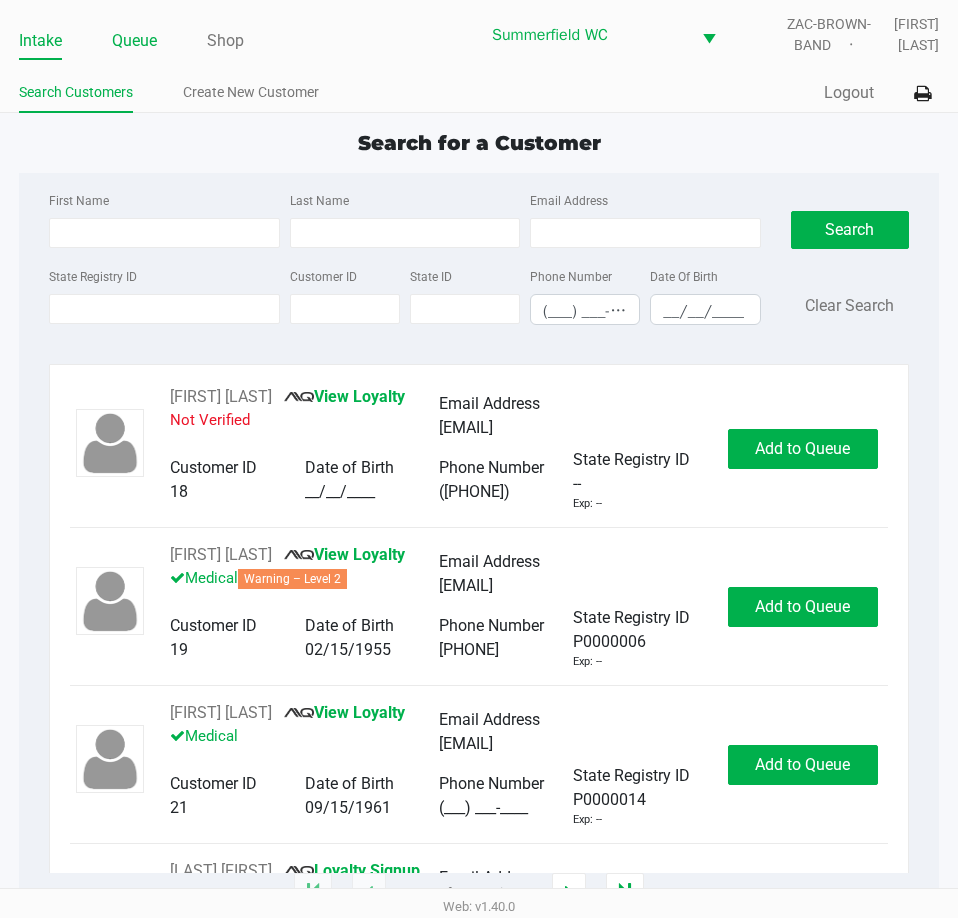 click on "Queue" 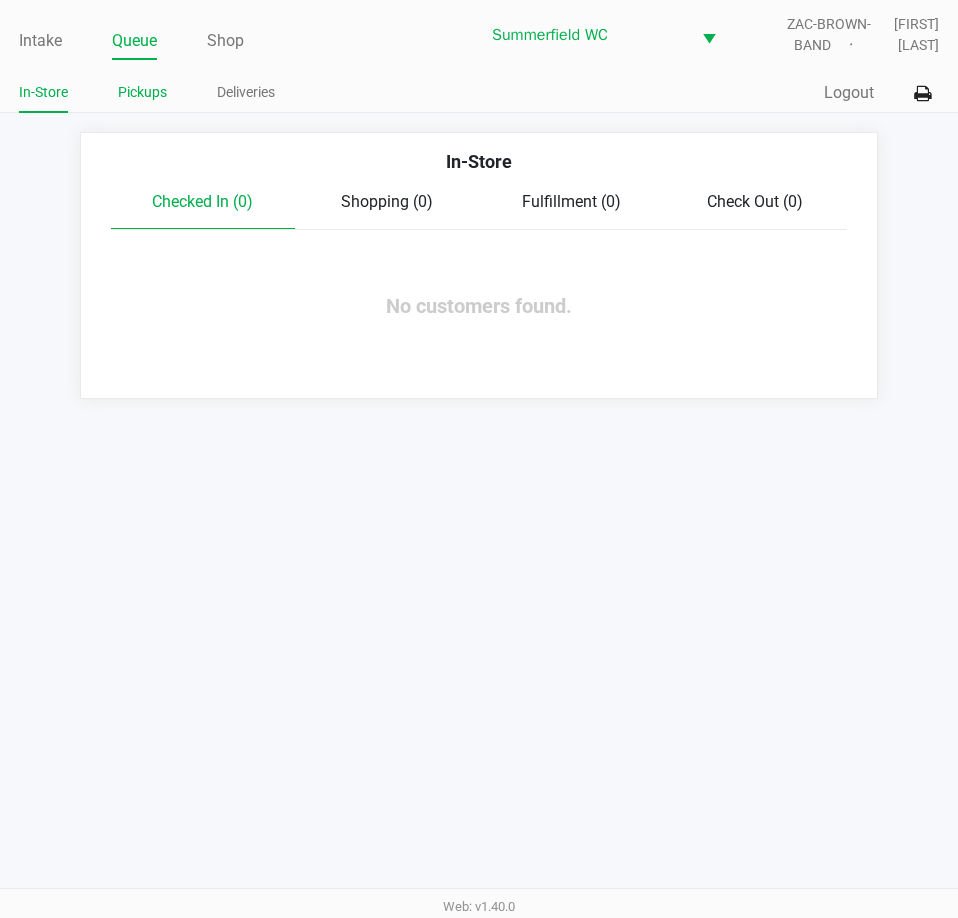 click on "Pickups" 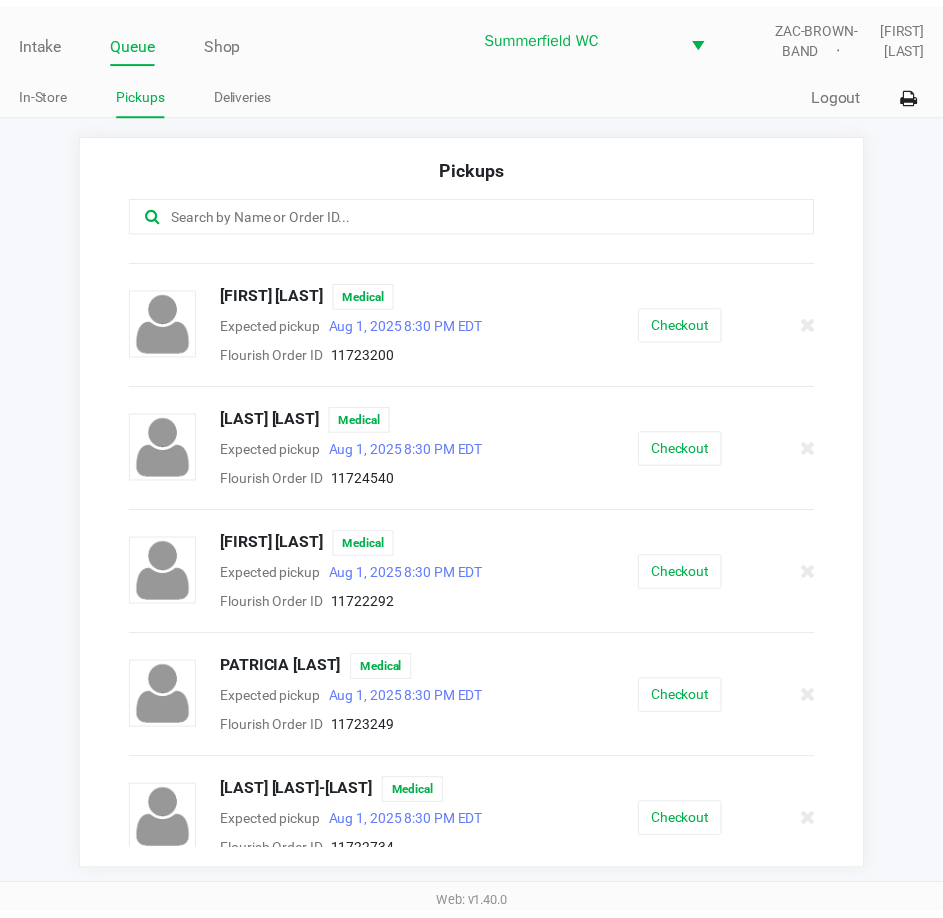 scroll, scrollTop: 0, scrollLeft: 0, axis: both 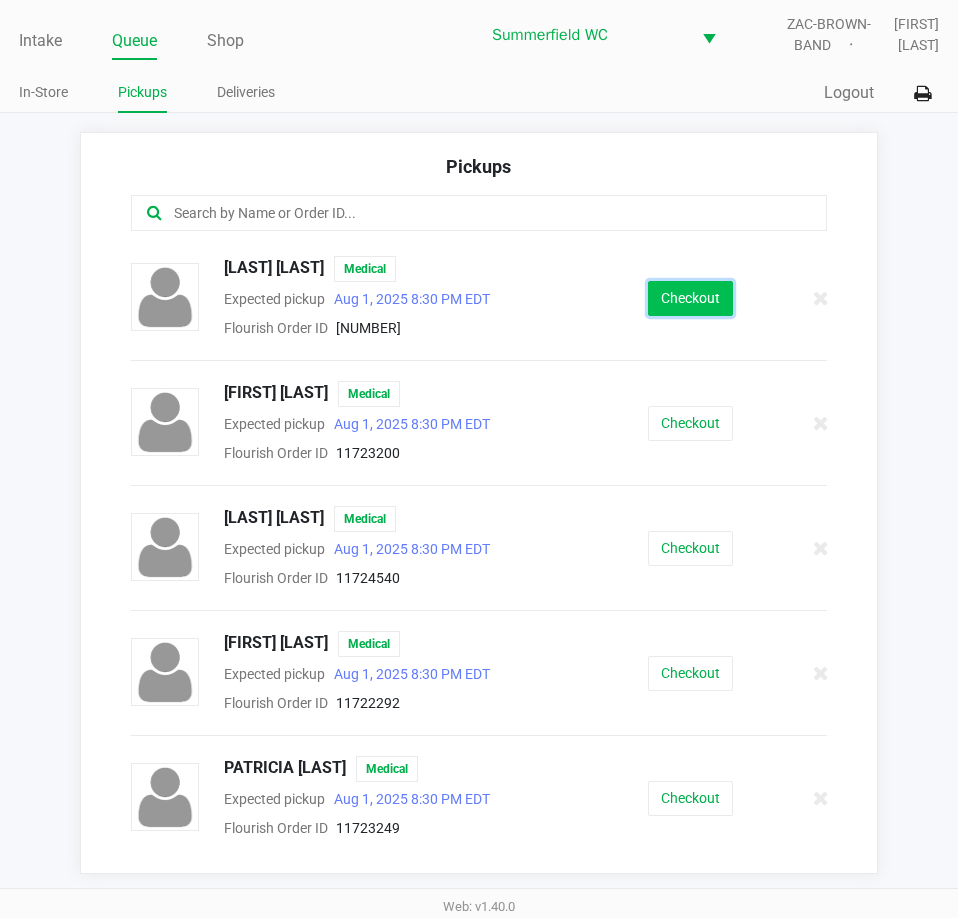 click on "Checkout" 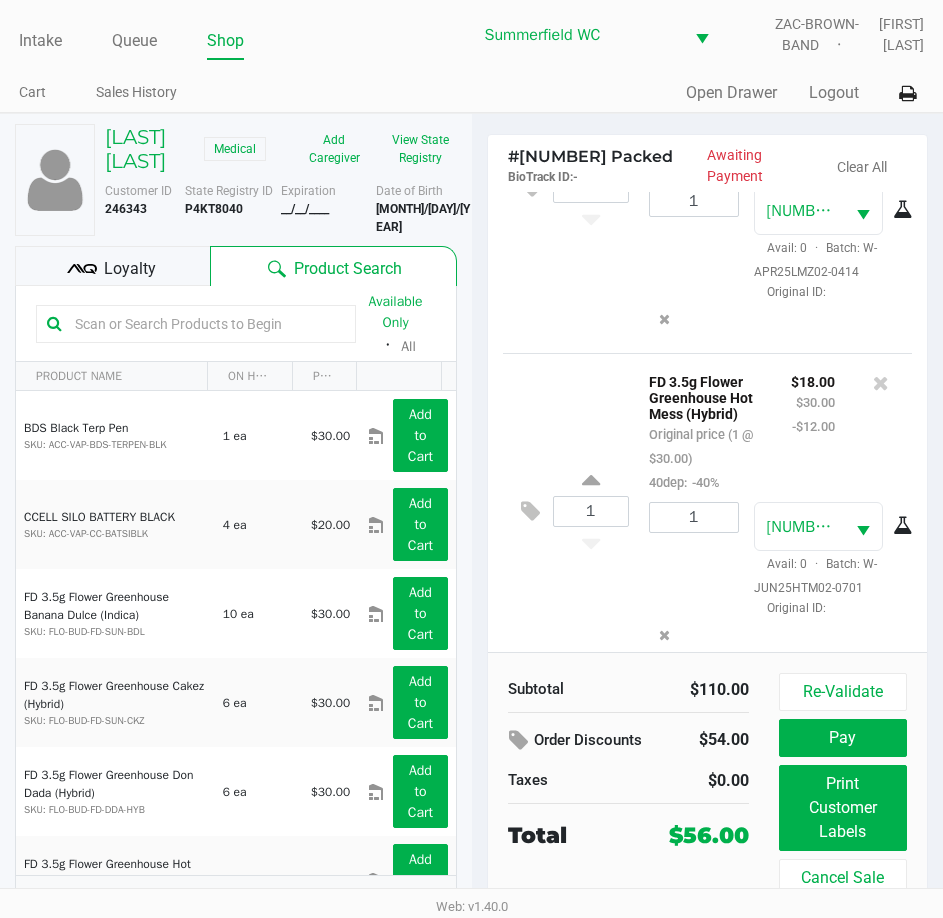 scroll, scrollTop: 644, scrollLeft: 0, axis: vertical 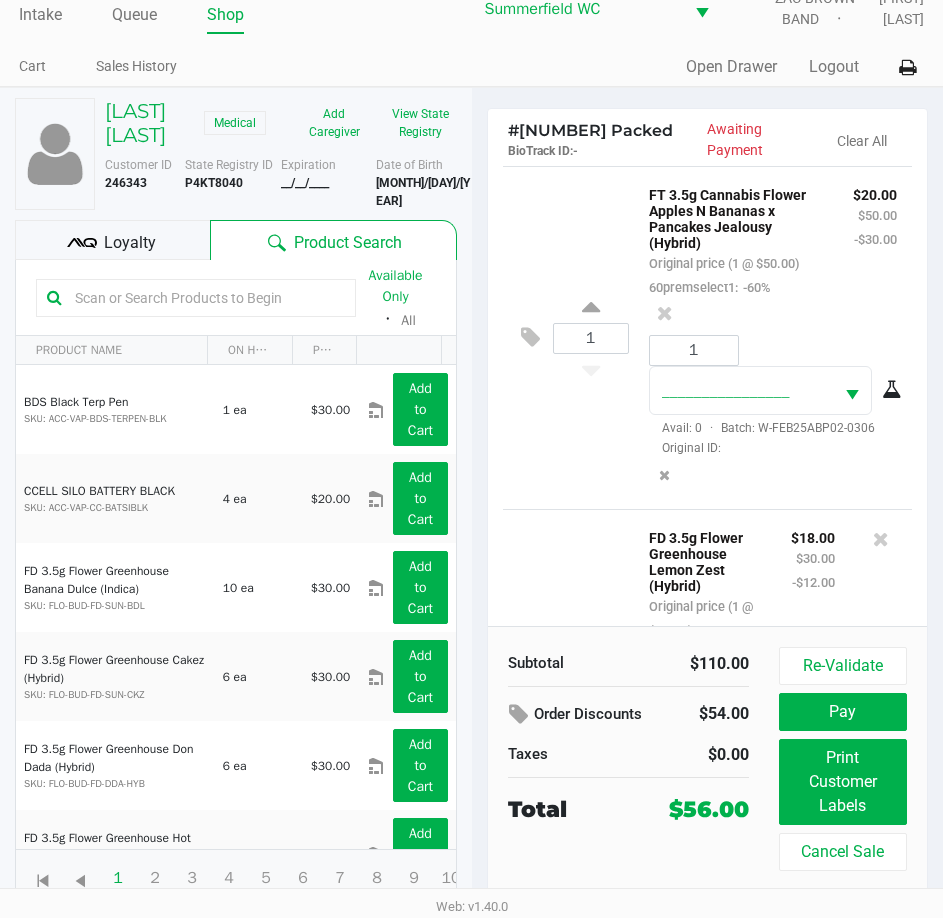 click 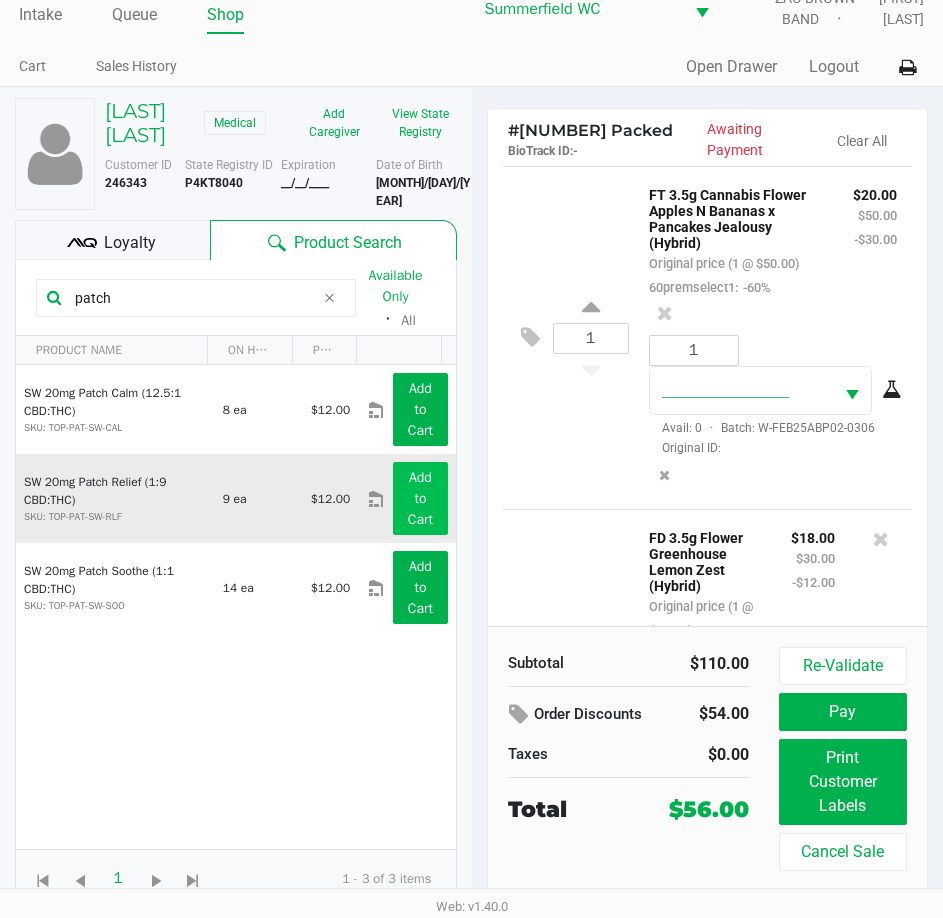 type on "patch" 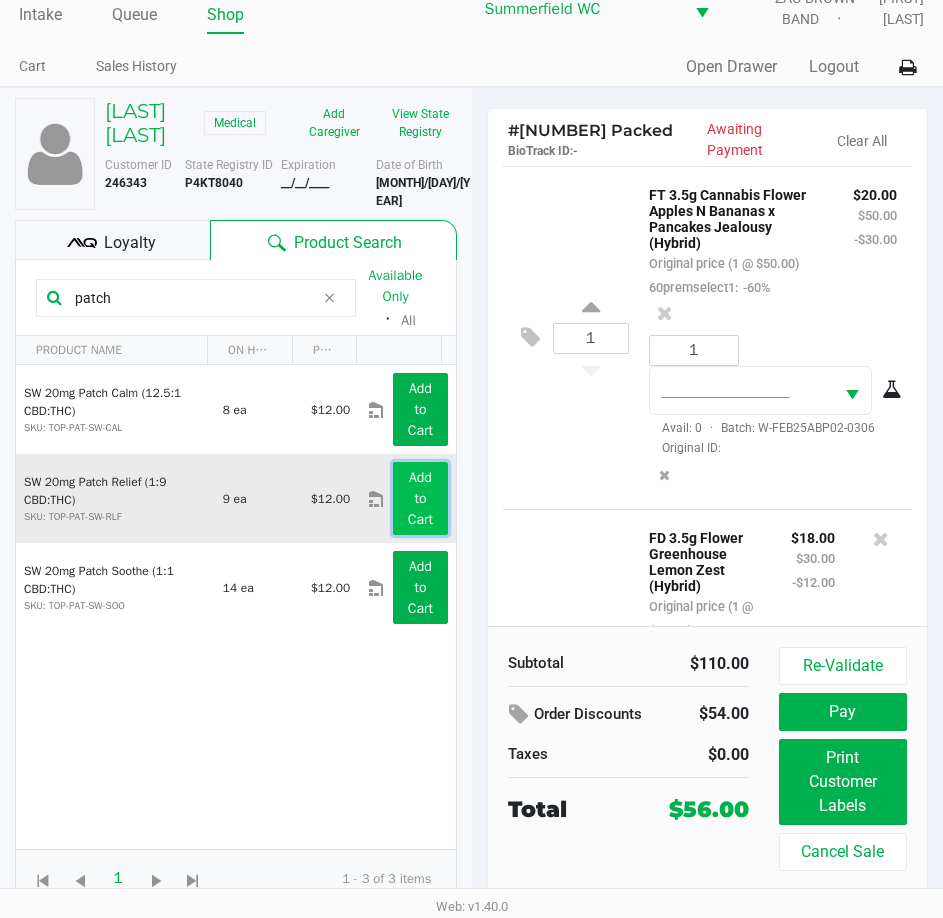 click on "Add to Cart" 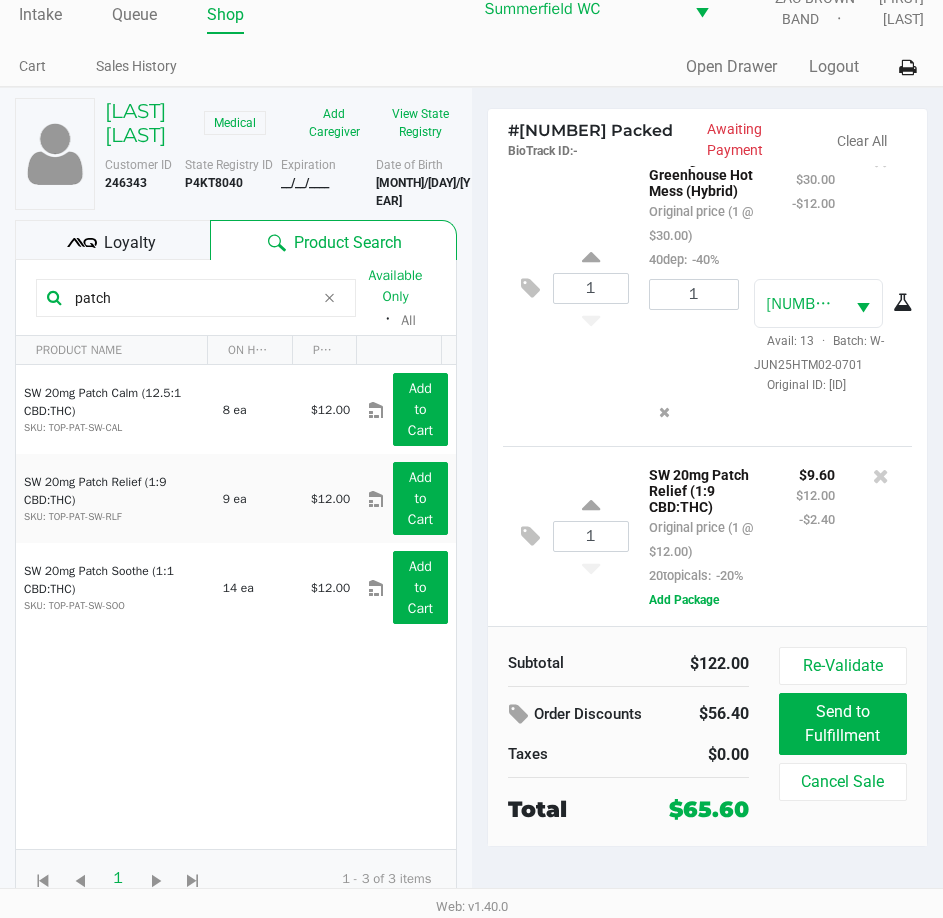 scroll, scrollTop: 851, scrollLeft: 0, axis: vertical 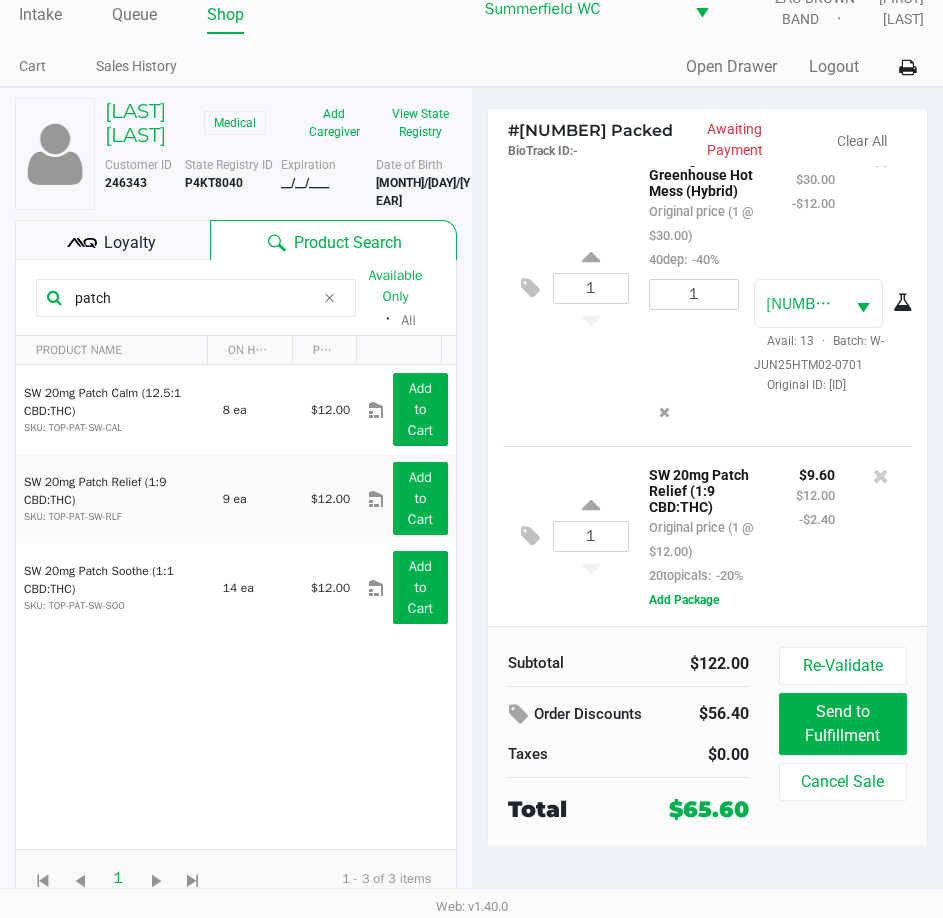 click on "SW 20mg Patch Relief (1:9 CBD:THC)   Original price (1 @ $12.00)  20topicals:  -20%" 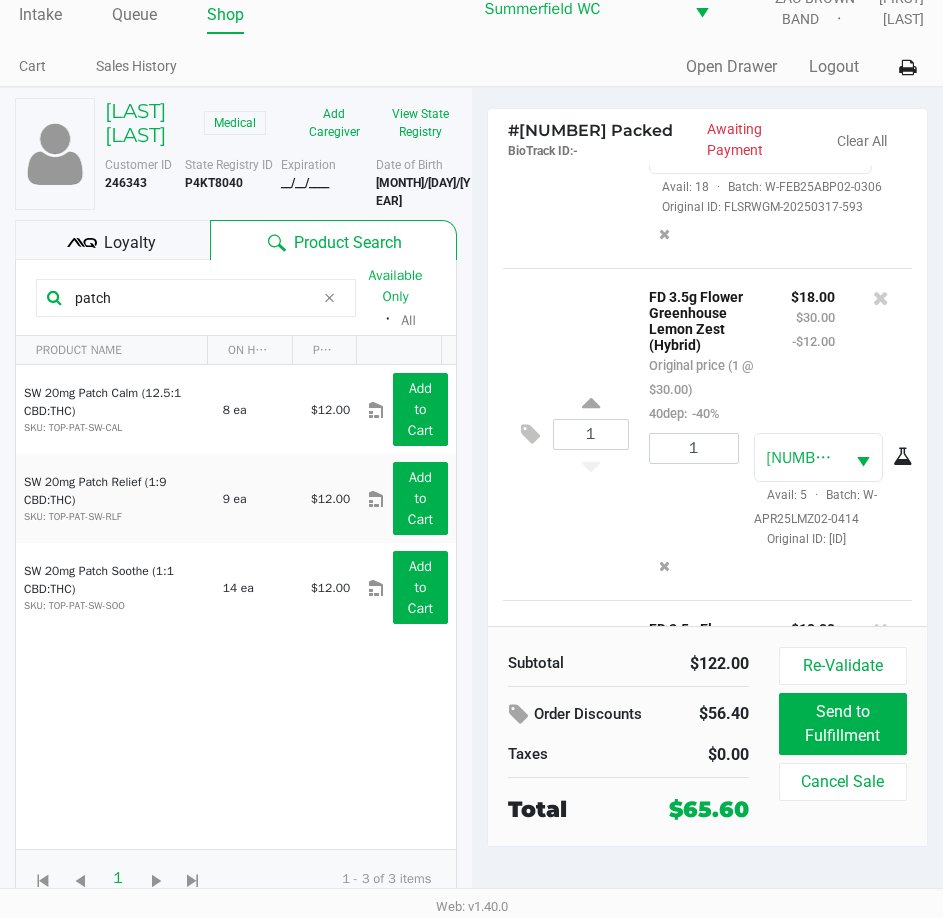 scroll, scrollTop: 151, scrollLeft: 0, axis: vertical 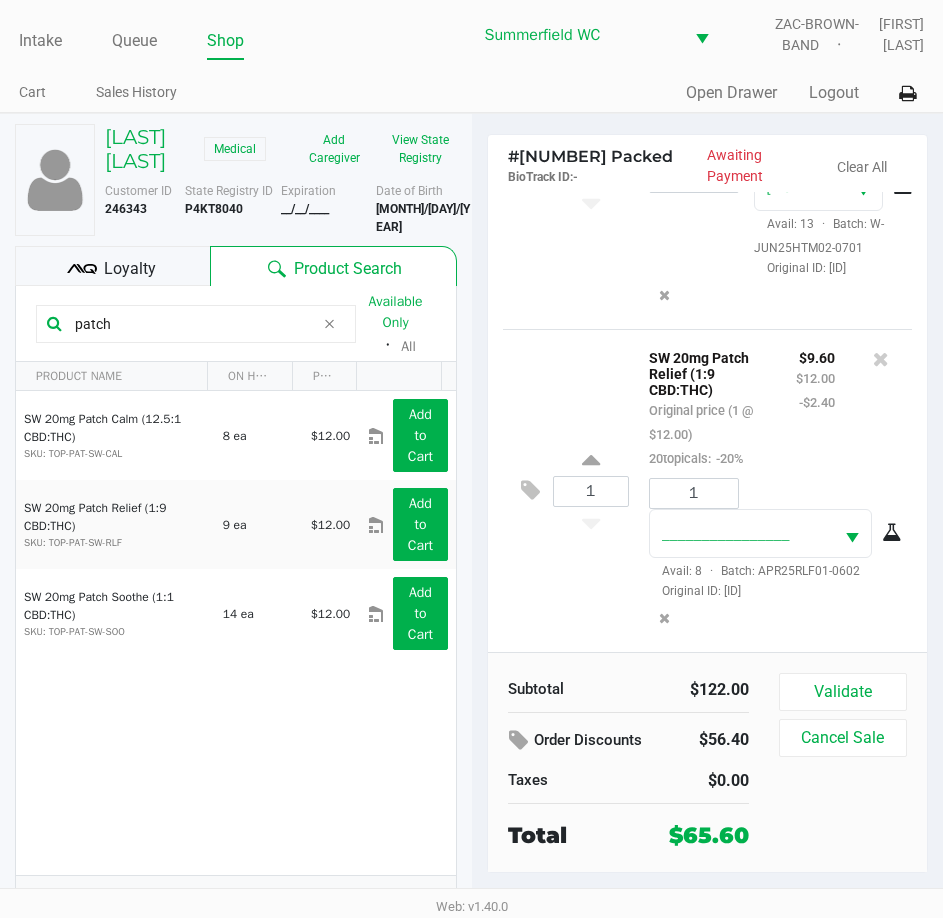click on "SW 20mg Patch Relief (1:9 CBD:THC)   Original price (1 @ $12.00)  20topicals:  -20%" 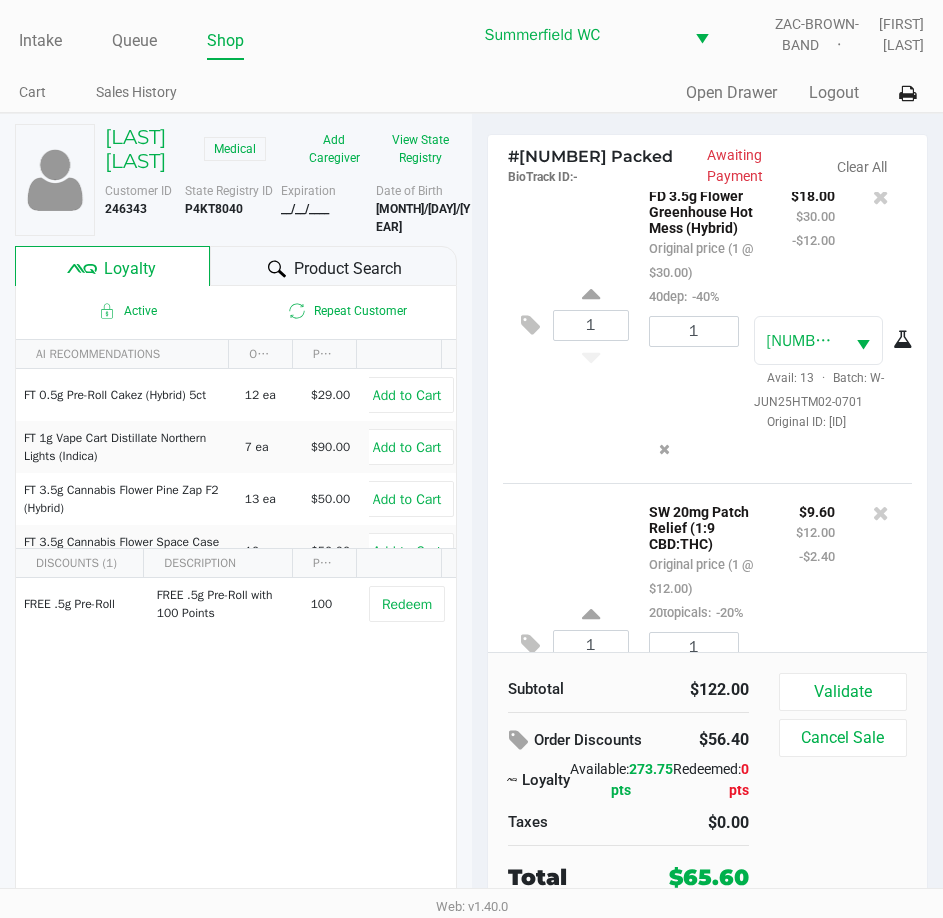 scroll, scrollTop: 994, scrollLeft: 0, axis: vertical 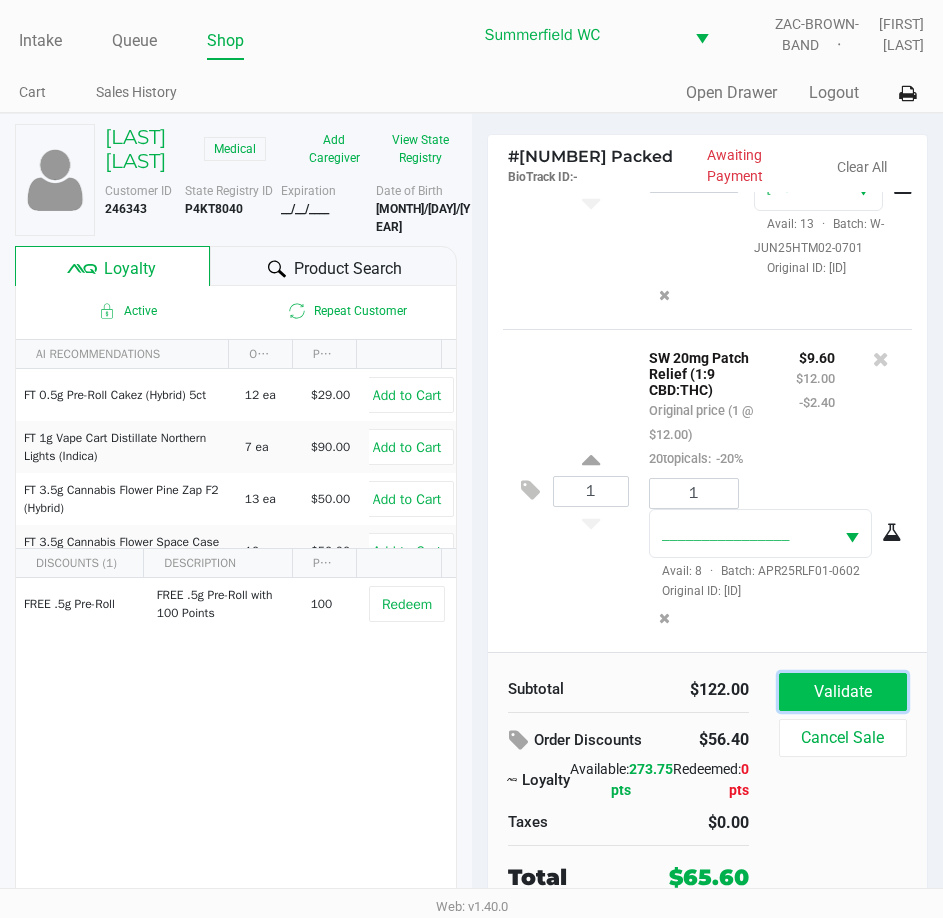 click on "Validate" 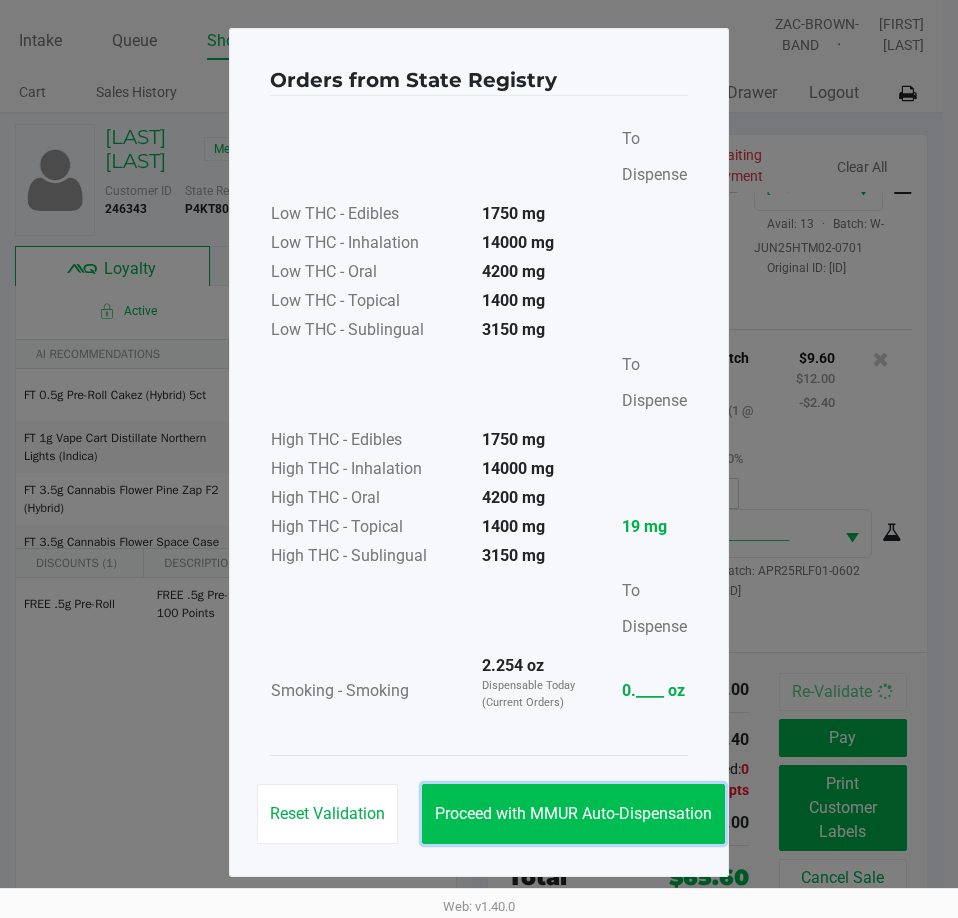 click on "Proceed with MMUR Auto-Dispensation" 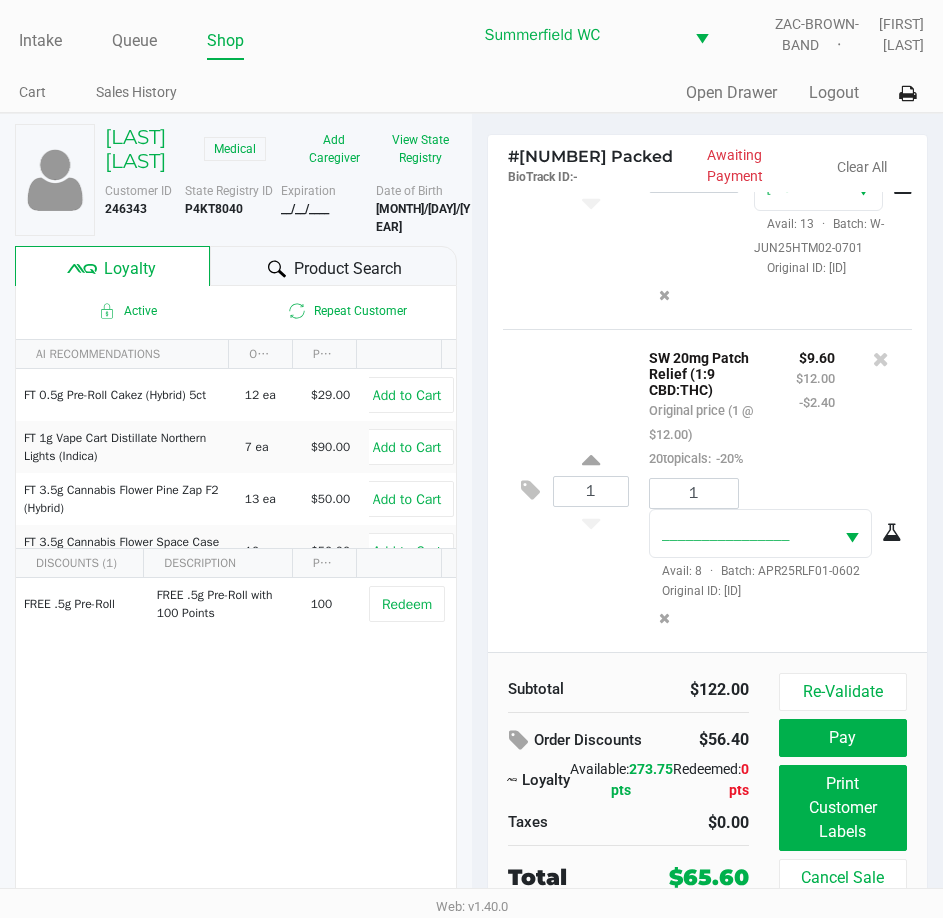 scroll, scrollTop: 32, scrollLeft: 0, axis: vertical 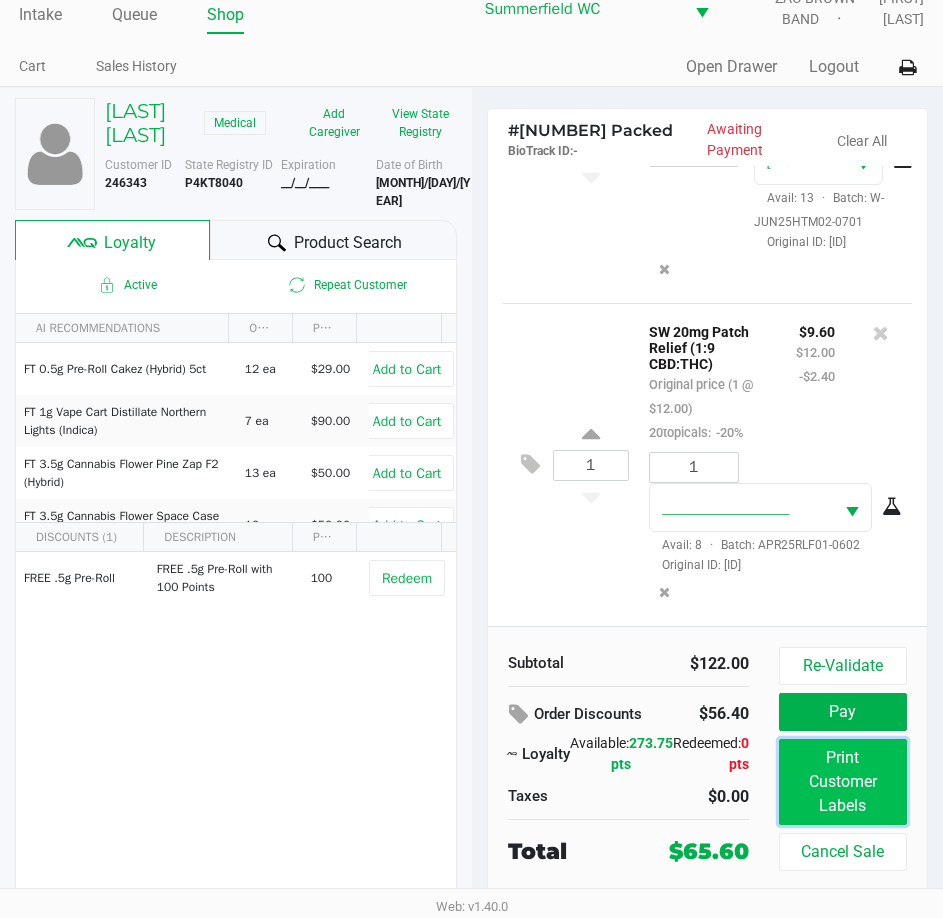 click on "Print Customer Labels" 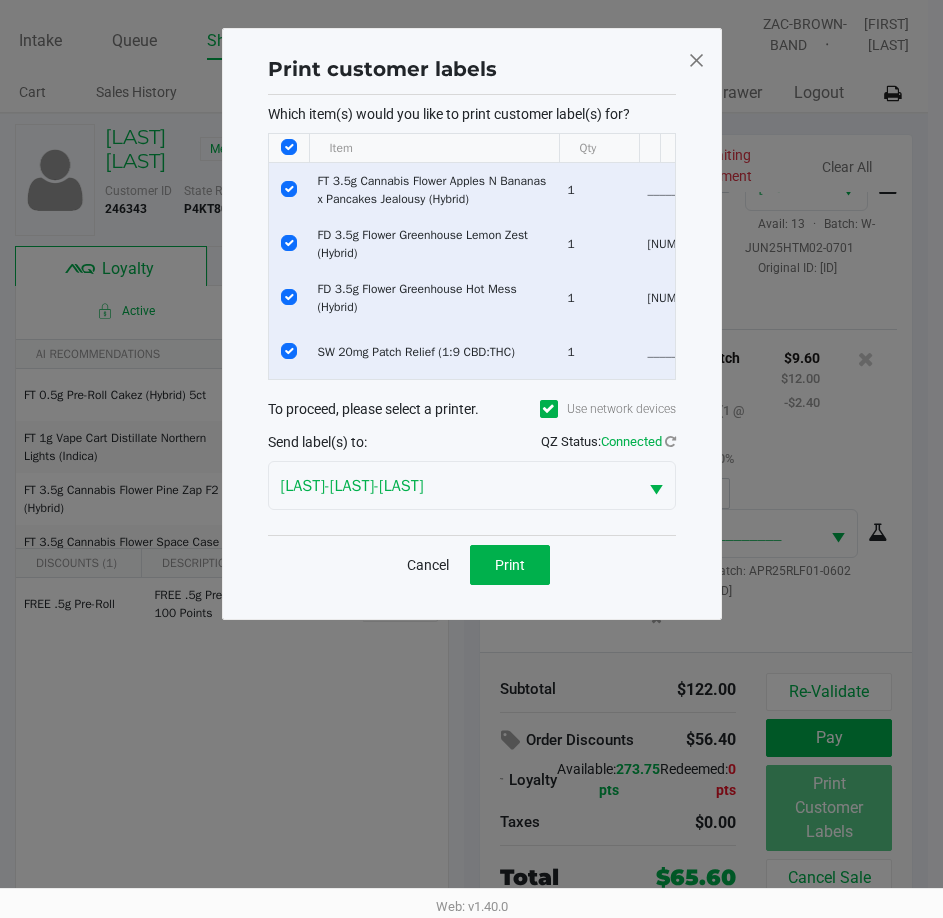 scroll, scrollTop: 0, scrollLeft: 0, axis: both 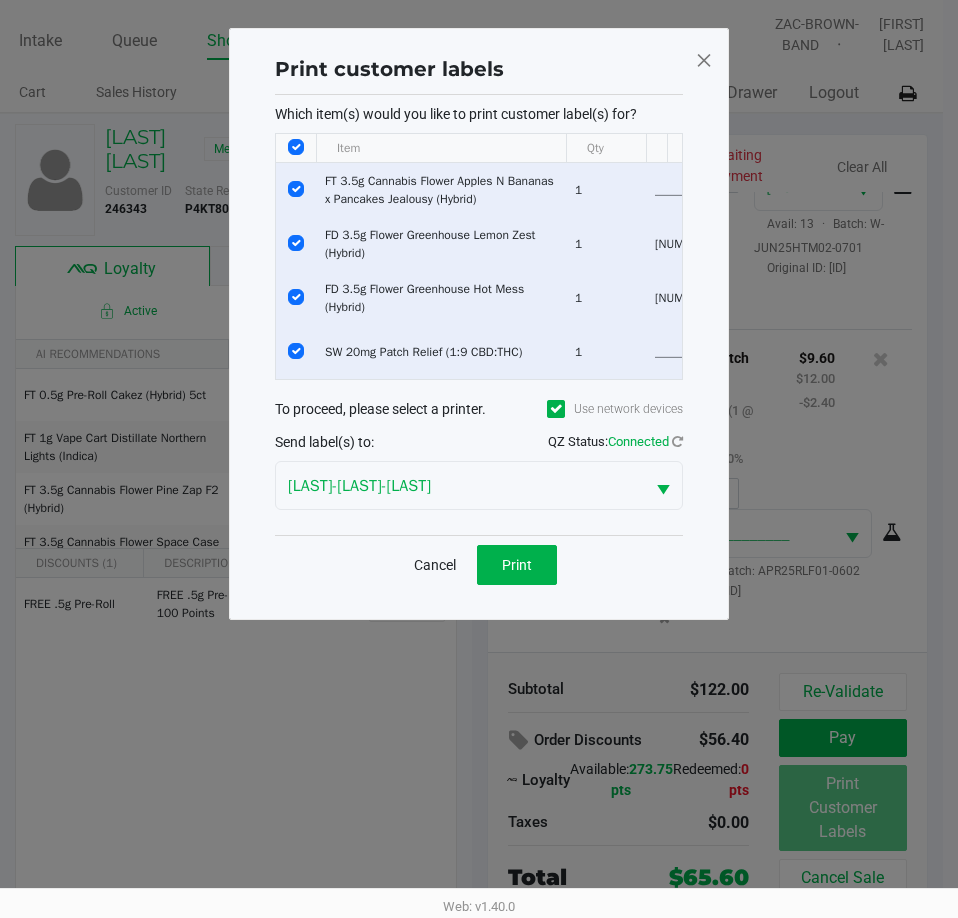 click 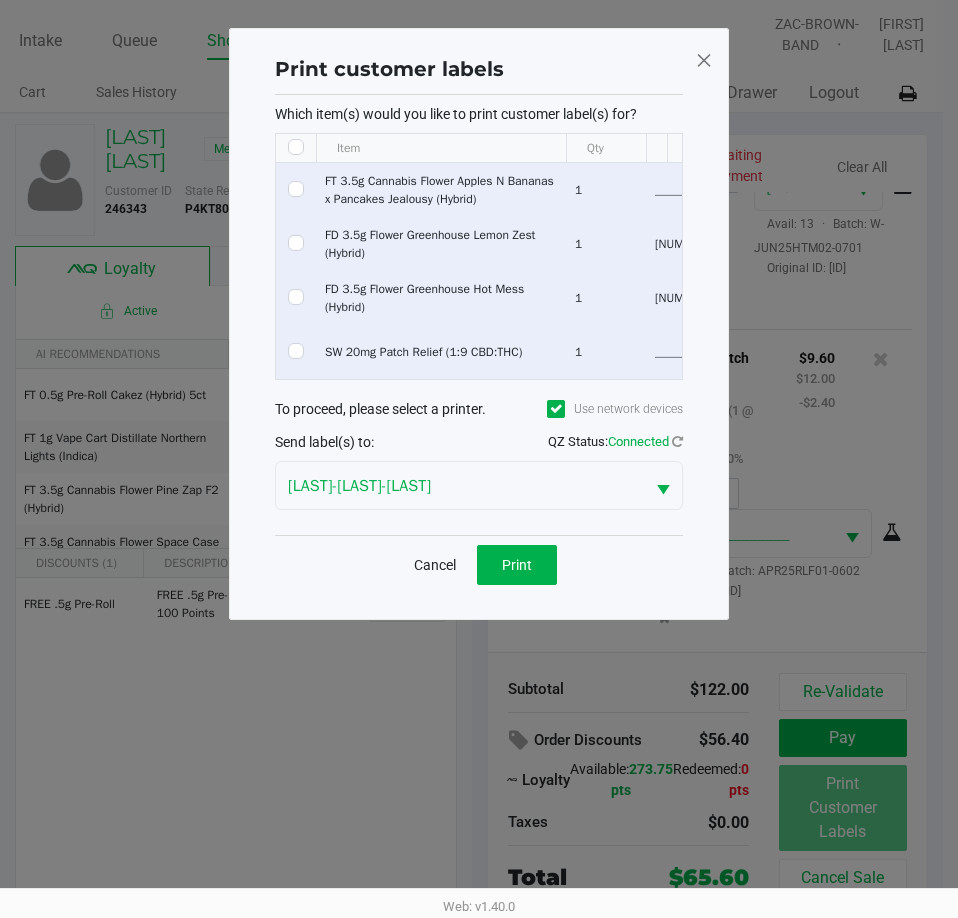 checkbox on "false" 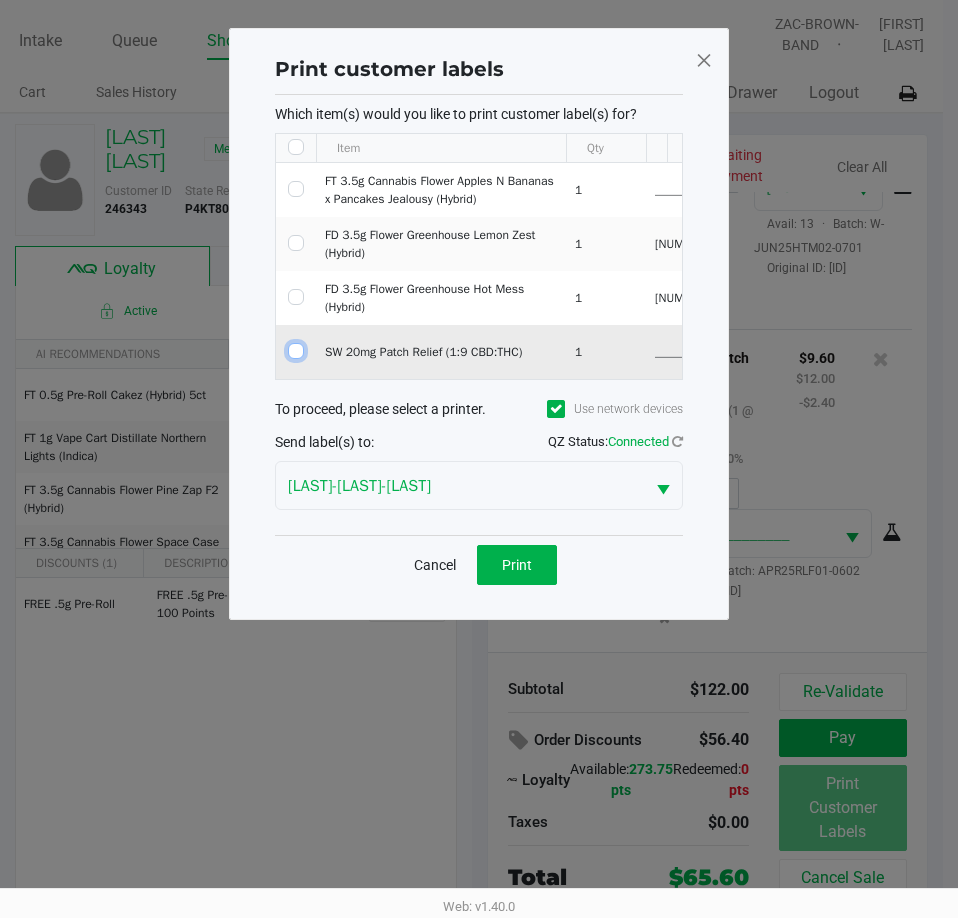 click at bounding box center [296, 351] 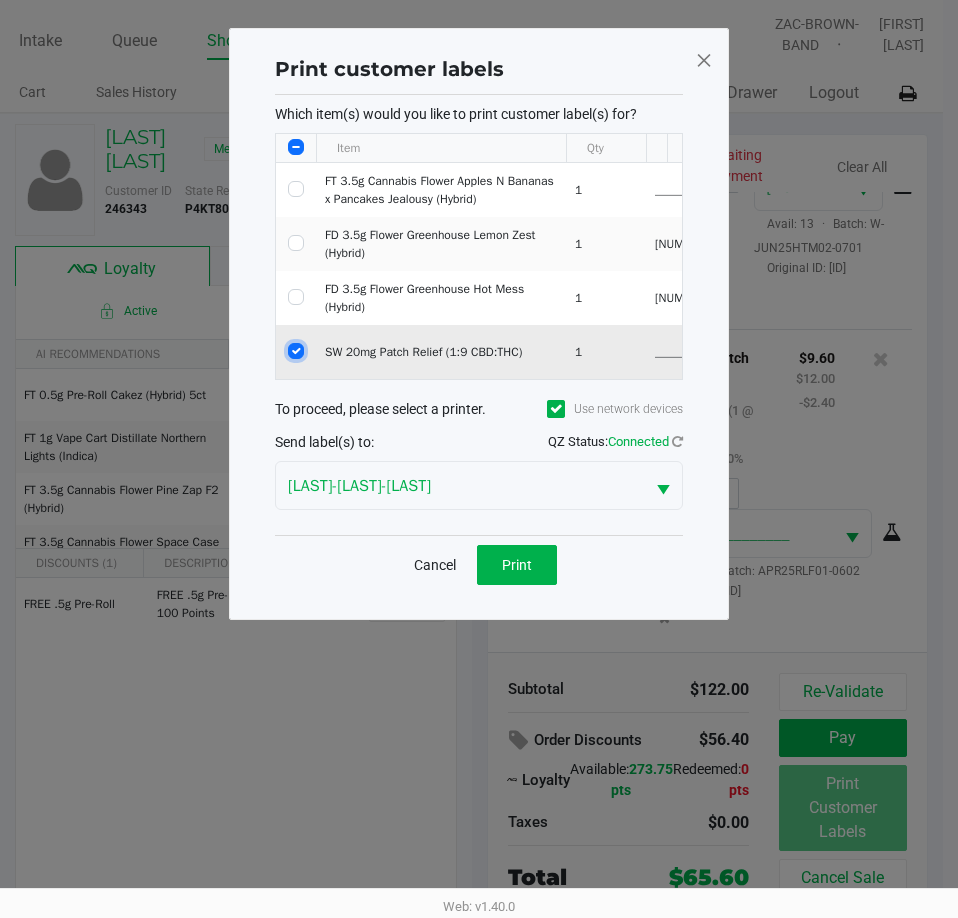 checkbox on "true" 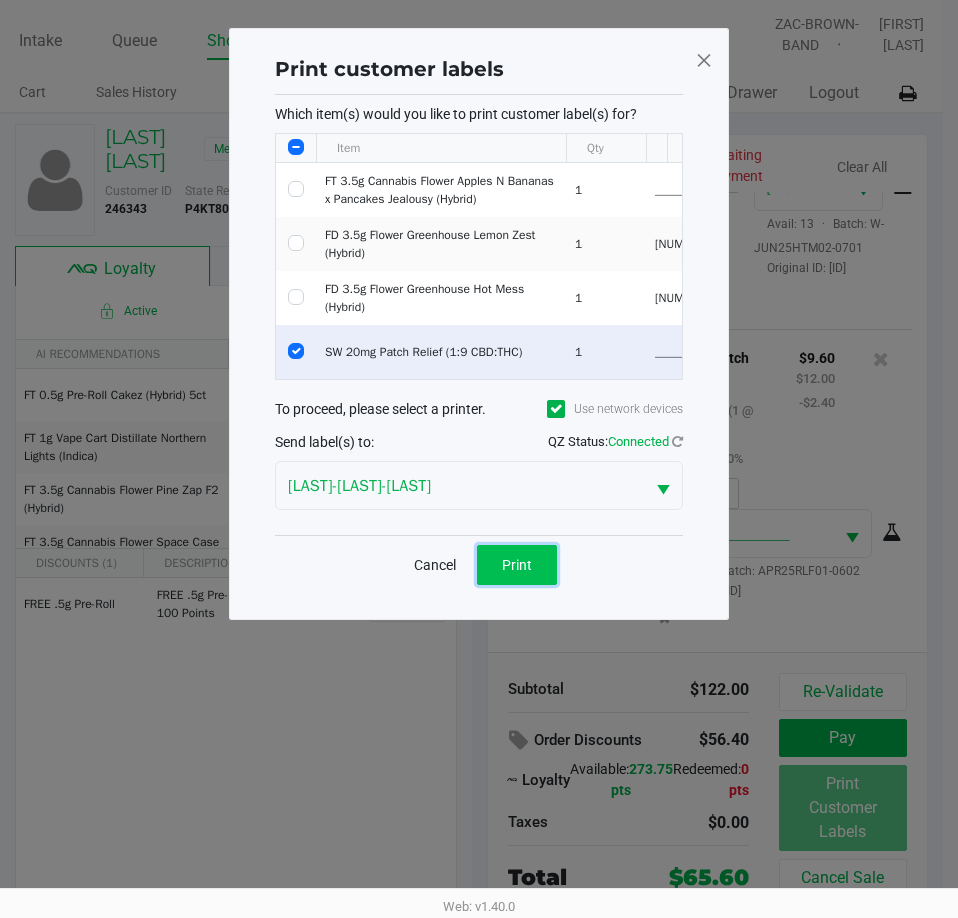 click on "Print" 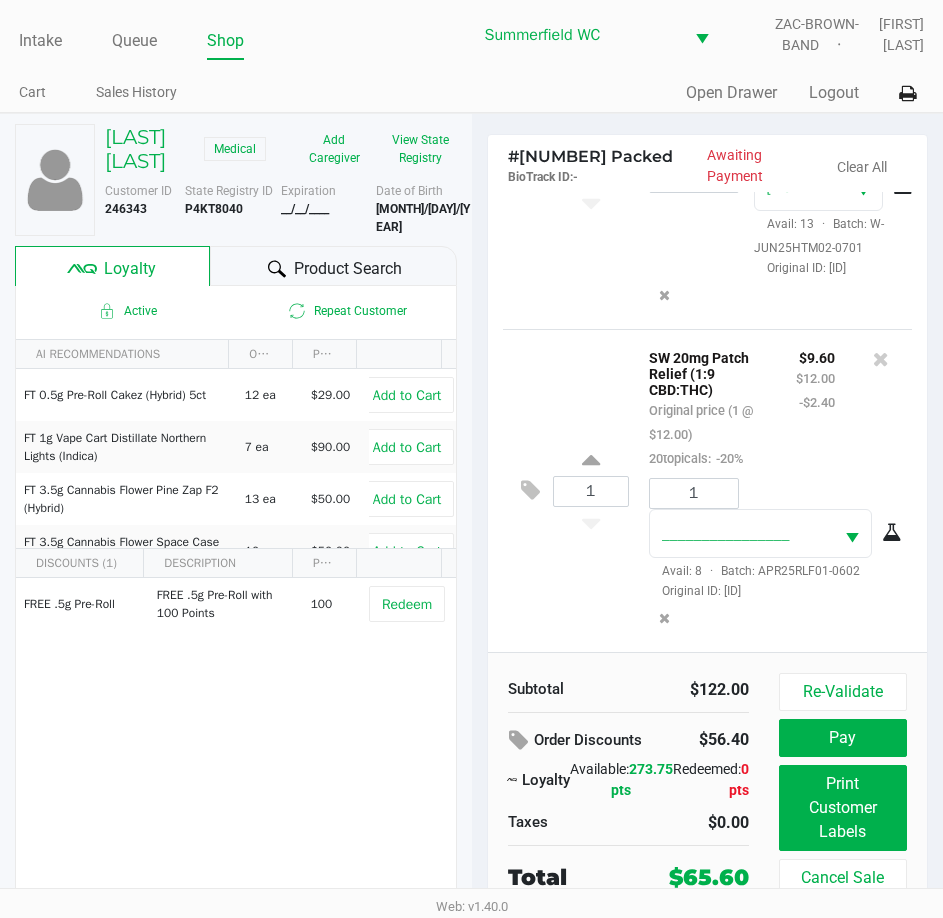 scroll, scrollTop: 894, scrollLeft: 0, axis: vertical 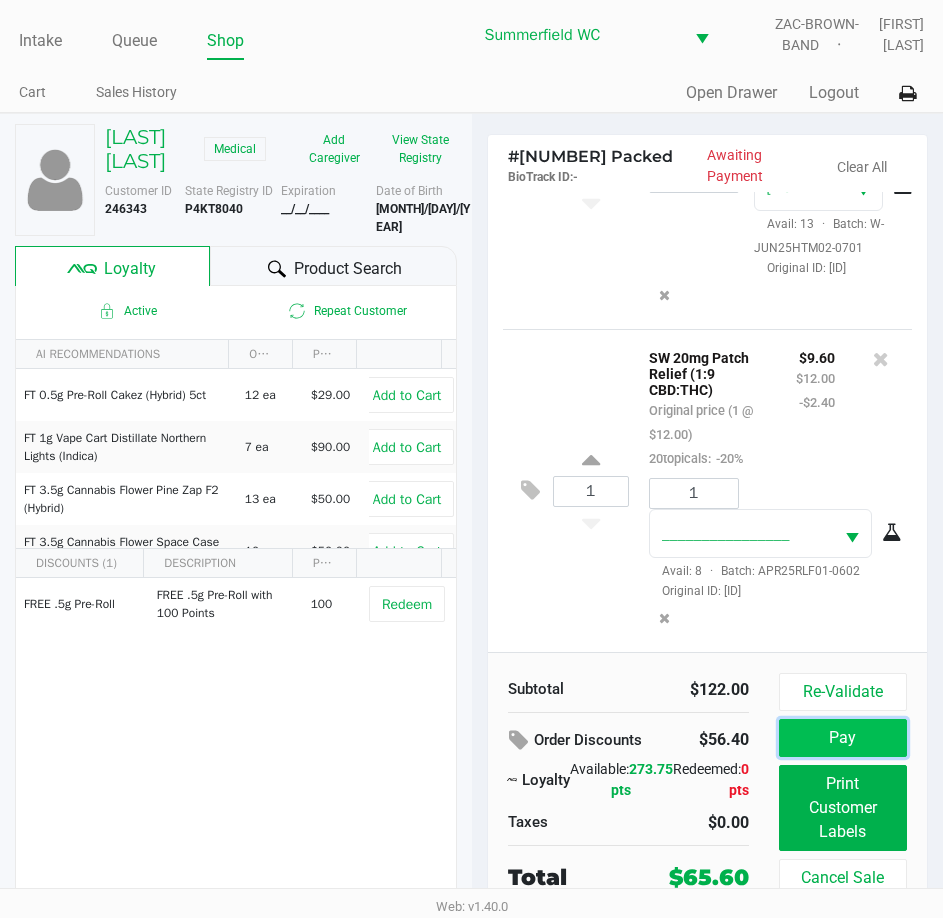 click on "Pay" 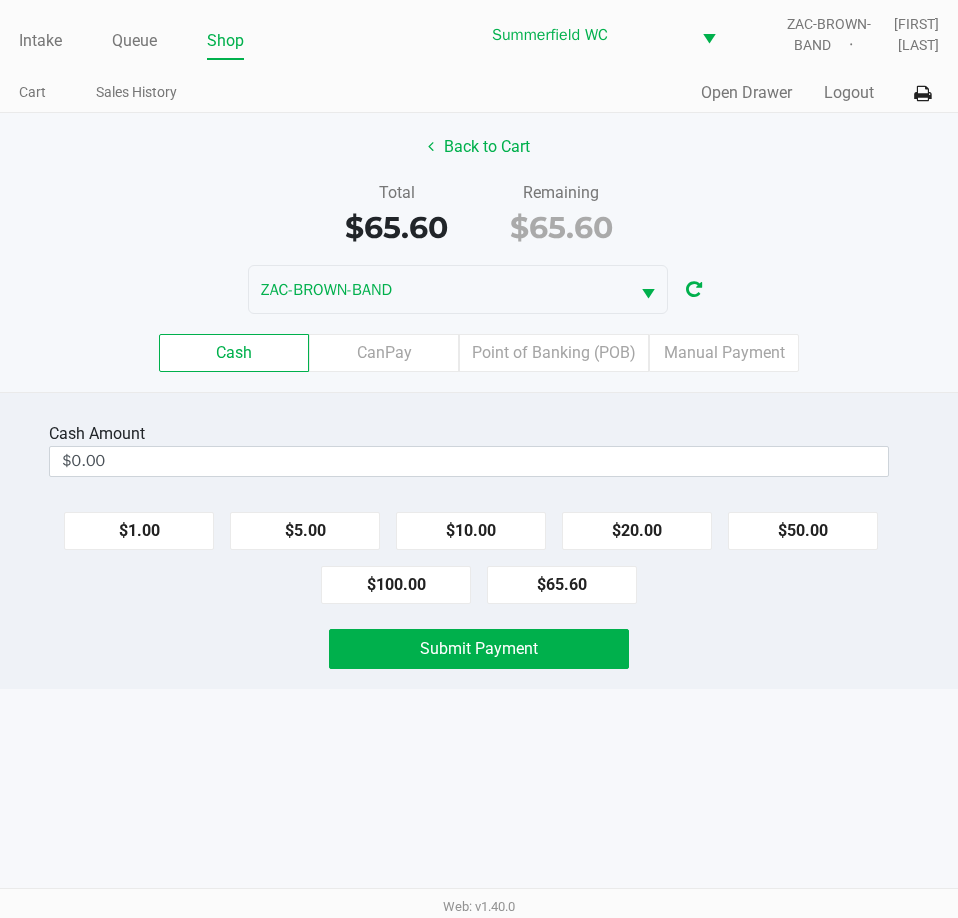 click on "Intake Queue Shop Summerfield WC ZAC-BROWN-BAND Triston [LAST] Cart Sales History Quick Sale Open Drawer Logout Back to Cart Total [PRICE] Remaining [PRICE] ZAC-BROWN-BAND Cash CanPay Point of Banking (POB) Manual Payment Cash Amount [PRICE] [PRICE] [PRICE] [PRICE] [PRICE] [PRICE] [PRICE] Submit Payment Web: v1.40.0" at bounding box center [479, 459] 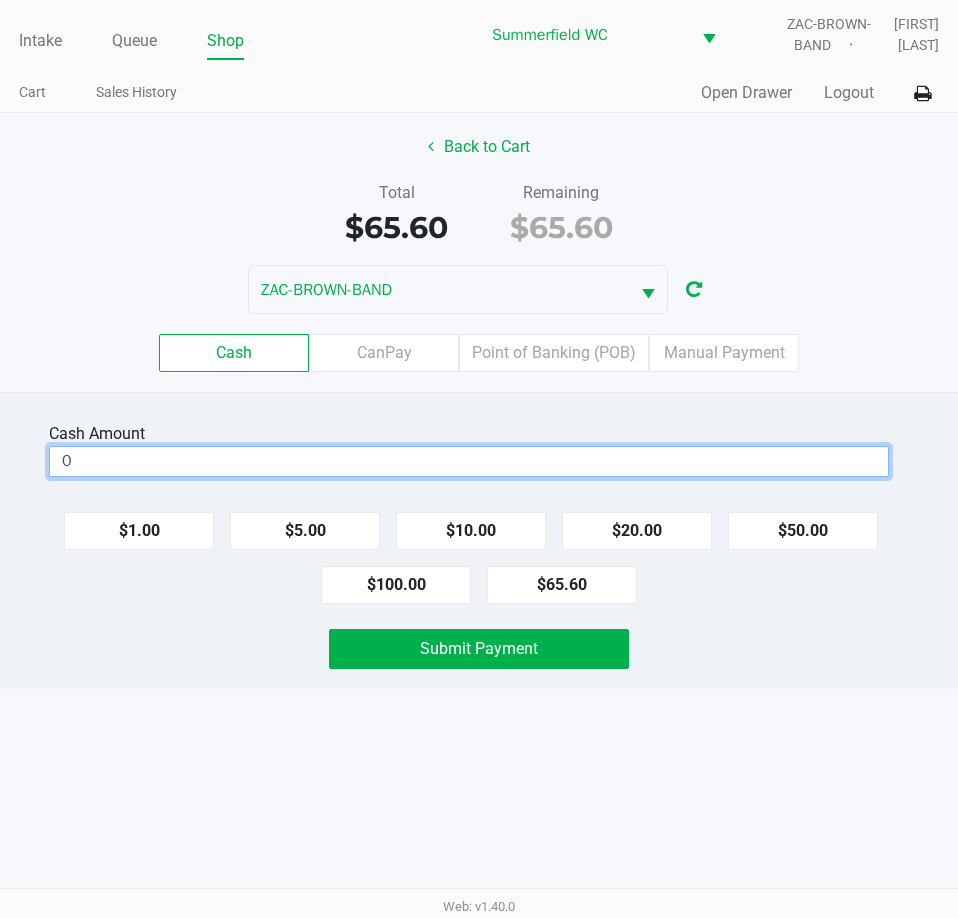 click on "0" at bounding box center [469, 461] 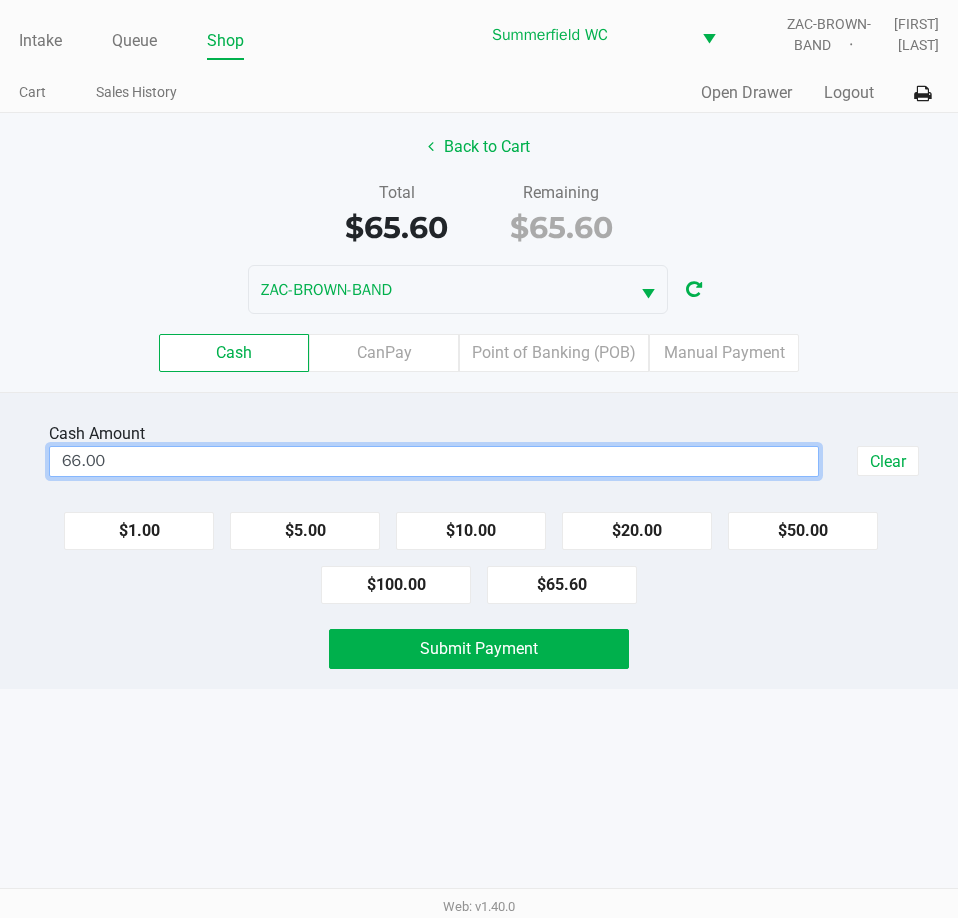 type on "$66.00" 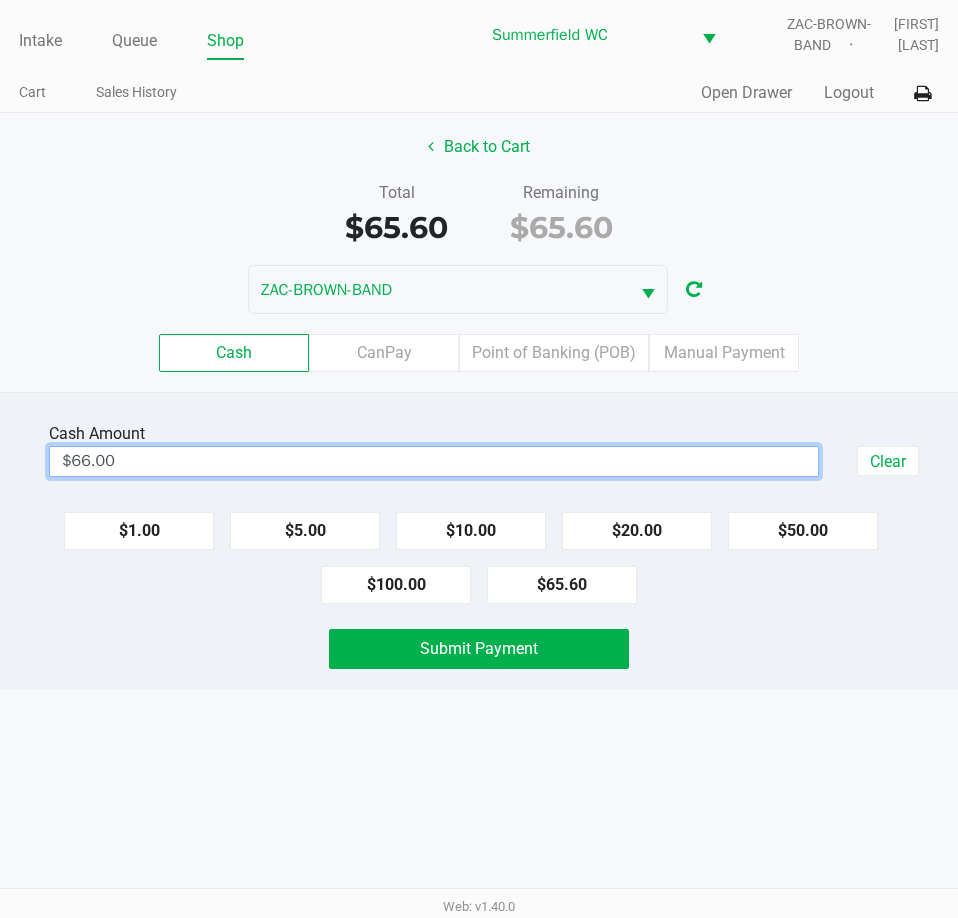drag, startPoint x: 703, startPoint y: 669, endPoint x: 686, endPoint y: 672, distance: 17.262676 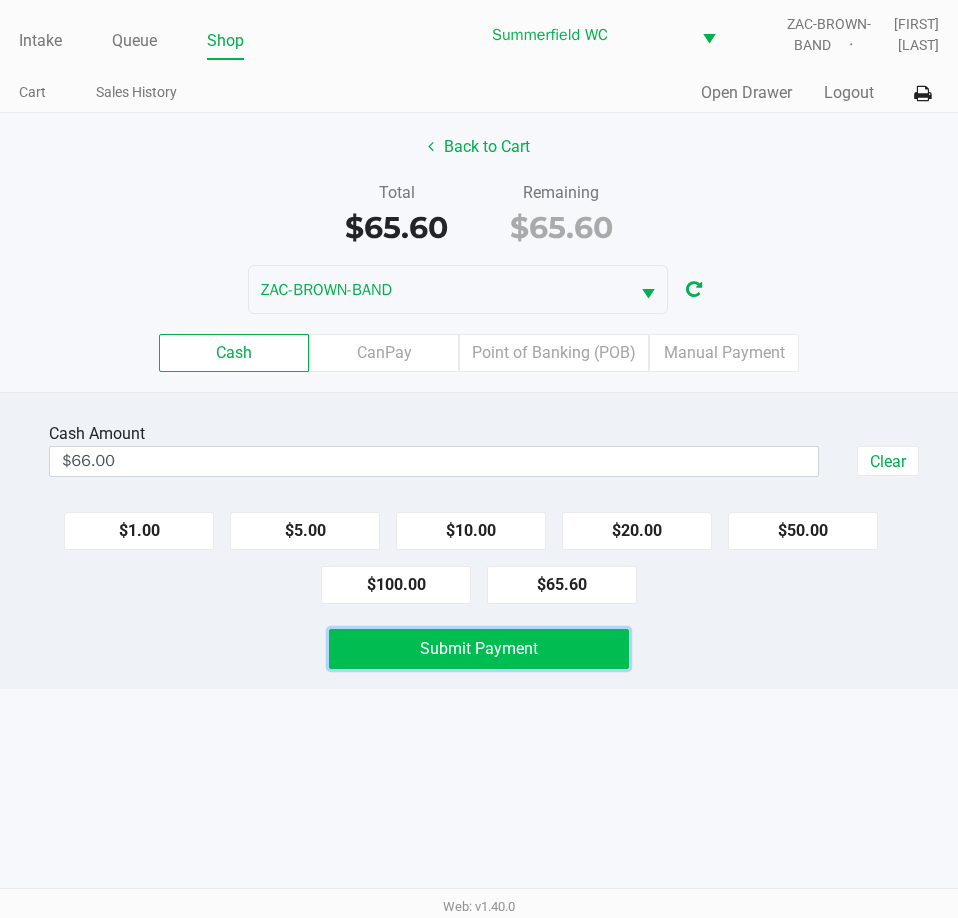 click on "Submit Payment" 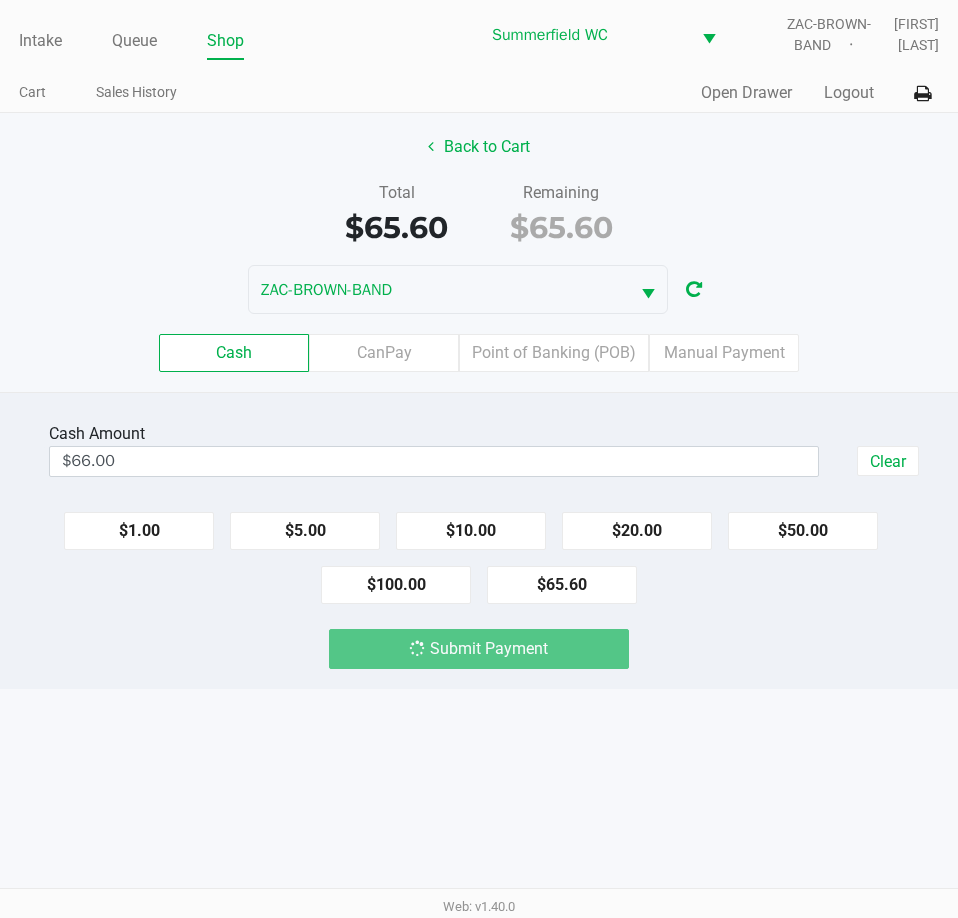 click on "Intake Queue Shop Summerfield WC ZAC-BROWN-BAND Triston Packer Cart Sales History Quick Sale Open Drawer Logout Back to Cart Total $65.60 Remaining $65.60 ZAC-BROWN-BAND Cash CanPay Point of Banking (POB) Manual Payment Cash Amount $66.00 Clear $1.00 $5.00 $10.00 $20.00 $50.00 $100.00 $65.60 Submit Payment Web: v1.40.0" at bounding box center (479, 459) 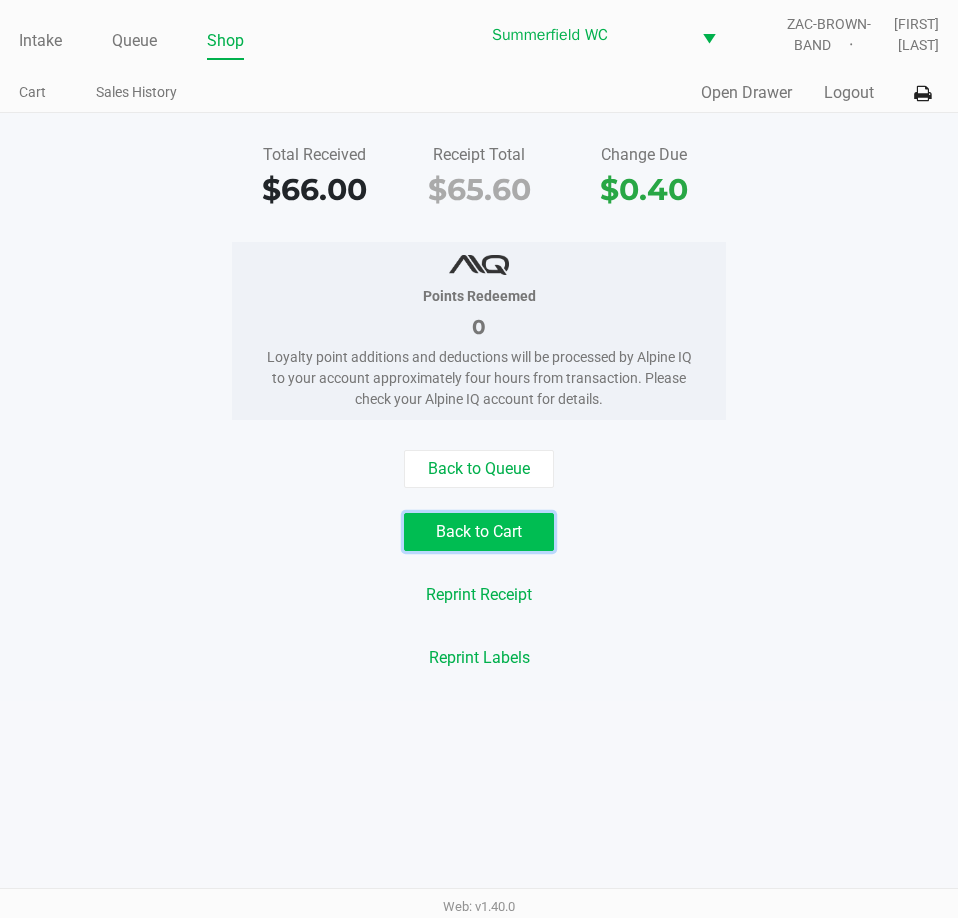 click on "Back to Cart" 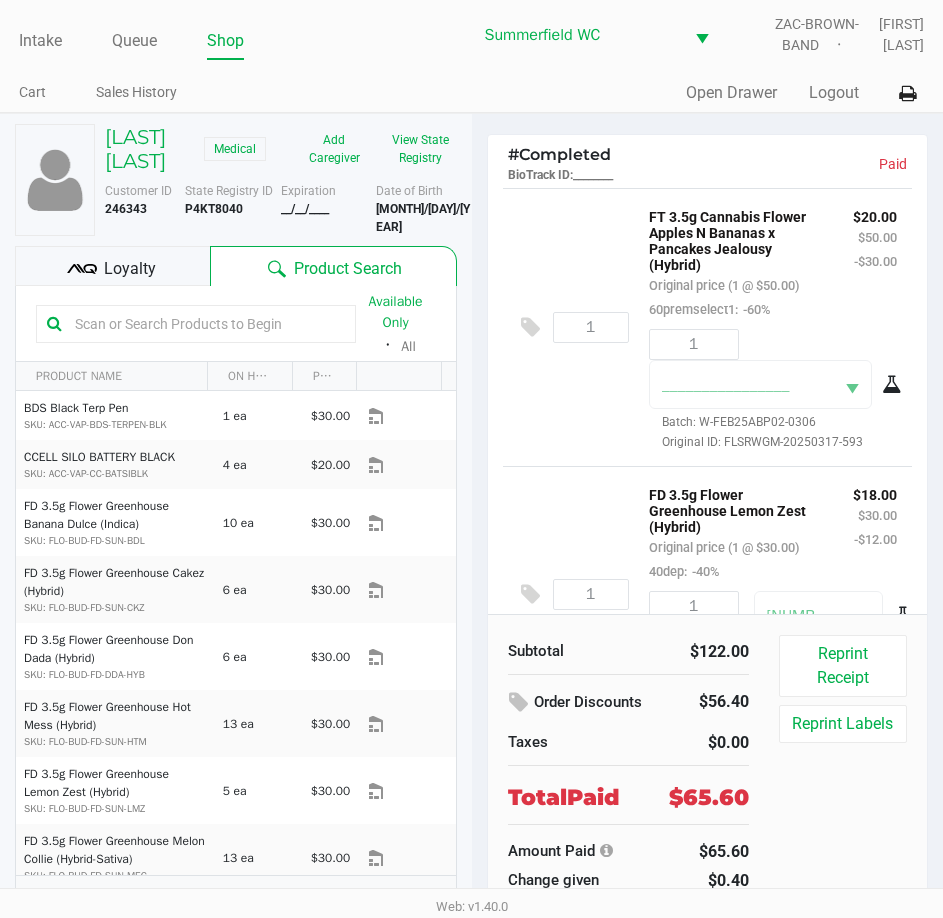 click on "Loyalty" 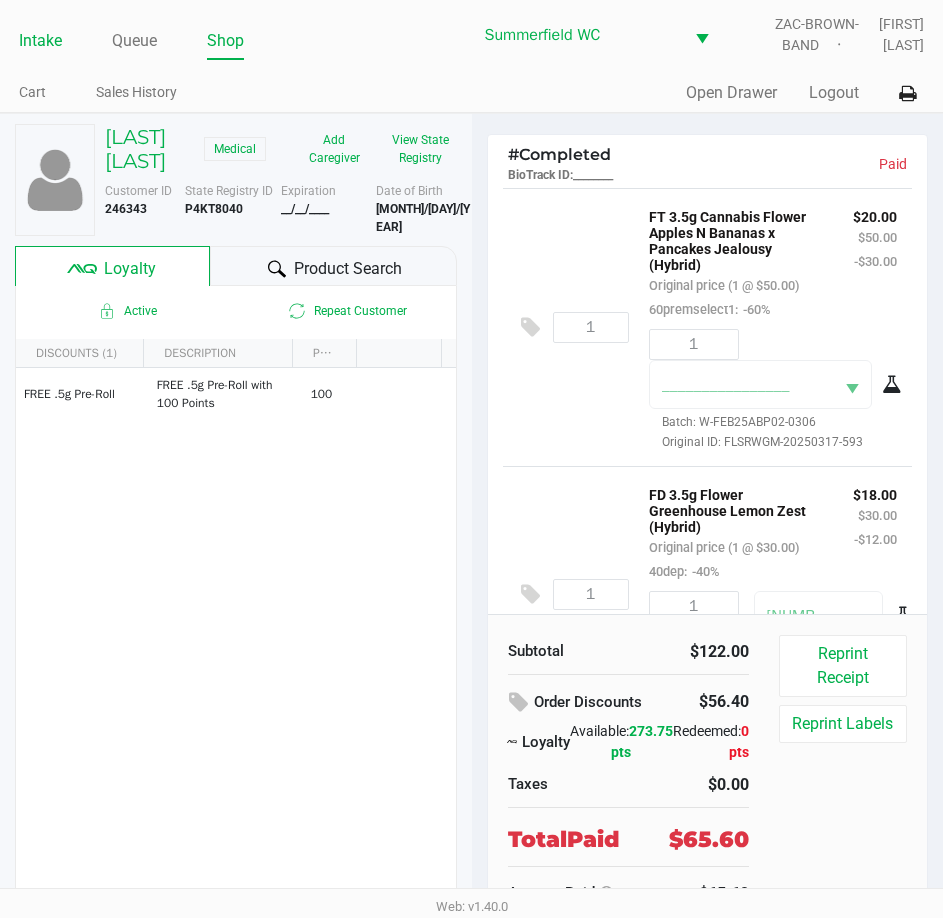 click on "Intake" 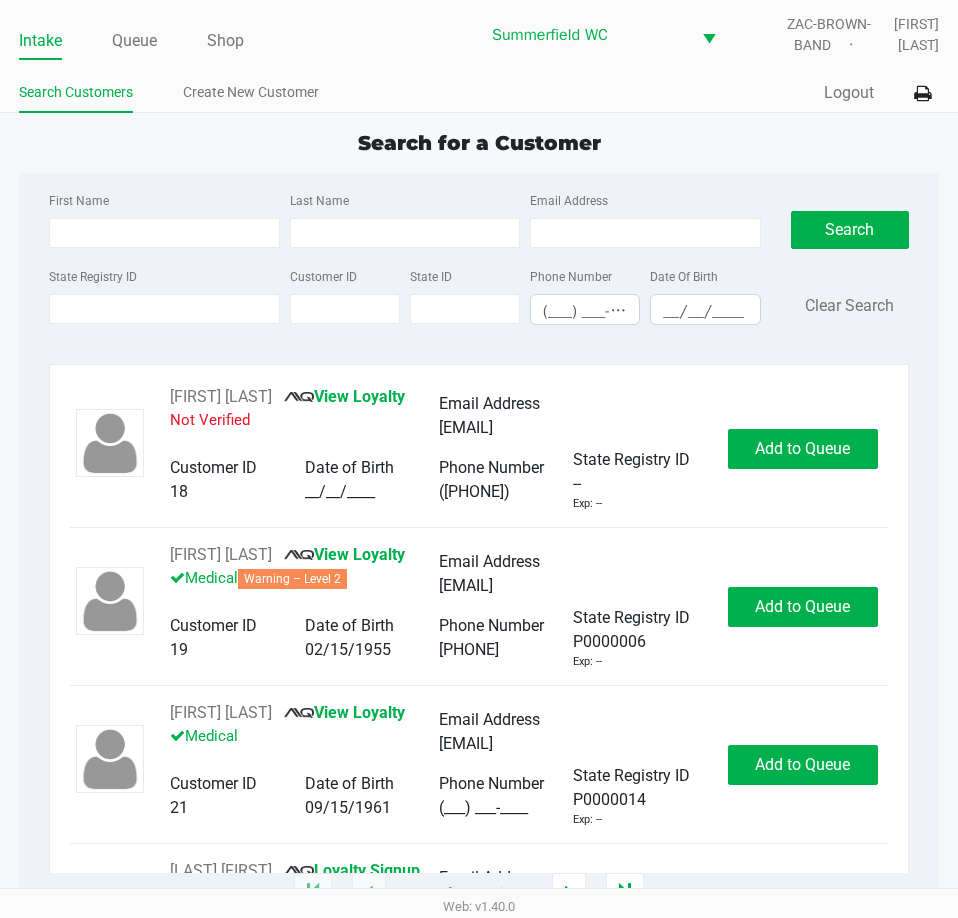 click on "Search for a Customer" 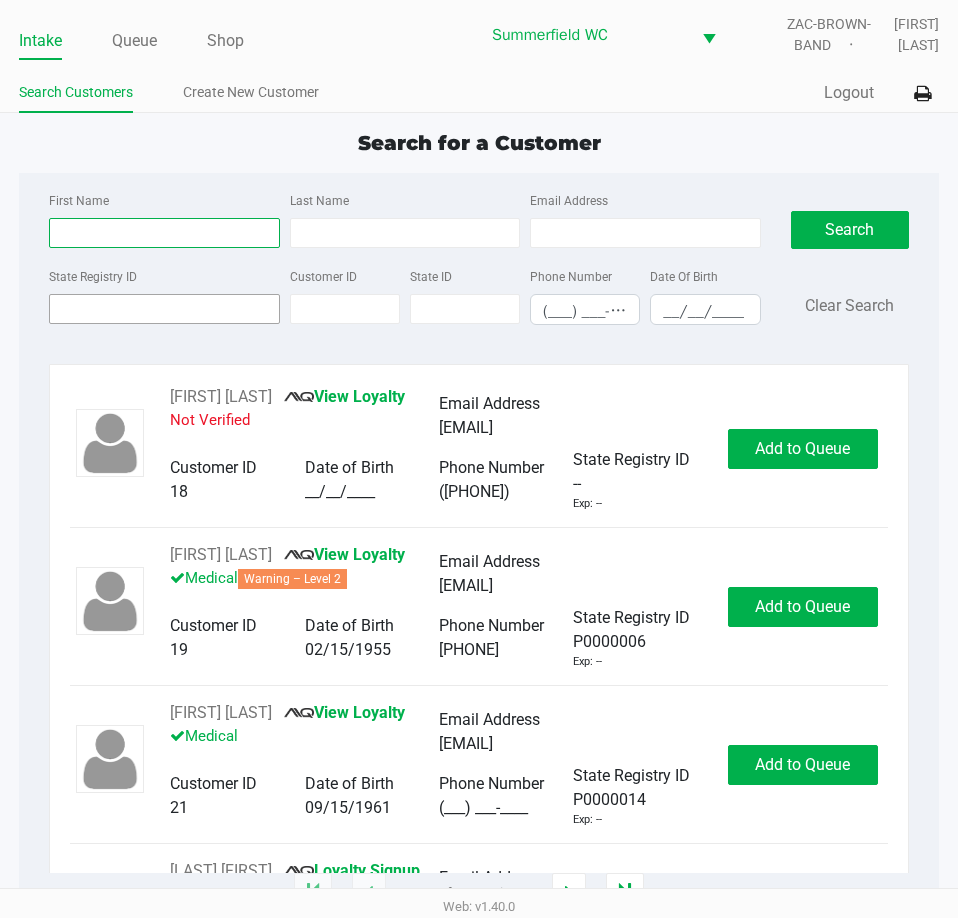 drag, startPoint x: 161, startPoint y: 227, endPoint x: 145, endPoint y: 311, distance: 85.51023 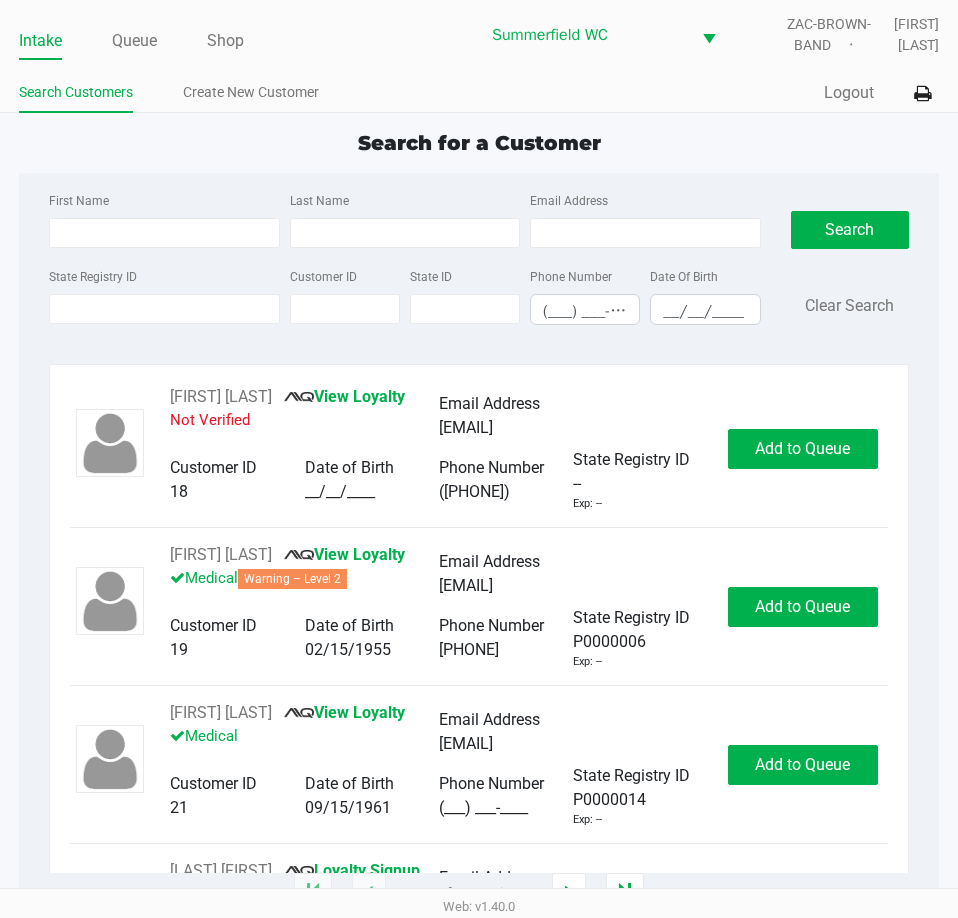 click on "State Registry ID" 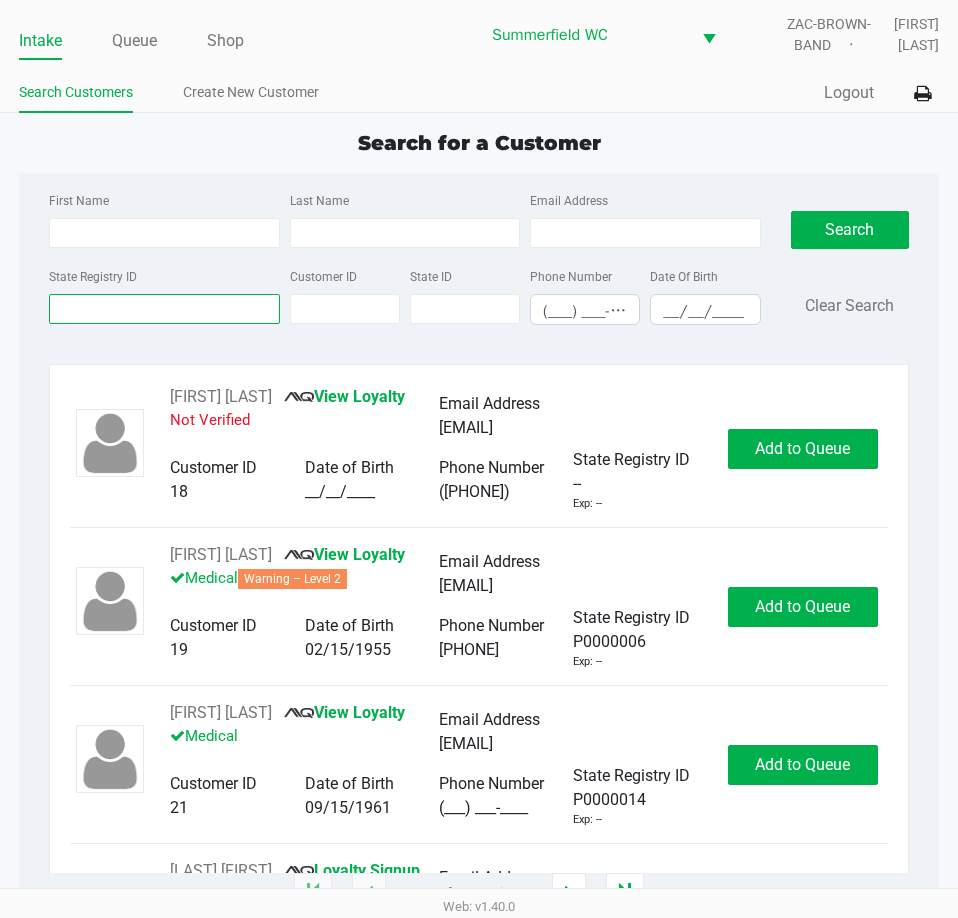 click on "State Registry ID" at bounding box center [164, 309] 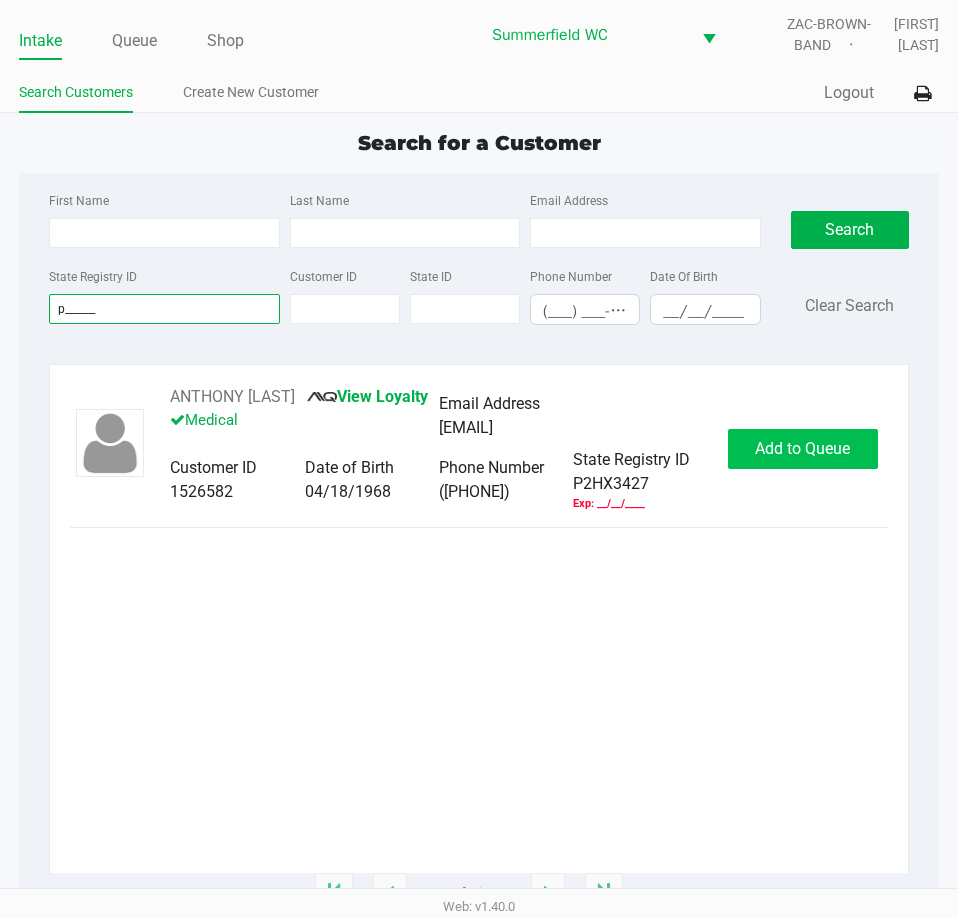 type on "p______" 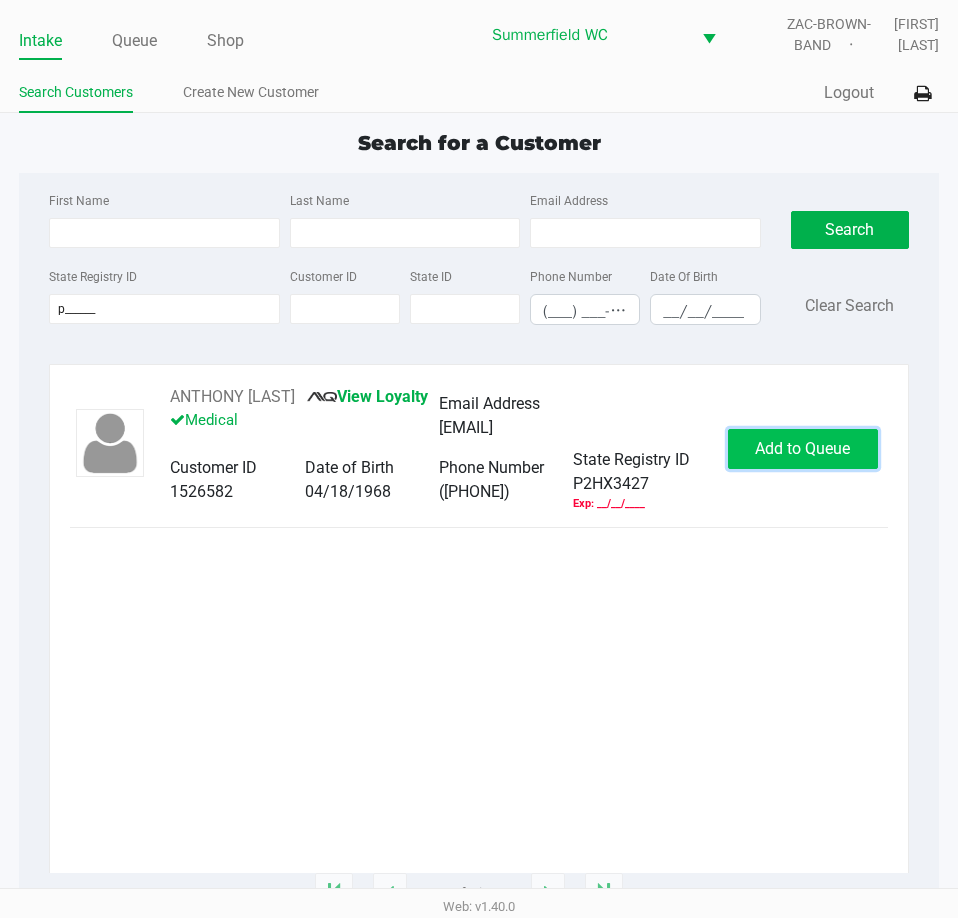 click on "Add to Queue" 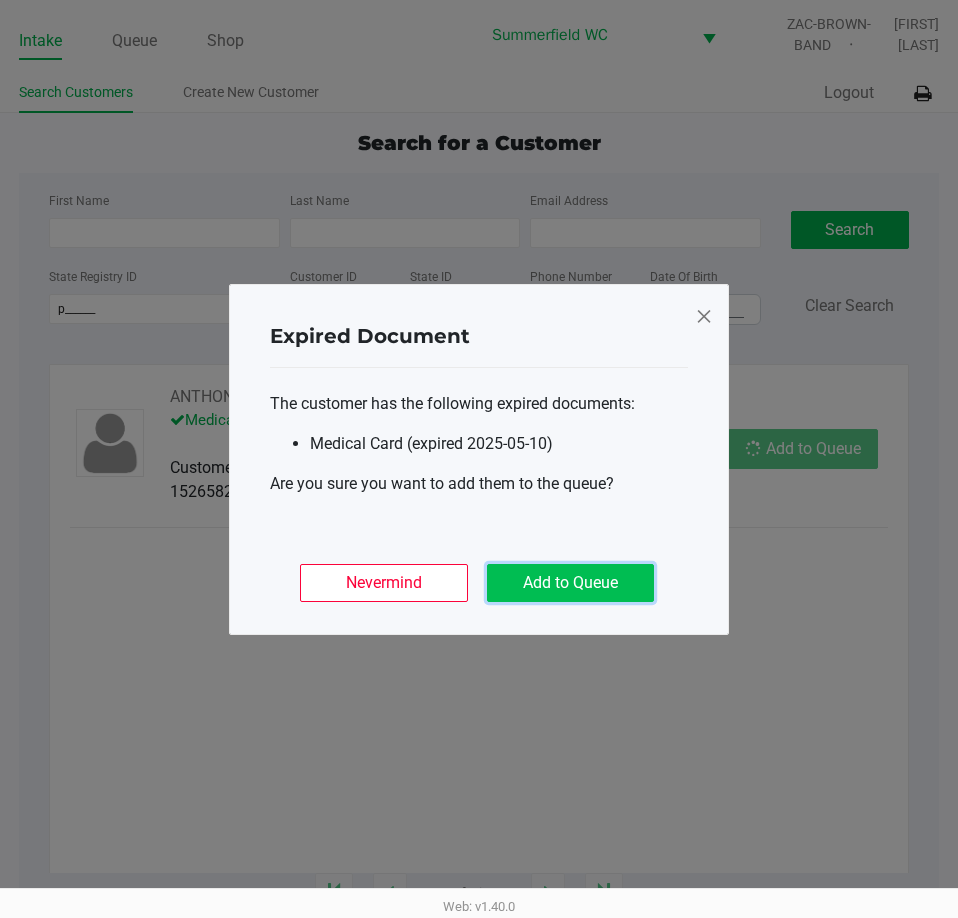 click on "Add to Queue" 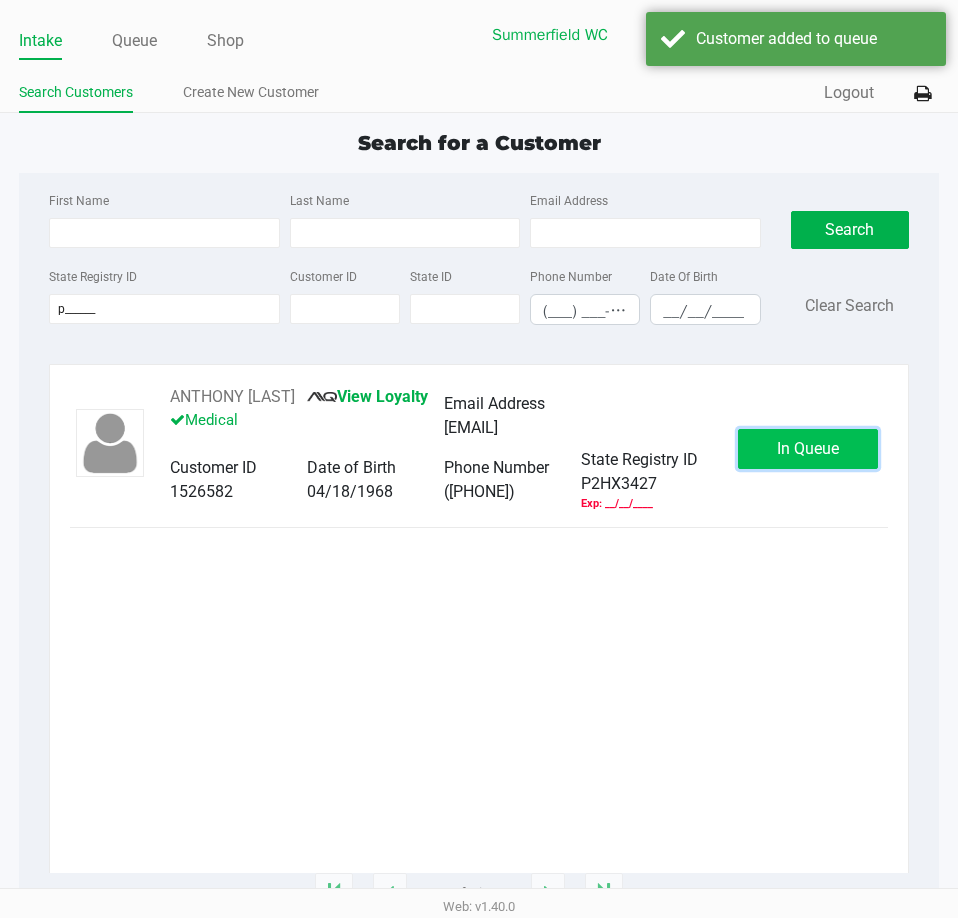 click on "In Queue" 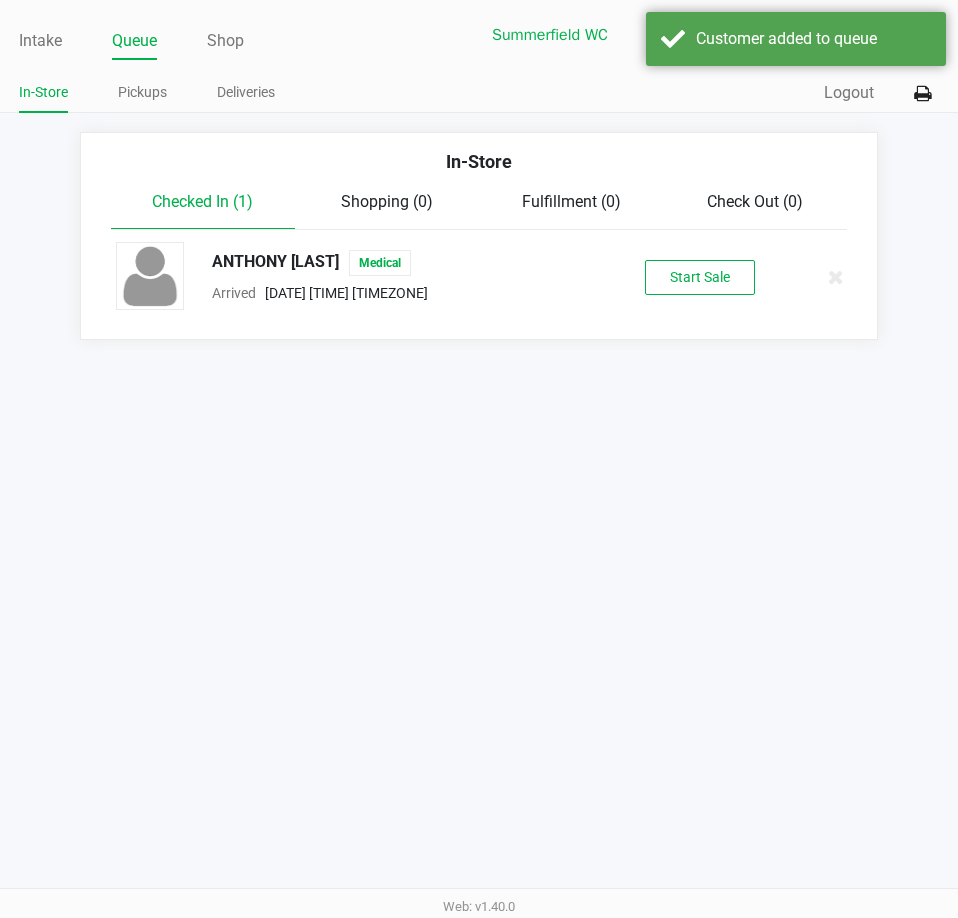 click on "Start Sale" 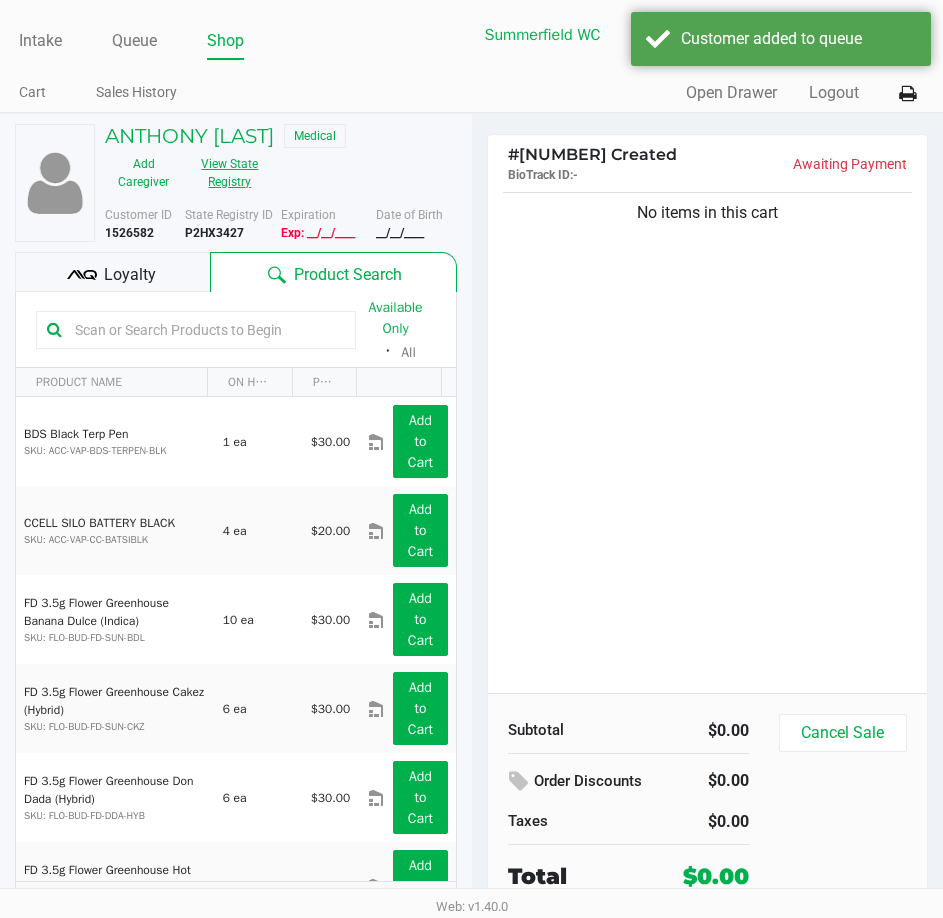 click on "View State Registry" 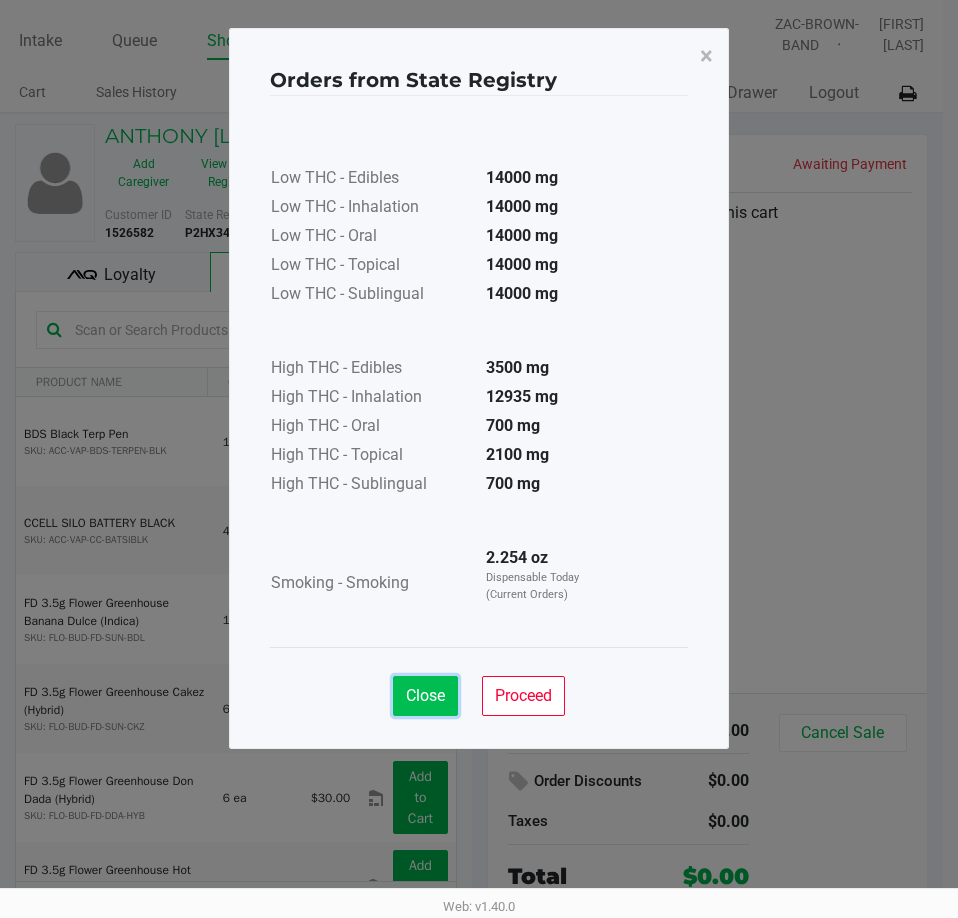 click on "Close" 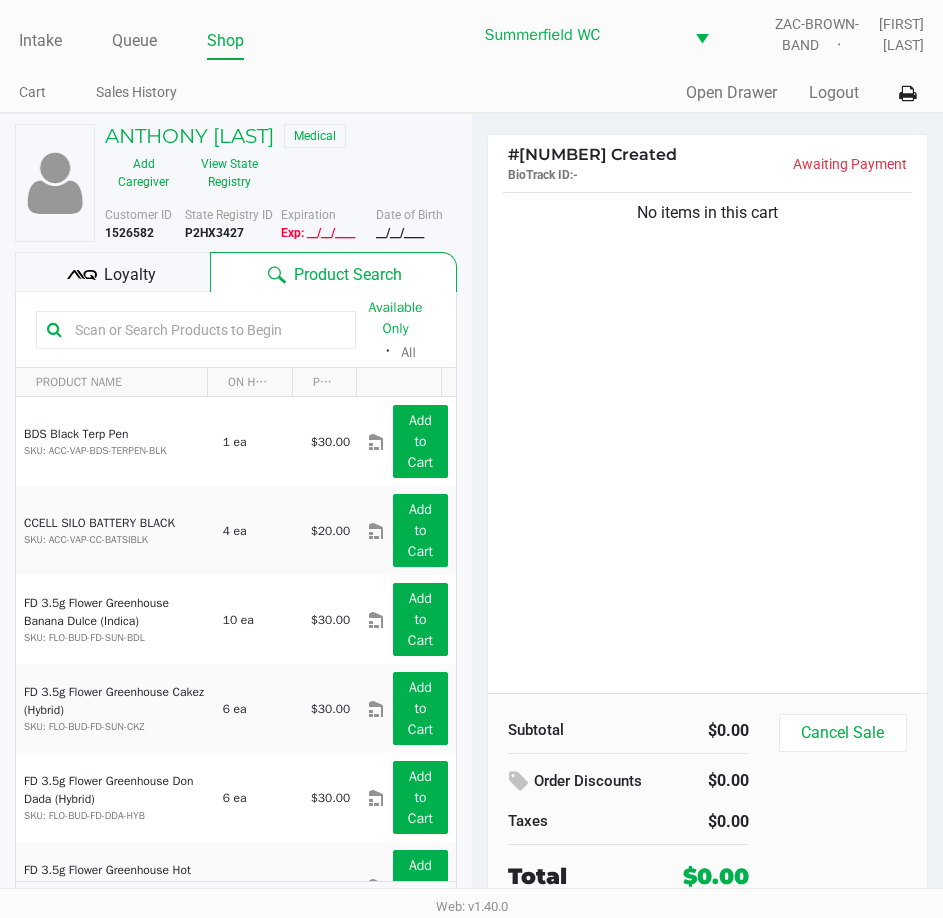 click on "Loyalty" 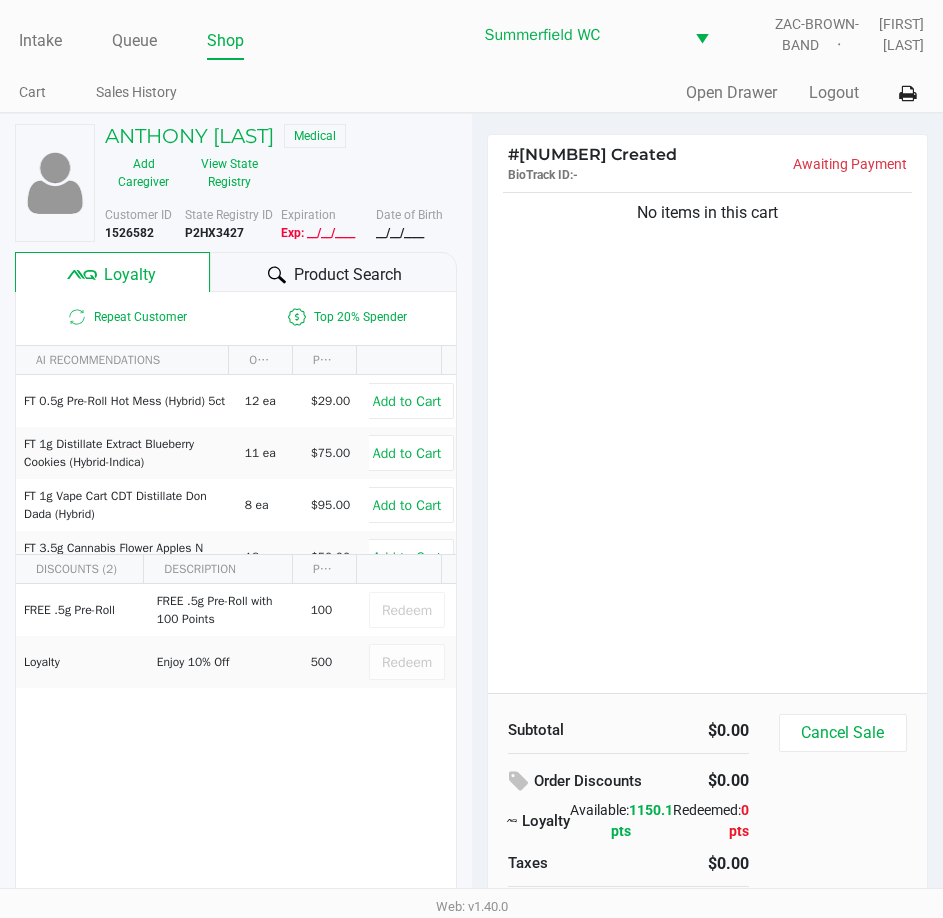 click on "Product Search" 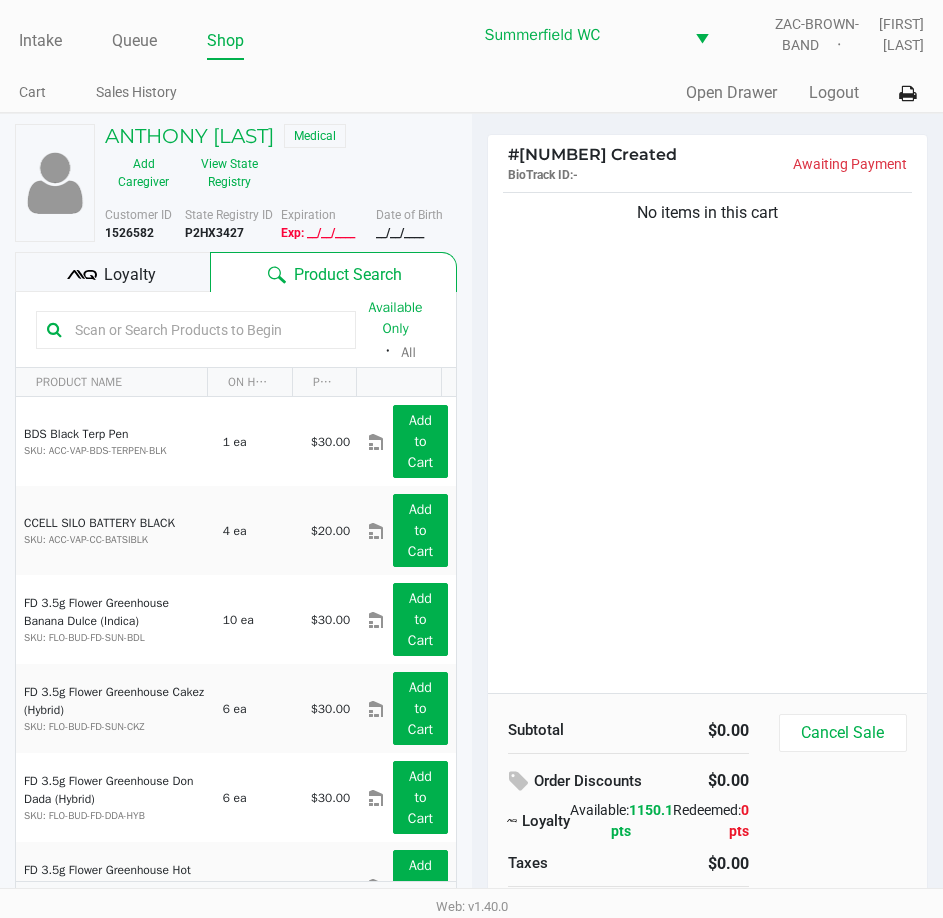 click 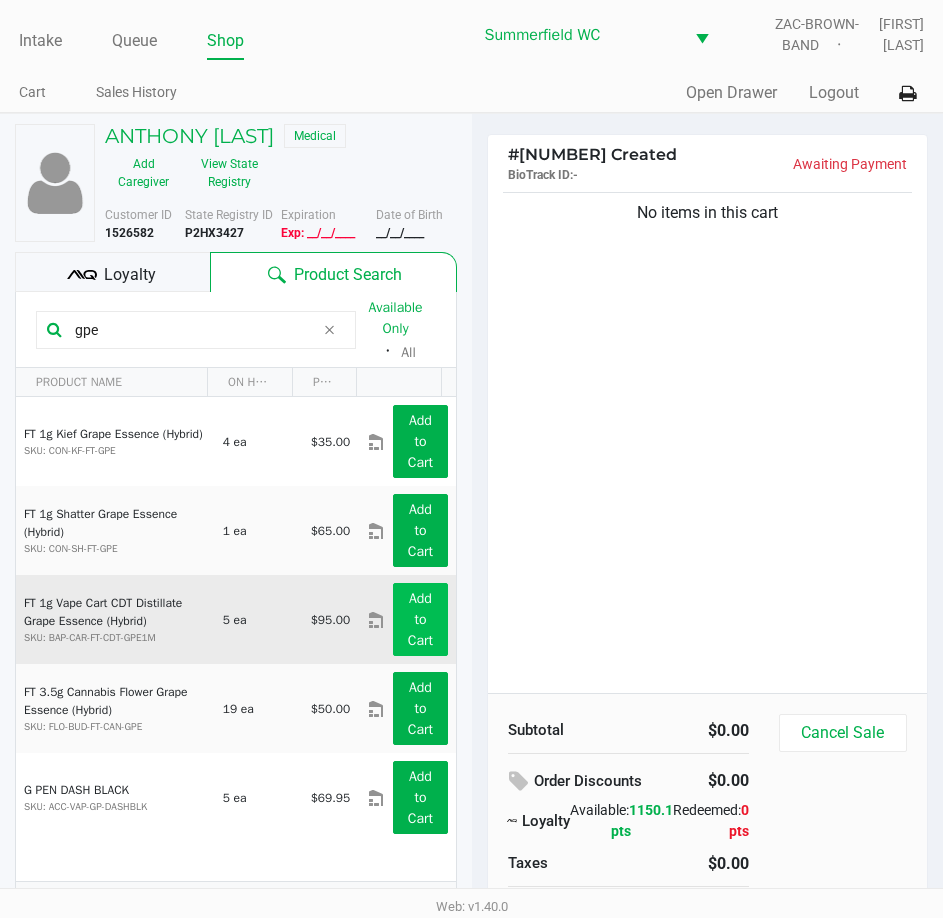 type on "gpe" 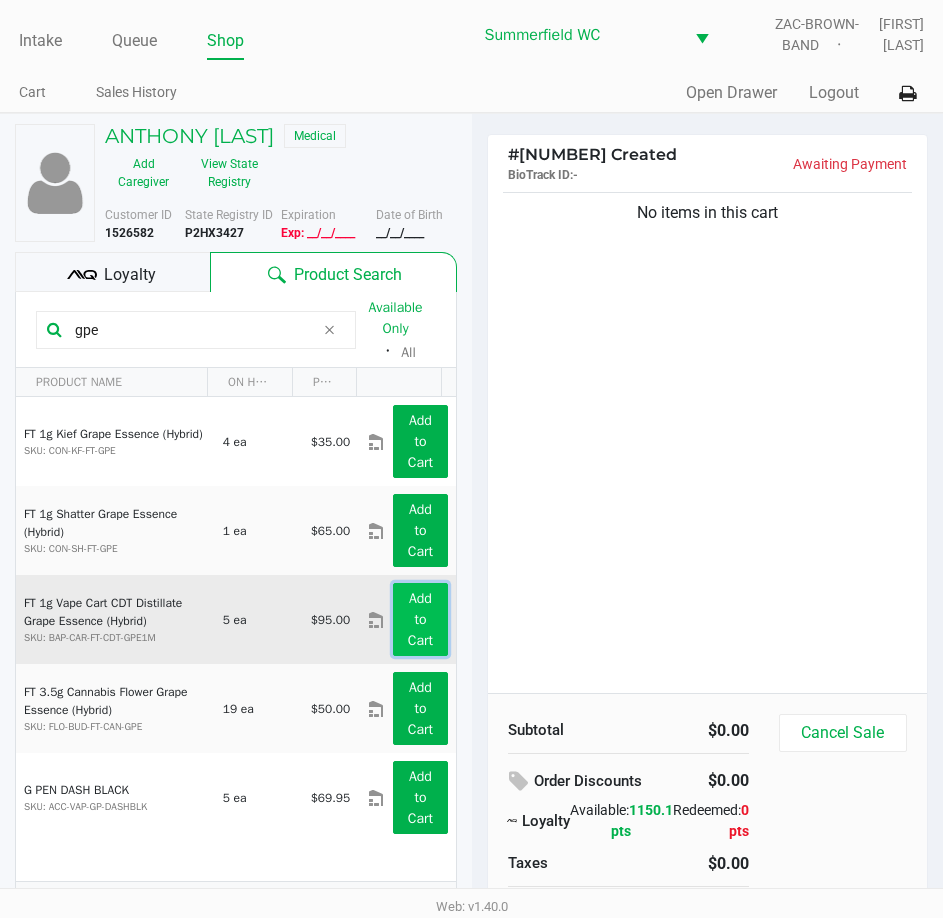 click on "Add to Cart" 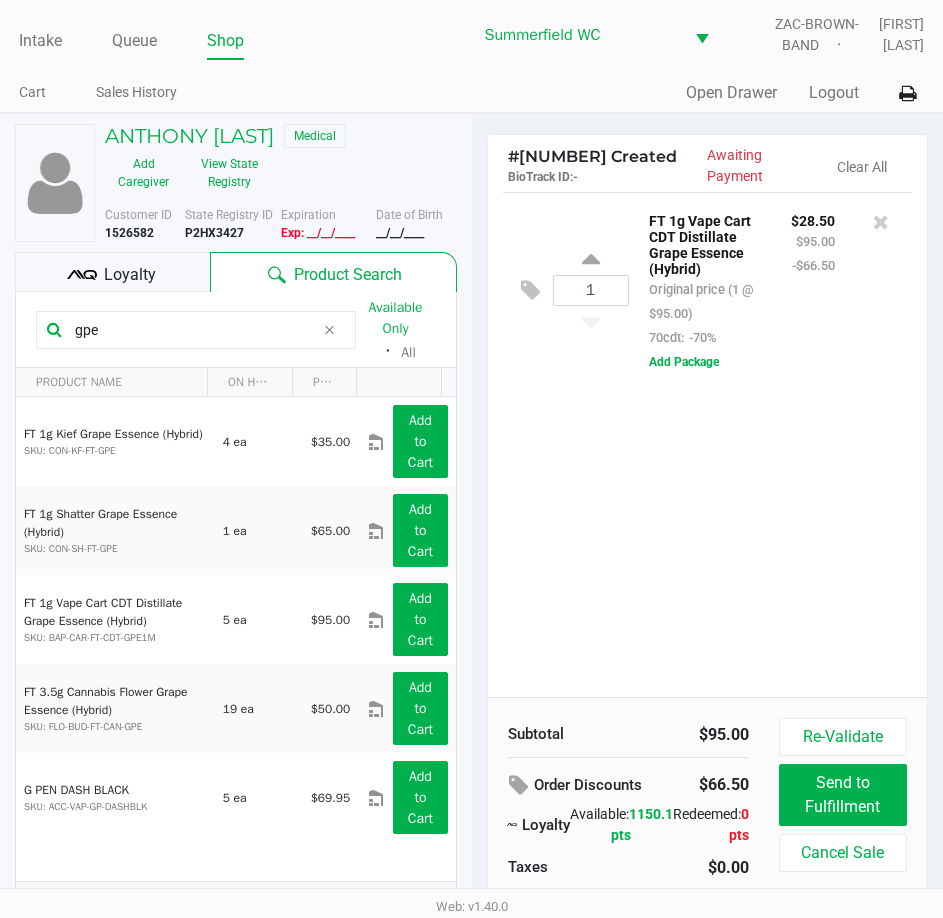 click on "Original price (1 @ $95.00) 70cdt: -70%" 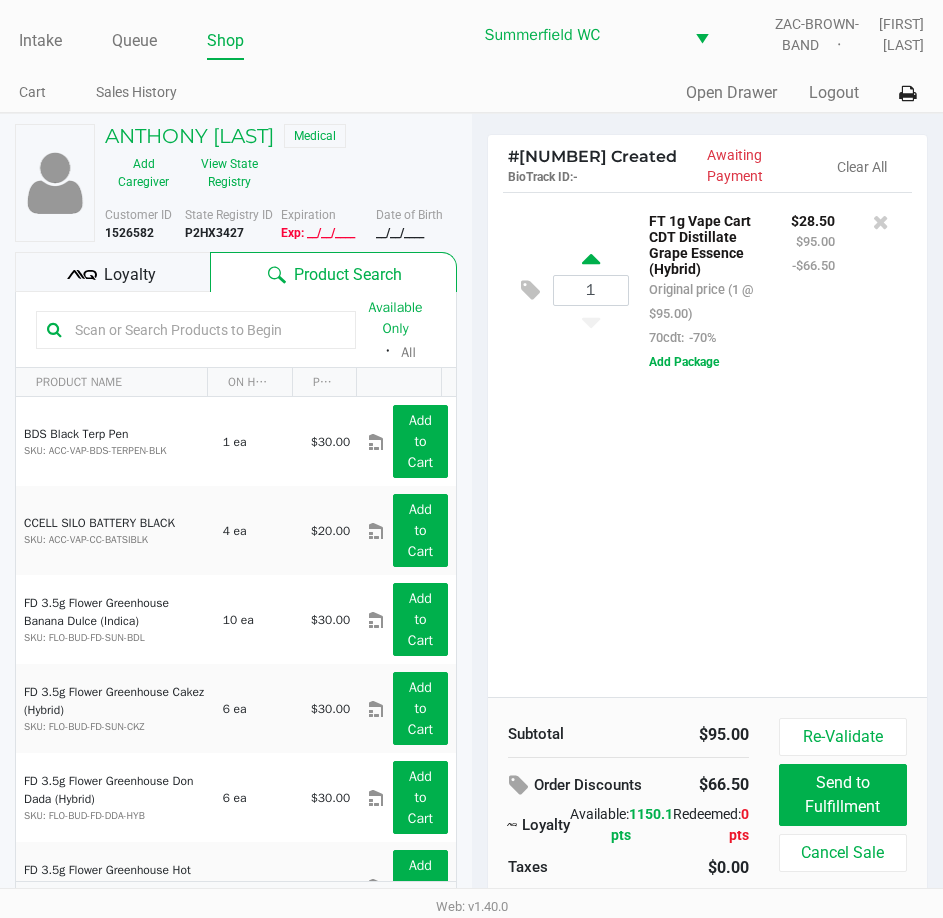 type 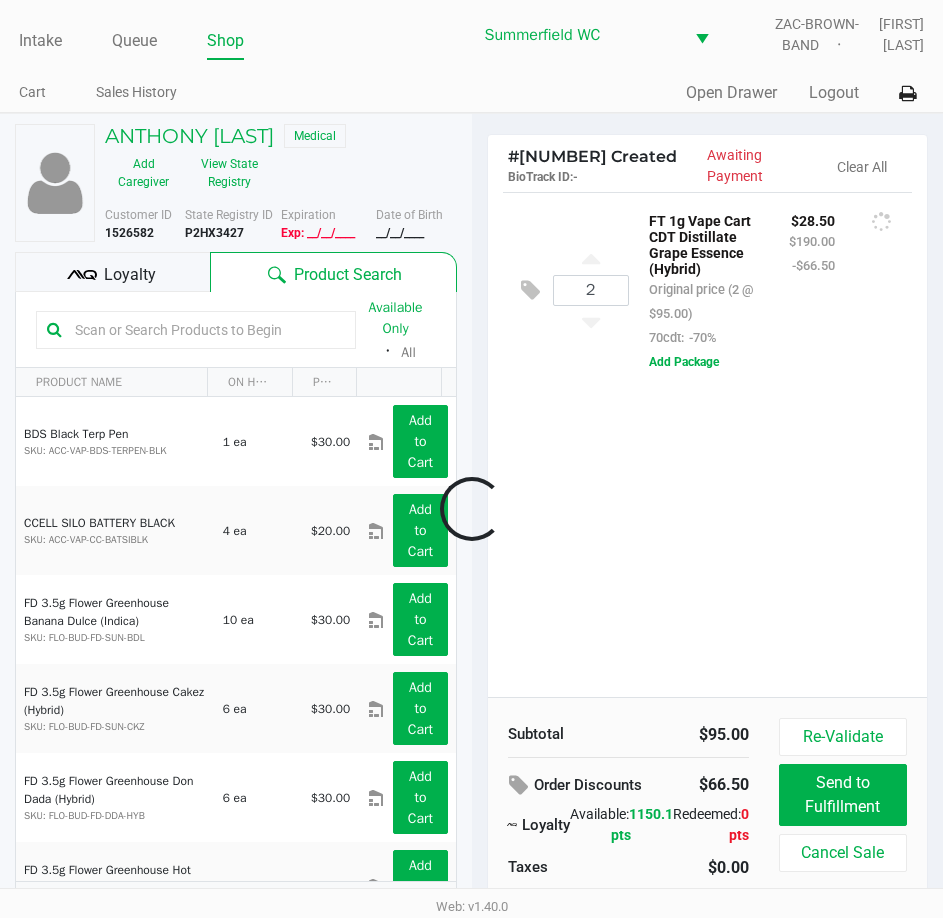 click 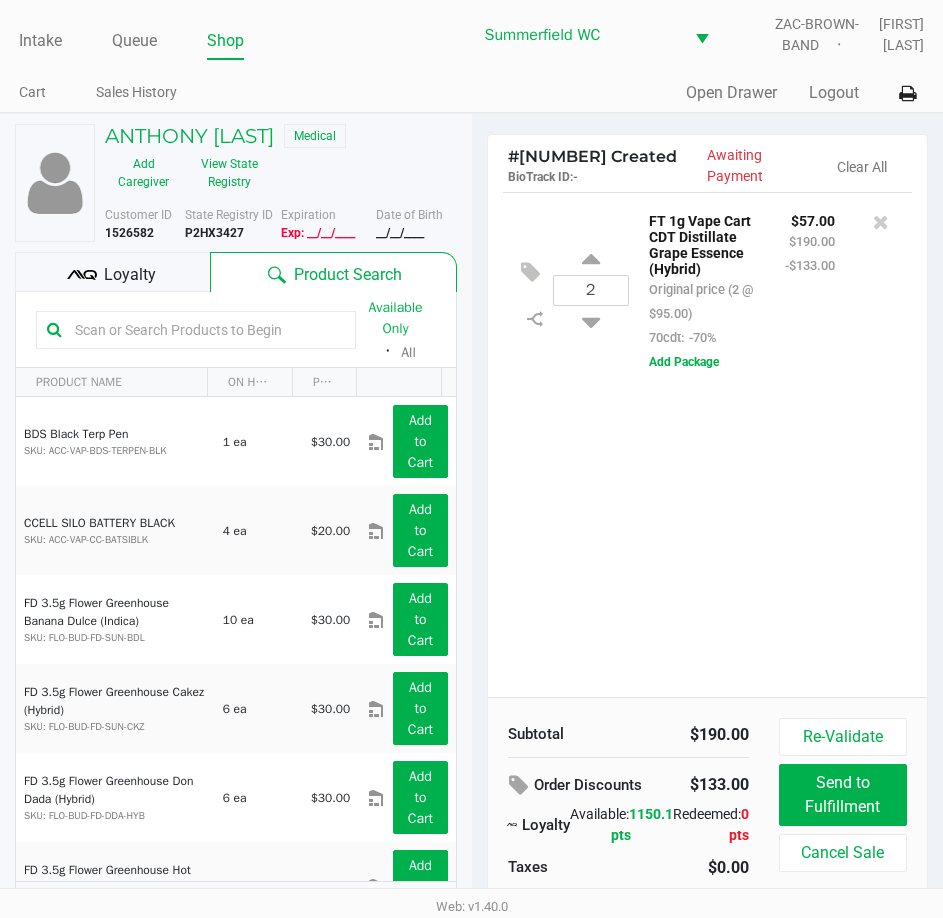 click 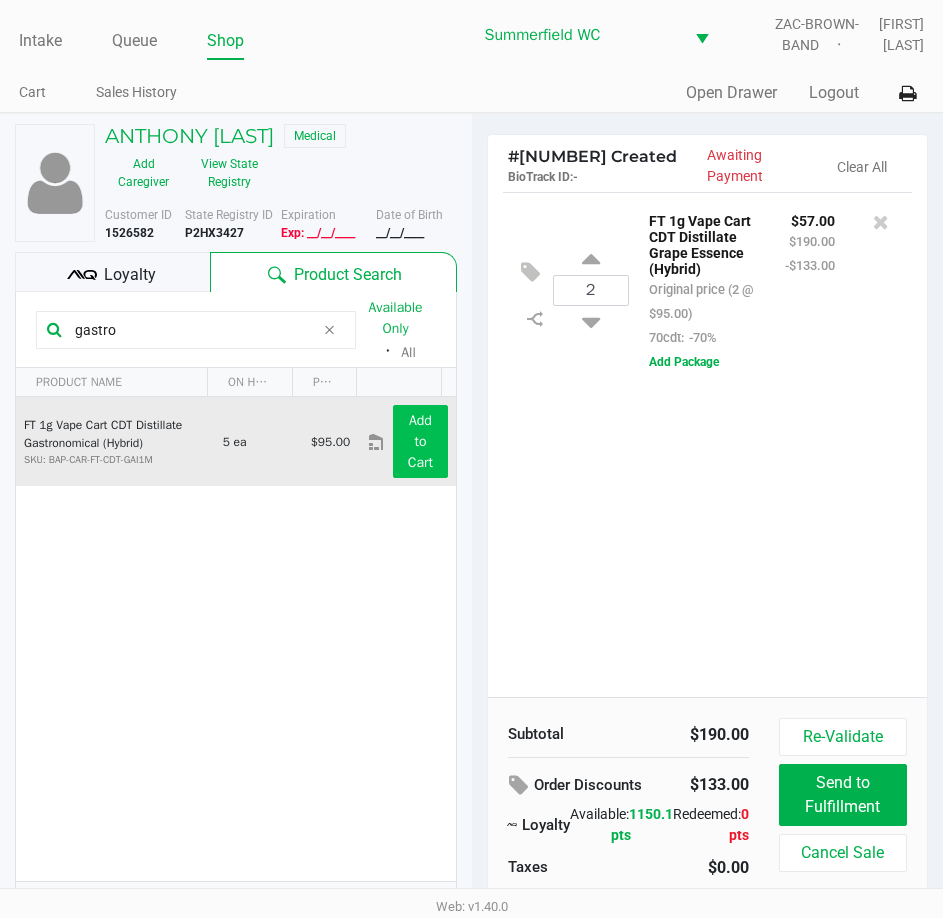 type on "gastro" 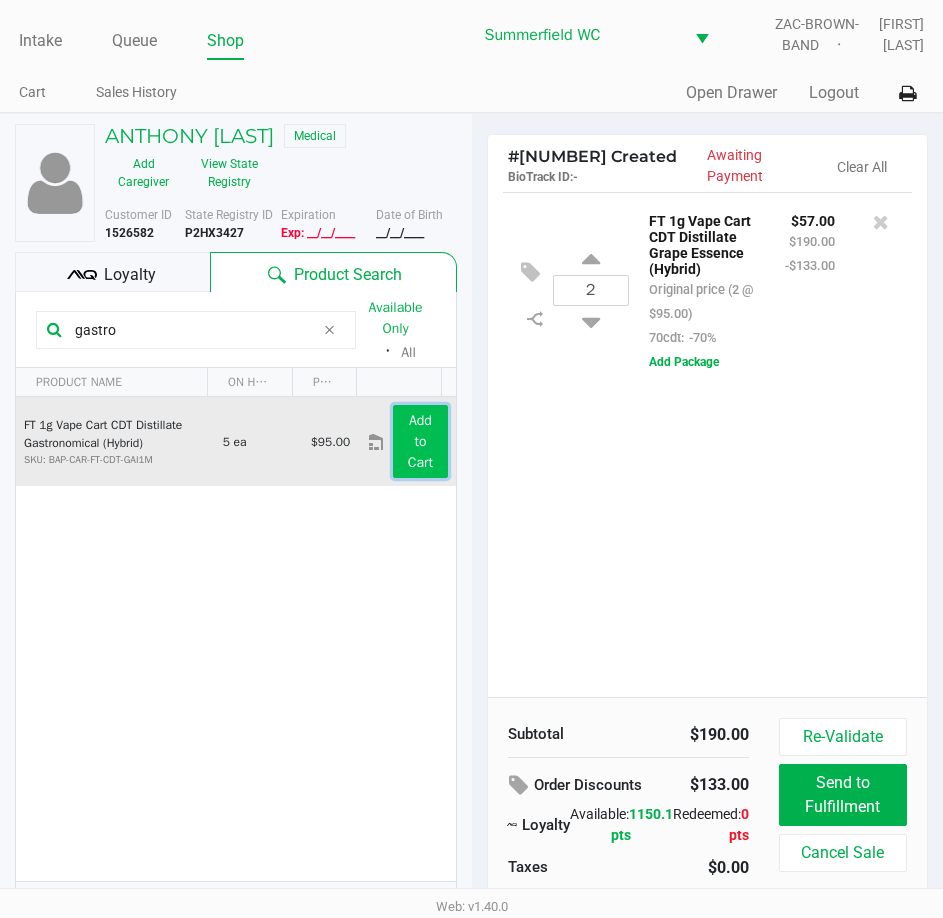 click on "Add to Cart" 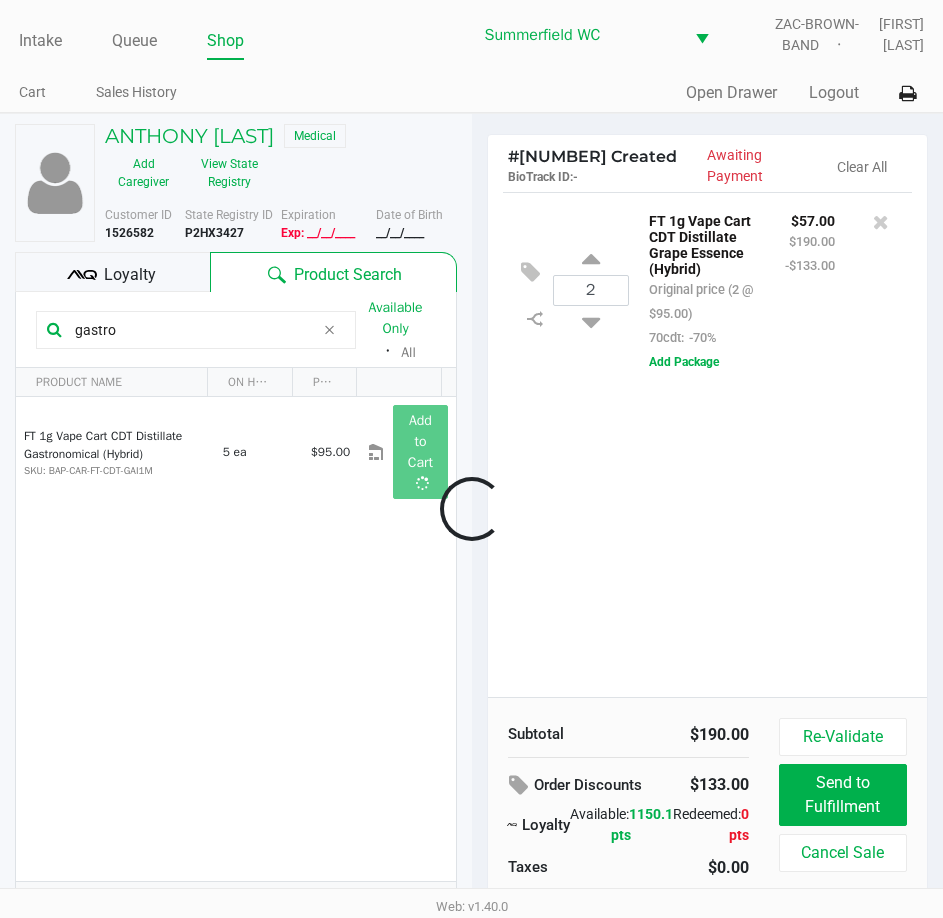 click 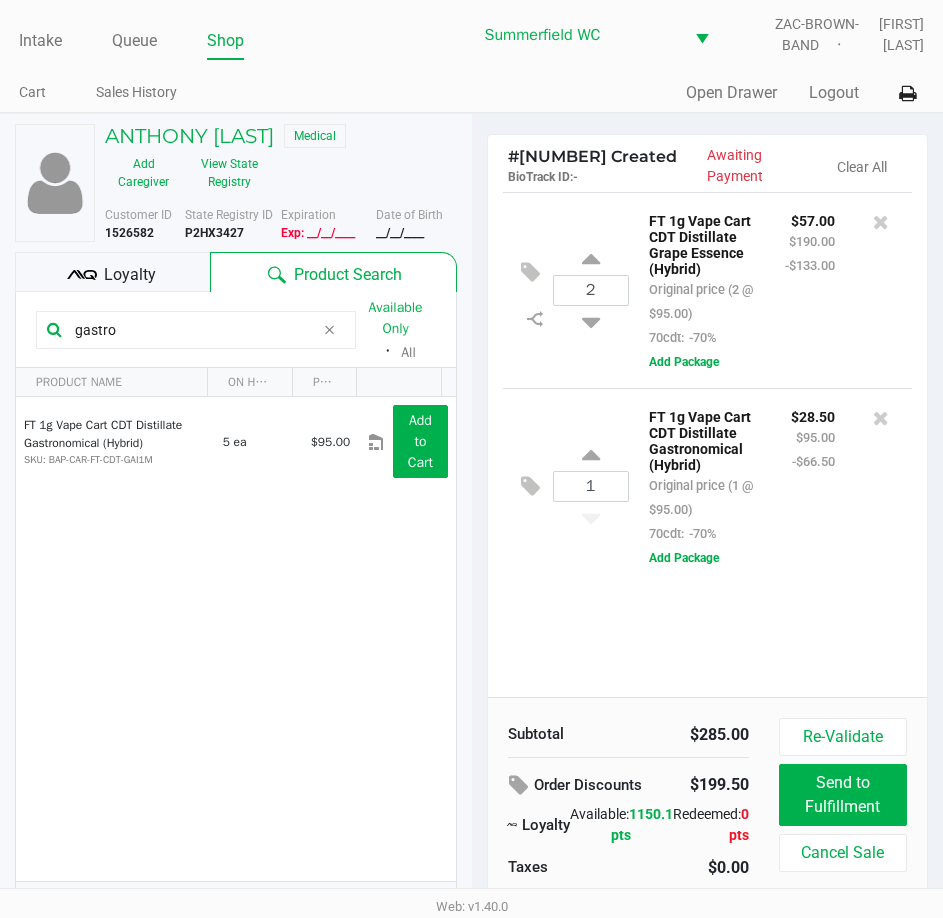 click on "1526582" 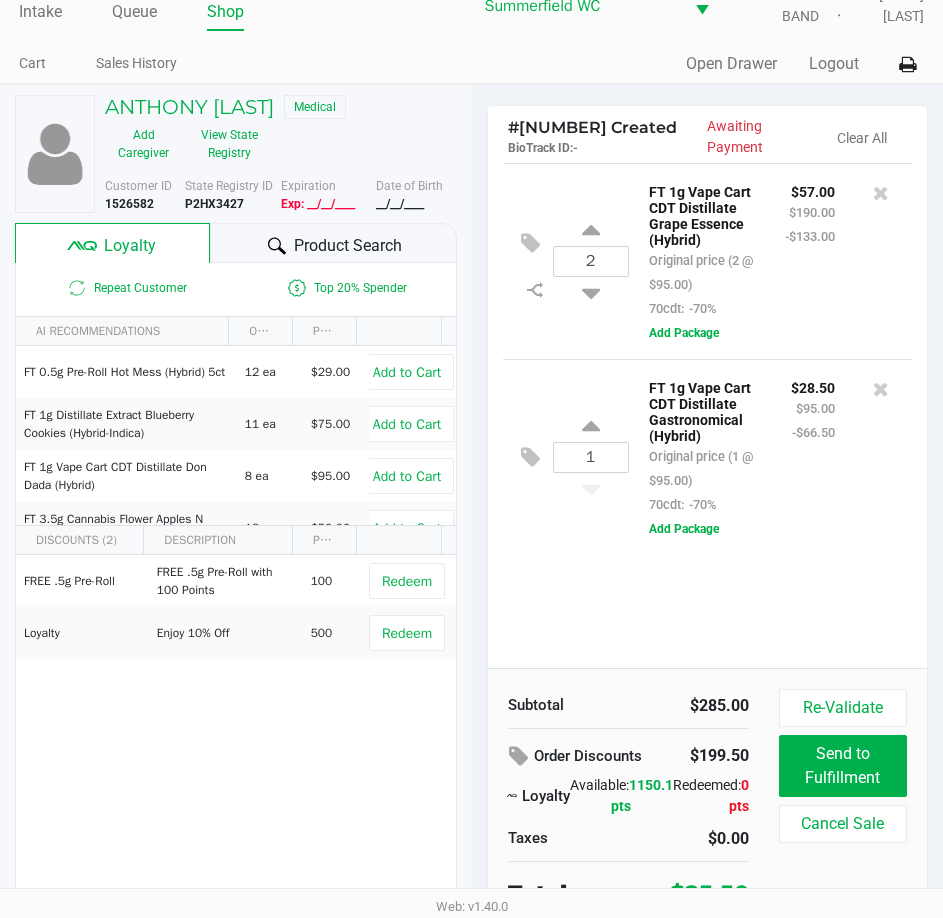 scroll, scrollTop: 42, scrollLeft: 0, axis: vertical 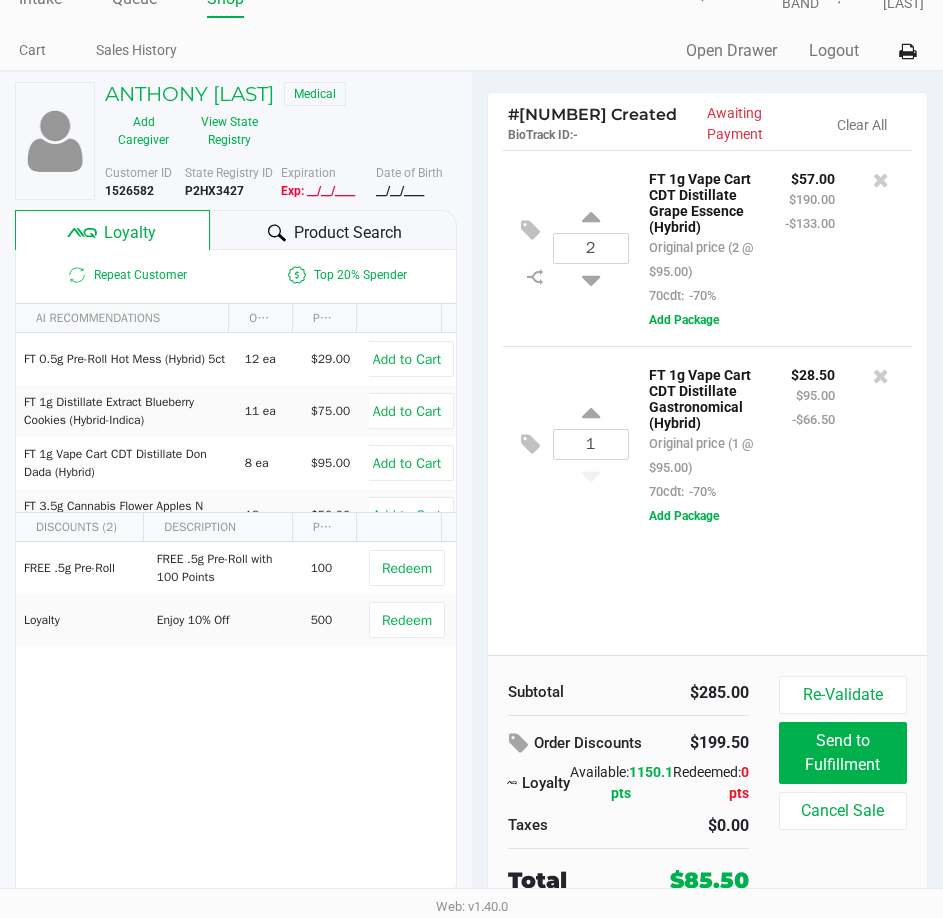 click on "2 FT 1g Vape Cart CDT Distillate Grape Essence (Hybrid) Original price (2 @ $95.00) 70cdt: -70% $57.00 $190.00 -$133.00 Add Package 1 FT 1g Vape Cart CDT Distillate Gastronomical (Hybrid) Original price (1 @ $95.00) 70cdt: -70% $28.50 $95.00 -$66.50 Add Package" 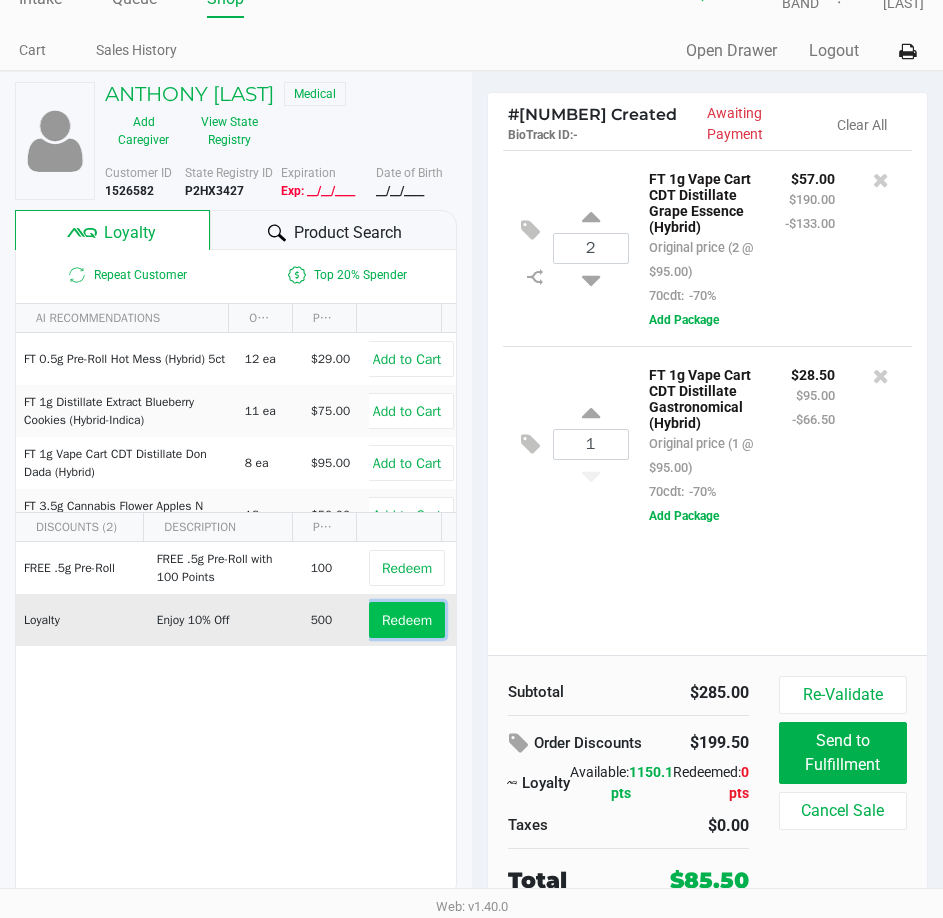 click on "Redeem" 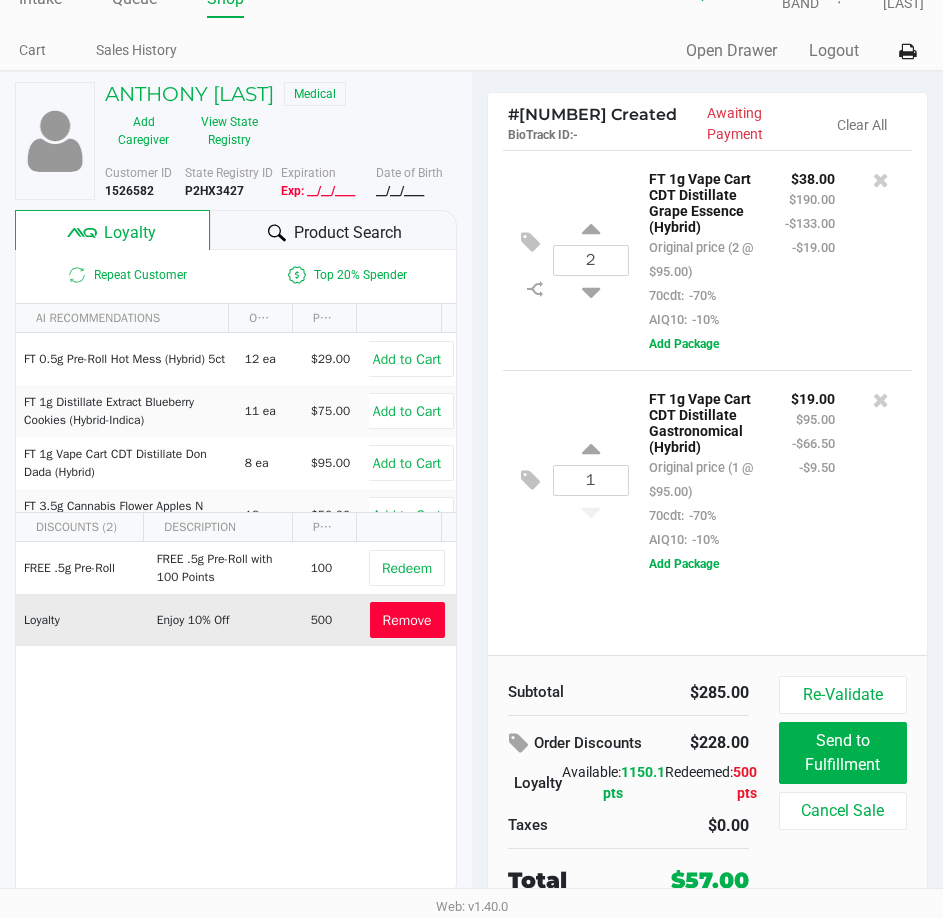 click on "$19.00 $95.00 -$66.50 -$9.50" 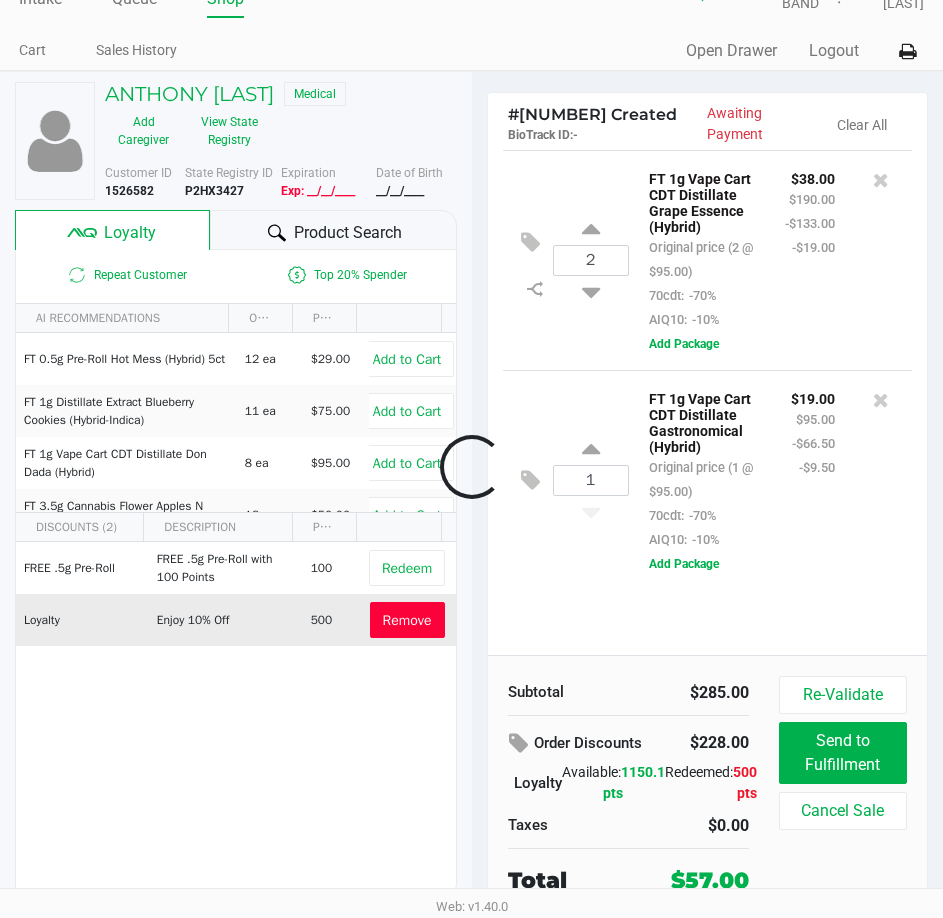click 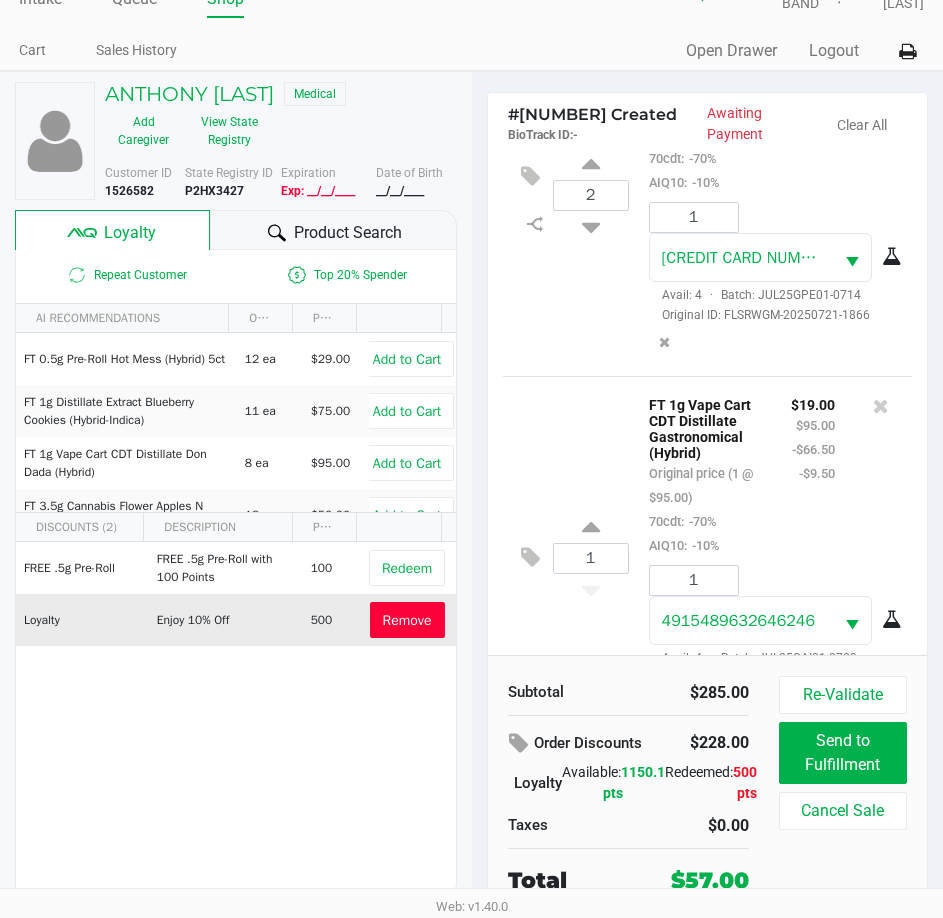 scroll, scrollTop: 280, scrollLeft: 0, axis: vertical 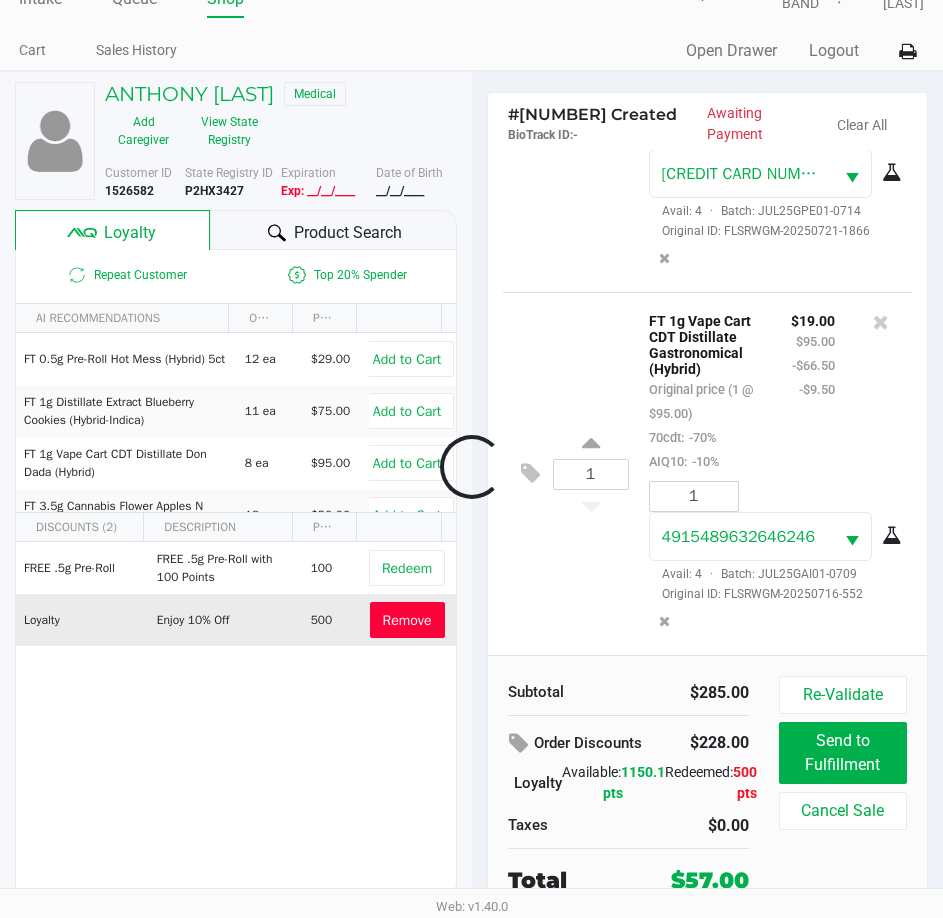 click 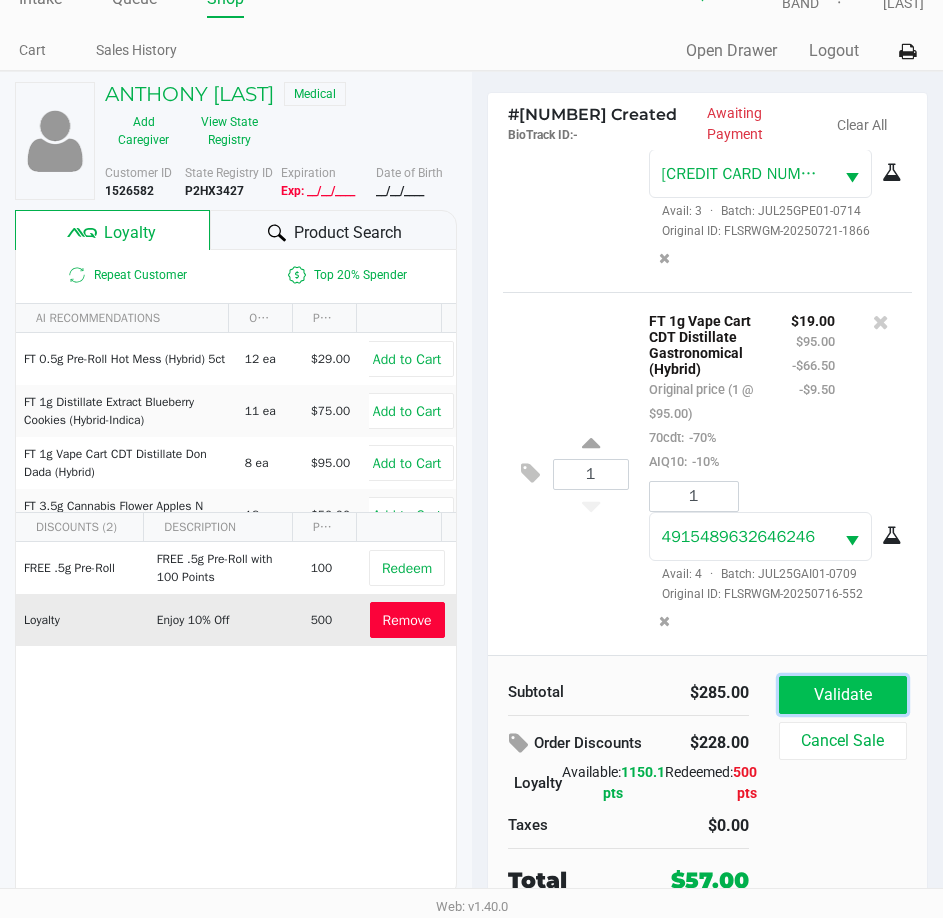 click on "Validate" 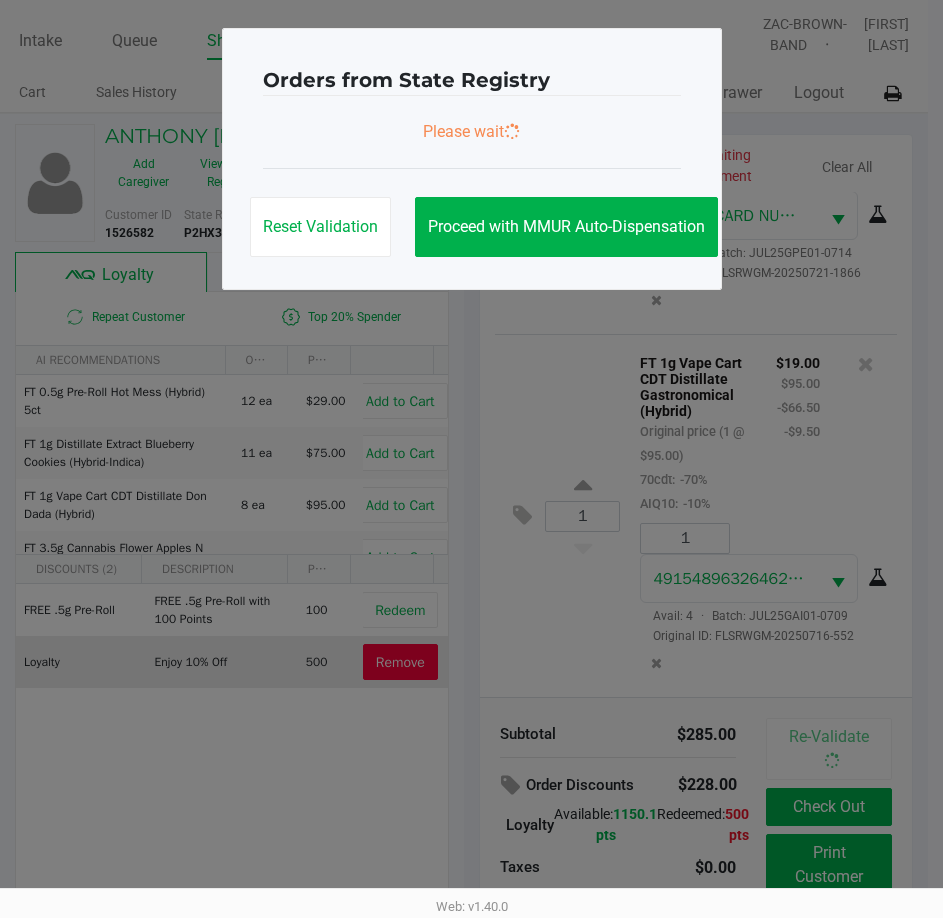 scroll, scrollTop: 0, scrollLeft: 0, axis: both 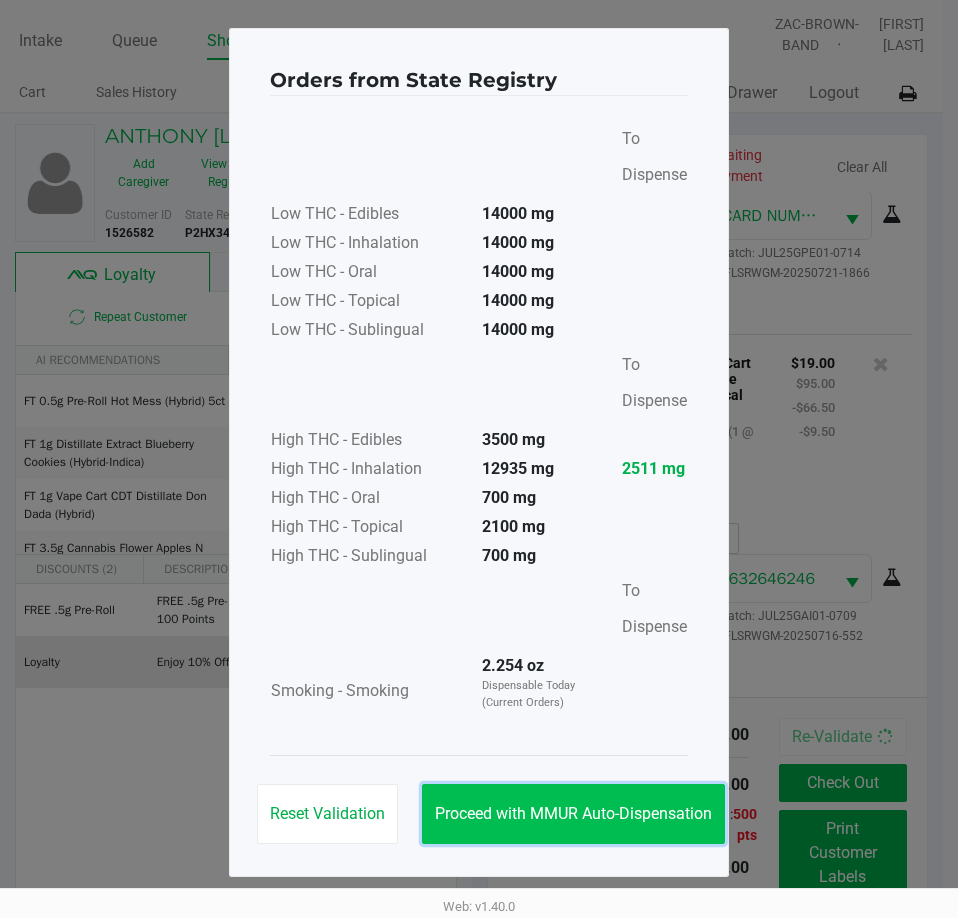 click on "Proceed with MMUR Auto-Dispensation" 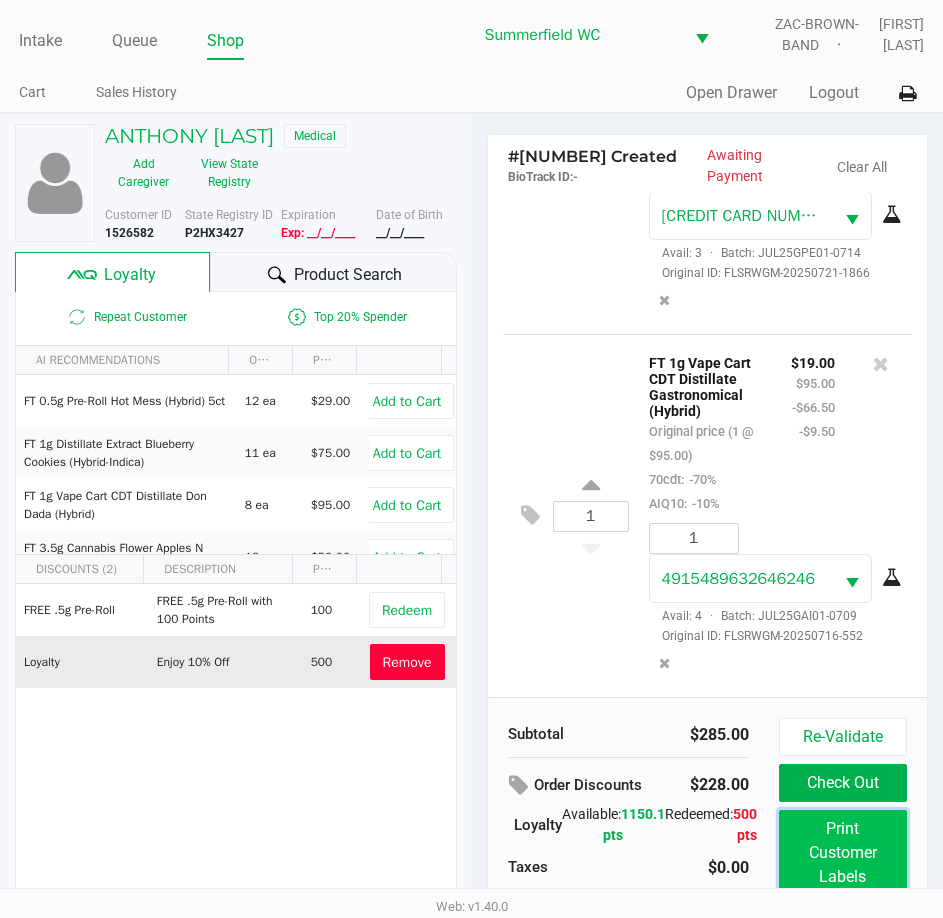 click on "Print Customer Labels" 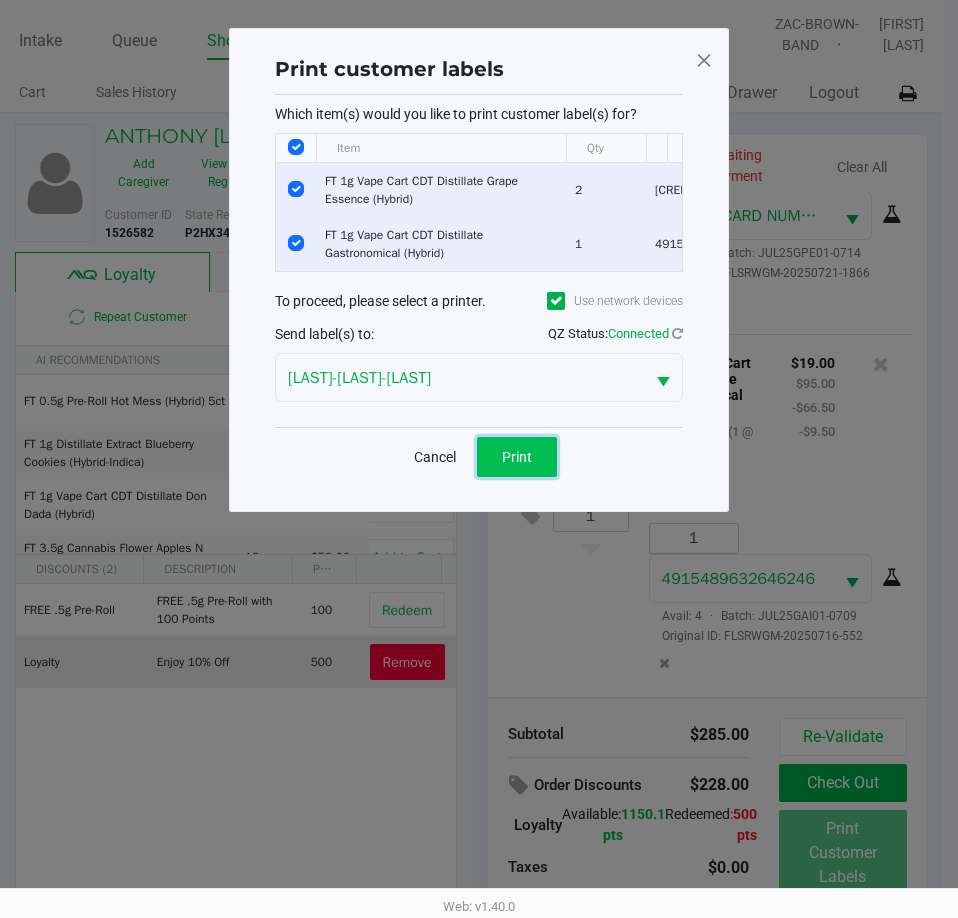 click on "Print" 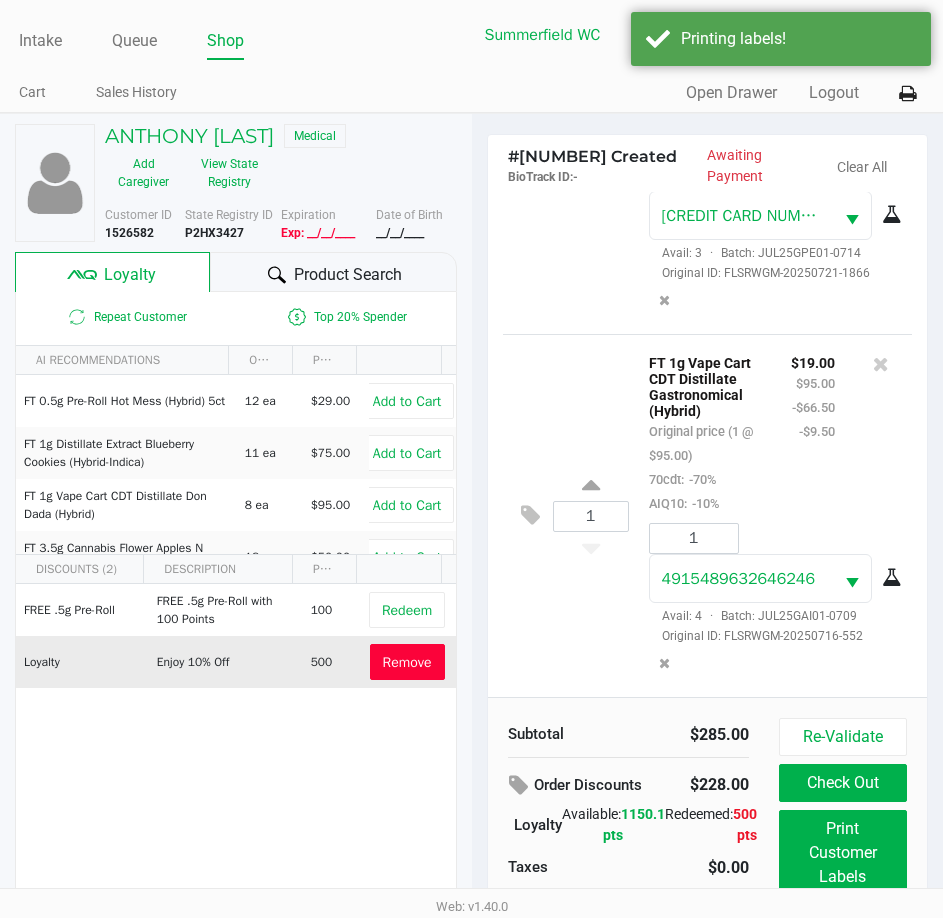 click on "Original price (1 @ $95.00)" 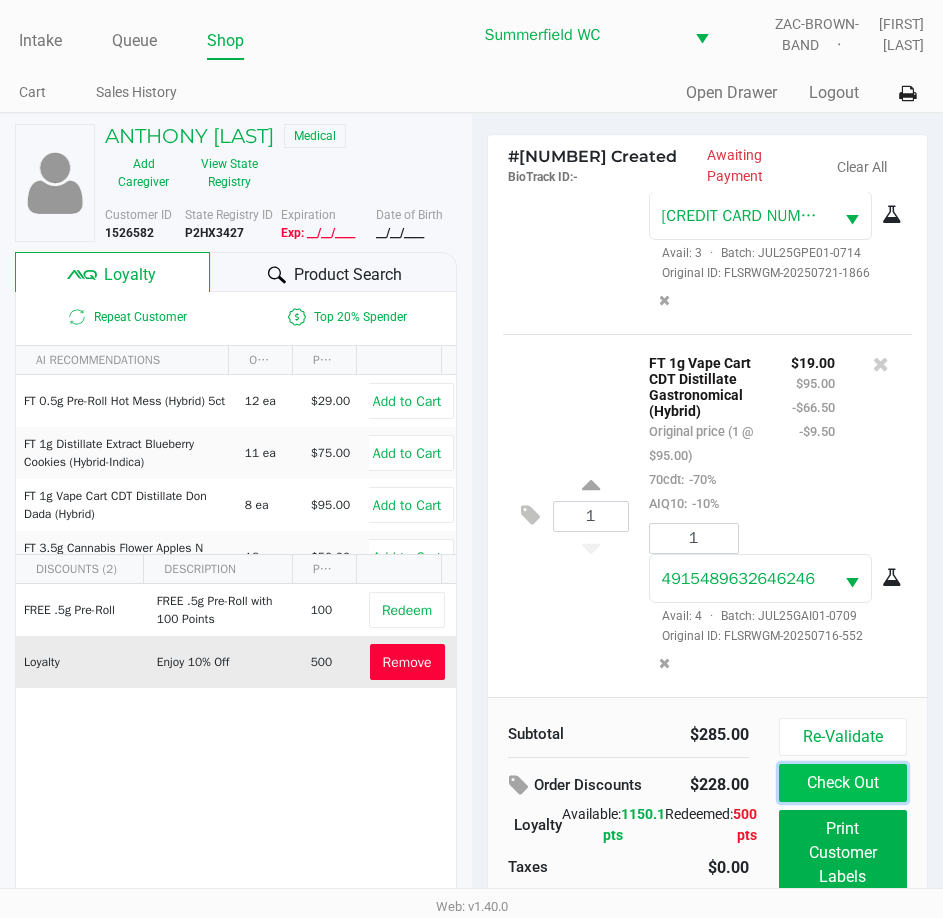 click on "Check Out" 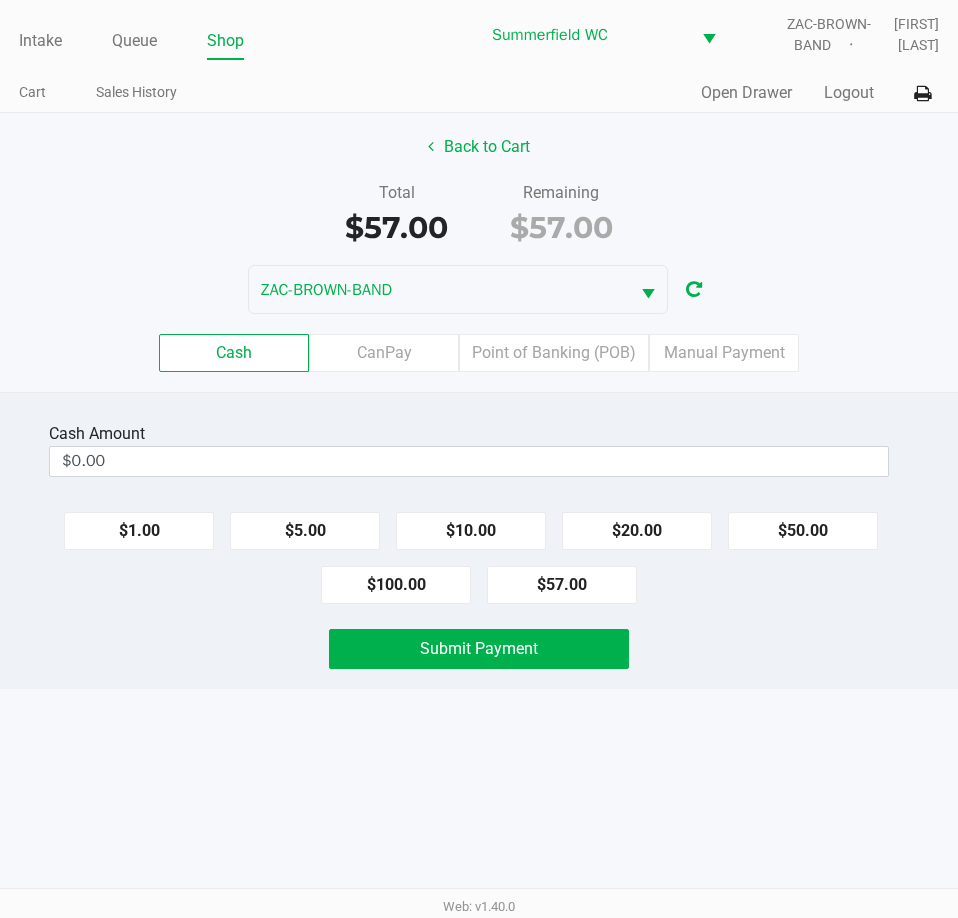 click on "Submit Payment" 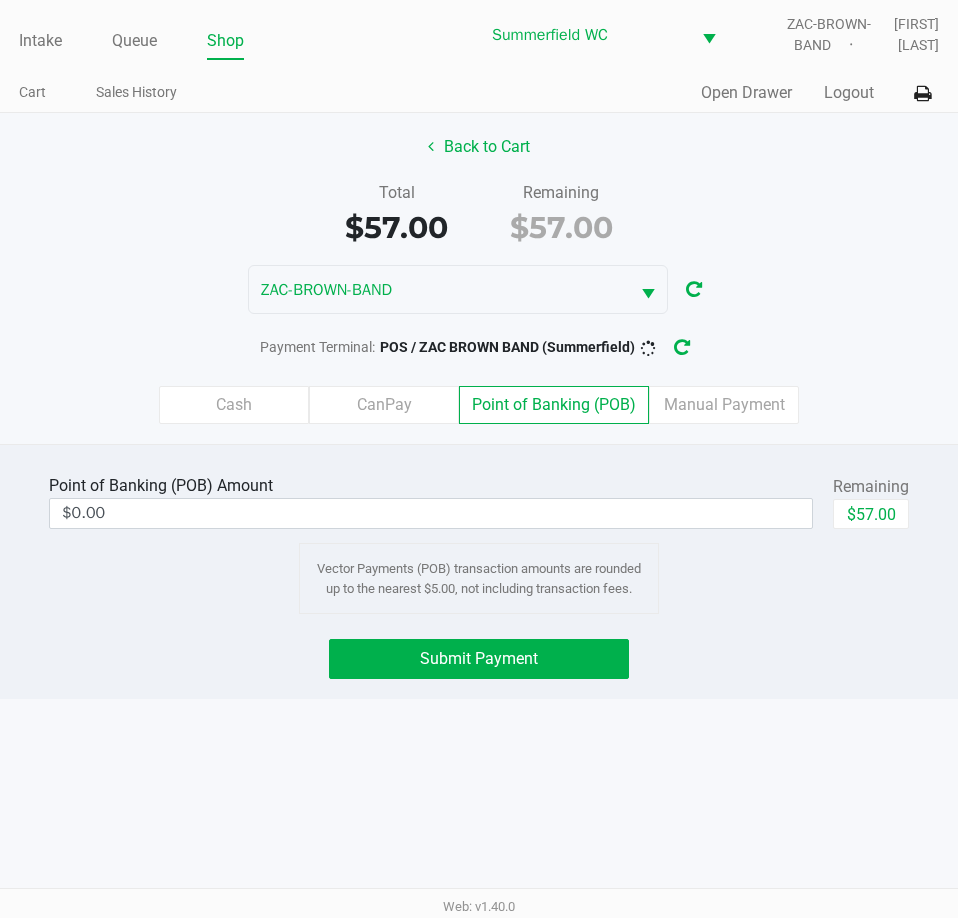 drag, startPoint x: 790, startPoint y: 704, endPoint x: 878, endPoint y: 549, distance: 178.2386 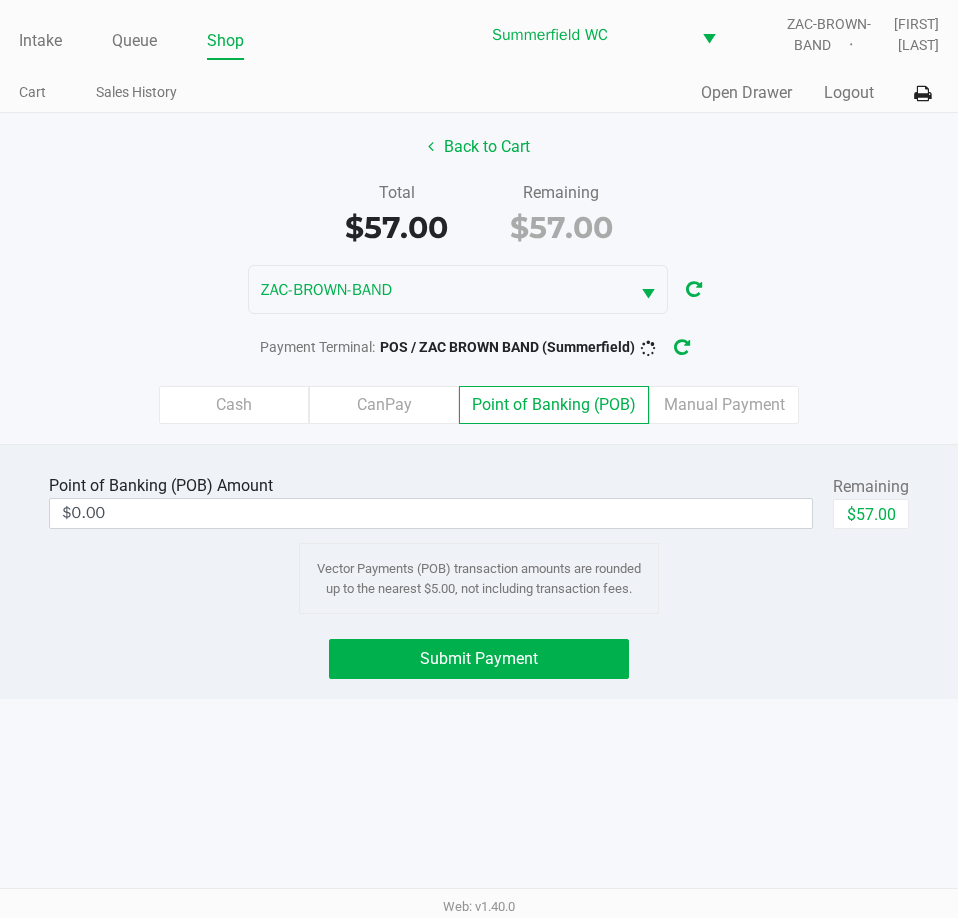 click on "Intake Queue Shop Summerfield WC ZAC-BROWN-BAND Triston Packer Cart Sales History Quick Sale Open Drawer Logout Back to Cart Total $57.00 Remaining $57.00 ZAC-BROWN-BAND Payment Terminal: POS / ZAC BROWN BAND (Summerfield) Cash CanPay Point of Banking (POB) Manual Payment Point of Banking (POB) Amount $0.00 Remaining $57.00 Vector Payments (POB) transaction amounts are rounded up to the nearest $5.00, not including transaction fees. Submit Payment Web: v1.40.0" at bounding box center (479, 459) 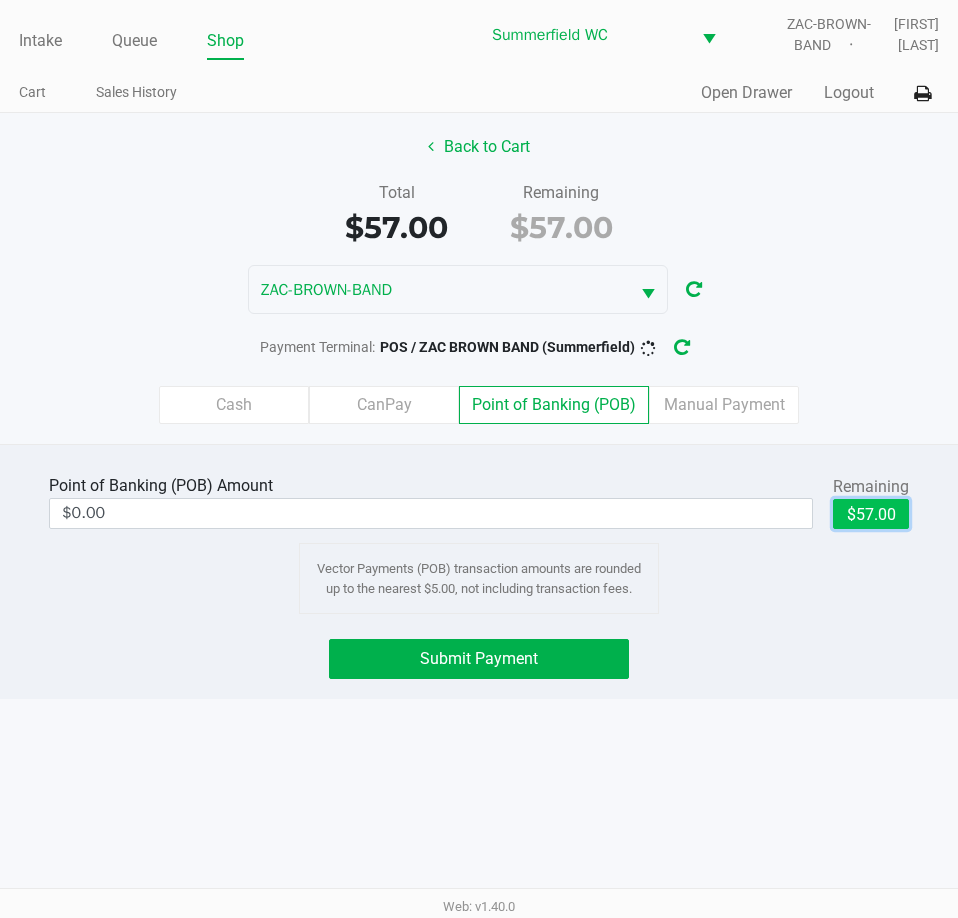 click on "$57.00" 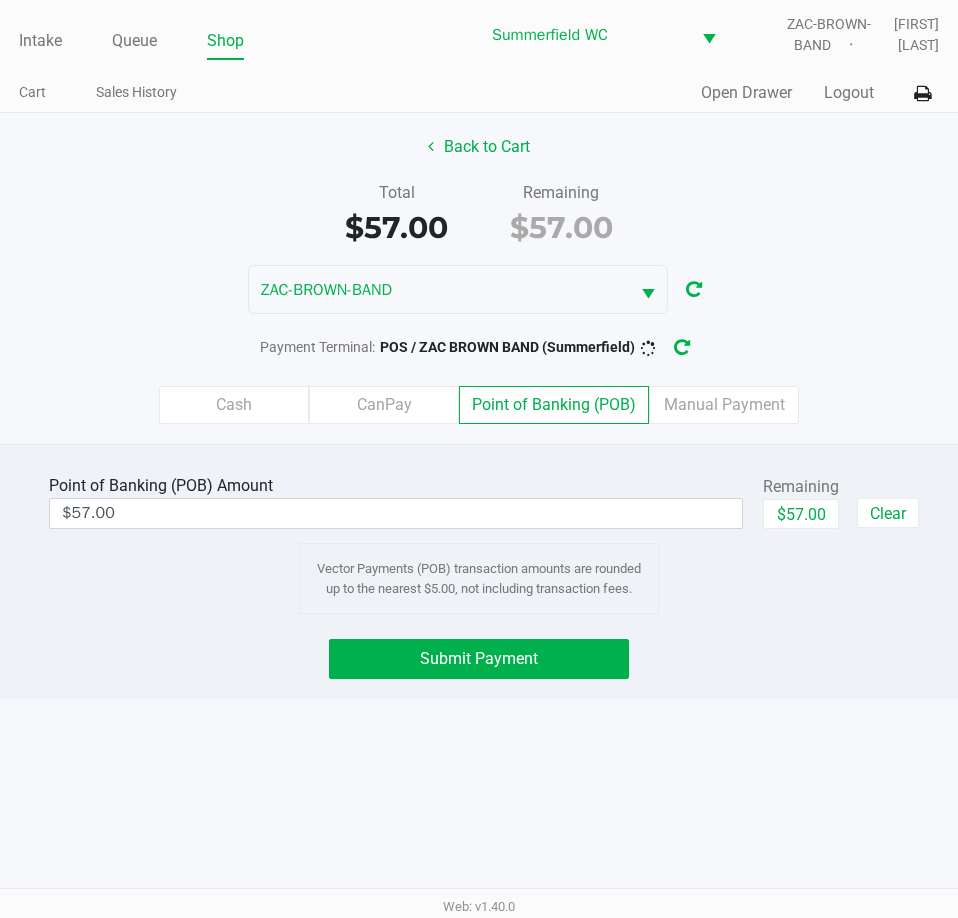 click on "Submit Payment" 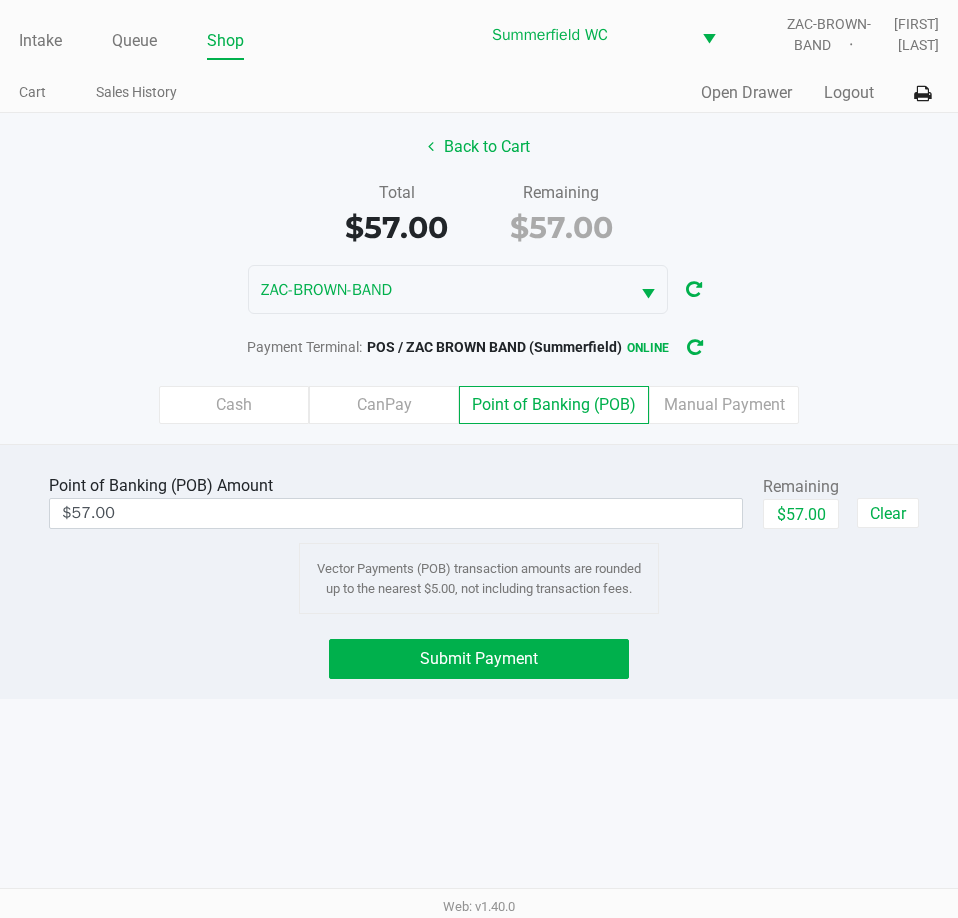 click on "Point of Banking (POB)  Amount  $57.00  Remaining   $57.00   Clear  Vector Payments (POB) transaction amounts are rounded up to the nearest $5.00, not including transaction fees.  Submit Payment" 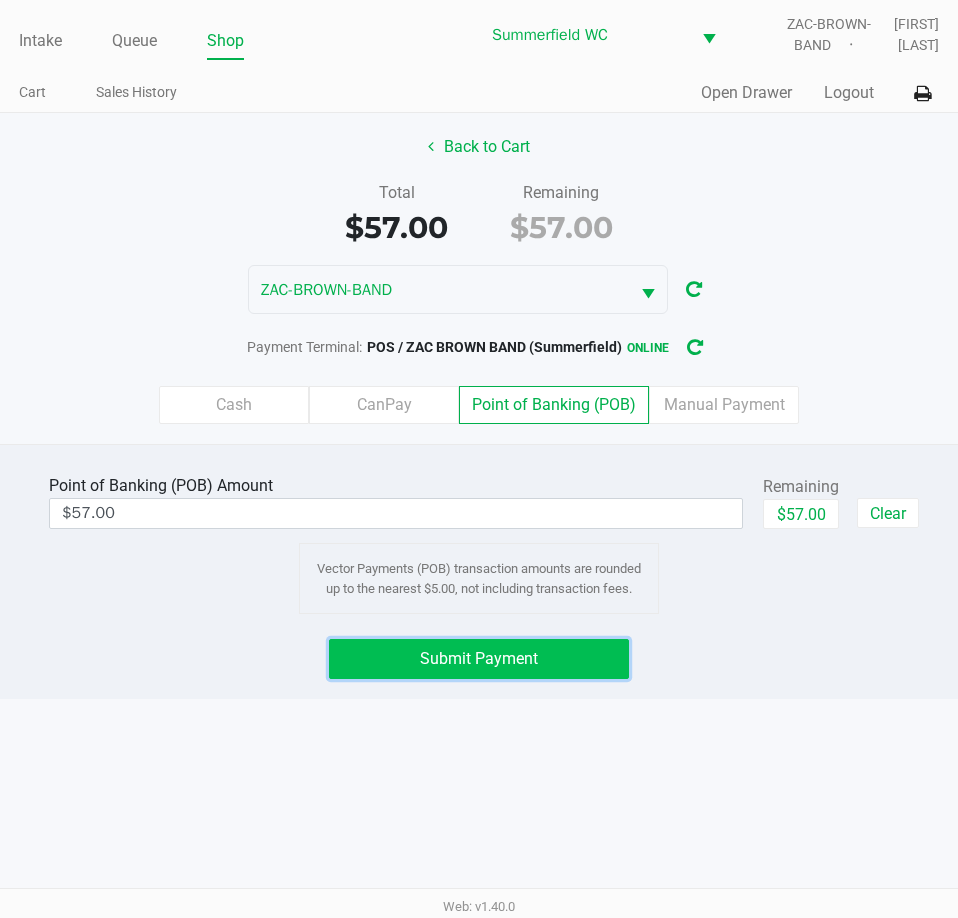 click on "Submit Payment" 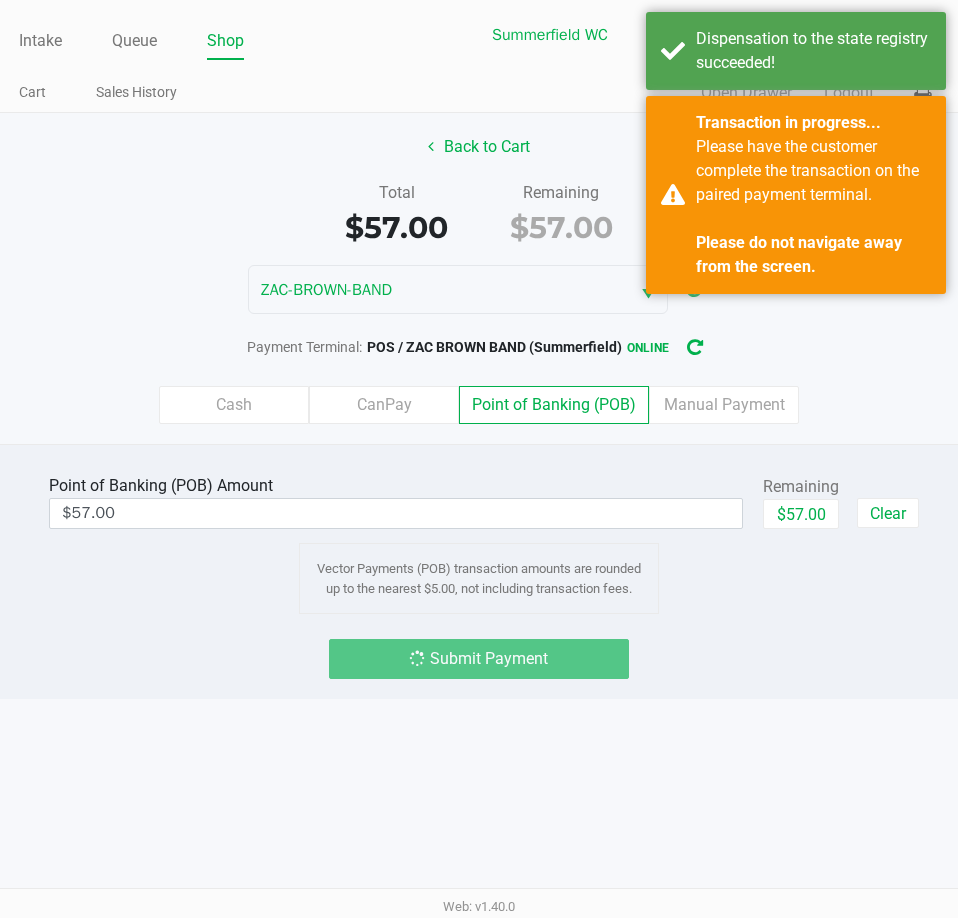 click on "Submit Payment" 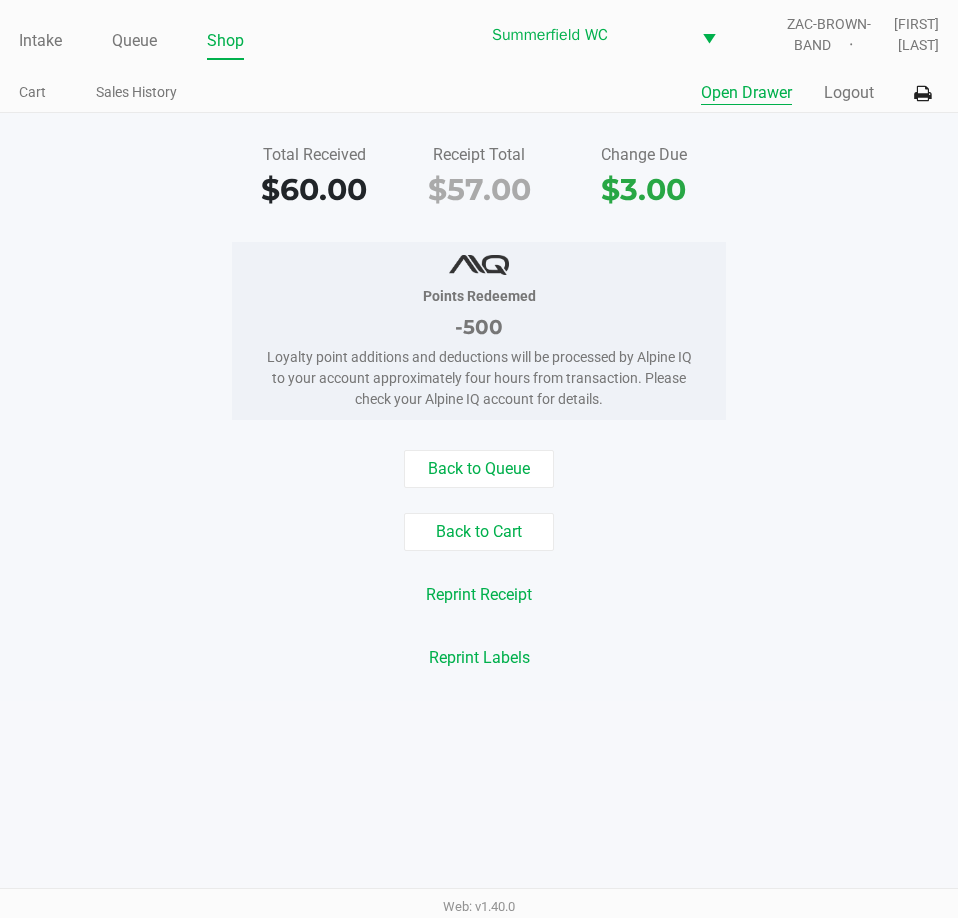 click on "Open Drawer" 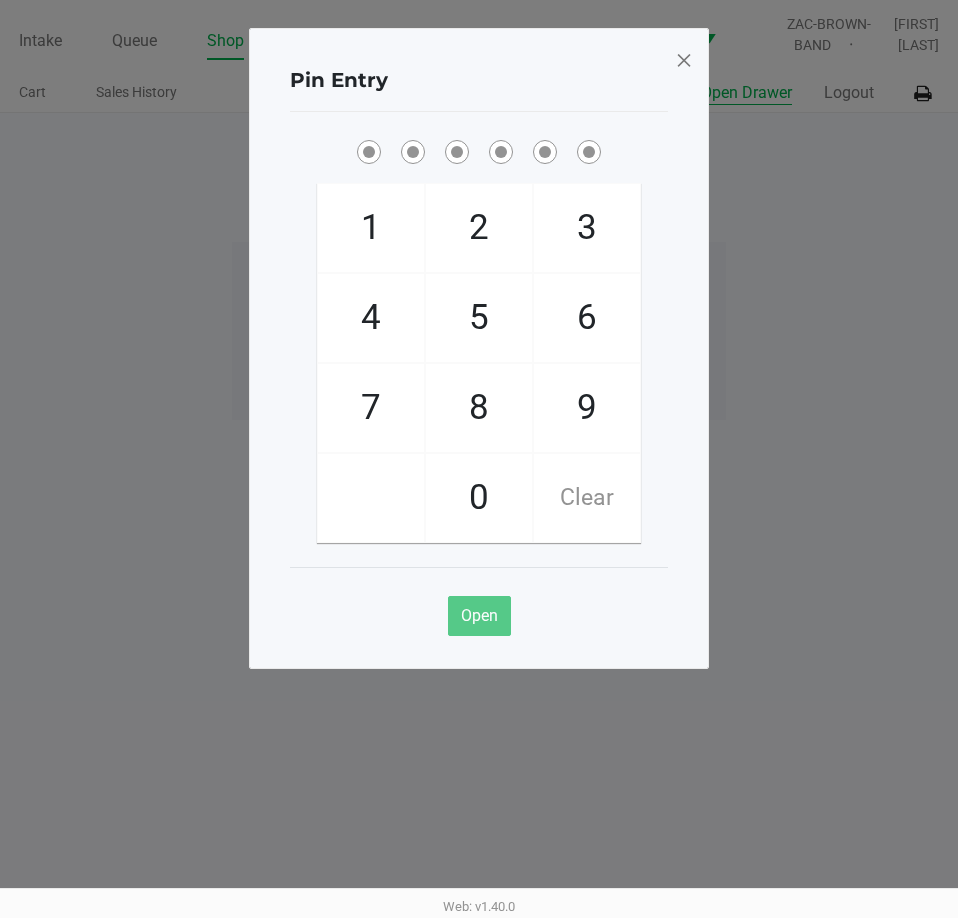 type 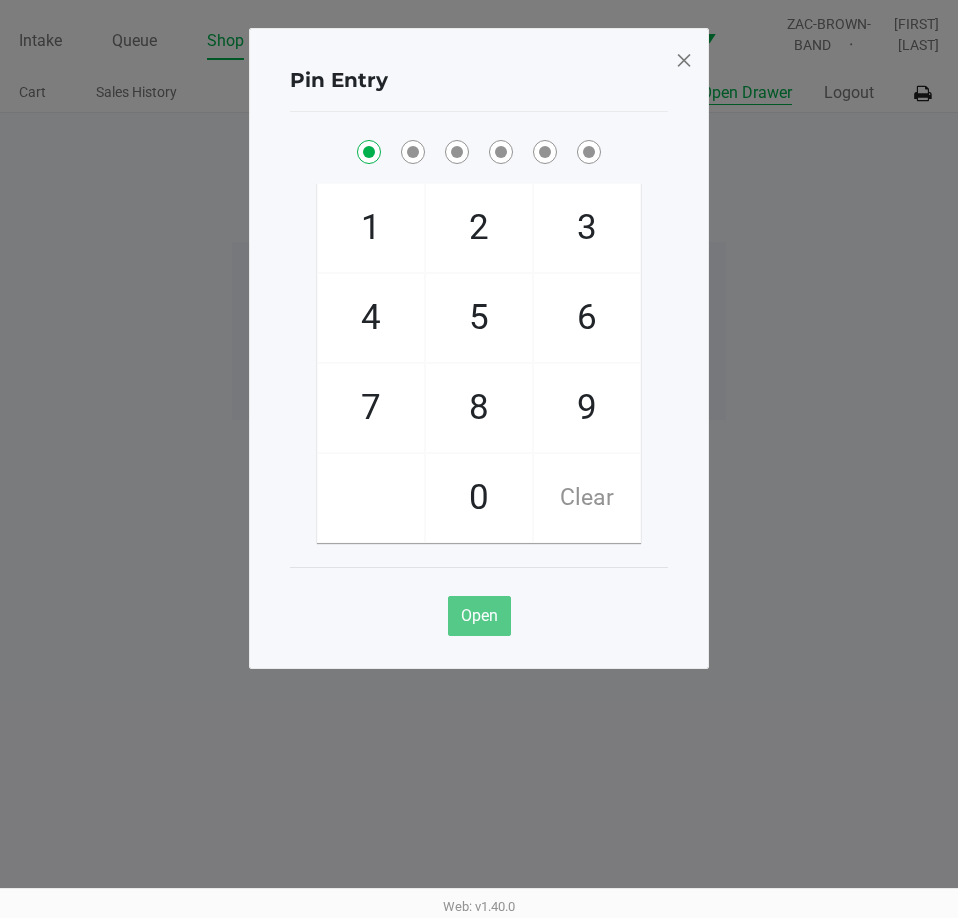 checkbox on "true" 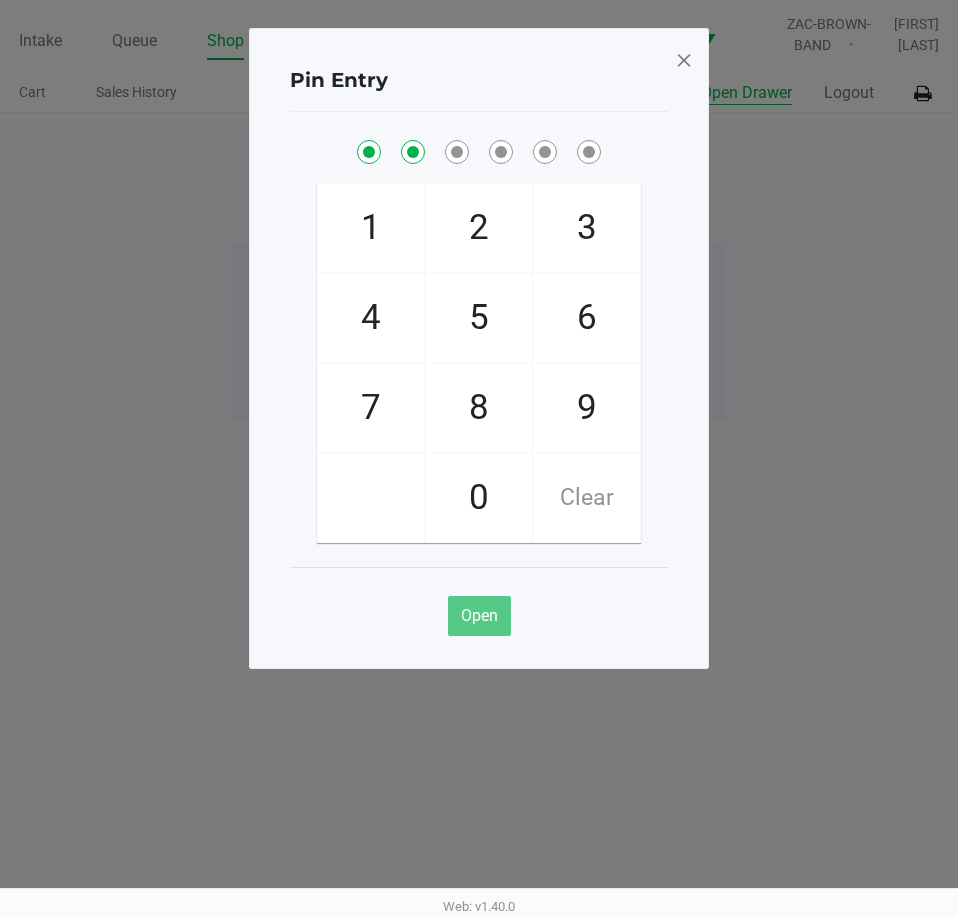 checkbox on "true" 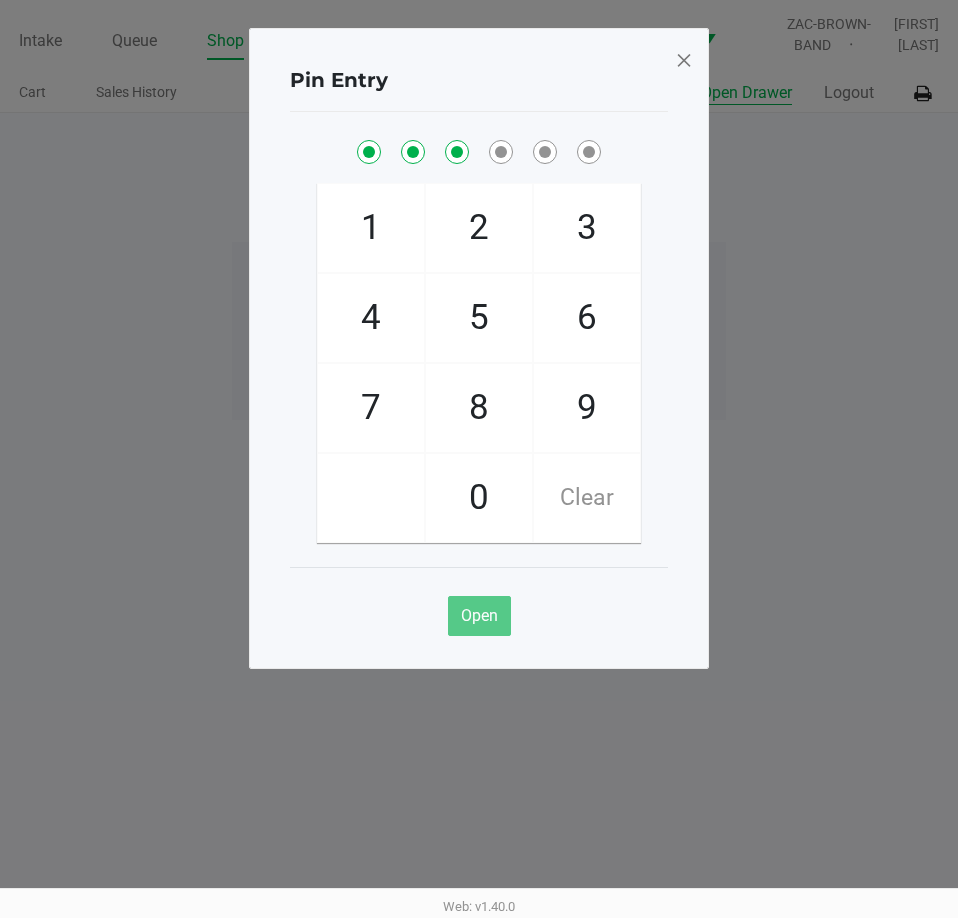 checkbox on "true" 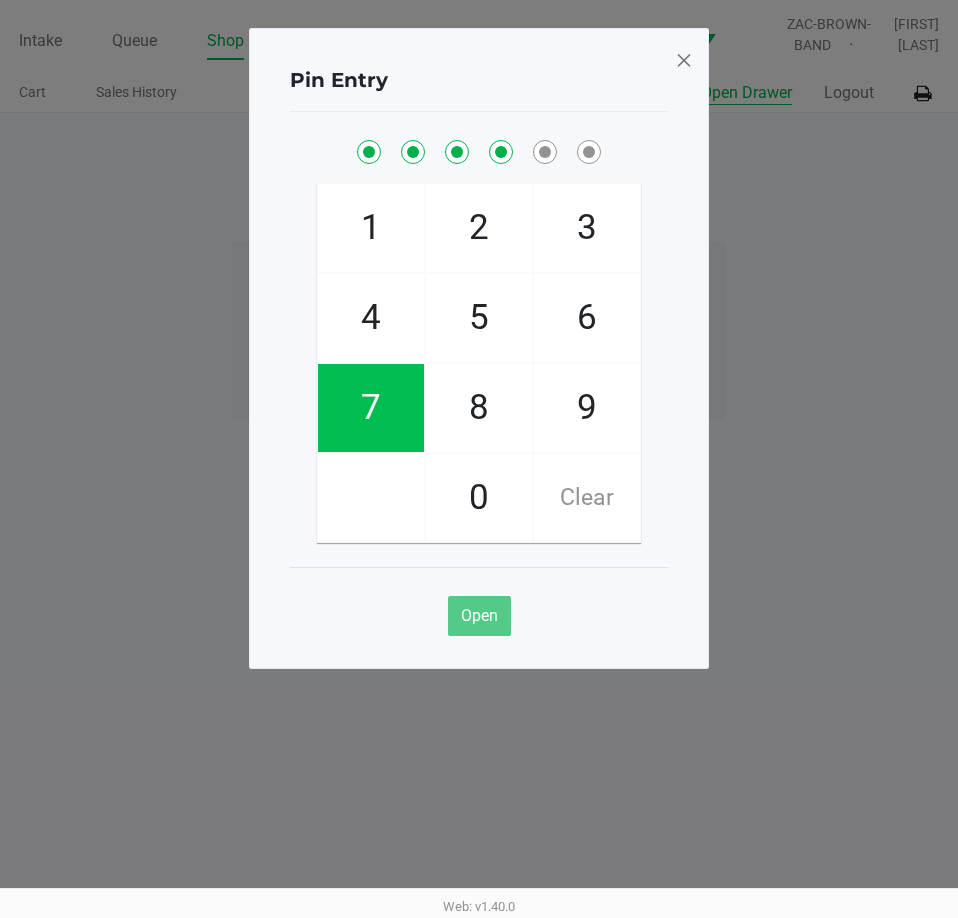 checkbox on "true" 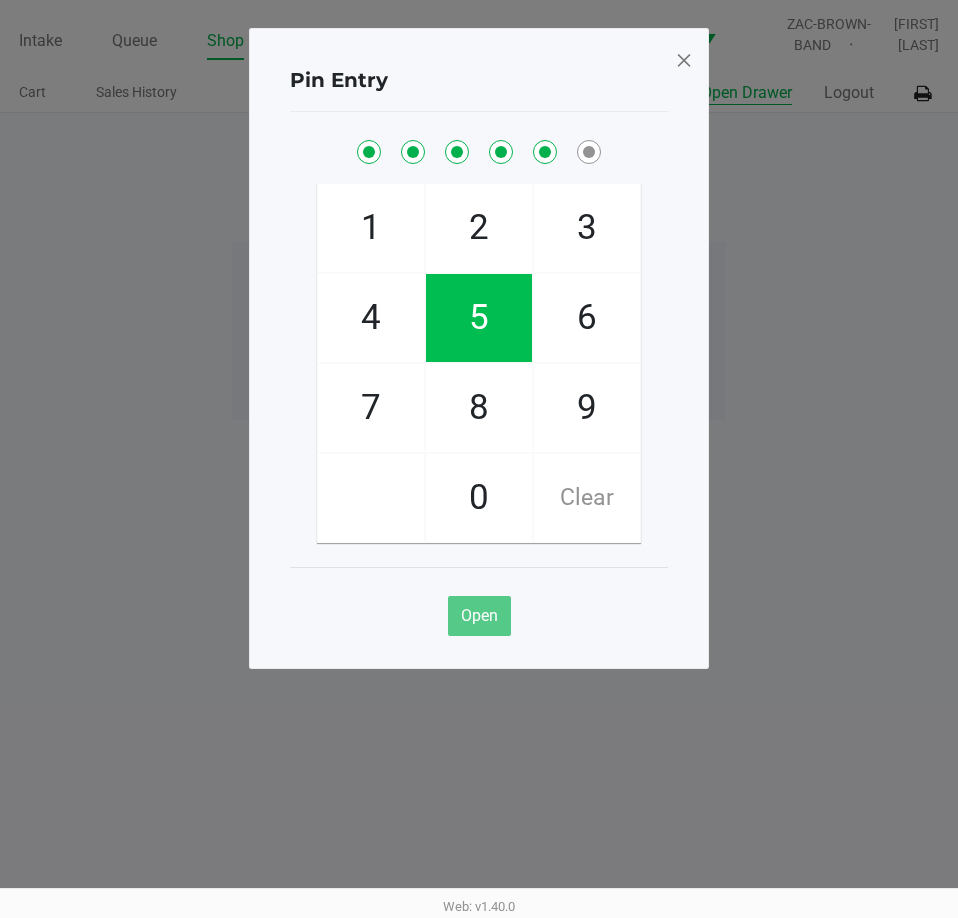 checkbox on "true" 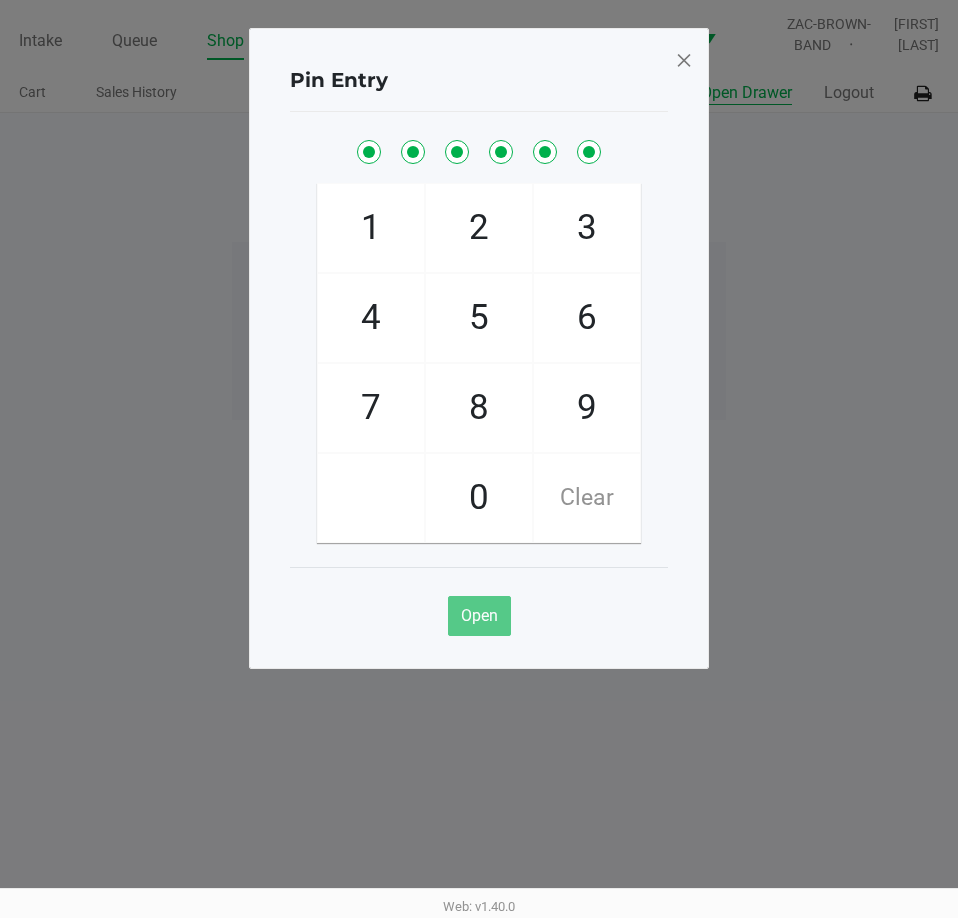 checkbox on "true" 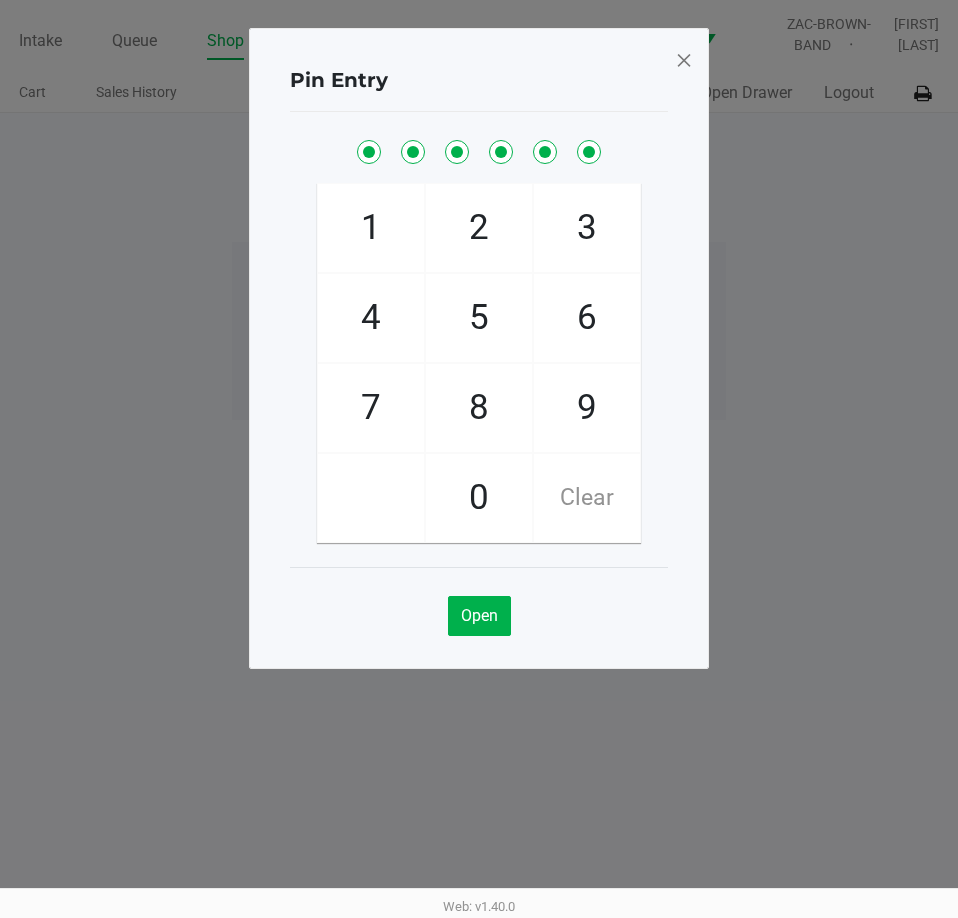 click 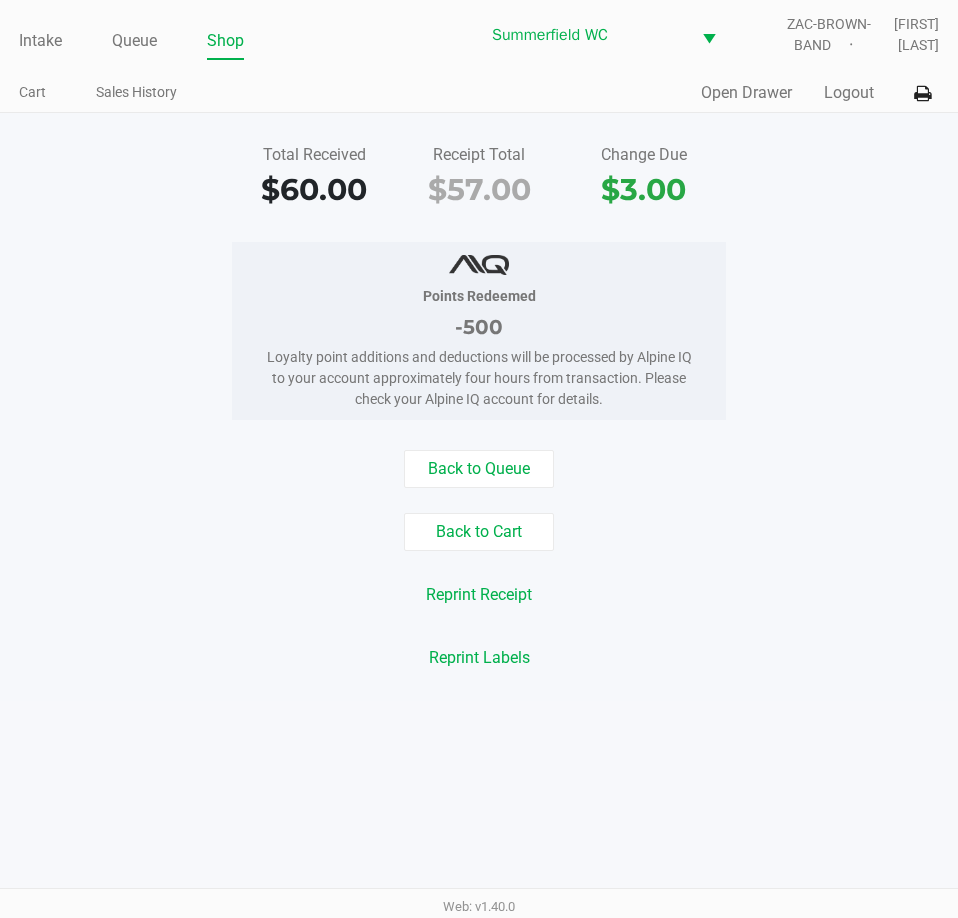 click on "Loyalty point additions and deductions will be processed by Alpine IQ to your account approximately four hours from transaction. Please check your Alpine IQ account for details." 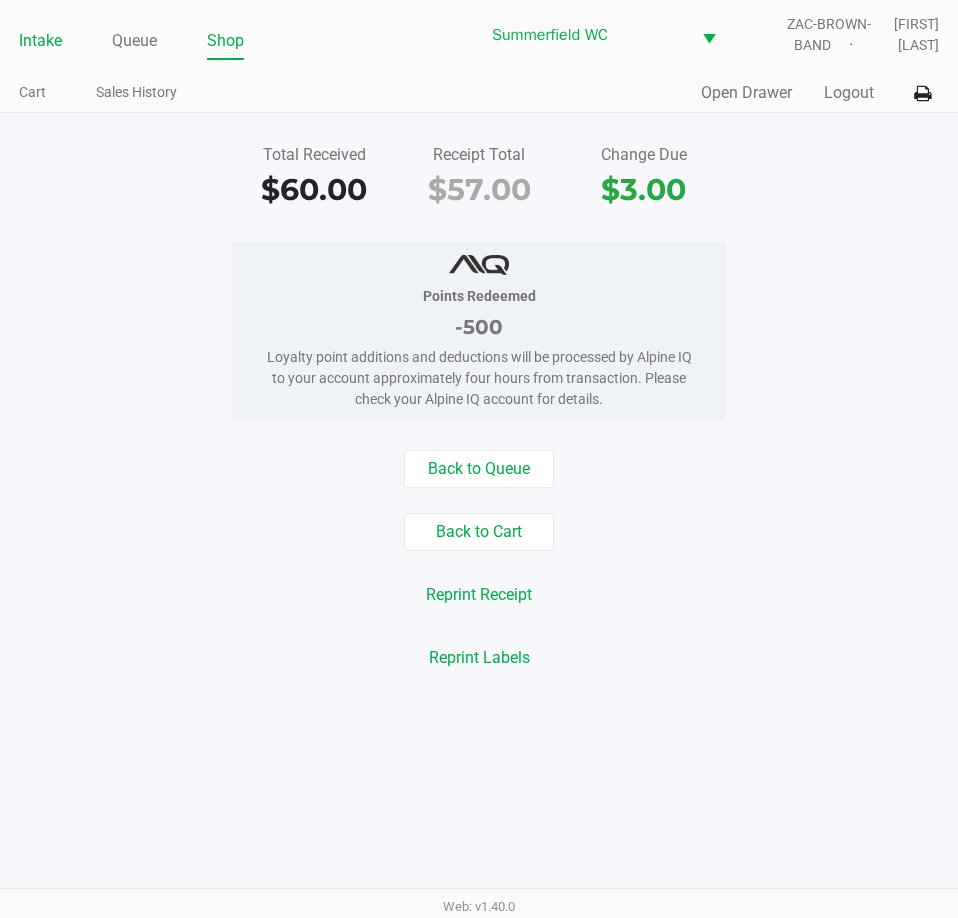 click on "Intake" 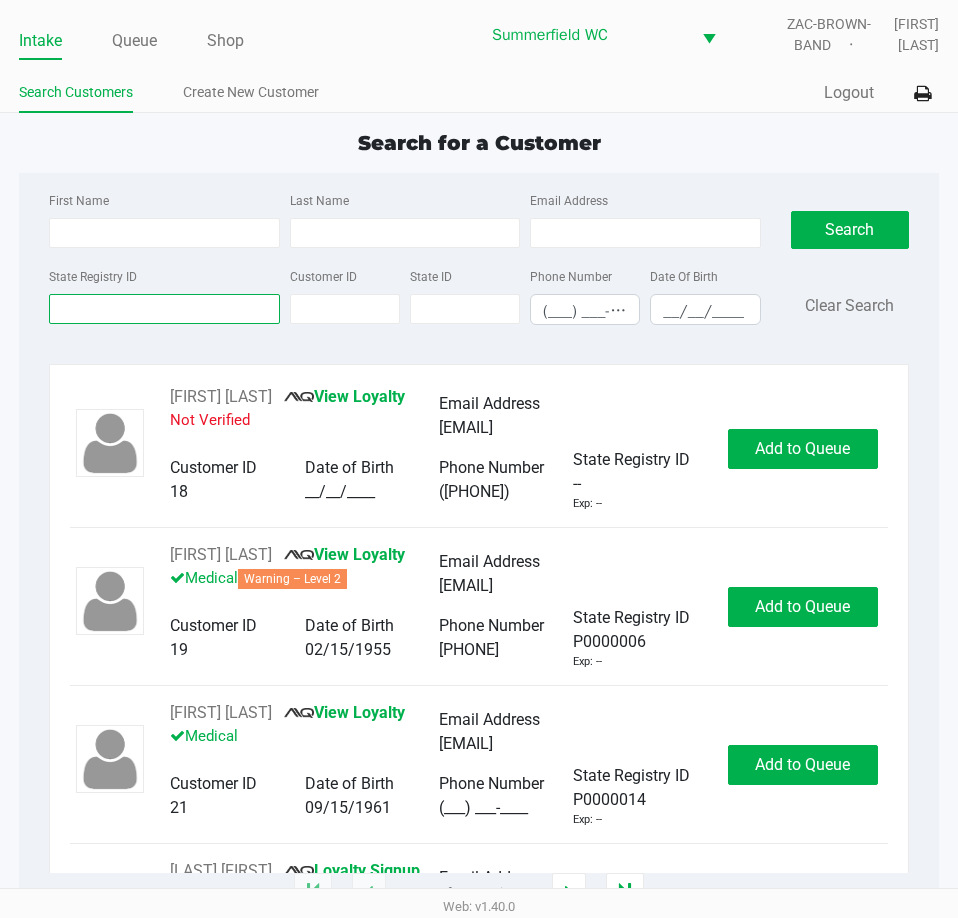 click on "State Registry ID" at bounding box center (164, 309) 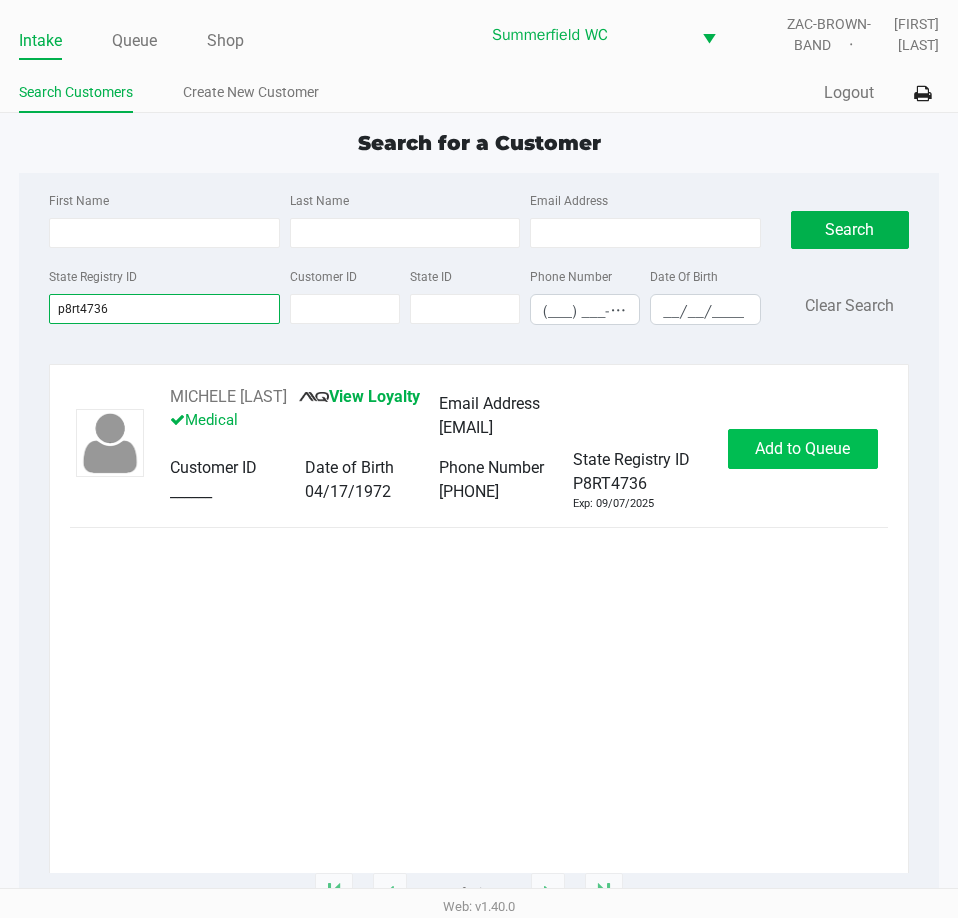 type on "p8rt4736" 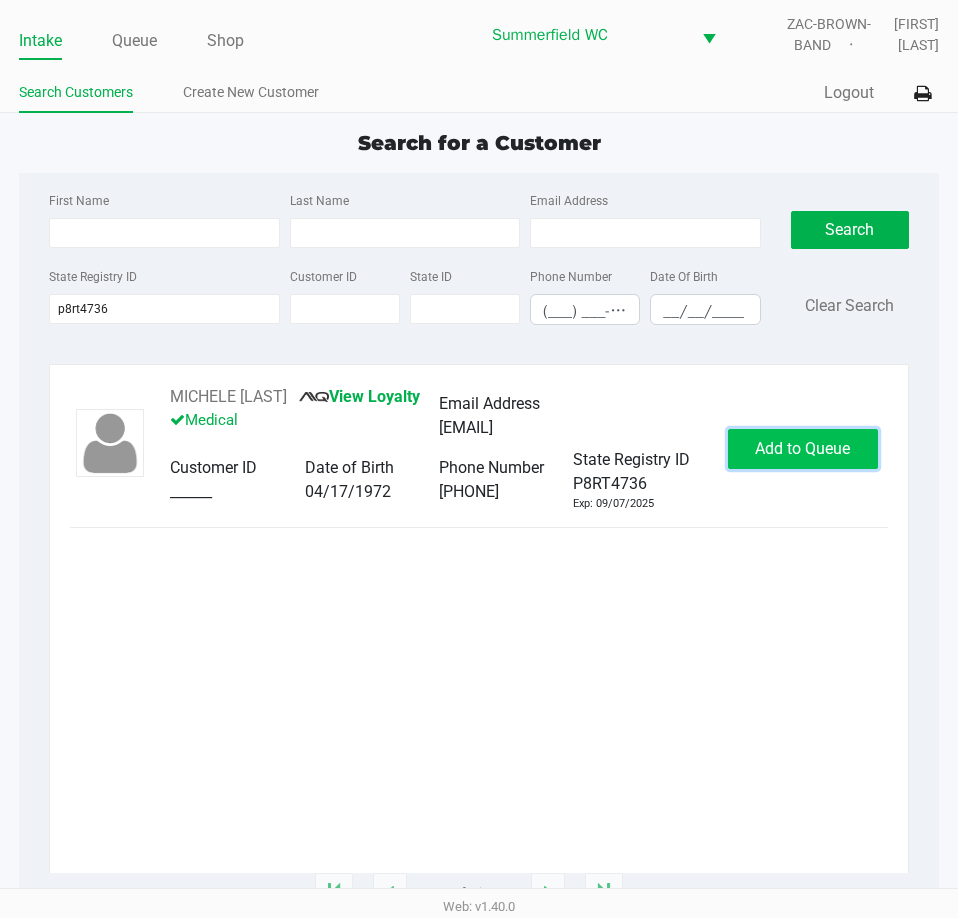 click on "Add to Queue" 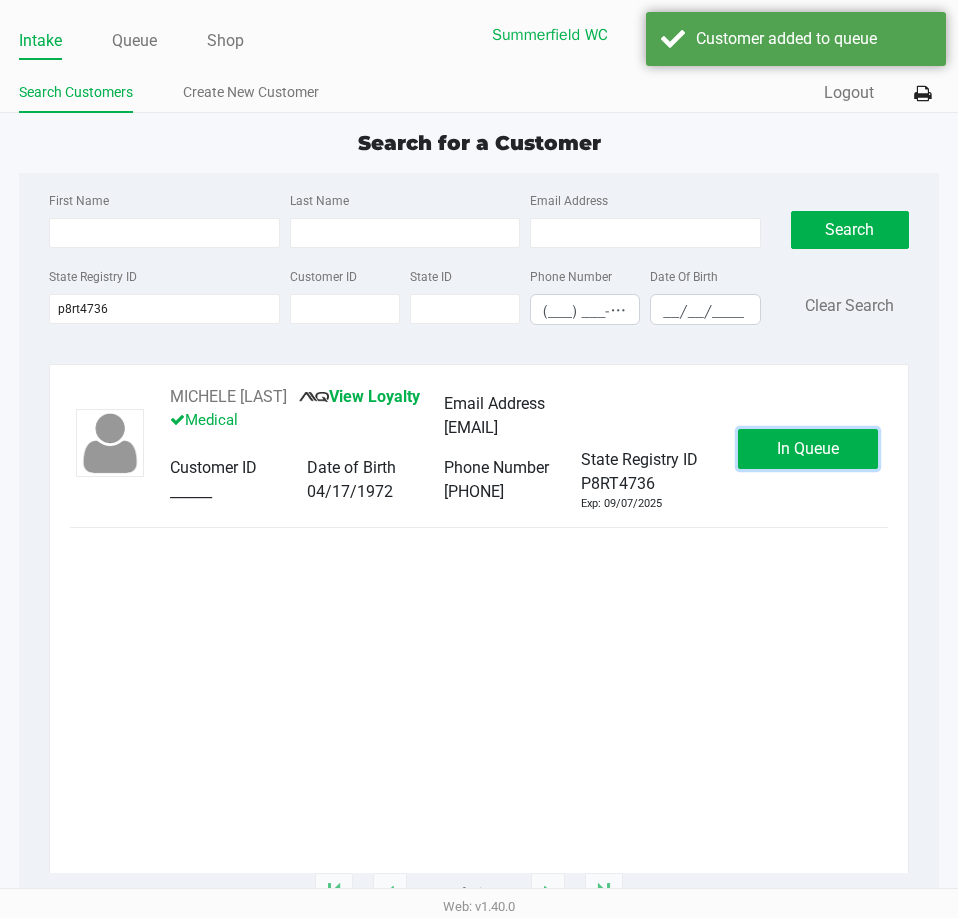 click on "In Queue" 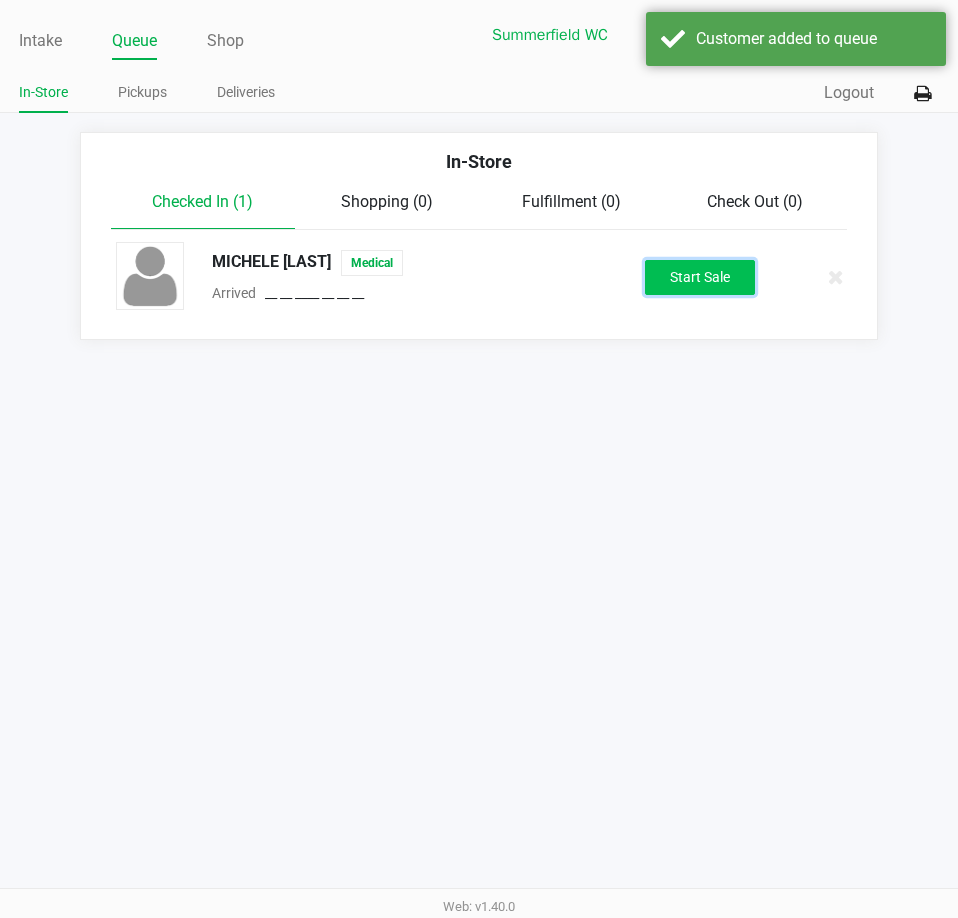 click on "Start Sale" 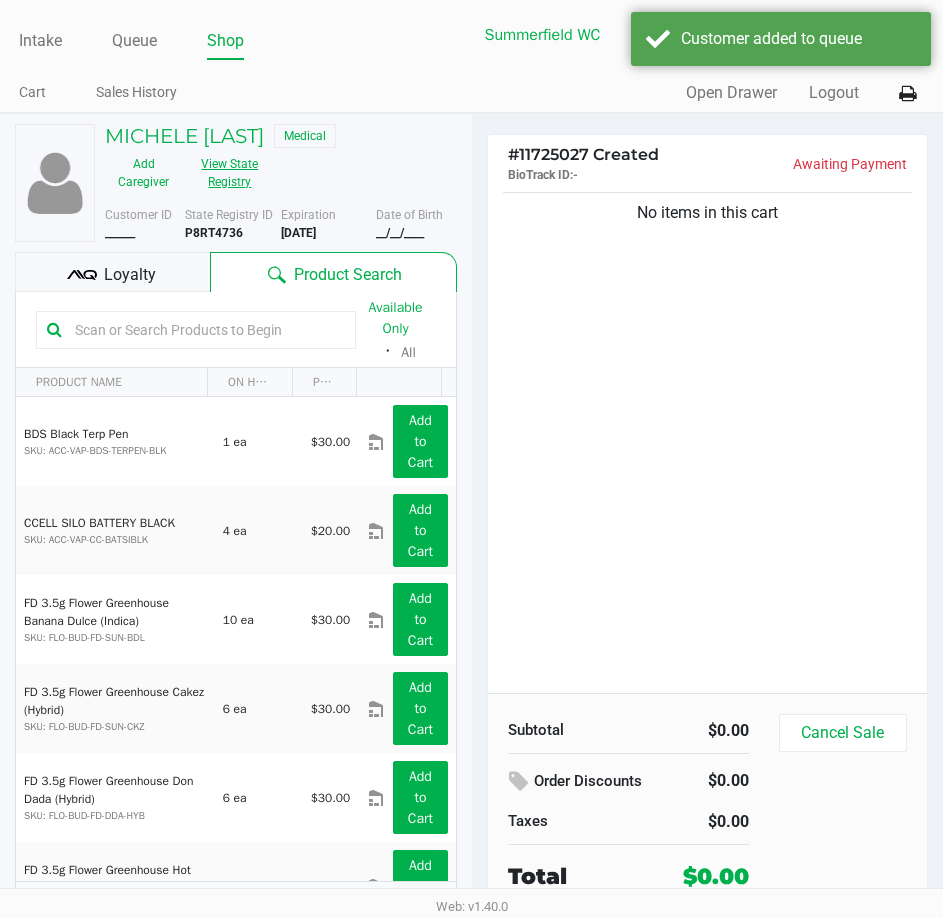 click on "View State Registry" 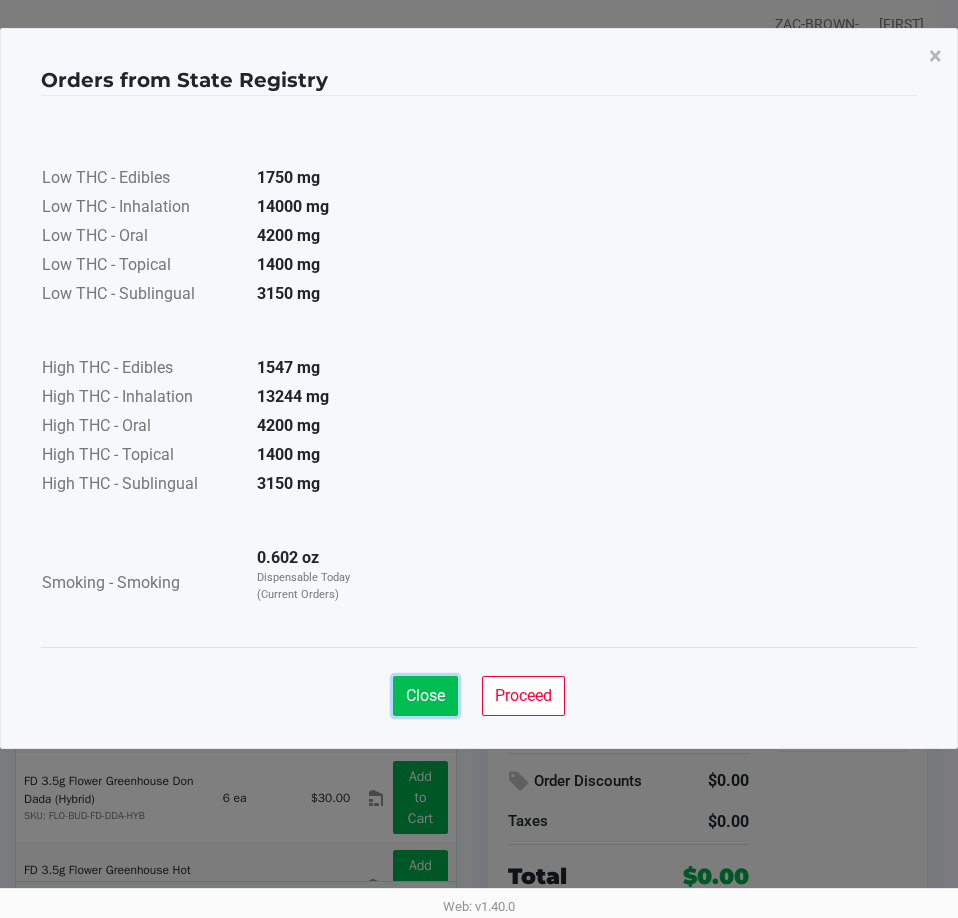 click on "Close" 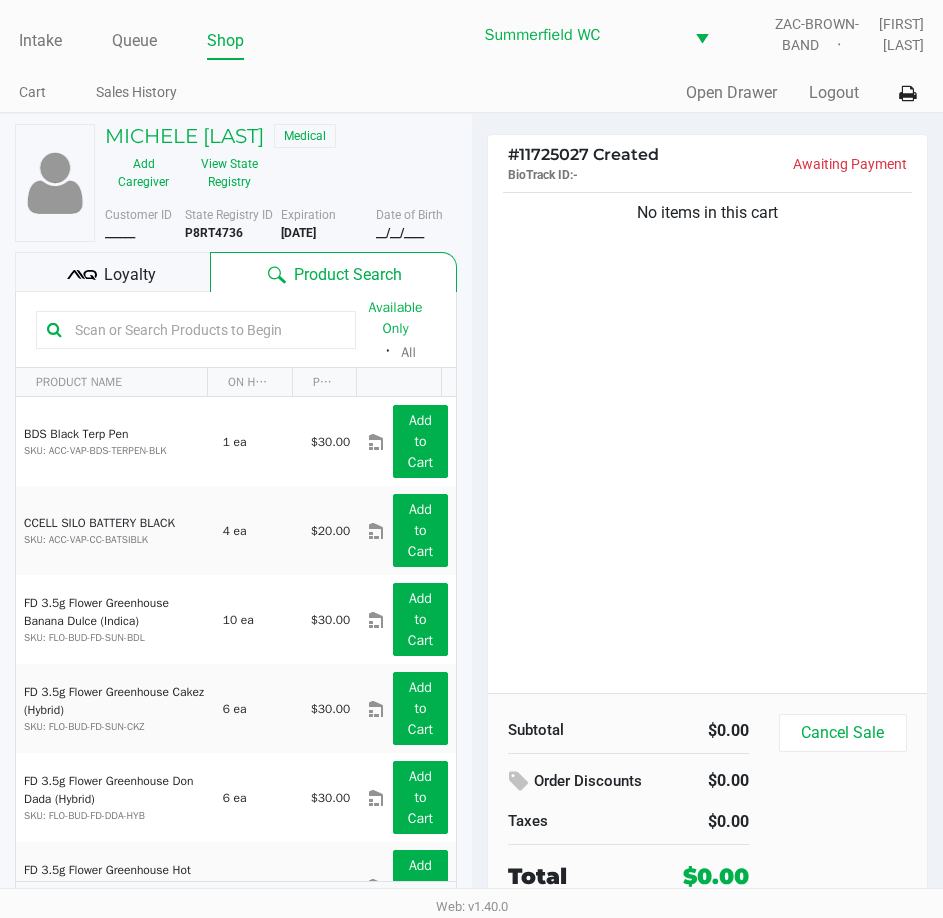click 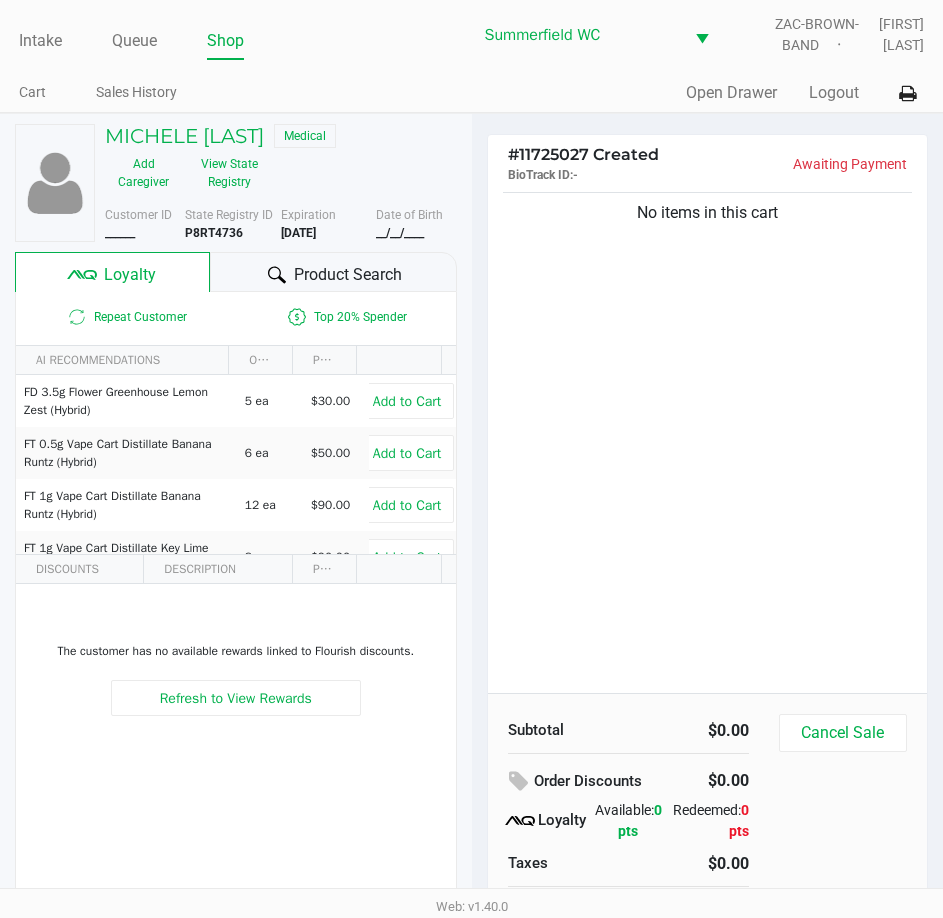 click 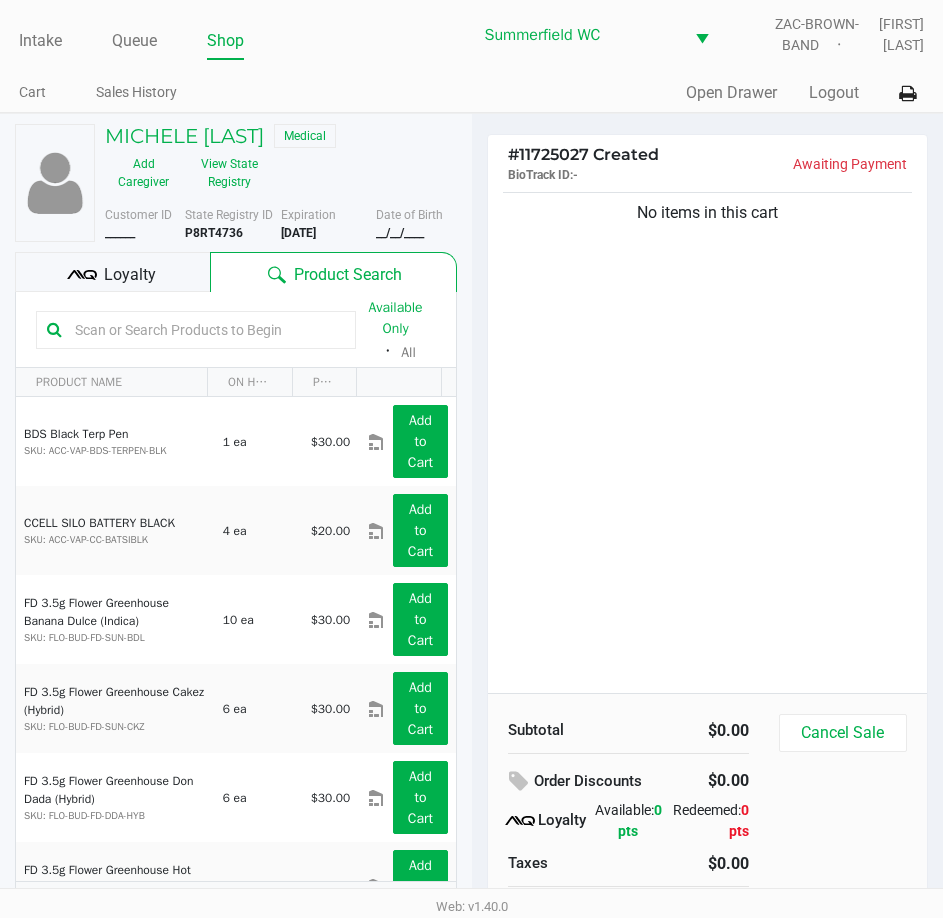 click 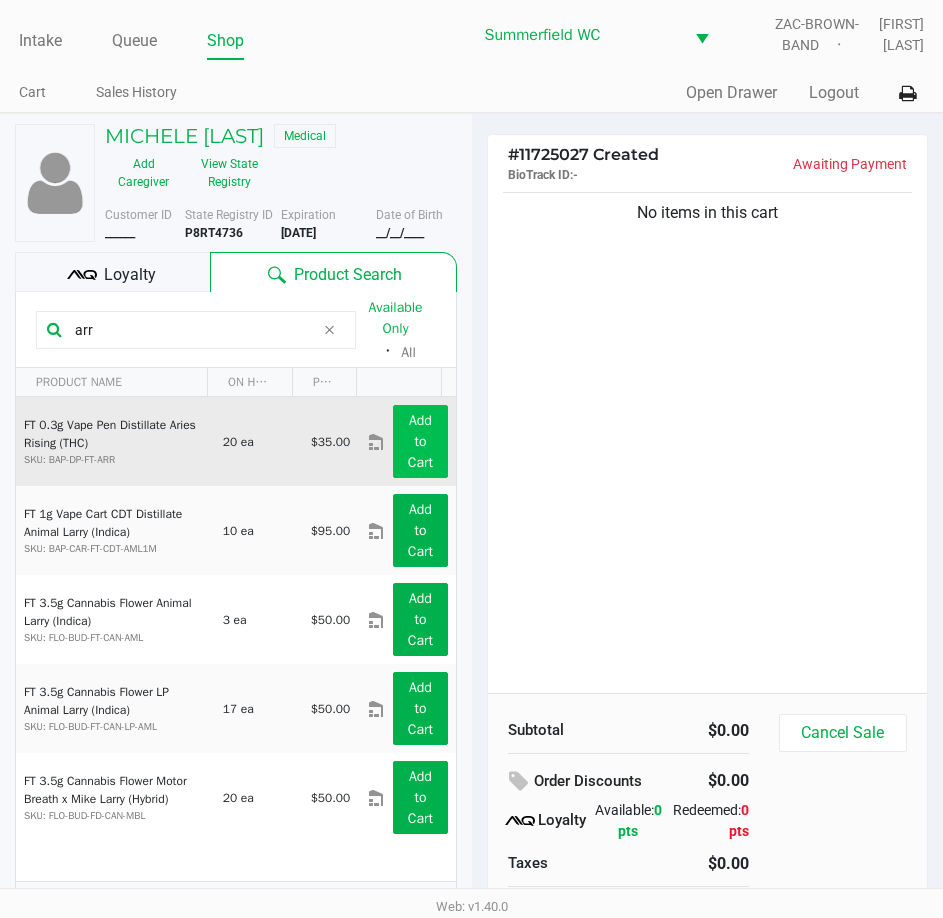 type on "arr" 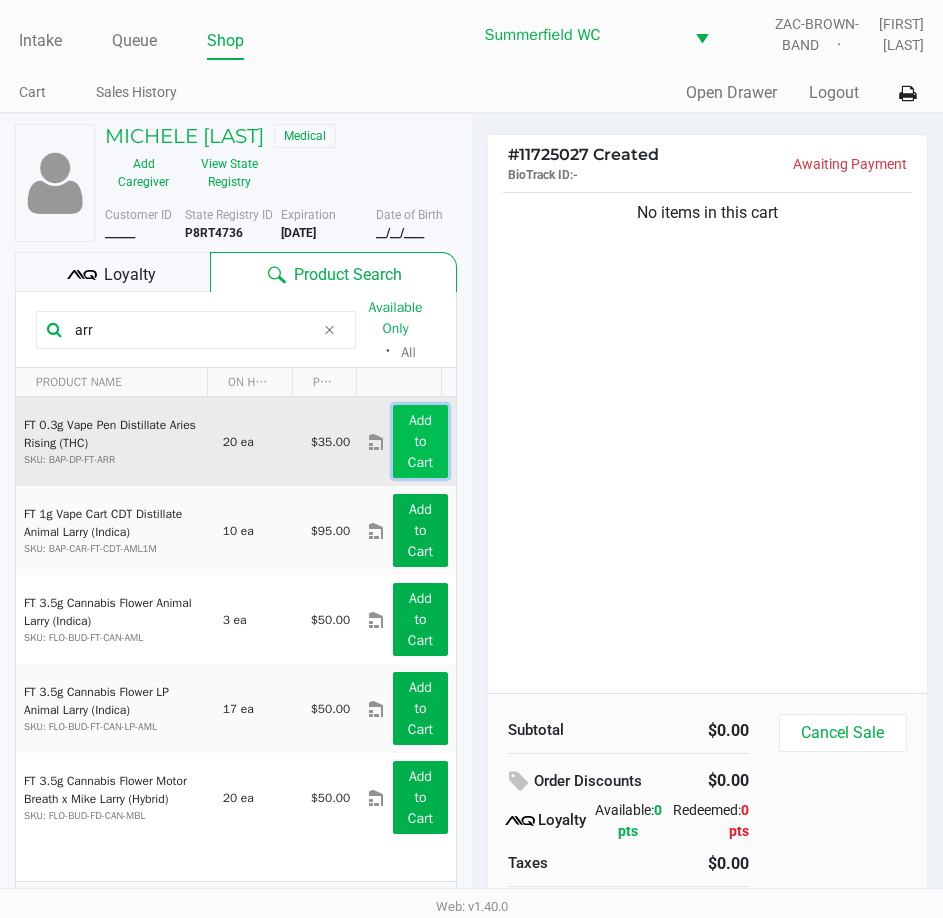 click on "Add to Cart" 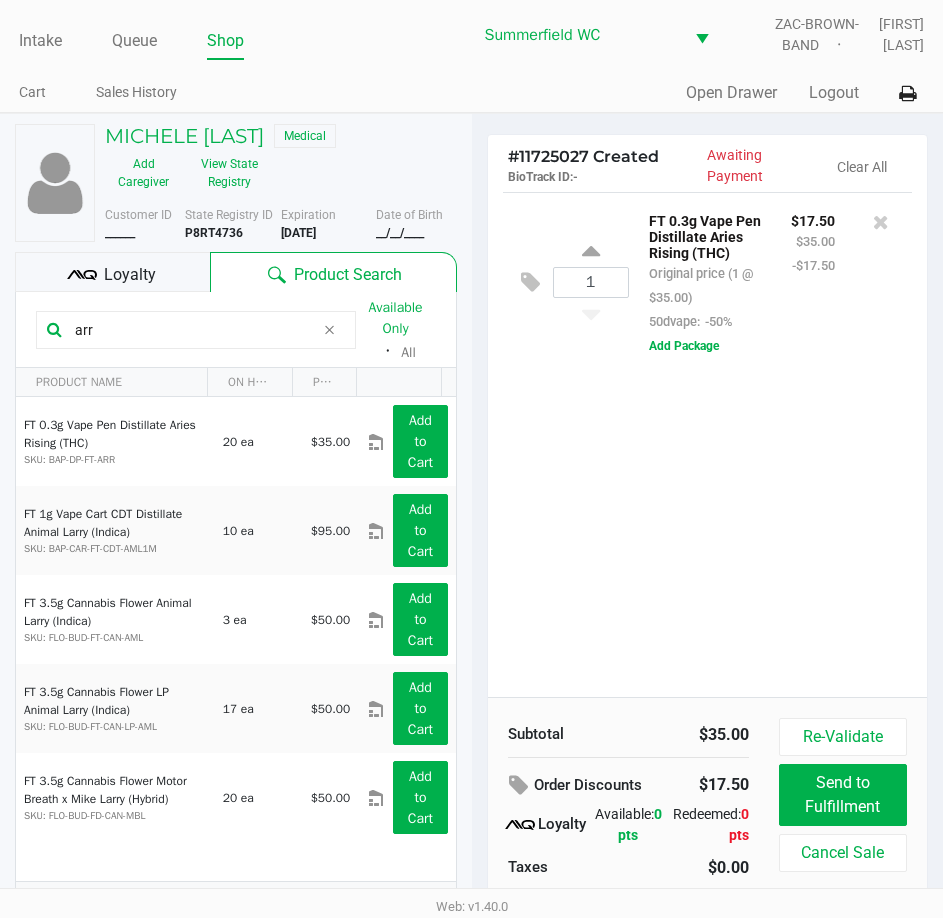 drag, startPoint x: 143, startPoint y: 332, endPoint x: 65, endPoint y: 319, distance: 79.07591 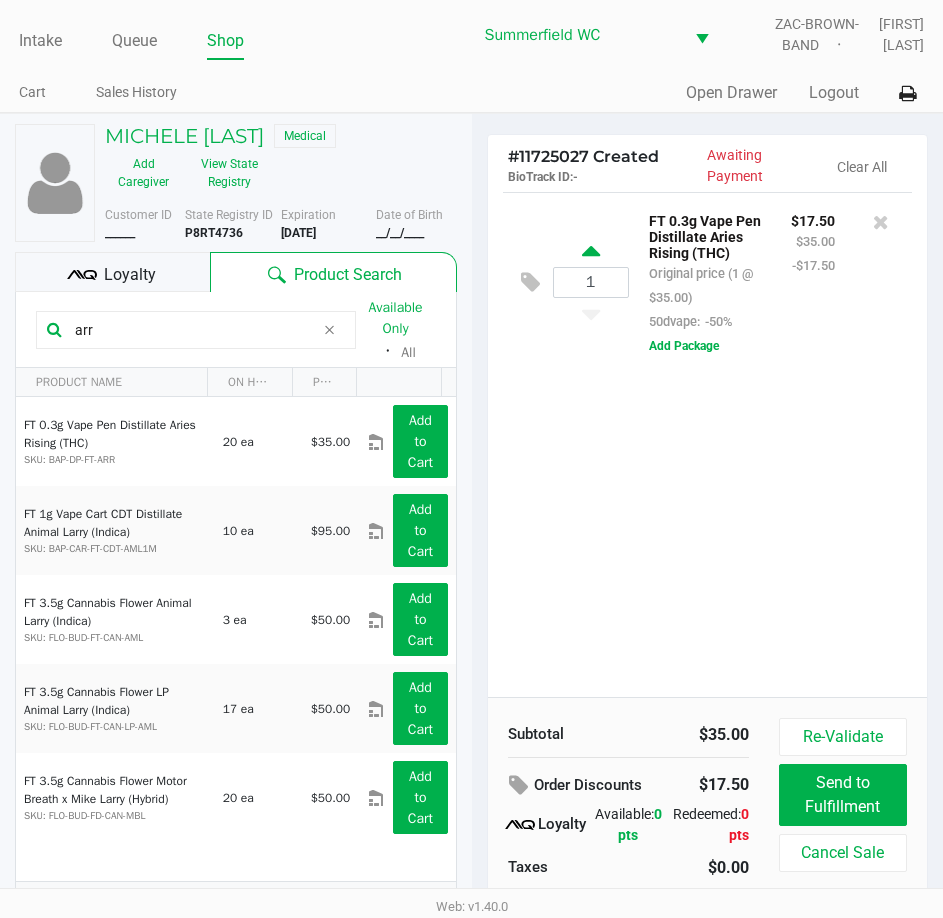 click 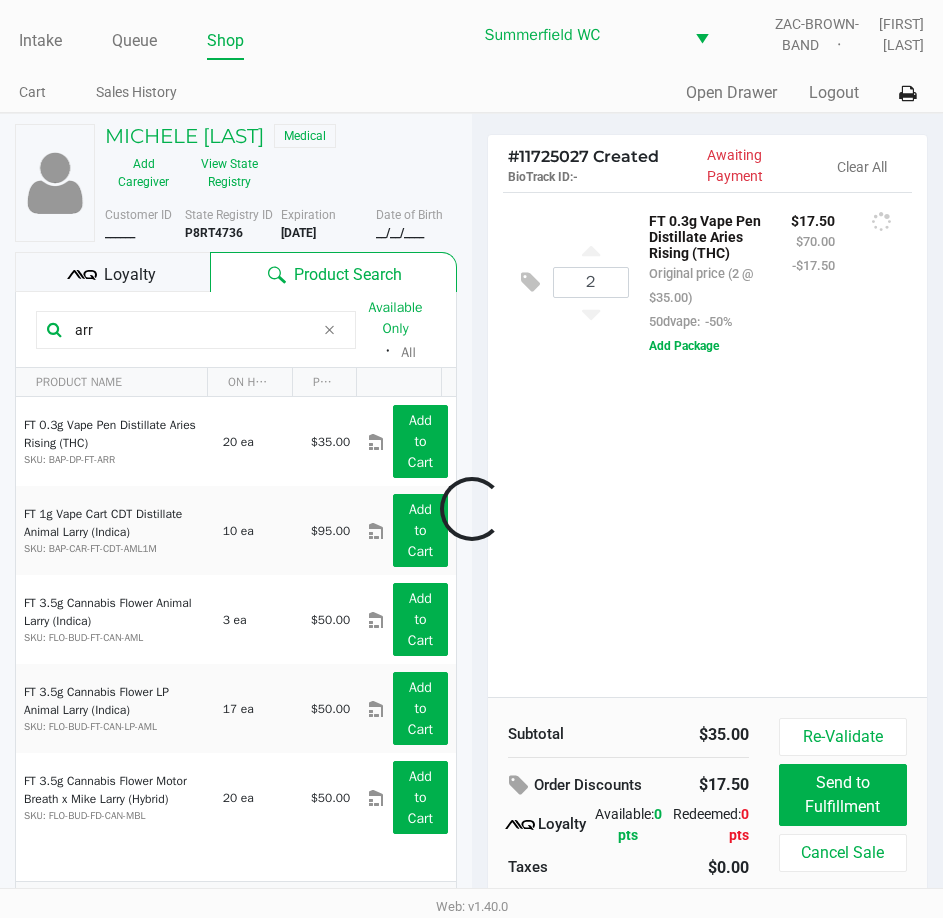 click 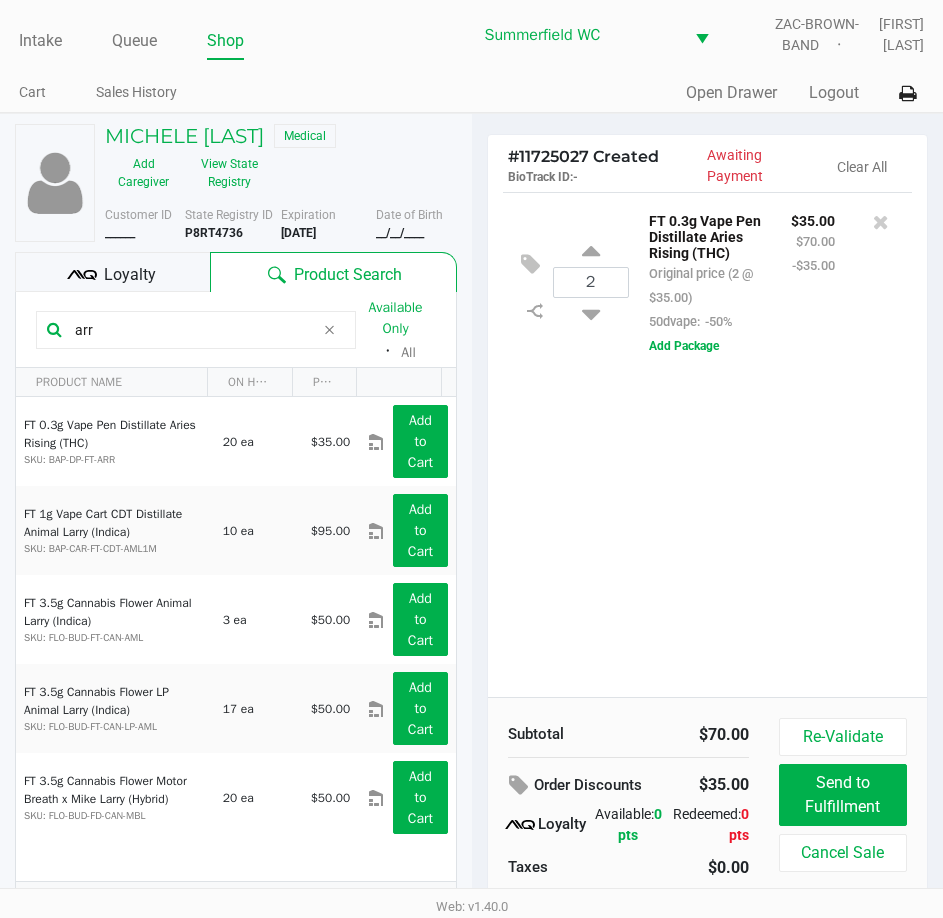 drag, startPoint x: 118, startPoint y: 328, endPoint x: 9, endPoint y: 321, distance: 109.22454 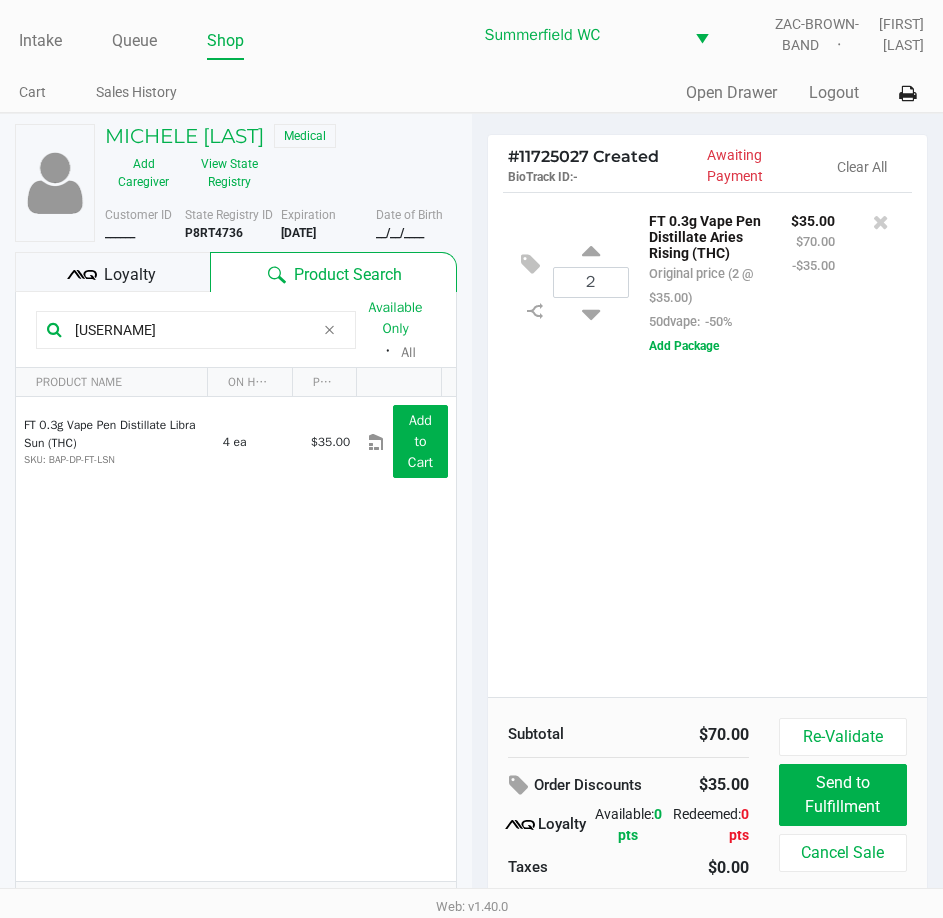 type on "l" 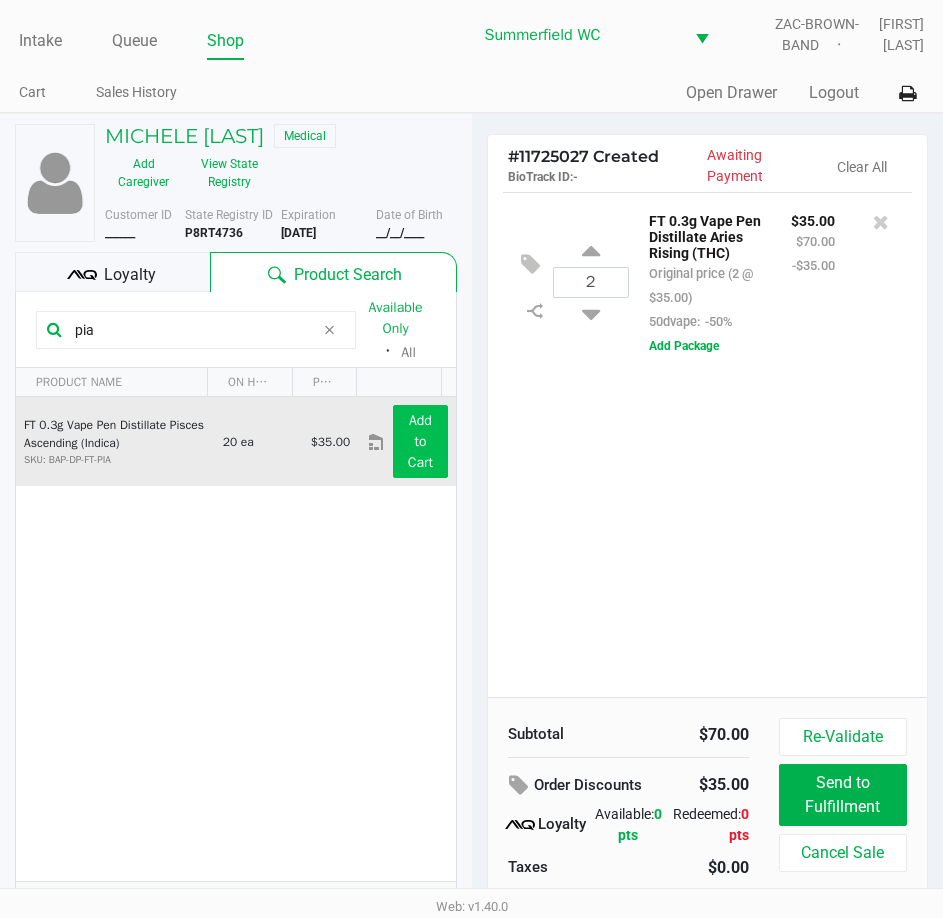 type on "pia" 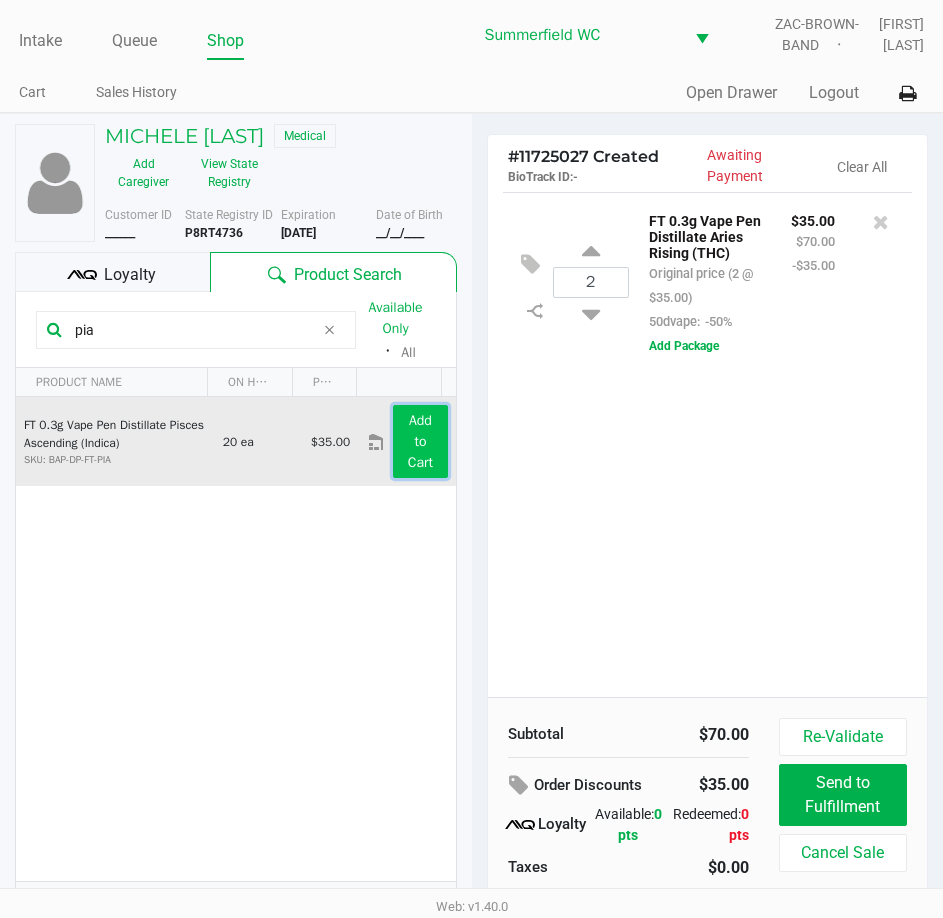 click on "Add to Cart" 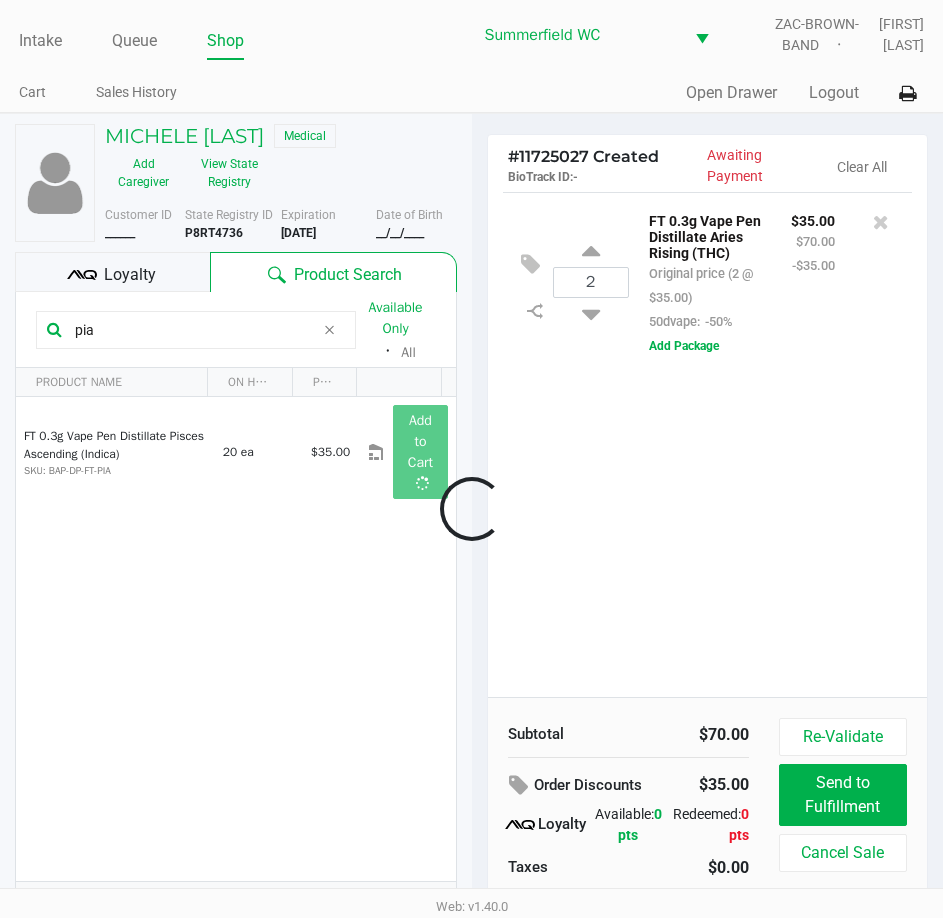 click 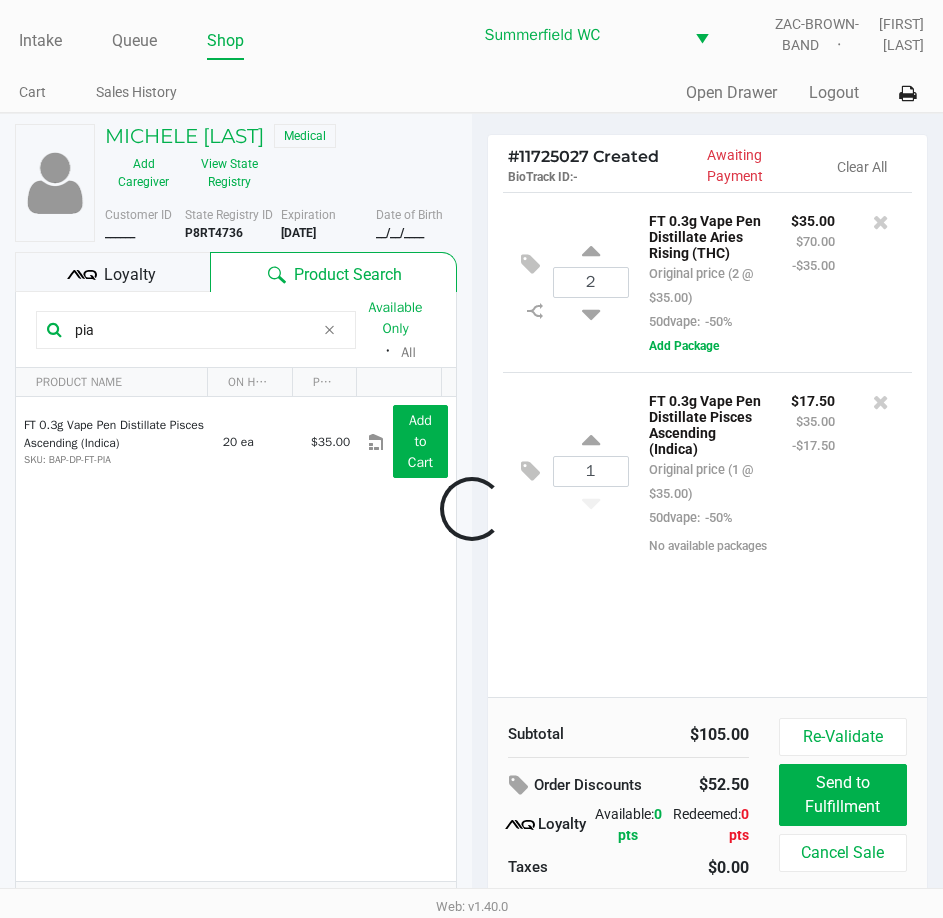 drag, startPoint x: 586, startPoint y: 448, endPoint x: 586, endPoint y: 521, distance: 73 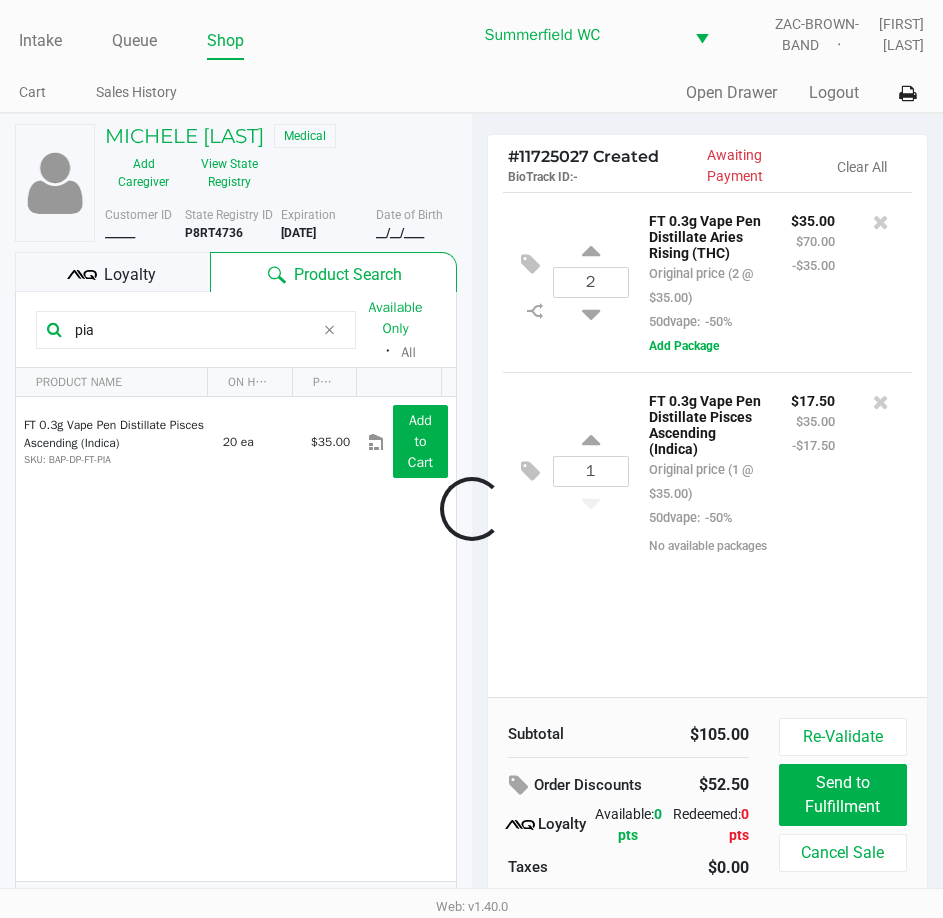 click 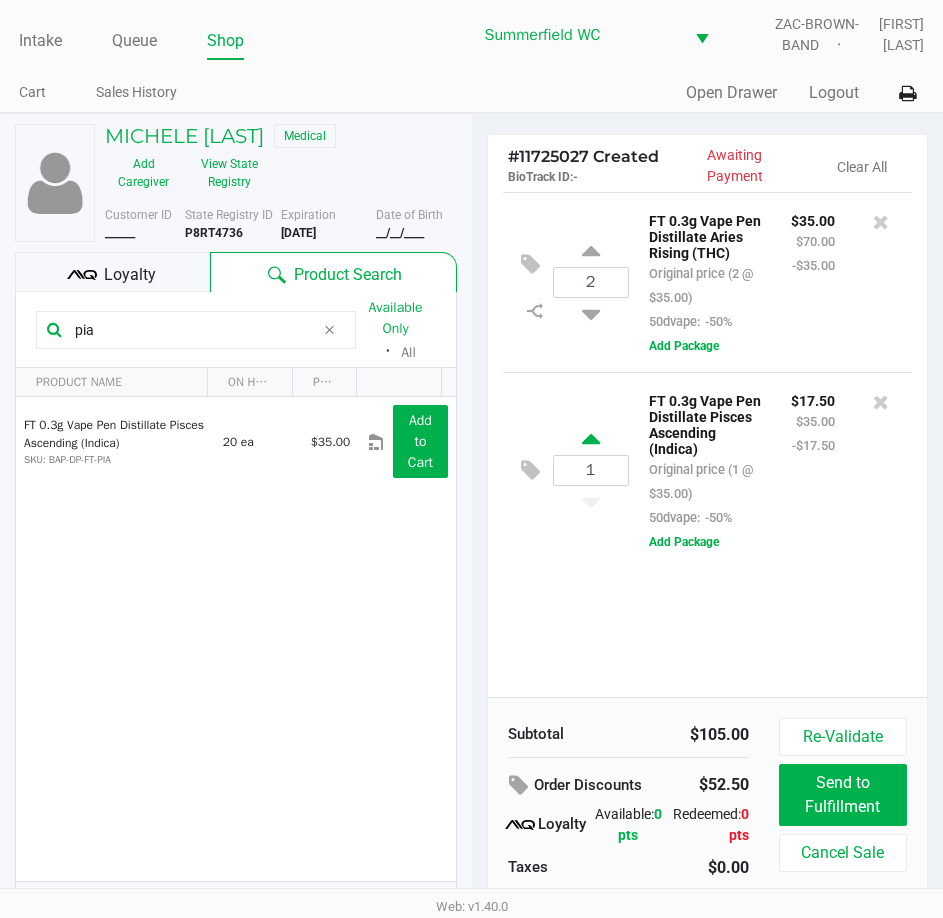 click 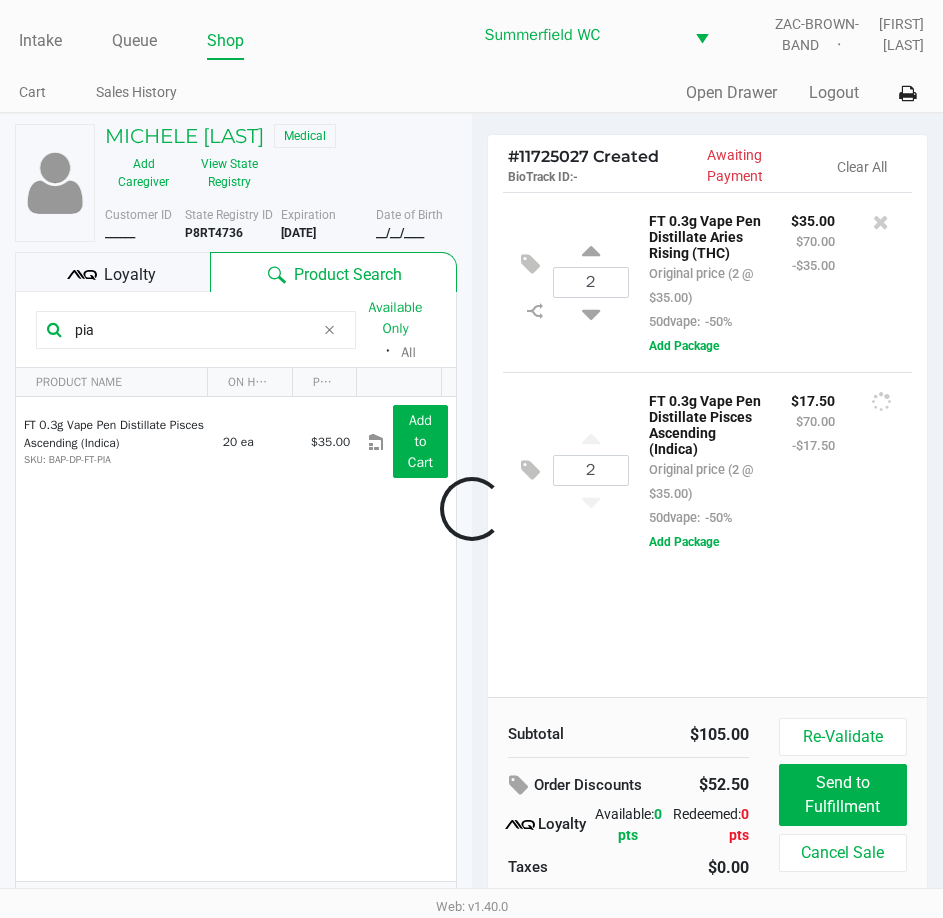 click 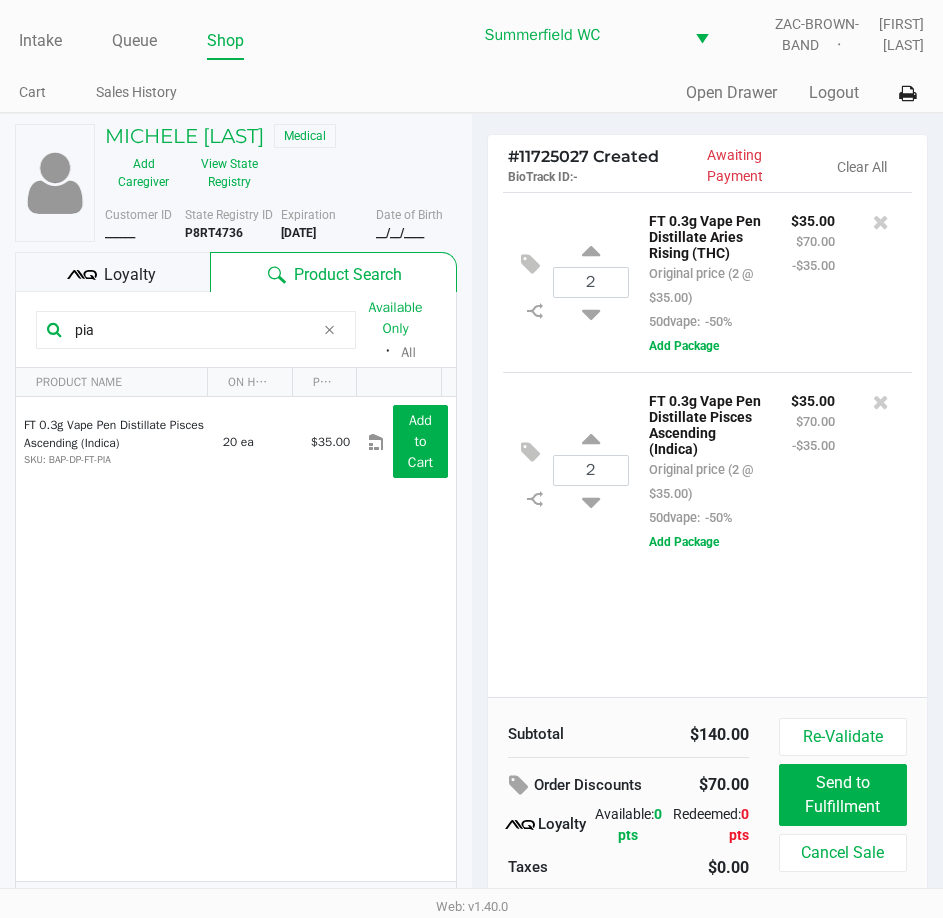 click on "FT 0.3g Vape Pen Distillate Pisces Ascending (Indica) Original price (2 @ $35.00) 50dvape: -50% $35.00 $70.00 -$35.00 Add Package" 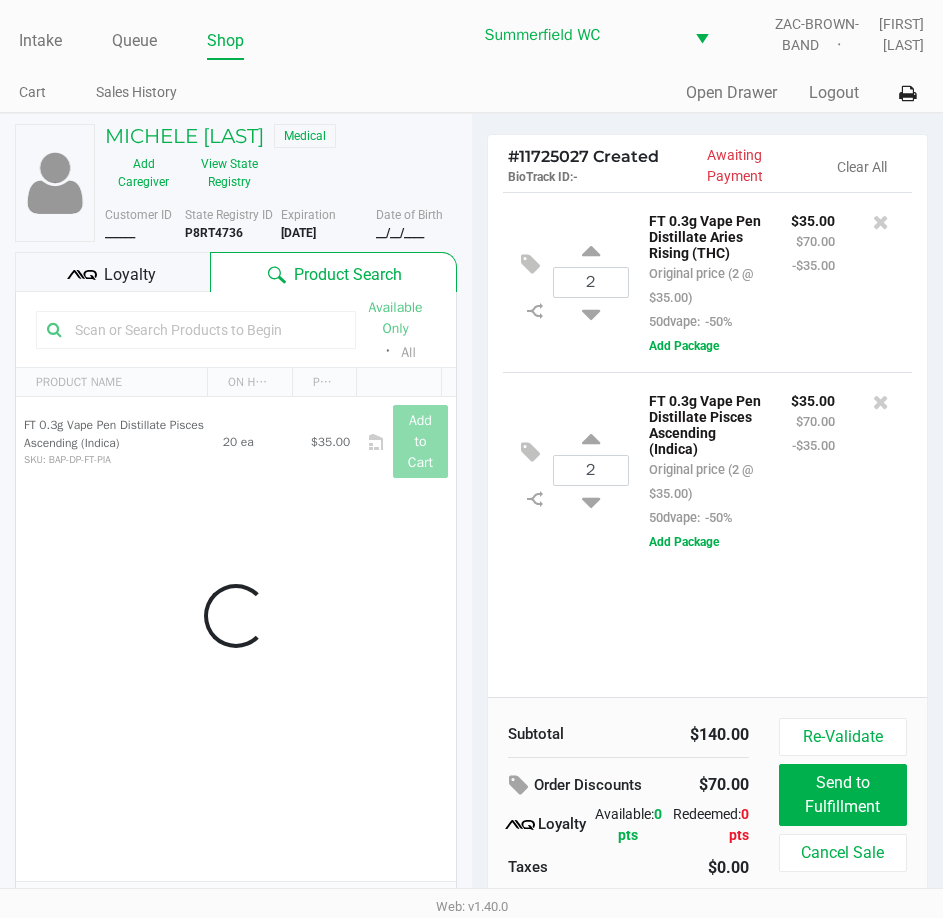 click on "FT 0.3g Vape Pen Distillate Pisces Ascending (Indica) Original price (2 @ $35.00) 50dvape: -50% $35.00 $70.00 -$35.00 Add Package" 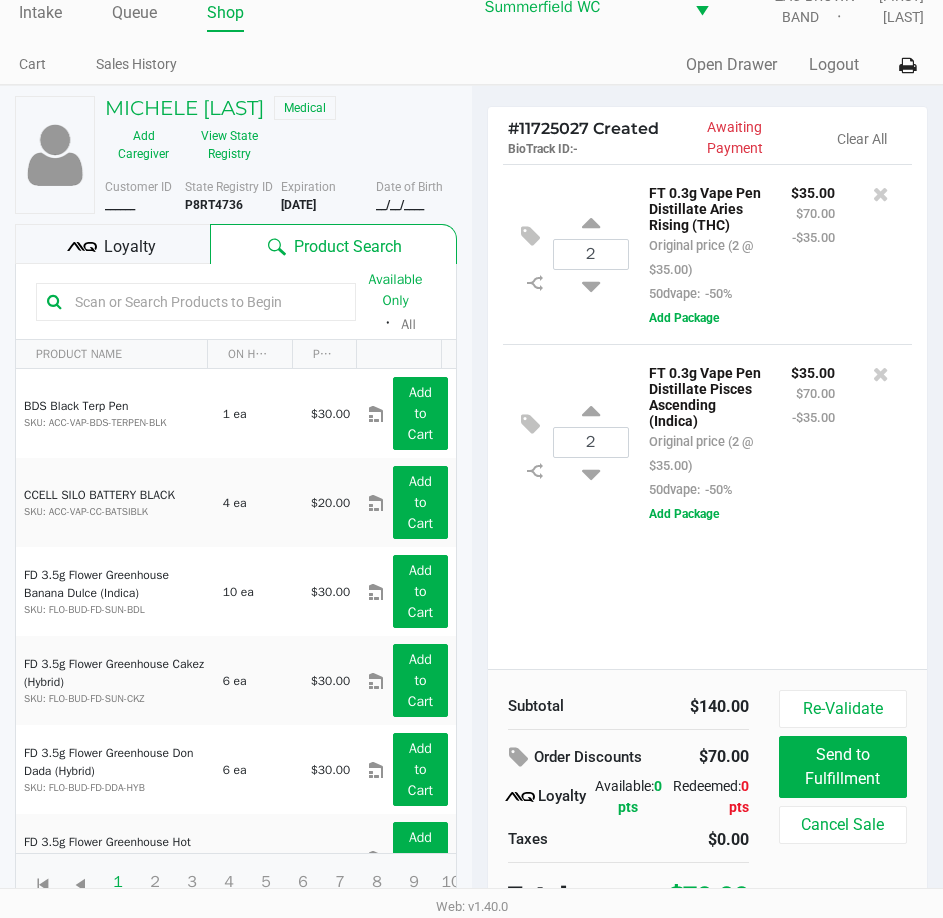 scroll, scrollTop: 42, scrollLeft: 0, axis: vertical 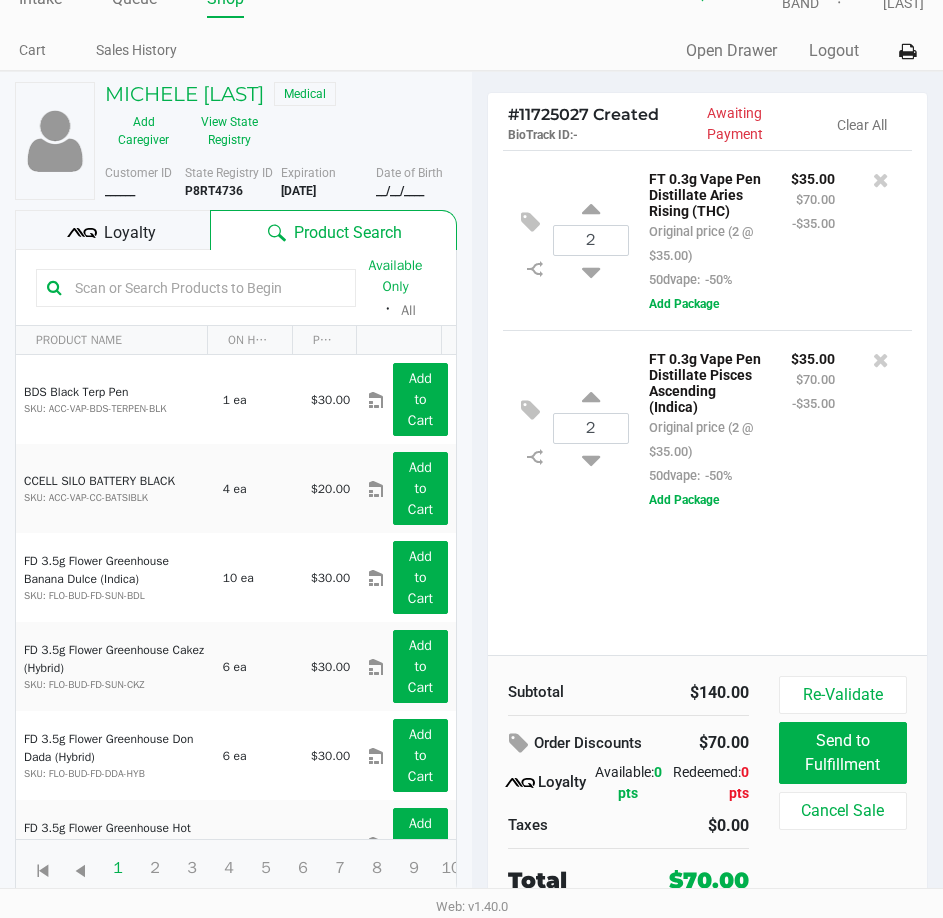 drag, startPoint x: 622, startPoint y: 641, endPoint x: 607, endPoint y: 624, distance: 22.671568 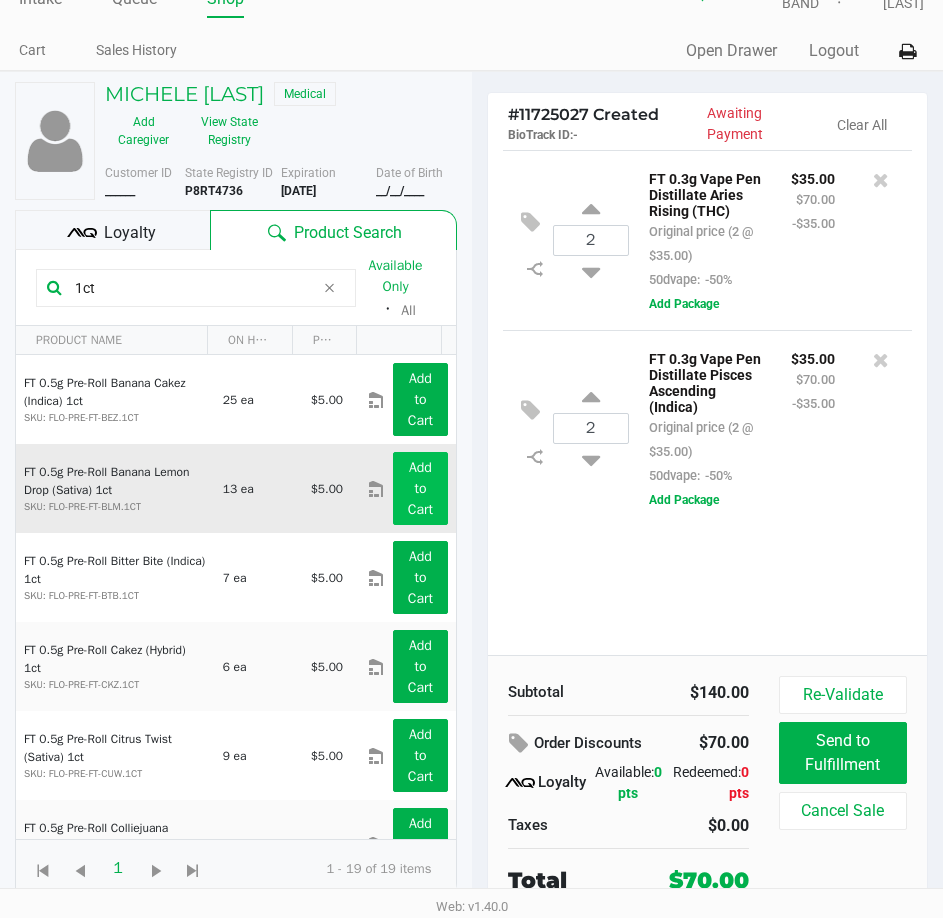type on "1ct" 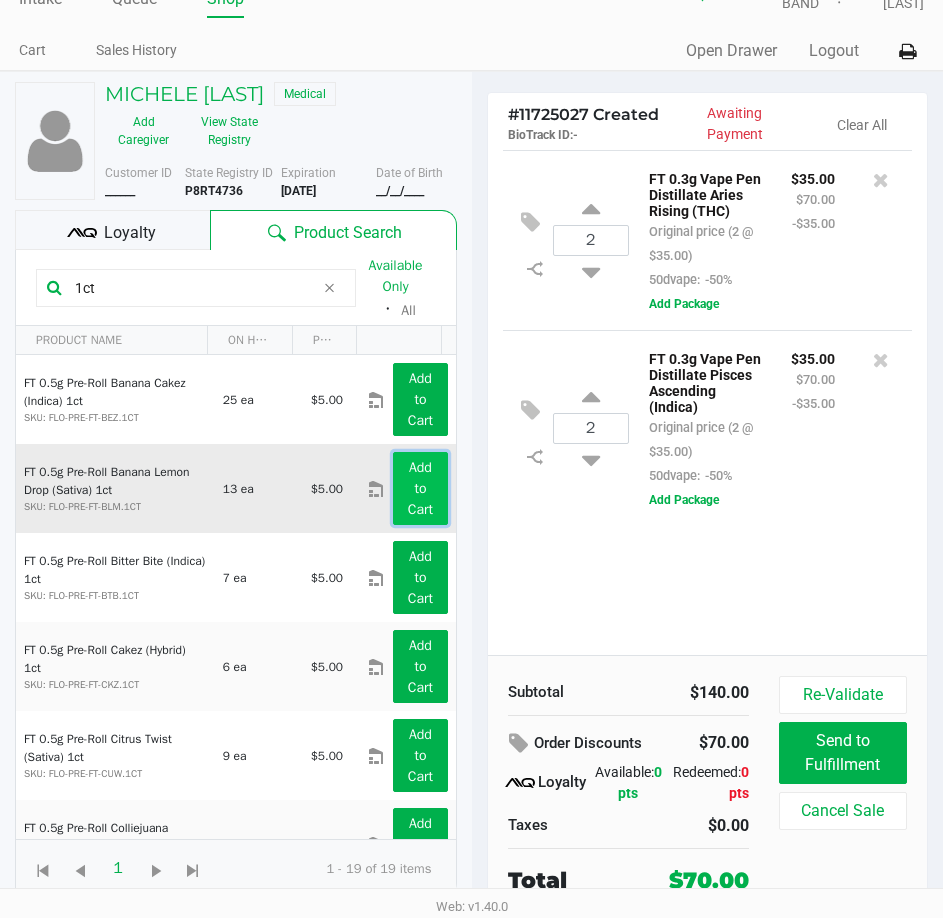 click on "Add to Cart" 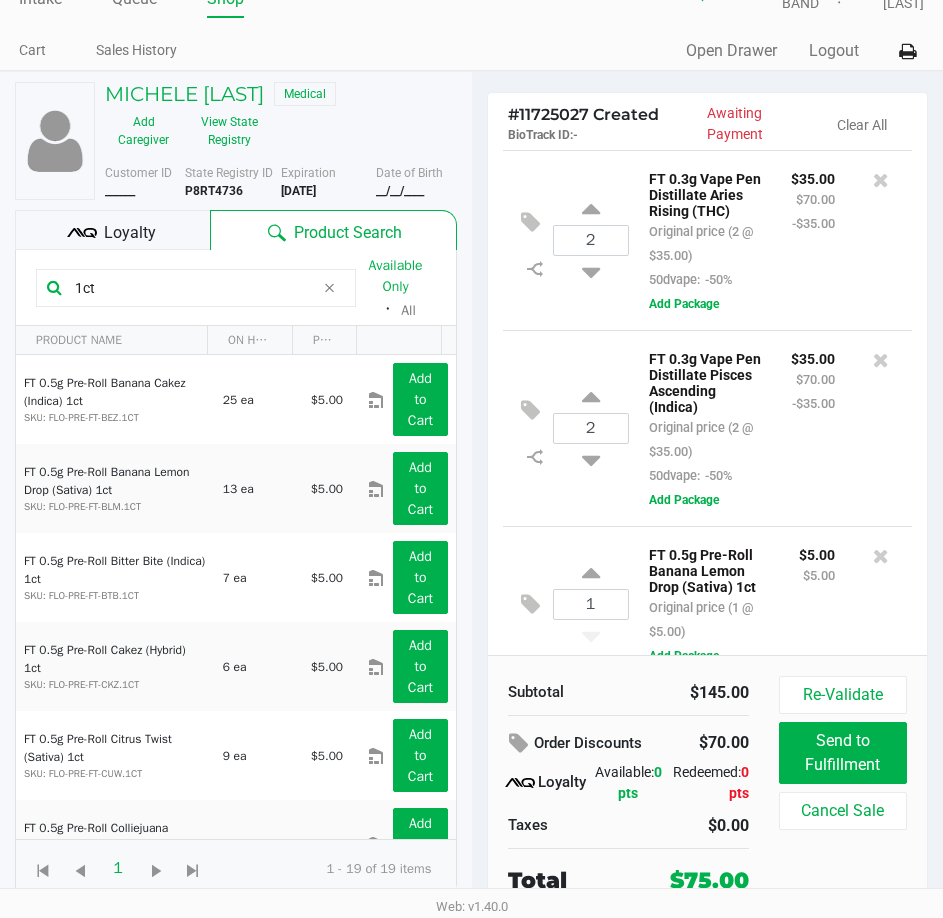 scroll, scrollTop: 71, scrollLeft: 0, axis: vertical 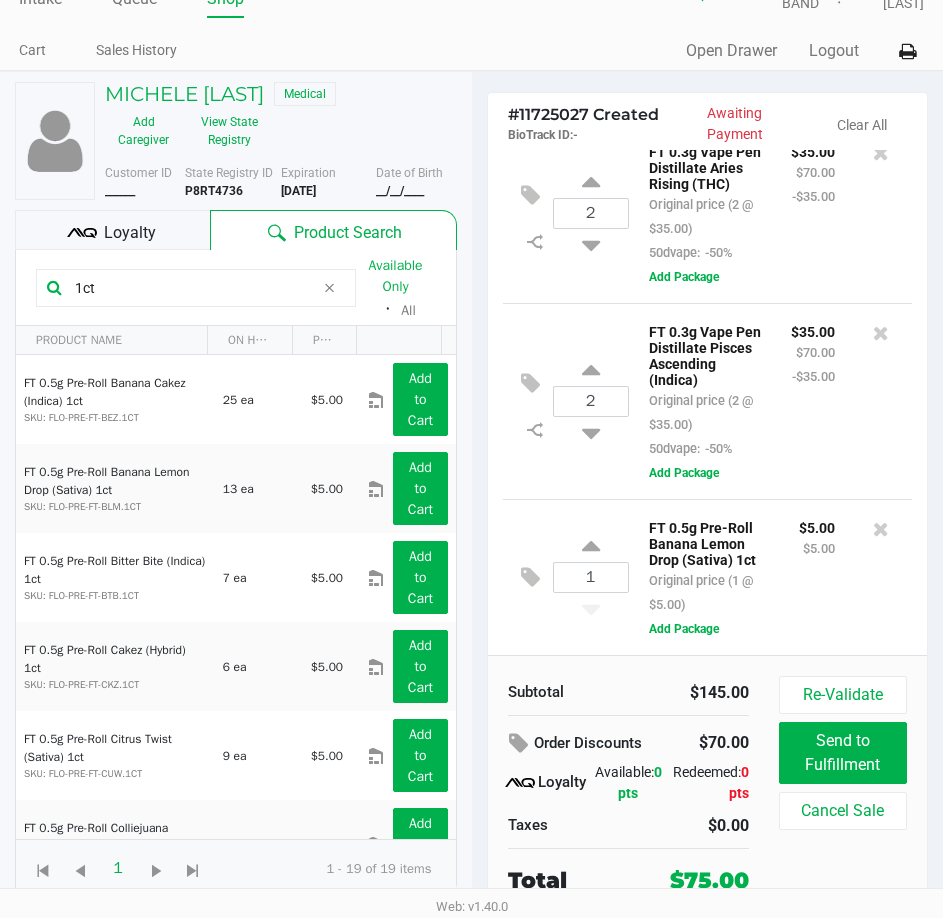 click on "Created BioTrack ID: - Awaiting Payment Clear All 2 FT 0.3g Vape Pen Distillate Aries Rising (THC) Original price (2 @ $35.00) 50dvape: -50% $35.00 $70.00 -$35.00 Add Package 2 FT 0.3g Vape Pen Distillate Pisces Ascending (Indica) Original price (2 @ $35.00) 50dvape: -50% $35.00 $70.00 -$35.00 Add Package 1 FT 0.5g Pre-Roll Banana Lemon Drop (Sativa) 1ct Original price (1 @ $5.00) $5.00 $5.00 Add Package Subtotal $145.00 Order Discounts $70.00 Loyalty Available: 0 pts Redeemed: 0 pts Taxes $0.00 Total $75.00 Re-Validate Send to Fulfillment Cancel Sale" 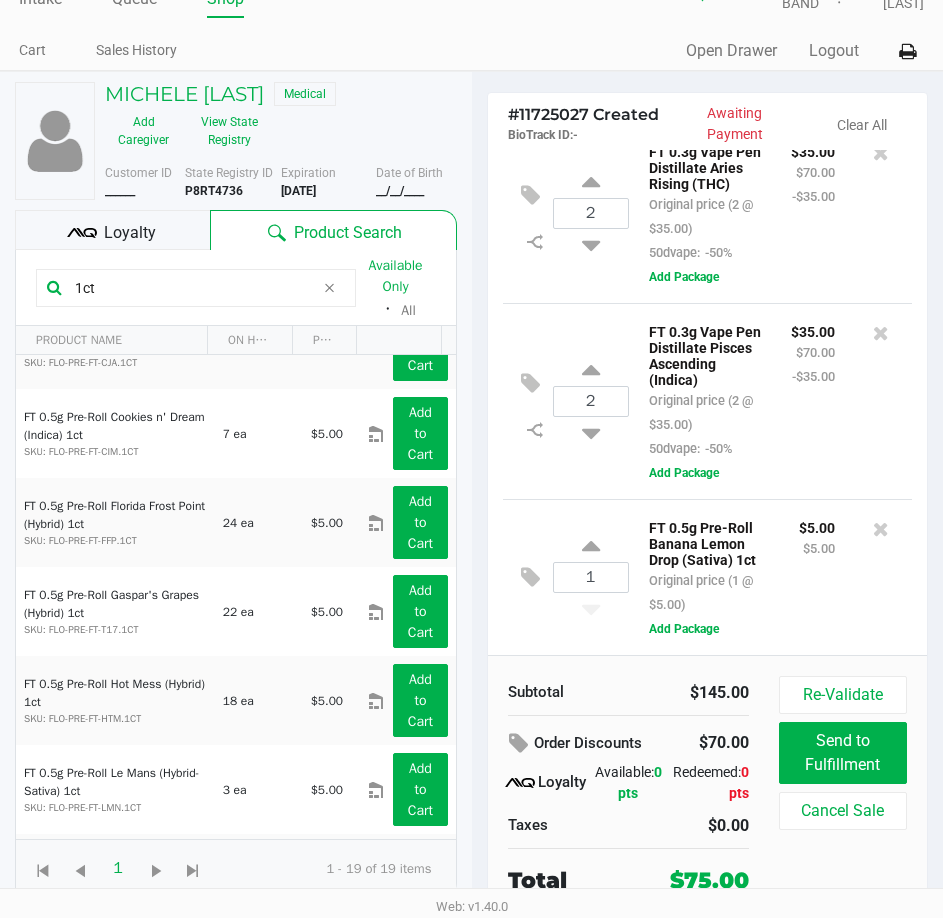 scroll, scrollTop: 1200, scrollLeft: 0, axis: vertical 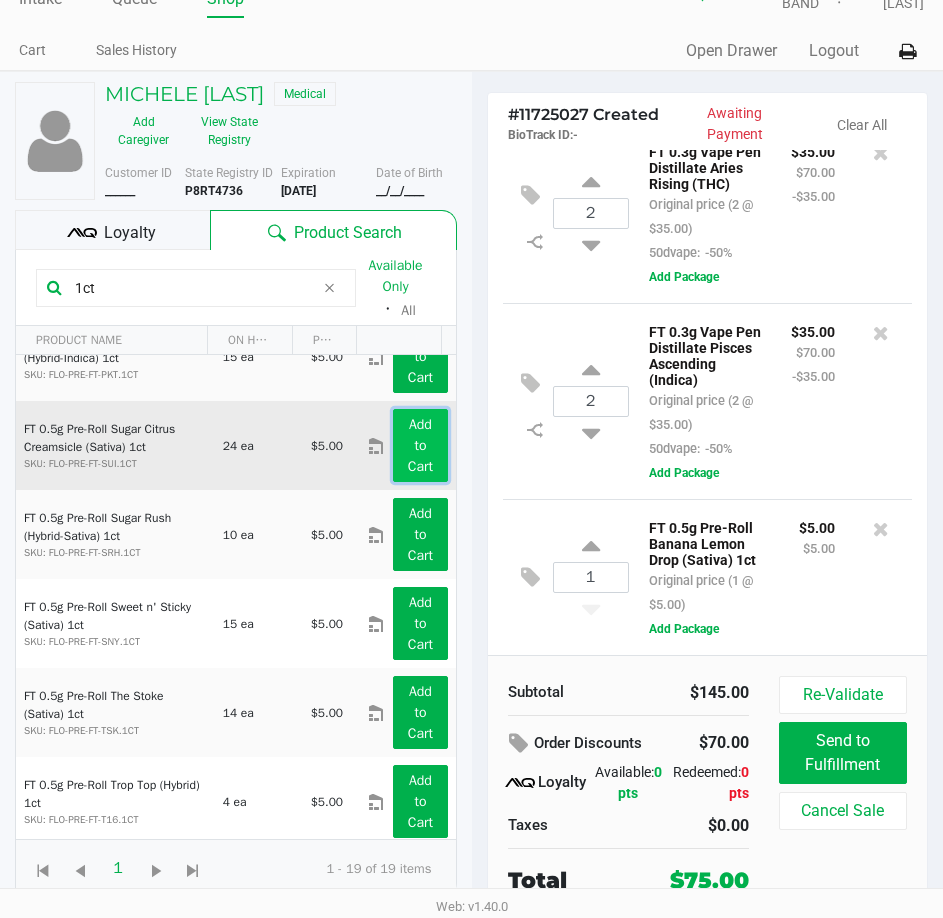click on "Add to Cart" 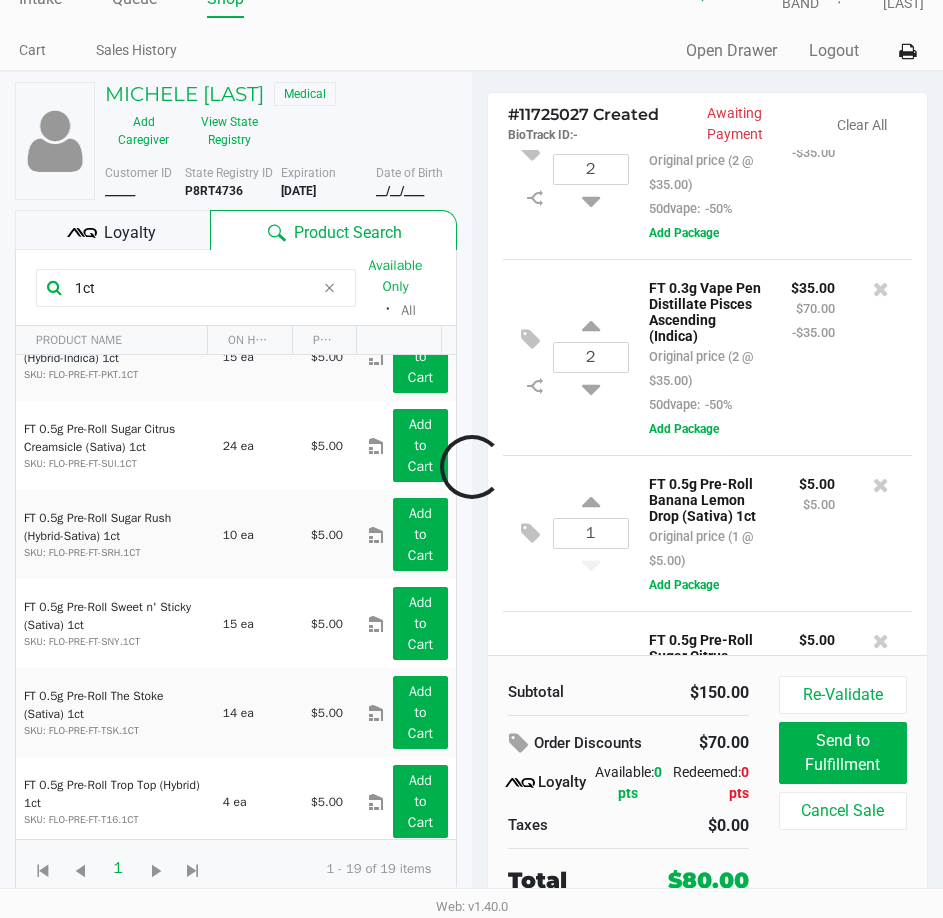 scroll, scrollTop: 247, scrollLeft: 0, axis: vertical 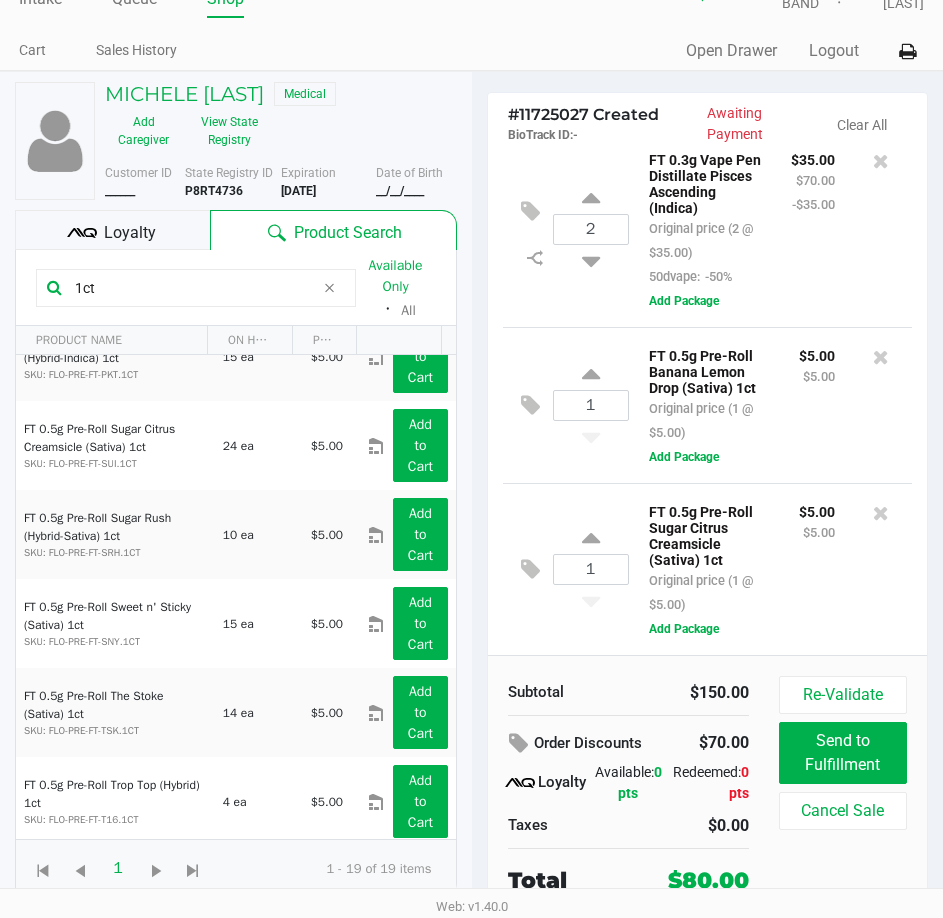 click on "$5.00 $5.00" 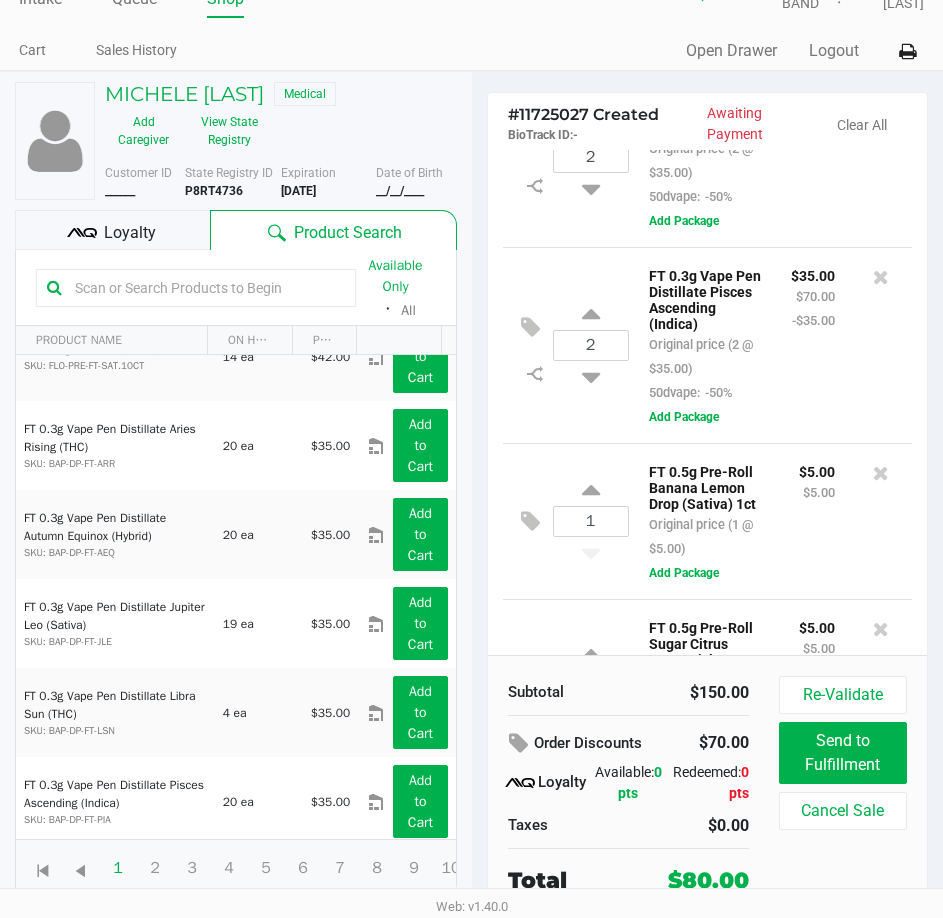 scroll, scrollTop: 0, scrollLeft: 0, axis: both 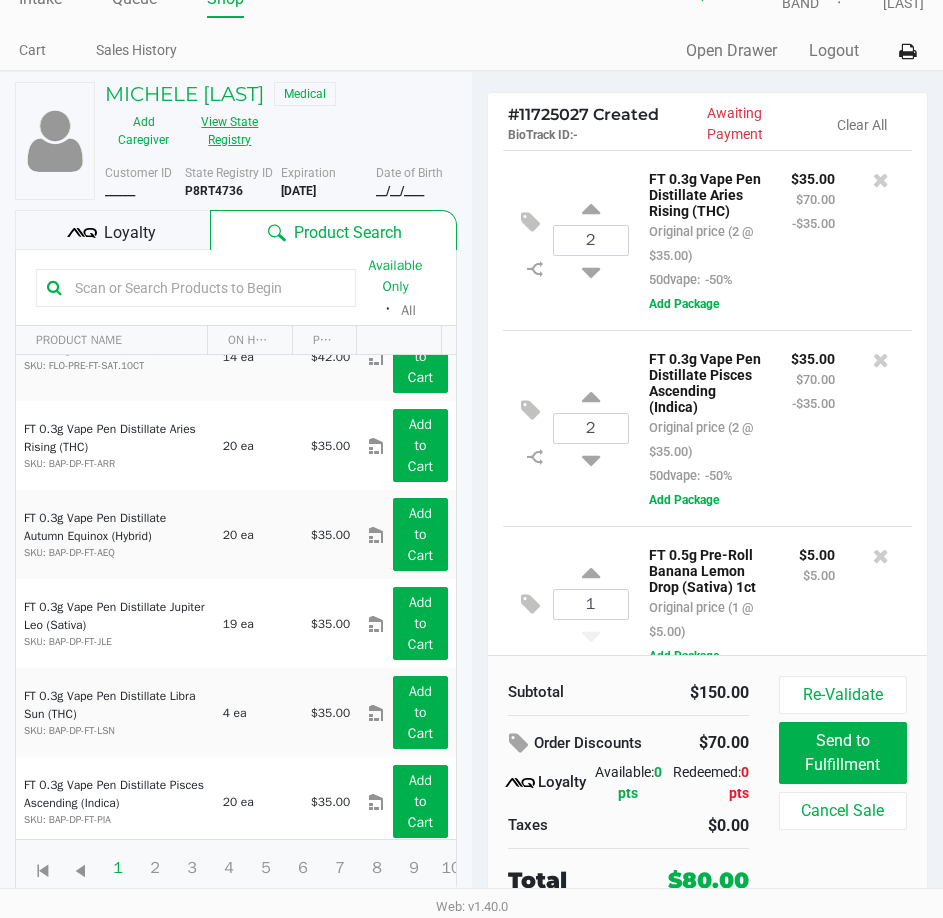 type 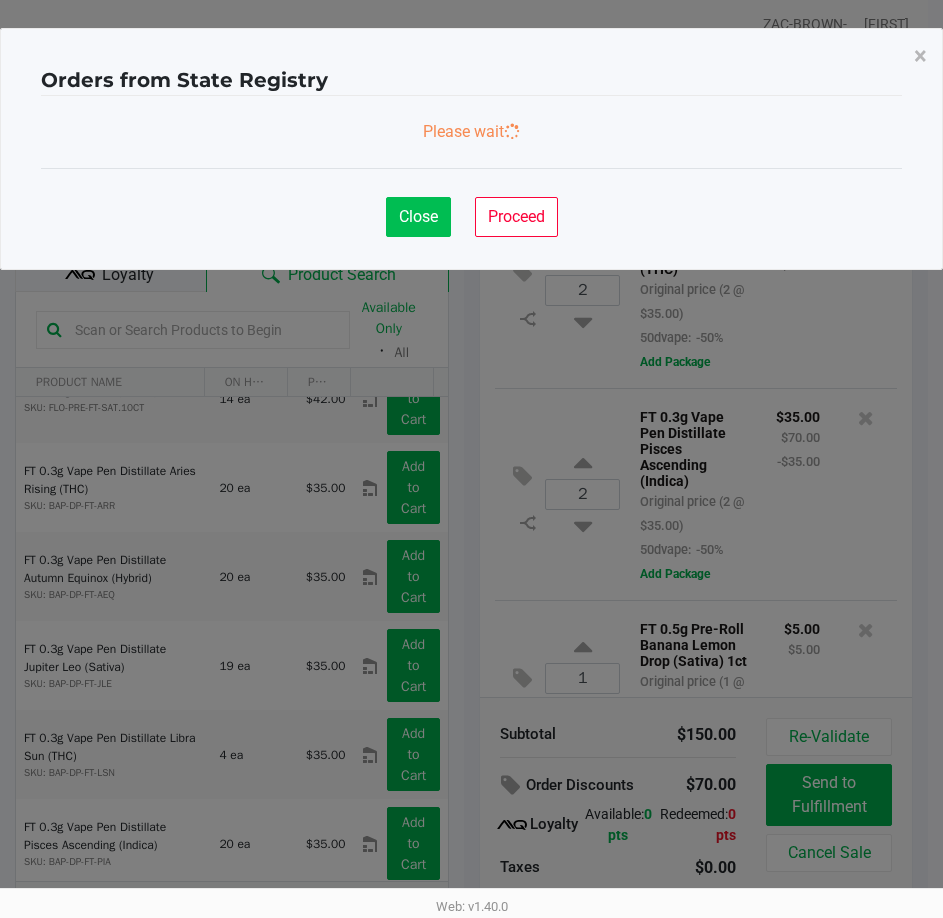 scroll, scrollTop: 0, scrollLeft: 0, axis: both 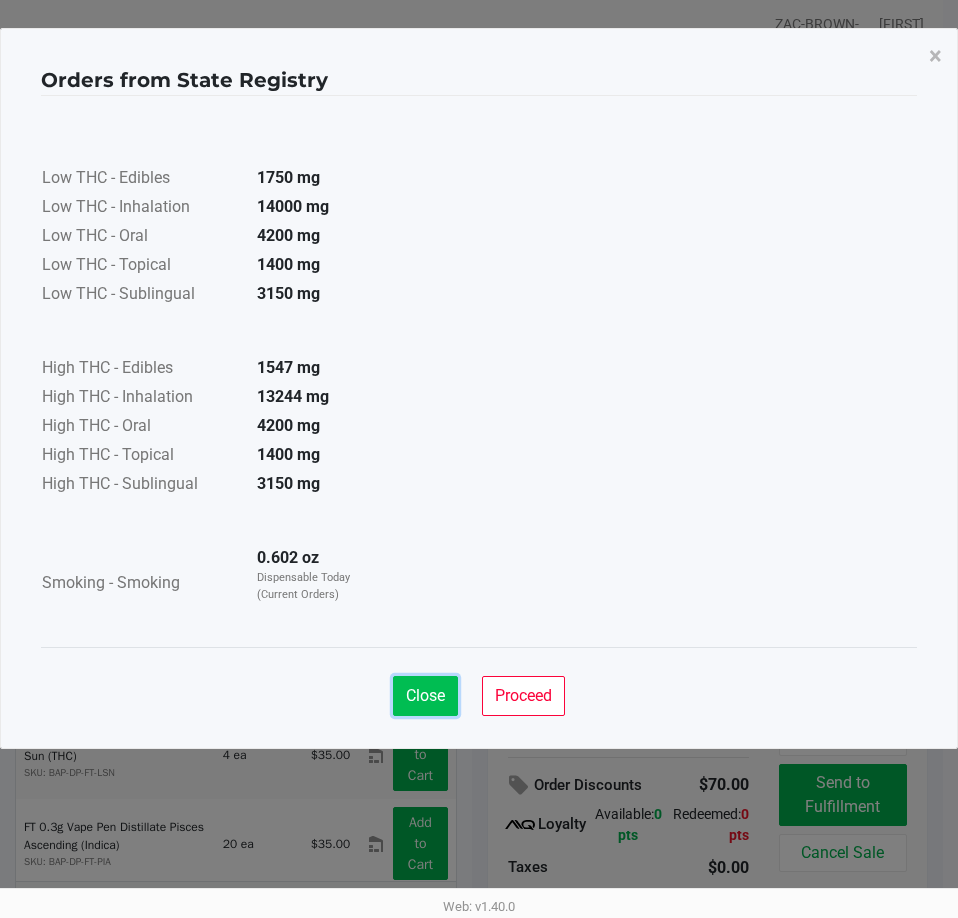click on "Close" 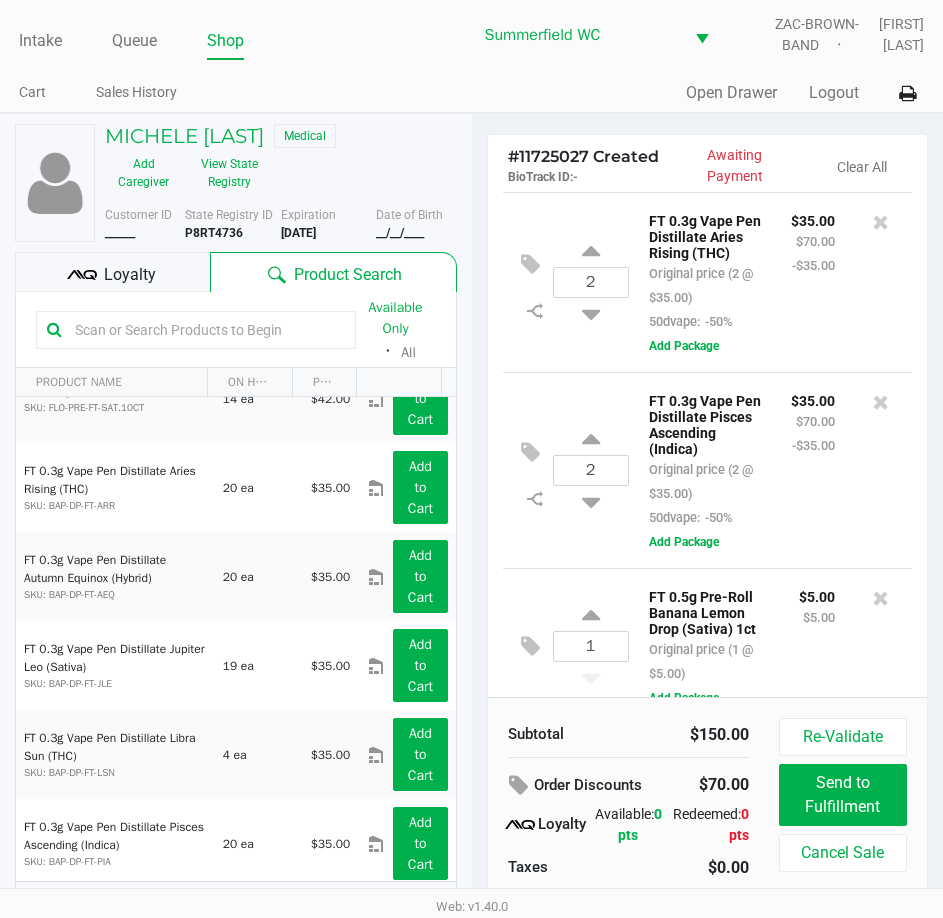 click on "FT 0.3g Vape Pen Distillate Pisces Ascending (Indica) Original price (2 @ $35.00) 50dvape: -50%" 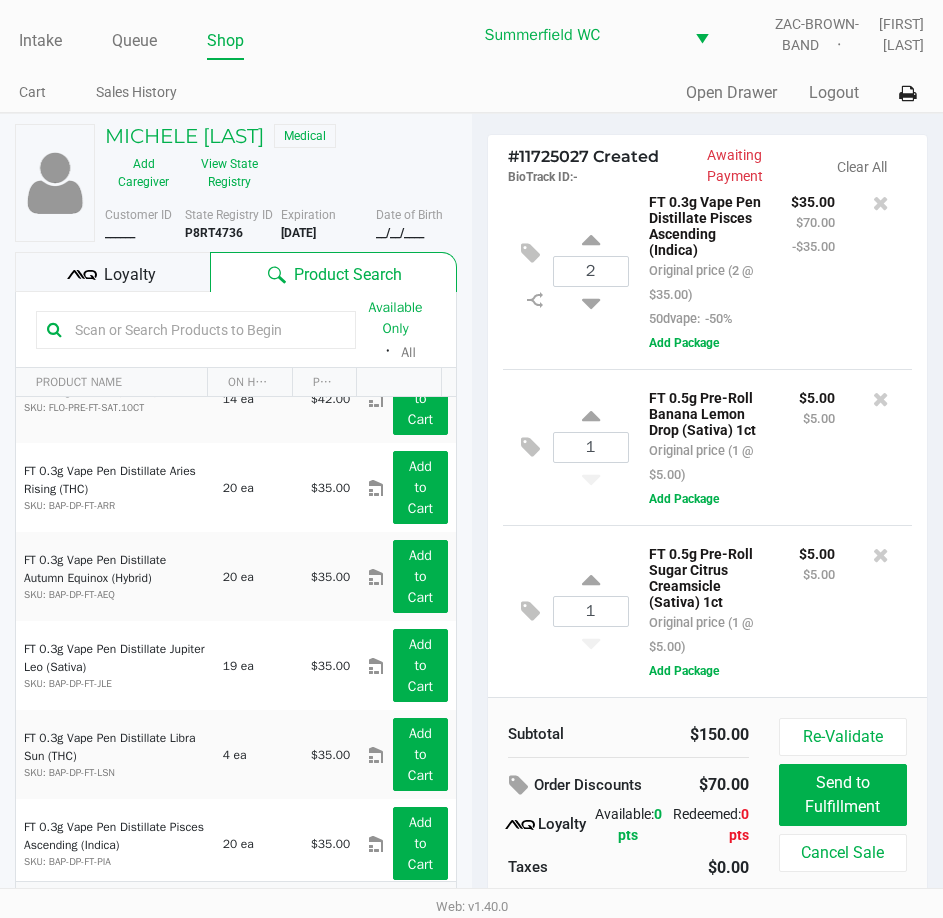 click on "1  FT 0.5g Pre-Roll Banana Lemon Drop (Sativa) 1ct   Original price (1 @ $5.00) $5.00 $5.00  Add Package" 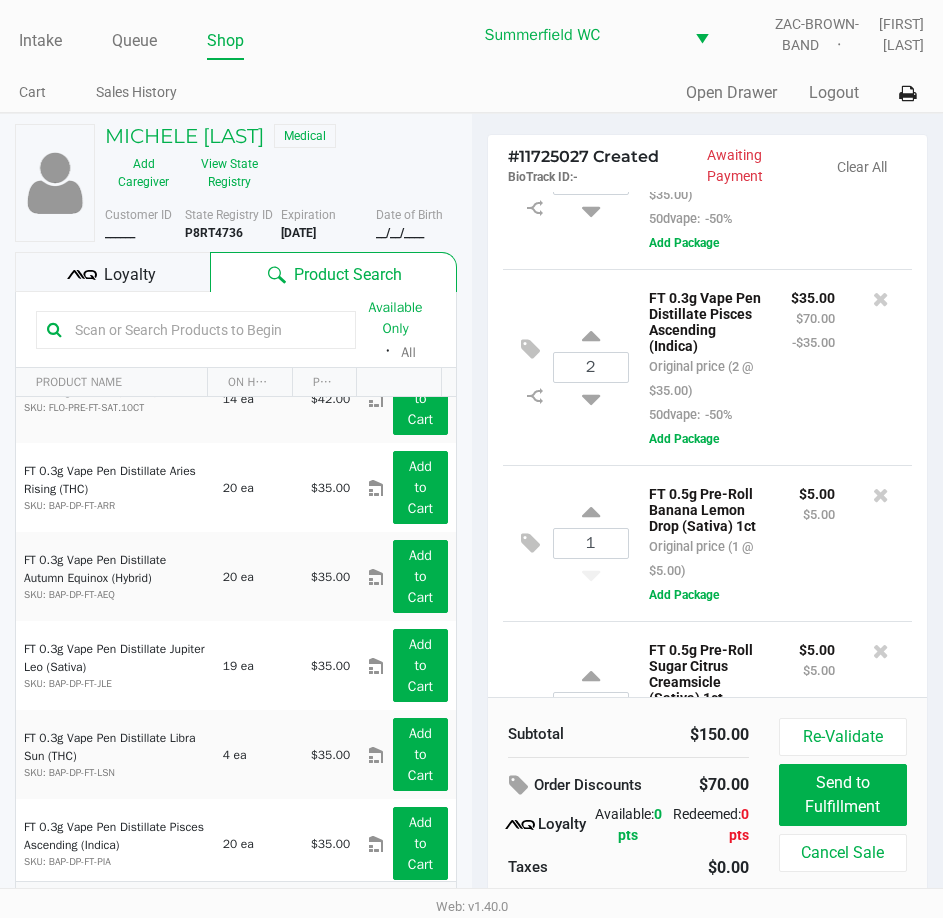 scroll, scrollTop: 0, scrollLeft: 0, axis: both 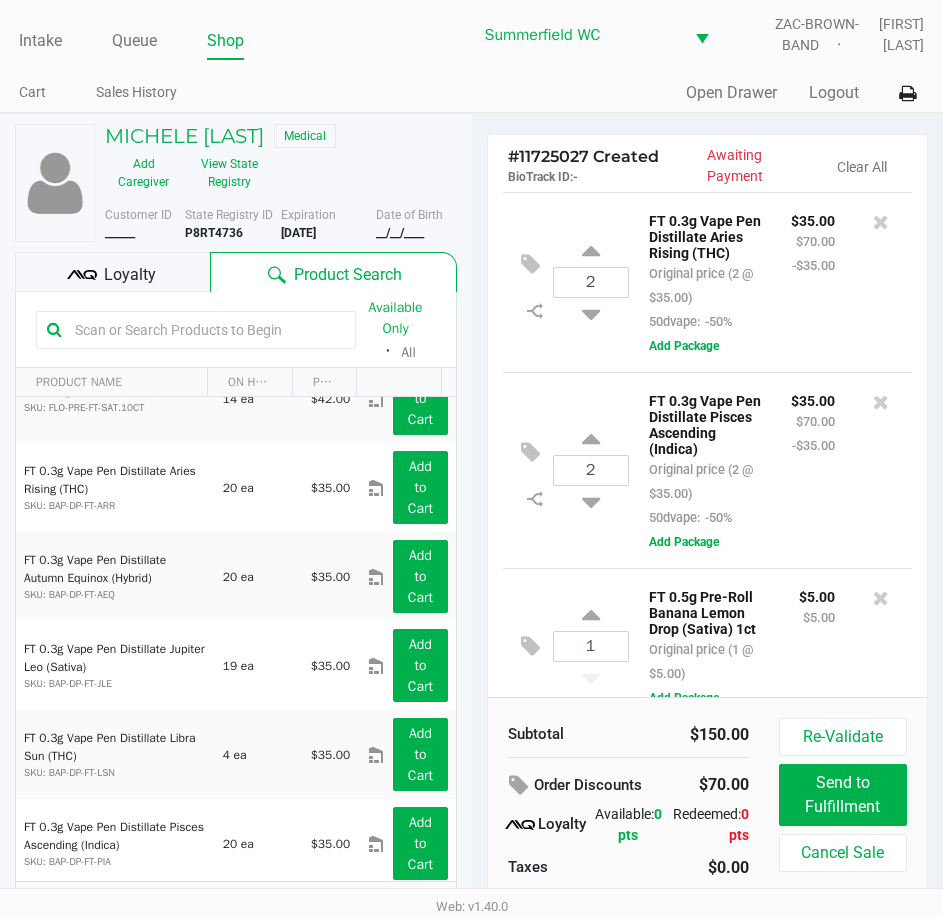 click on "$35.00 $70.00 -$35.00" 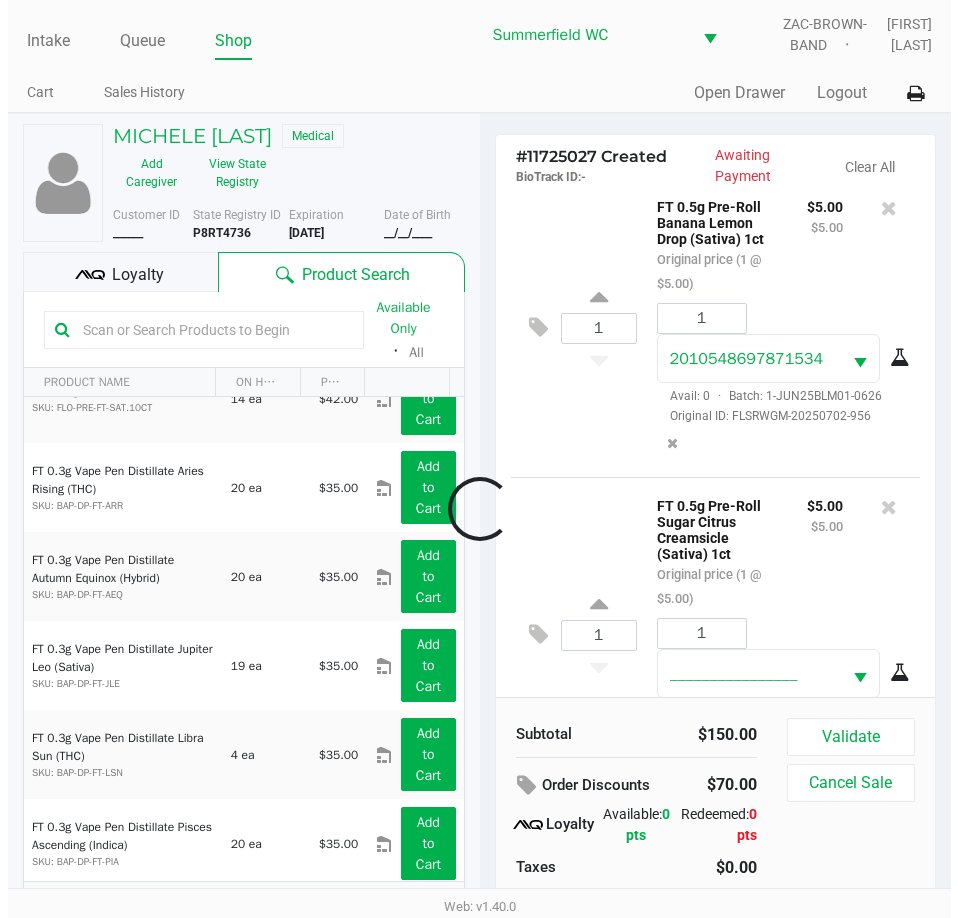 scroll, scrollTop: 819, scrollLeft: 0, axis: vertical 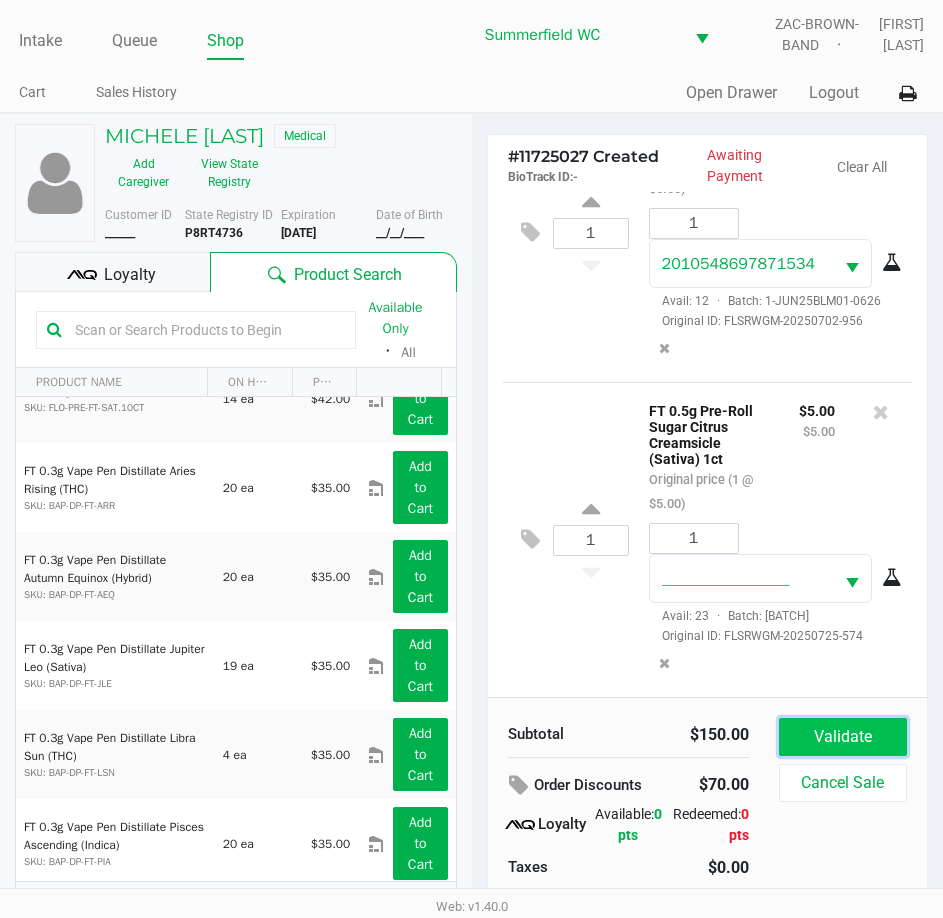 click on "Validate" 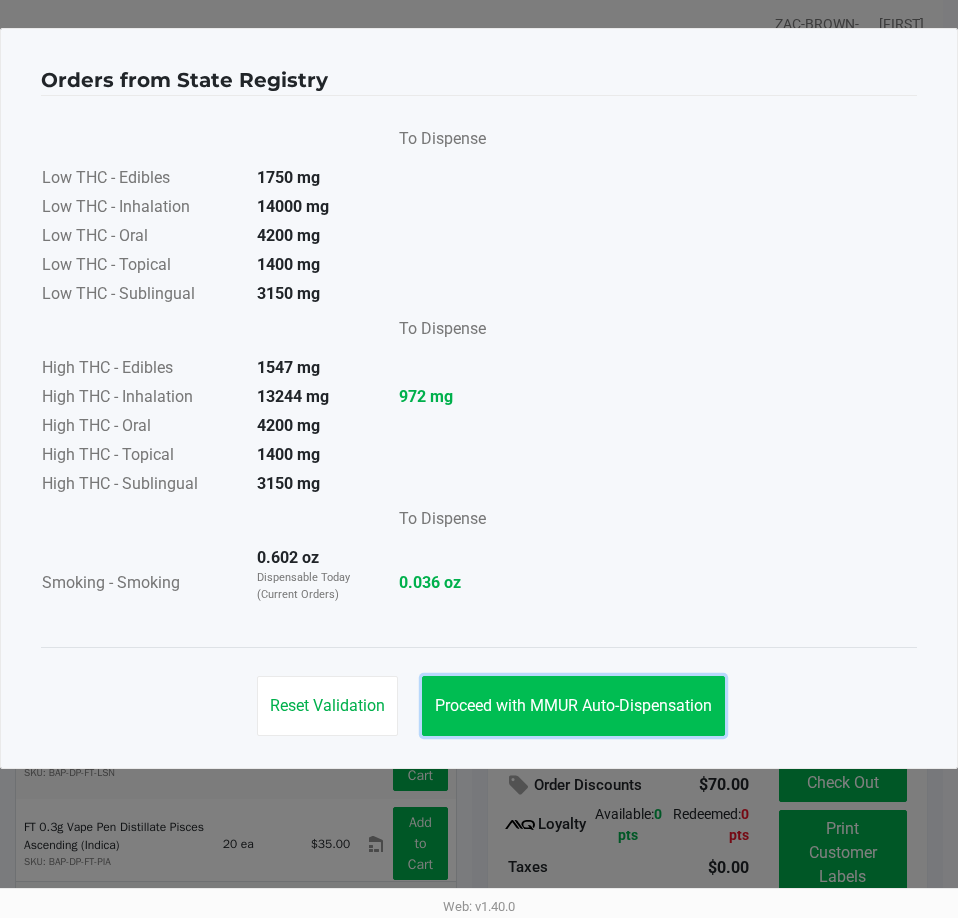 click on "Proceed with MMUR Auto-Dispensation" 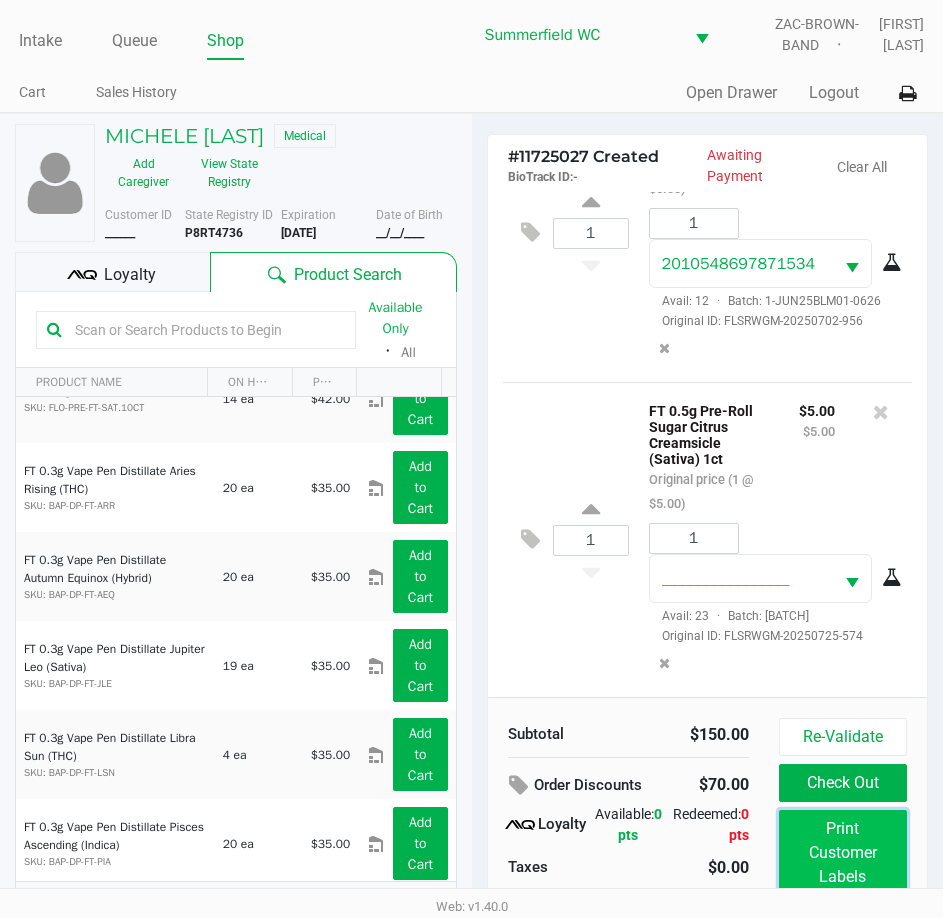 click on "Print Customer Labels" 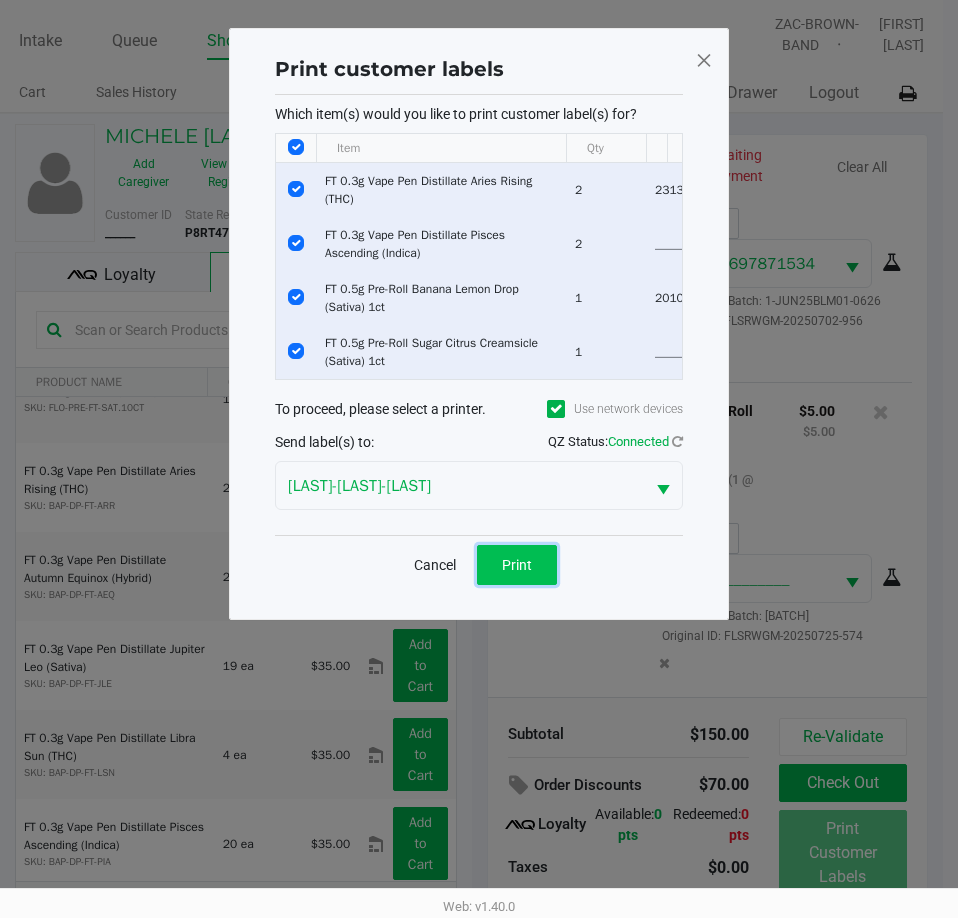 click on "Print" 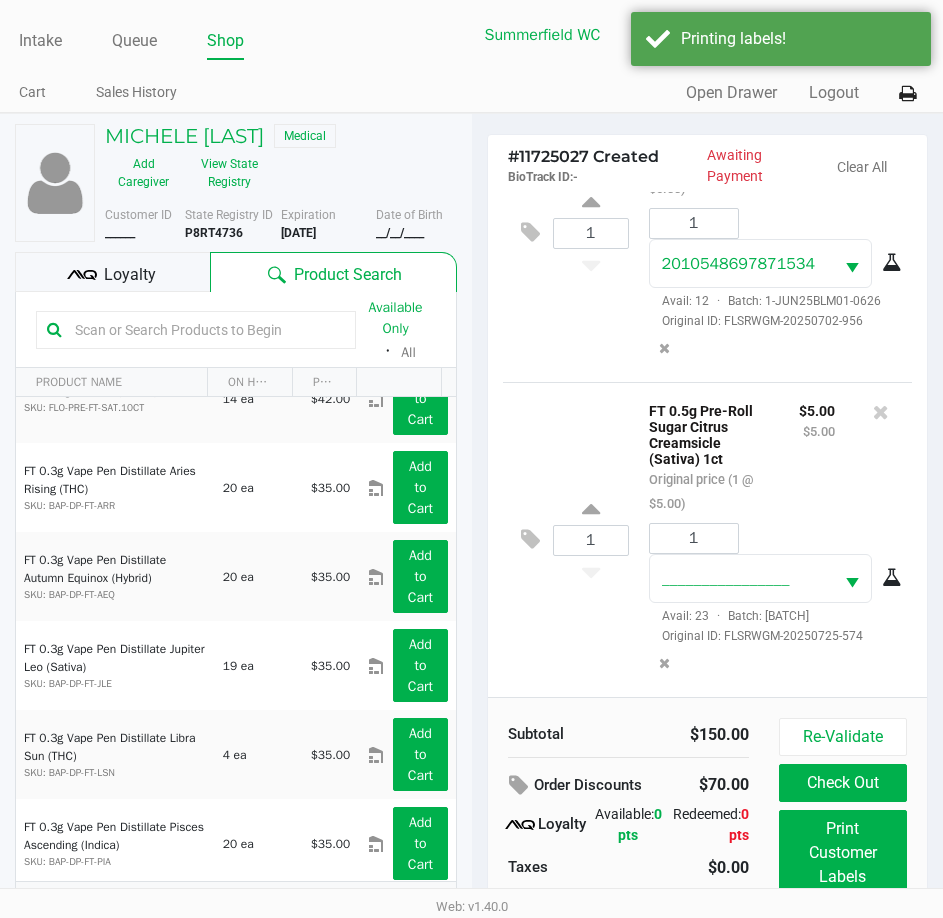 click on "FT 0.5g Pre-Roll Sugar Citrus Creamsicle (Sativa) 1ct" 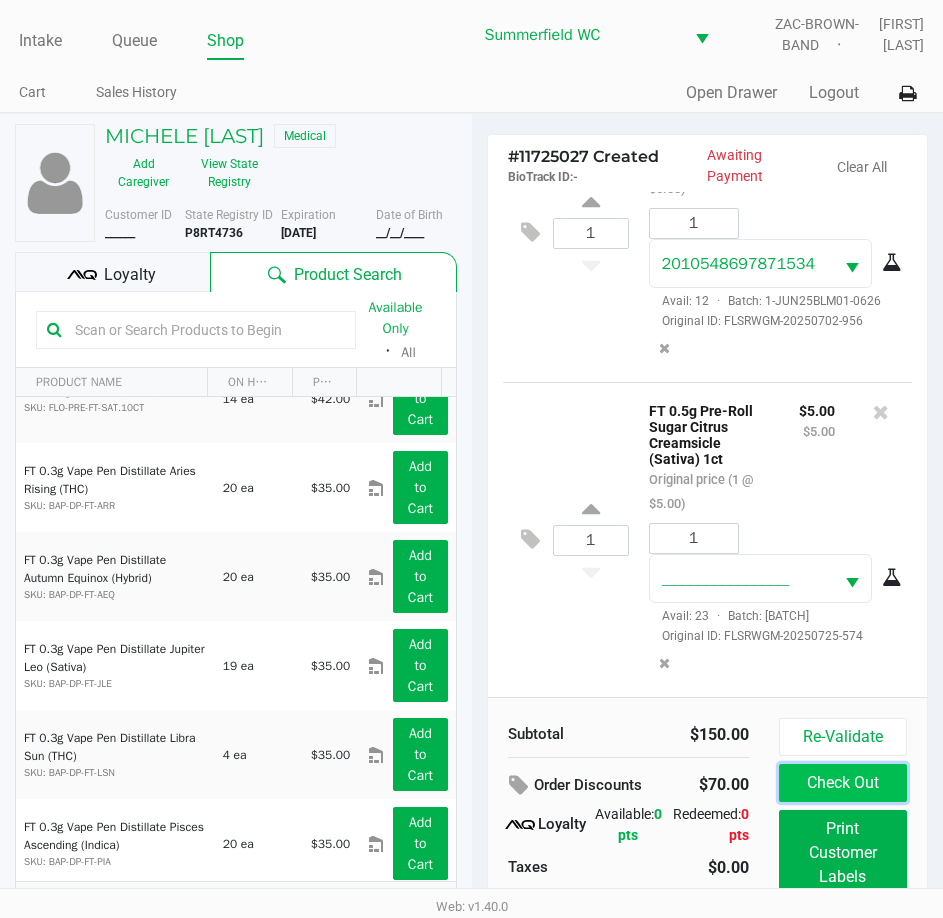 click on "Check Out" 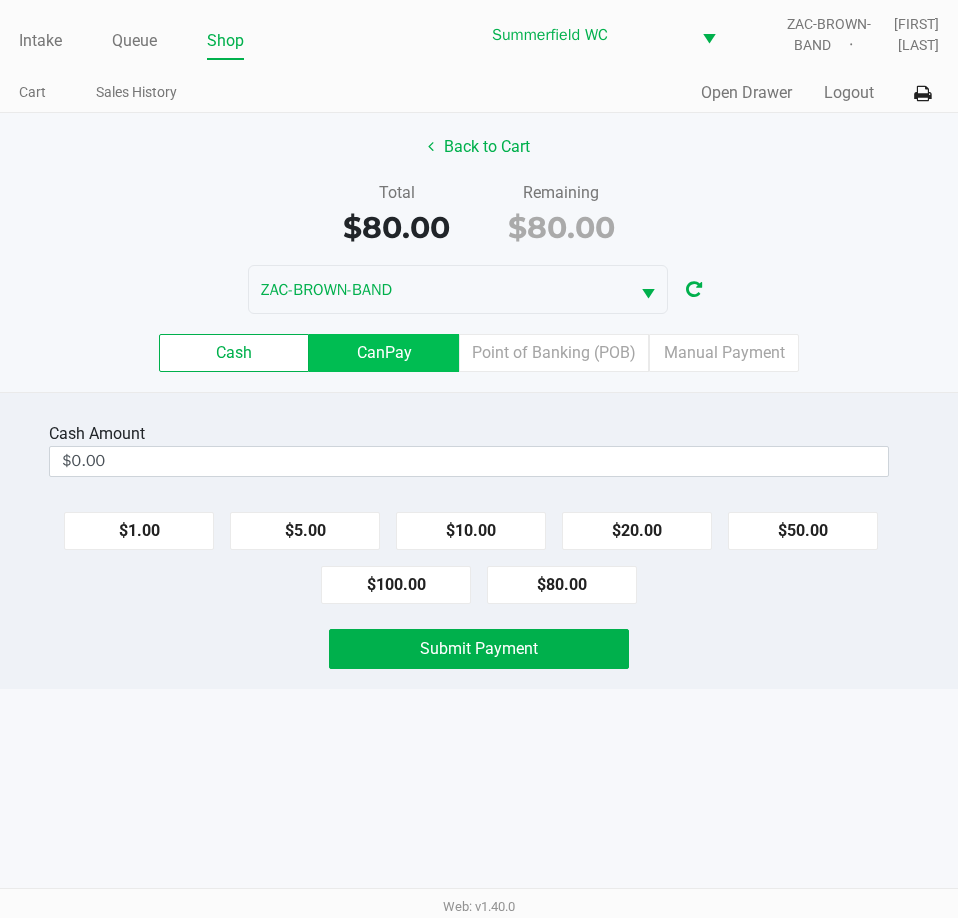click on "CanPay" 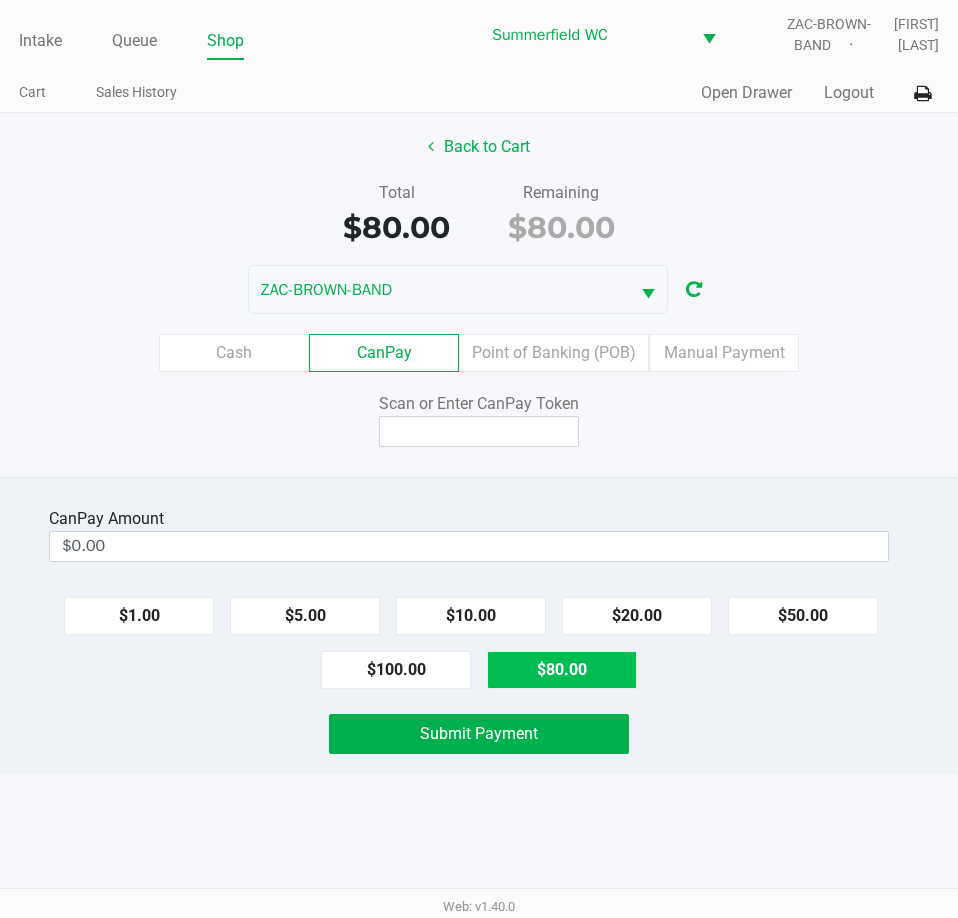 click on "$80.00" 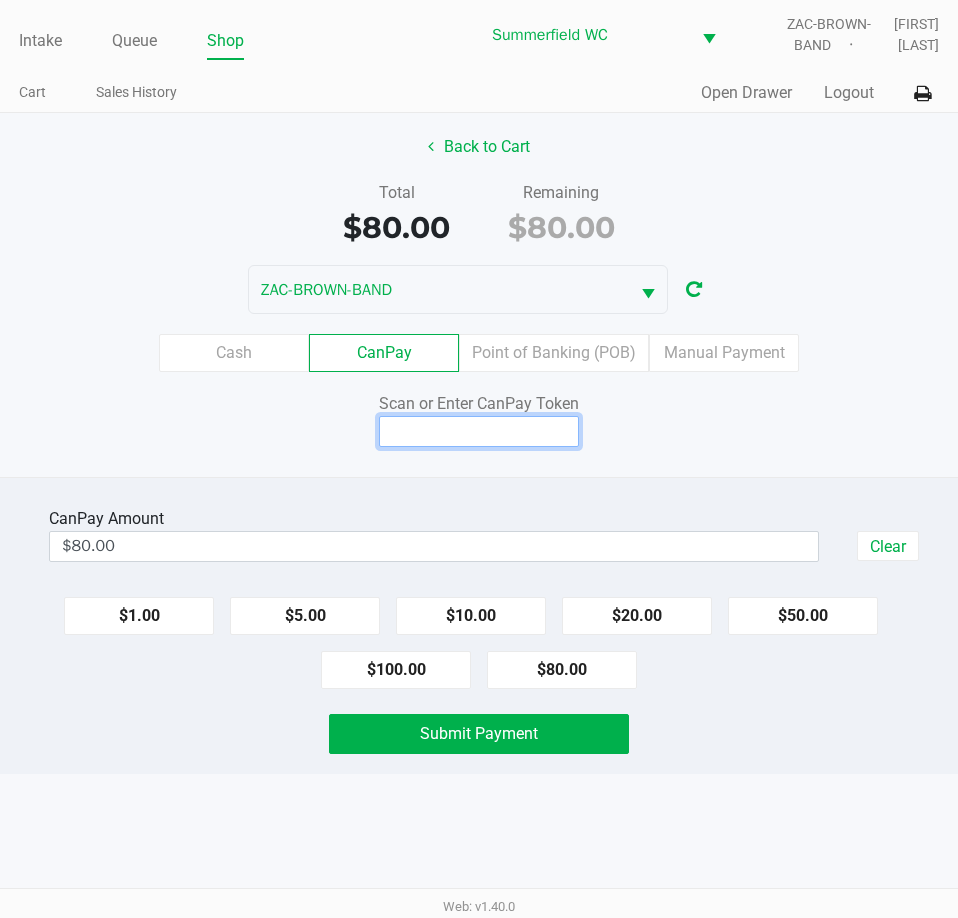 click 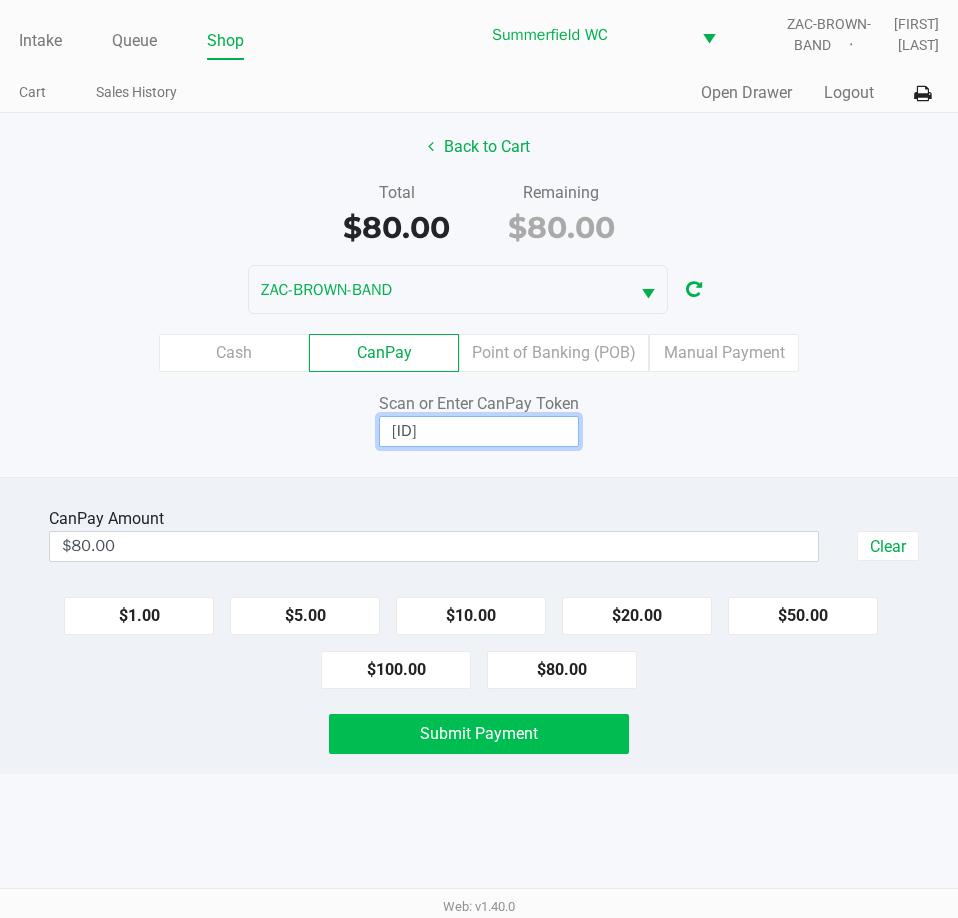 type on "[ID]" 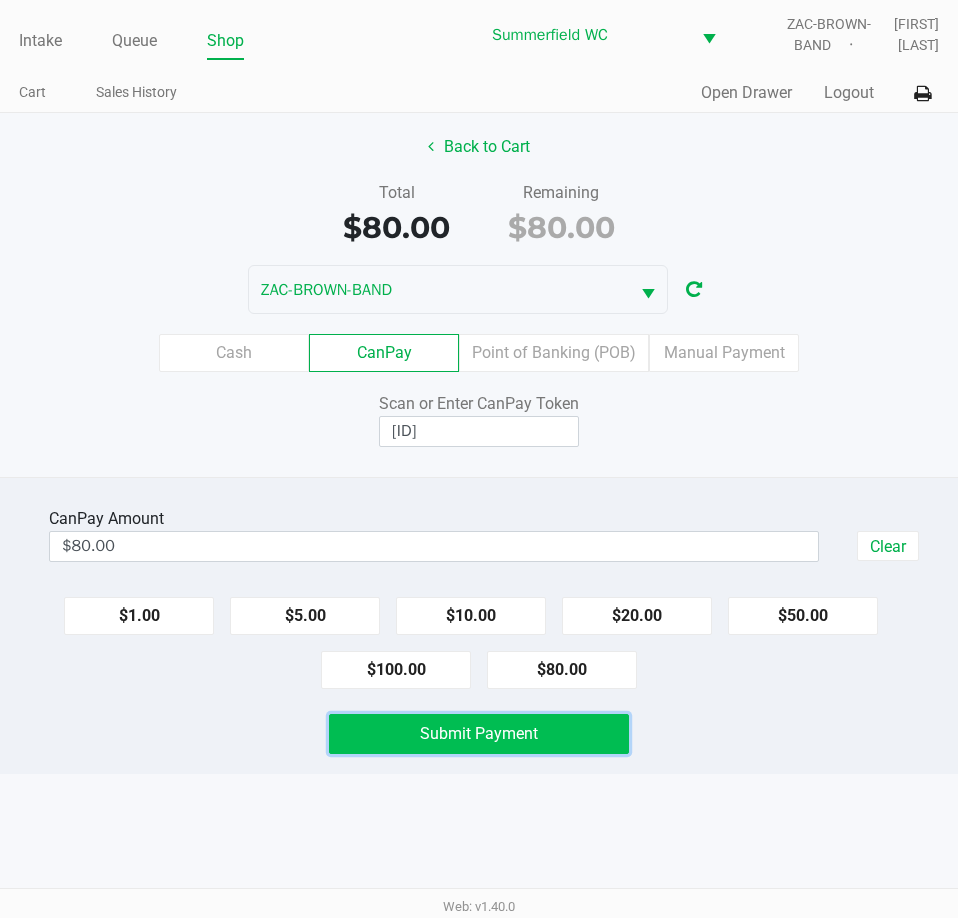 click on "Submit Payment" 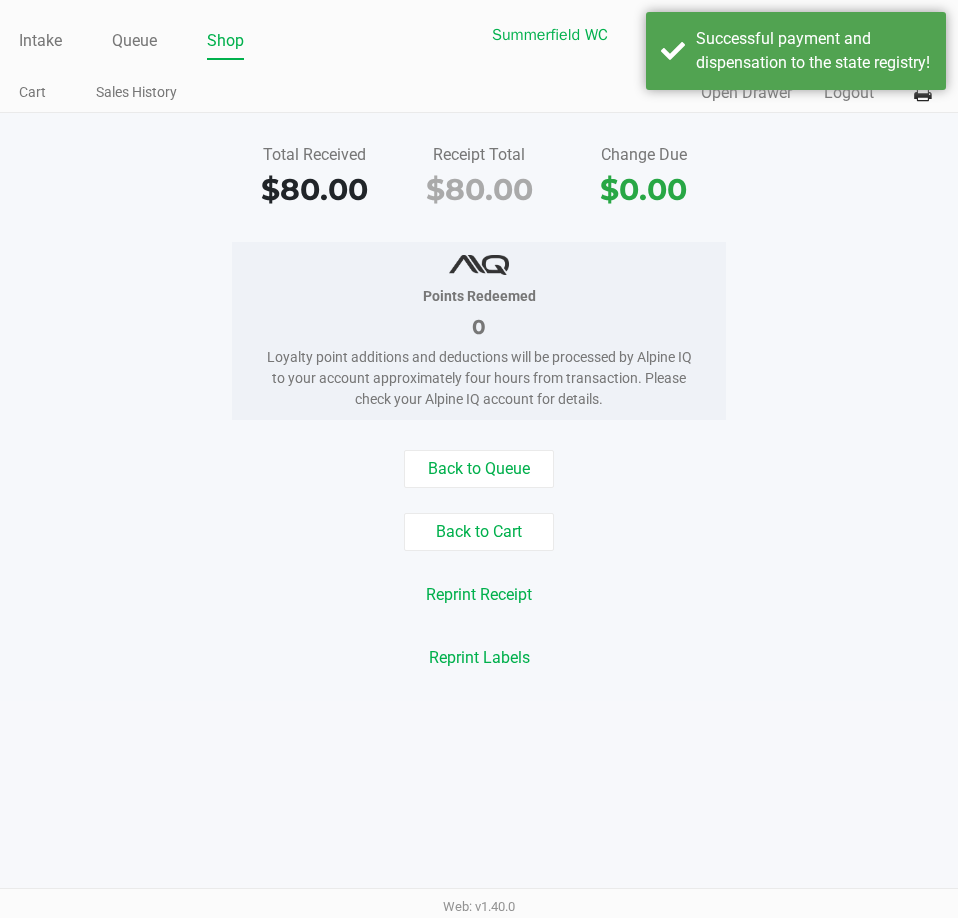 click on "Intake Queue Shop Summerfield WC ZAC-BROWN-BAND Triston [LAST] Cart Sales History Quick Sale Open Drawer Logout Total Received $80.00 Receipt Total $80.00 Change Due $0.00 Points Redeemed 0 Loyalty point additions and deductions will be processed by Alpine IQ to your account approximately four hours from transaction. Please check your Alpine IQ account for details. Back to Queue Back to Cart Reprint Receipt Reprint Labels  Web: v1.40.0" at bounding box center (479, 459) 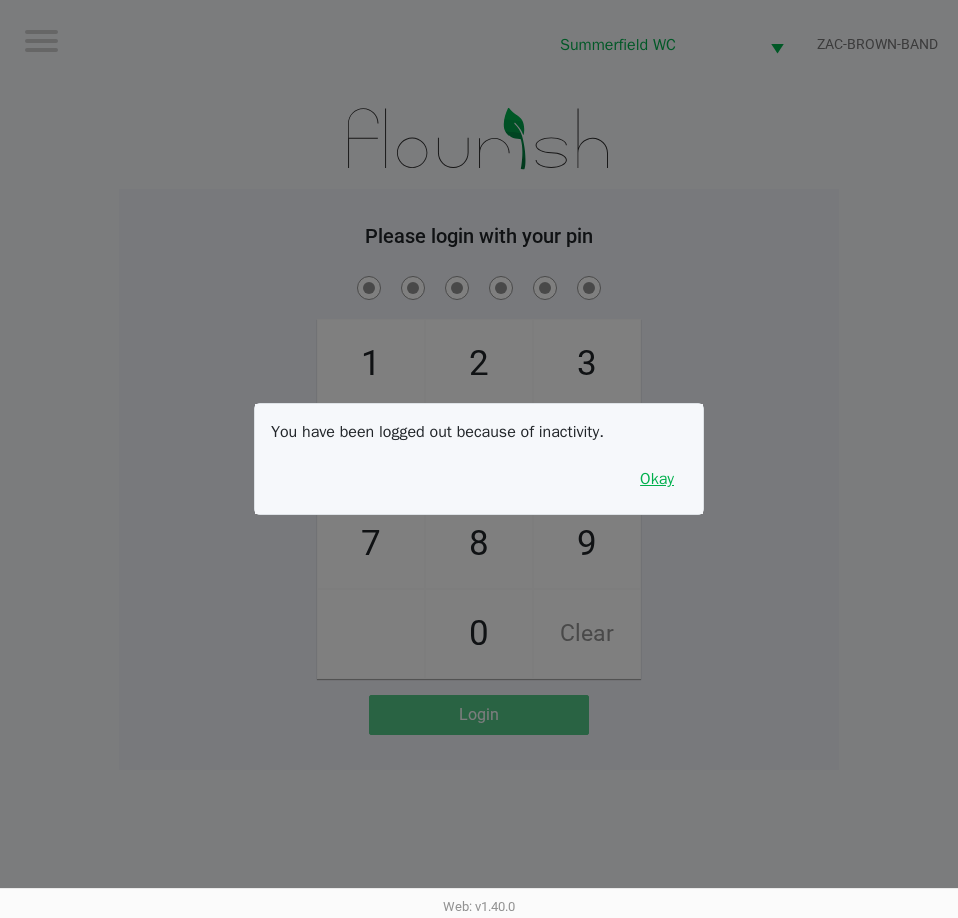 click on "Okay" at bounding box center [657, 479] 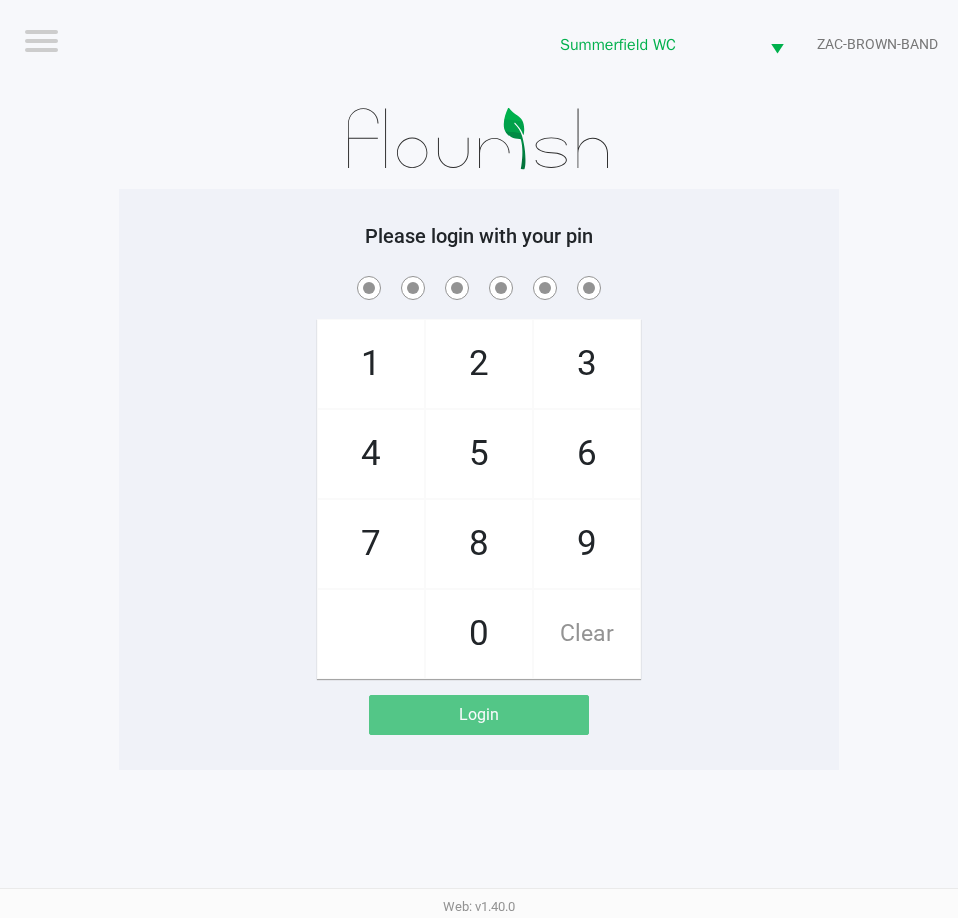 click on "1   4   7       2   5   8   0   3   6   9   Clear" 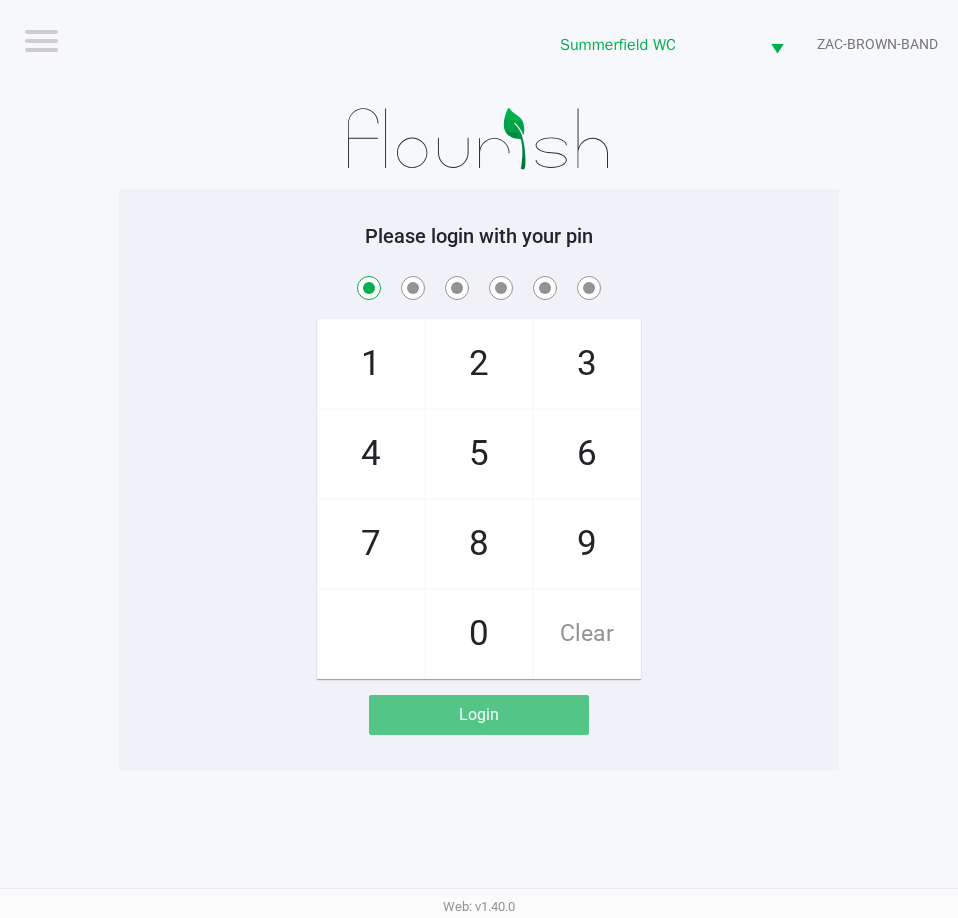 checkbox on "true" 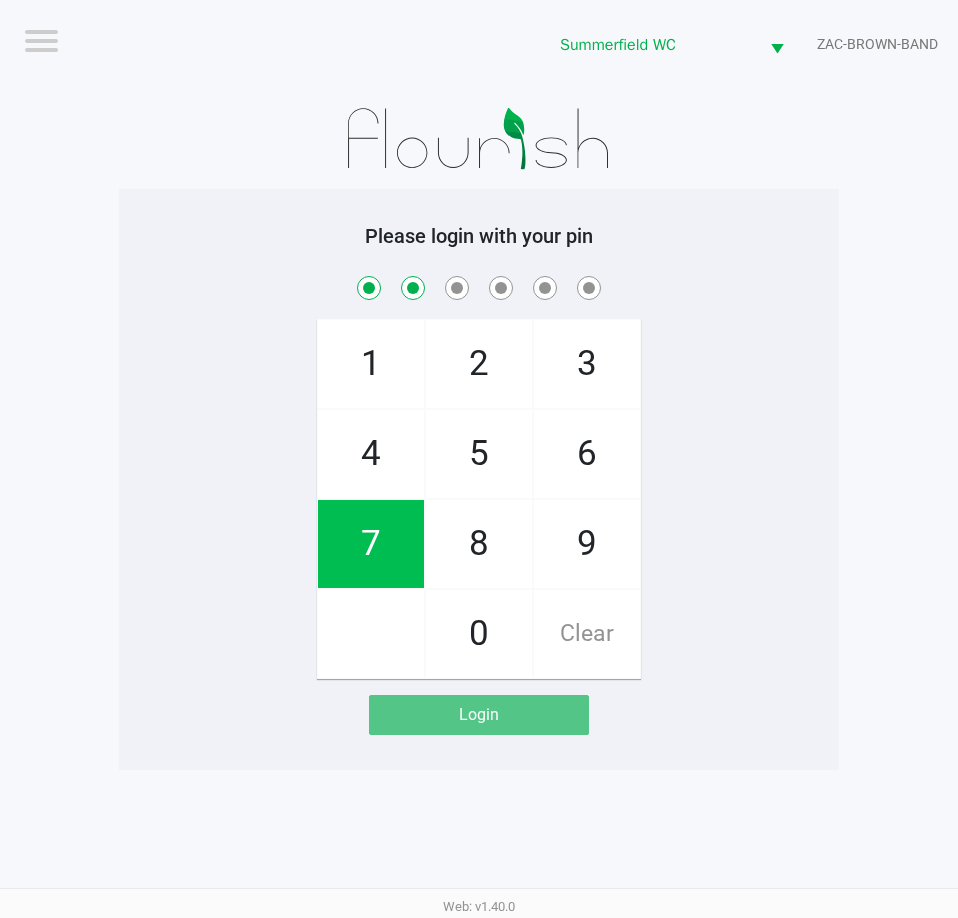 checkbox on "true" 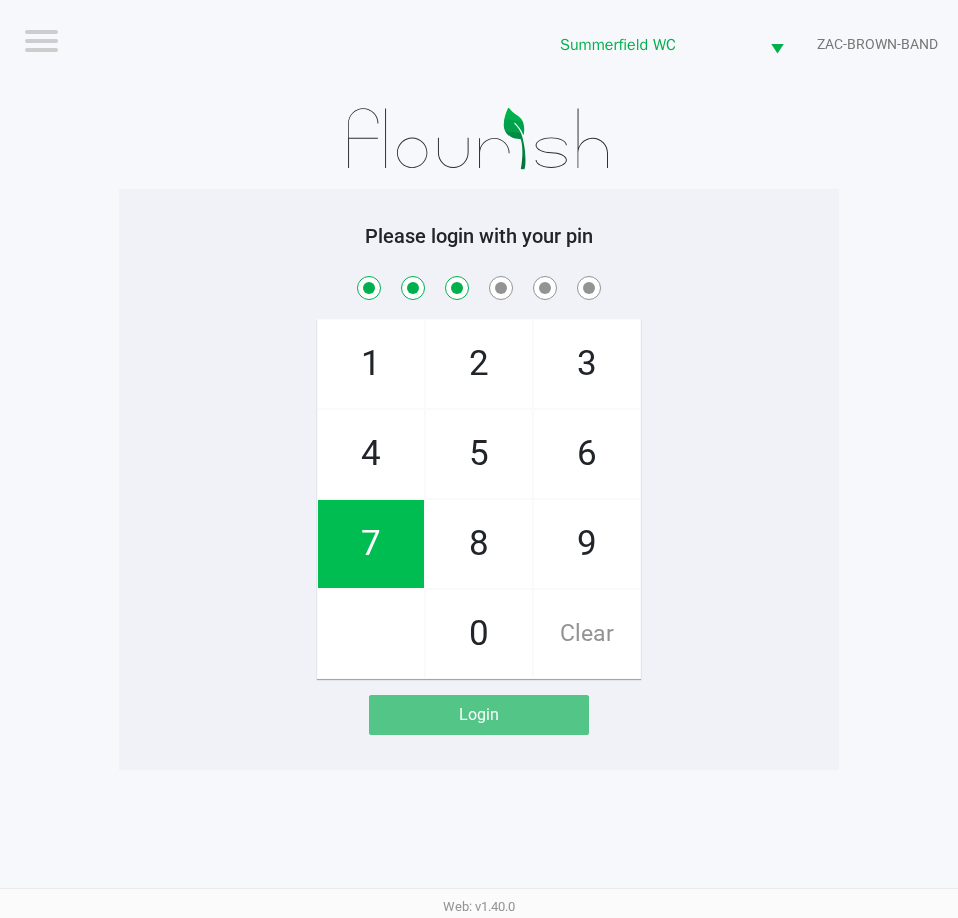 checkbox on "true" 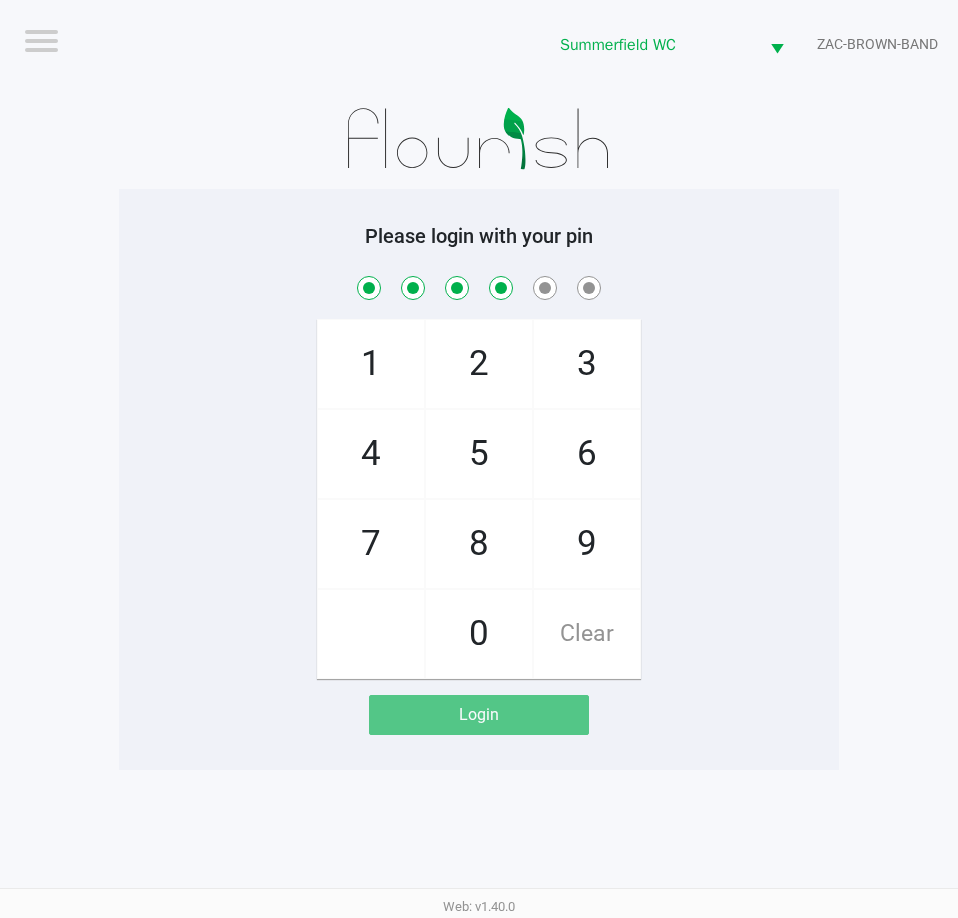 checkbox on "true" 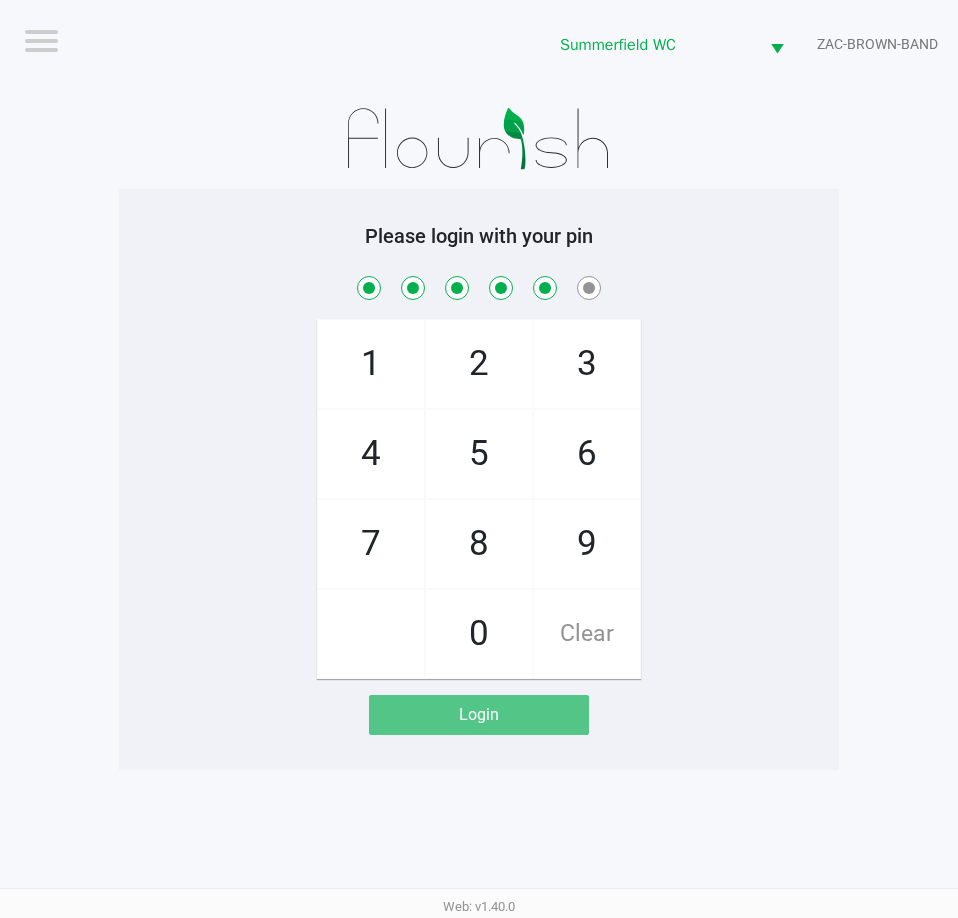 checkbox on "true" 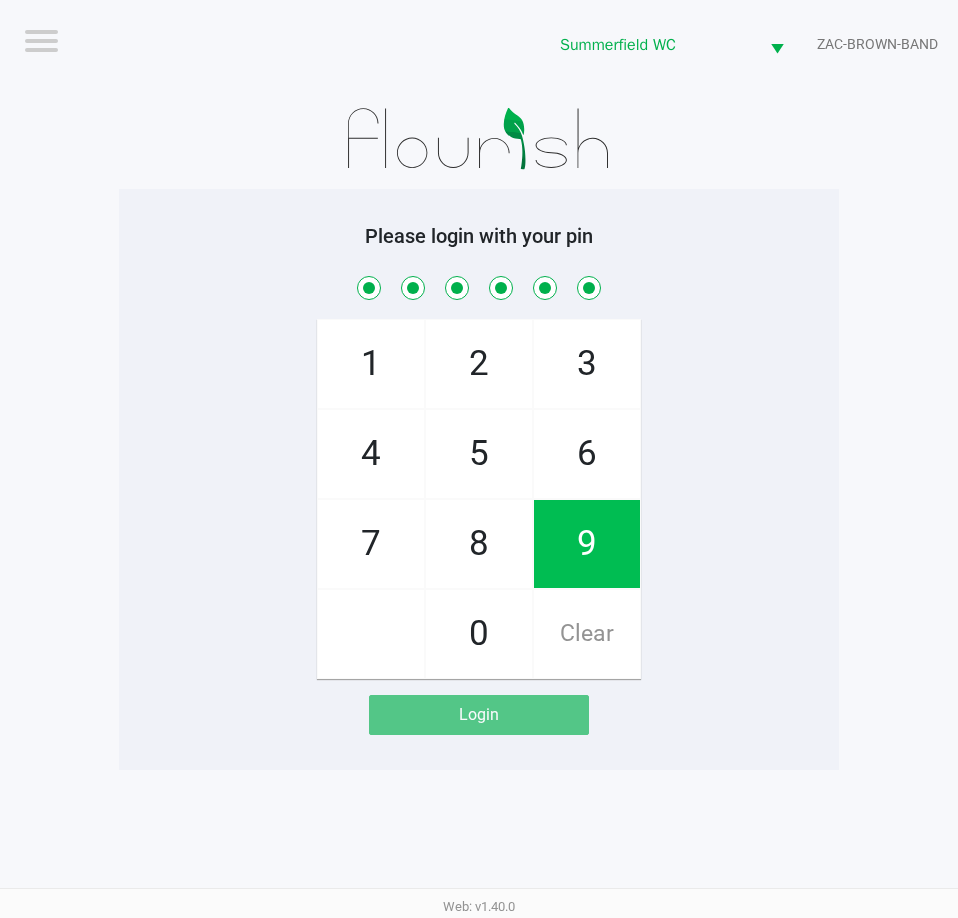 checkbox on "true" 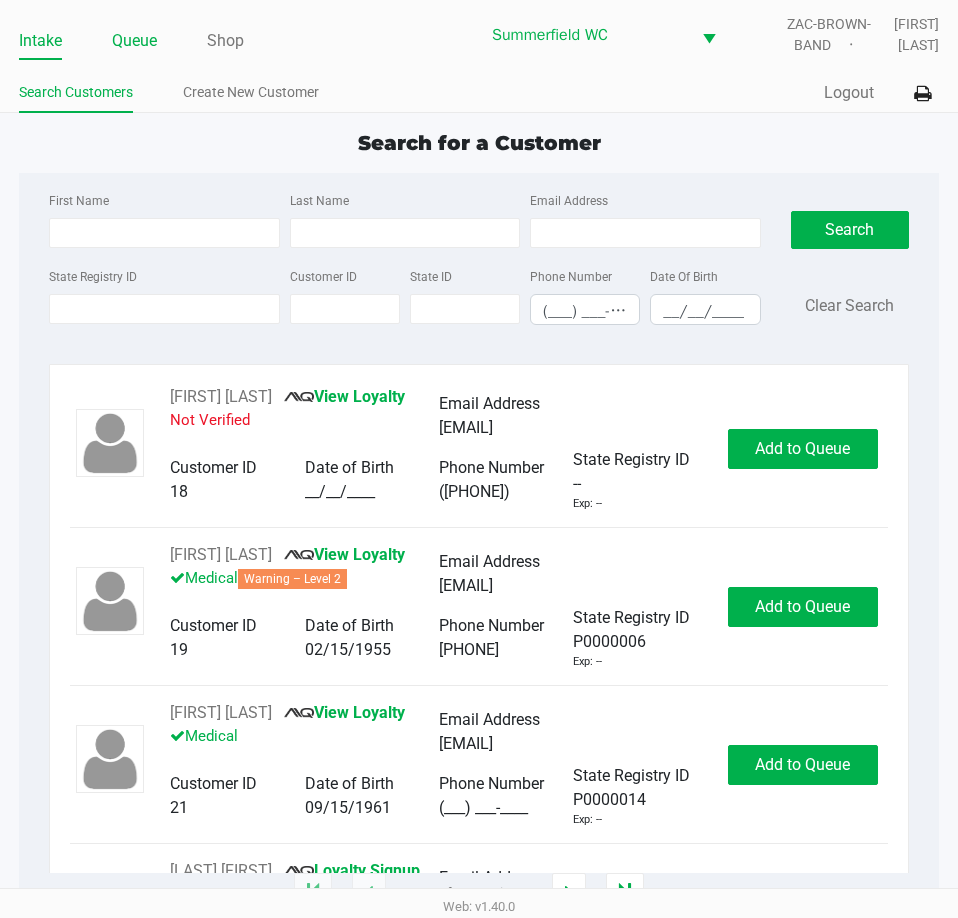 click on "Queue" 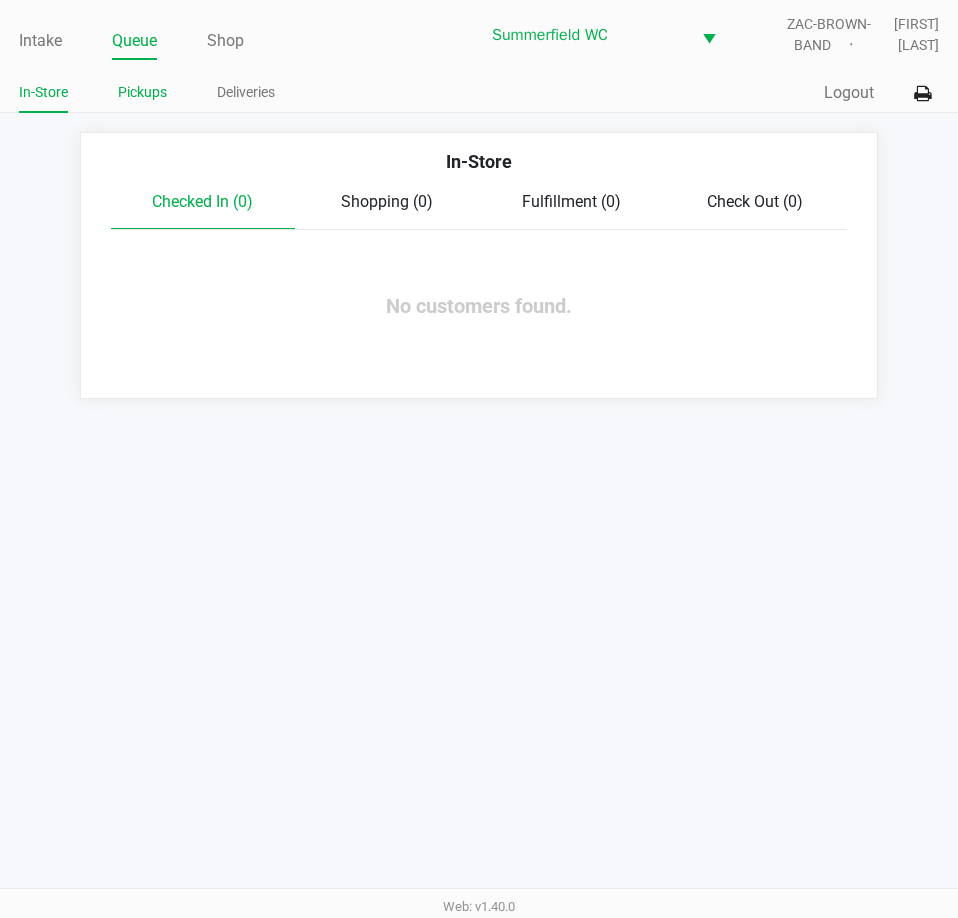 click on "Pickups" 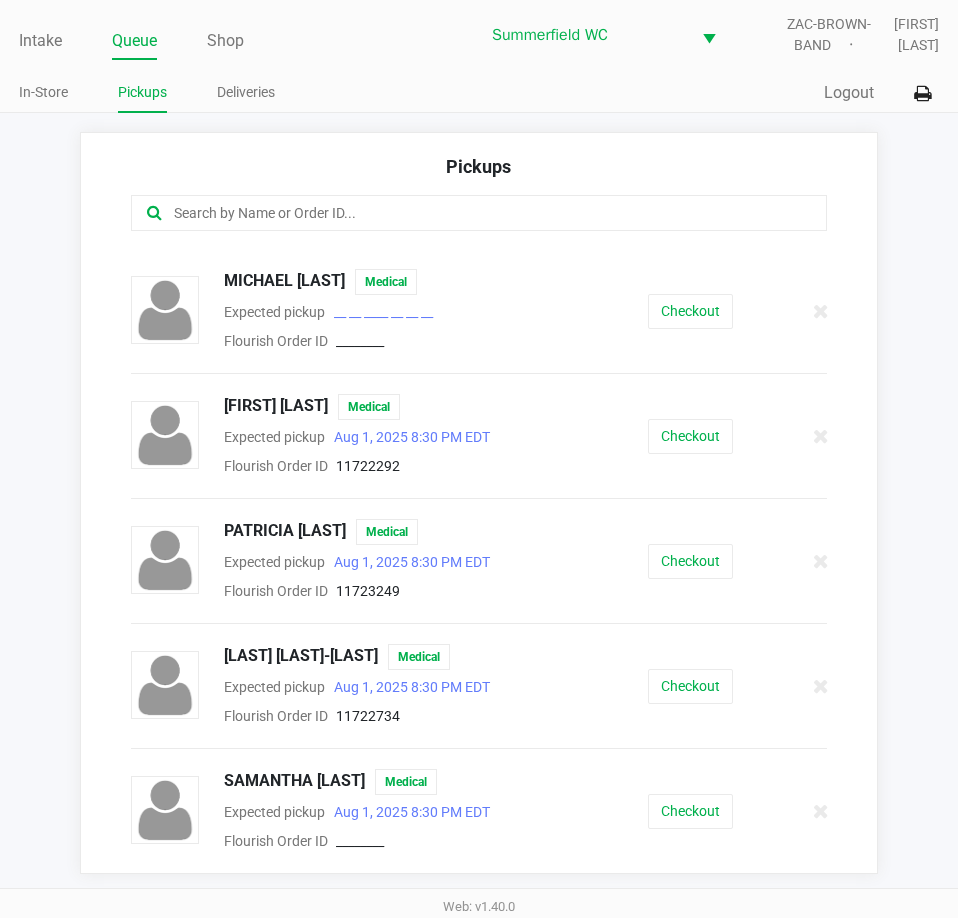 scroll, scrollTop: 0, scrollLeft: 0, axis: both 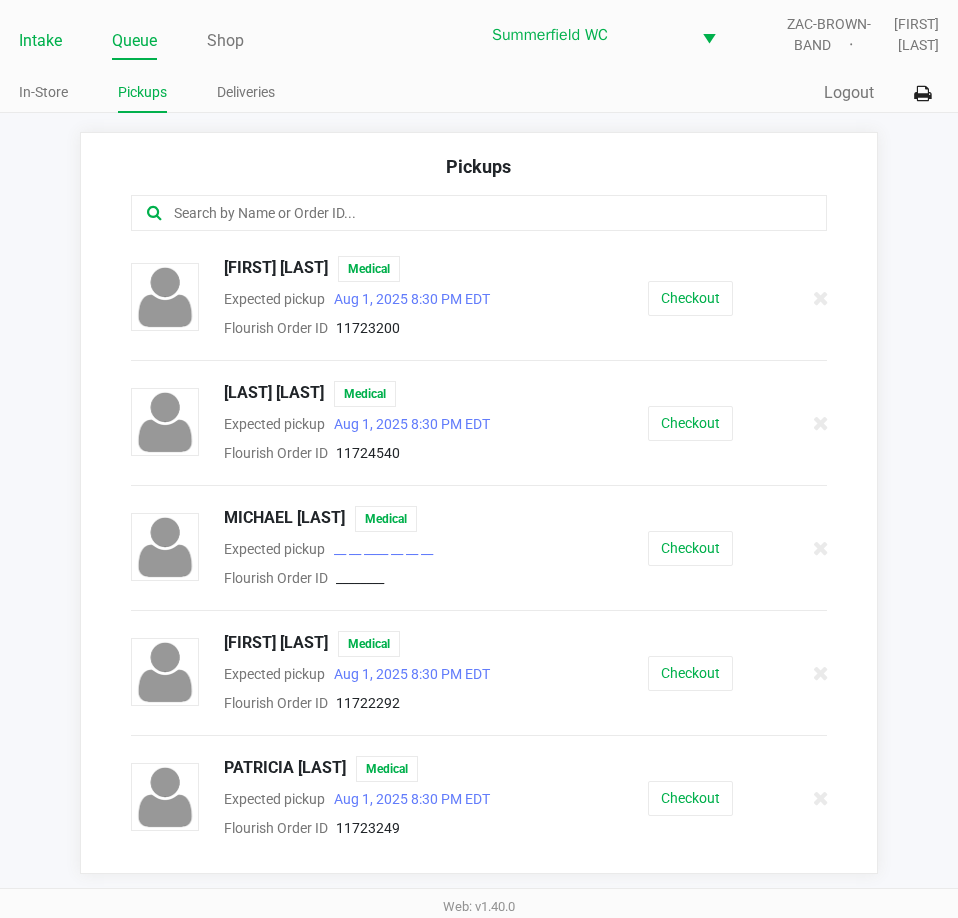 click on "Intake" 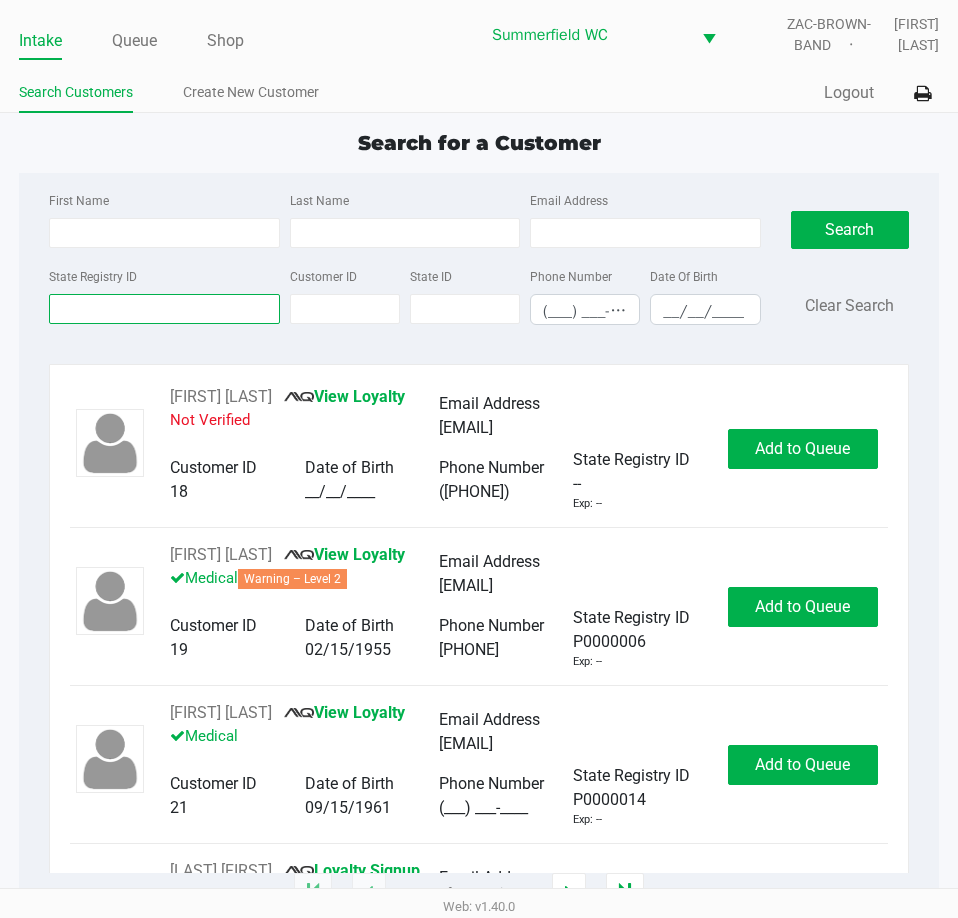 click on "State Registry ID" at bounding box center [164, 309] 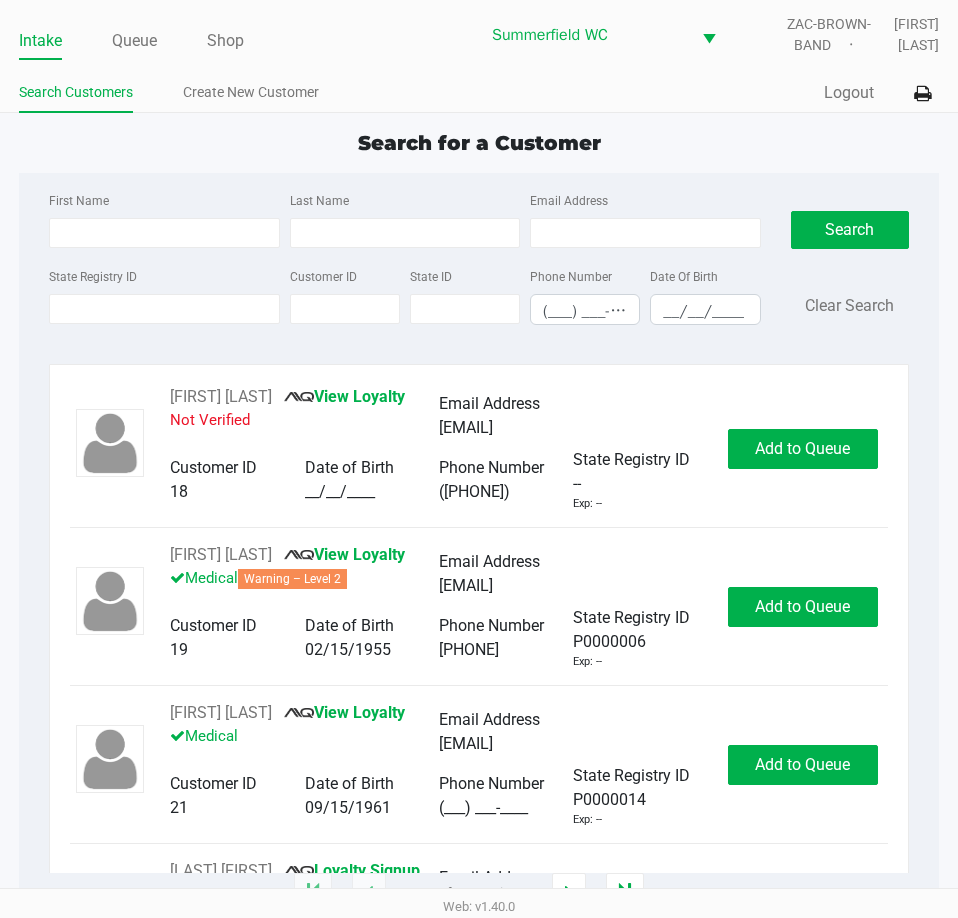 drag, startPoint x: 142, startPoint y: 47, endPoint x: 135, endPoint y: 73, distance: 26.925823 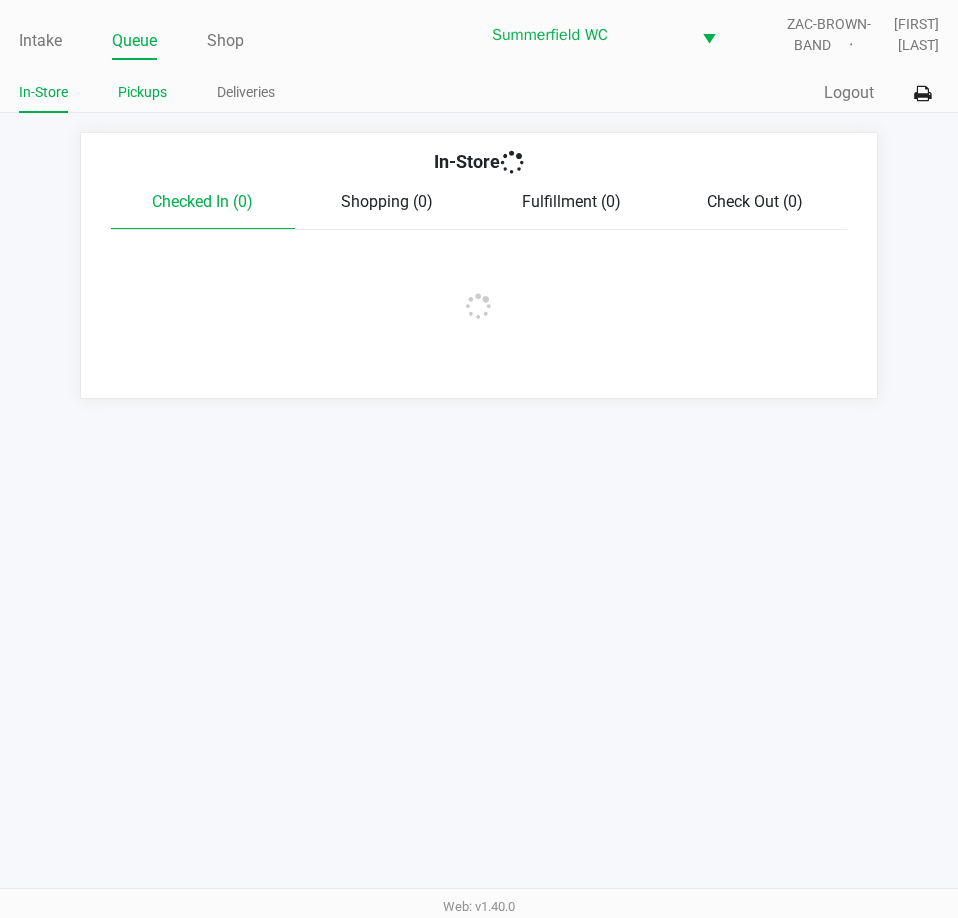 click on "Pickups" 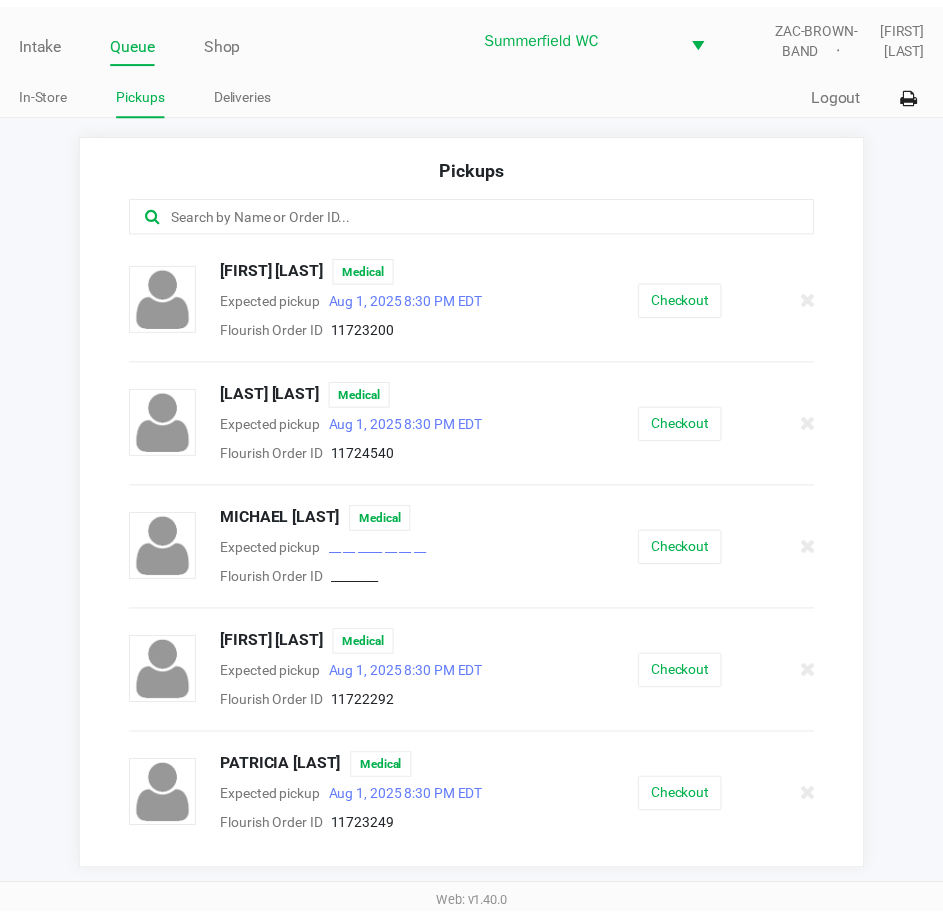 scroll, scrollTop: 237, scrollLeft: 0, axis: vertical 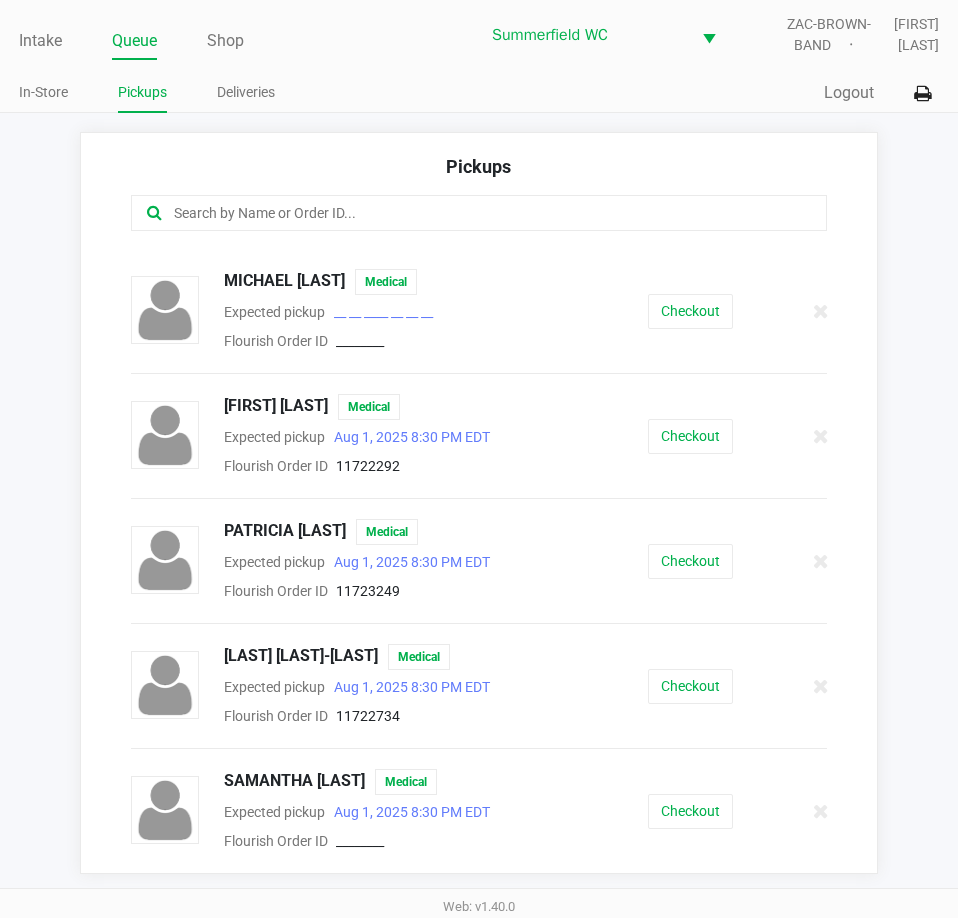 click on "Intake Queue Shop Summerfield WC ZAC-BROWN-BAND Triston Packer" 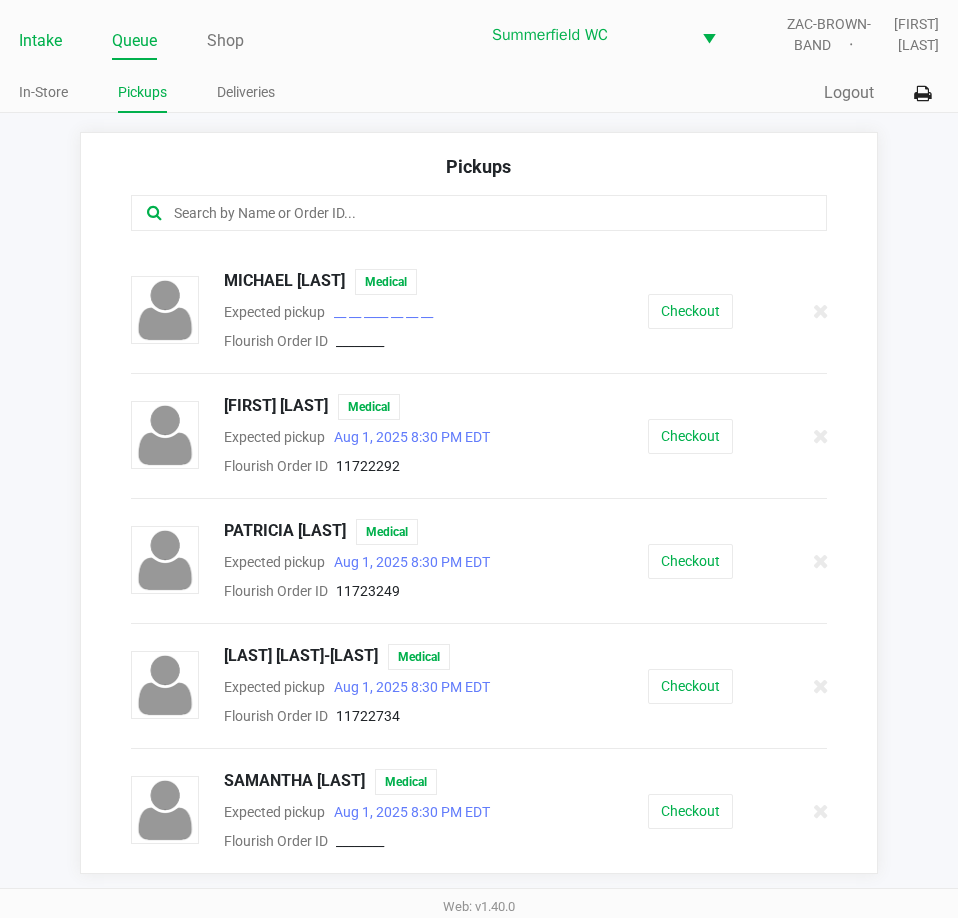 click on "Intake" 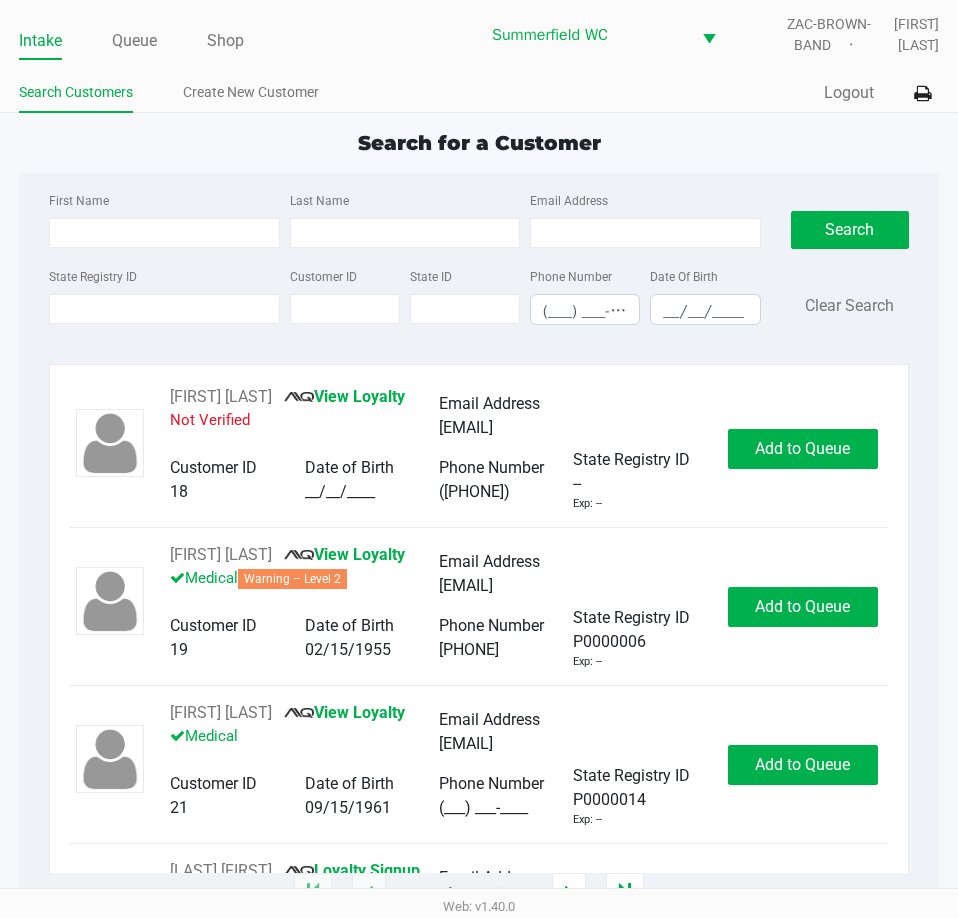 click on "State Registry ID" 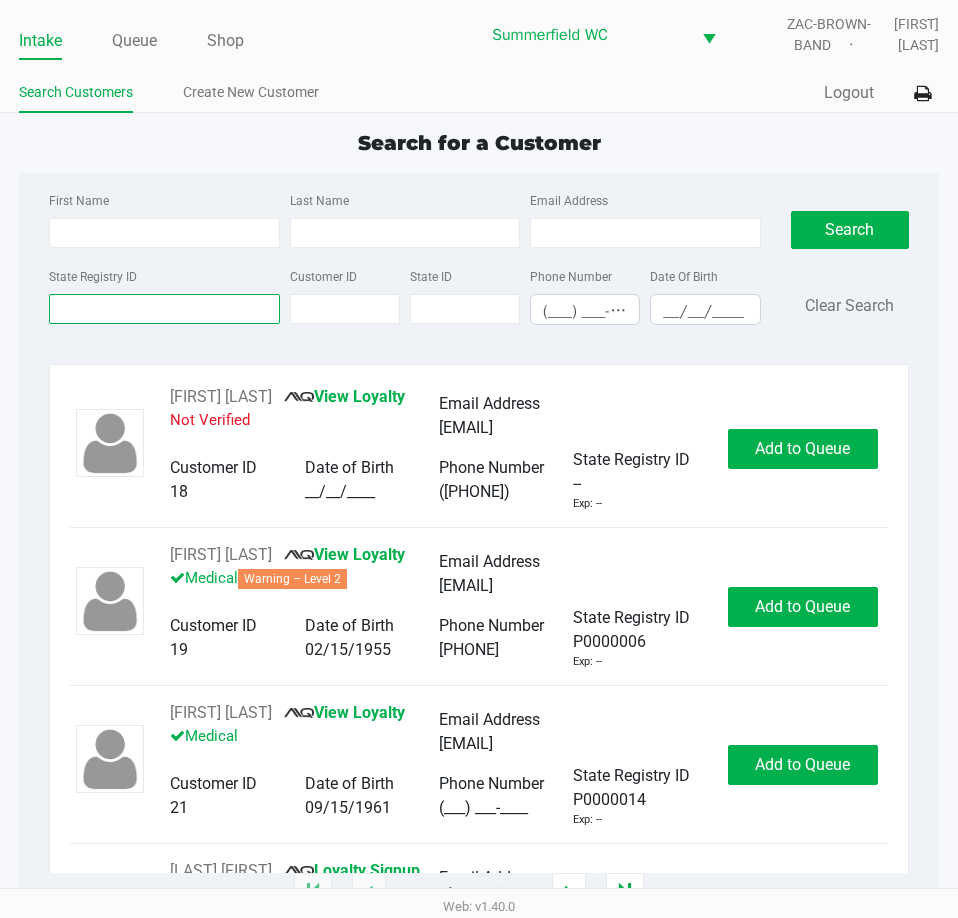 click on "State Registry ID" at bounding box center (164, 309) 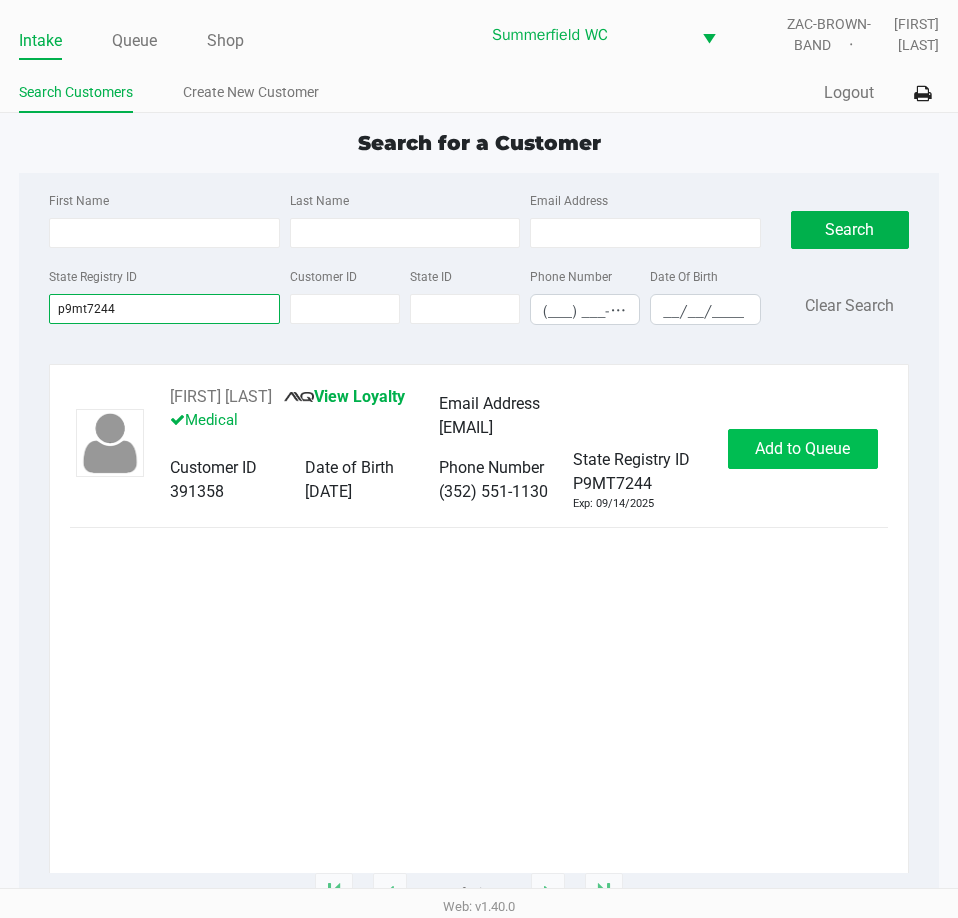 type on "p9mt7244" 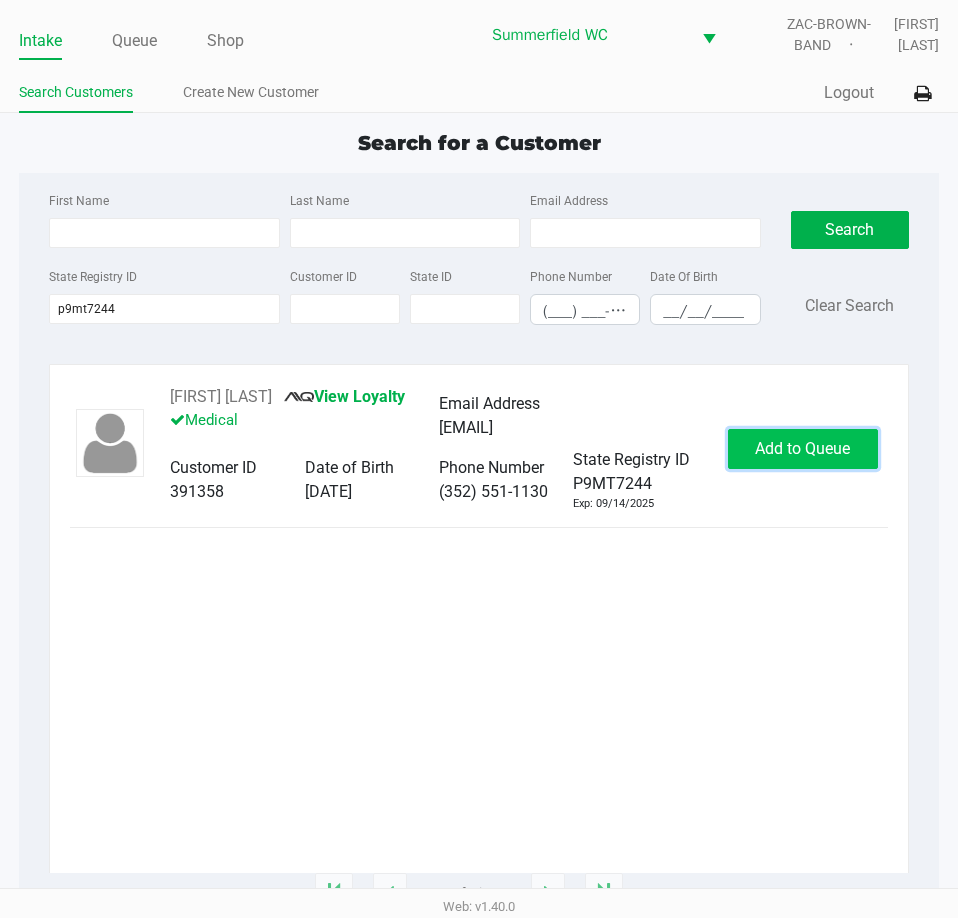 click on "Add to Queue" 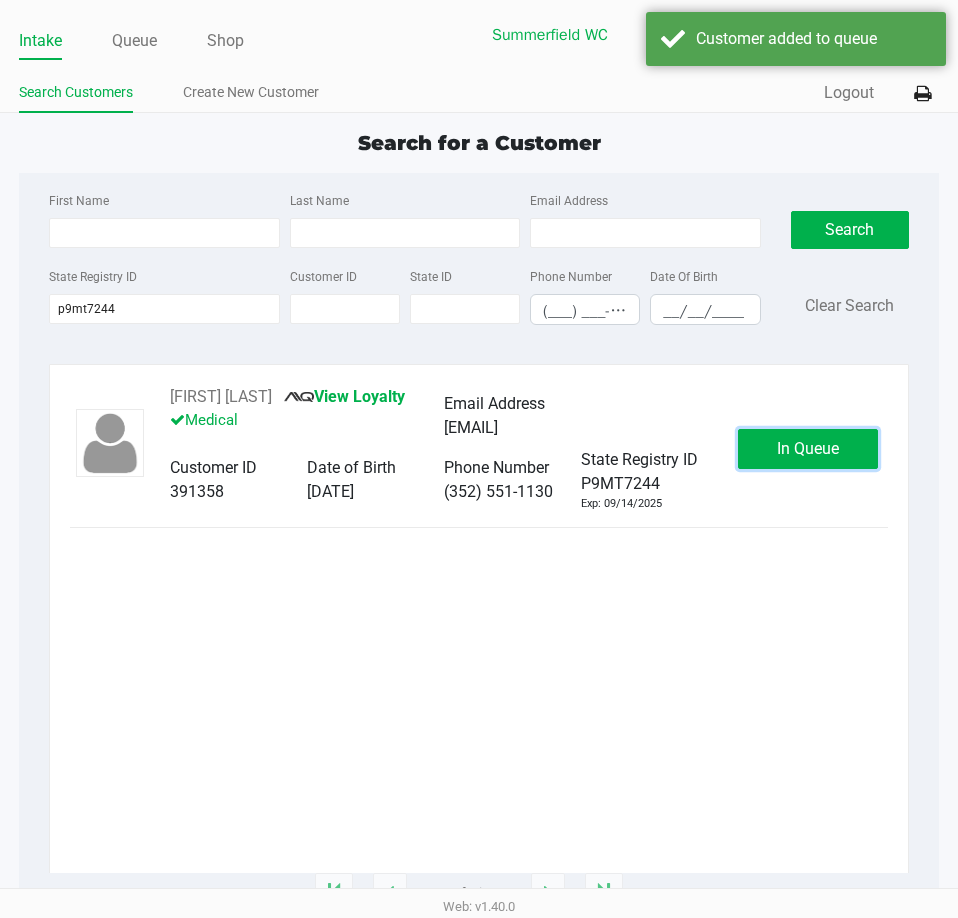 click on "In Queue" 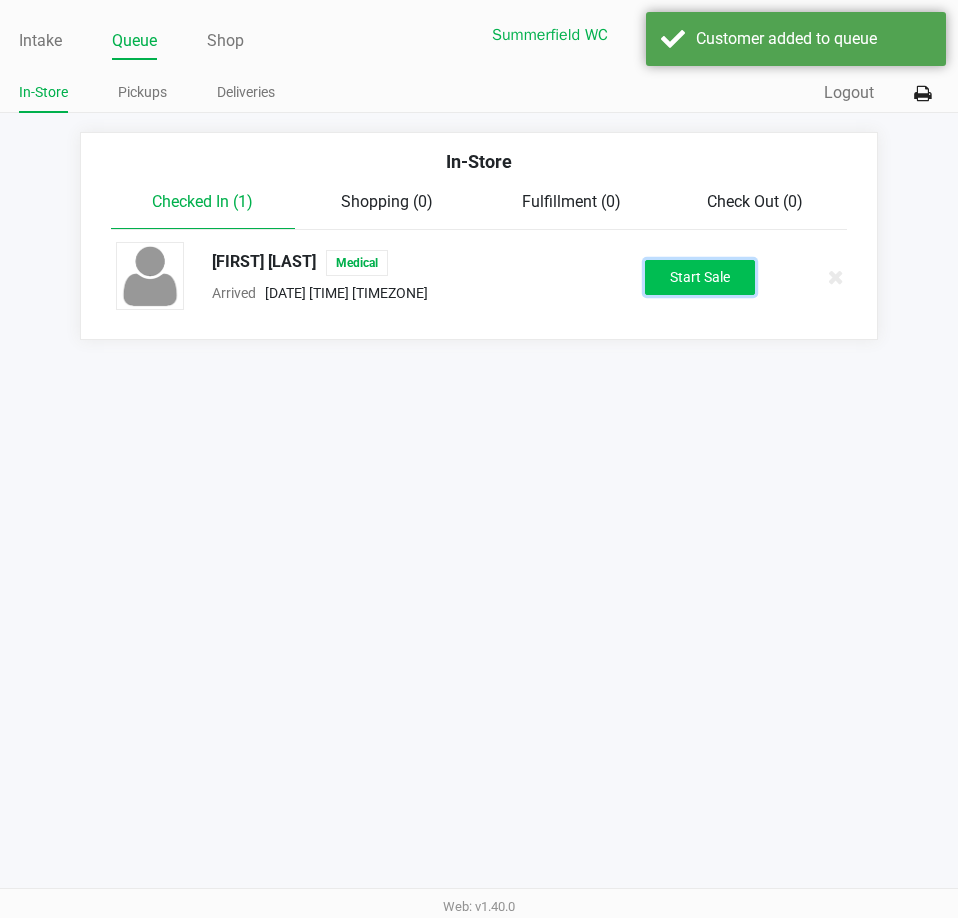click on "Start Sale" 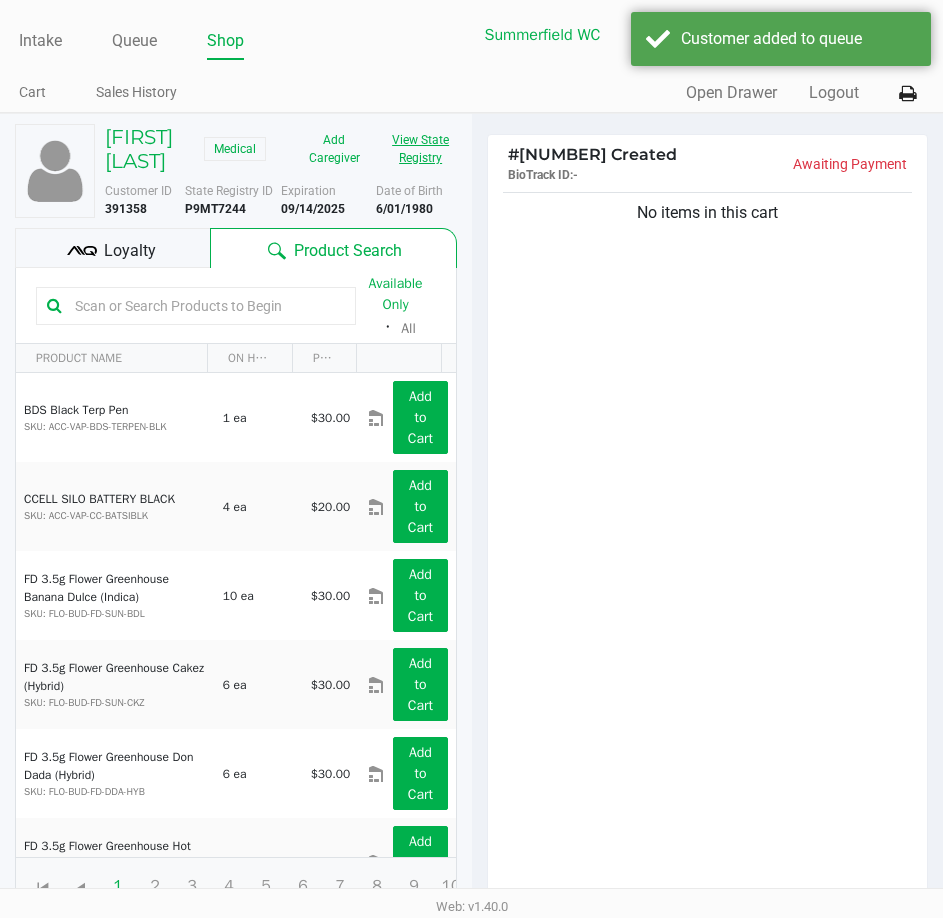 click on "View State Registry" 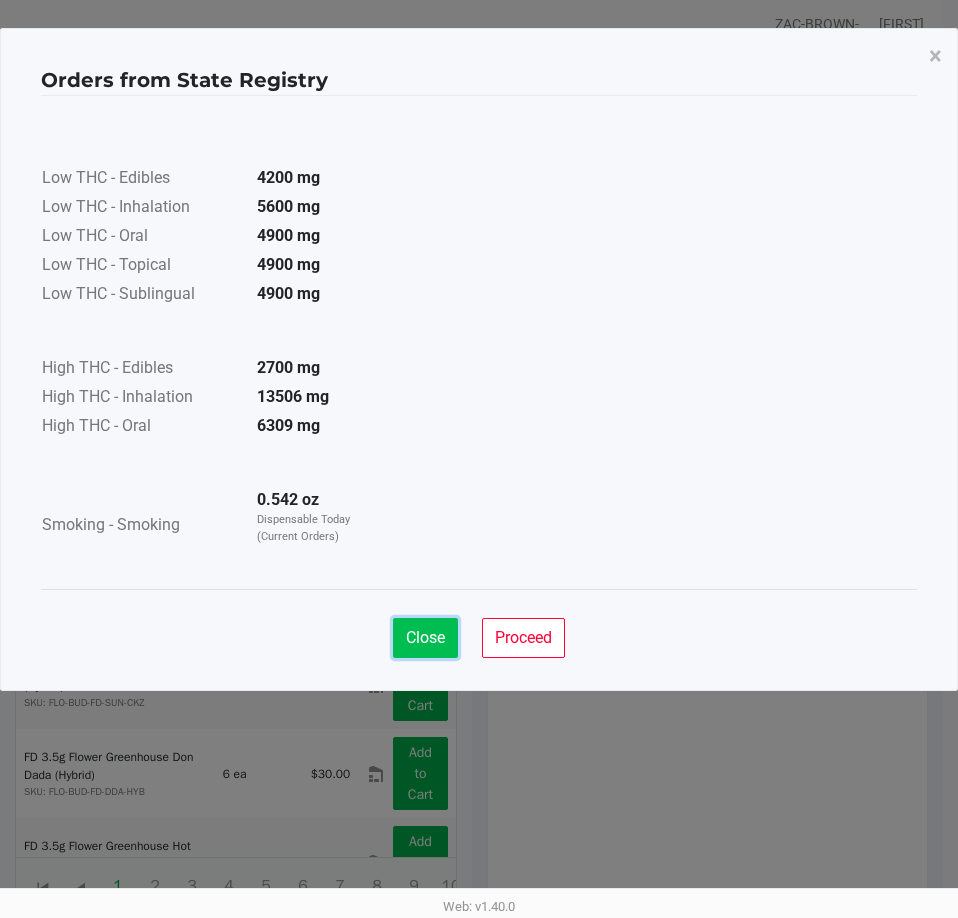 click on "Close" 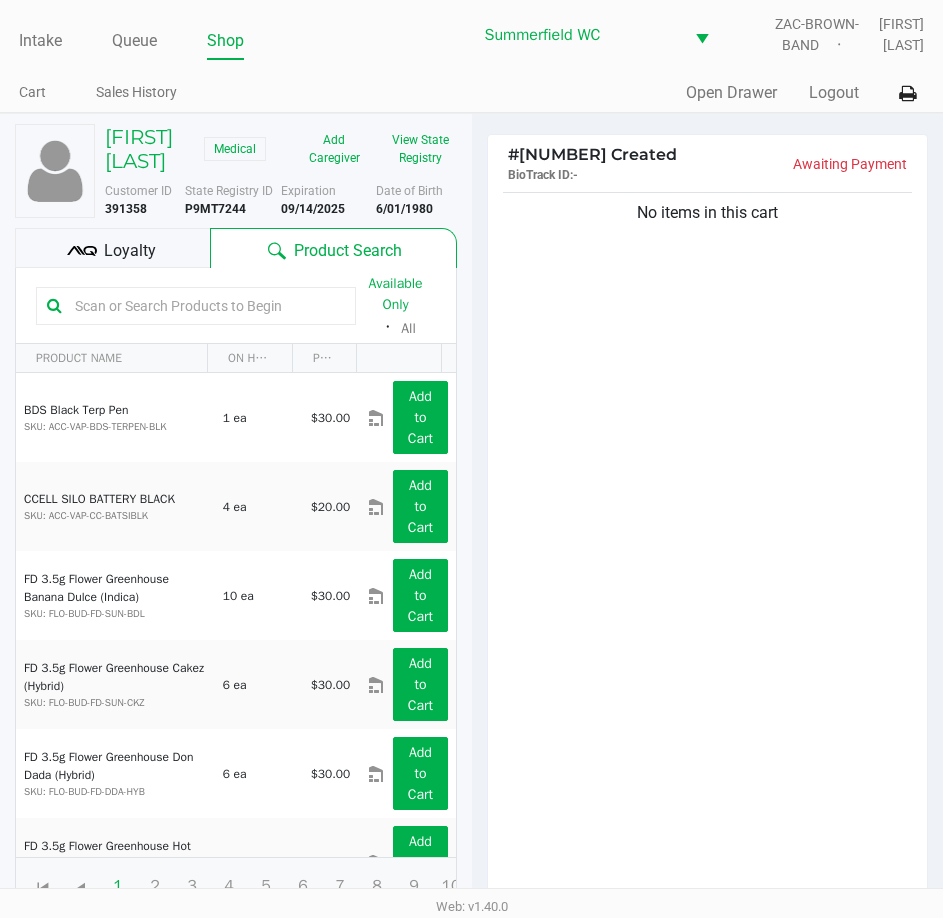 click 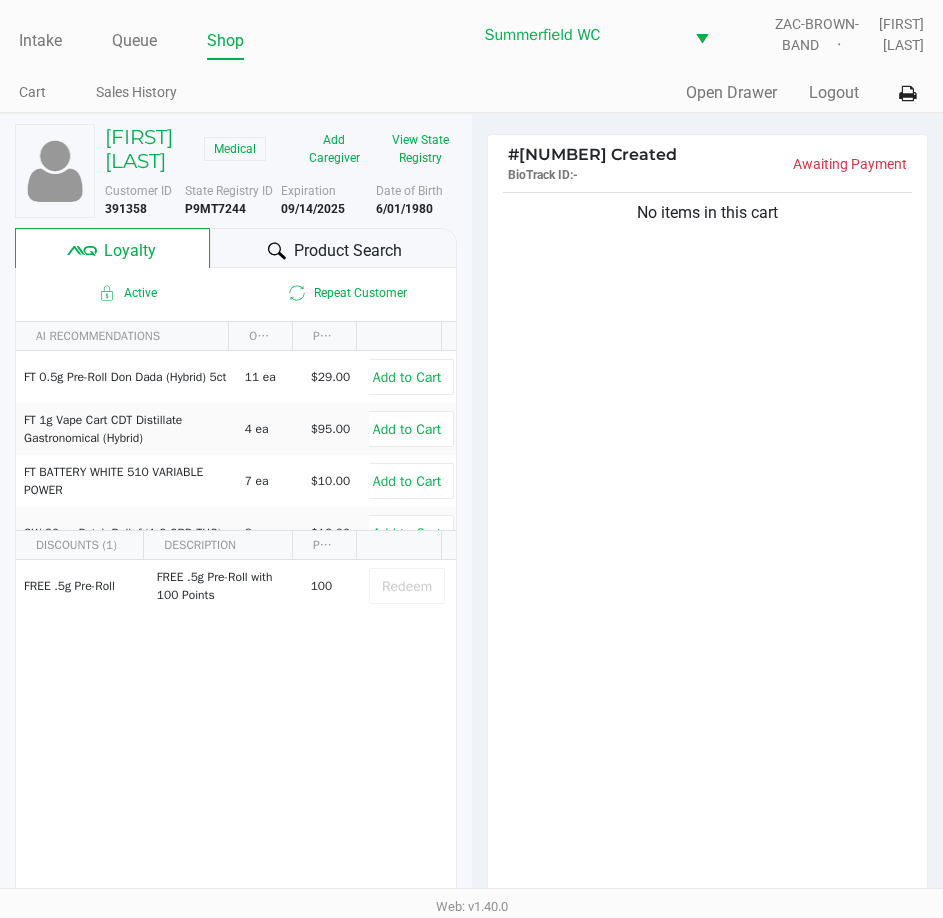 click on "Product Search" 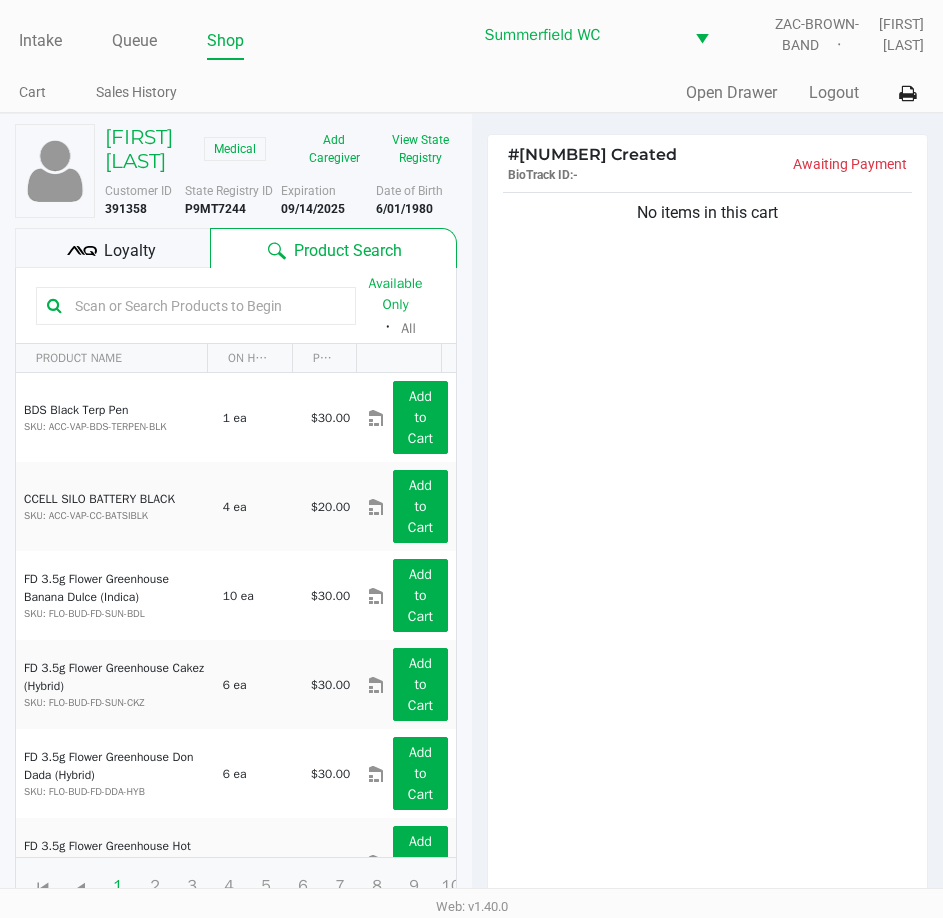 click 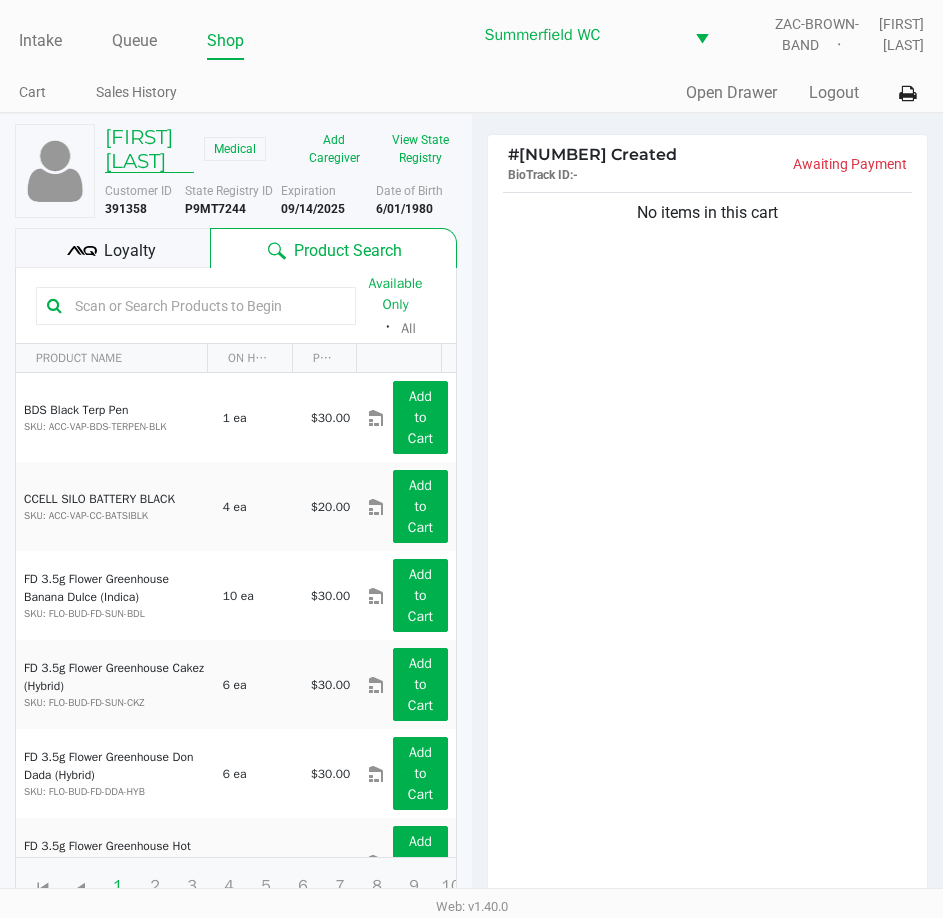 click on "[FIRST] [LAST]" 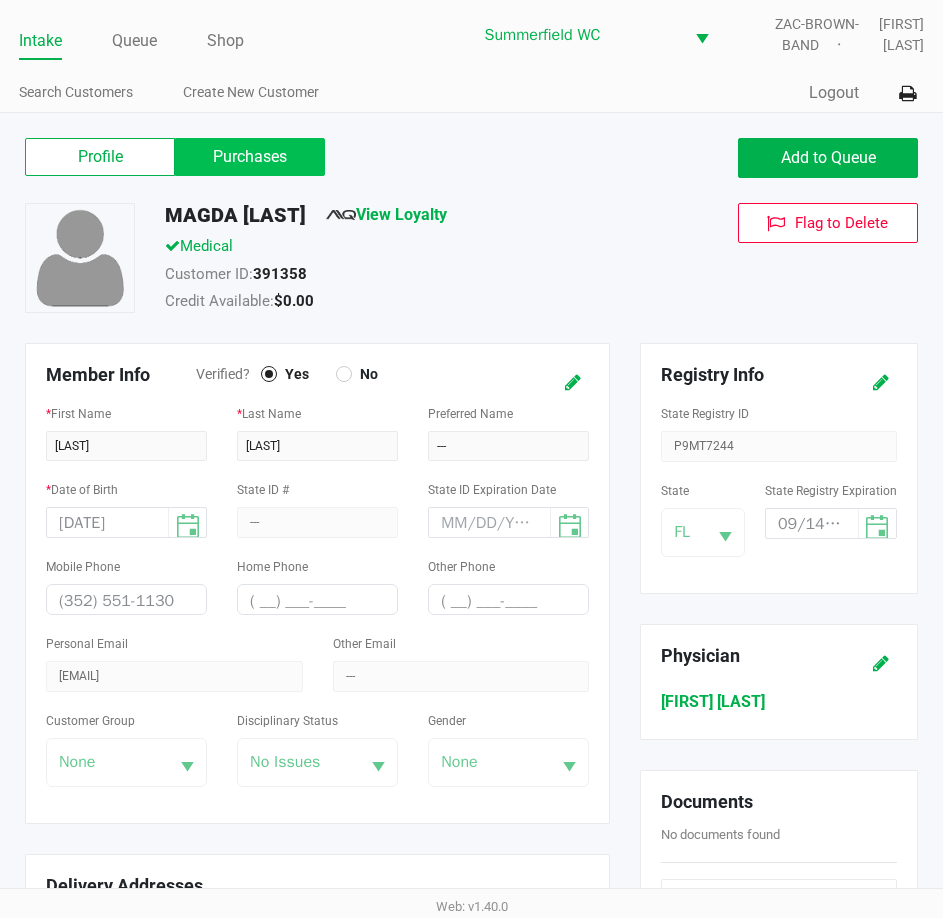 click on "Purchases" 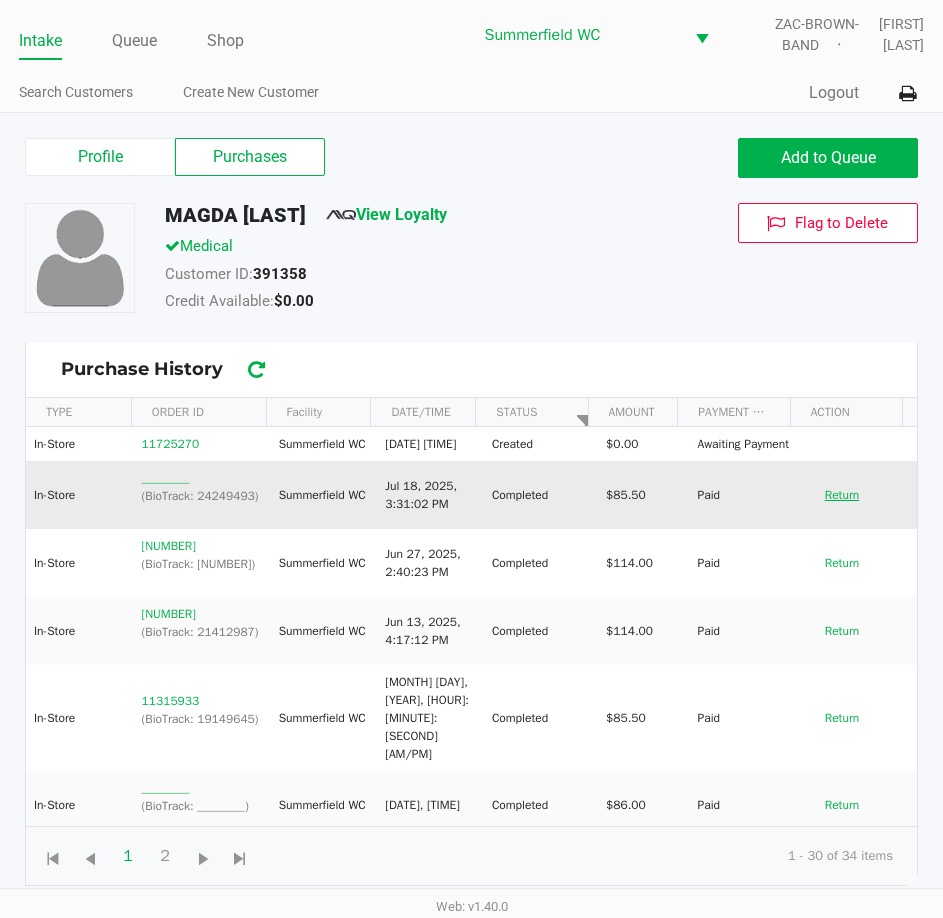 click on "Return" 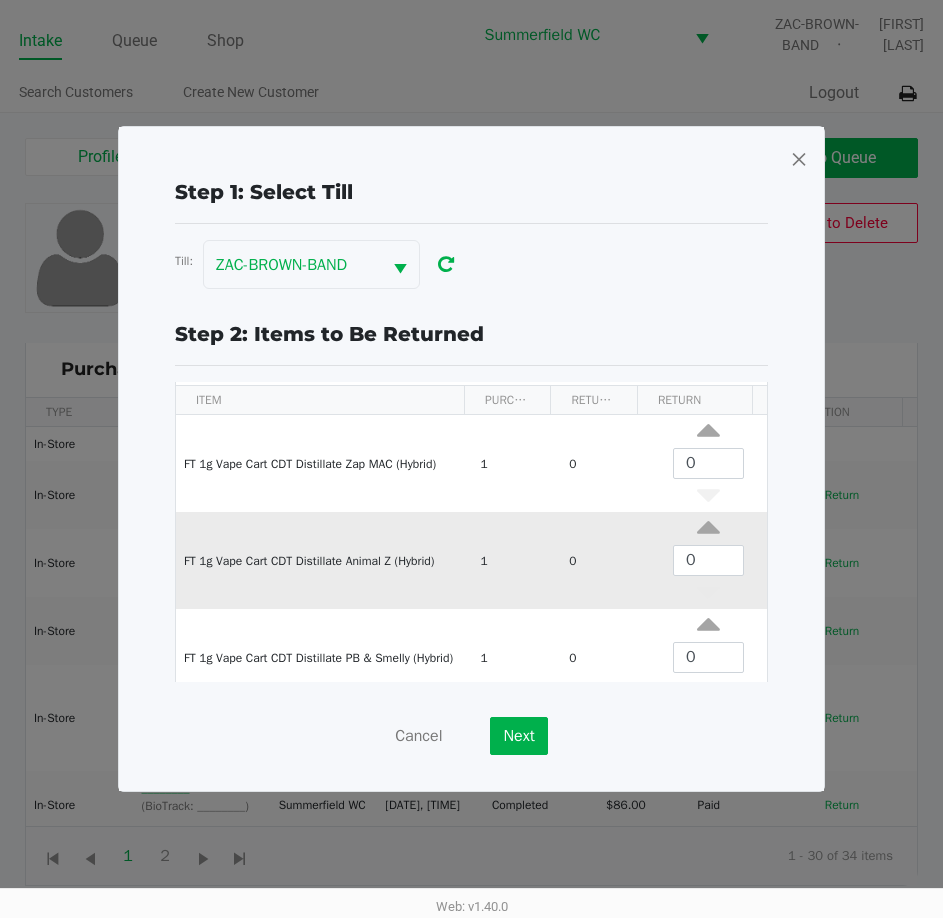 scroll, scrollTop: 76, scrollLeft: 0, axis: vertical 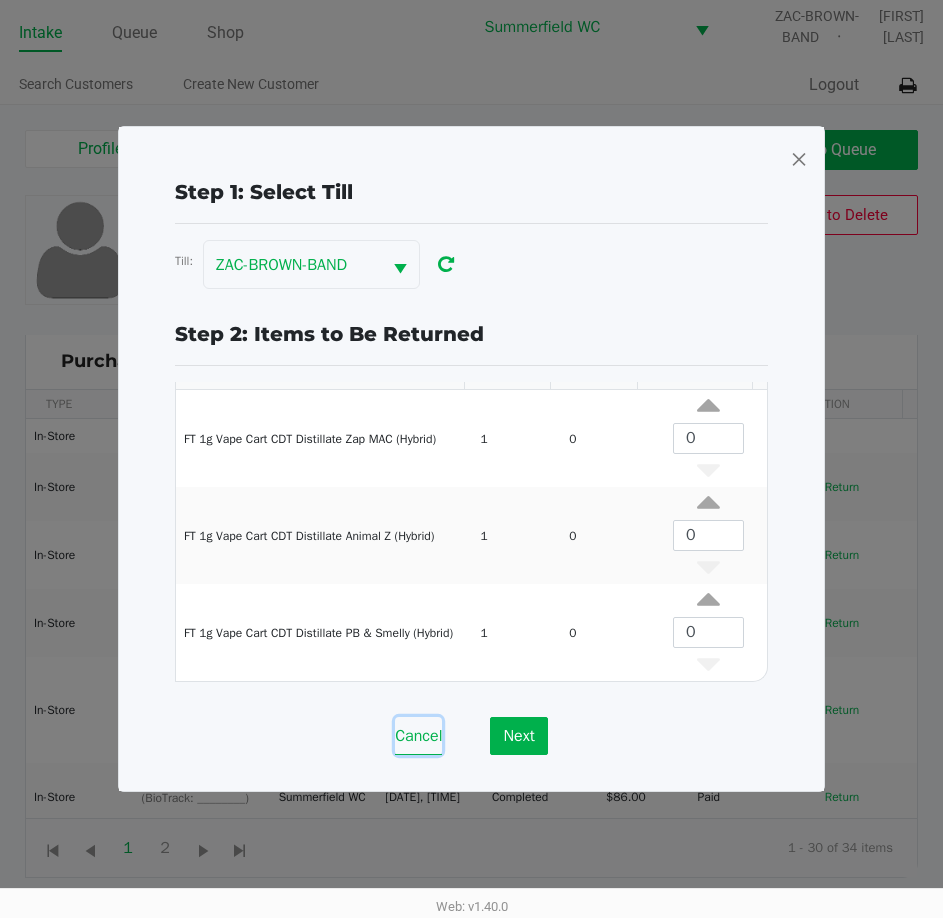 click on "Cancel" at bounding box center (418, 736) 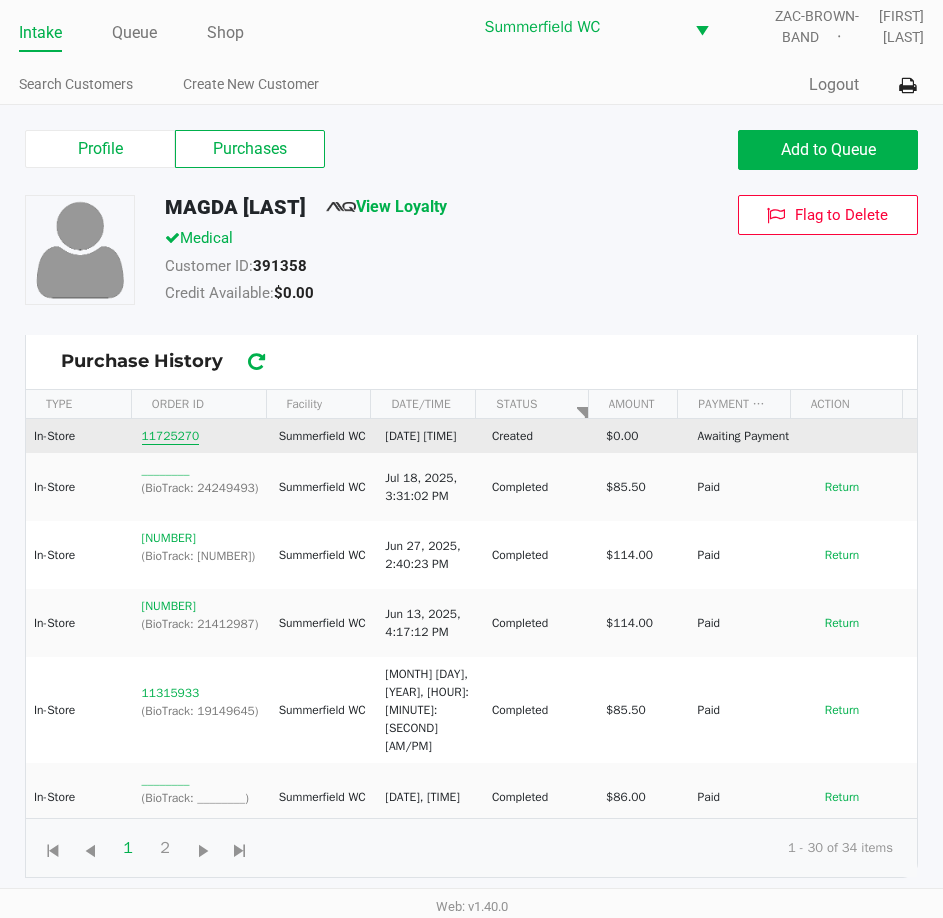 click on "11725270" 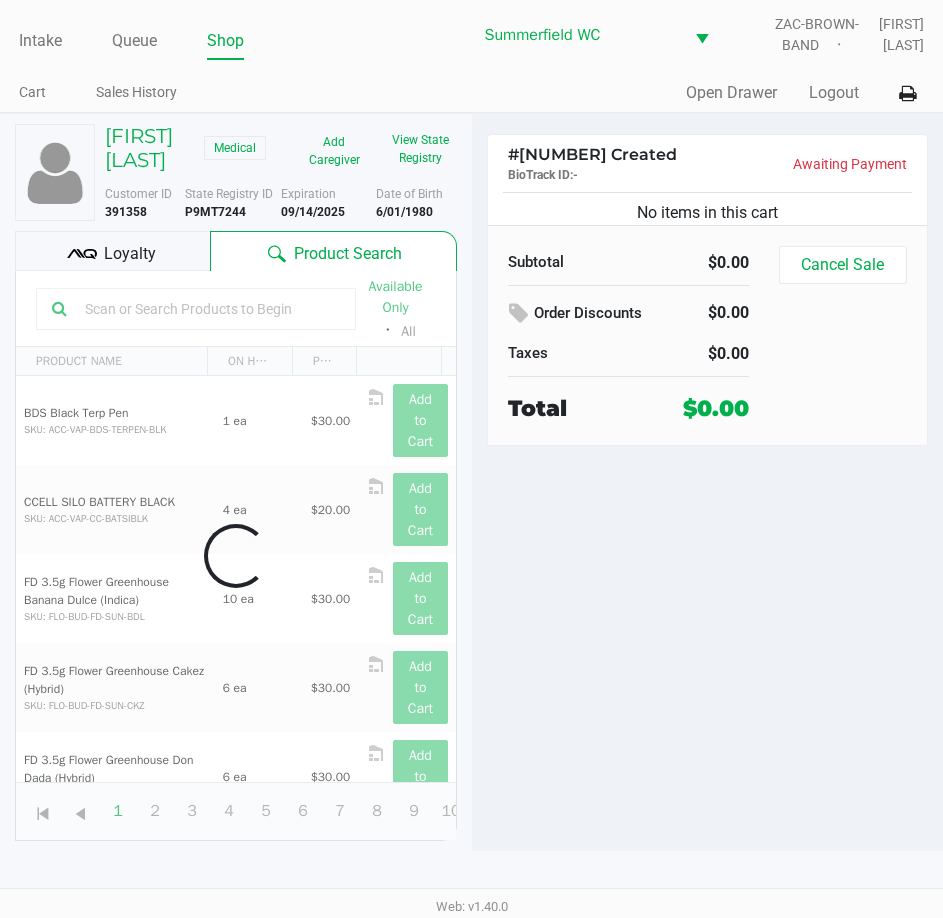 scroll, scrollTop: 0, scrollLeft: 0, axis: both 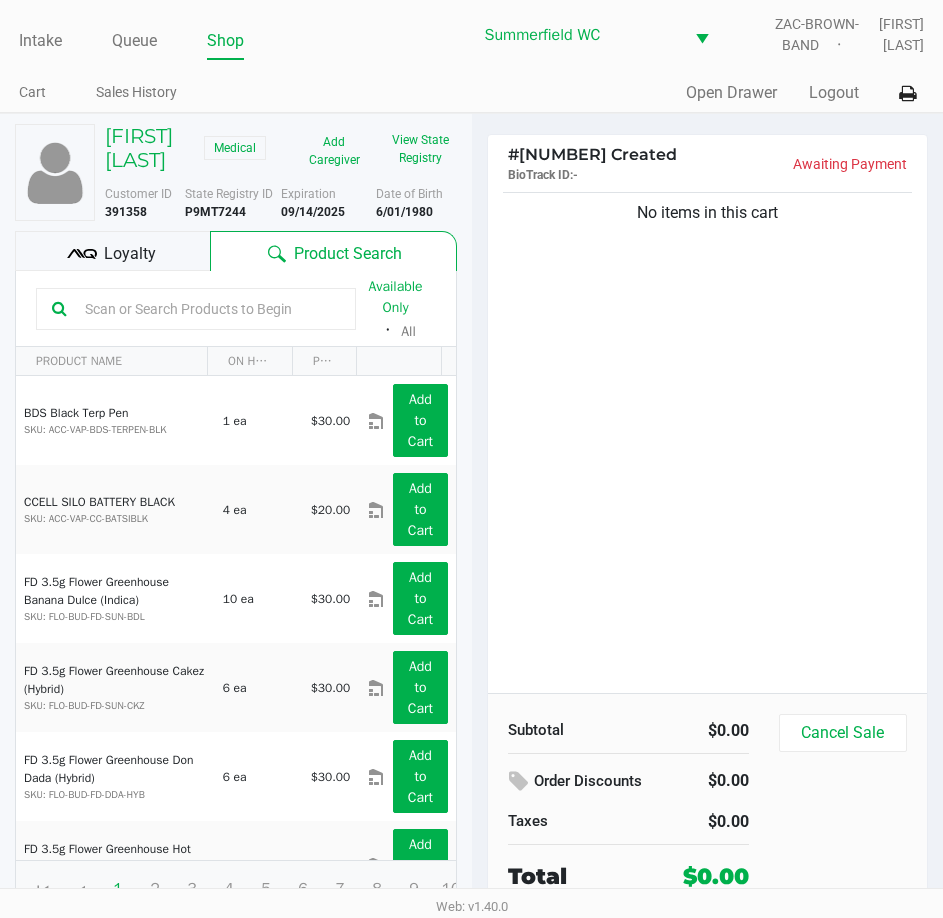 click 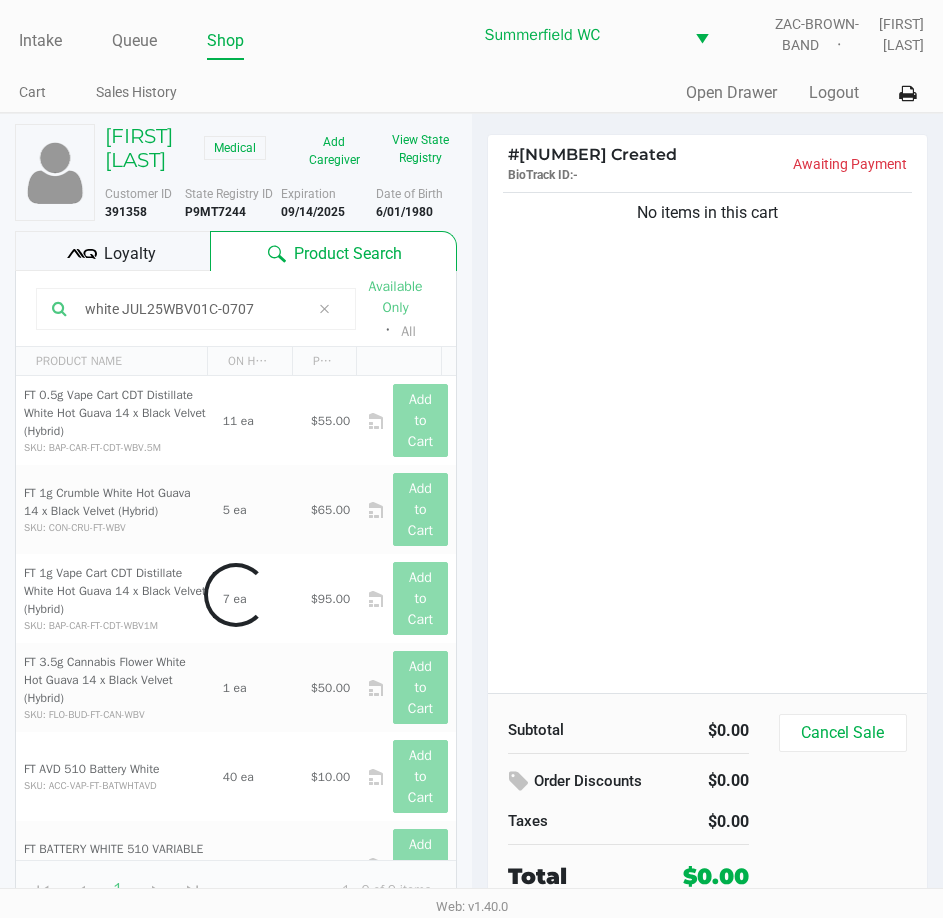 type on "white JUL25WBV01C-0707" 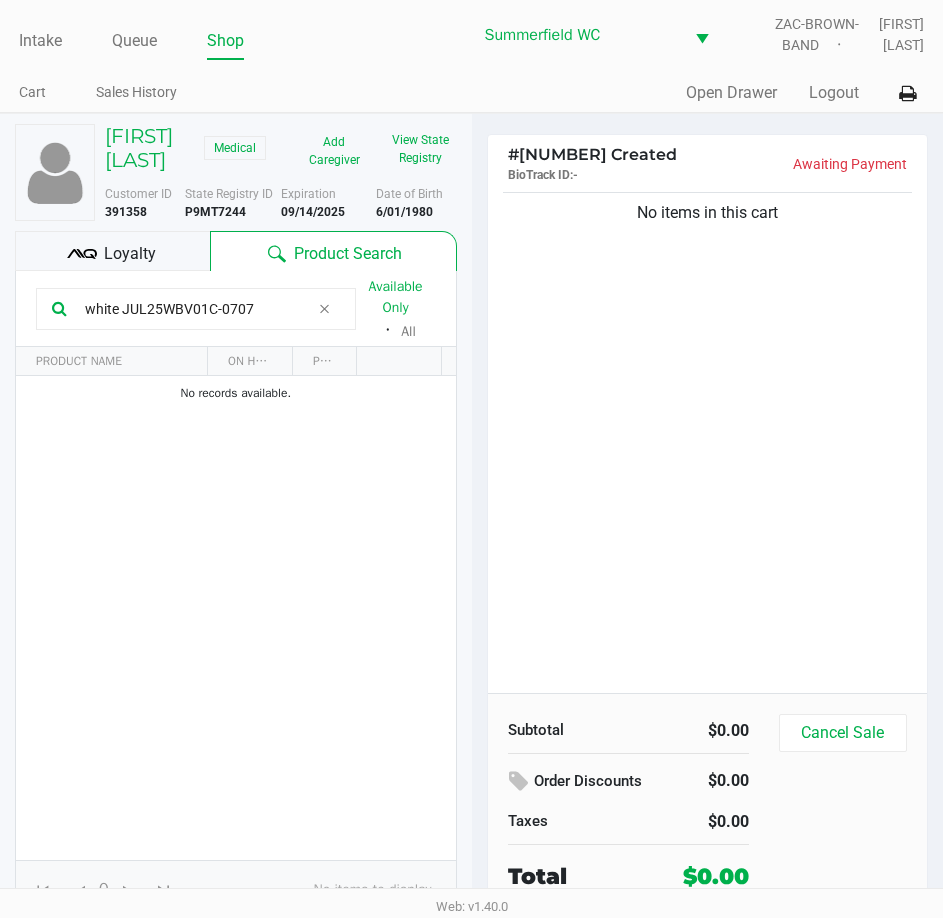 click 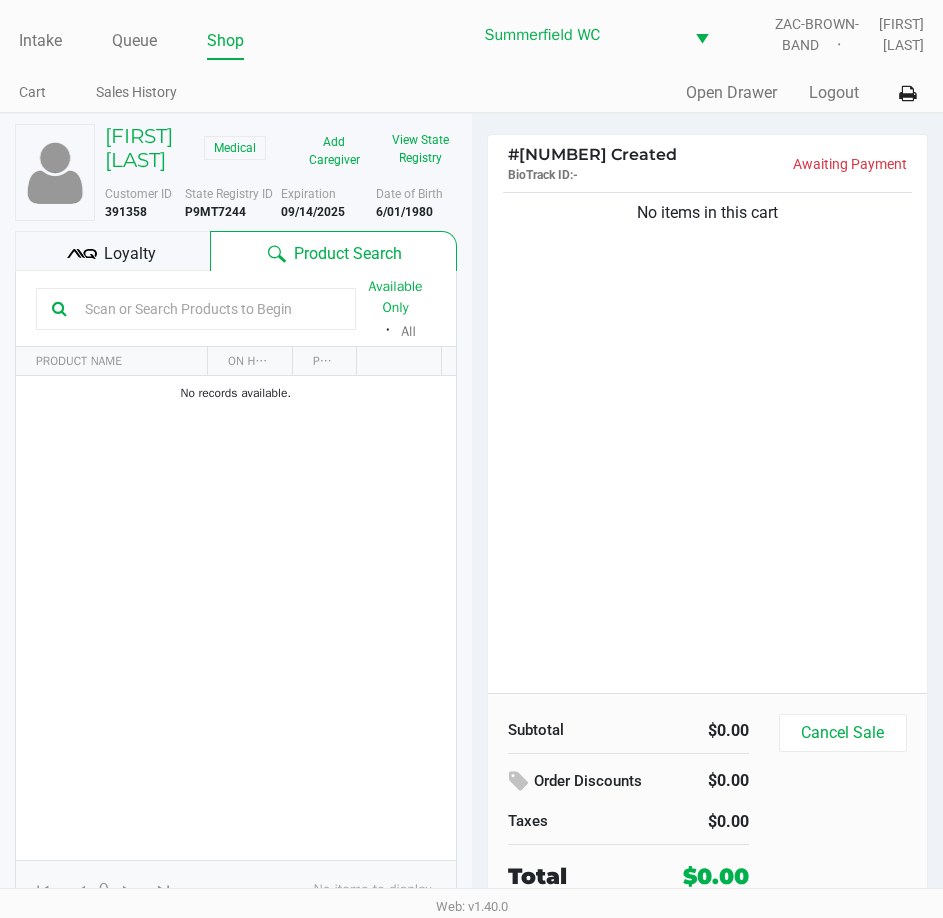 click on "No items in this cart" 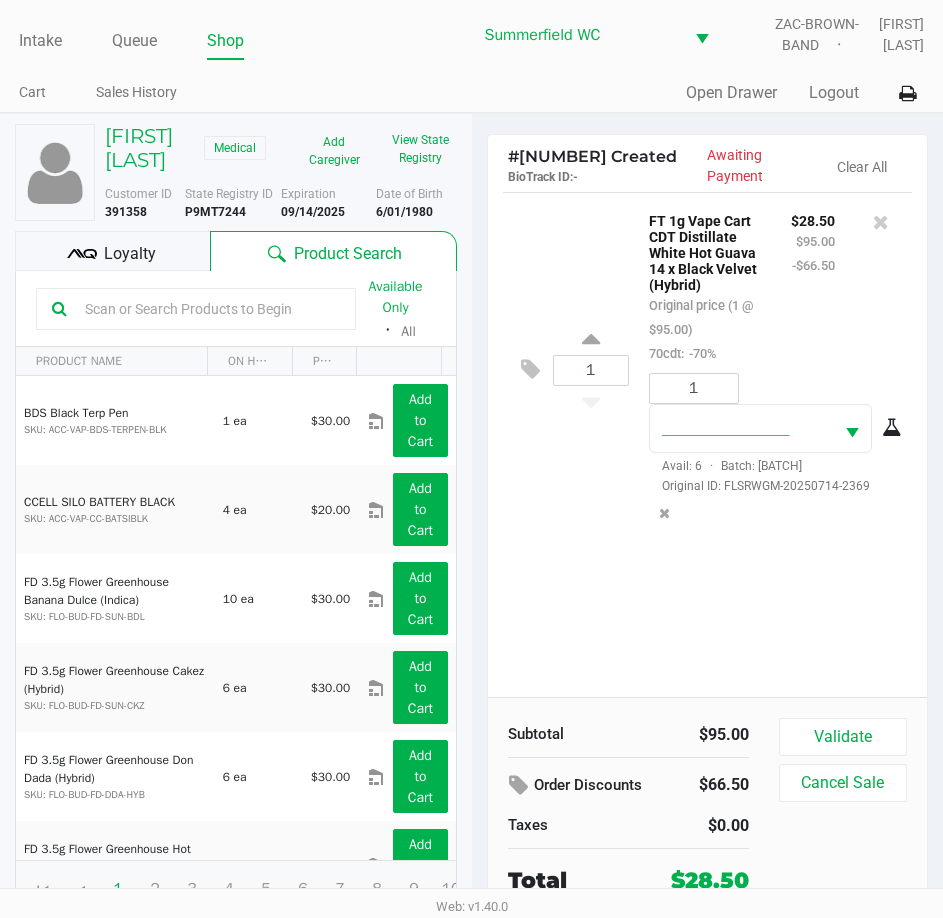 click on "1 FT 1g Vape Cart CDT Distillate White Hot Guava 14 x Black Velvet (Hybrid) Original price (1 @ $95.00) 70cdt: -70% $28.50 $95.00 -$66.50 1 8169647840187993 Avail: 6 · Batch: JUL25WBV01C-0707 Original ID: FLSRWGM-20250714-2369" 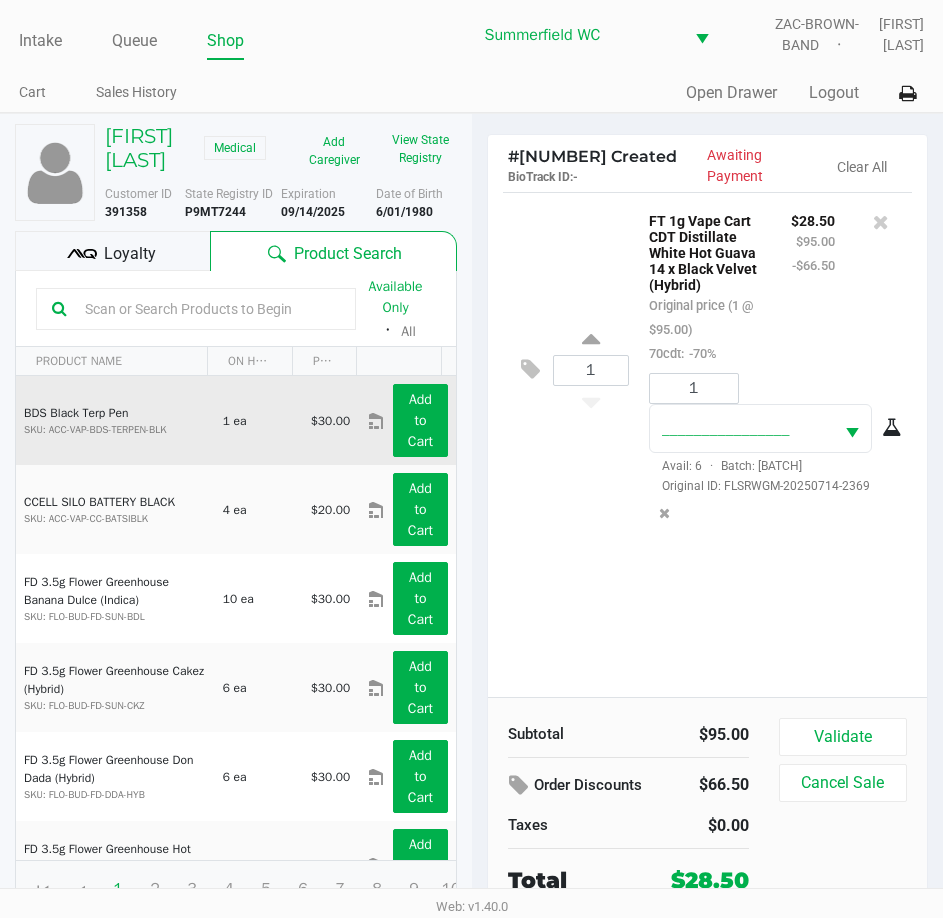 drag, startPoint x: 745, startPoint y: 573, endPoint x: 213, endPoint y: 436, distance: 549.3569 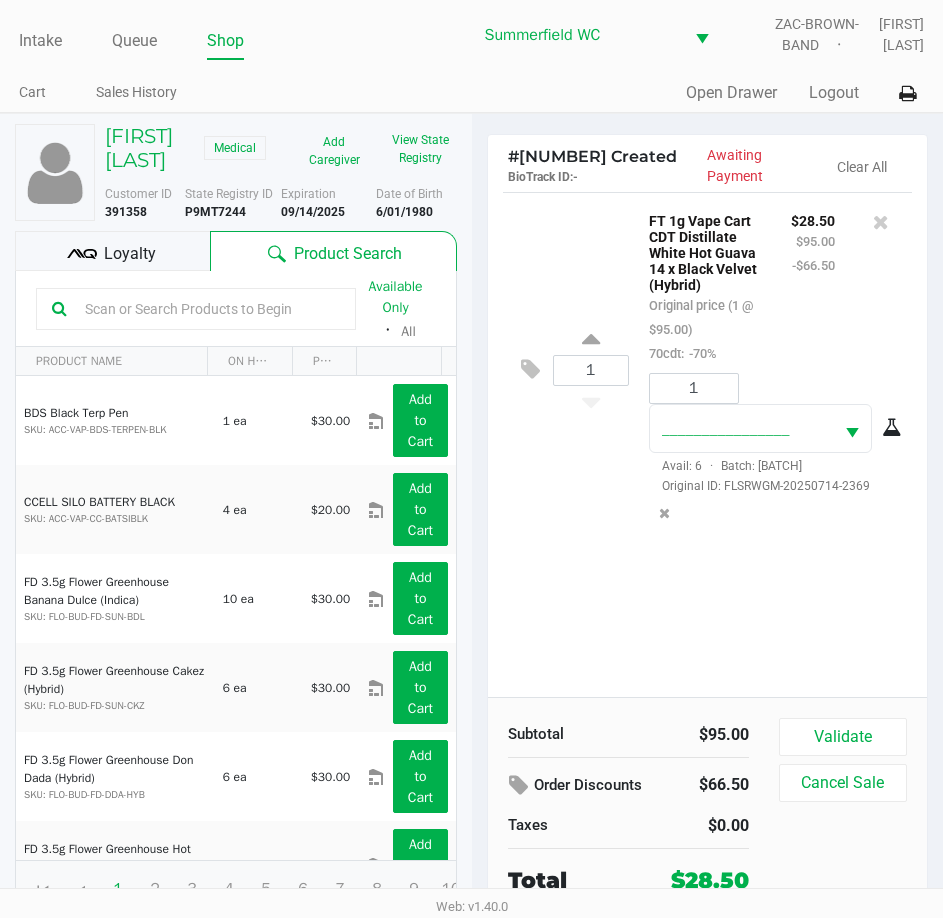 click 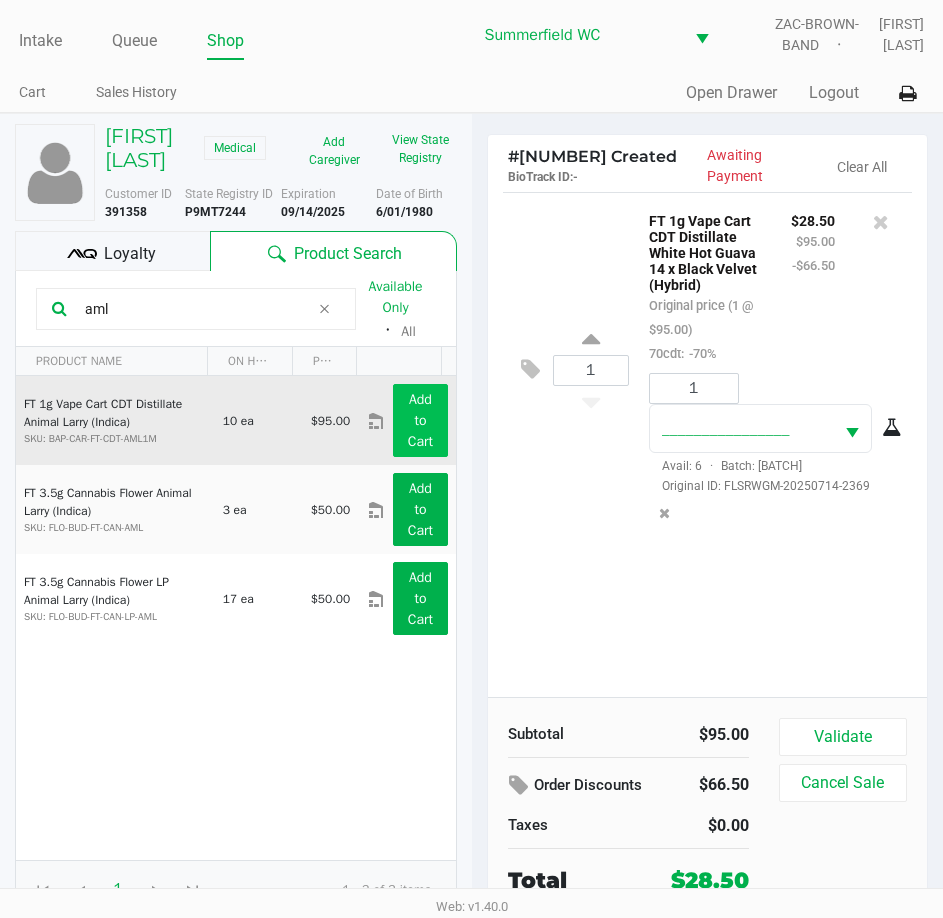 type on "aml" 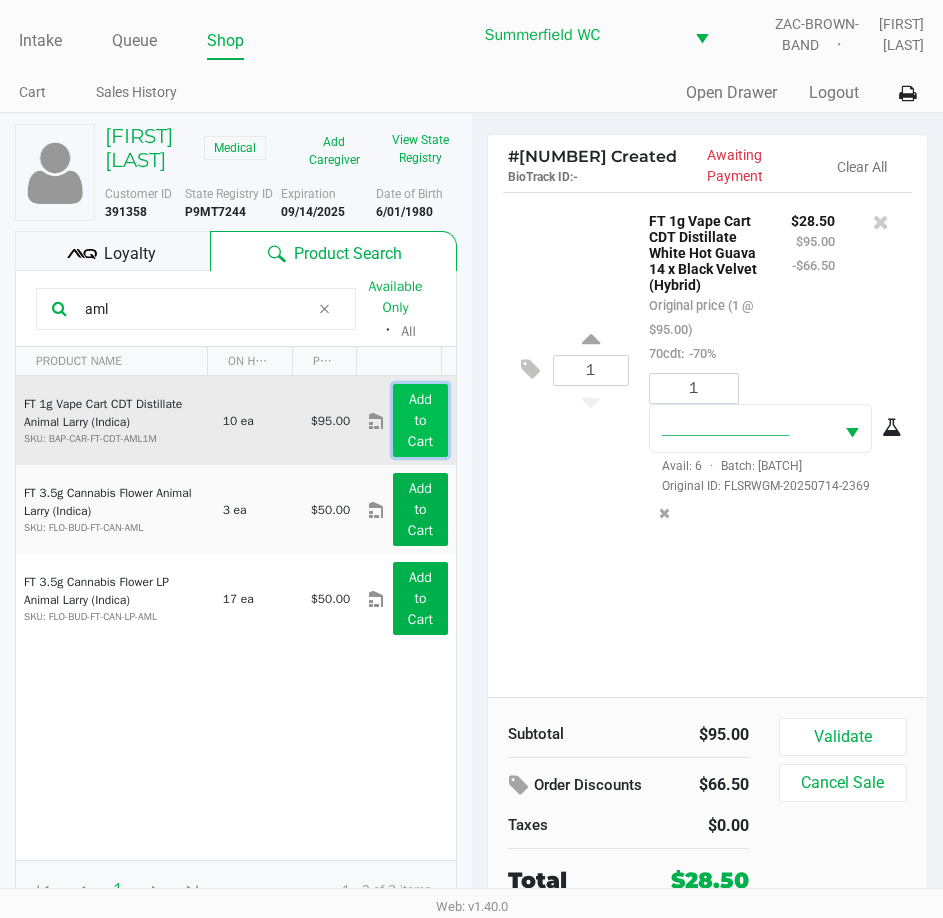 click on "Add to Cart" 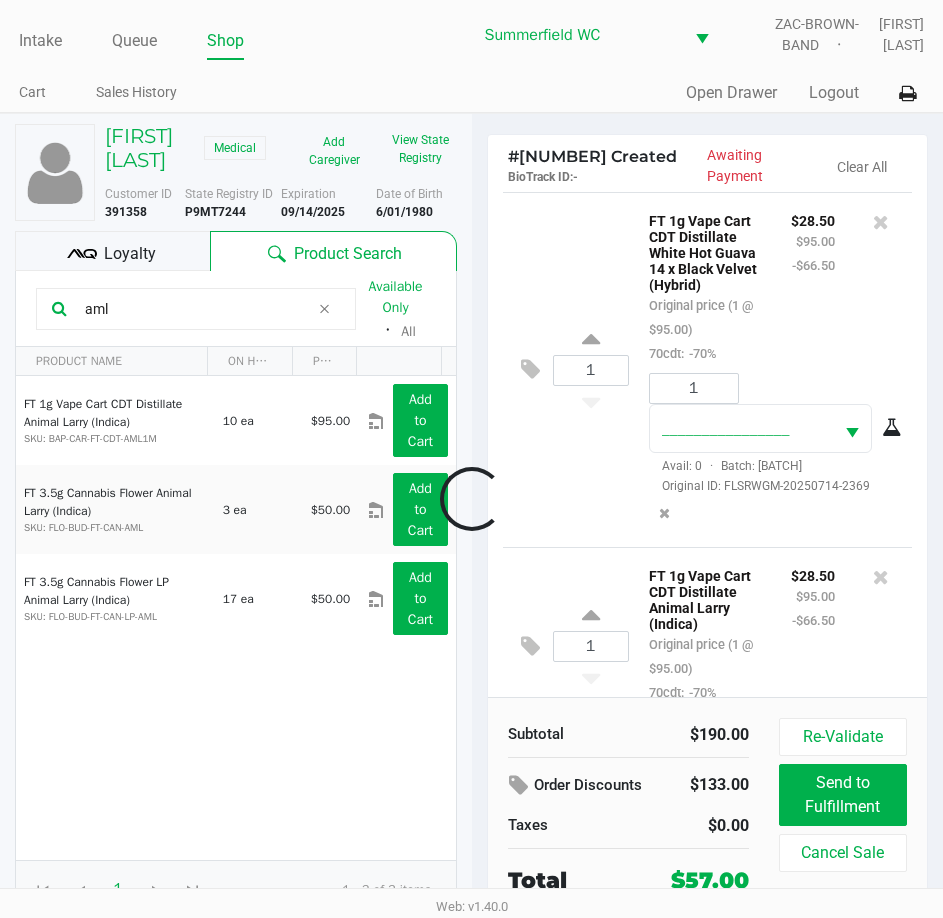 scroll, scrollTop: 89, scrollLeft: 0, axis: vertical 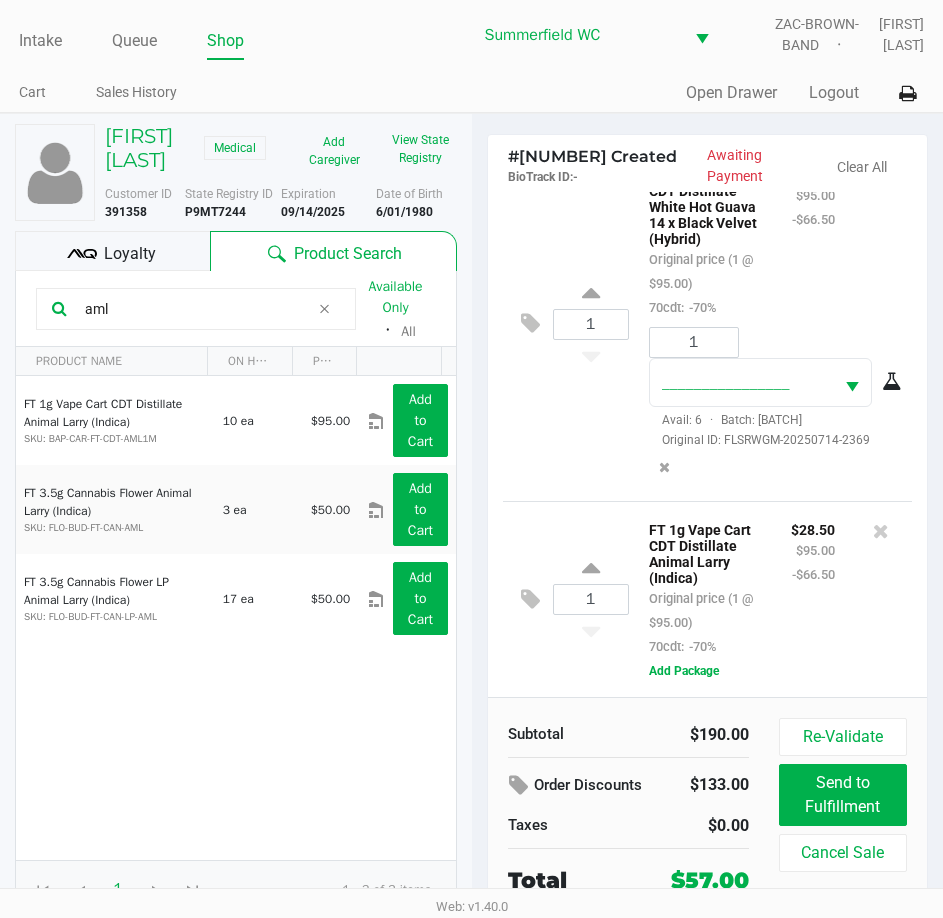click on "$28.50 $95.00 -$66.50" 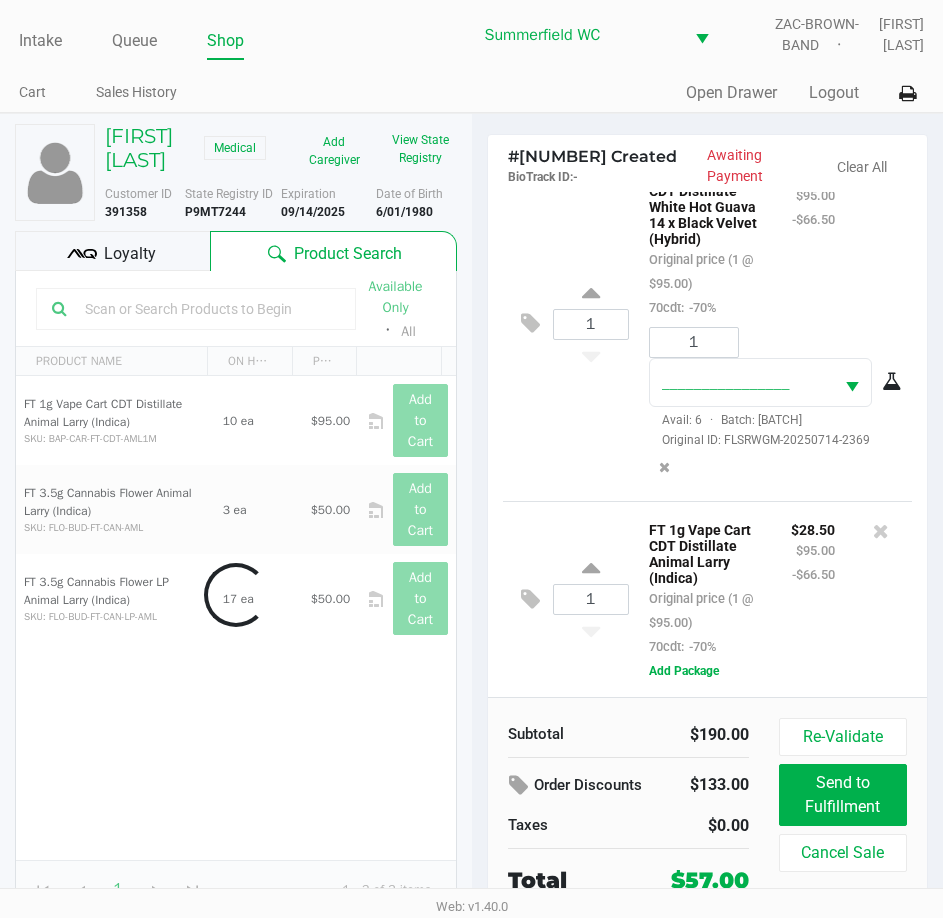 type 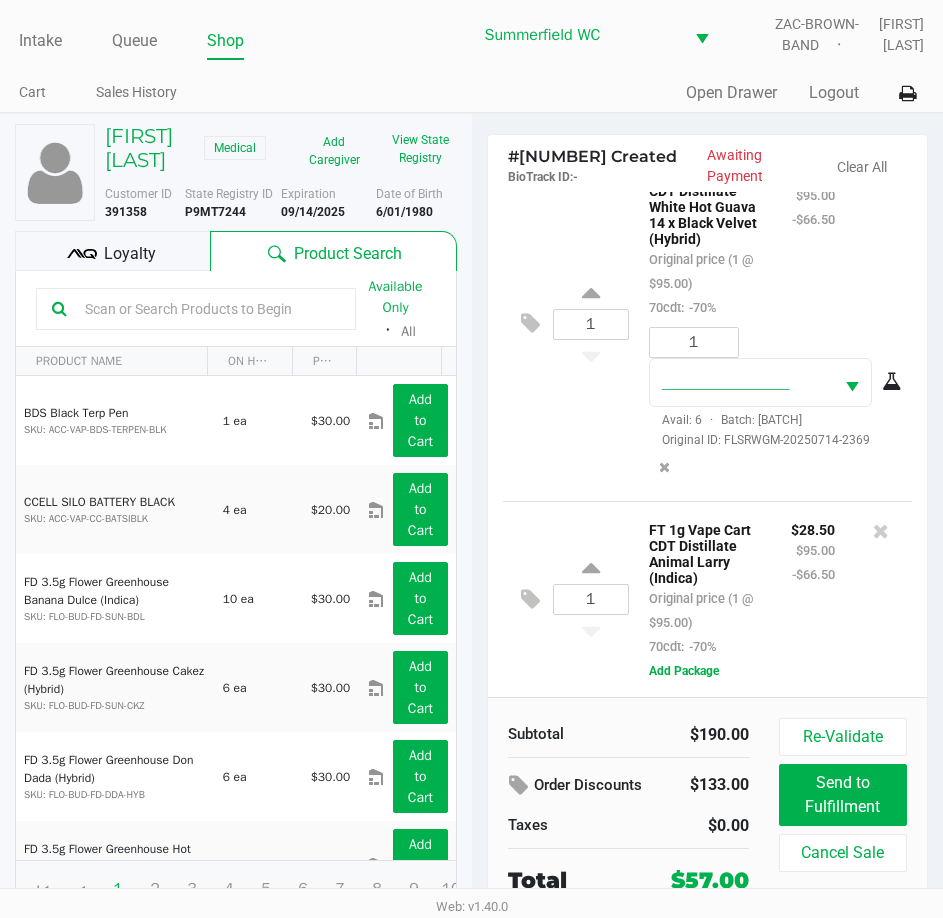 drag, startPoint x: 778, startPoint y: 542, endPoint x: 747, endPoint y: 637, distance: 99.92998 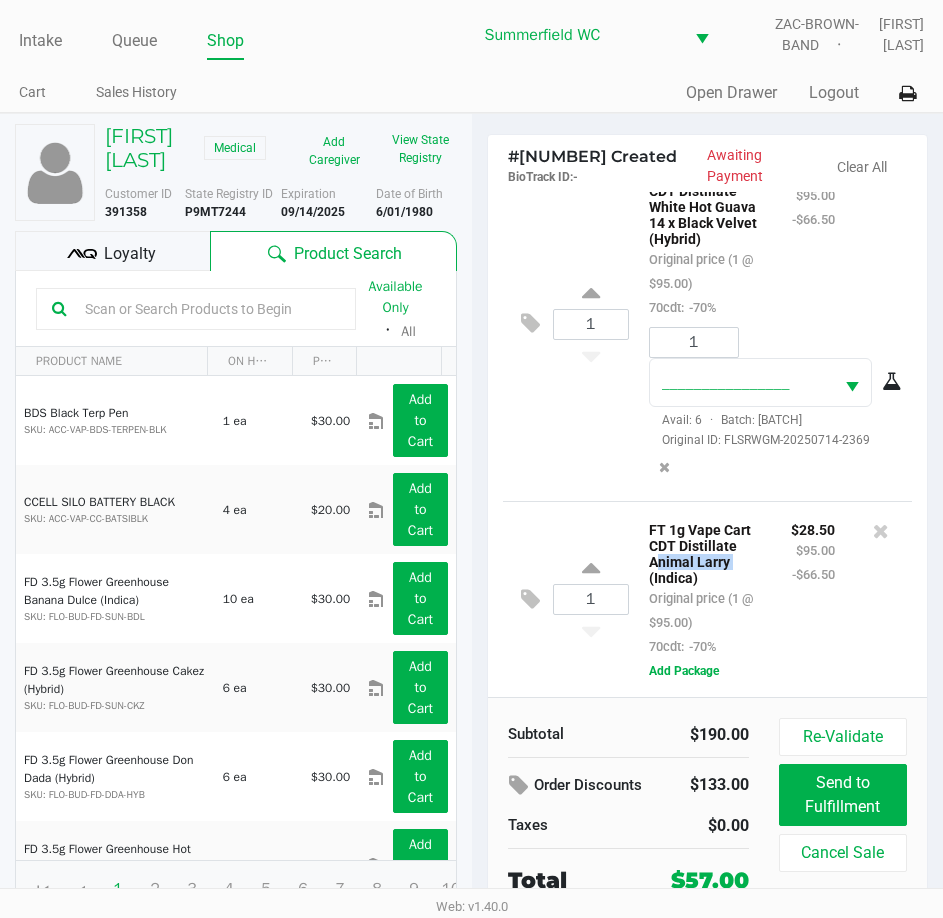 drag, startPoint x: 736, startPoint y: 563, endPoint x: 651, endPoint y: 563, distance: 85 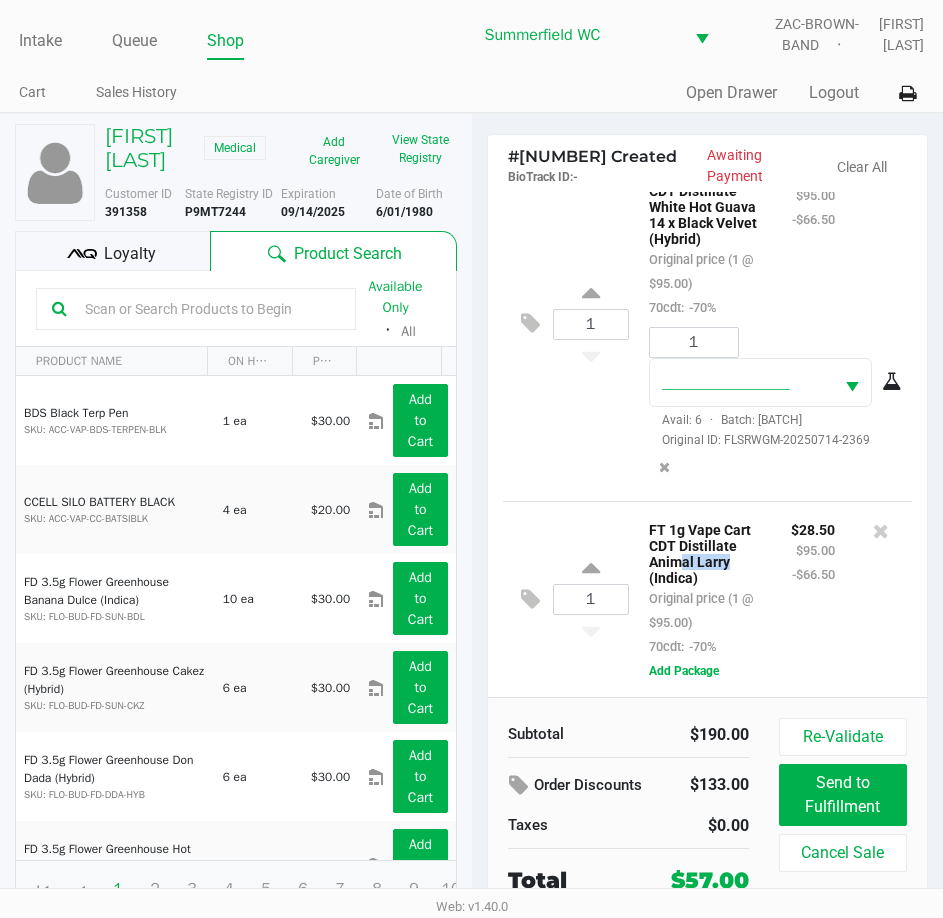 drag, startPoint x: 722, startPoint y: 564, endPoint x: 668, endPoint y: 565, distance: 54.00926 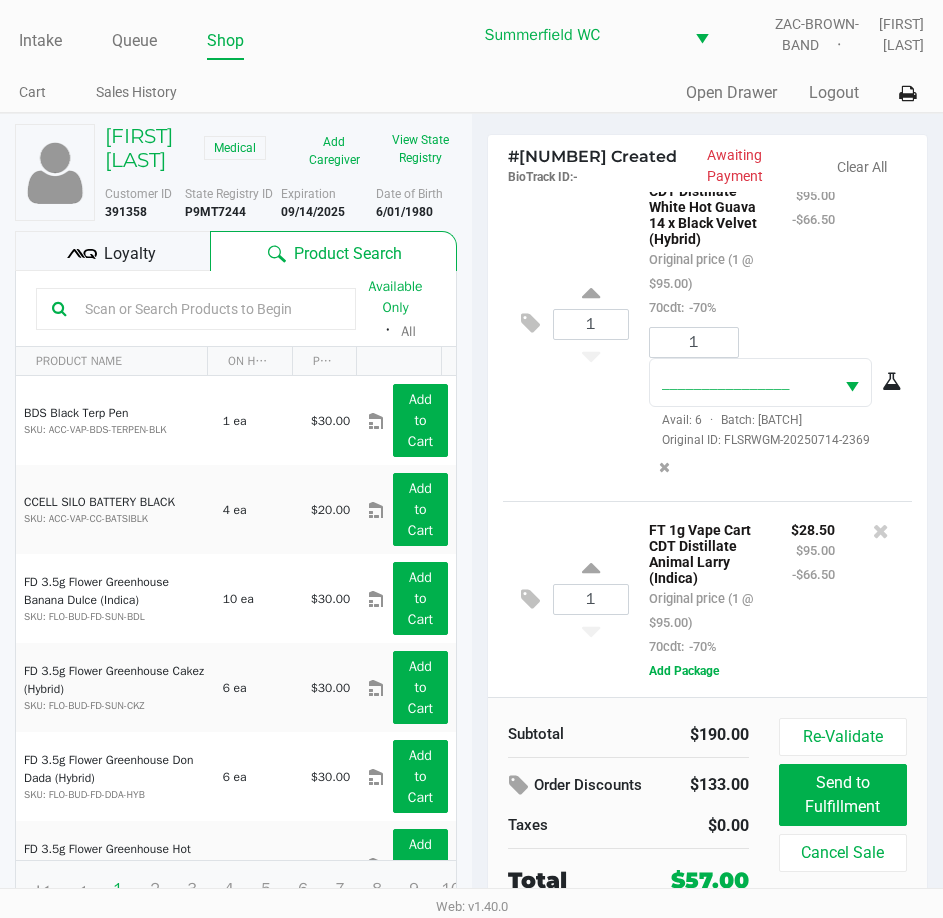 drag, startPoint x: 741, startPoint y: 560, endPoint x: 727, endPoint y: 555, distance: 14.866069 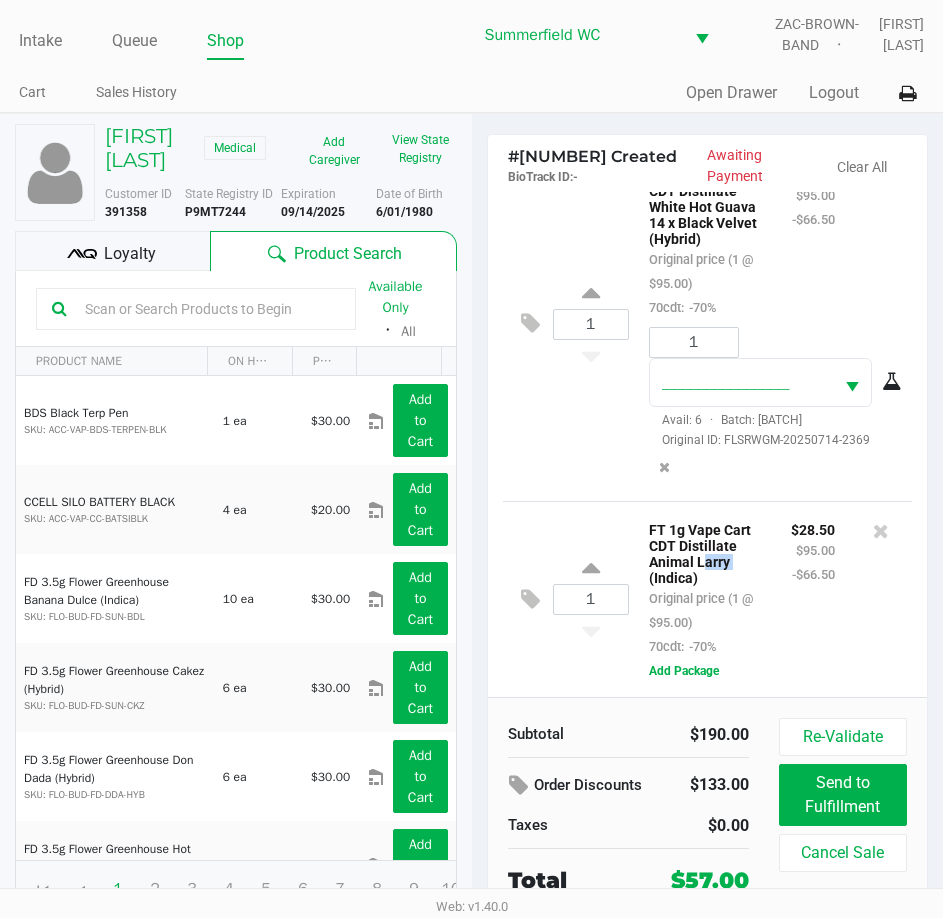 drag, startPoint x: 727, startPoint y: 555, endPoint x: 695, endPoint y: 557, distance: 32.06244 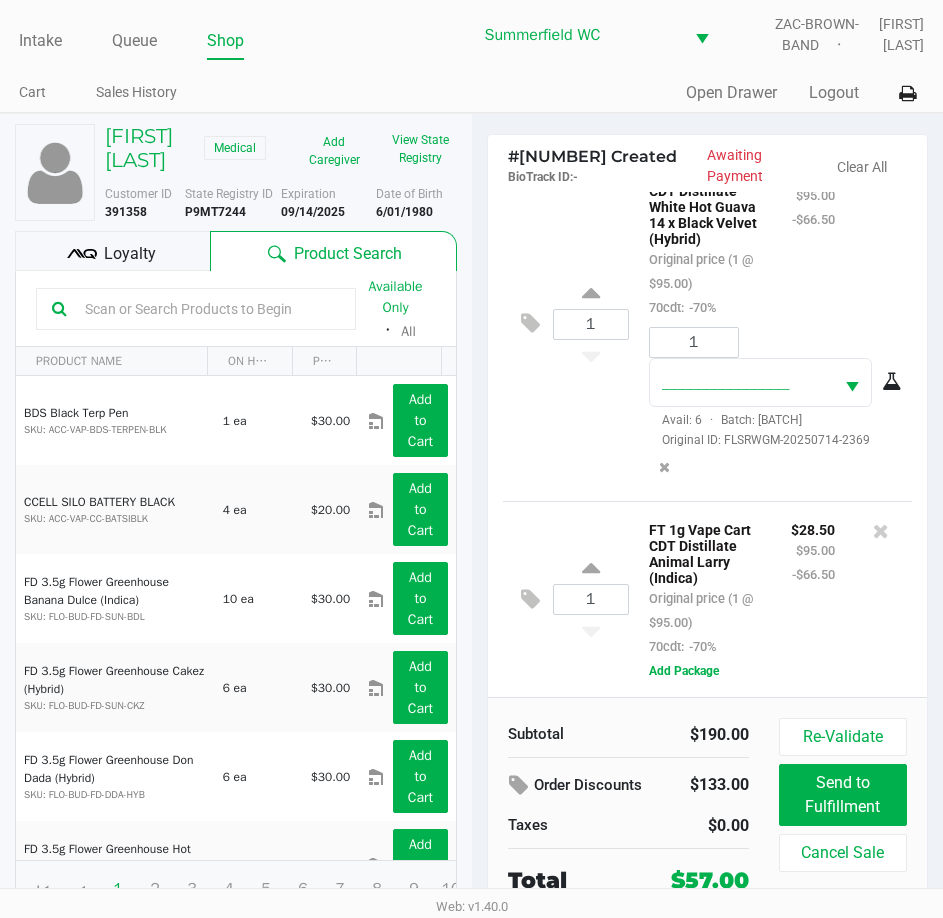 click on "FT 1g Vape Cart CDT Distillate Animal Larry (Indica)" 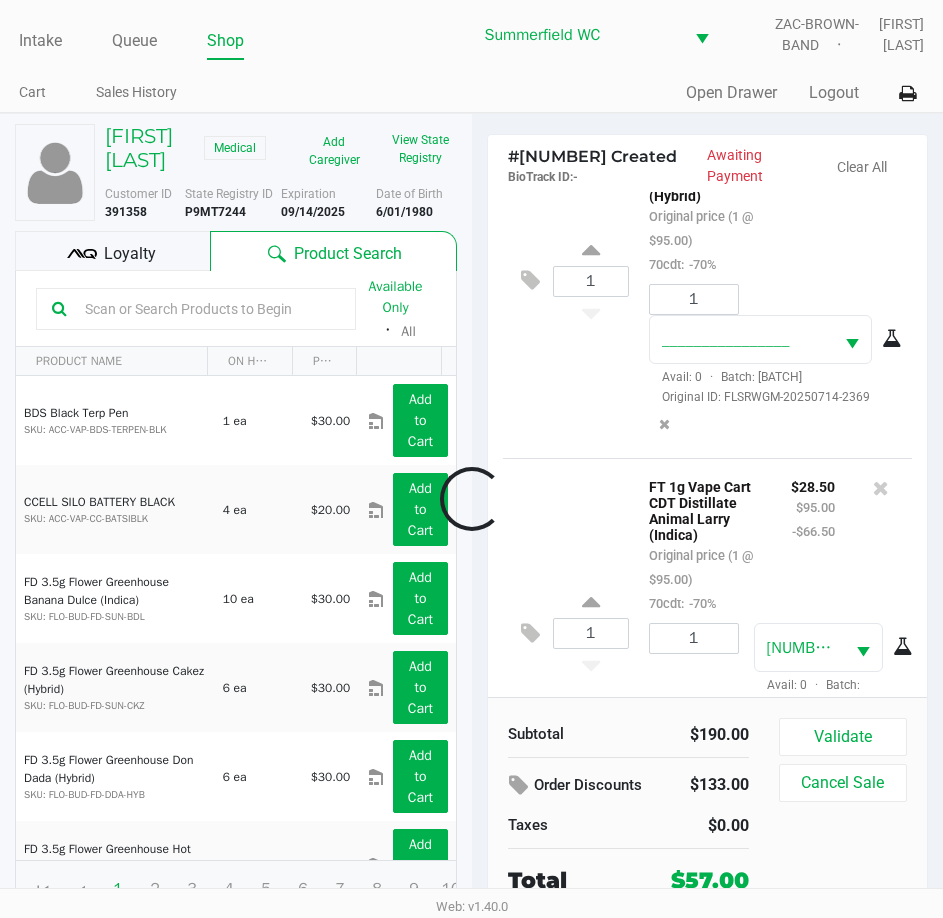scroll, scrollTop: 232, scrollLeft: 0, axis: vertical 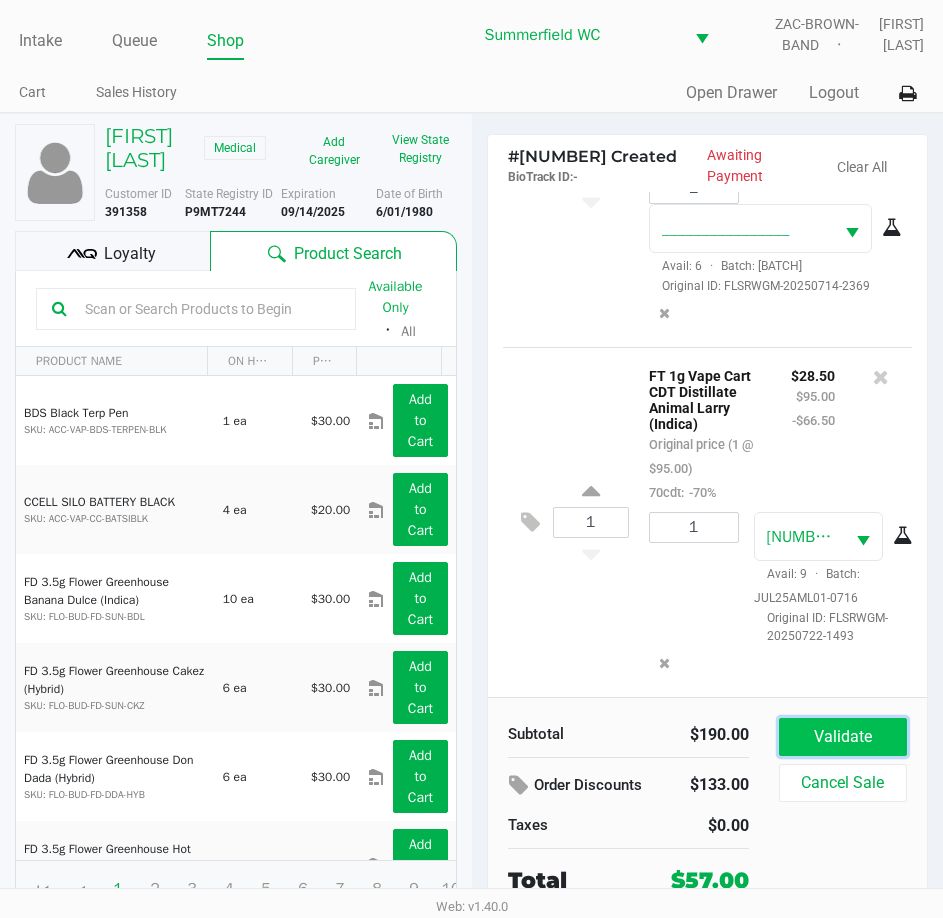 click on "Validate" 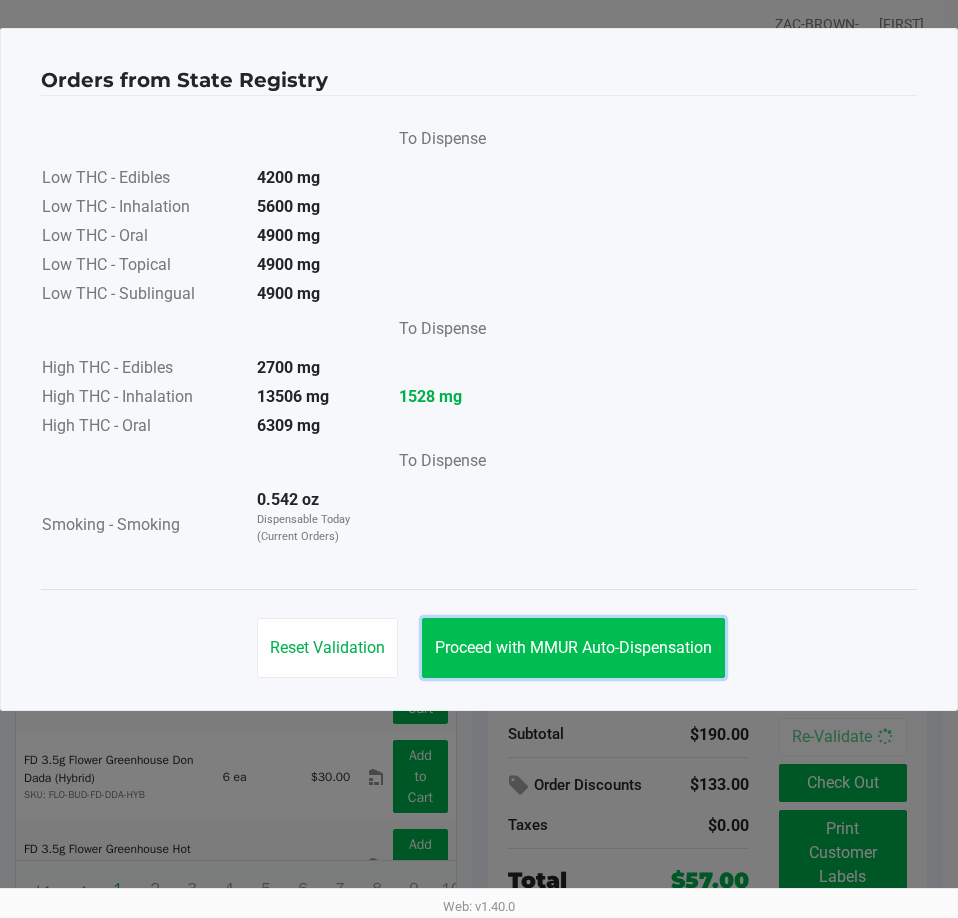 click on "Proceed with MMUR Auto-Dispensation" 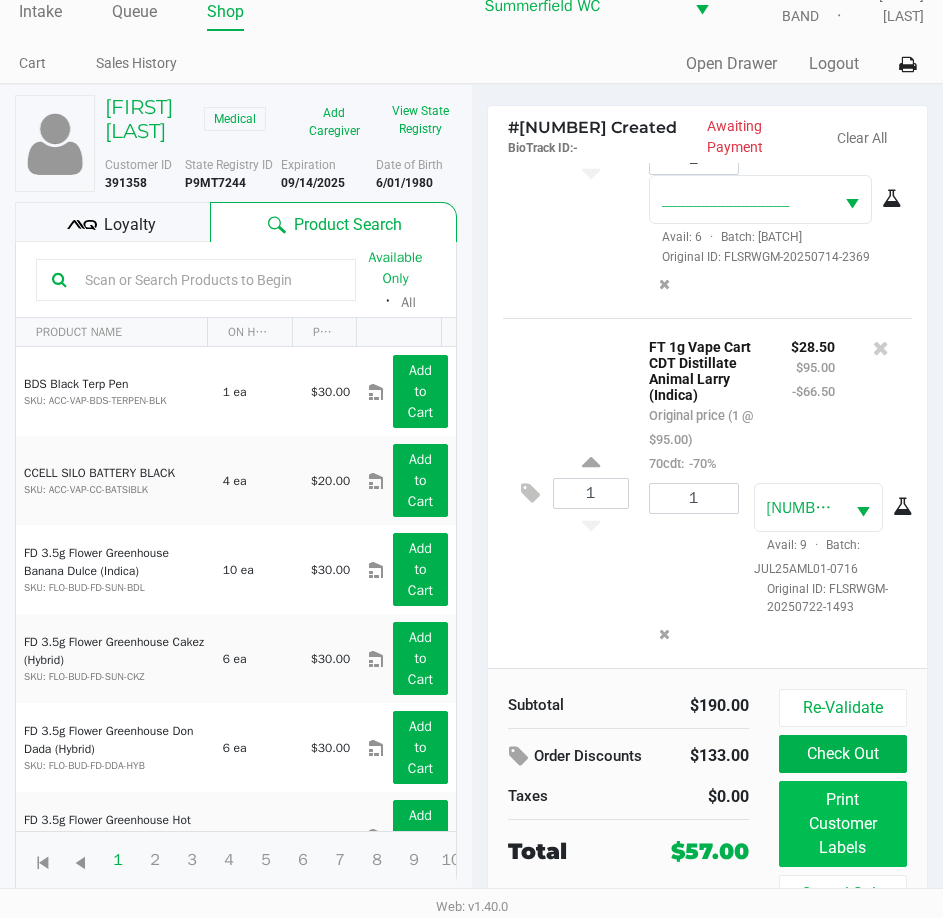 scroll, scrollTop: 45, scrollLeft: 0, axis: vertical 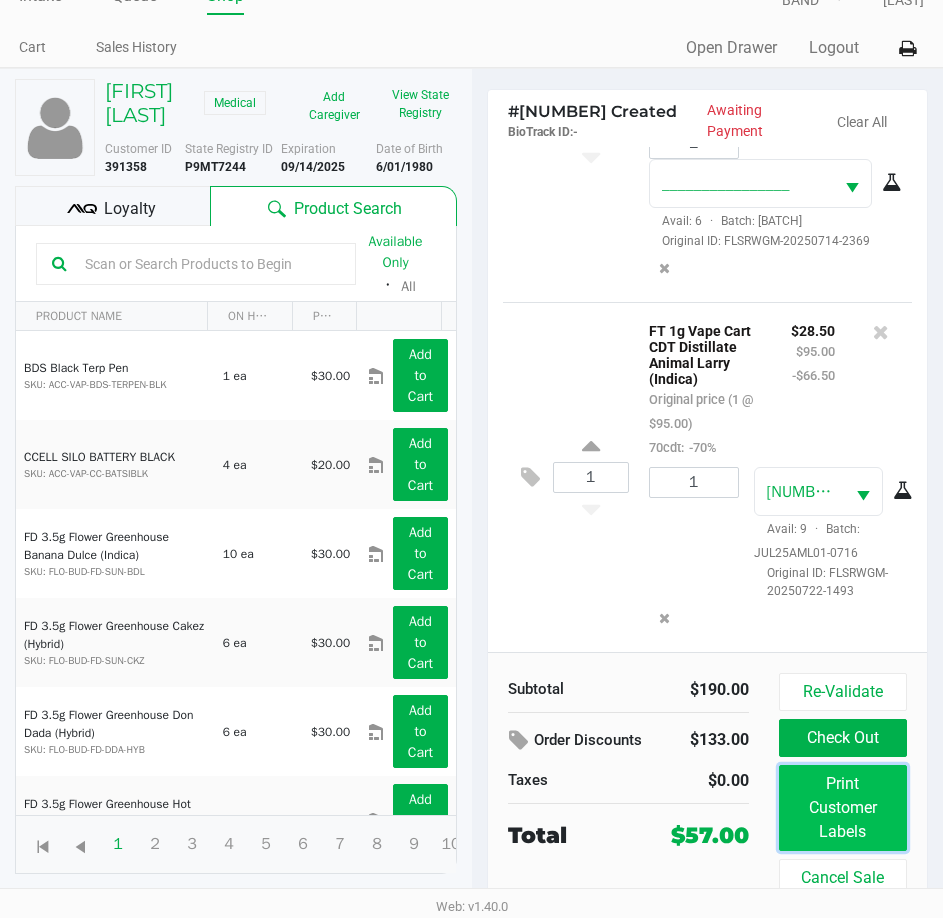 click on "Print Customer Labels" 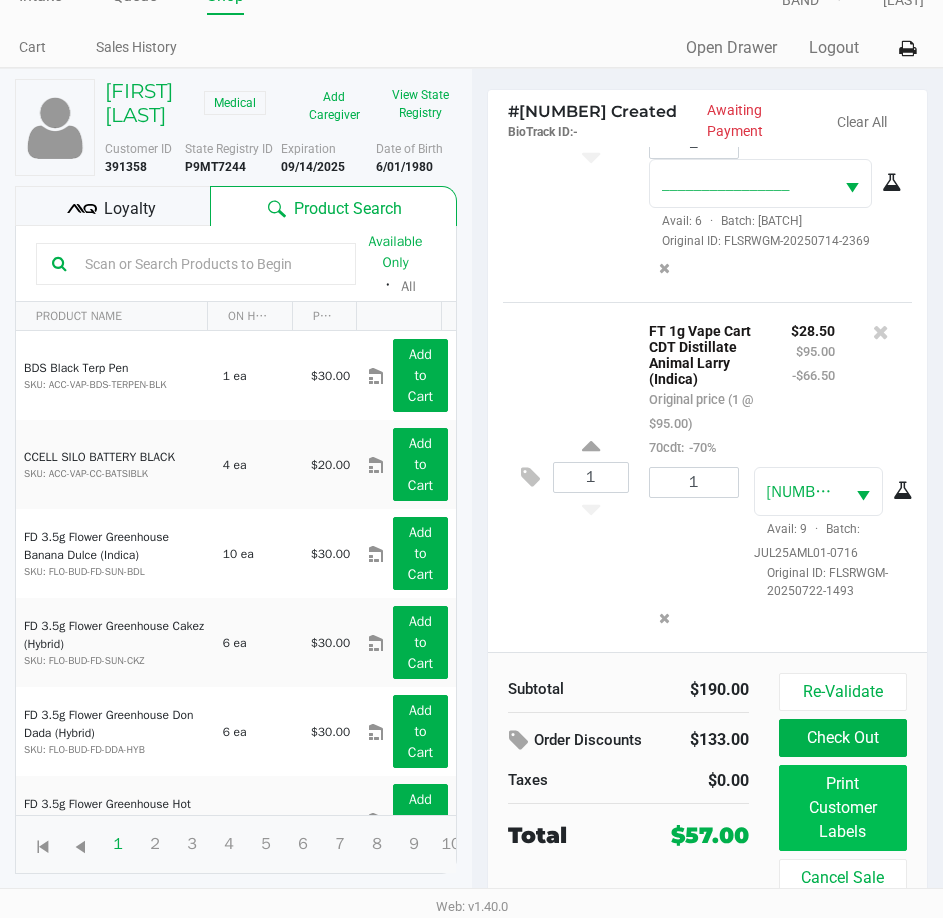 scroll, scrollTop: 0, scrollLeft: 0, axis: both 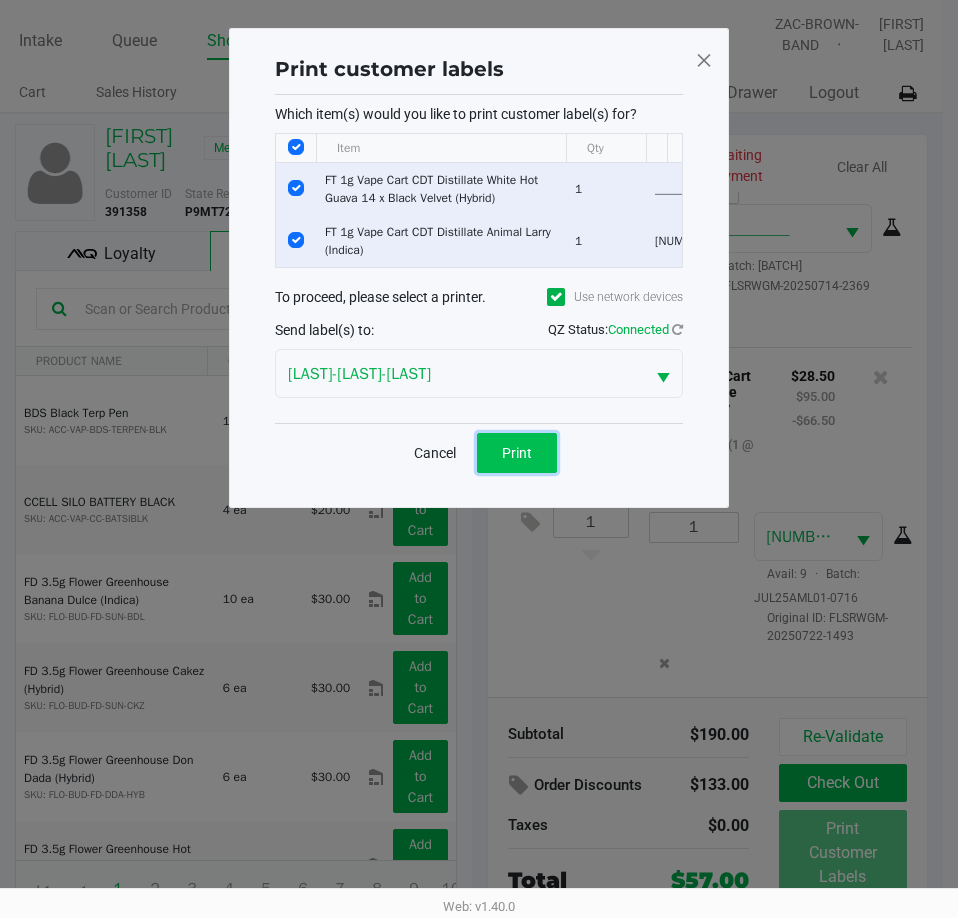 click on "Print" 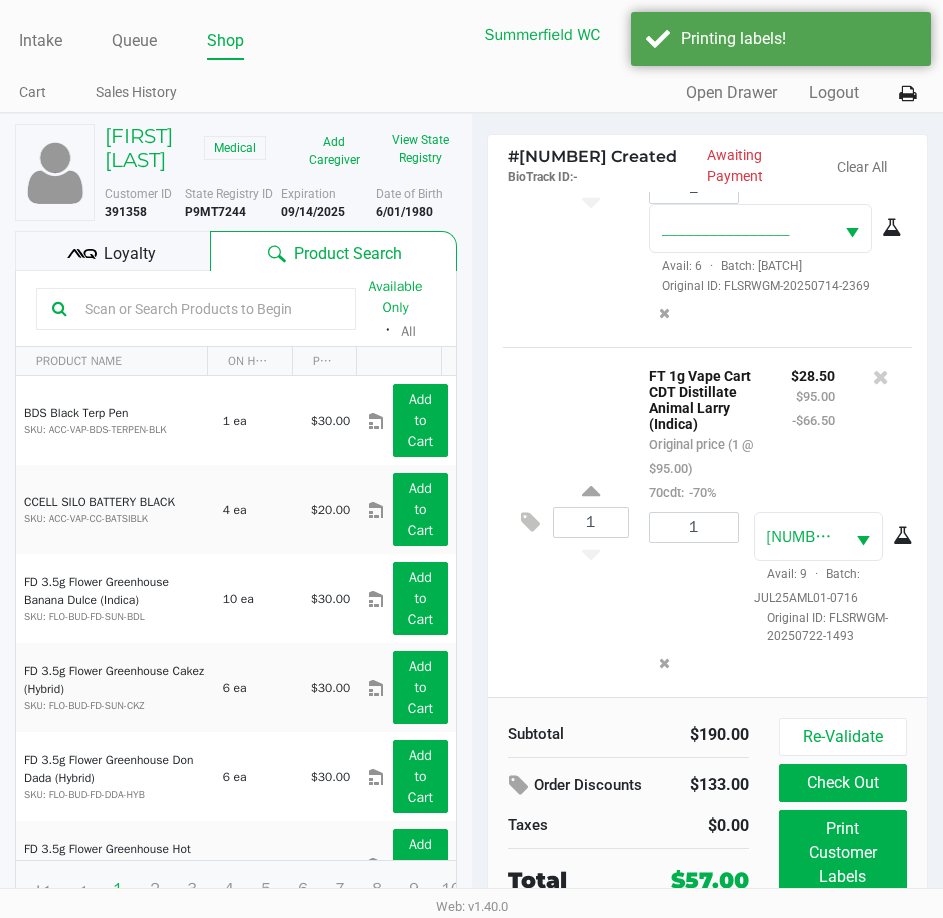 click on "$28.50 $95.00 -$66.50" 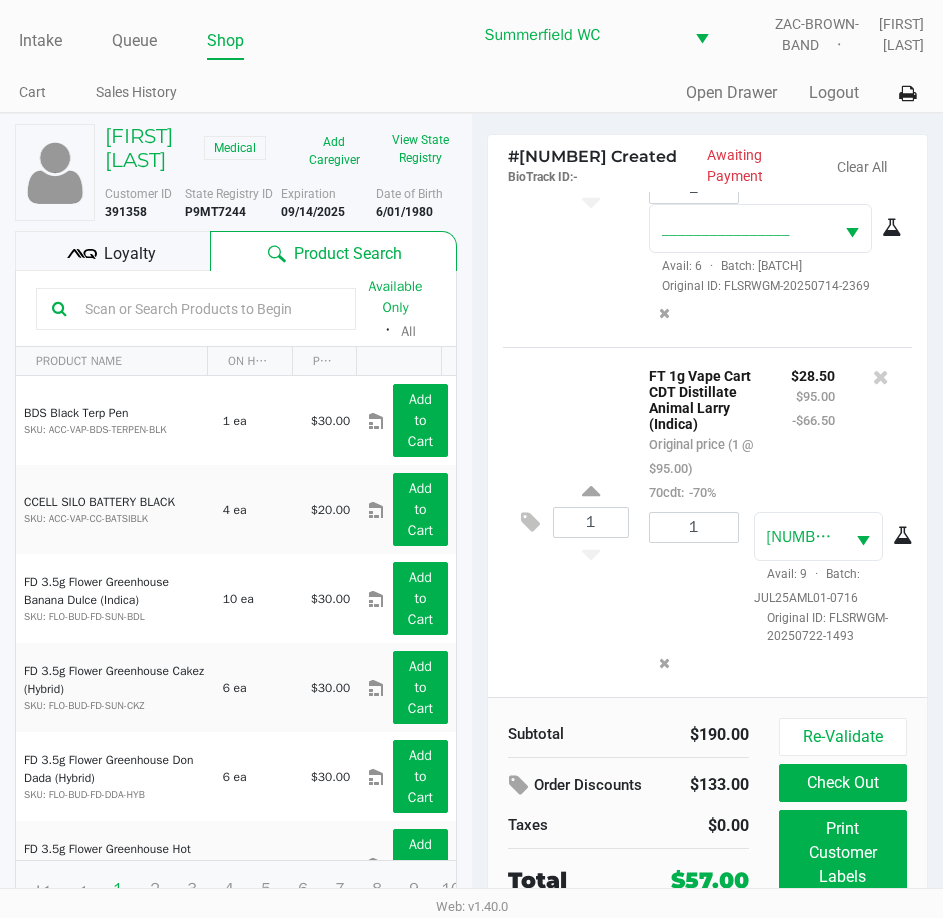 click on "Loyalty" 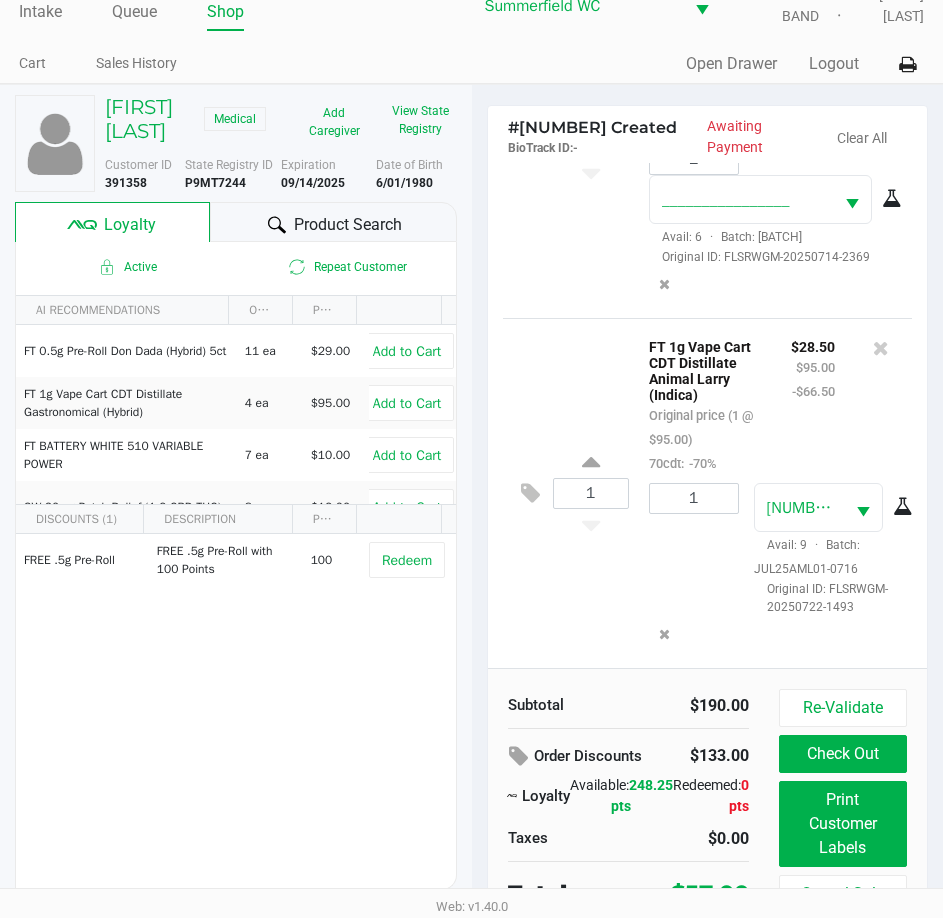 scroll, scrollTop: 45, scrollLeft: 0, axis: vertical 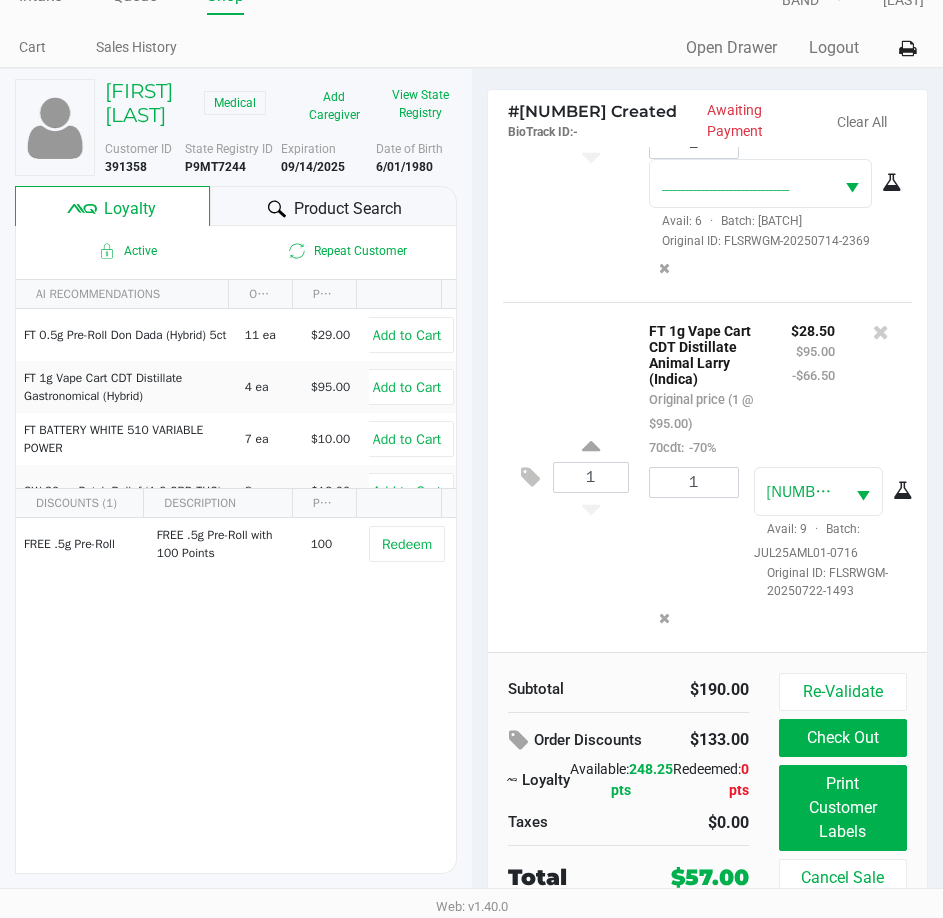 click on "$133.00" 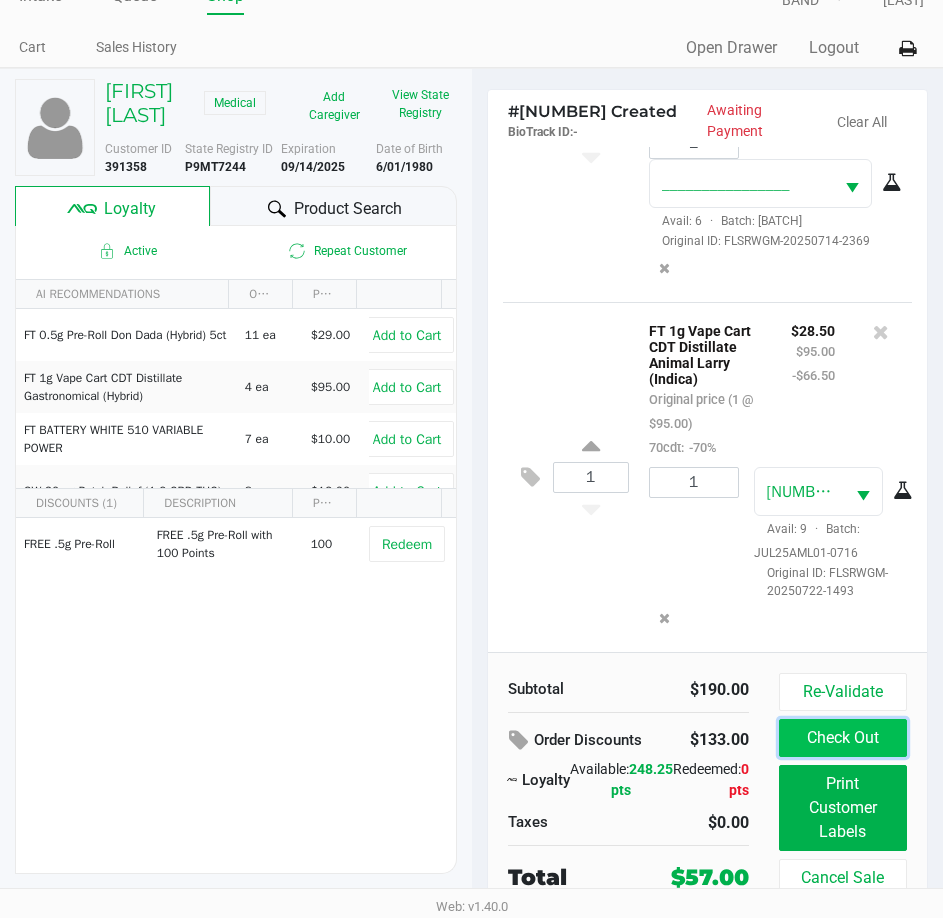 click on "Check Out" 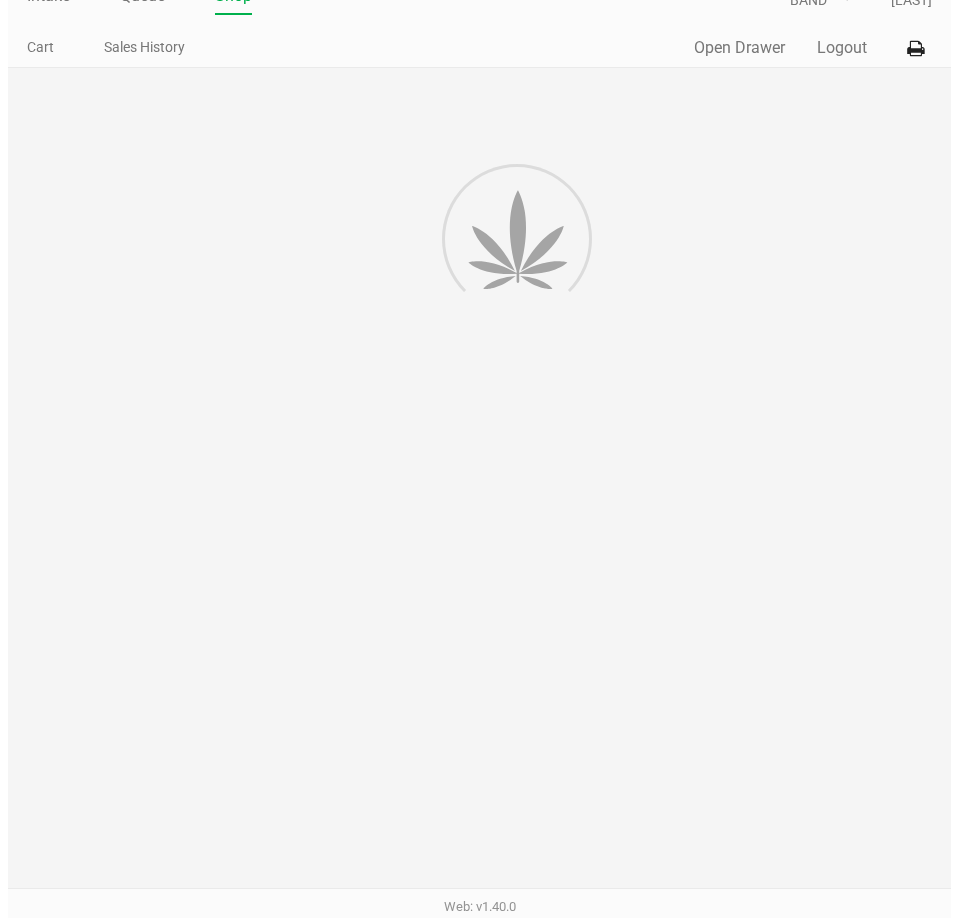 scroll, scrollTop: 0, scrollLeft: 0, axis: both 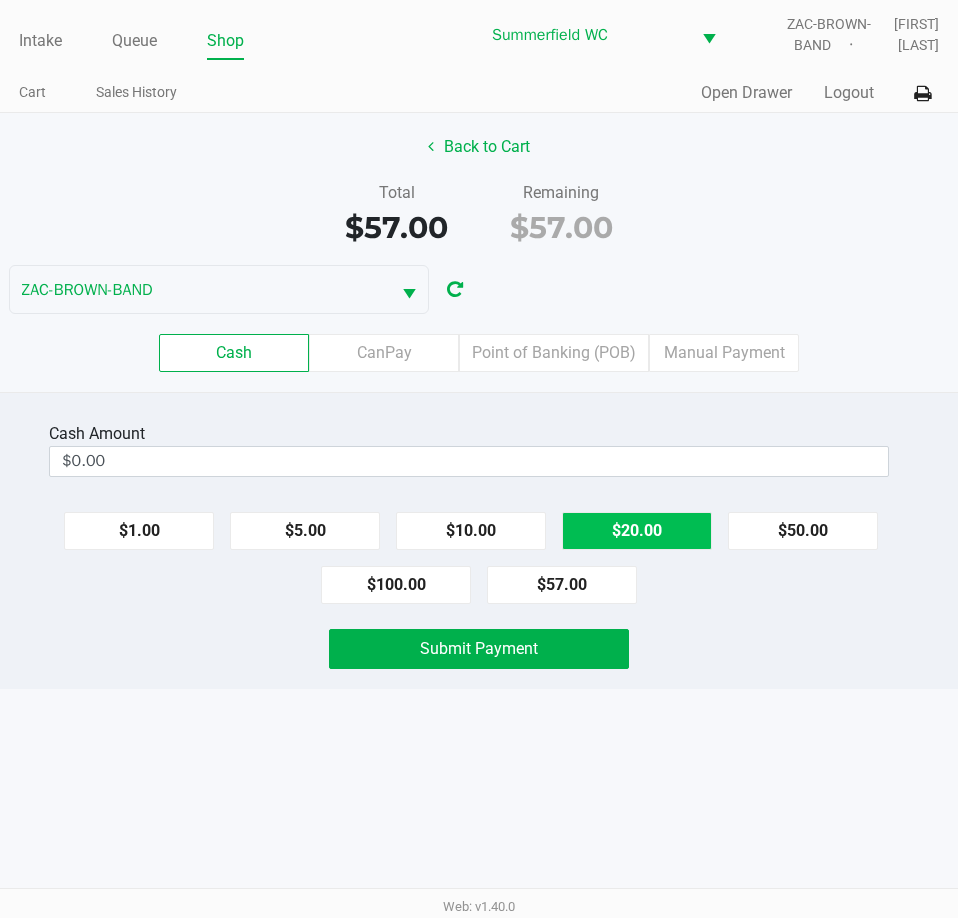 click on "$20.00" 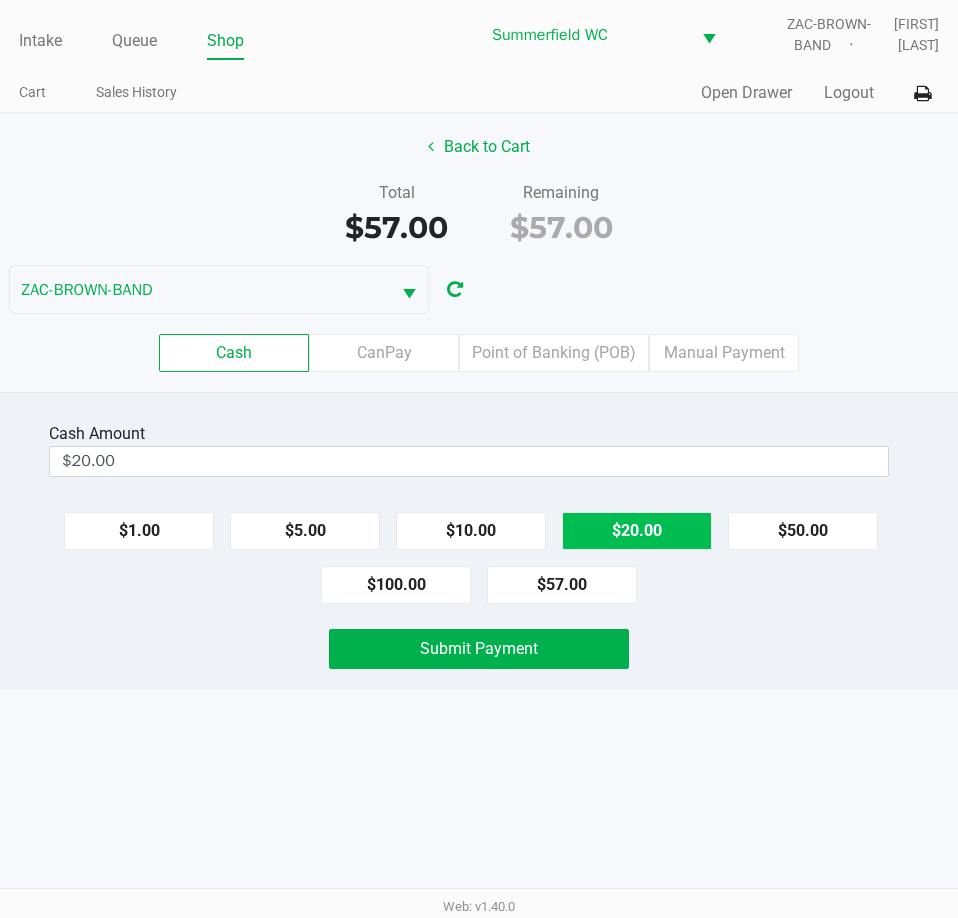 click on "$20.00" 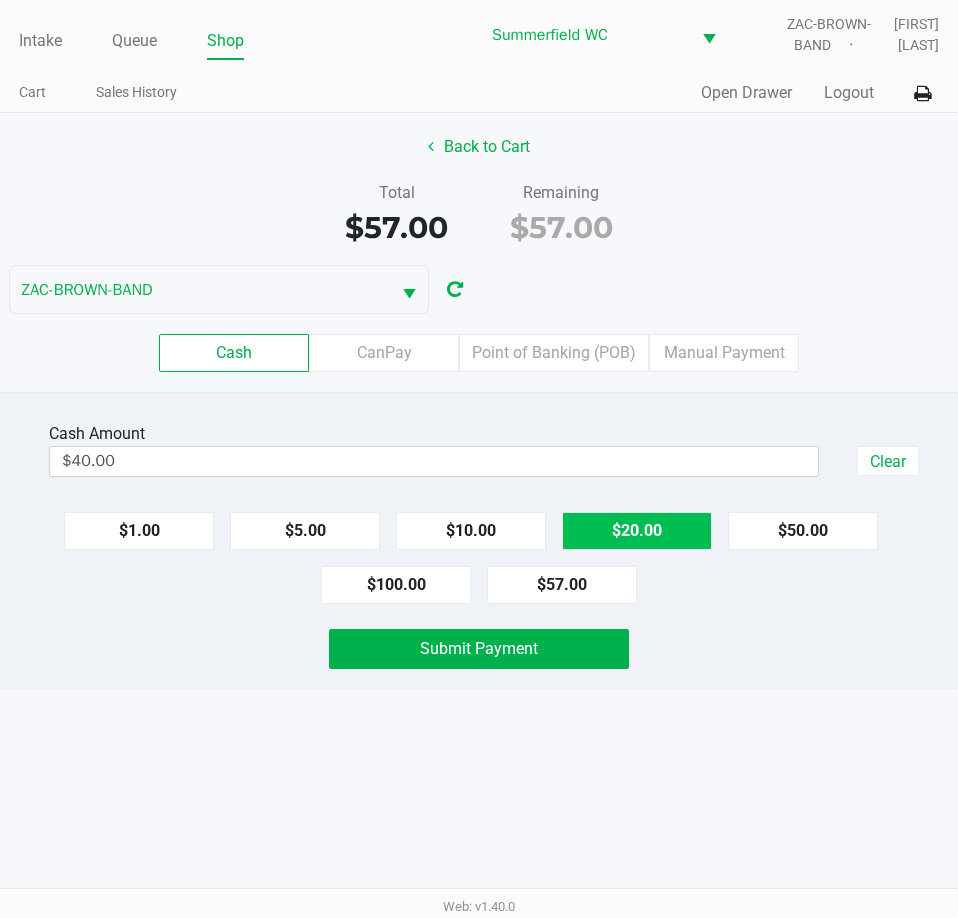 click on "$20.00" 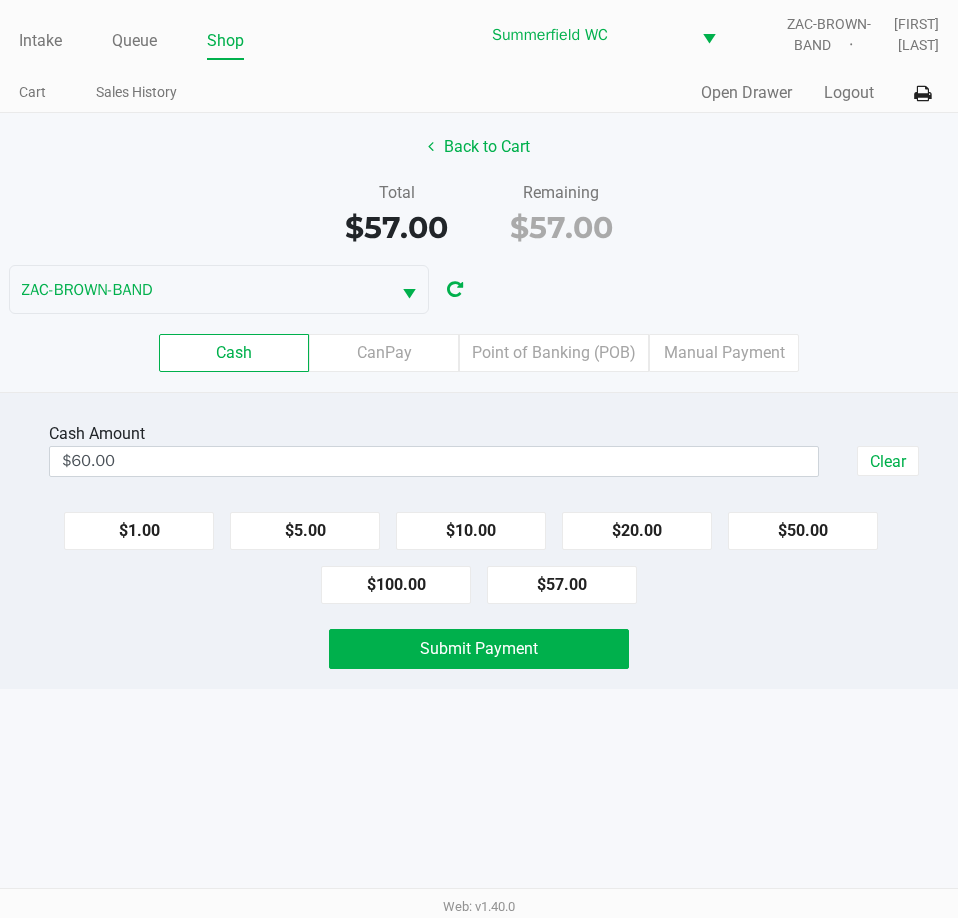 drag, startPoint x: 784, startPoint y: 759, endPoint x: 463, endPoint y: 698, distance: 326.74454 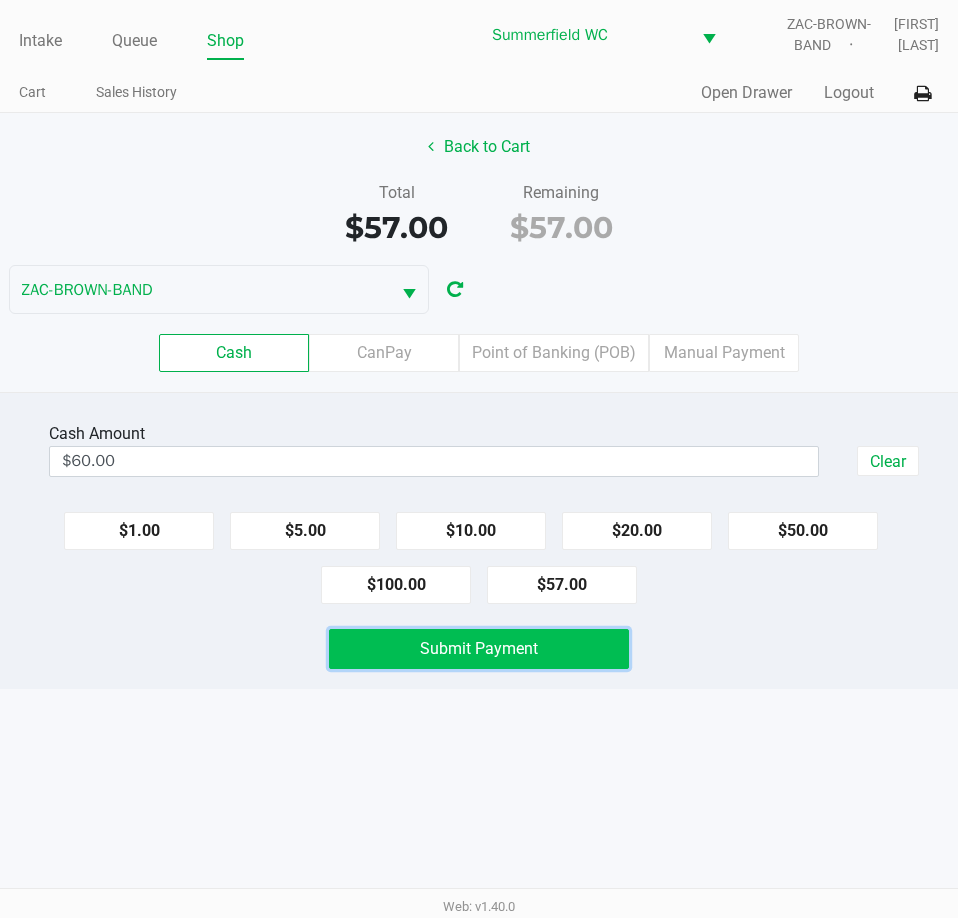 click on "Submit Payment" 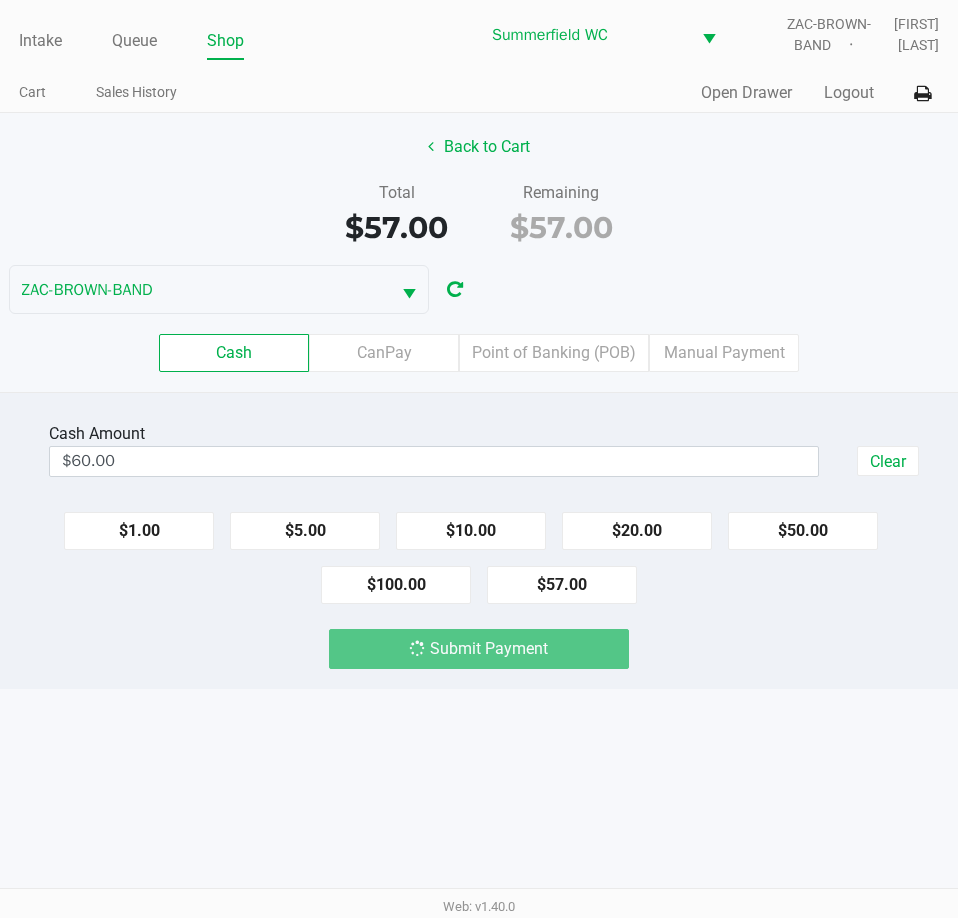 drag, startPoint x: 496, startPoint y: 766, endPoint x: 507, endPoint y: 766, distance: 11 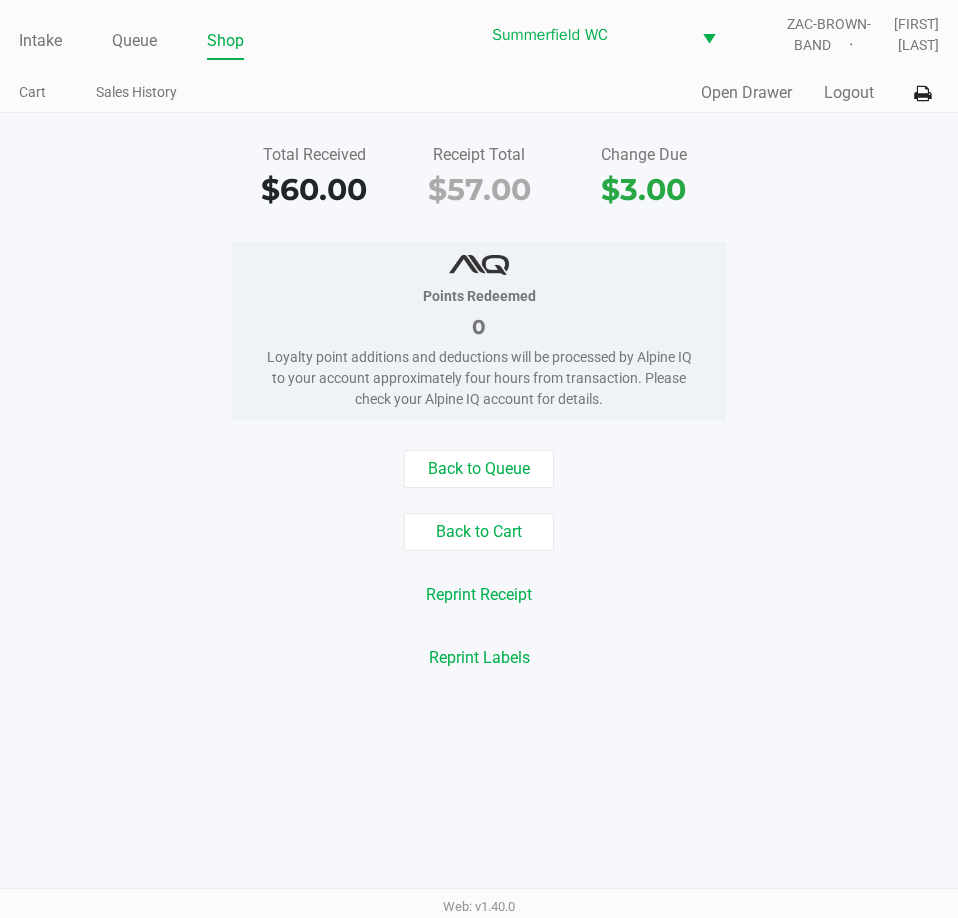 drag, startPoint x: 799, startPoint y: 478, endPoint x: 321, endPoint y: 75, distance: 625.21436 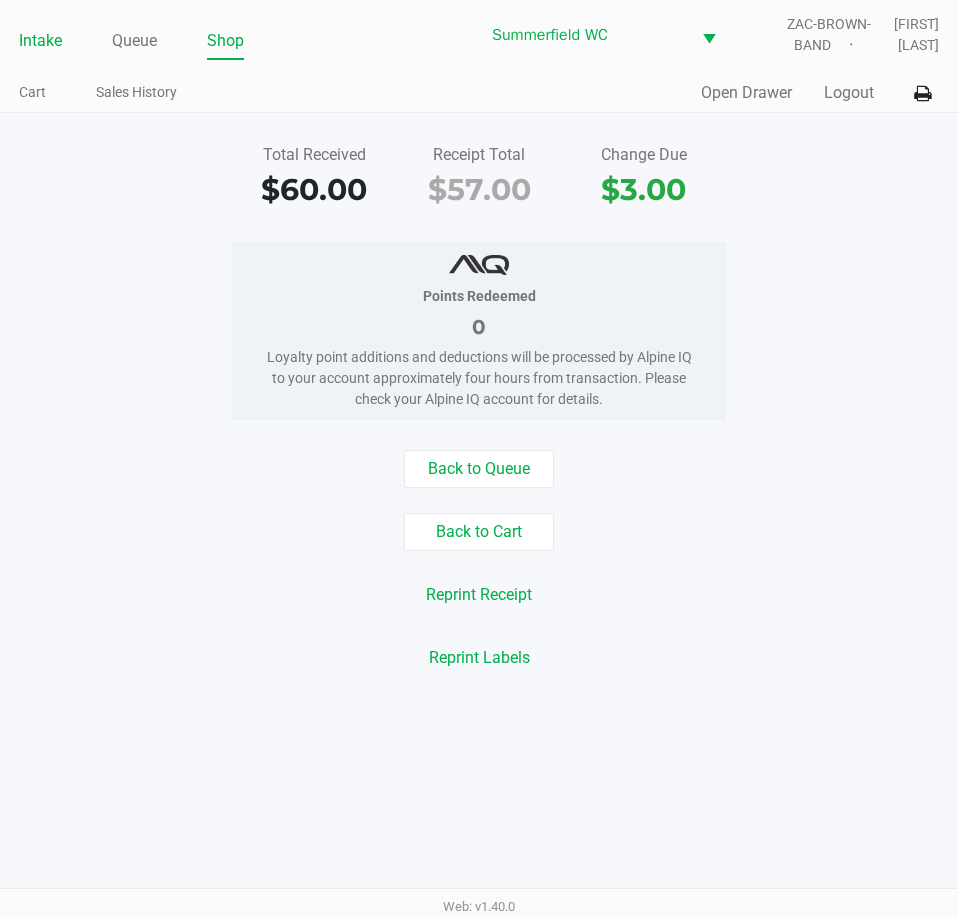 click on "Intake" 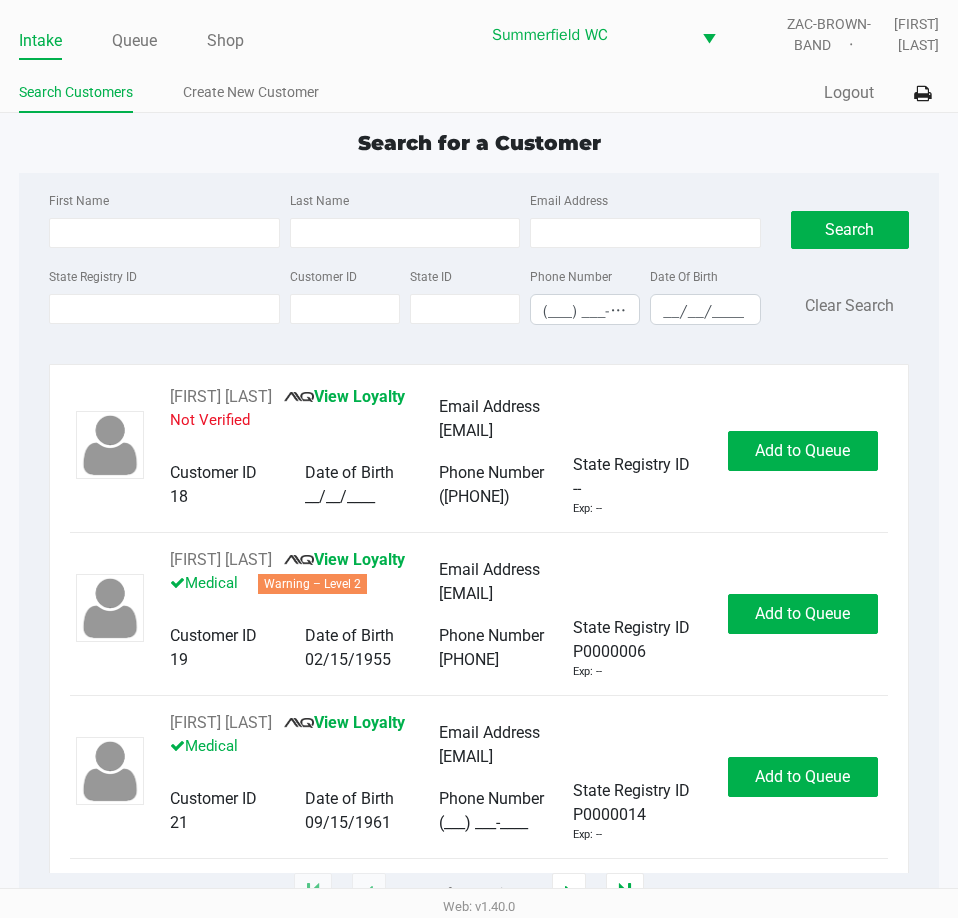 click on "RICHARD MURPHY View Loyalty Not Verified Email Address [EMAIL] Customer ID [CUSTOMER ID] Date of Birth [DATE] Phone Number ([PHONE]) State Registry ID -- Exp: -- Add to Queue ADELE OSORIO View Loyalty Medical Warning – Level 2 Email Address [EMAIL] Customer ID [CUSTOMER ID] Date of Birth [DATE] Phone Number ([PHONE]) State Registry ID [STATE ID] Exp: -- Add to Queue CHARLOTTE LEE View Loyalty Medical Email Address [EMAIL] Customer ID [CUSTOMER ID] Date of Birth [DATE] Phone Number ([PHONE]) State Registry ID [STATE ID] Exp: -- Add to Queue CRAWFORD KER Loyalty Signup Medical Email Address -- Customer ID [CUSTOMER ID] Date of Birth [DATE] Phone Number ([PHONE]) State Registry ID [STATE ID] Exp: -- Add to Queue MICHAEL SCHUK Loyalty Signup Medical Email Address -- Customer ID [CUSTOMER ID] Date of Birth [DATE]" 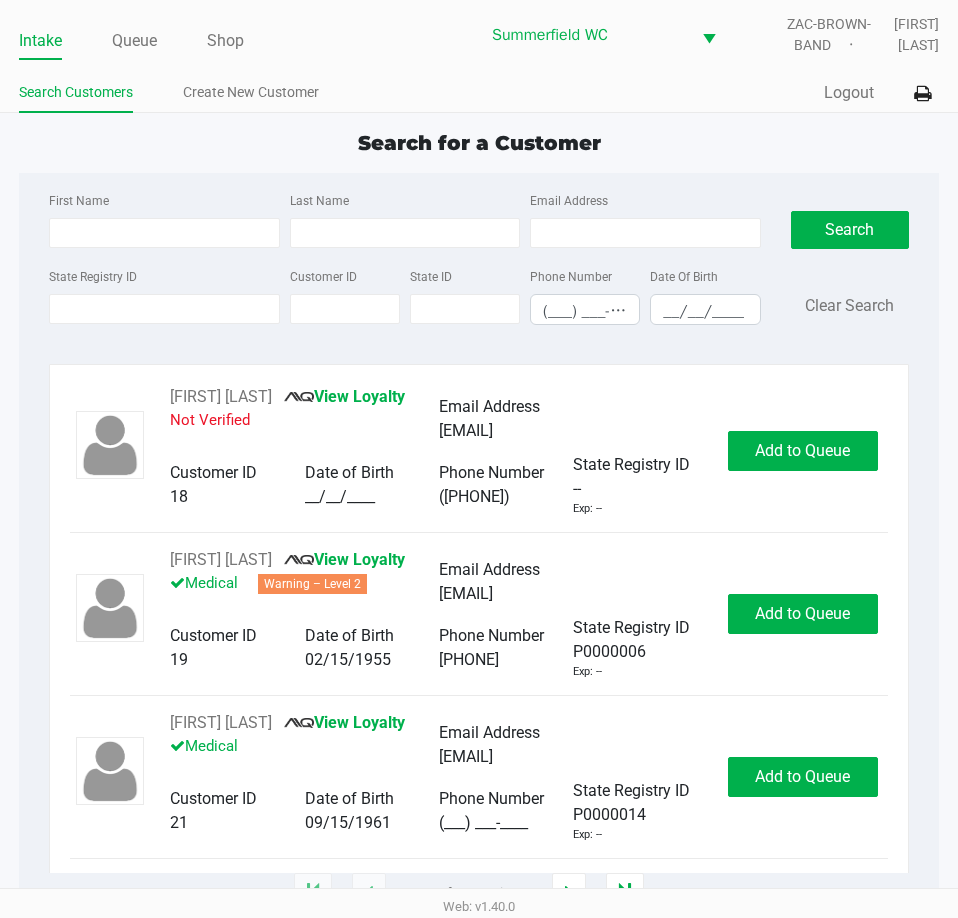 click on "Search for a Customer" 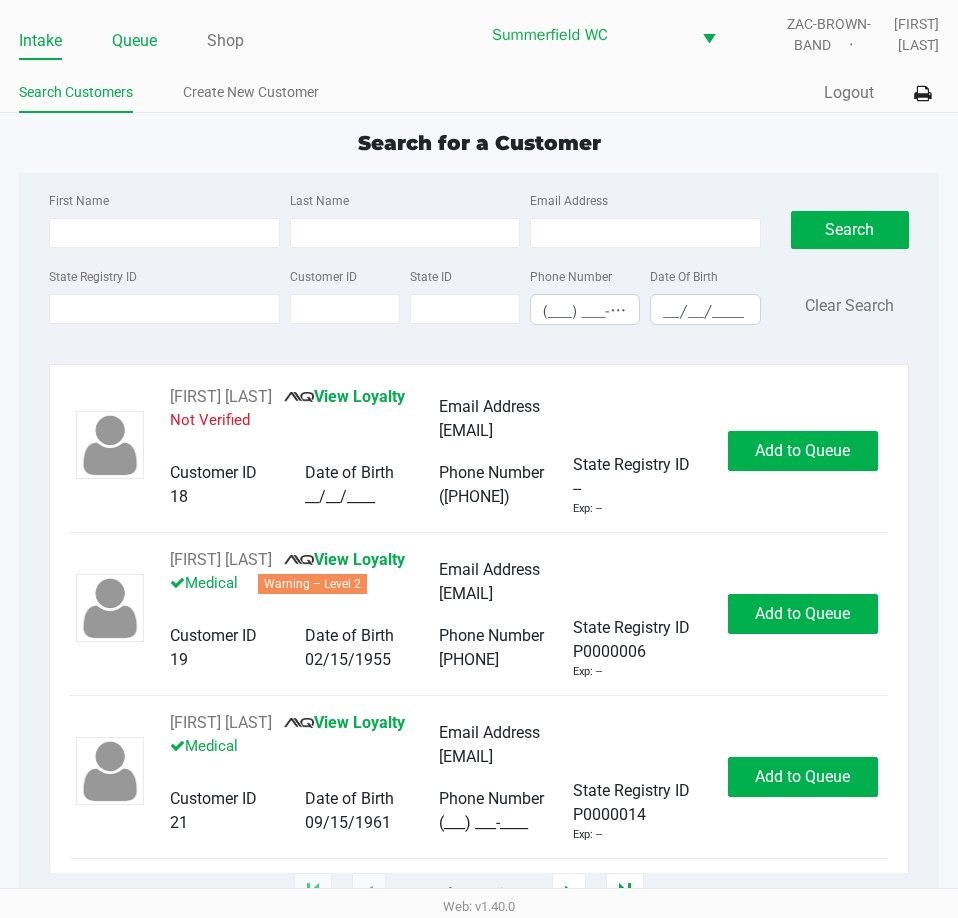 click on "Queue" 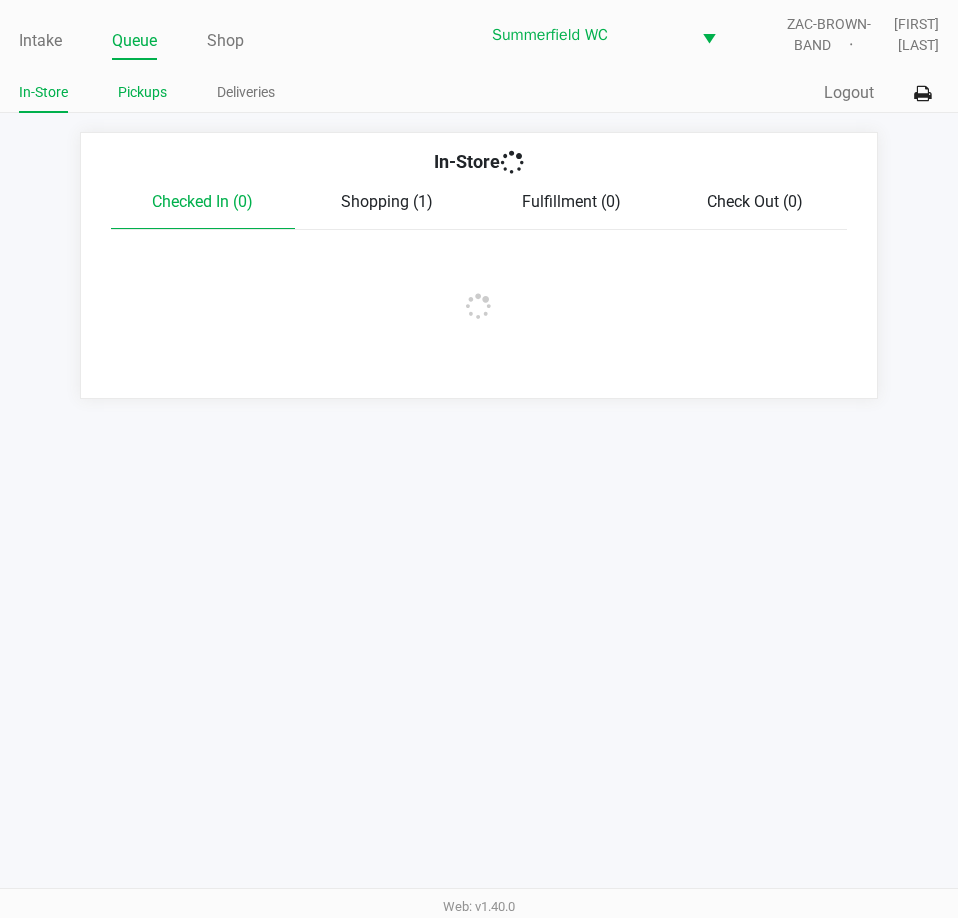 click on "Pickups" 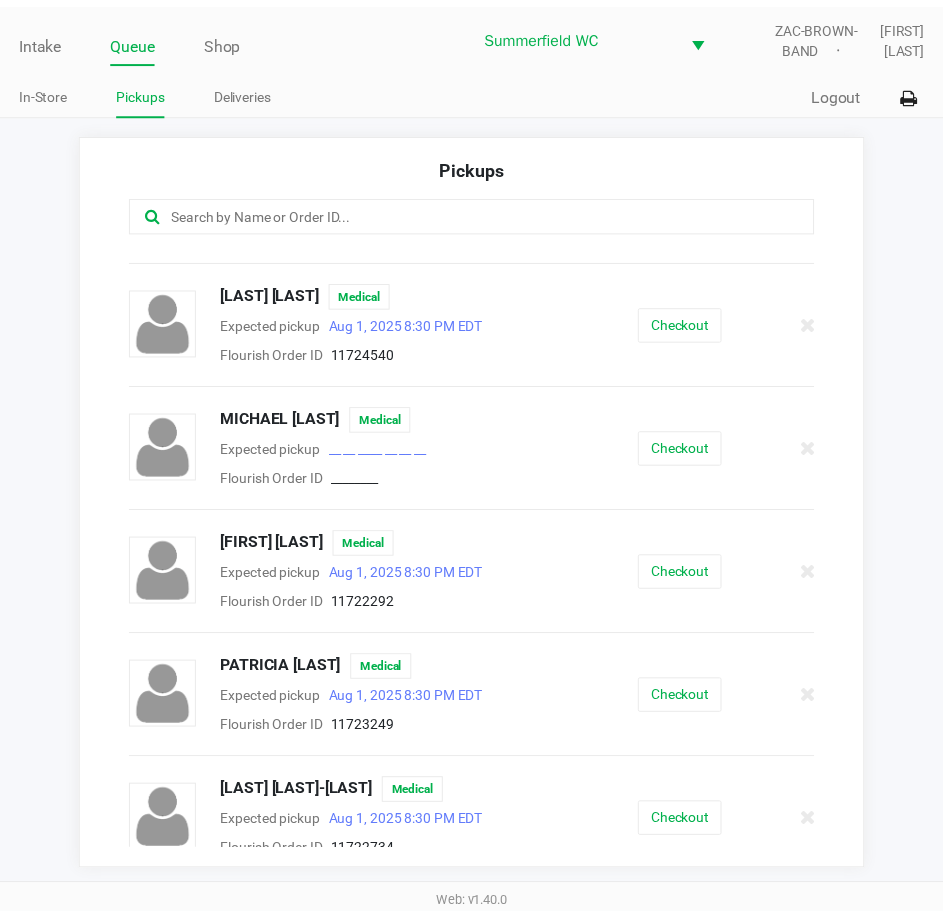 scroll, scrollTop: 237, scrollLeft: 0, axis: vertical 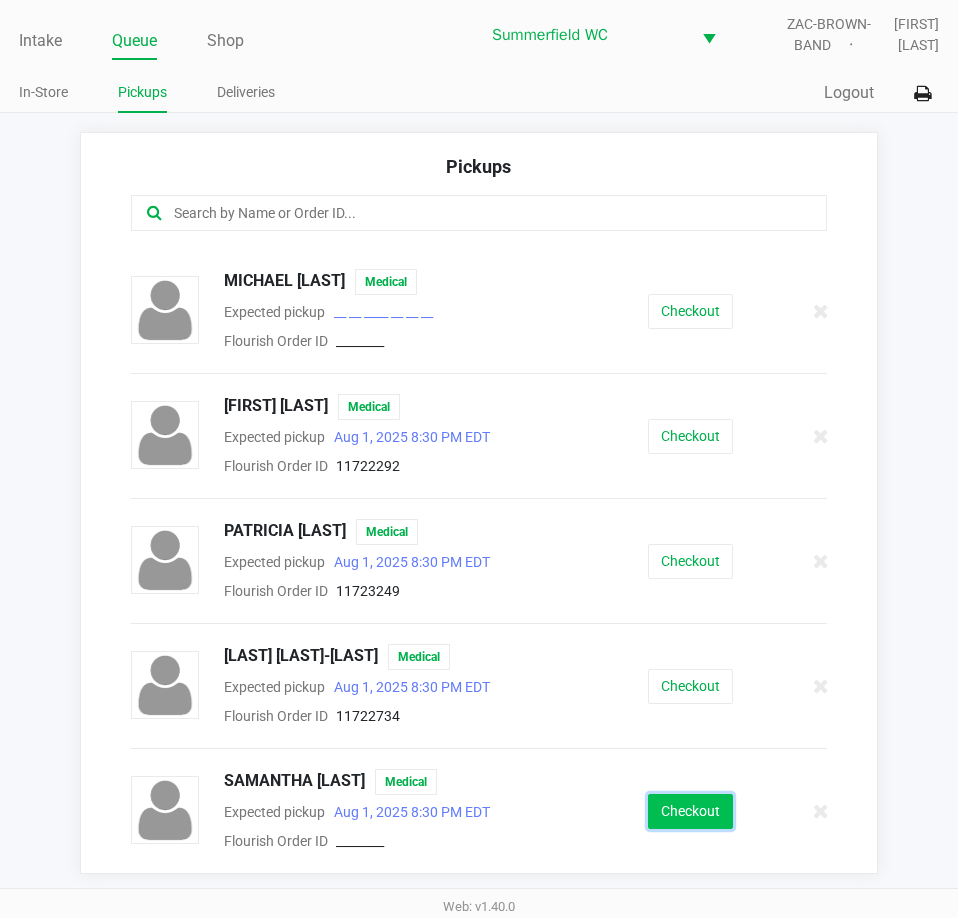 click on "Checkout" 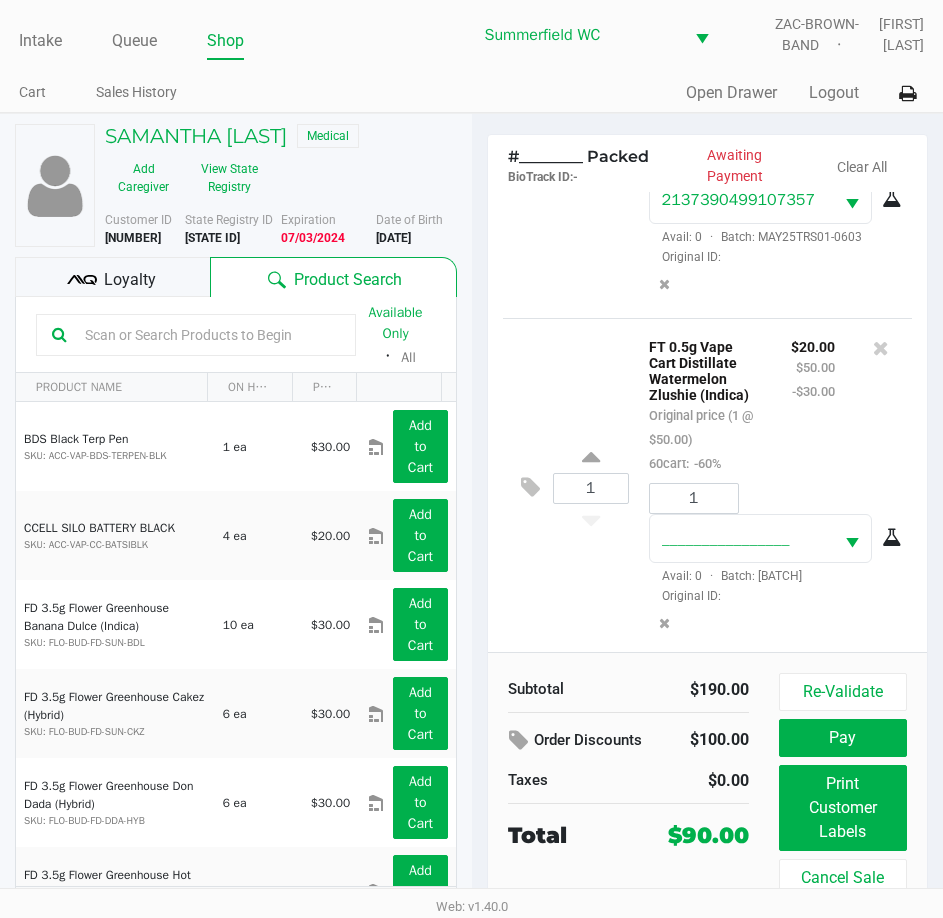 scroll, scrollTop: 217, scrollLeft: 0, axis: vertical 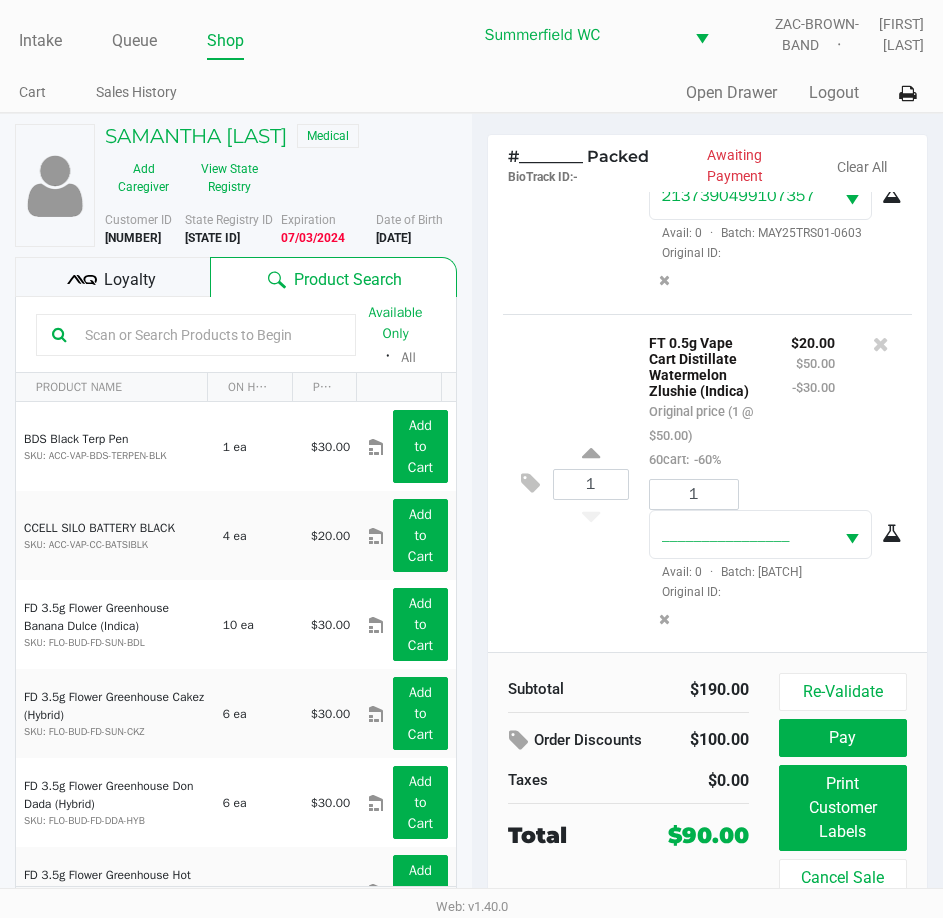 click on "SAMANTHA [LAST] Medical Add Caregiver View State Registry Customer ID [NUMBER] State Registry ID [ID] Expiration [DATE] Date of Birth [DATE] Loyalty Product Search Available Only ᛫ All PRODUCT NAME ON HAND PRICE BDS Black Terp Pen SKU: ACC-VAP-BDS-TERPEN-BLK 1 ea [PRICE] Add to Cart CCELL SILO BATTERY BLACK SKU: ACC-VAP-CC-BATSIBLK 4 ea [PRICE] Add to Cart FD 3.5g Flower Greenhouse Banana Dulce (Indica) SKU: FLO-BUD-FD-SUN-BDL 10 ea [PRICE] Add to Cart FD 3.5g Flower Greenhouse Cakez (Hybrid) SKU: FLO-BUD-FD-SUN-CKZ 6 ea [PRICE] Add to Cart FD 3.5g Flower Greenhouse Don Dada (Hybrid) SKU: FLO-BUD-FD-DDA-HYB 6 ea [PRICE] Add to Cart FD 3.5g Flower Greenhouse Hot Mess (Hybrid) SKU: FLO-BUD-FD-SUN-HTM 13 ea [PRICE] Add to Cart FD 3.5g Flower Greenhouse Lemon Zest (Hybrid) SKU: FLO-BUD-FD-SUN-LMZ 5 ea [PRICE] Add to Cart 2 ea" 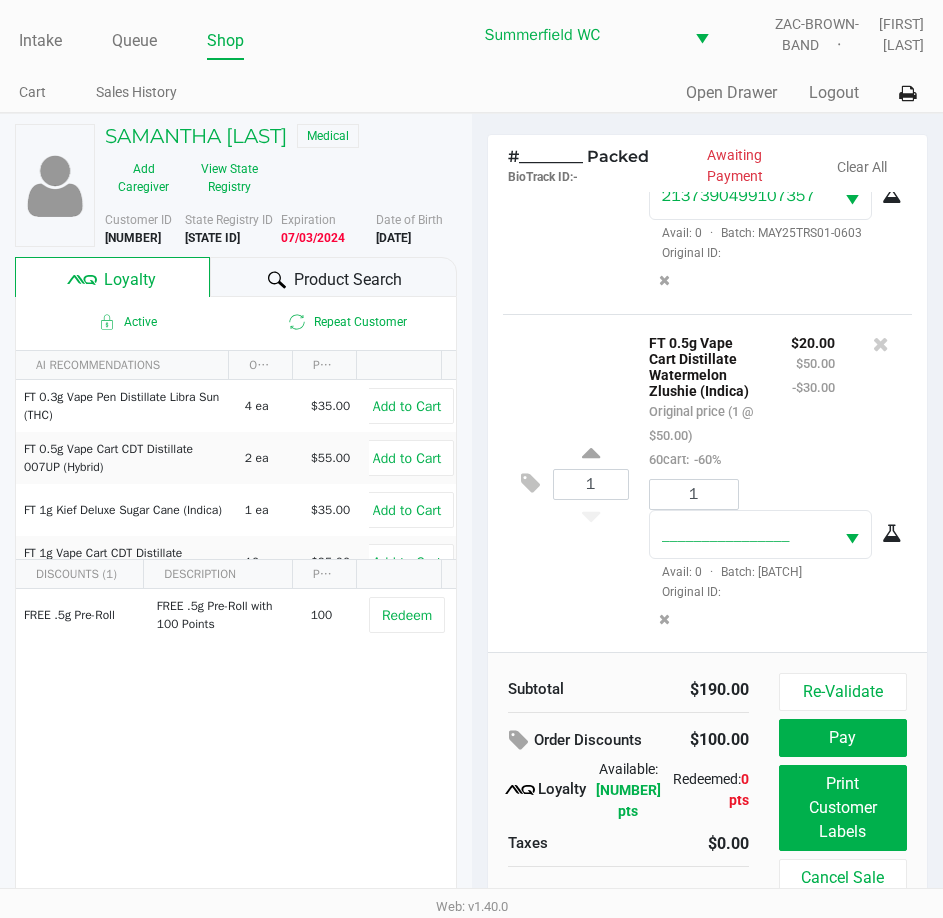 click on "FT 0.3g Vape Pen Distillate Taurus Moon (THC) Original price (4 @ $35.00) 50dvape: -50% $70.00 $140.00 -$70.00 4 2137390499107357 Avail: 0 · Batch: MAY25TRS01-0603 Original ID: 1 FT 0.5g Vape Cart Distillate Watermelon Zlushie (Indica) Original price (1 @ $50.00) 60cart: -60% $20.00 $50.00 -$30.00 1 5726875441542946 Avail: 0 · Batch: MAY25WZL01B-0519 Original ID: Subtotal $190.00 Order Discounts $100.00
Loyalty Available: 485.45 pts Redeemed: 0 pts Taxes $0.00 Total $90.00 Re-Validate Pay Print Customer Labels Cancel Sale" 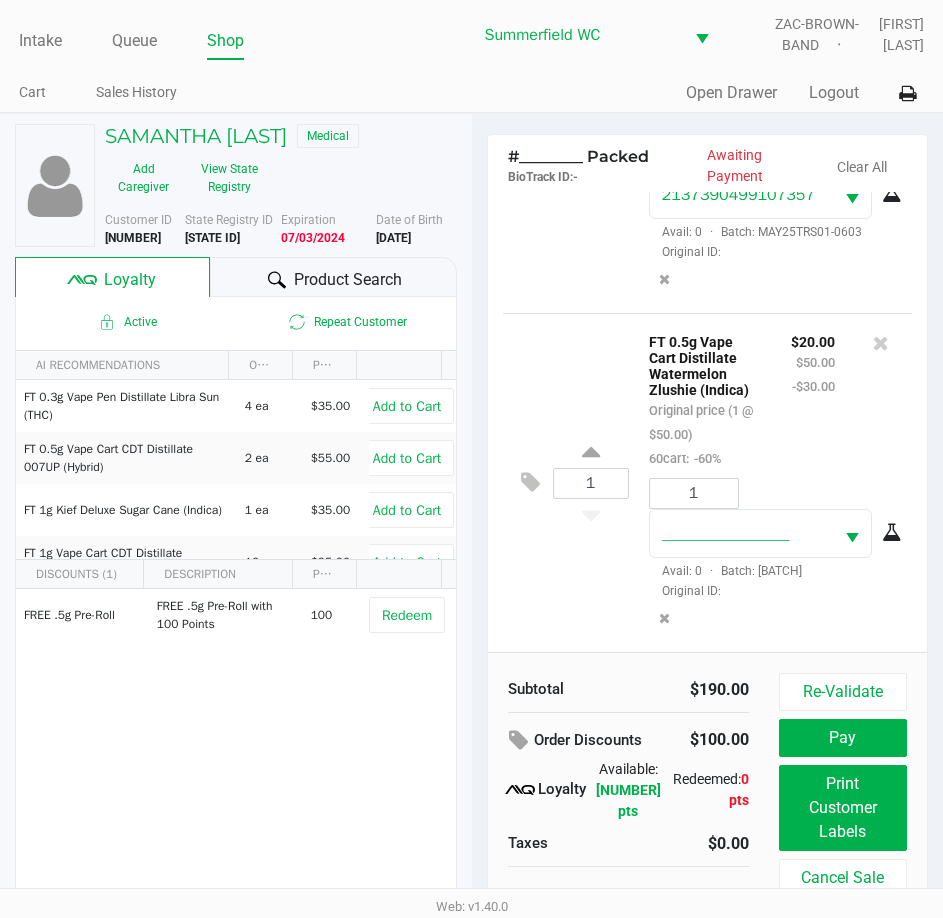 scroll, scrollTop: 226, scrollLeft: 0, axis: vertical 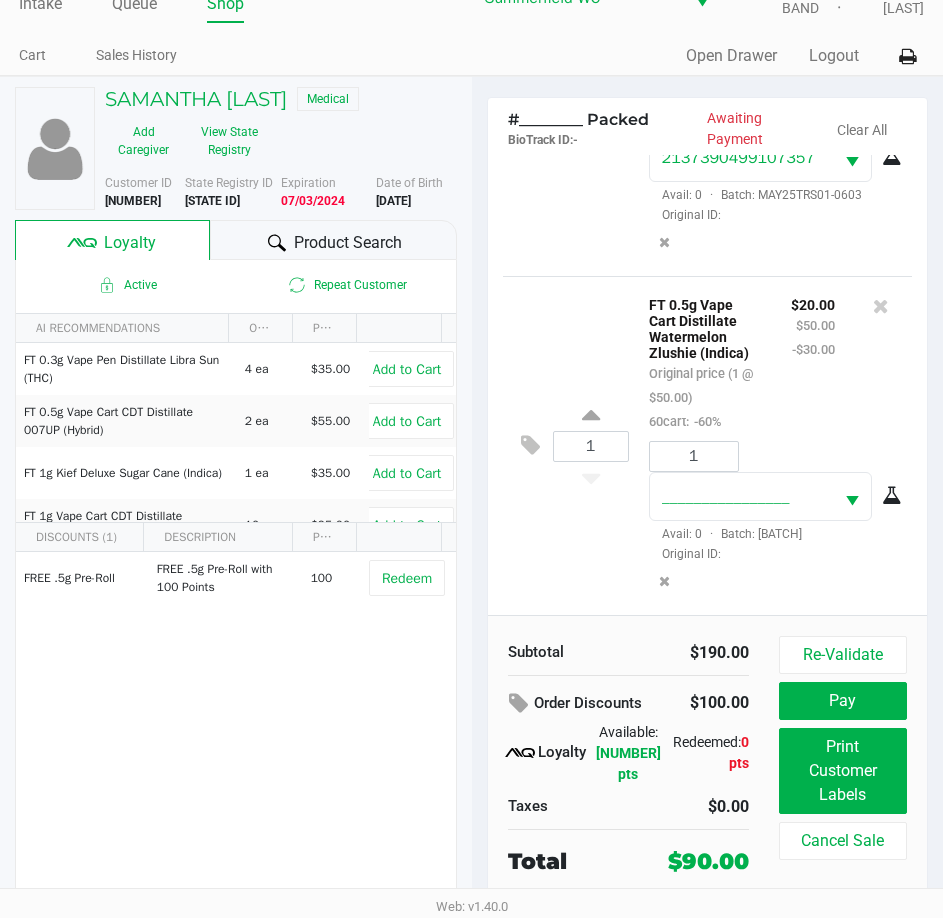 click on "FT 0.3g Vape Pen Distillate Taurus Moon (THC) Original price (4 @ $35.00) 50dvape: -50% $70.00 $140.00 -$70.00 4 2137390499107357 Avail: 0 · Batch: MAY25TRS01-0603 Original ID: 1 FT 0.5g Vape Cart Distillate Watermelon Zlushie (Indica) Original price (1 @ $50.00) 60cart: -60% $20.00 $50.00 -$30.00 1 5726875441542946 Avail: 0 · Batch: MAY25WZL01B-0519 Original ID: Subtotal $190.00 Order Discounts $100.00
Loyalty Available: 485.45 pts Redeemed: 0 pts Taxes $0.00 Total $90.00 Re-Validate Pay Print Customer Labels Cancel Sale" 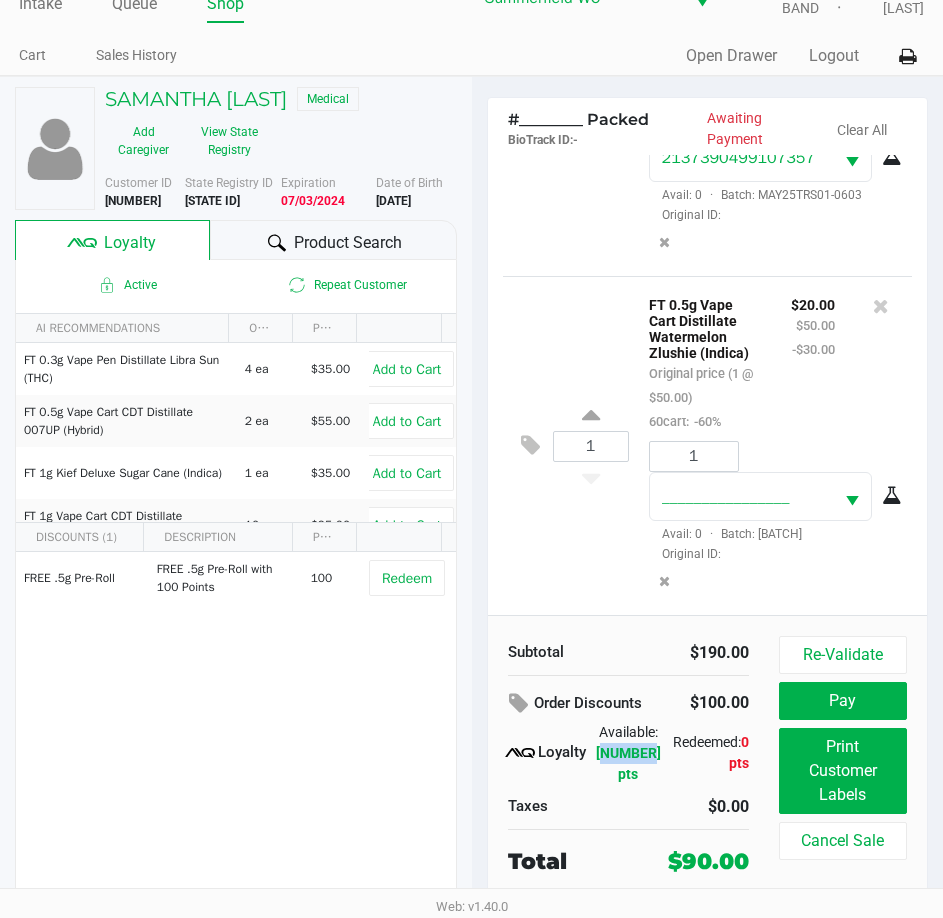 drag, startPoint x: 589, startPoint y: 749, endPoint x: 636, endPoint y: 755, distance: 47.38143 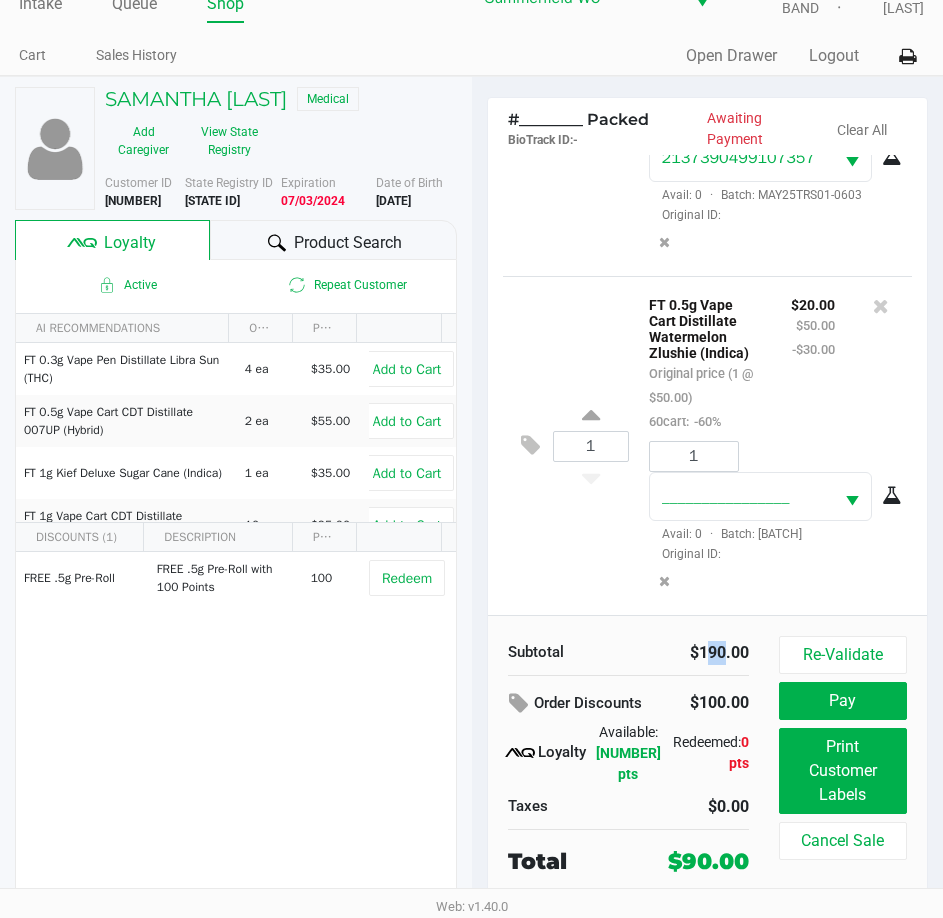 drag, startPoint x: 699, startPoint y: 653, endPoint x: 718, endPoint y: 648, distance: 19.646883 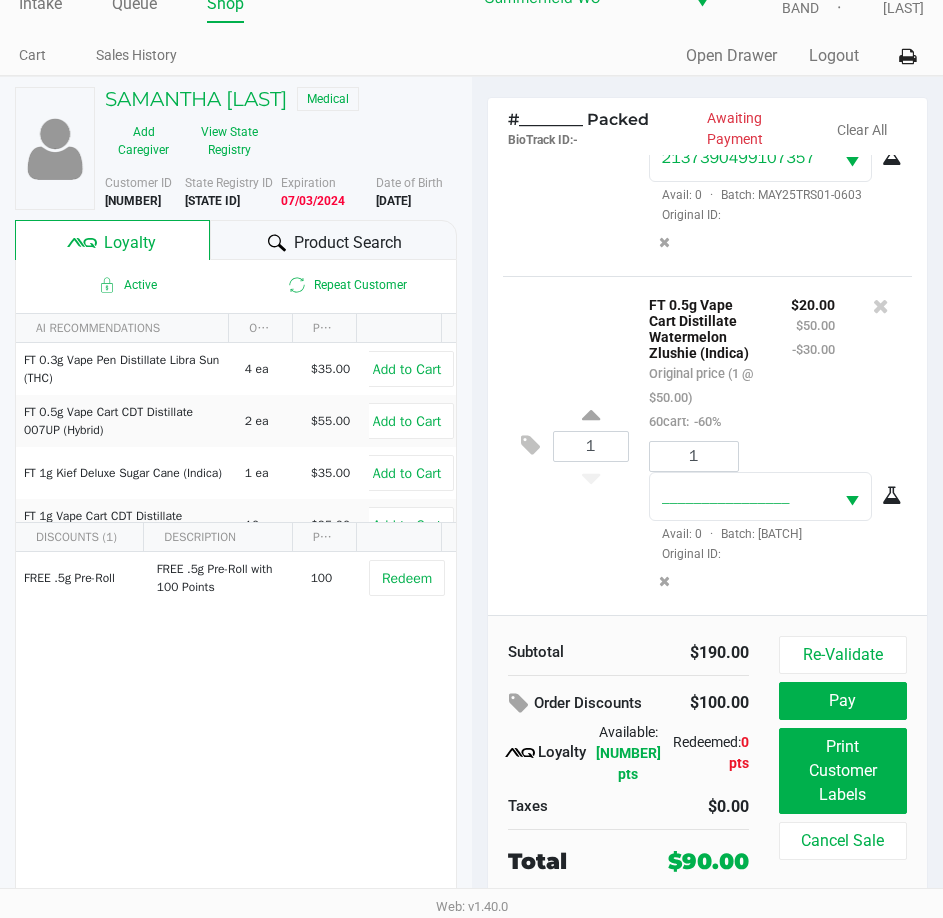 click on "Subtotal $190.00 Order Discounts $100.00 Loyalty Available: 485.45 pts Redeemed: 0 pts Taxes $0.00 Total $90.00 Re-Validate Pay Print Customer Labels Cancel Sale" 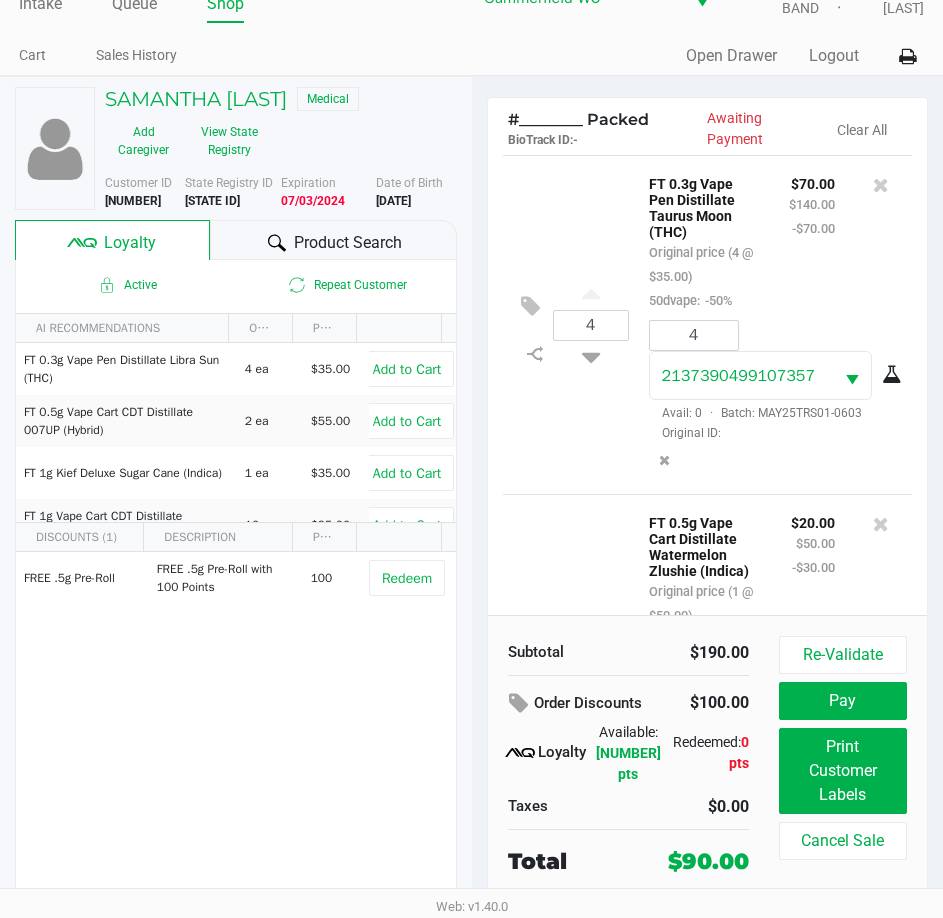 click on "FT 0.3g Vape Pen Distillate Taurus Moon (THC)   Original price (4 @ $35.00)  50dvape:  -50%" 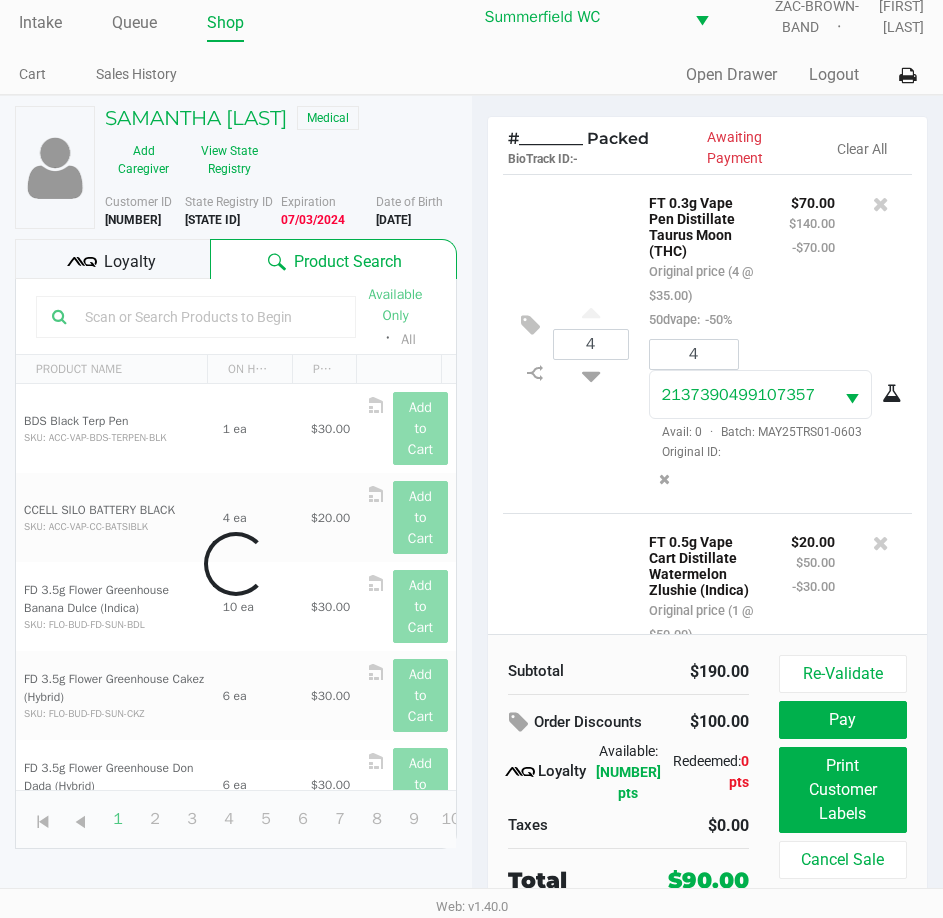 scroll, scrollTop: 0, scrollLeft: 0, axis: both 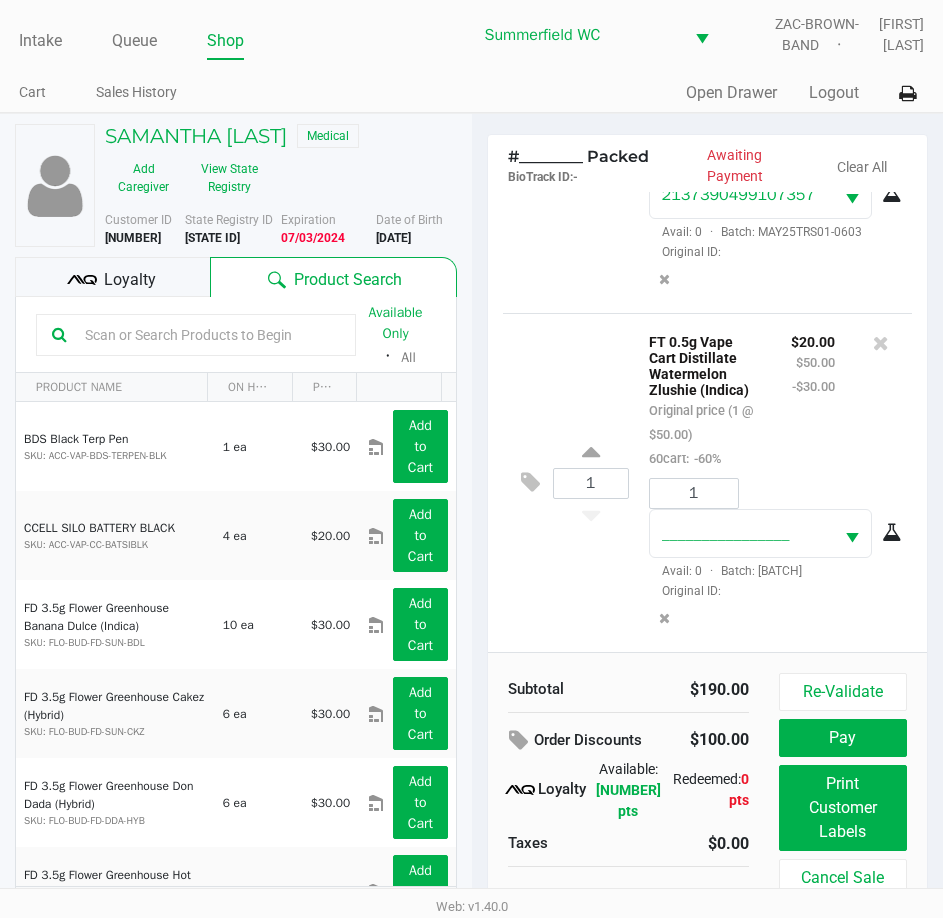 click on "FT 0.5g Vape Cart Distillate Watermelon Zlushie (Indica)   Original price (1 @ $50.00)  60cart:  -60%" 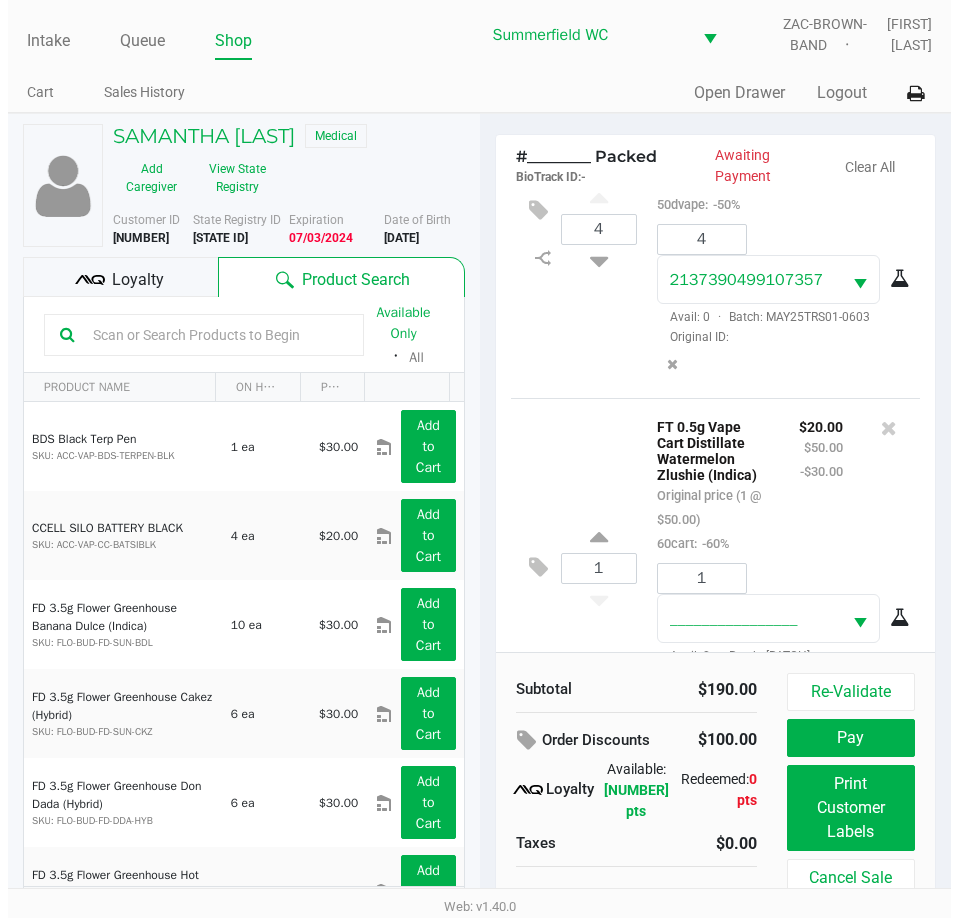 scroll, scrollTop: 226, scrollLeft: 0, axis: vertical 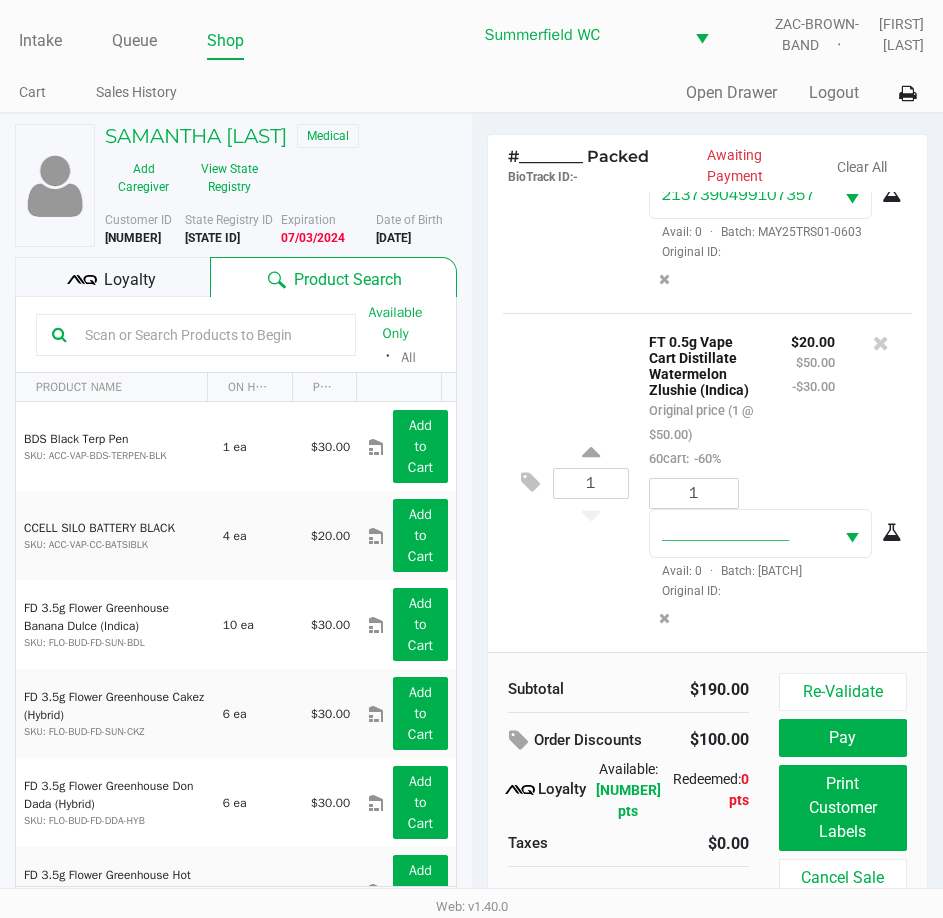 click on "Loyalty" 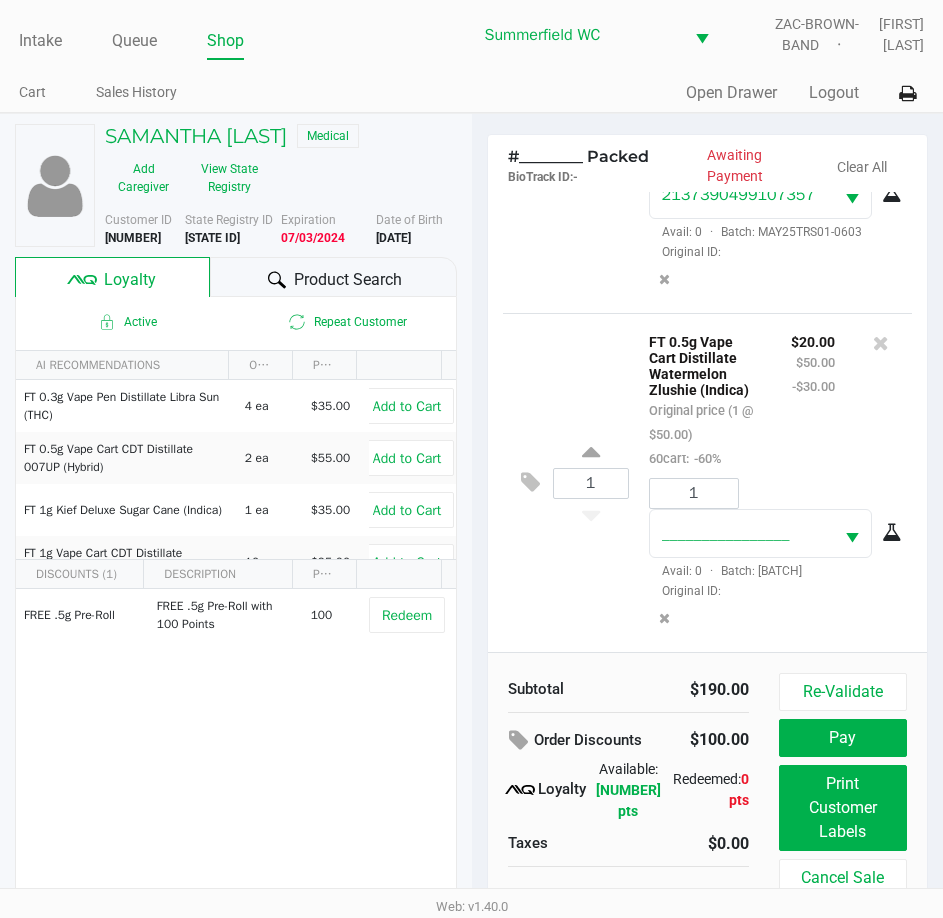 click on "Subtotal $190.00 Order Discounts $100.00 Loyalty Available: 485.45 pts Redeemed: 0 pts Taxes $0.00 Total $90.00 Re-Validate Pay Print Customer Labels Cancel Sale" 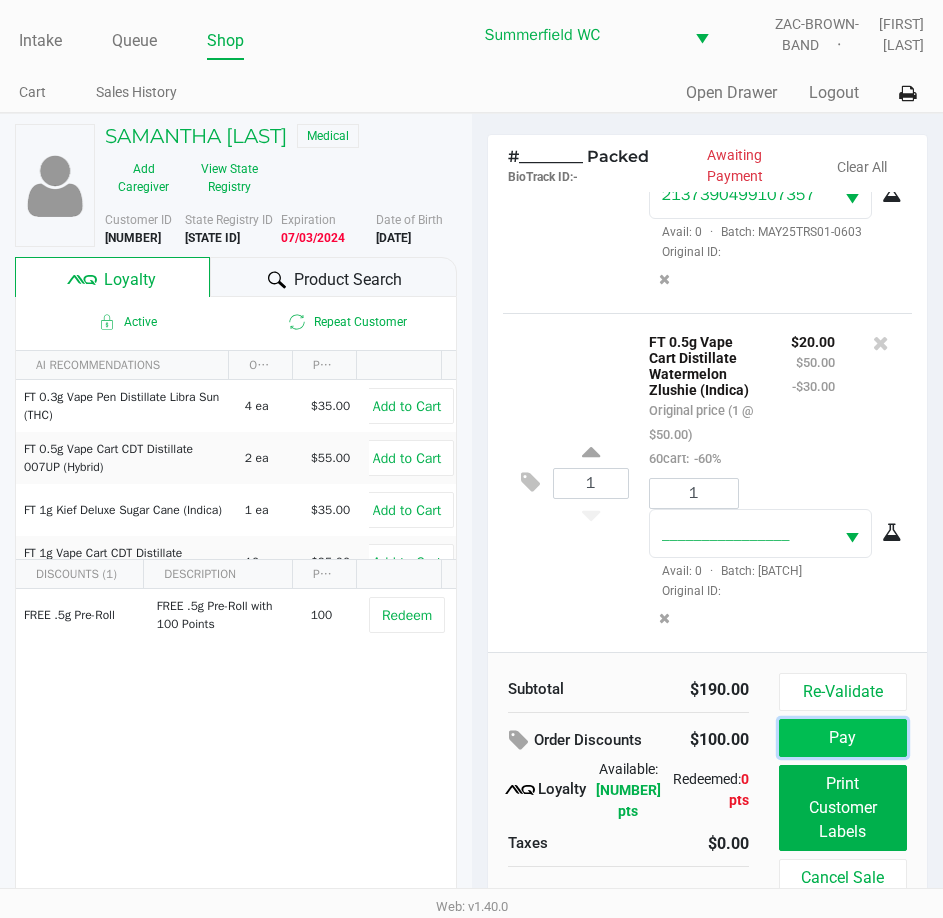 click on "Pay" 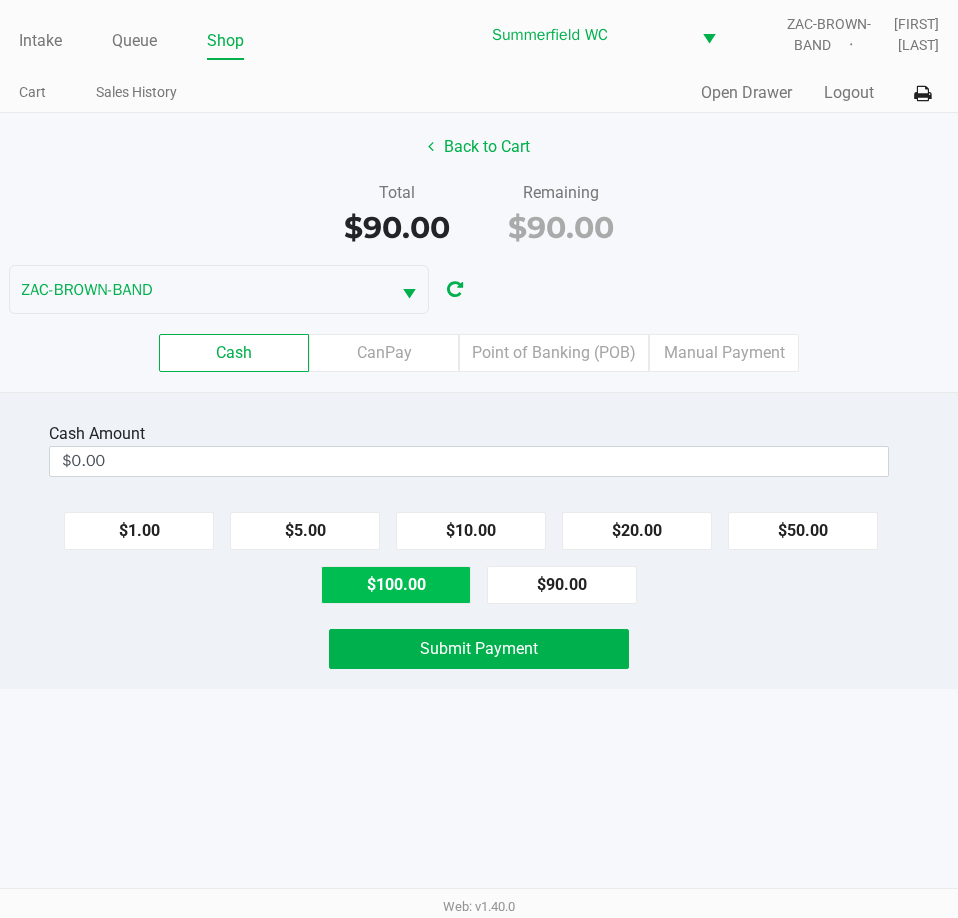 click on "$100.00" 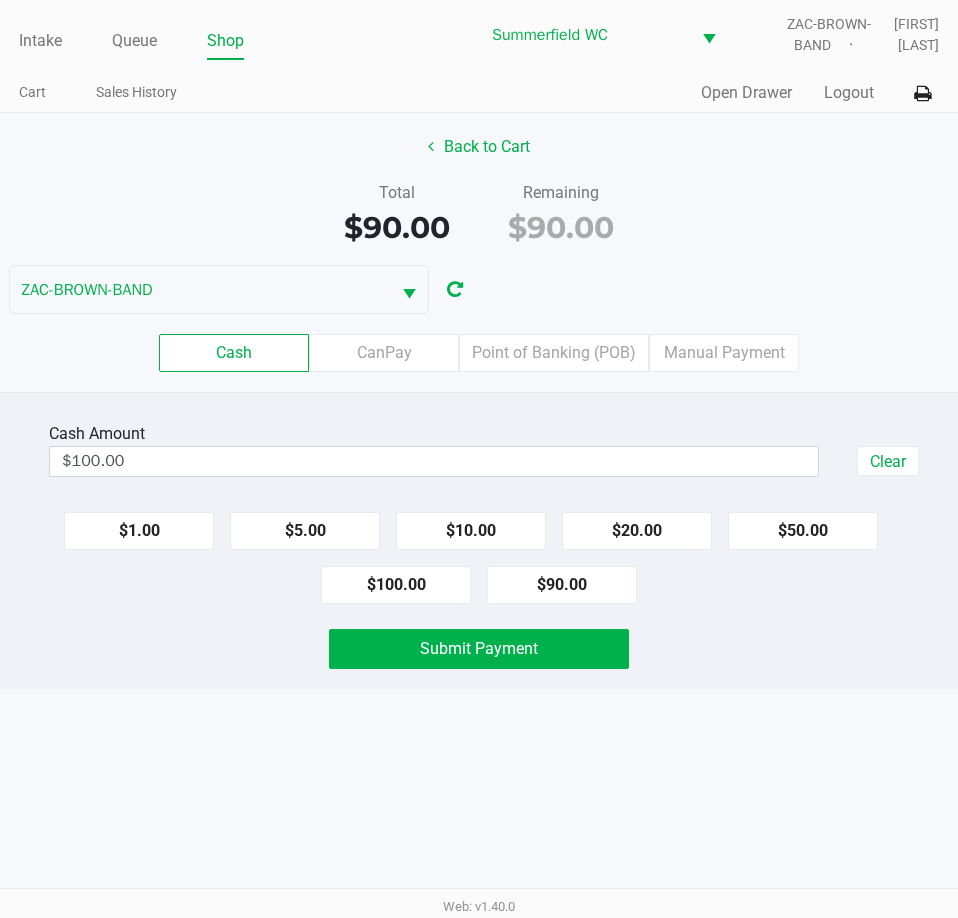 click on "Intake Queue Shop Summerfield WC ZAC-BROWN-BAND Triston [LAST] Cart Sales History Quick Sale Open Drawer Logout Back to Cart Total $90.00 Remaining $90.00 ZAC-BROWN-BAND Cash CanPay Point of Banking (POB) Manual Payment Cash Amount $100.00 Clear $1.00 $5.00 $10.00 $20.00 $50.00 $100.00 $90.00 Submit Payment  Web: v1.40.0" at bounding box center [479, 459] 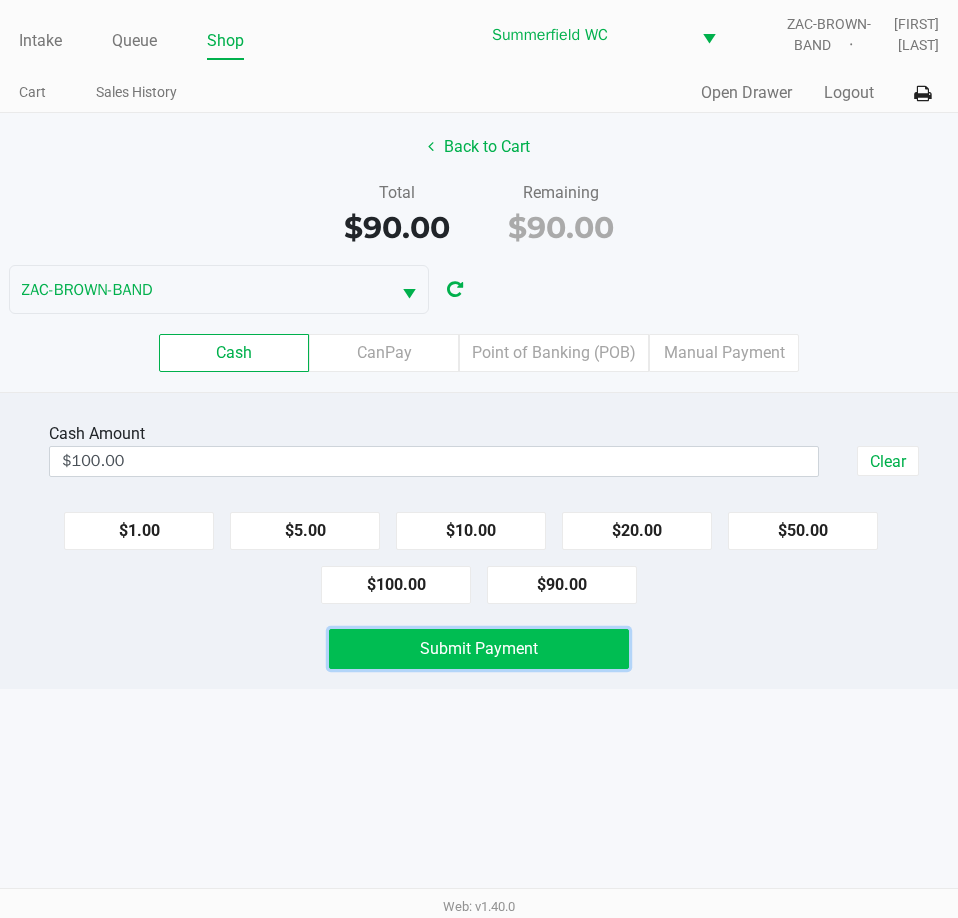 click on "Submit Payment" 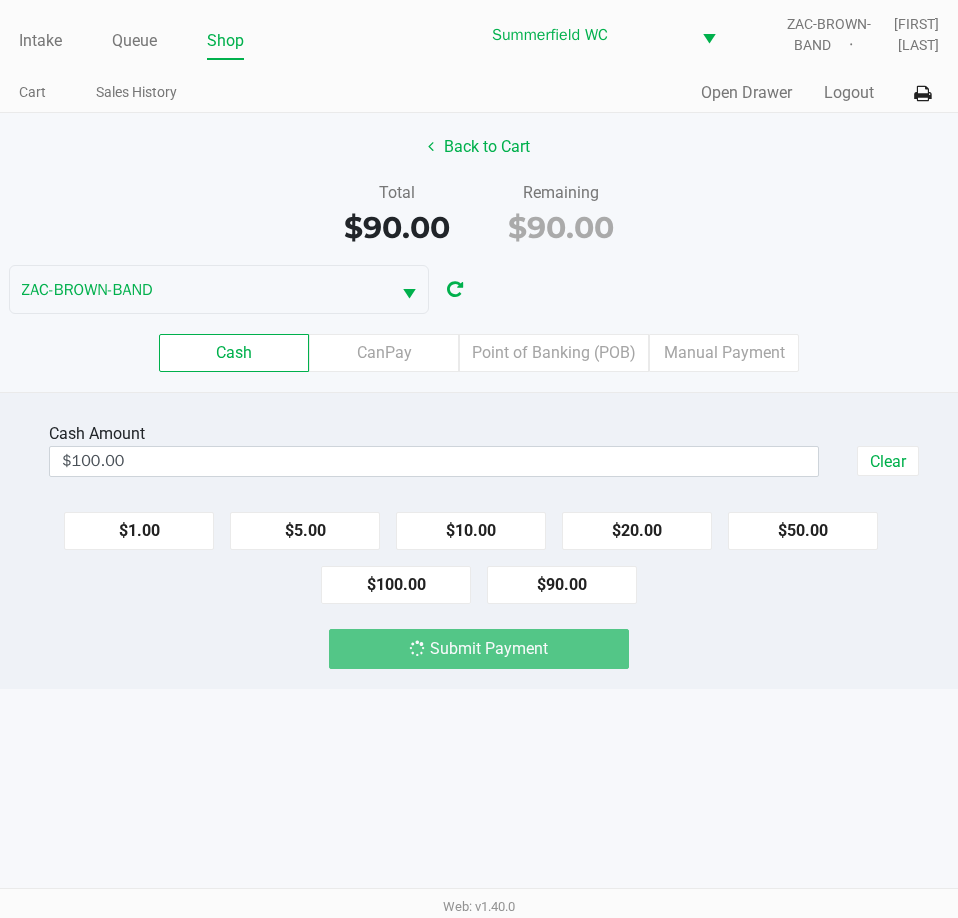 click on "Intake Queue Shop Summerfield WC ZAC-BROWN-BAND Triston [LAST] Cart Sales History Quick Sale Open Drawer Logout Back to Cart Total $90.00 Remaining $90.00 ZAC-BROWN-BAND Cash CanPay Point of Banking (POB) Manual Payment Cash Amount $100.00 Clear $1.00 $5.00 $10.00 $20.00 $50.00 $100.00 $90.00 Submit Payment  Web: v1.40.0" at bounding box center [479, 459] 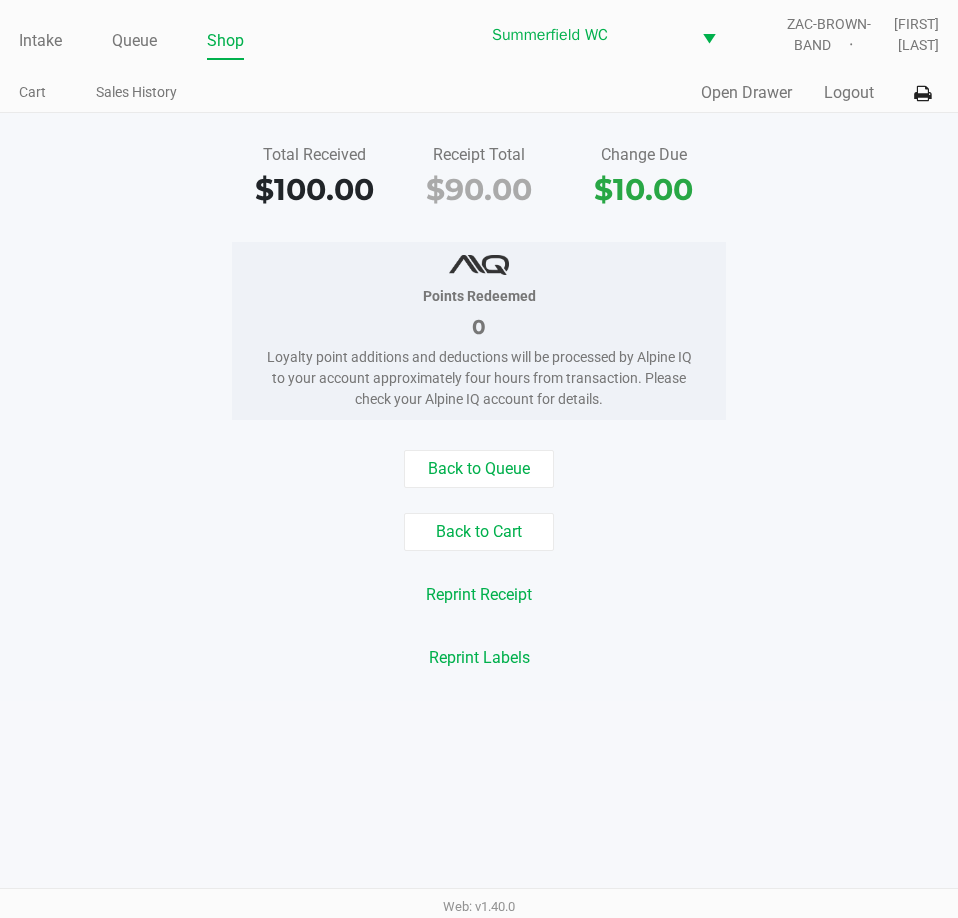 click on "Reprint Receipt" 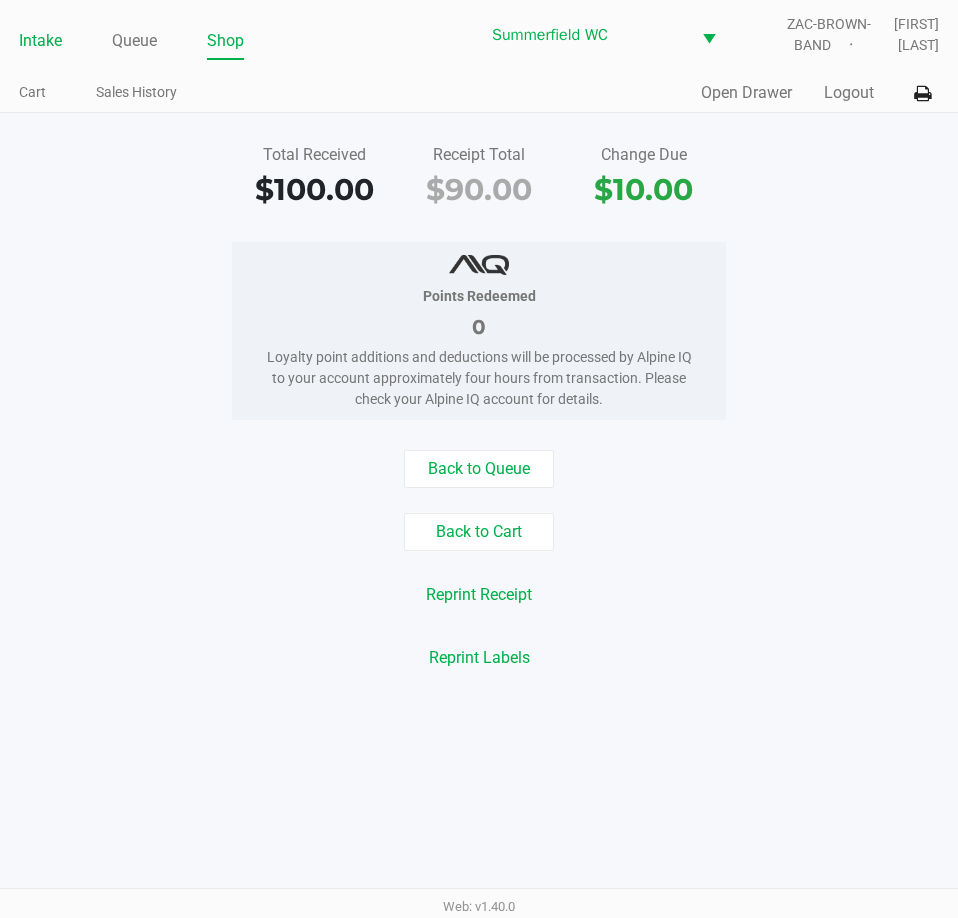 click on "Intake" 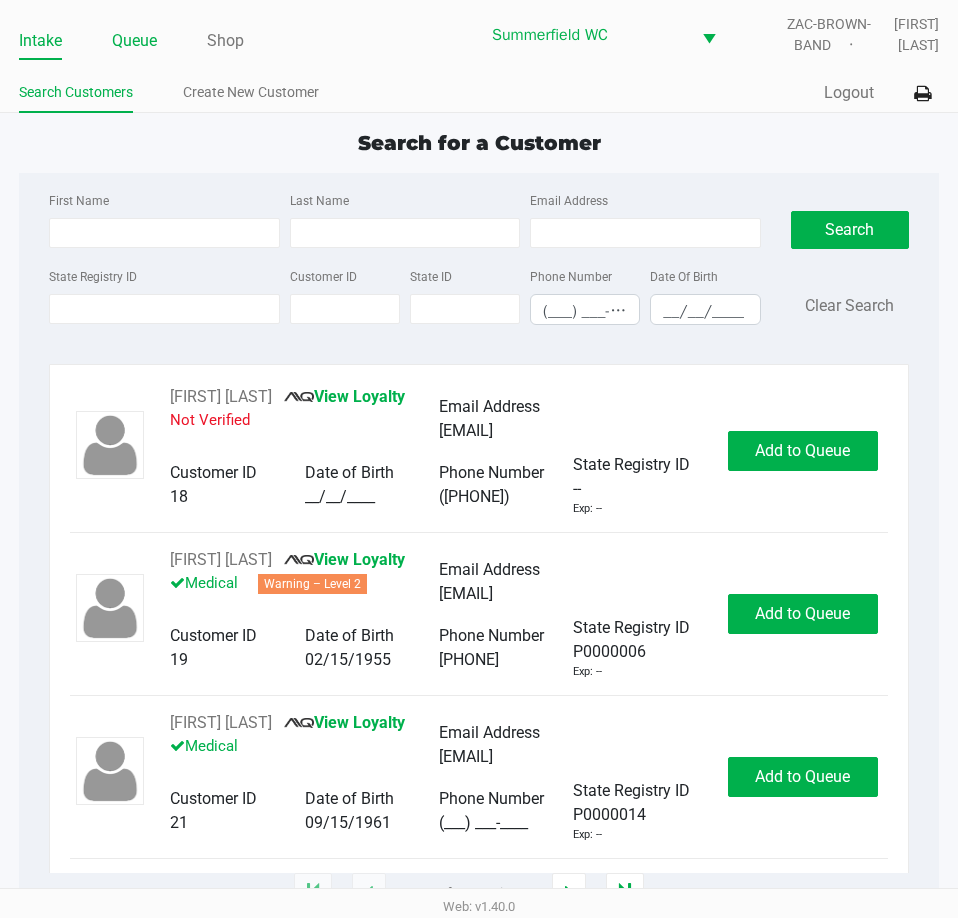 click on "Queue" 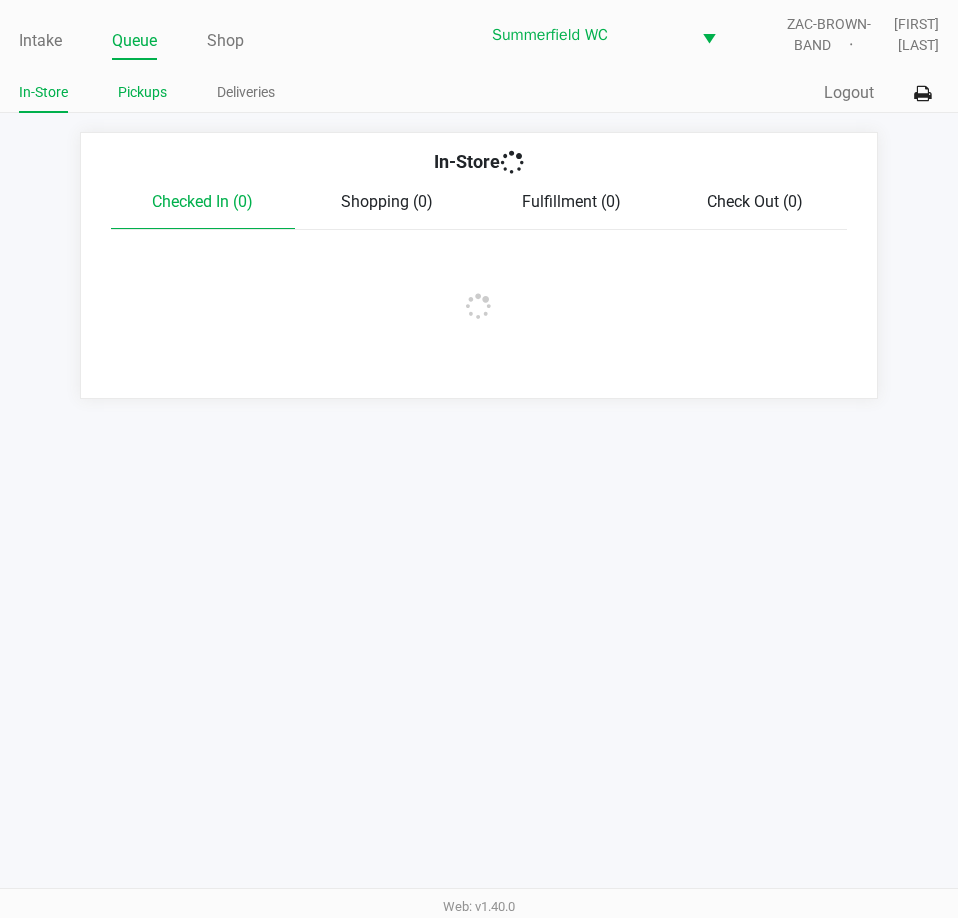 click on "Pickups" 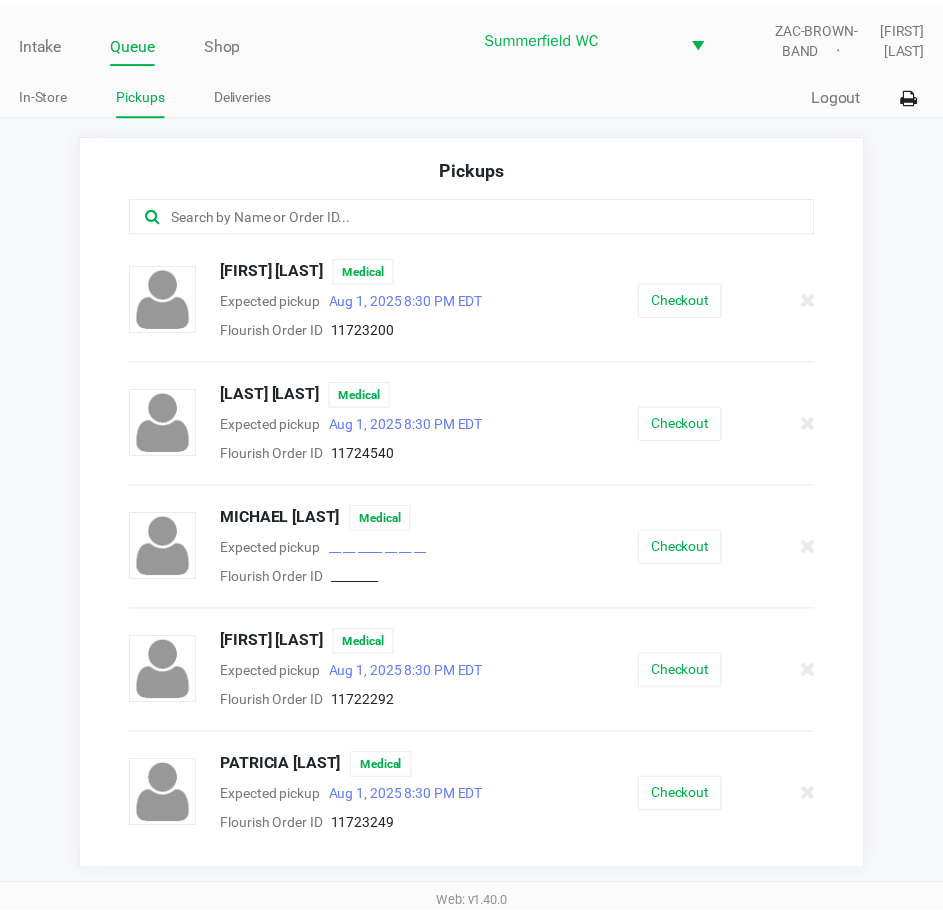 scroll, scrollTop: 112, scrollLeft: 0, axis: vertical 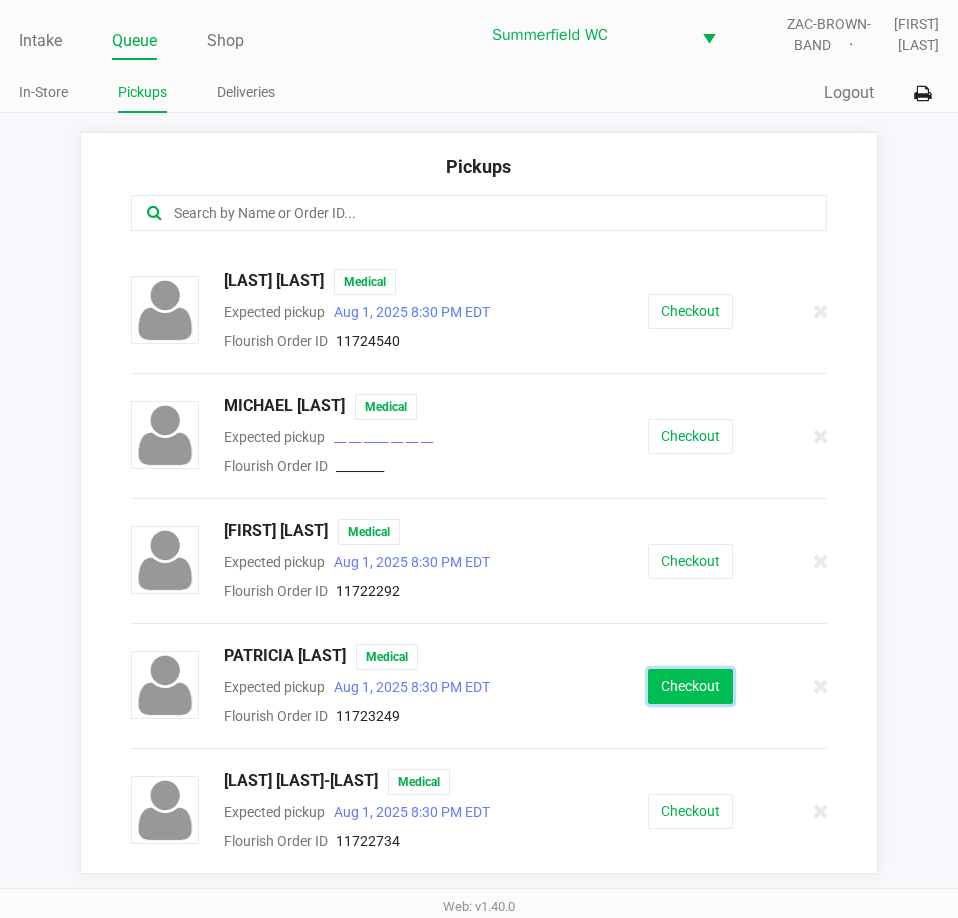 click on "Checkout" 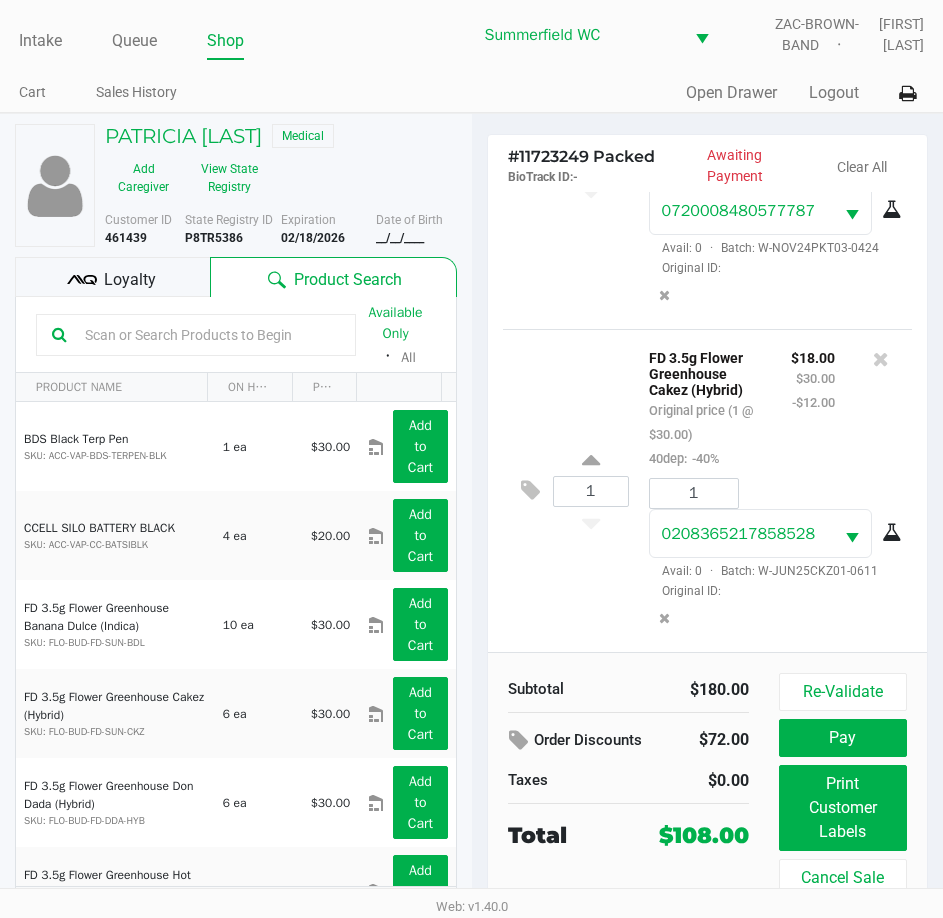 scroll, scrollTop: 1238, scrollLeft: 0, axis: vertical 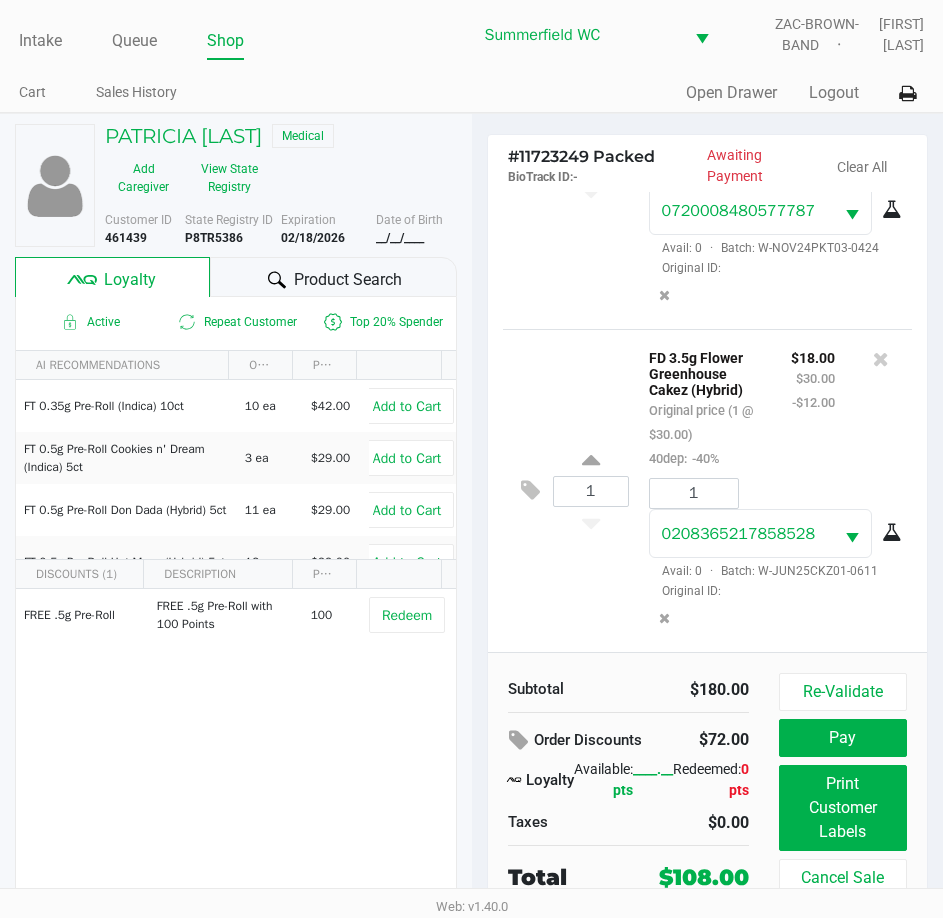 click on "FD 3.5g Flower Greenhouse Cakez (Hybrid) Original price (1 @ $30.00) 40dep: -40% $18.00 $30.00 -$12.00 1 ________________ Avail: 0 · Batch: W-JUN25CKZ01-0611 Original ID:" 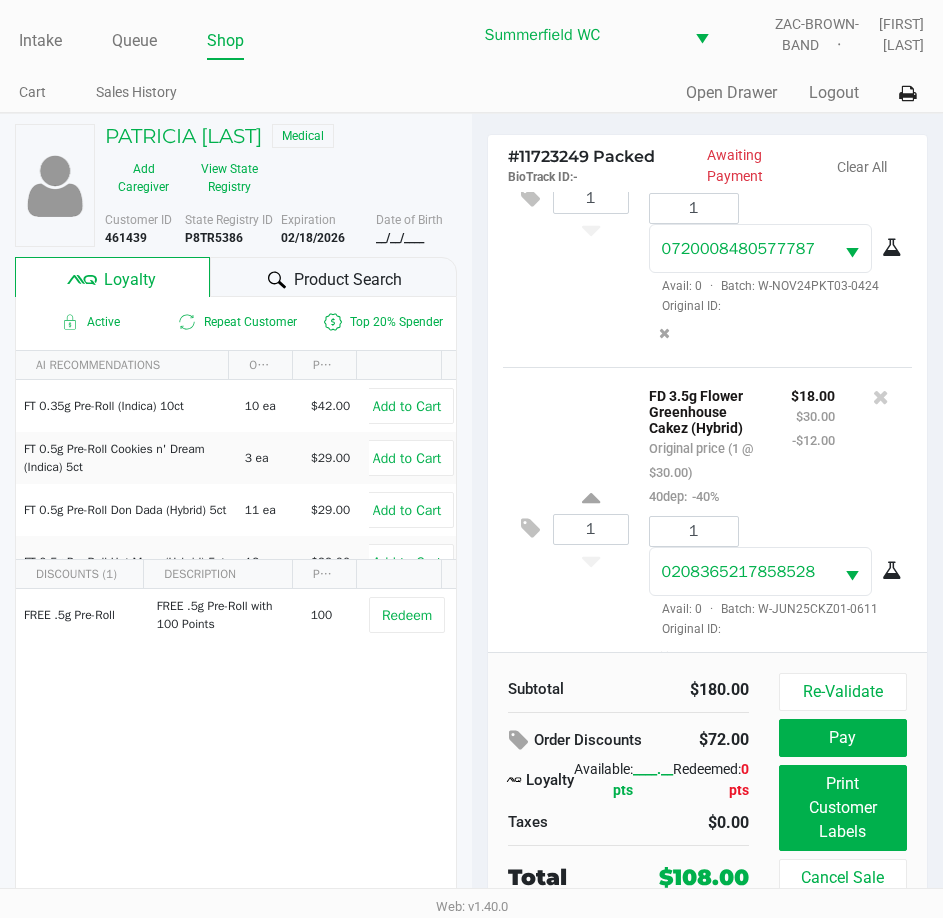 scroll, scrollTop: 1238, scrollLeft: 0, axis: vertical 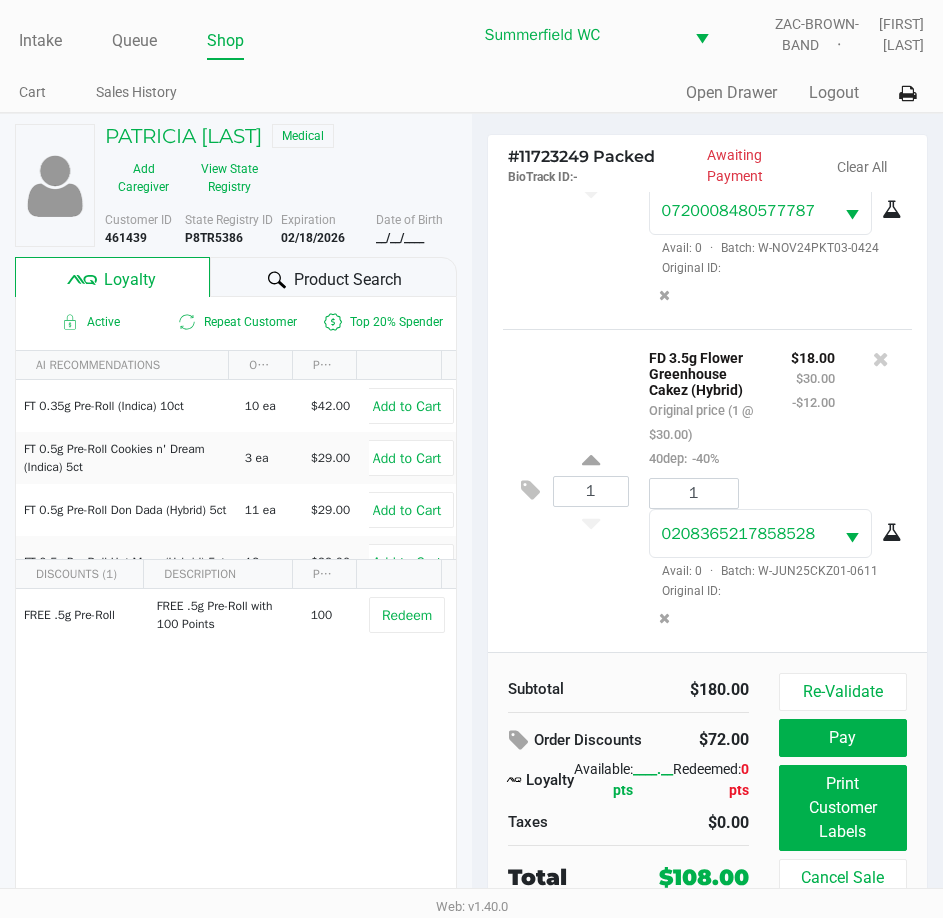 click on "$18.00 $30.00 -$12.00" 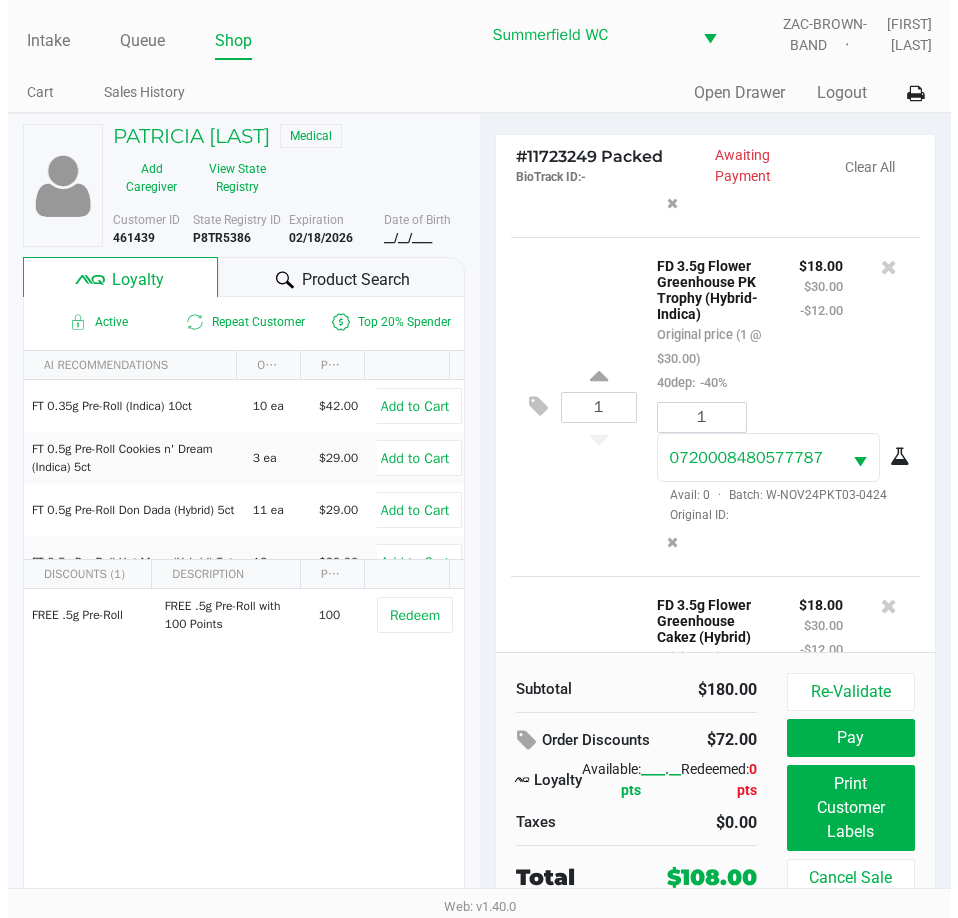 scroll, scrollTop: 838, scrollLeft: 0, axis: vertical 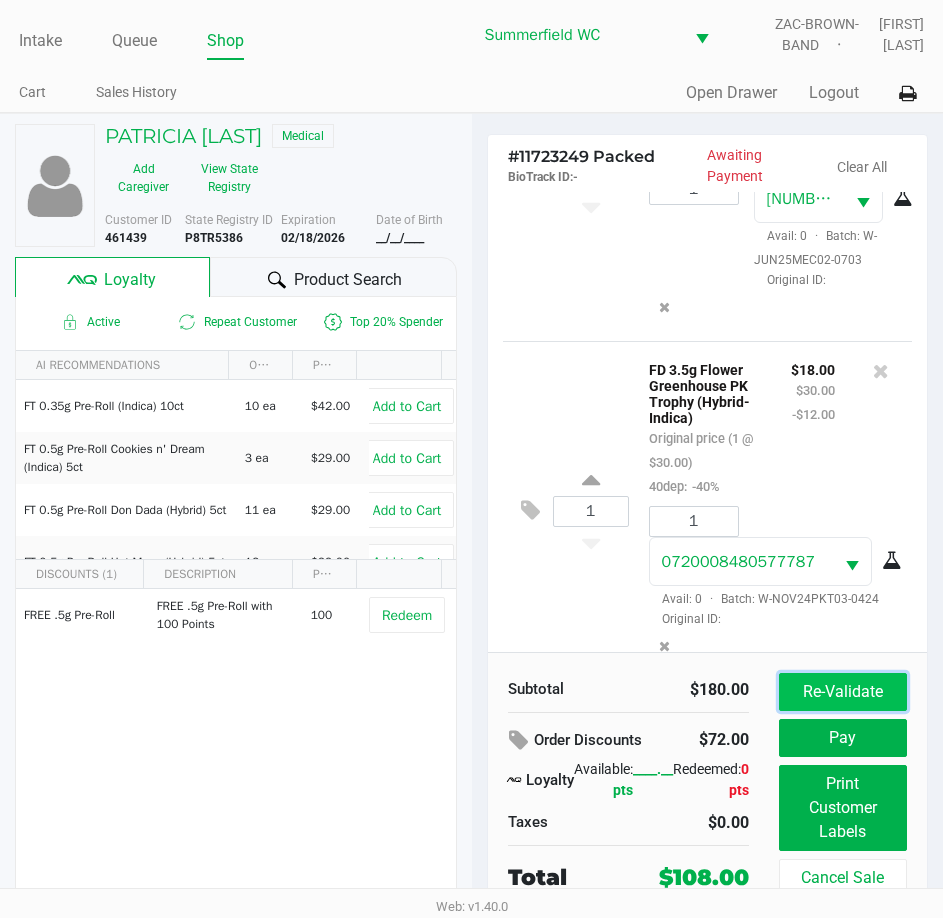 click on "Re-Validate" 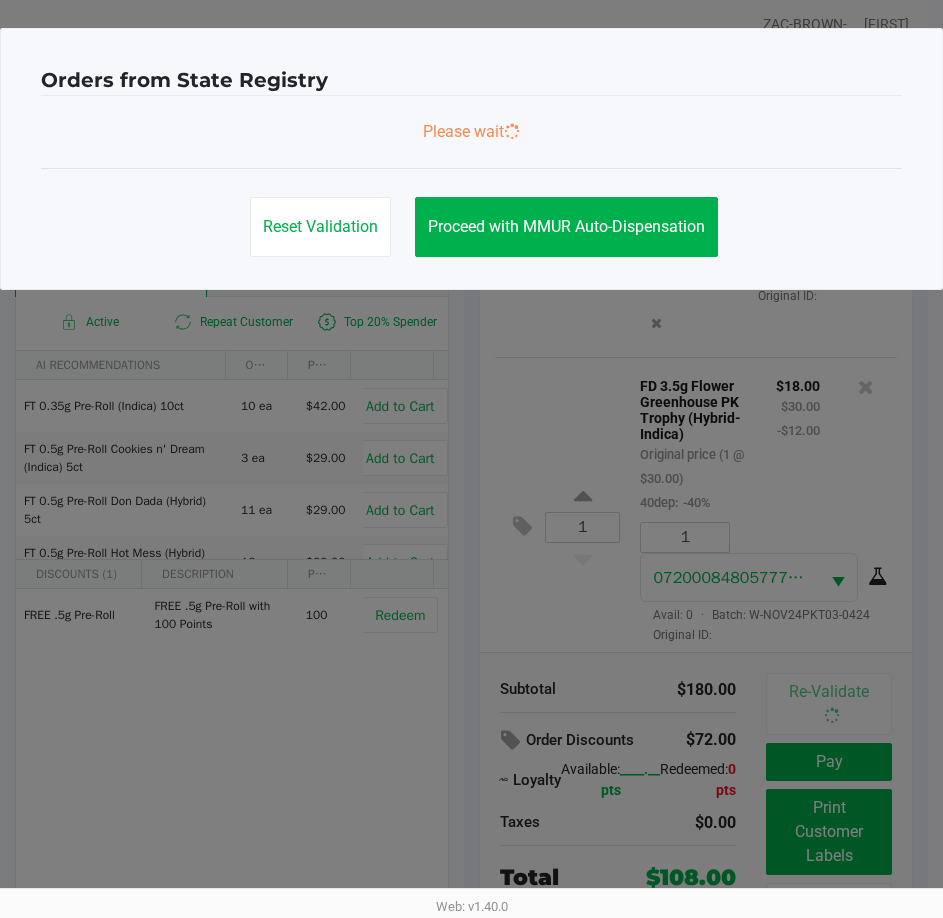 scroll, scrollTop: 1238, scrollLeft: 0, axis: vertical 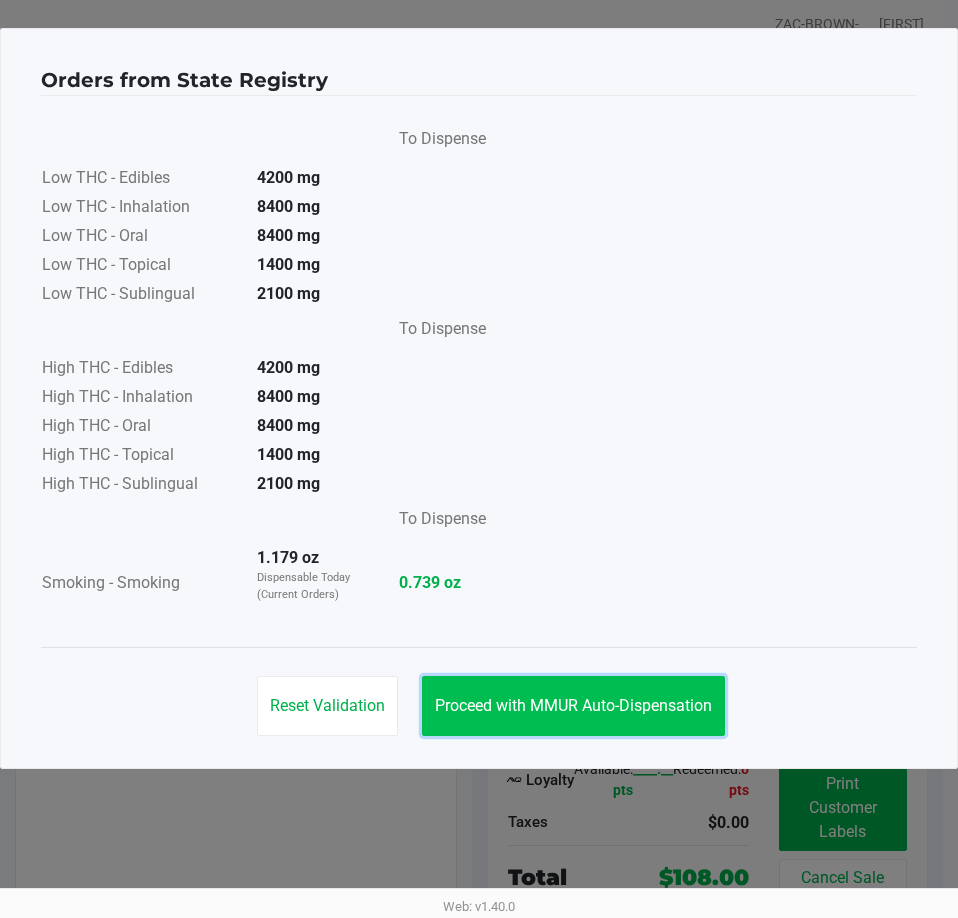 click on "Proceed with MMUR Auto-Dispensation" 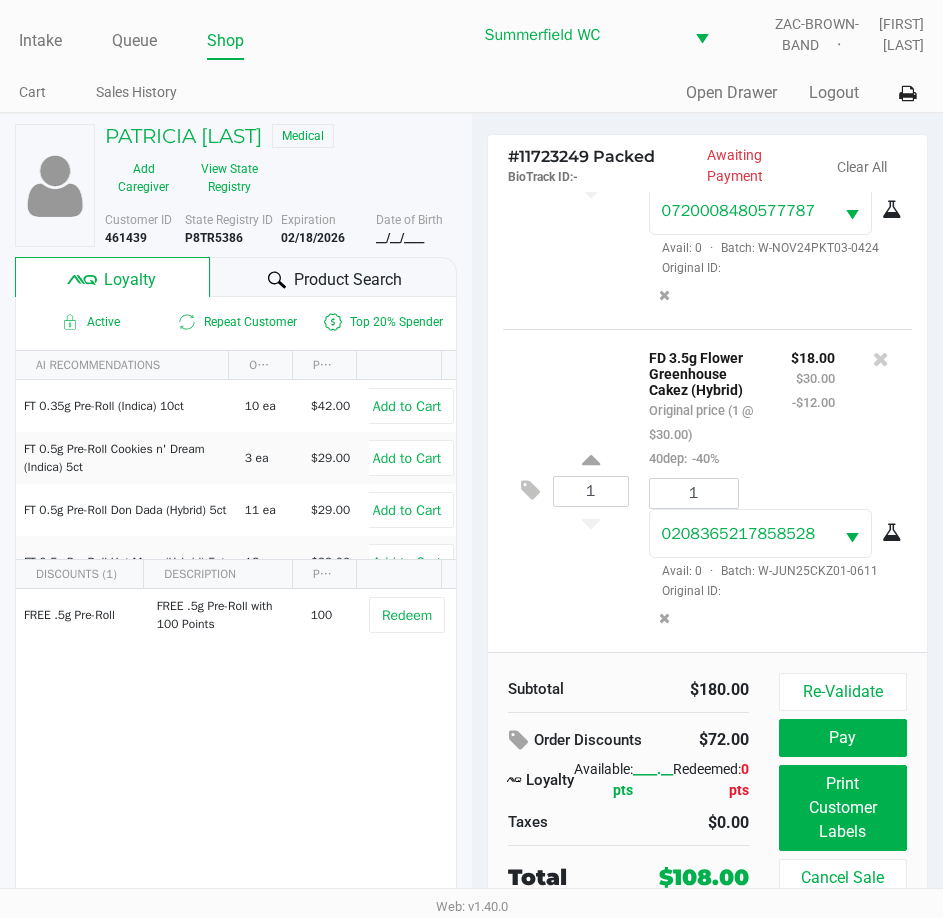 click on "$18.00 $30.00 -$12.00" 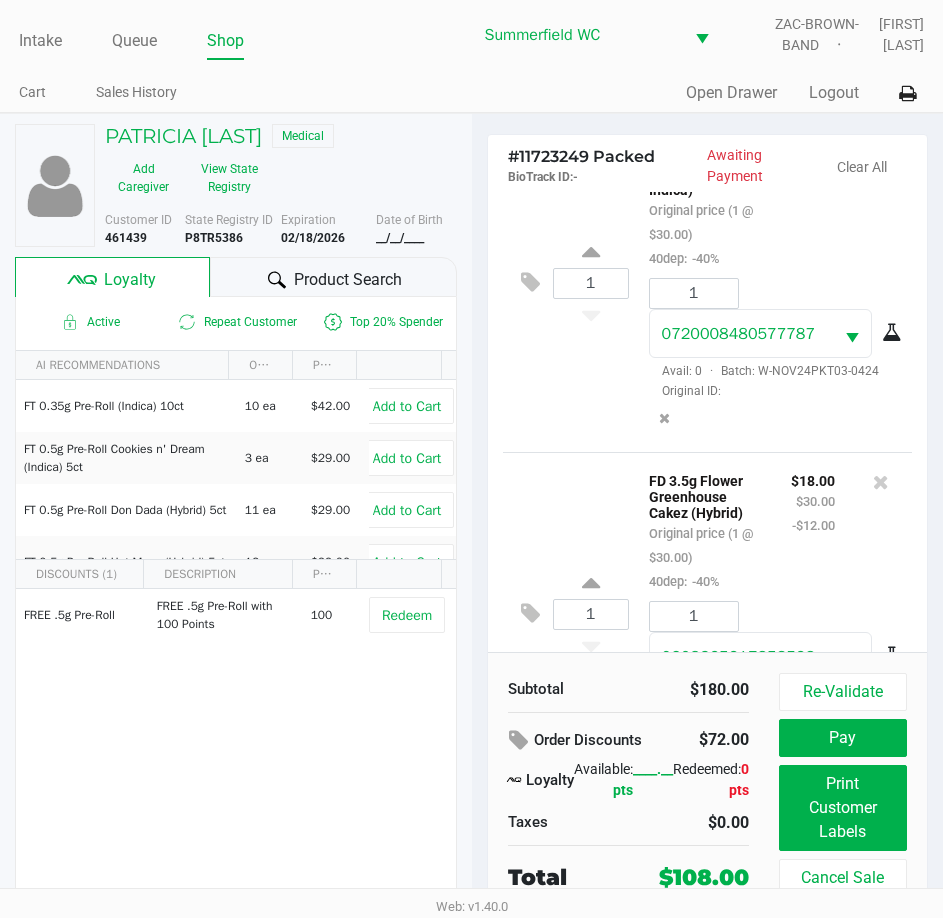 scroll, scrollTop: 1200, scrollLeft: 0, axis: vertical 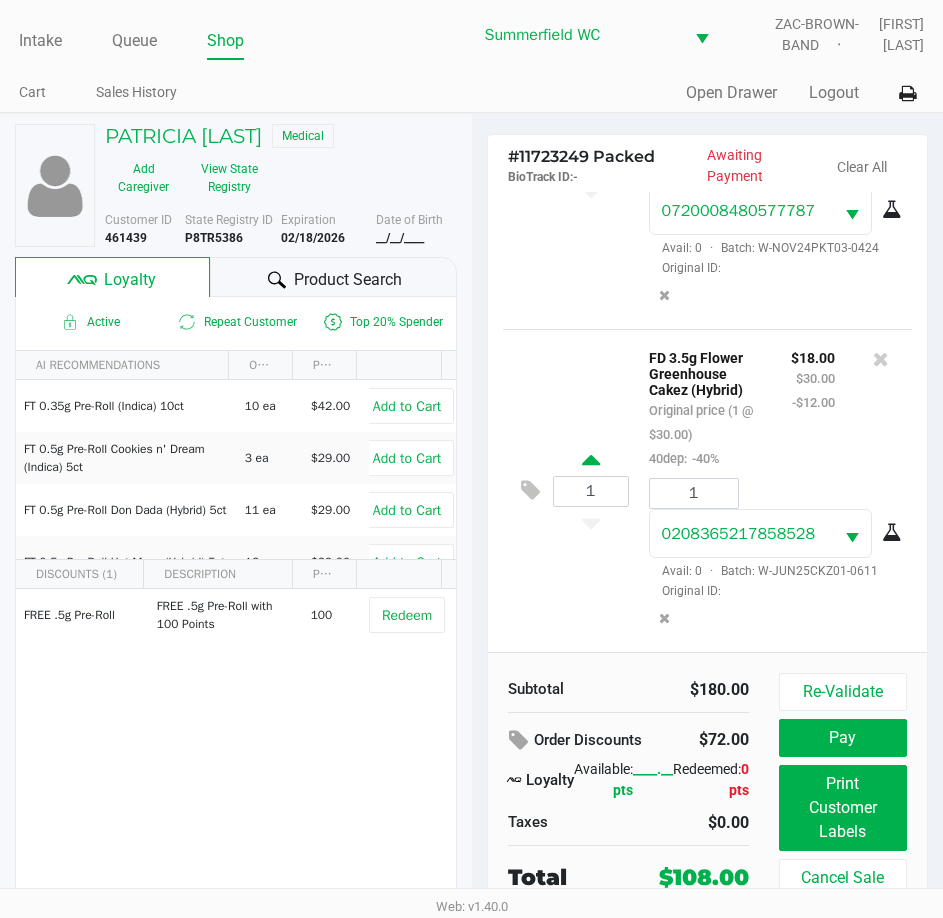 click 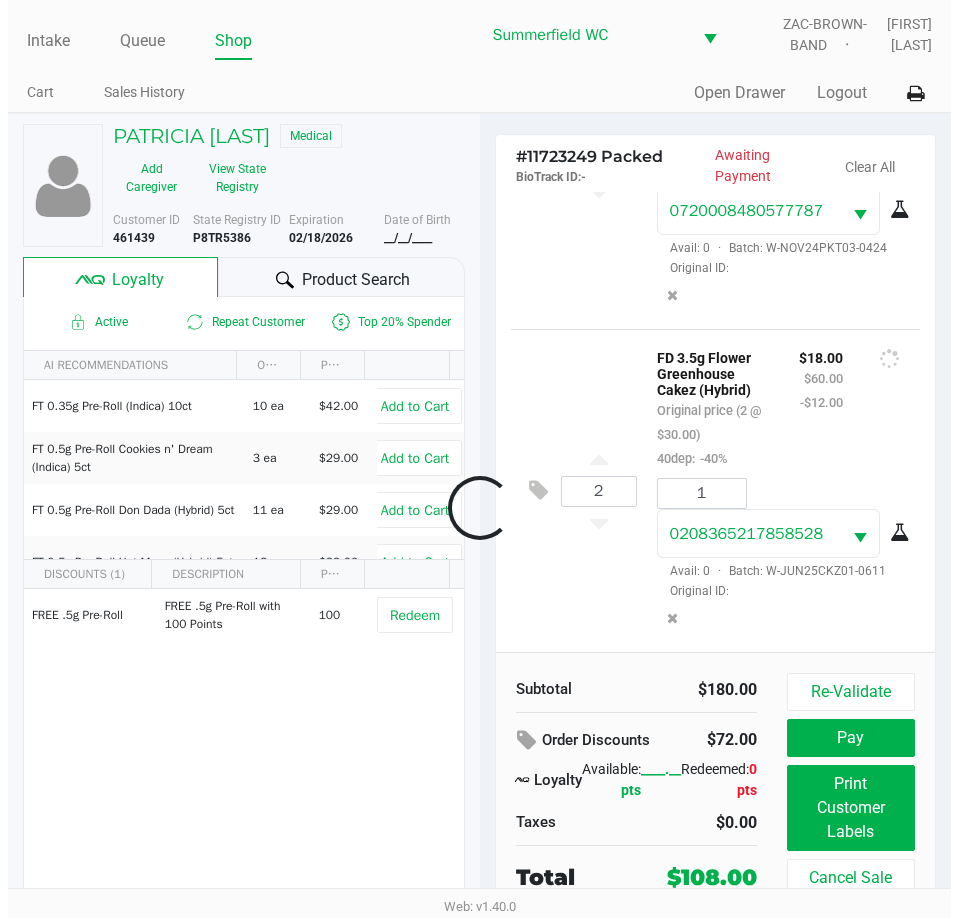 scroll, scrollTop: 1238, scrollLeft: 0, axis: vertical 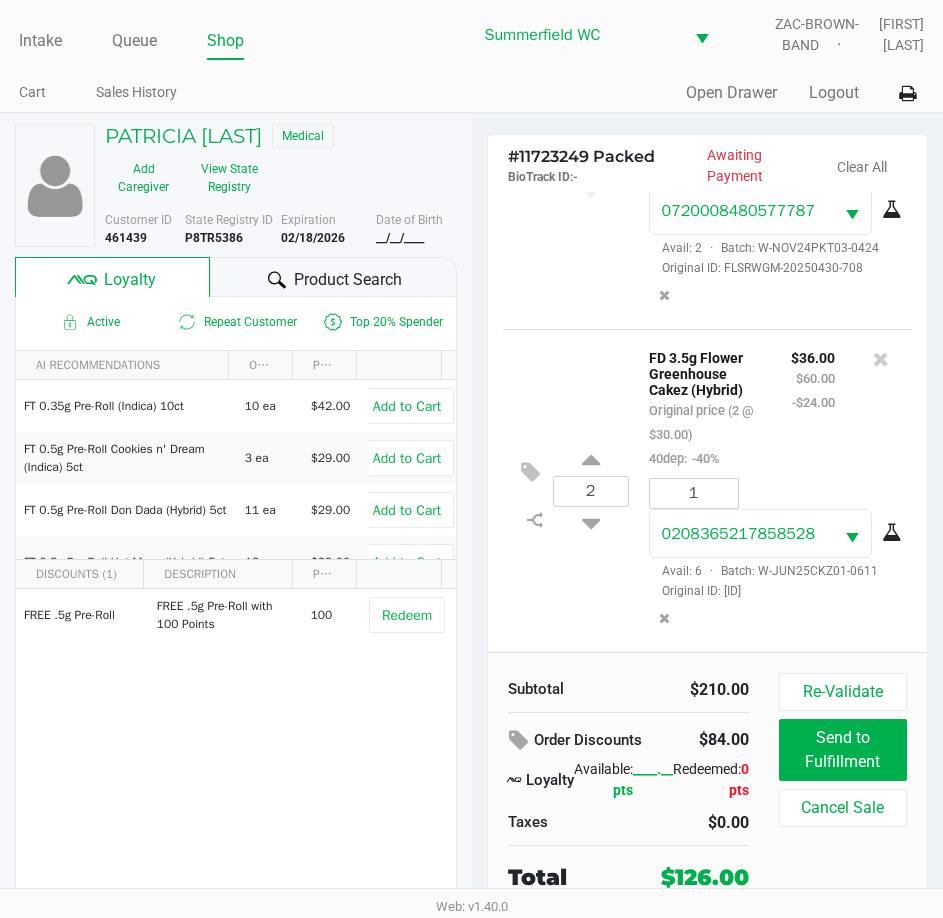 click on "Order Discounts" 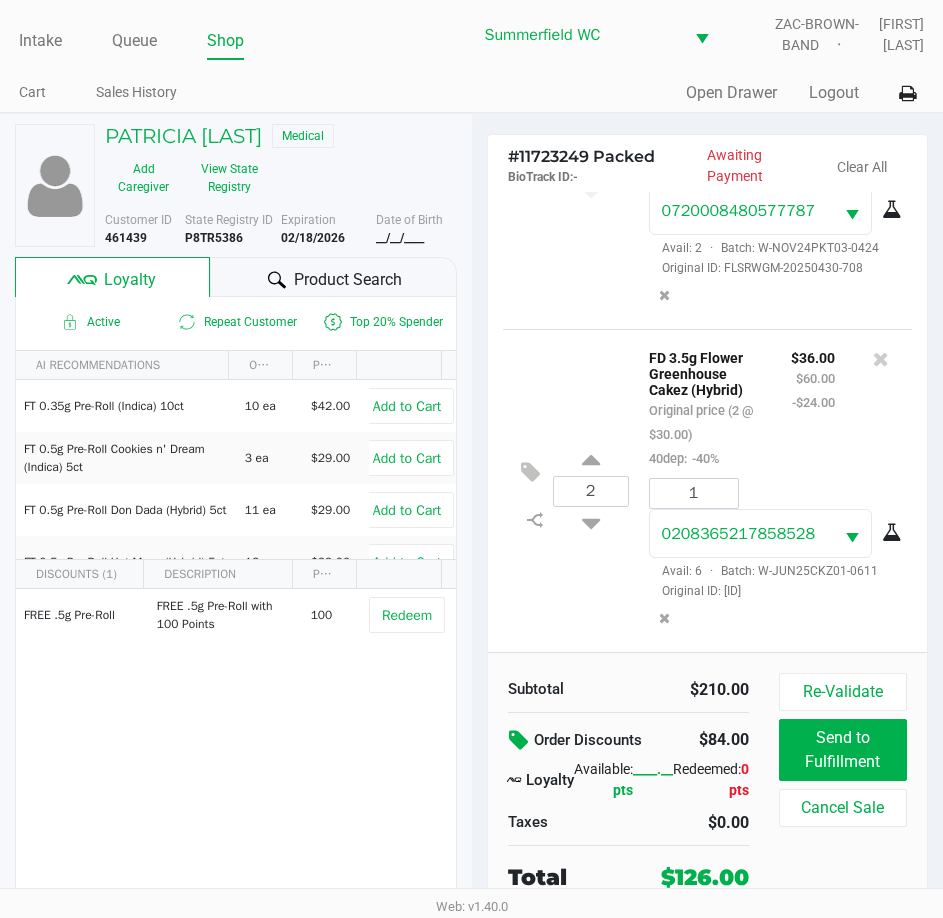 click 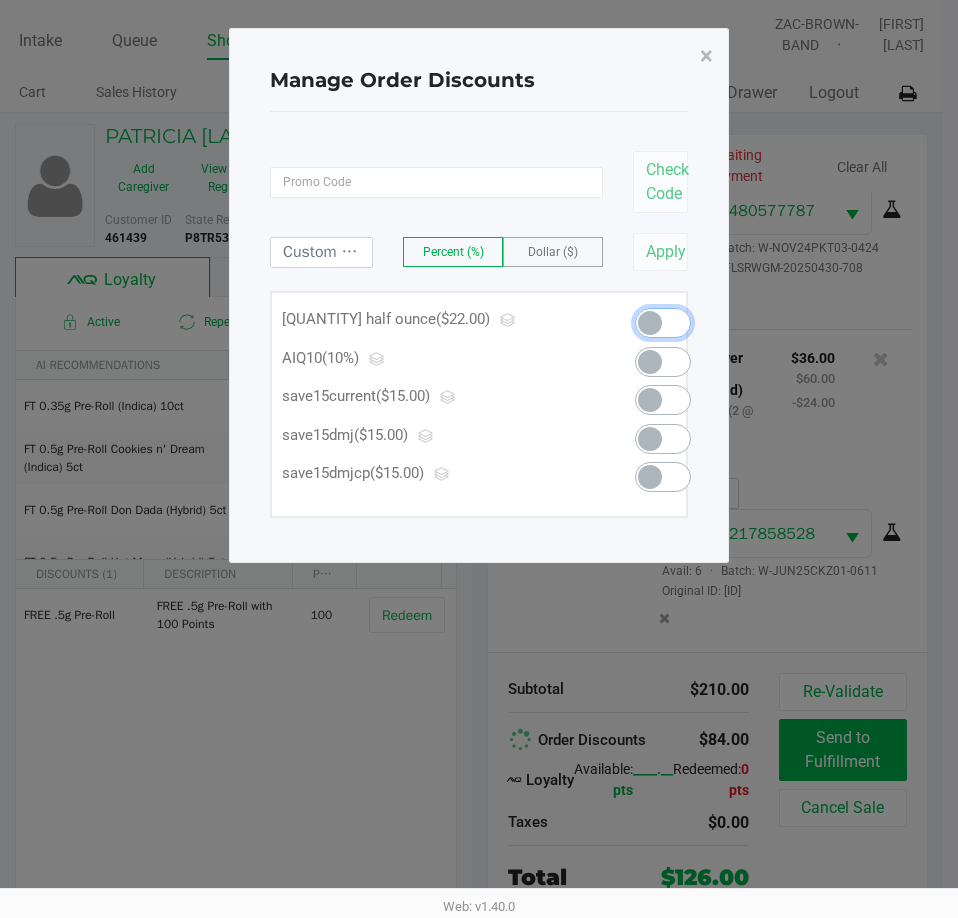 click at bounding box center (663, 323) 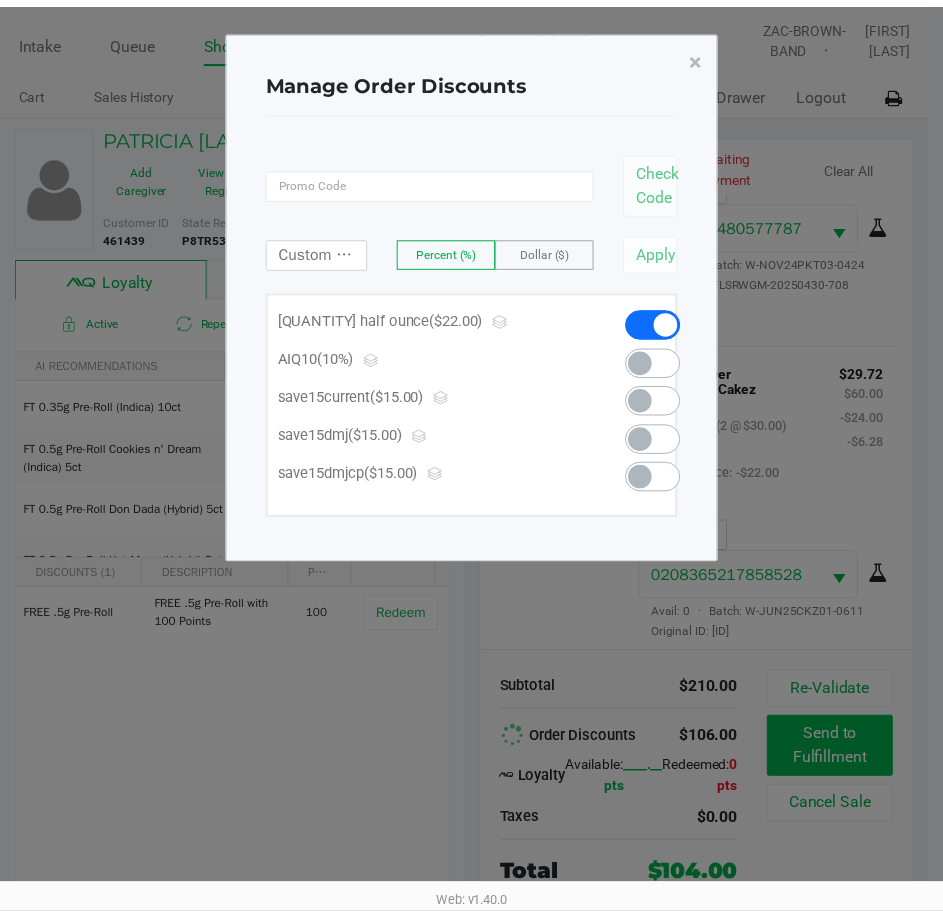 scroll, scrollTop: 1262, scrollLeft: 0, axis: vertical 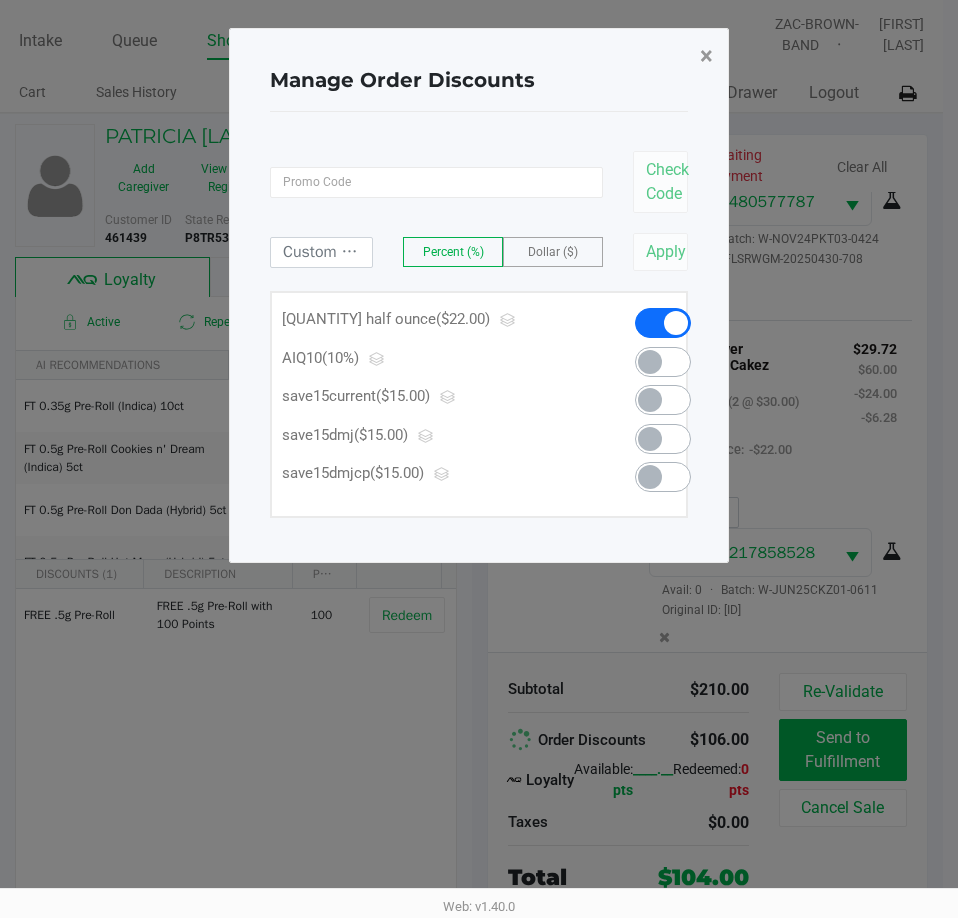 click on "×" 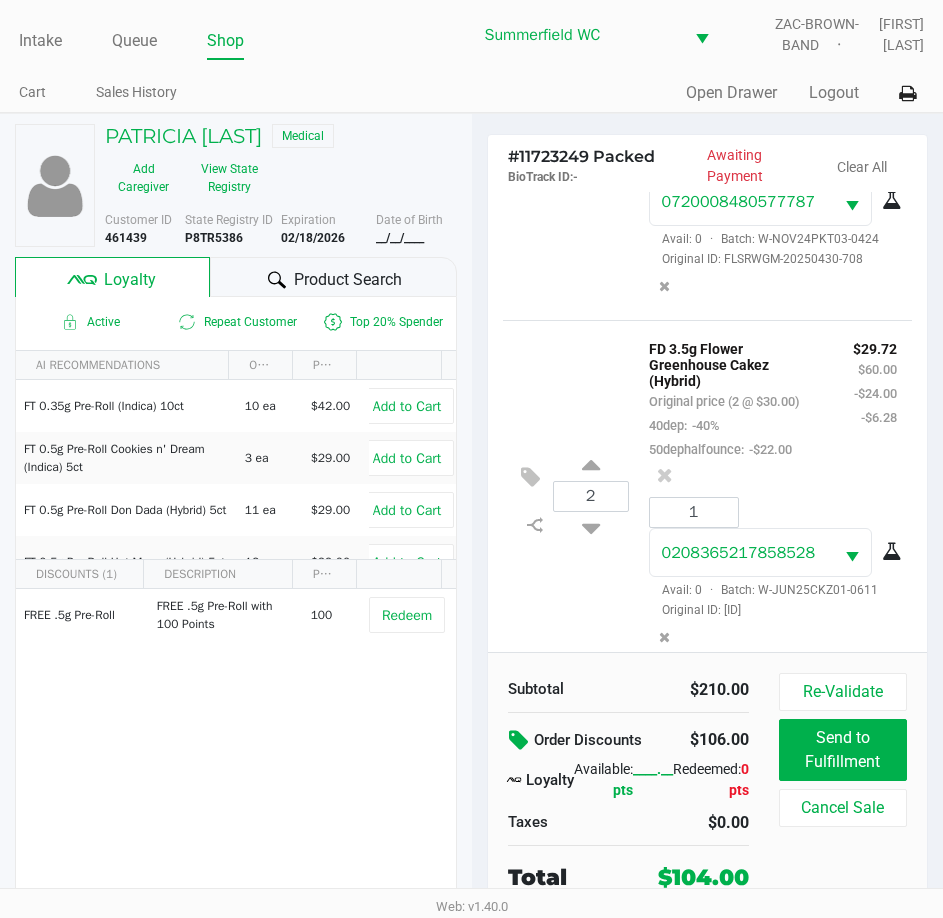 click on "Original price (2 @ $30.00)" 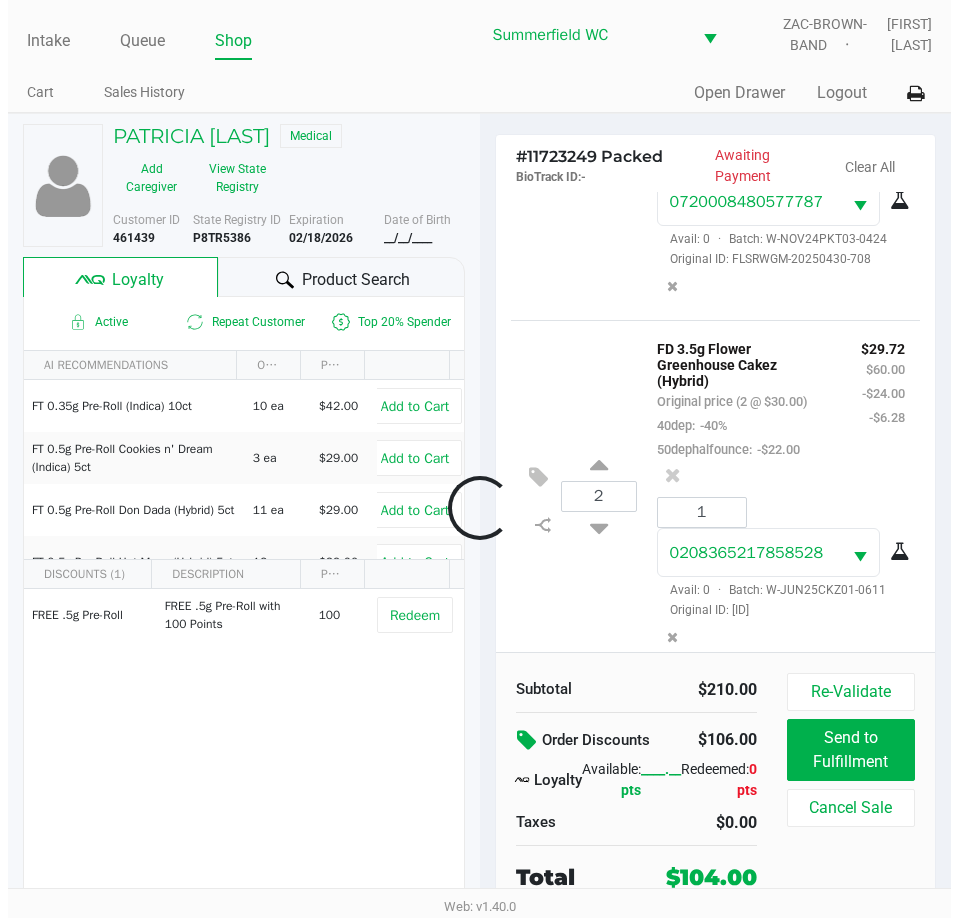 scroll, scrollTop: 1478, scrollLeft: 0, axis: vertical 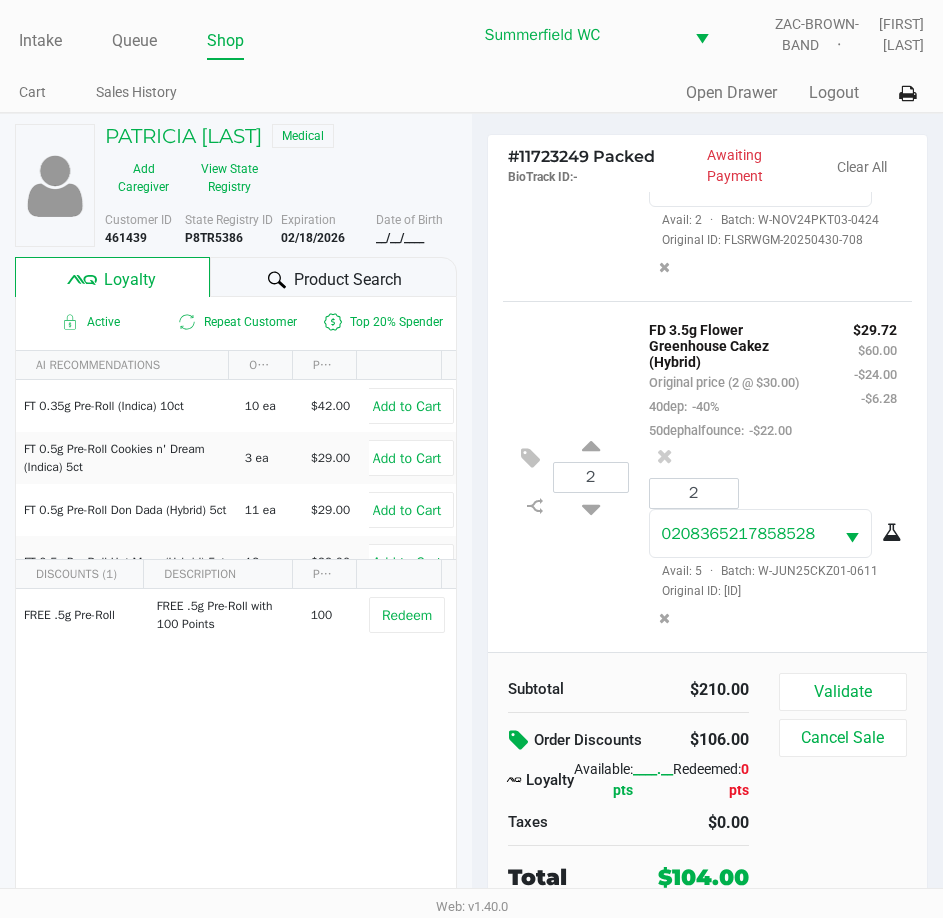 click on "$29.72 $60.00 -$24.00 -$6.28" 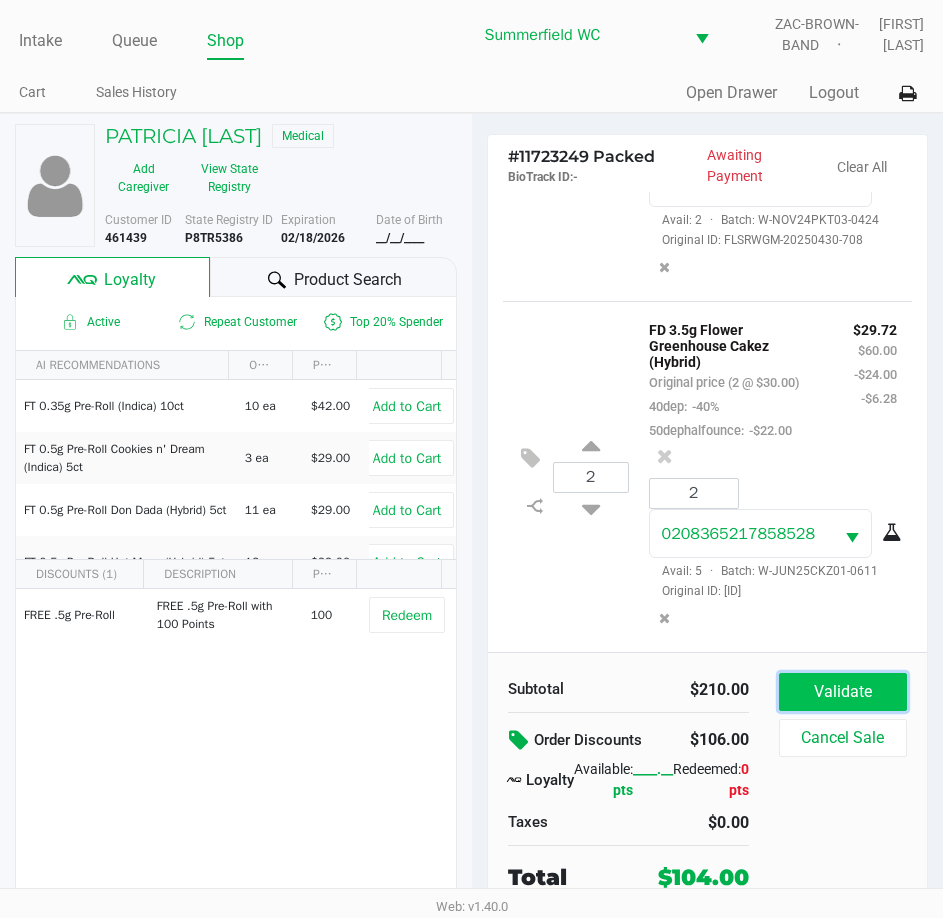 click on "Validate" 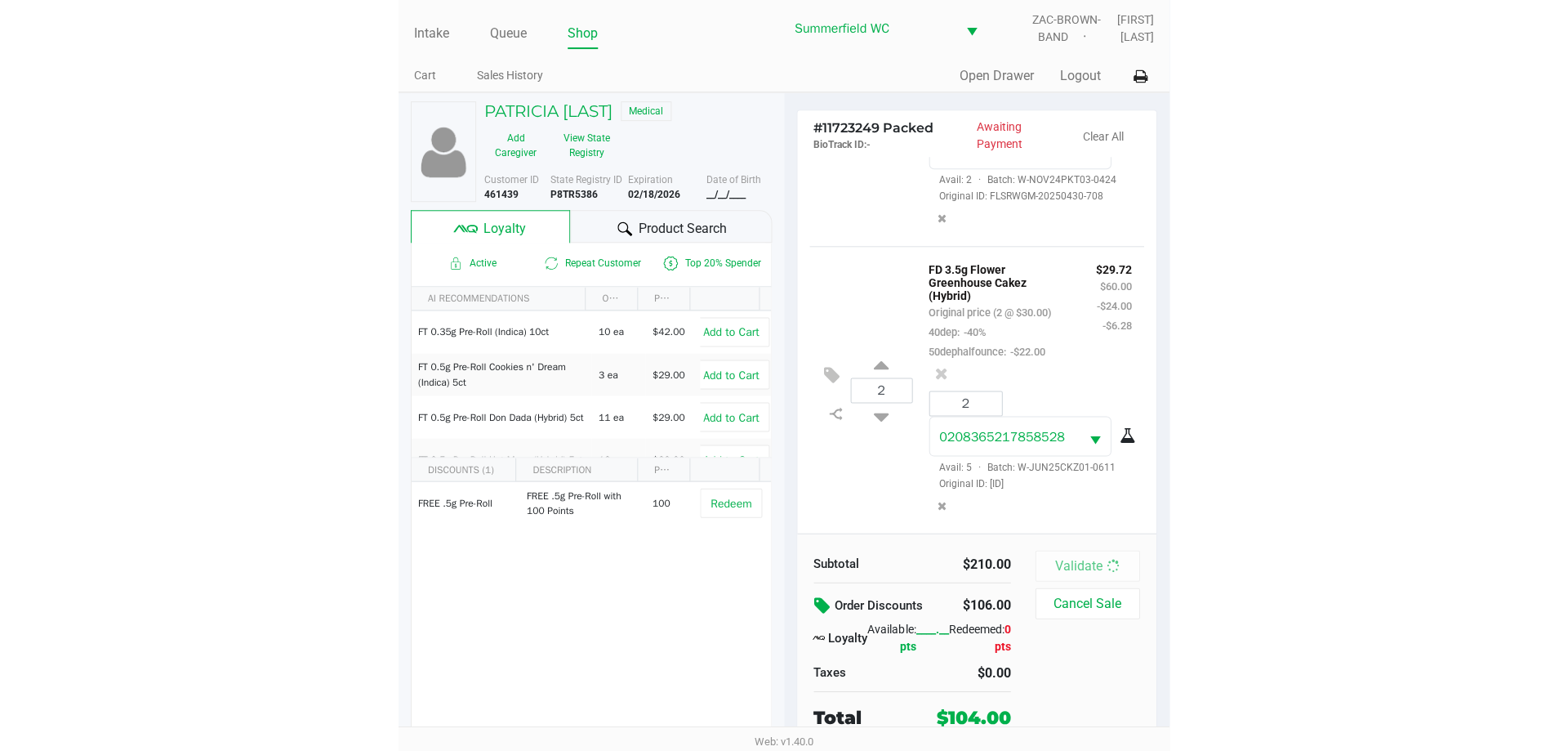 scroll, scrollTop: 1227, scrollLeft: 0, axis: vertical 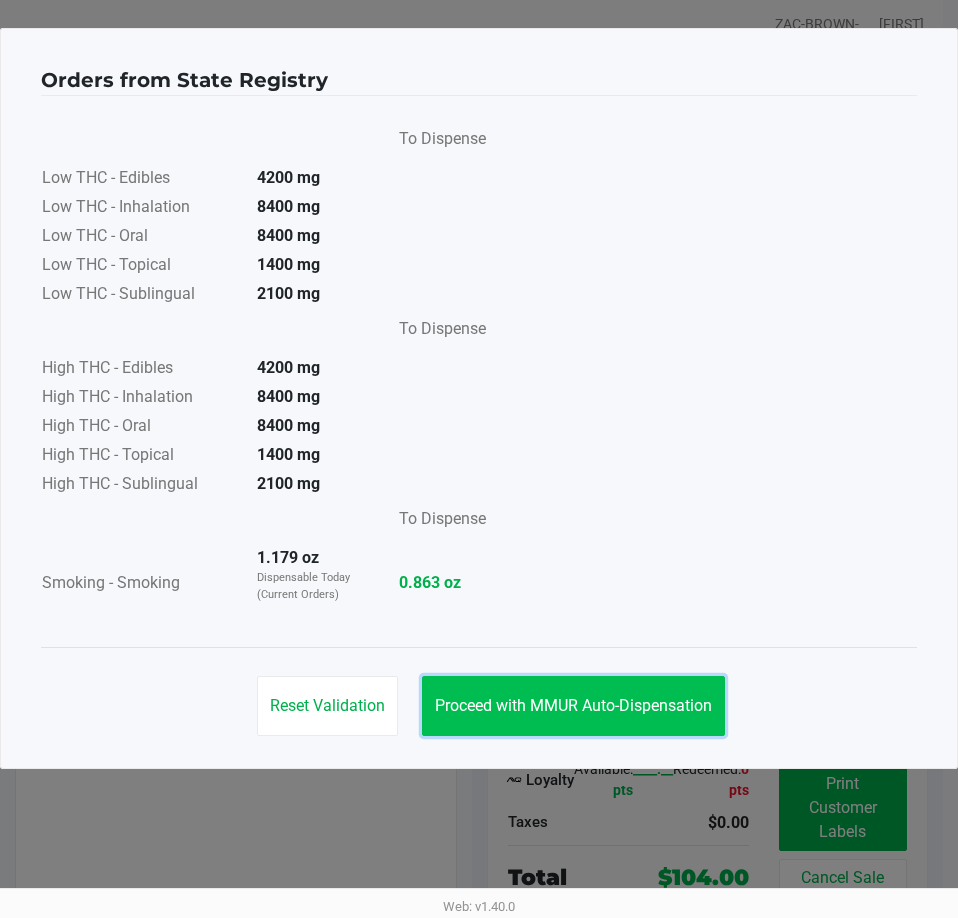 click on "Proceed with MMUR Auto-Dispensation" 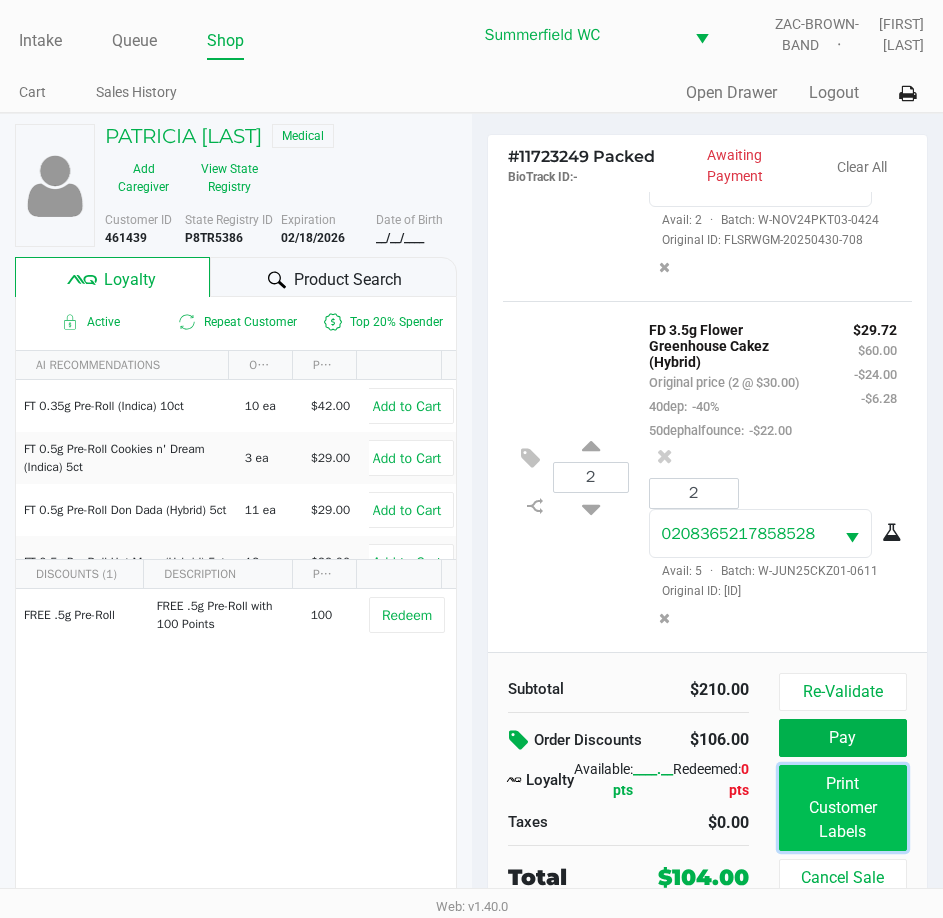 click on "Print Customer Labels" 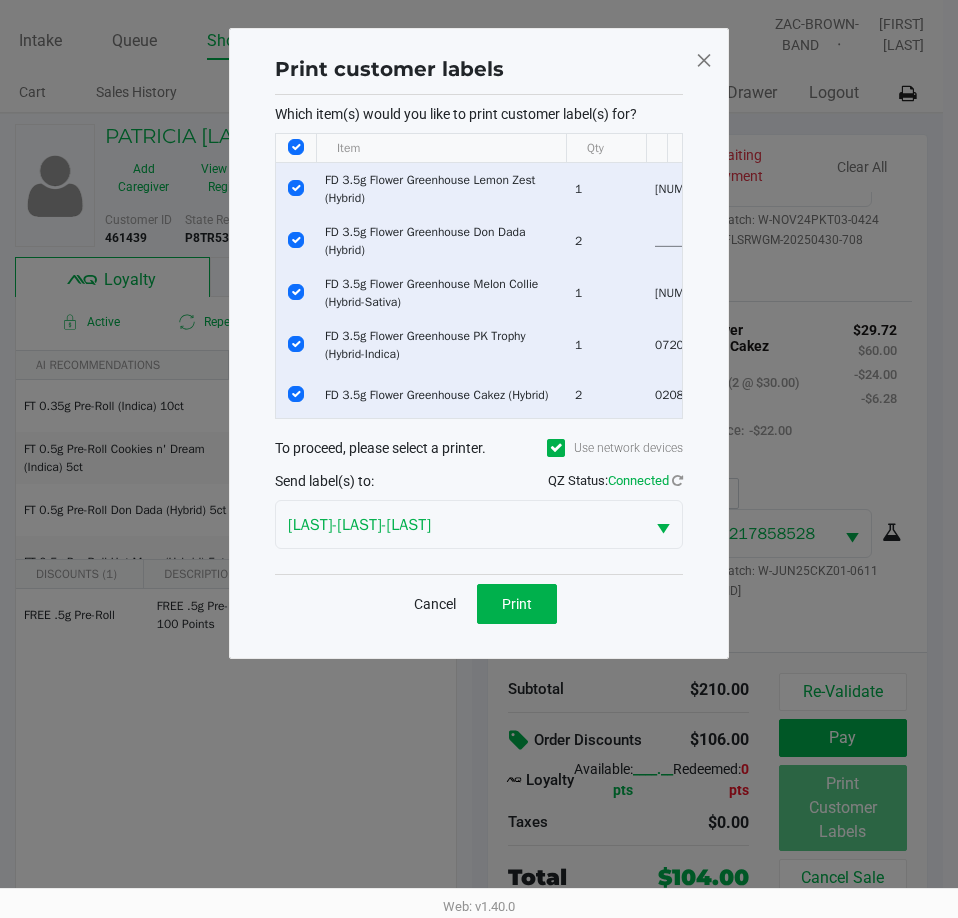 click 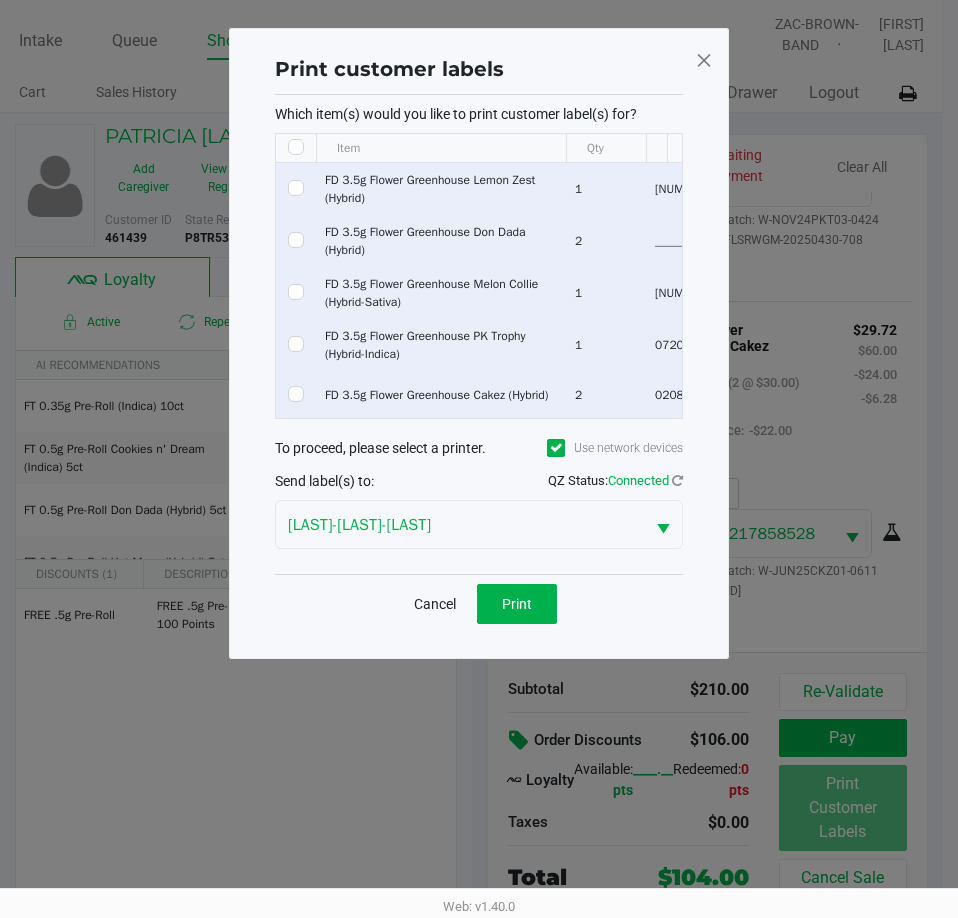 checkbox on "false" 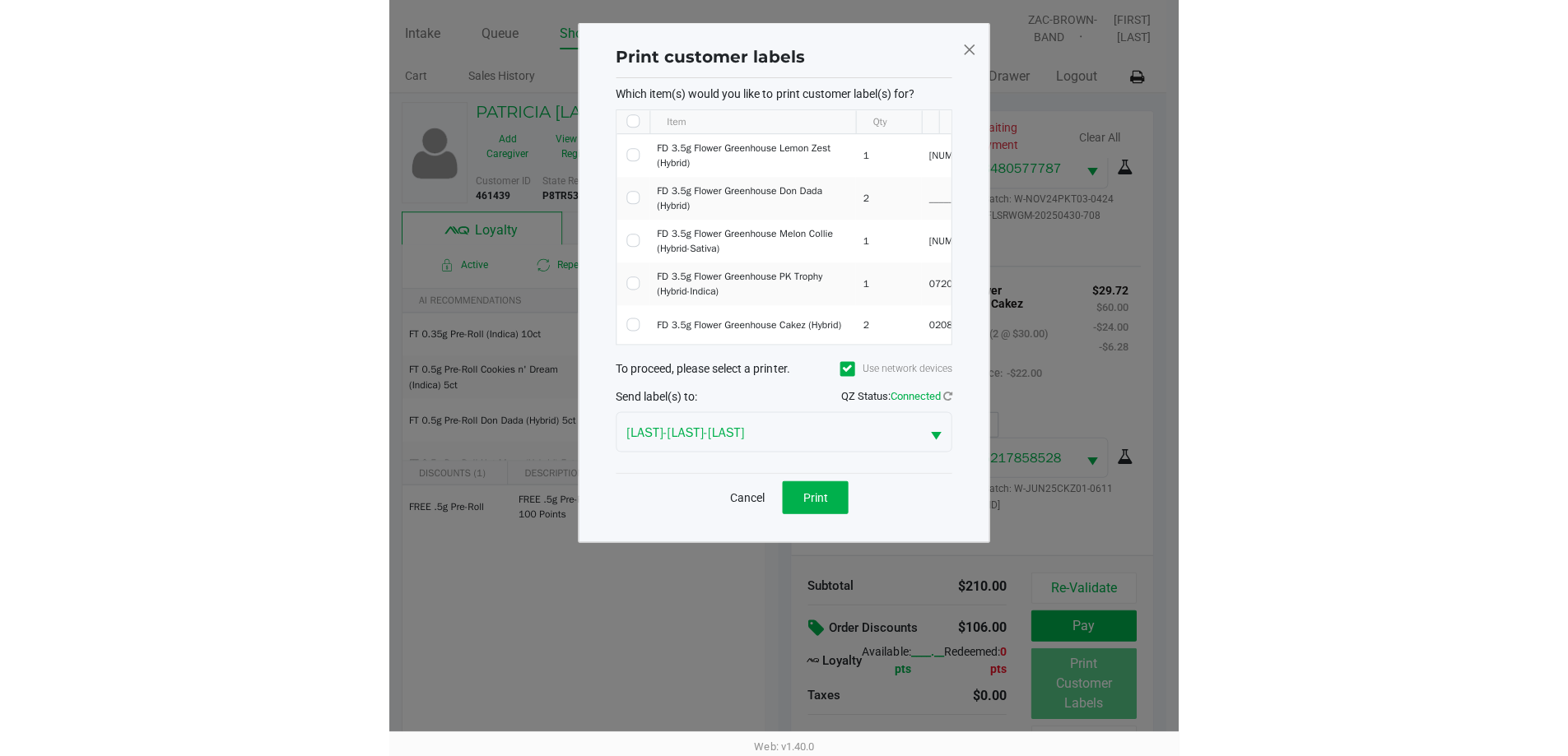scroll, scrollTop: 525, scrollLeft: 0, axis: vertical 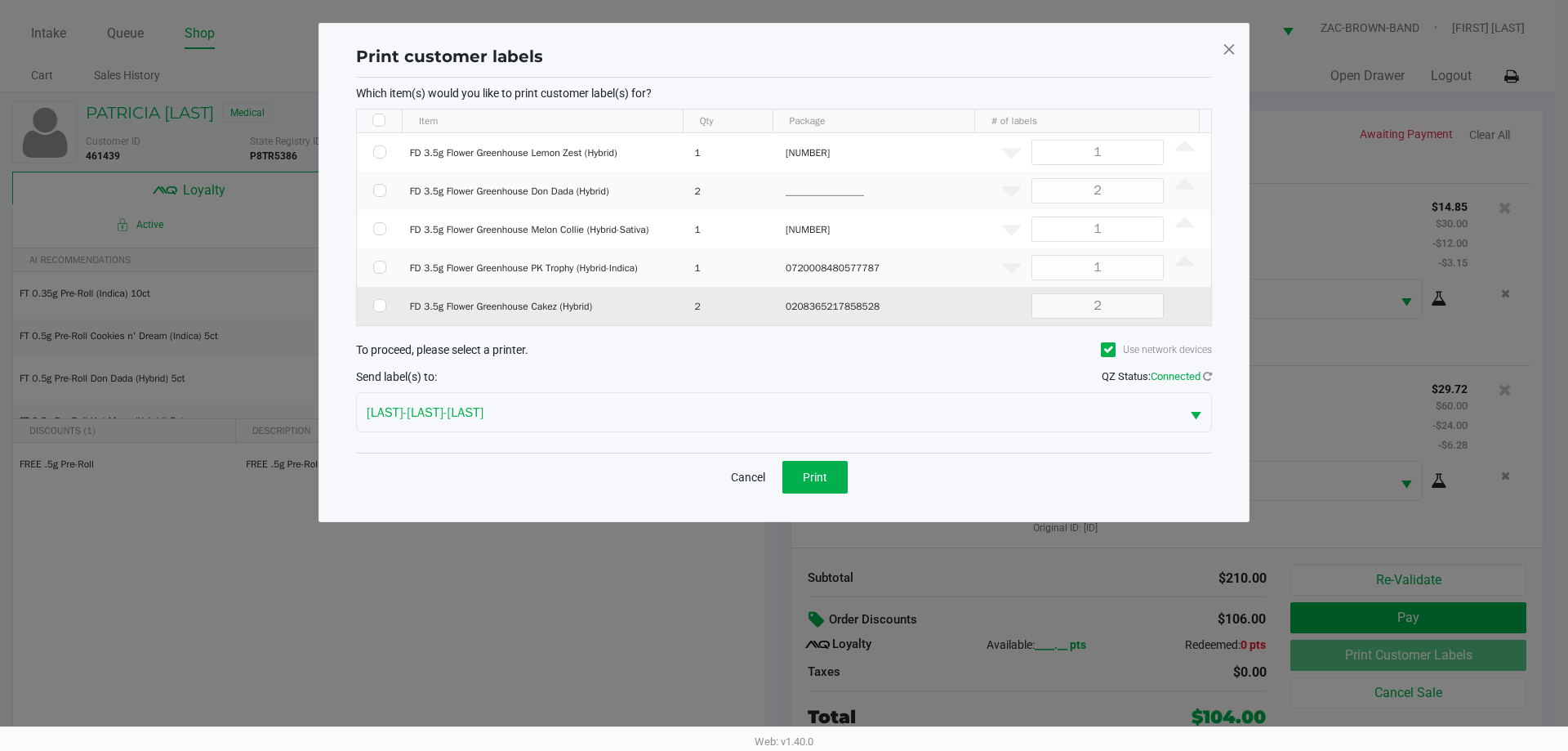 click 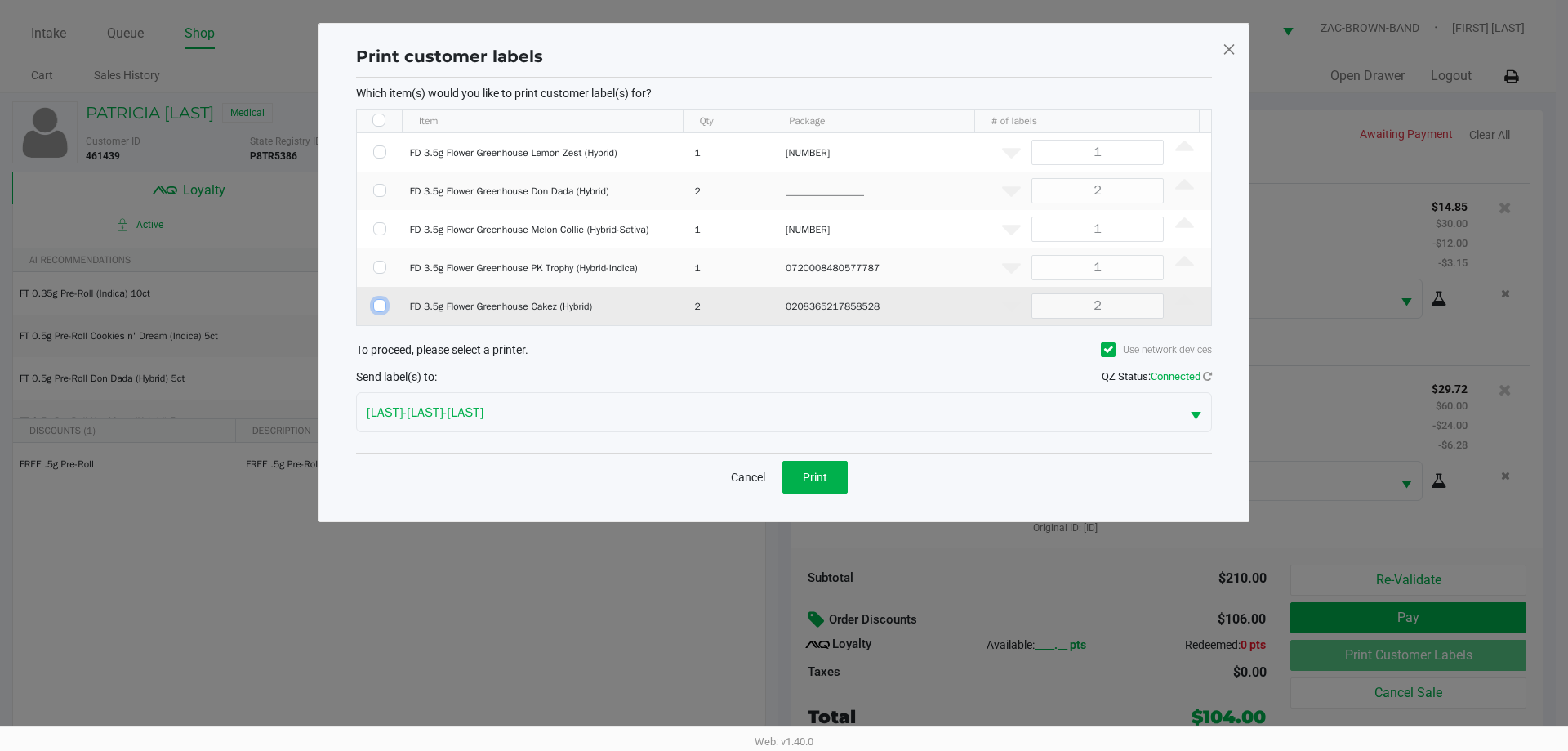 click at bounding box center [380, 306] 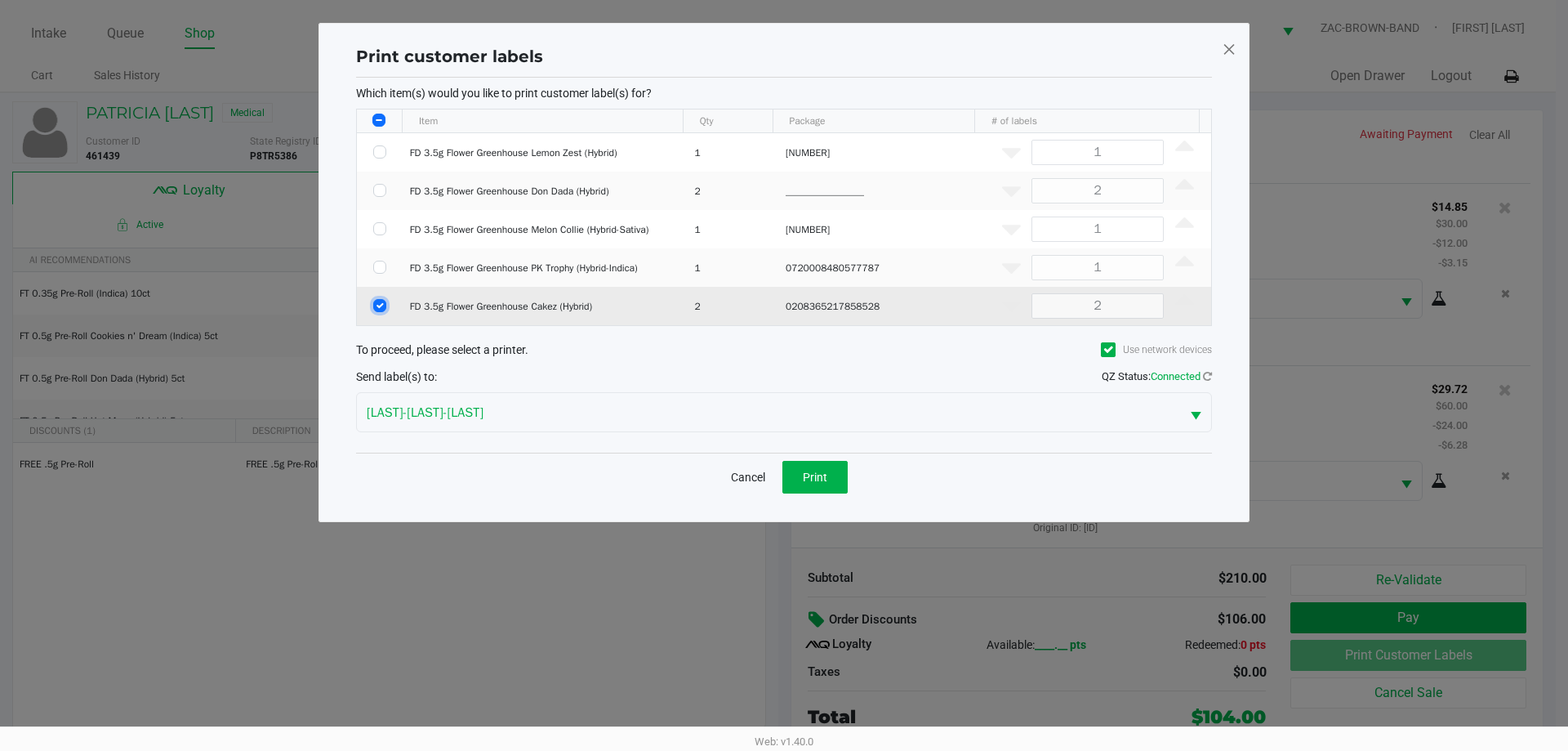 checkbox on "true" 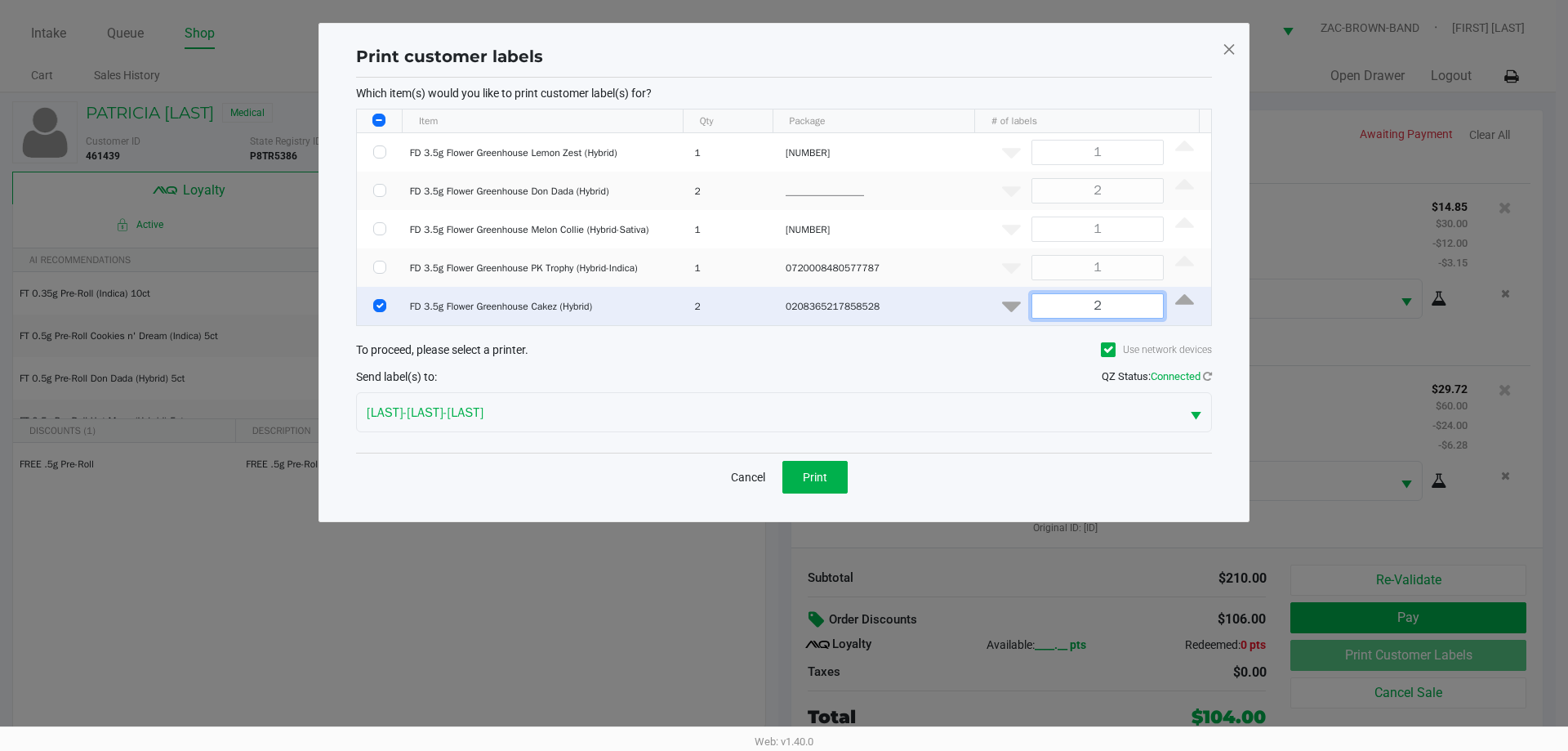 click on "2" at bounding box center (1098, 306) 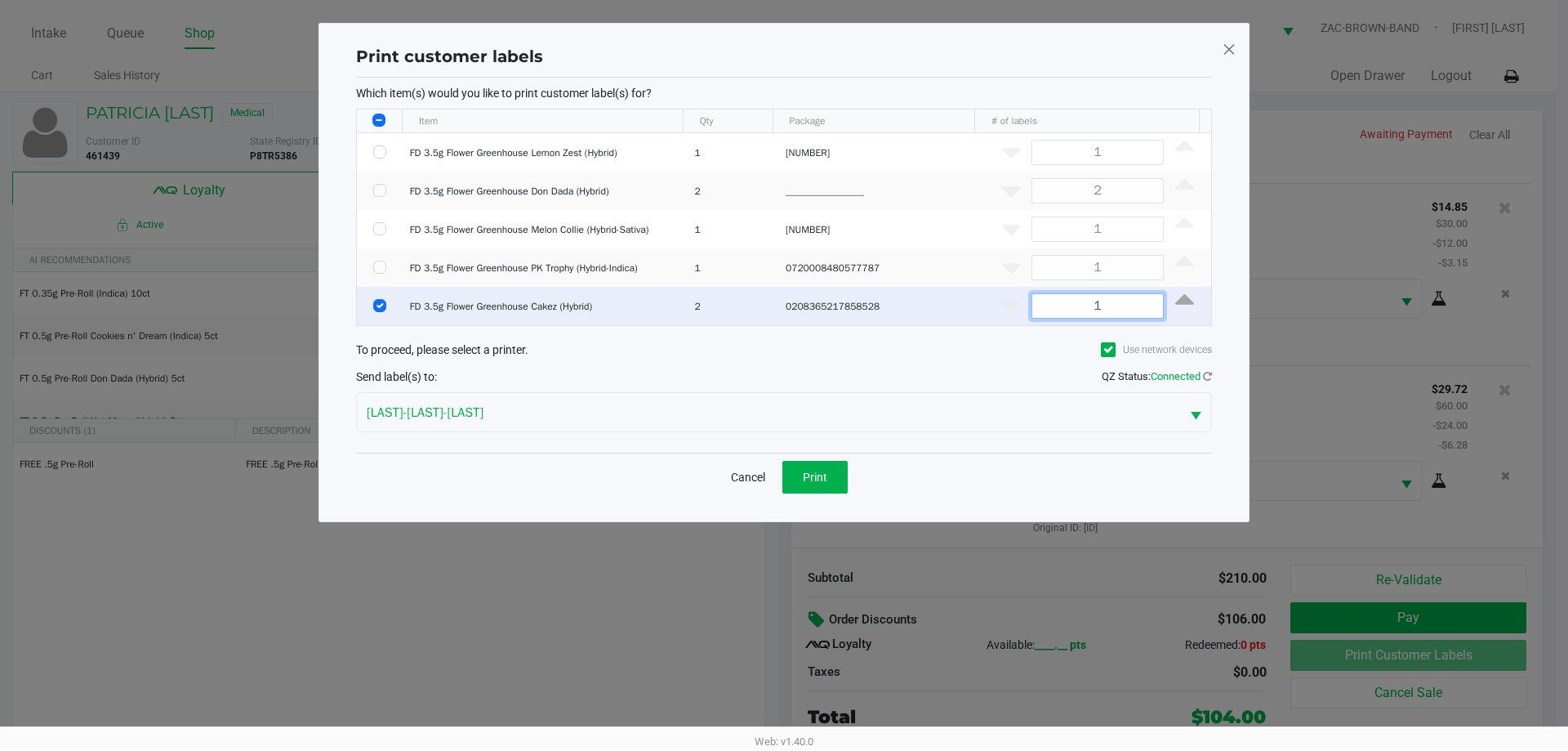 type on "1" 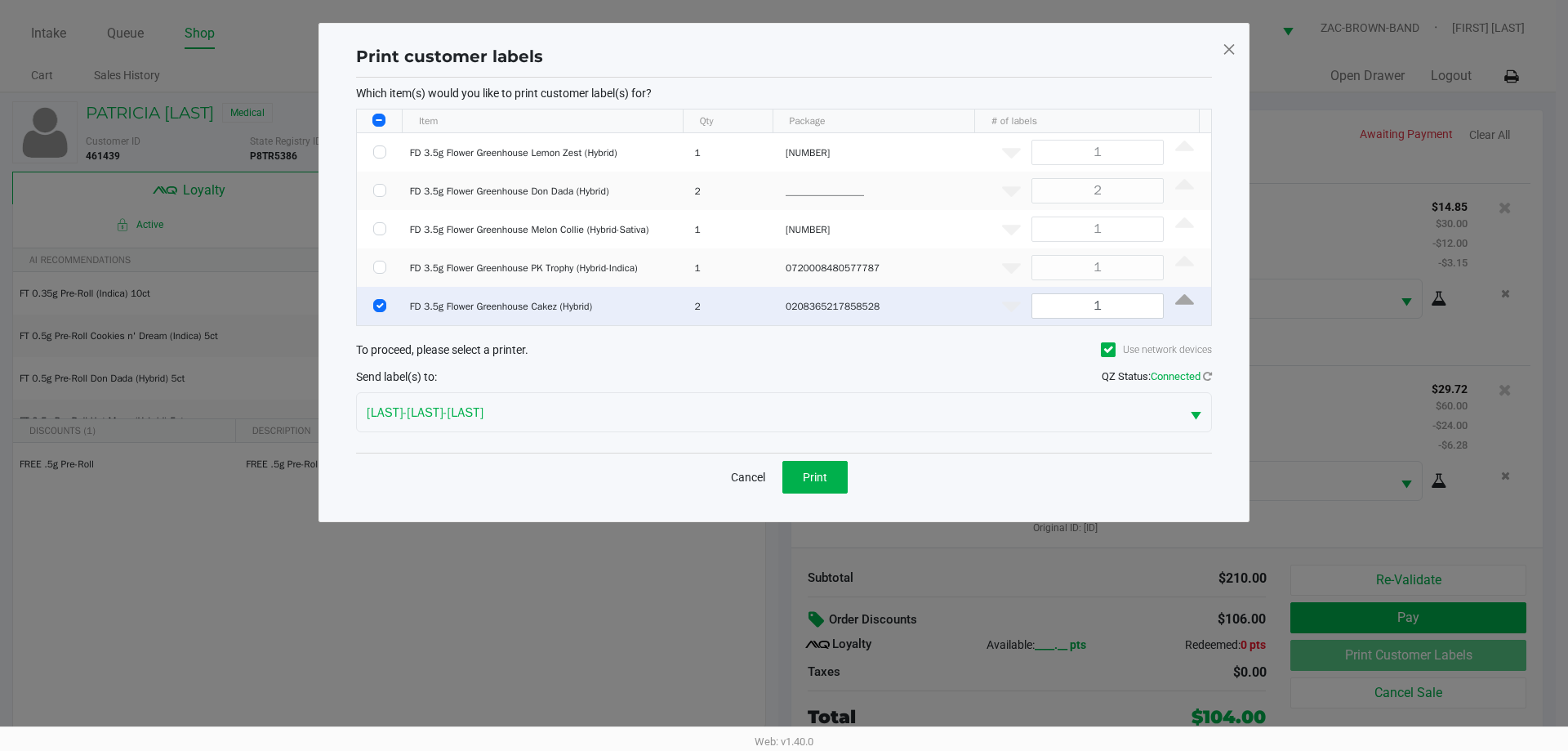 drag, startPoint x: 974, startPoint y: 351, endPoint x: 922, endPoint y: 441, distance: 103.942292 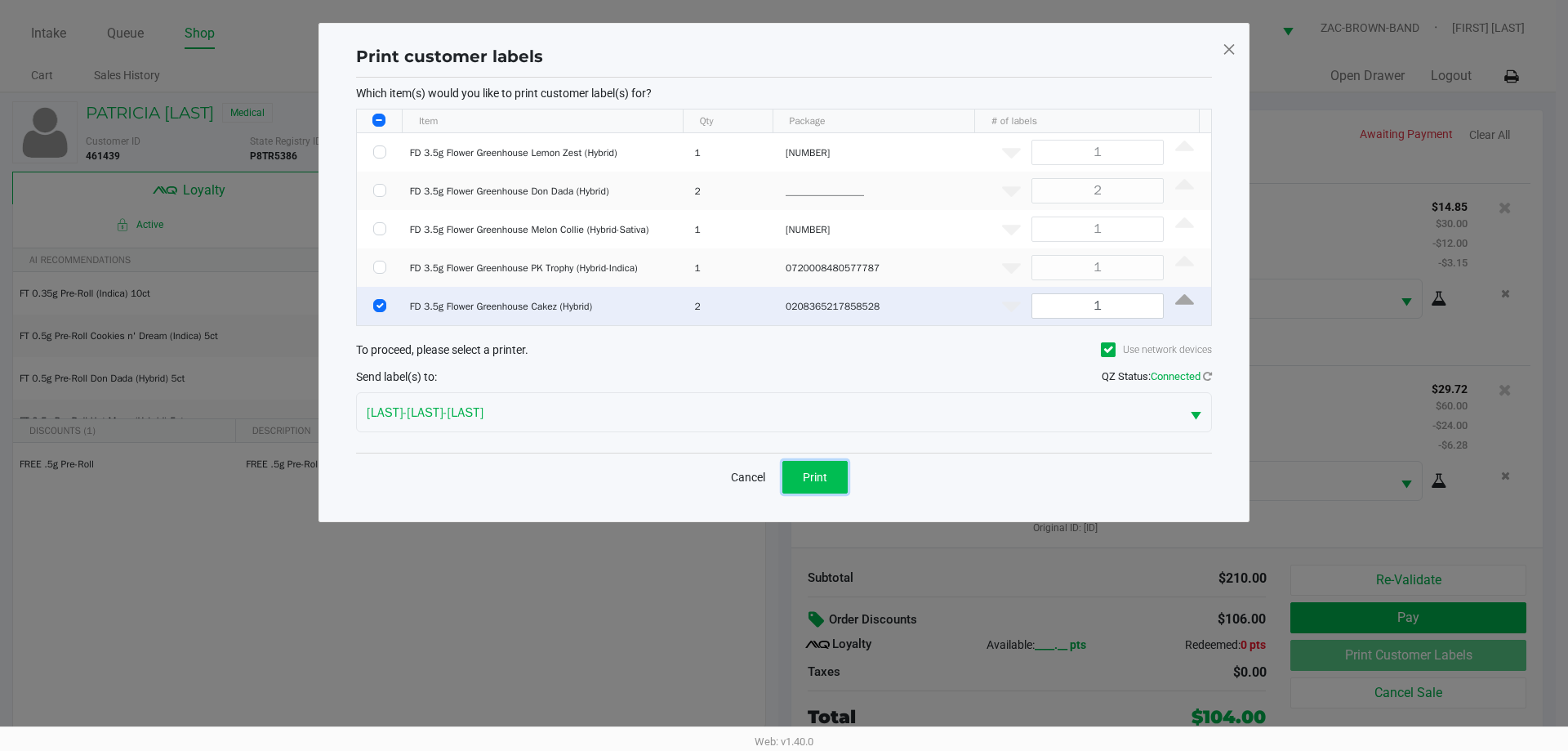 click on "Print" 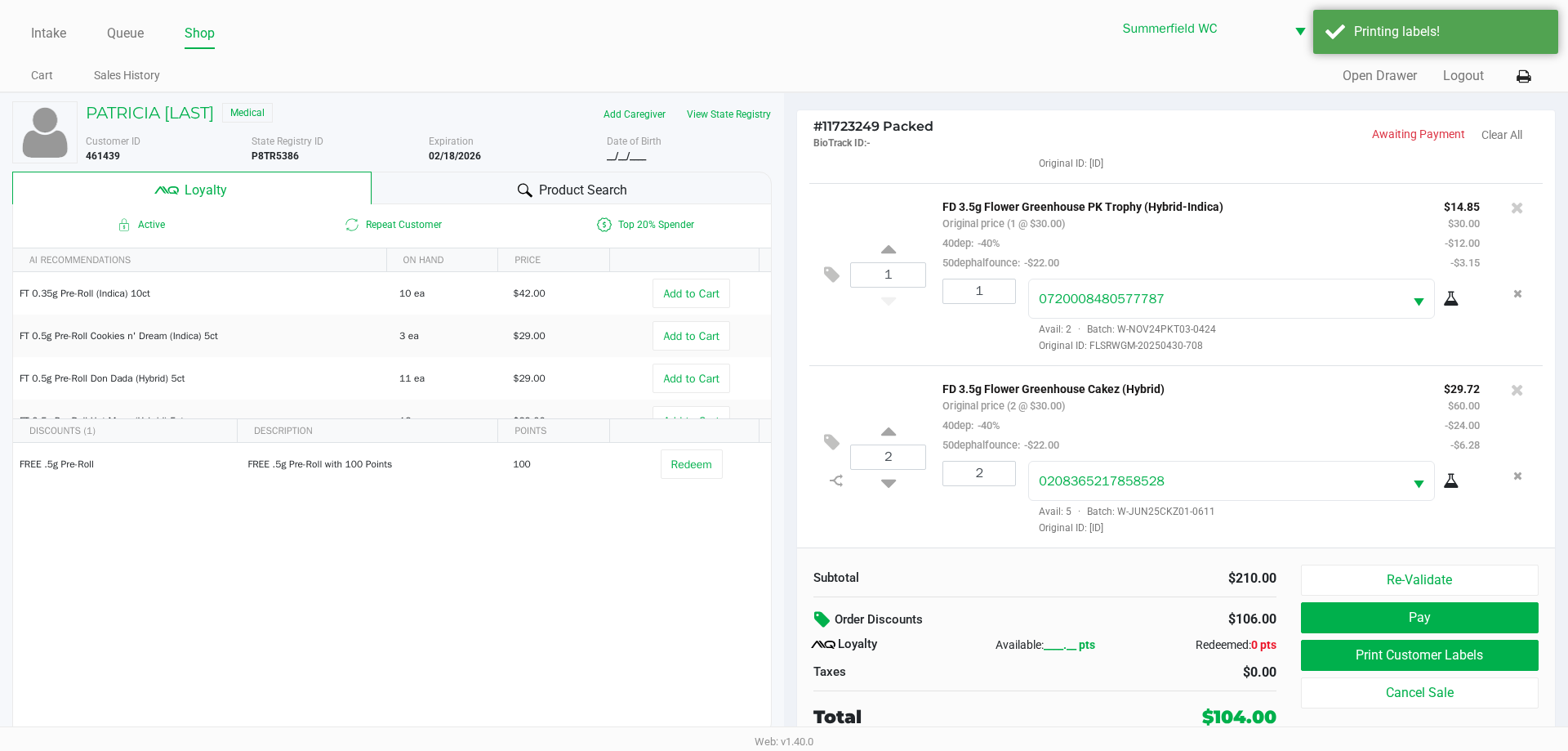 click on "Original ID: [ID]" 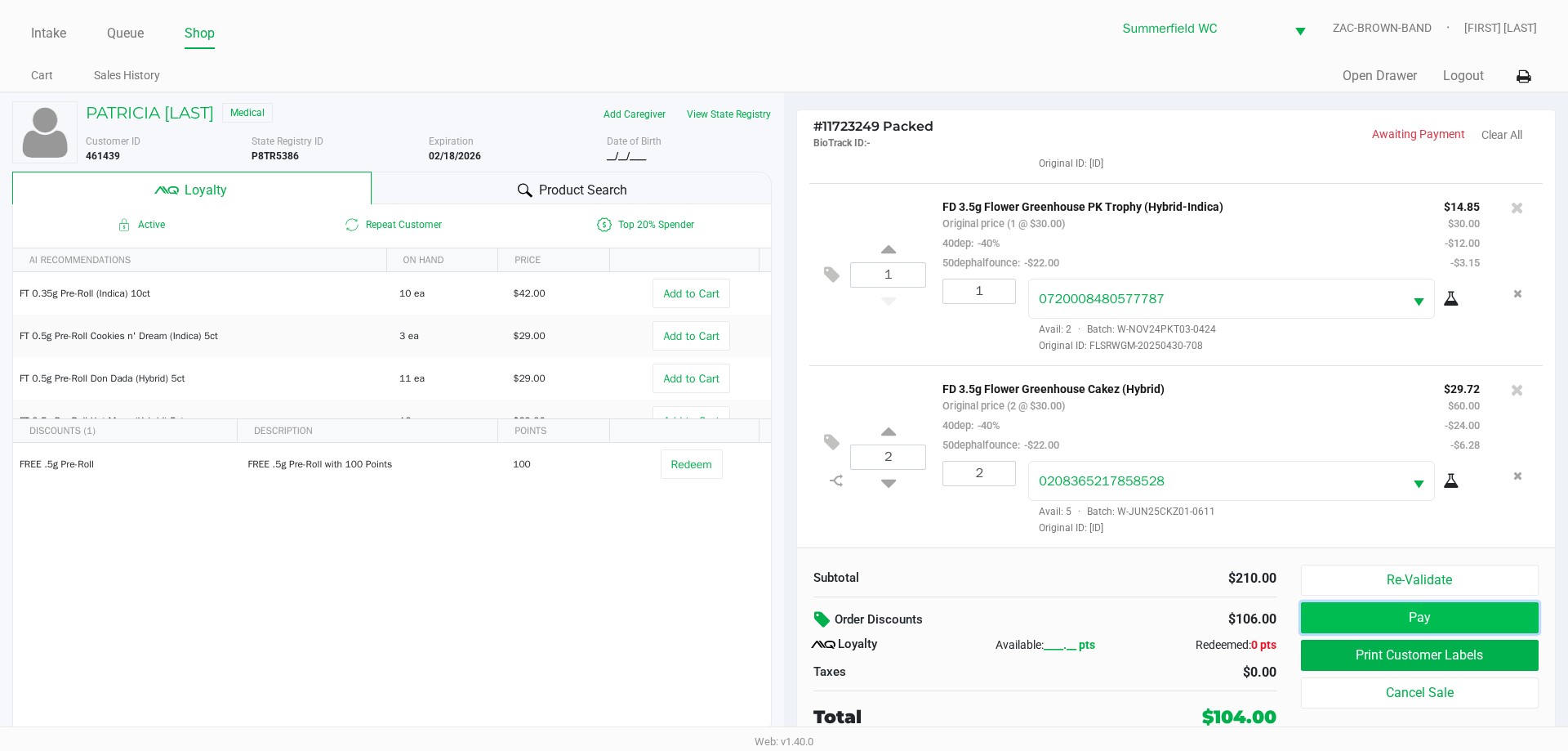 click on "Pay" 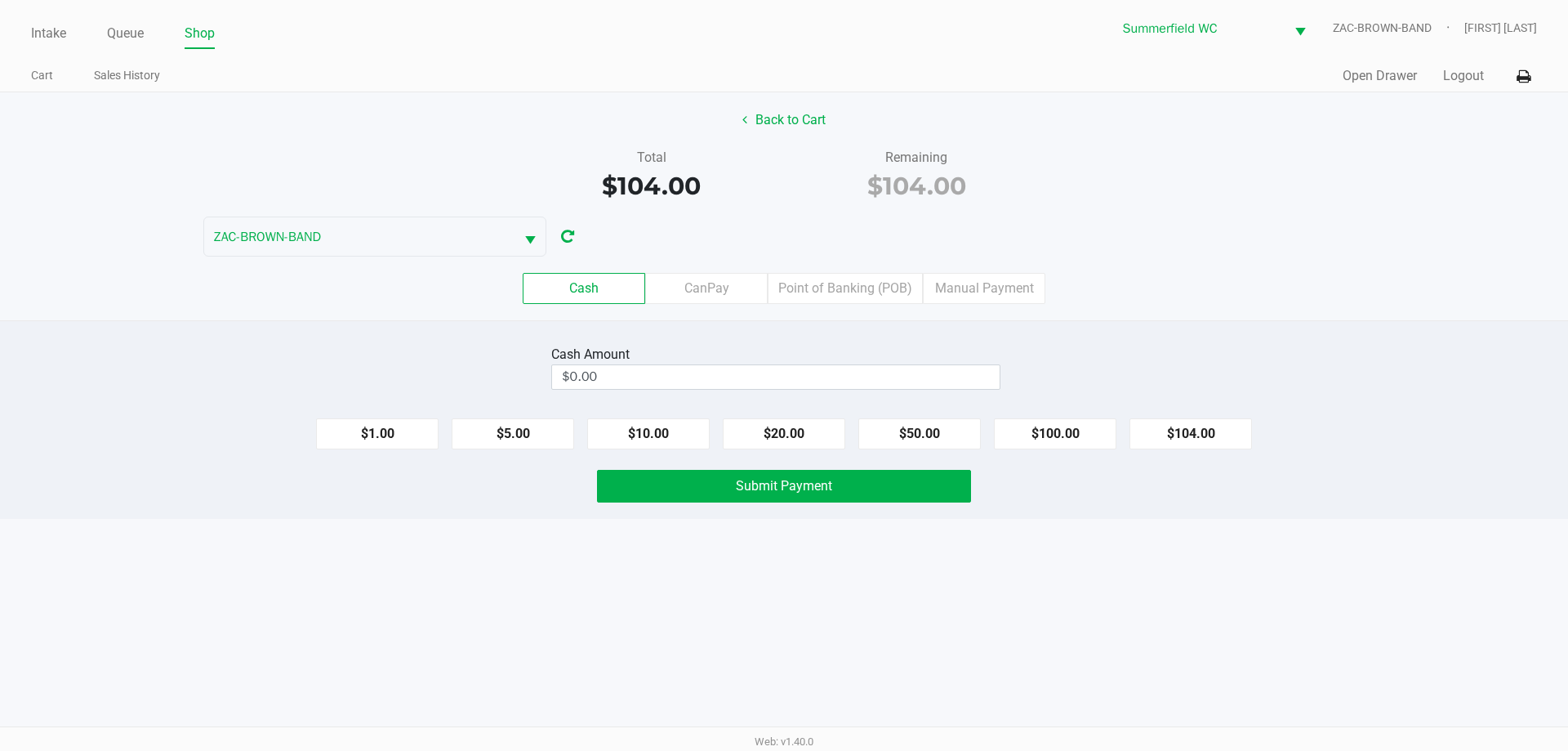 click on "Intake Queue Shop Summerfield WC ZAC-BROWN-BAND Triston [LAST] Cart Sales History Quick Sale Open Drawer Logout Back to Cart Total [PRICE] Remaining [PRICE] ZAC-BROWN-BAND Cash CanPay Point of Banking (POB) Manual Payment Cash Amount [PRICE] [PRICE] [PRICE] [PRICE] [PRICE] [PRICE] [PRICE] Submit Payment Web: v1.40.0" at bounding box center [784, 375] 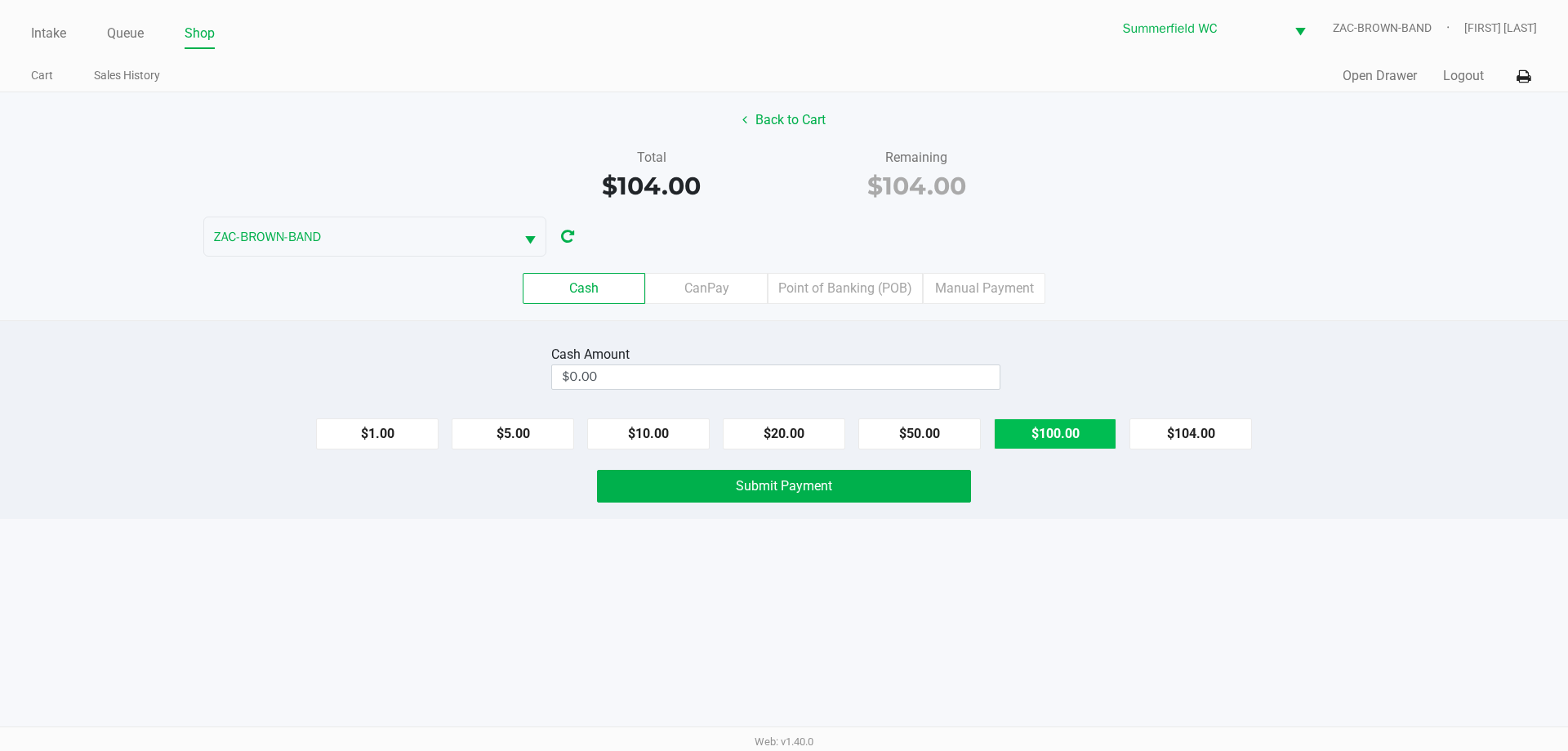 click on "$100.00" 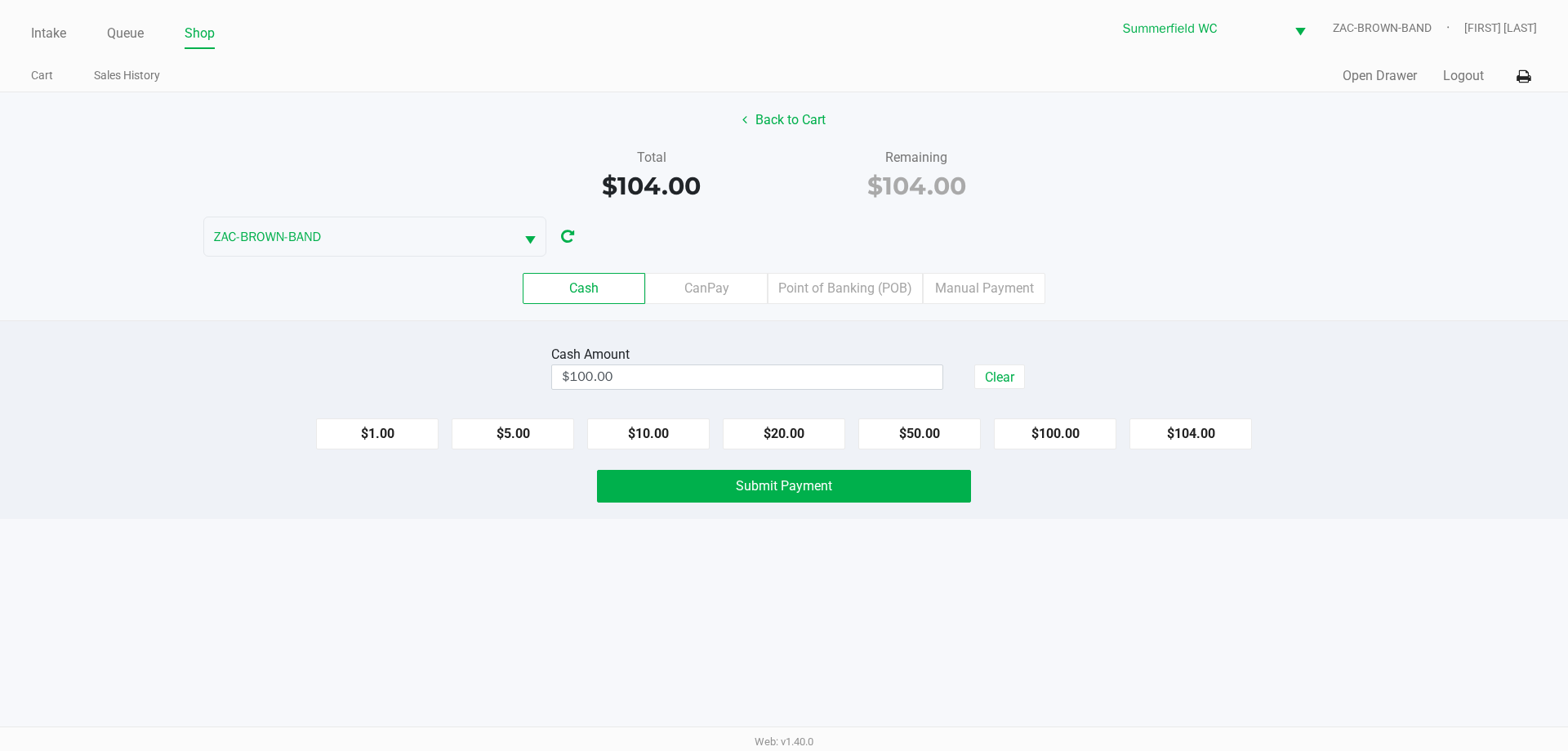 click on "Intake Queue Shop Summerfield WC ZAC-BROWN-BAND Triston [LAST] Cart Sales History Quick Sale Open Drawer Logout Back to Cart Total [PRICE] Remaining [PRICE] ZAC-BROWN-BAND Cash CanPay Point of Banking (POB) Manual Payment Cash Amount [PRICE] Clear [PRICE] [PRICE] [PRICE] [PRICE] [PRICE] [PRICE] Submit Payment Web: v1.40.0" at bounding box center [784, 375] 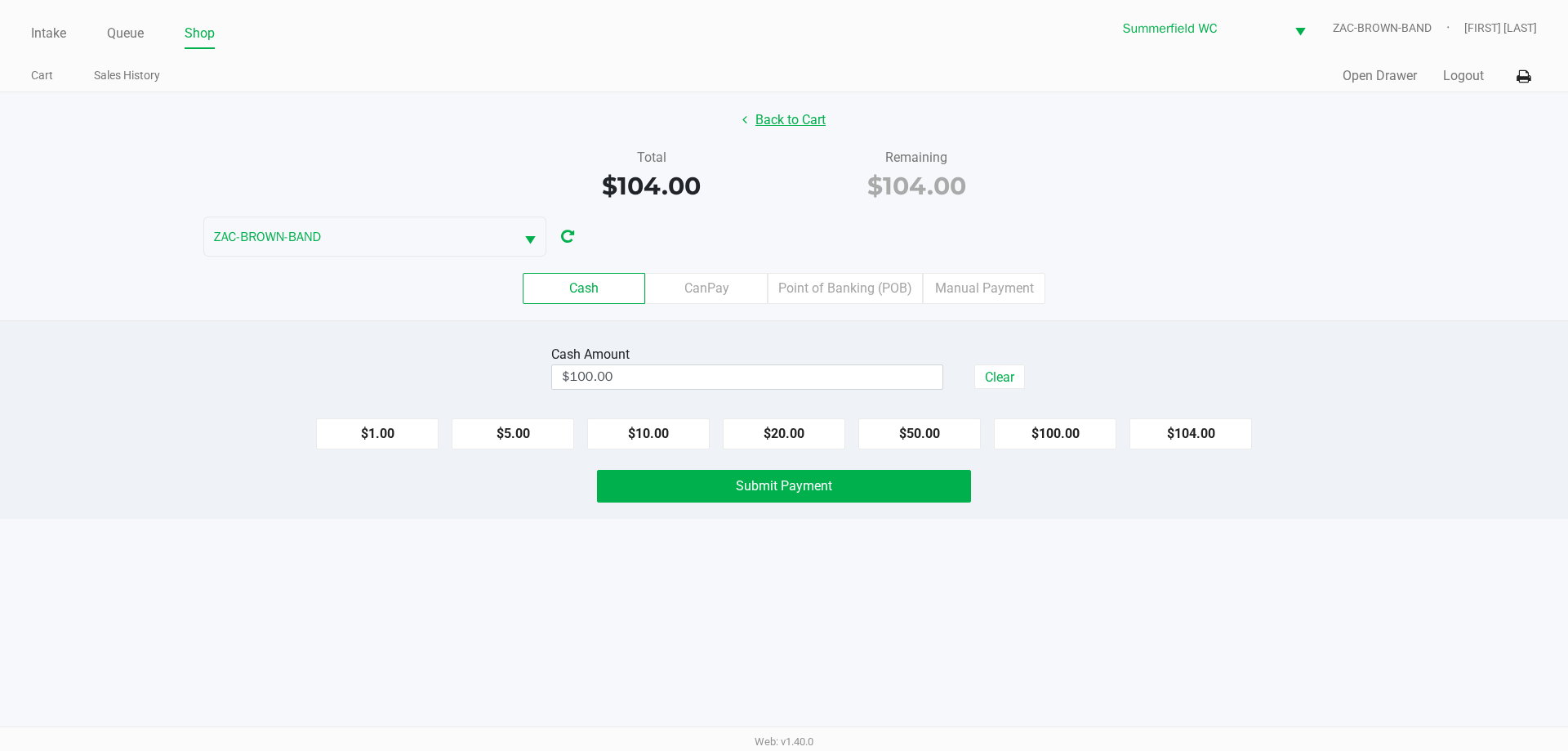 click on "Back to Cart" 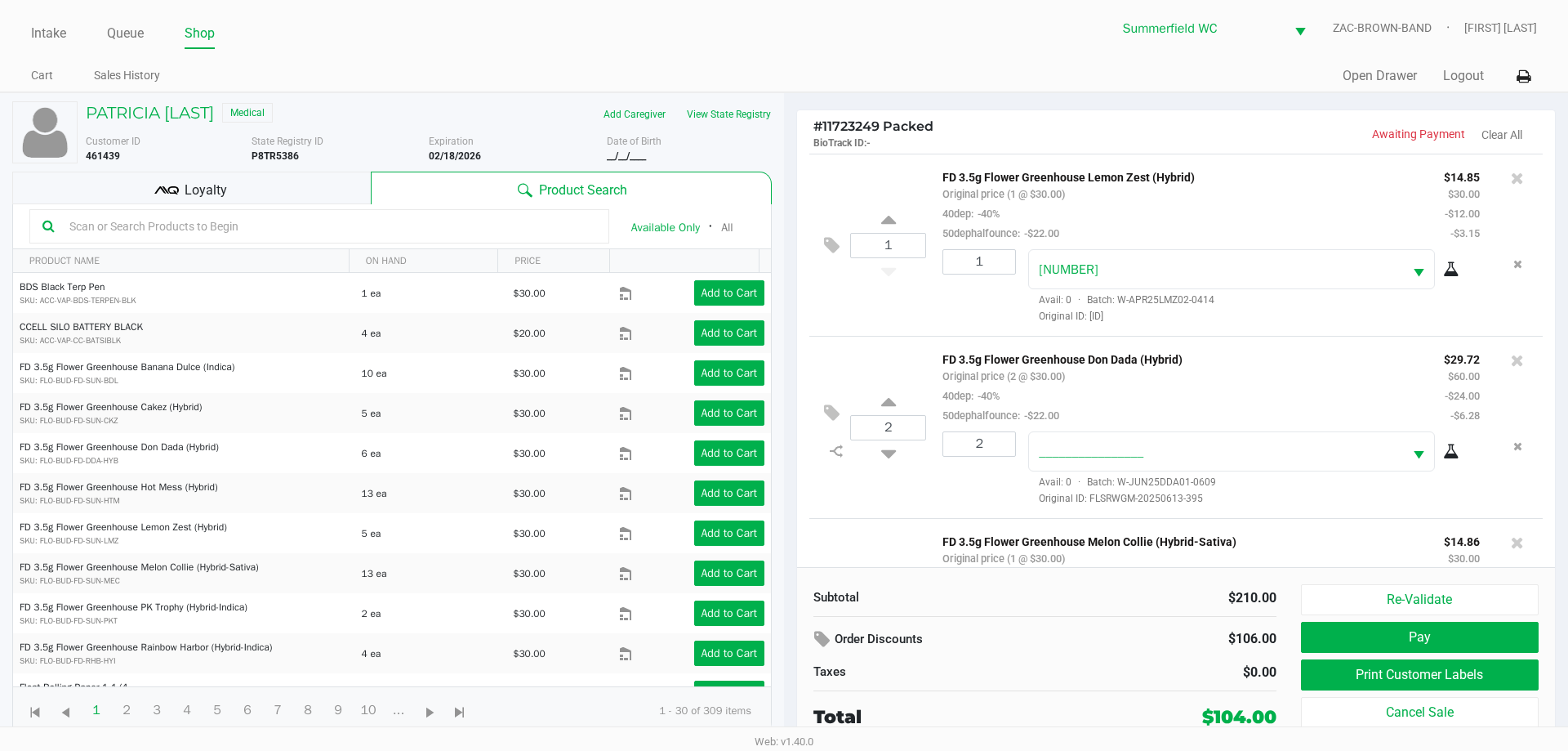 click on "Loyalty" 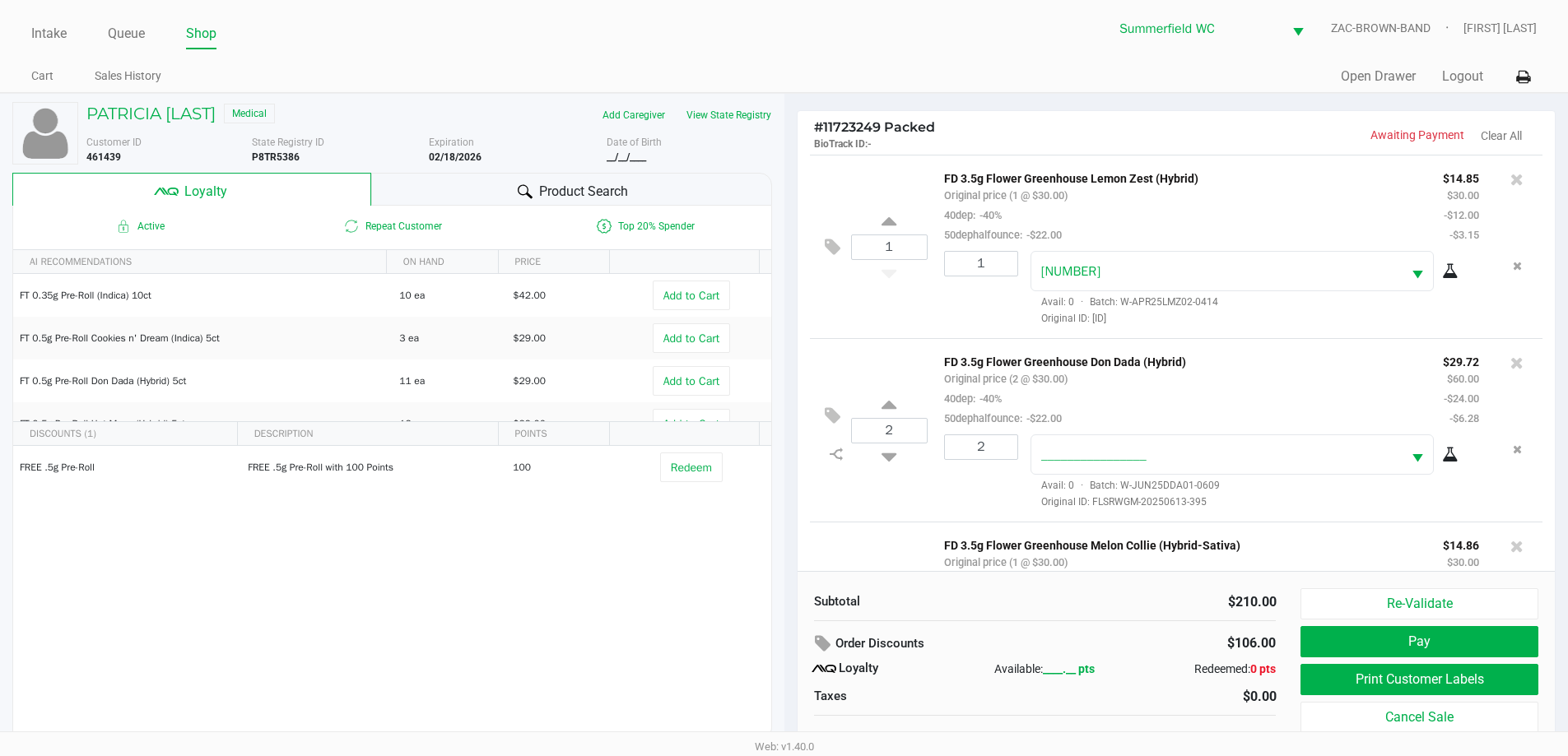 click on "Product Search" 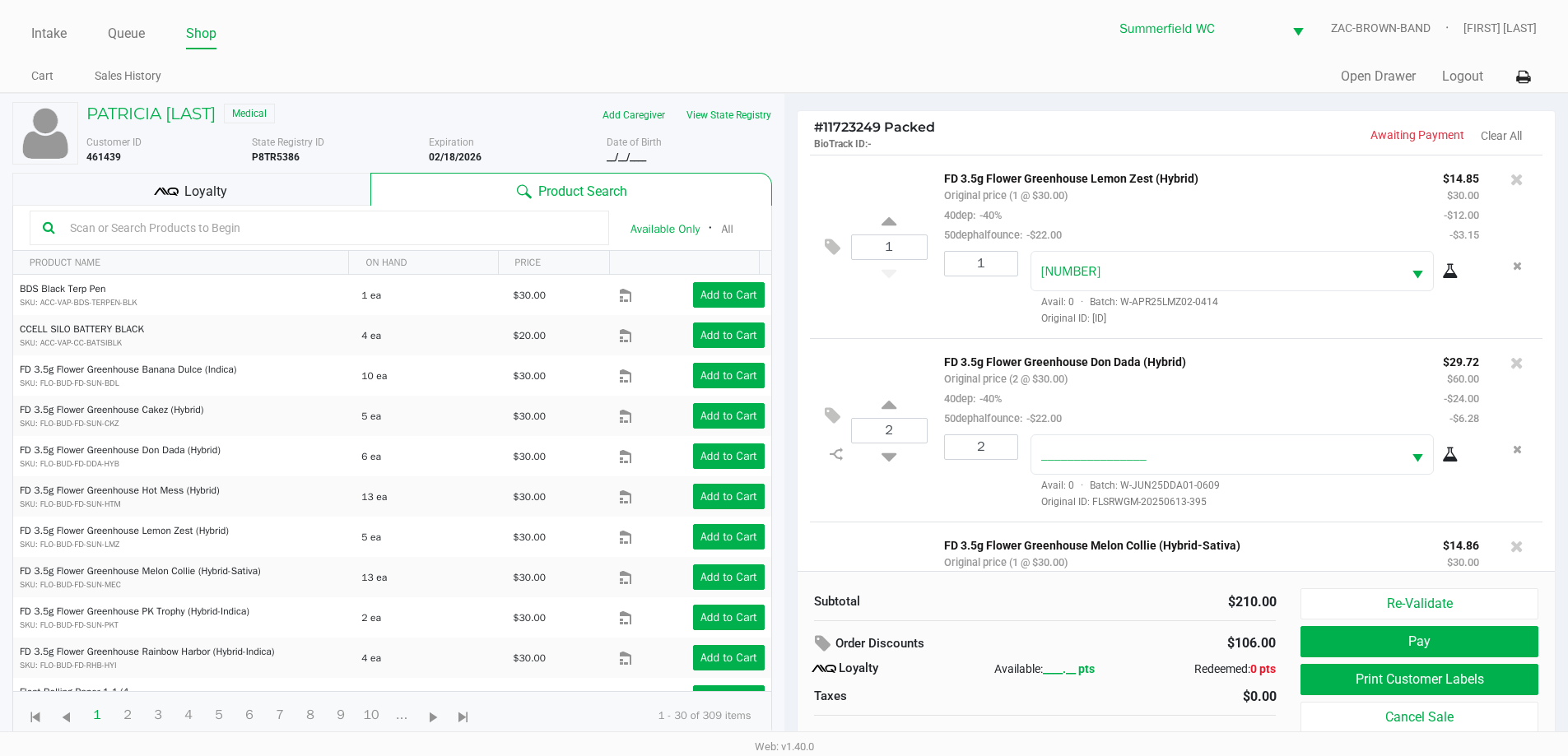 click 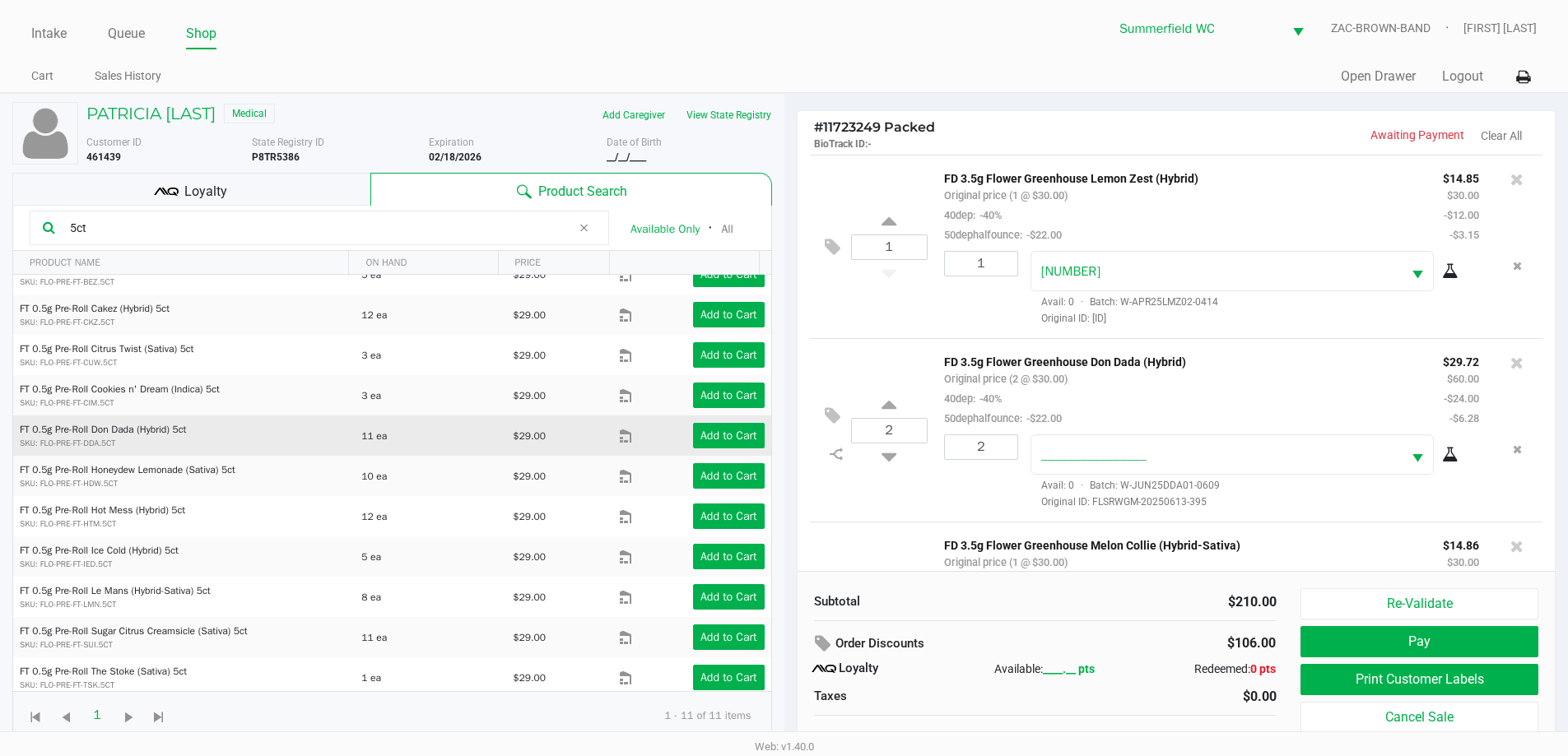 scroll, scrollTop: 26, scrollLeft: 0, axis: vertical 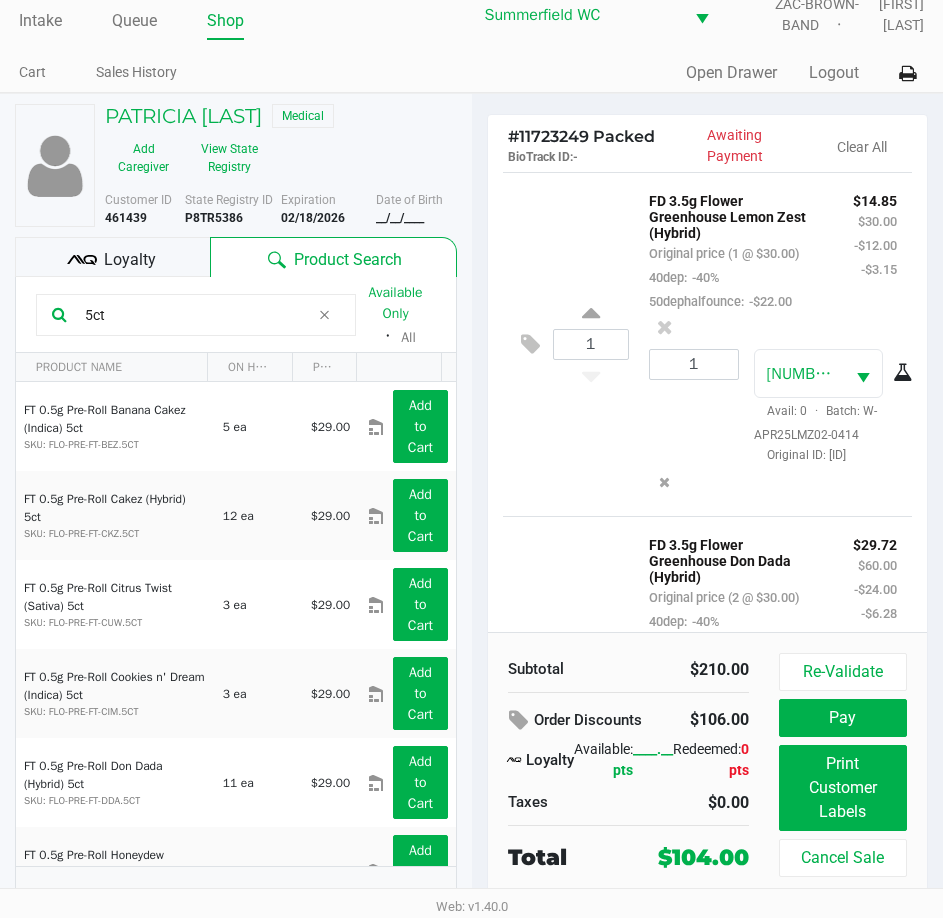 type on "5ct" 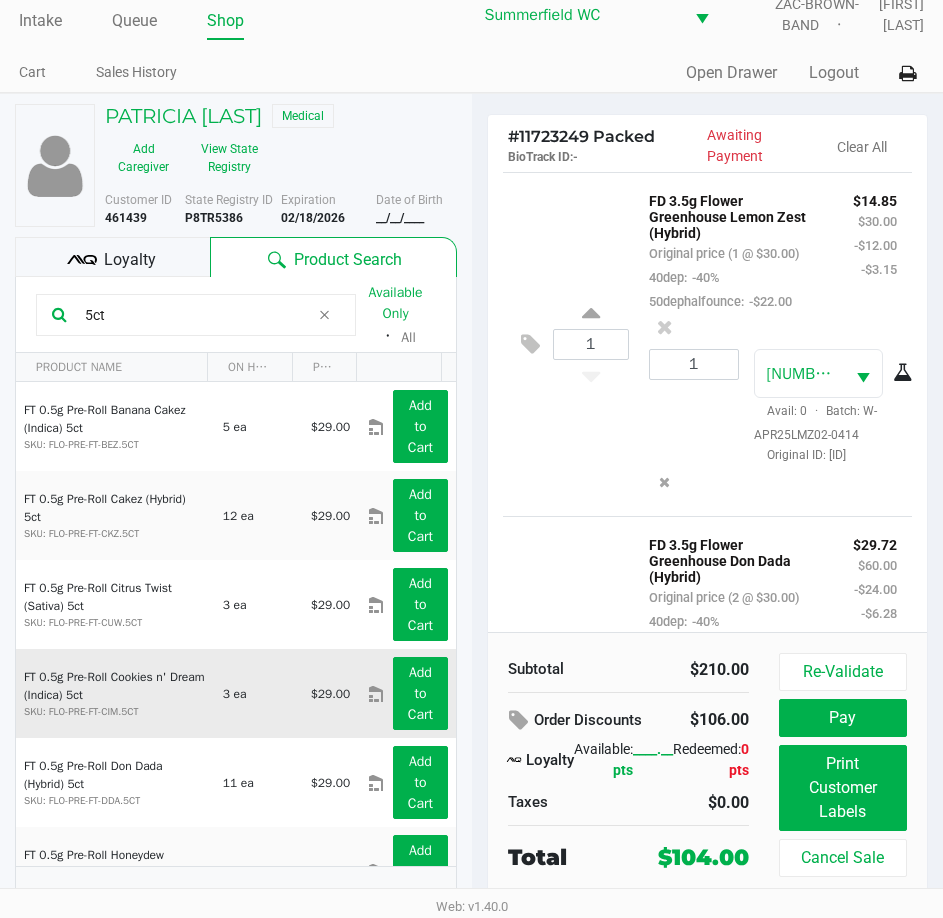scroll, scrollTop: 494, scrollLeft: 0, axis: vertical 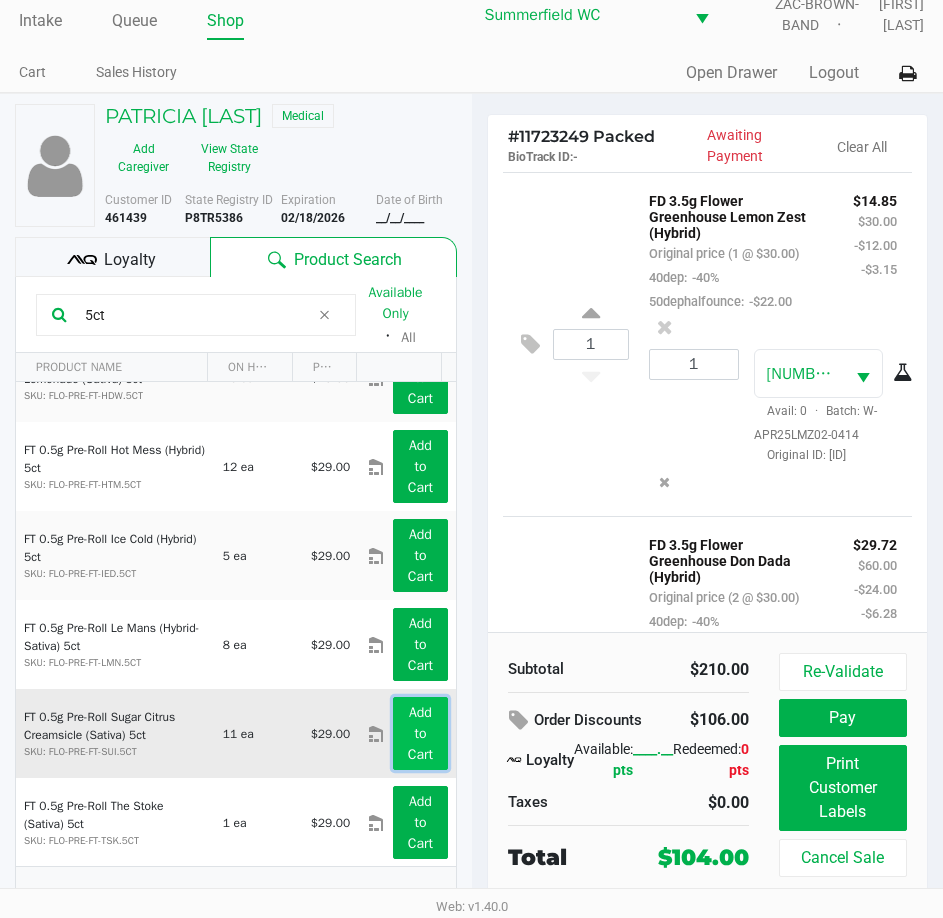 click on "Add to Cart" 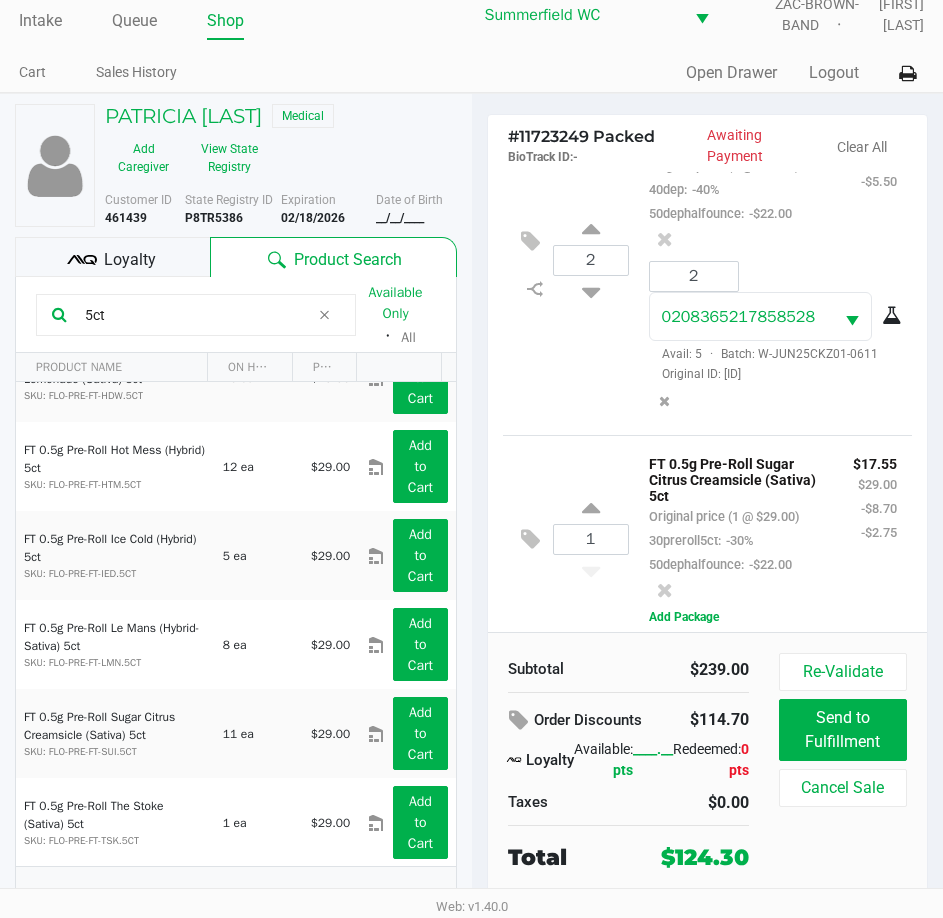 scroll, scrollTop: 1791, scrollLeft: 0, axis: vertical 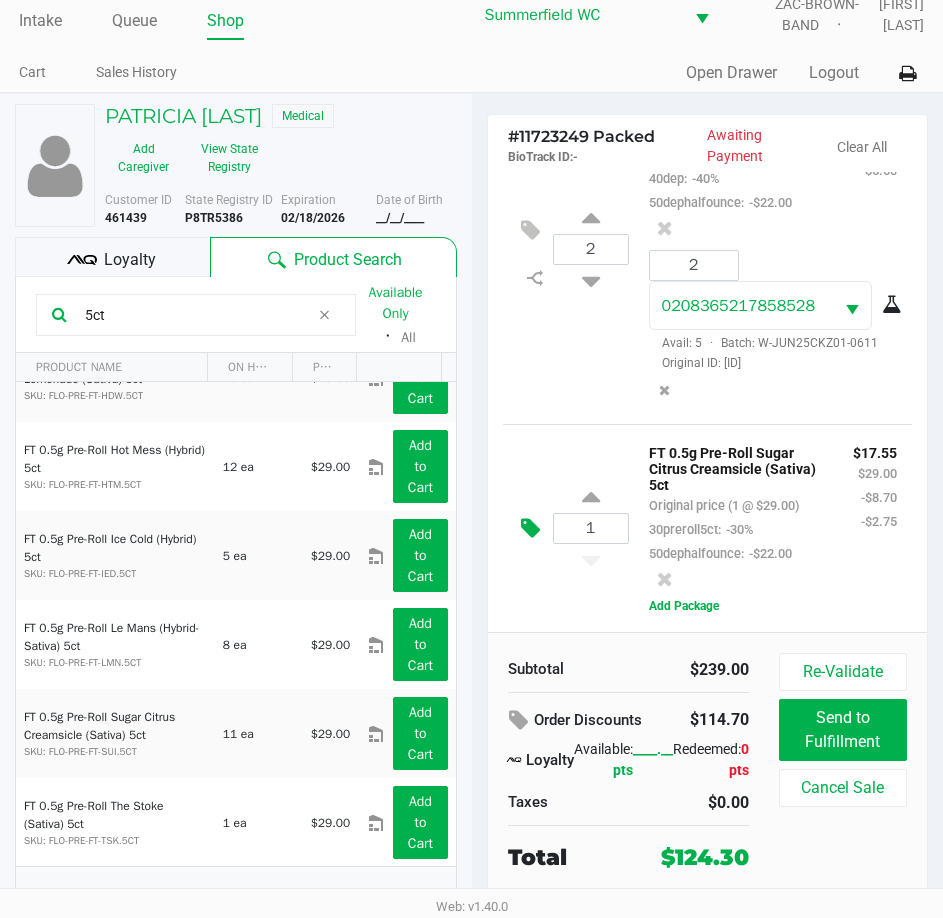 click 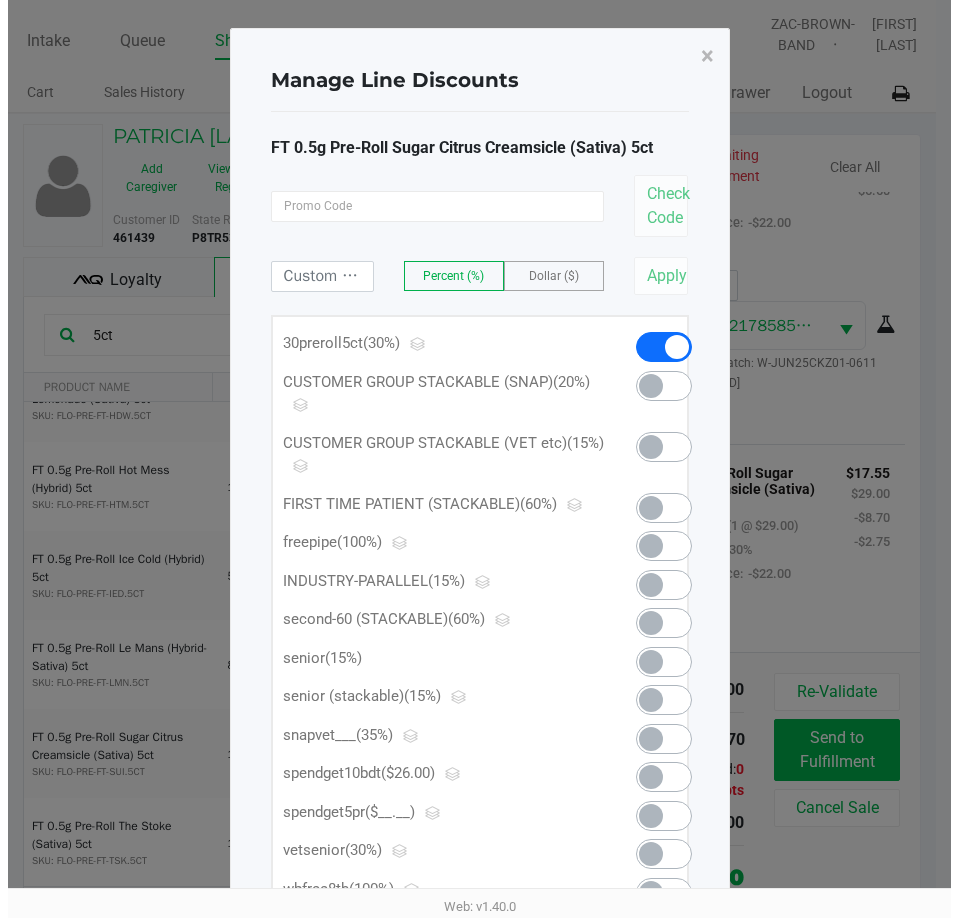 scroll, scrollTop: 0, scrollLeft: 0, axis: both 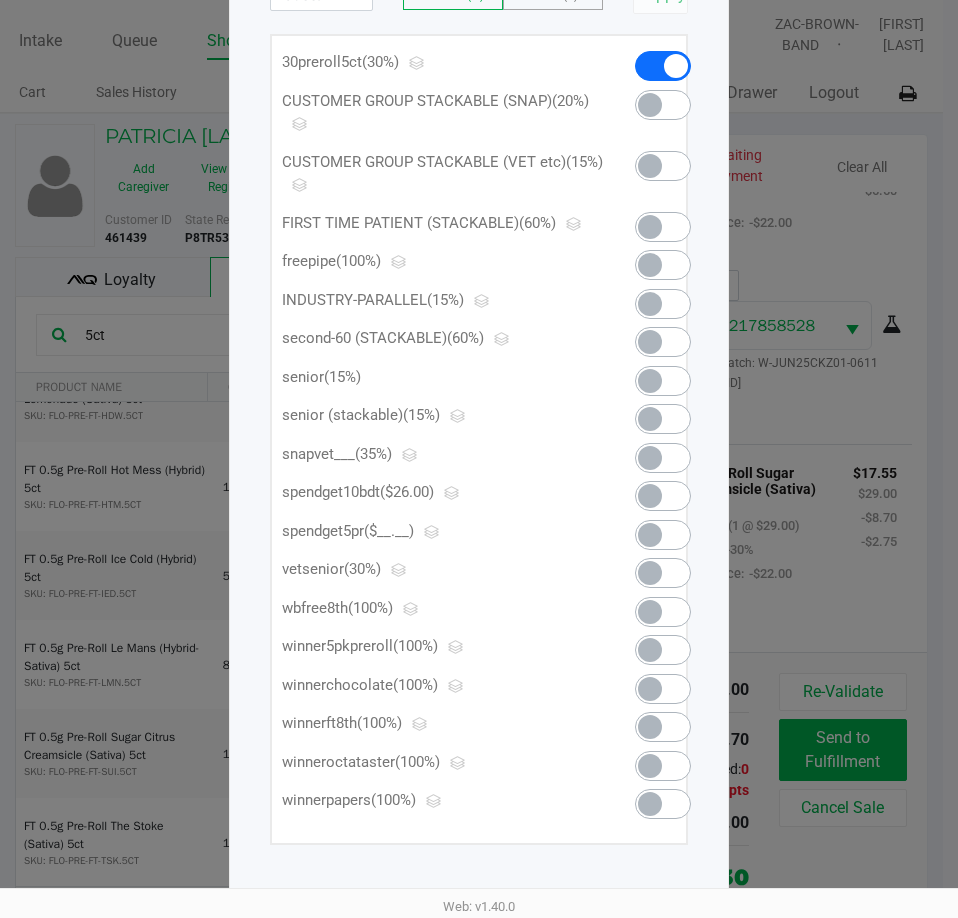 click 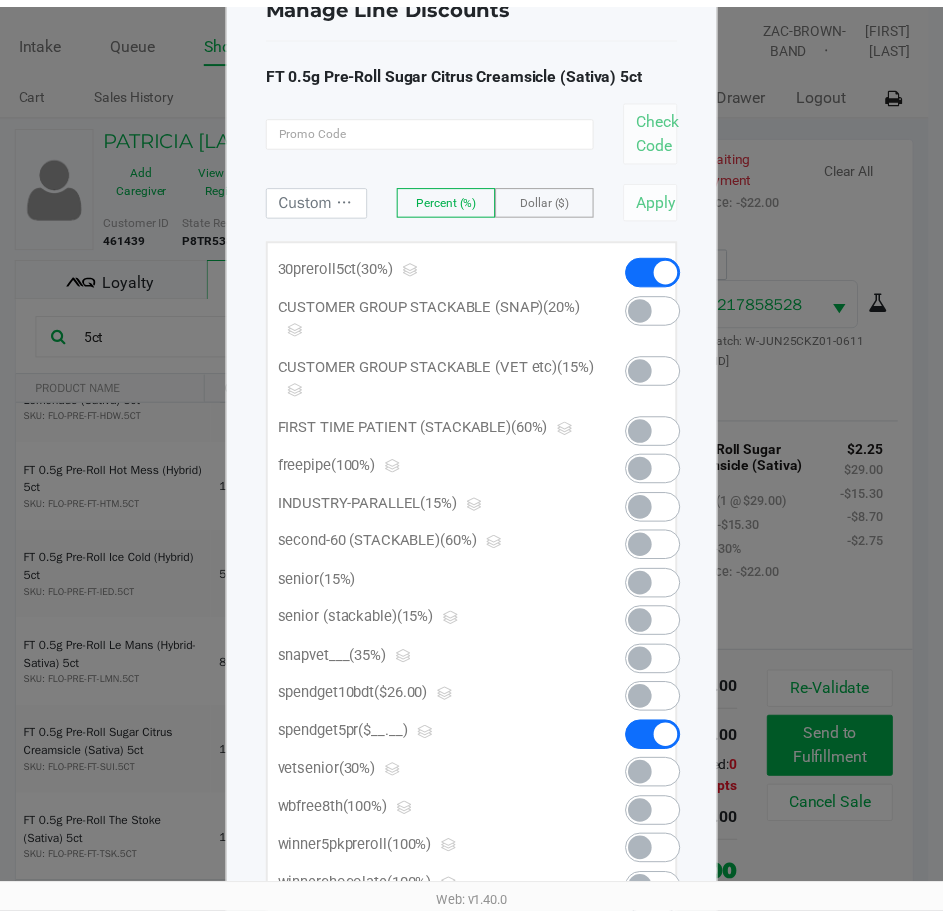 scroll, scrollTop: 0, scrollLeft: 0, axis: both 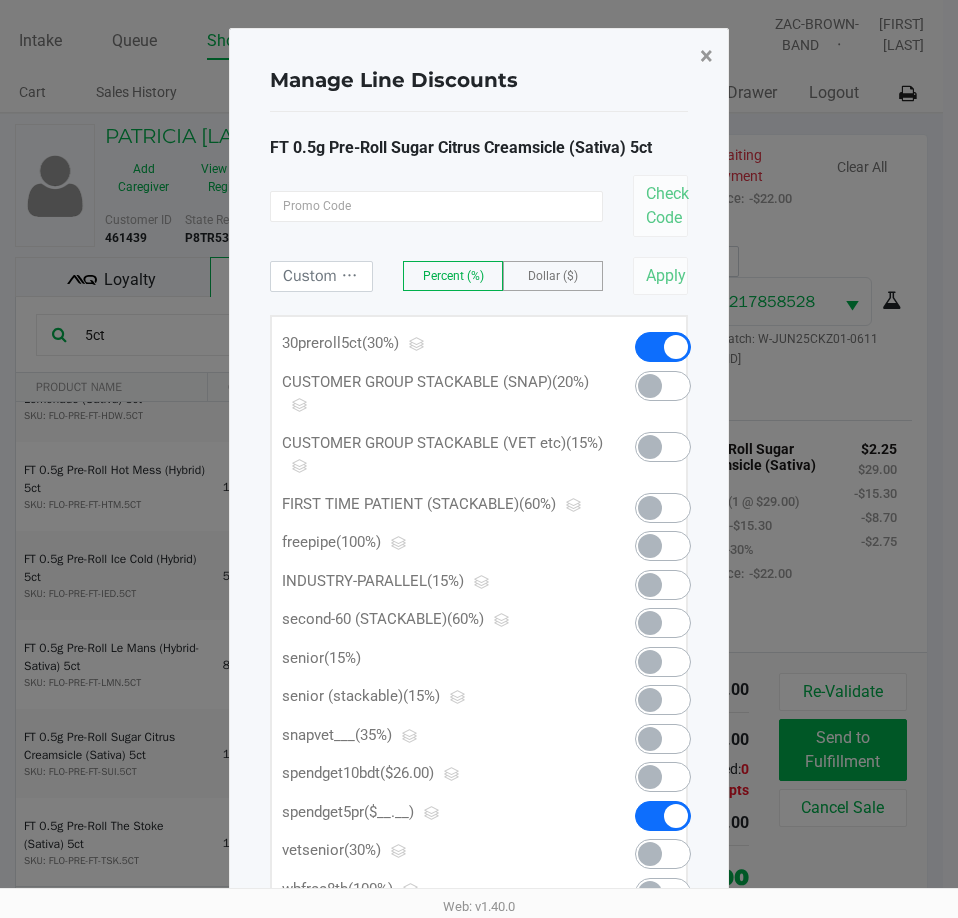 click on "×" 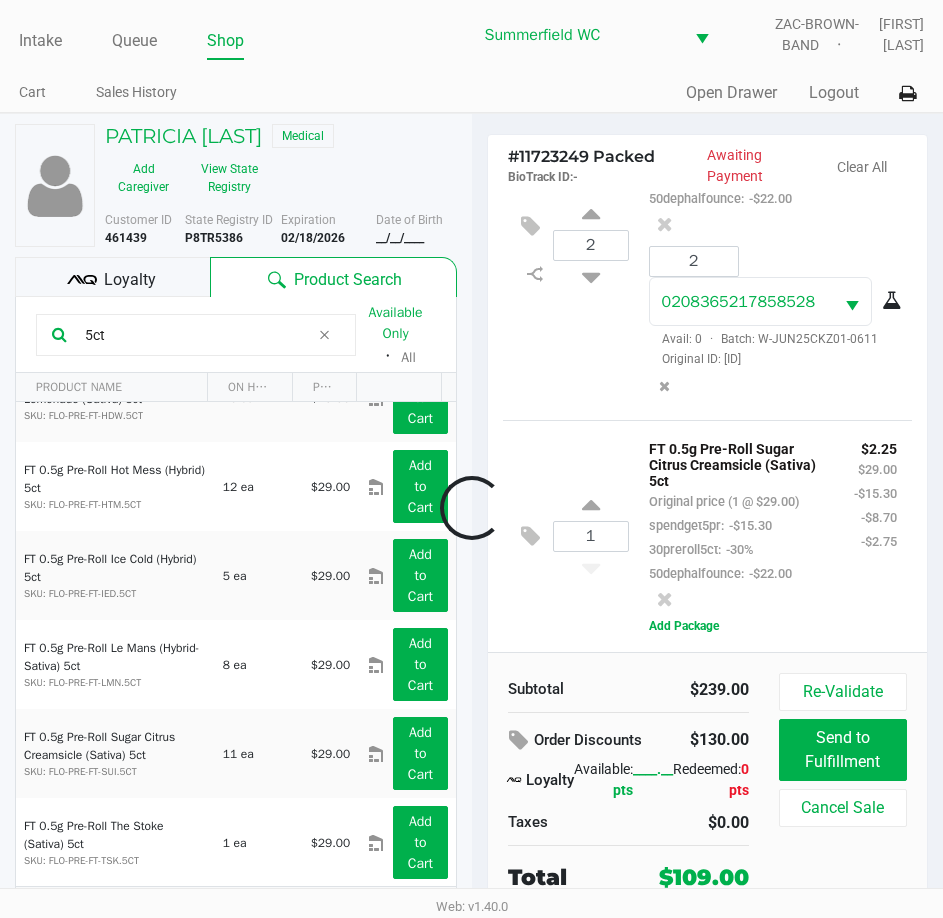 click 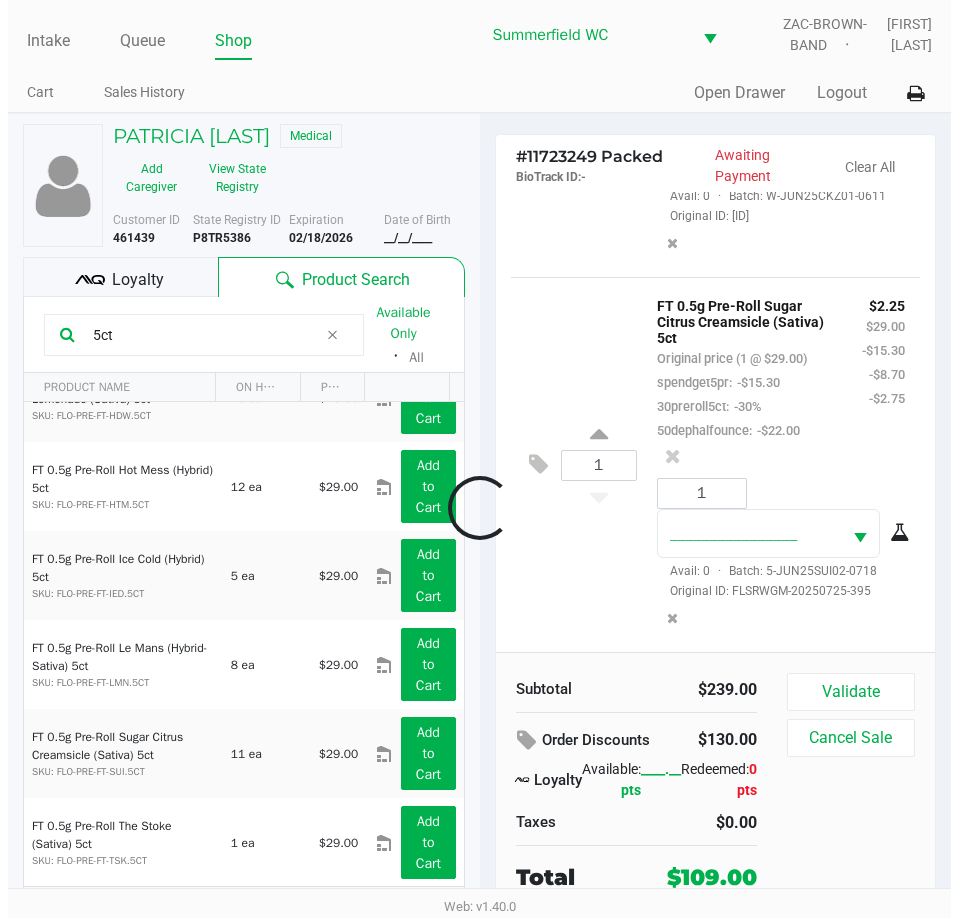 scroll, scrollTop: 1958, scrollLeft: 0, axis: vertical 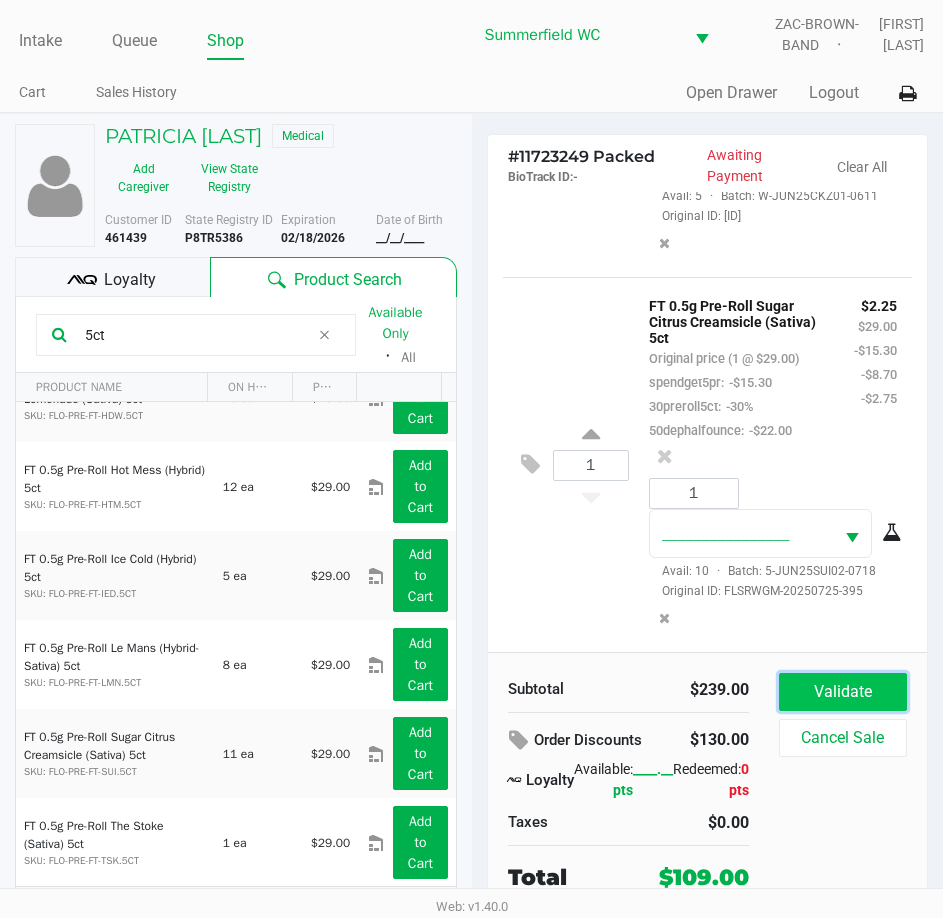 click on "Validate" 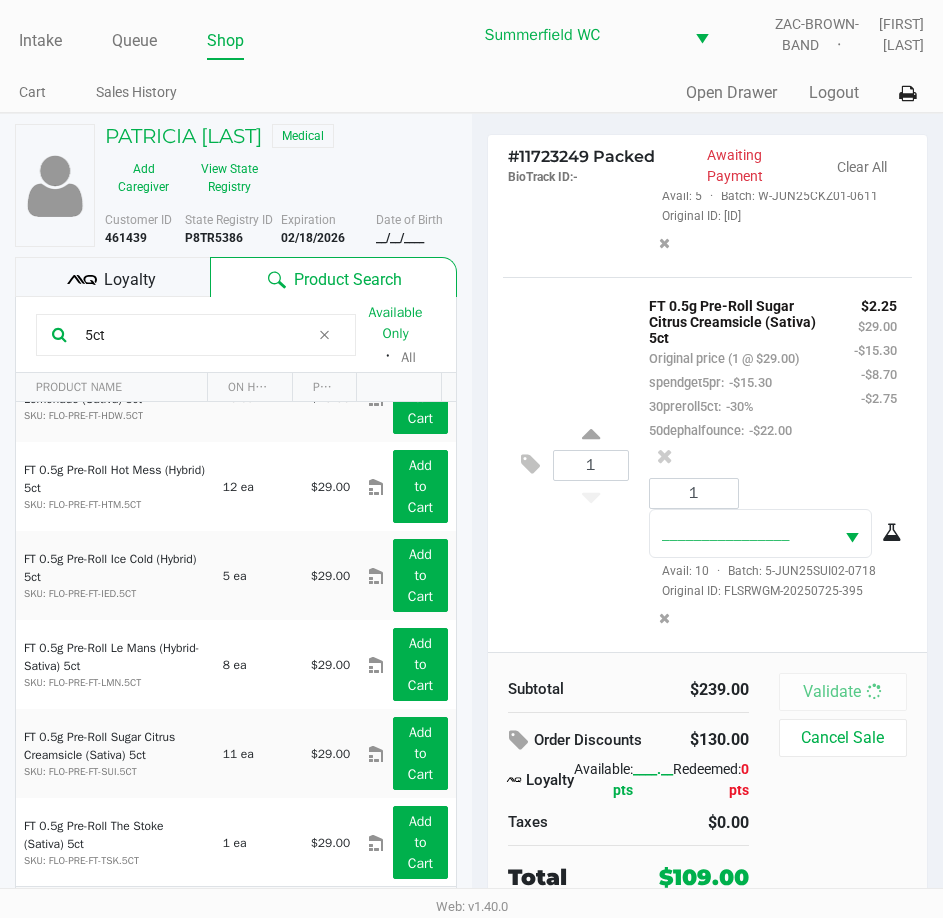 scroll, scrollTop: 1982, scrollLeft: 0, axis: vertical 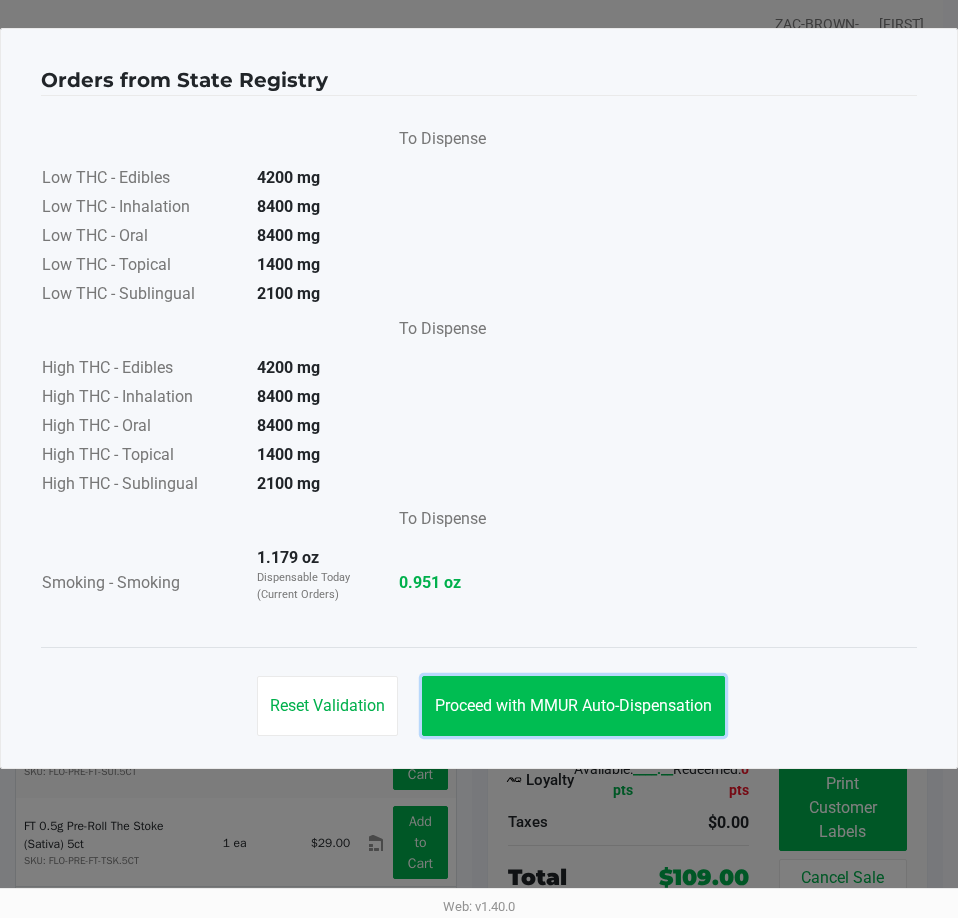 click on "Proceed with MMUR Auto-Dispensation" 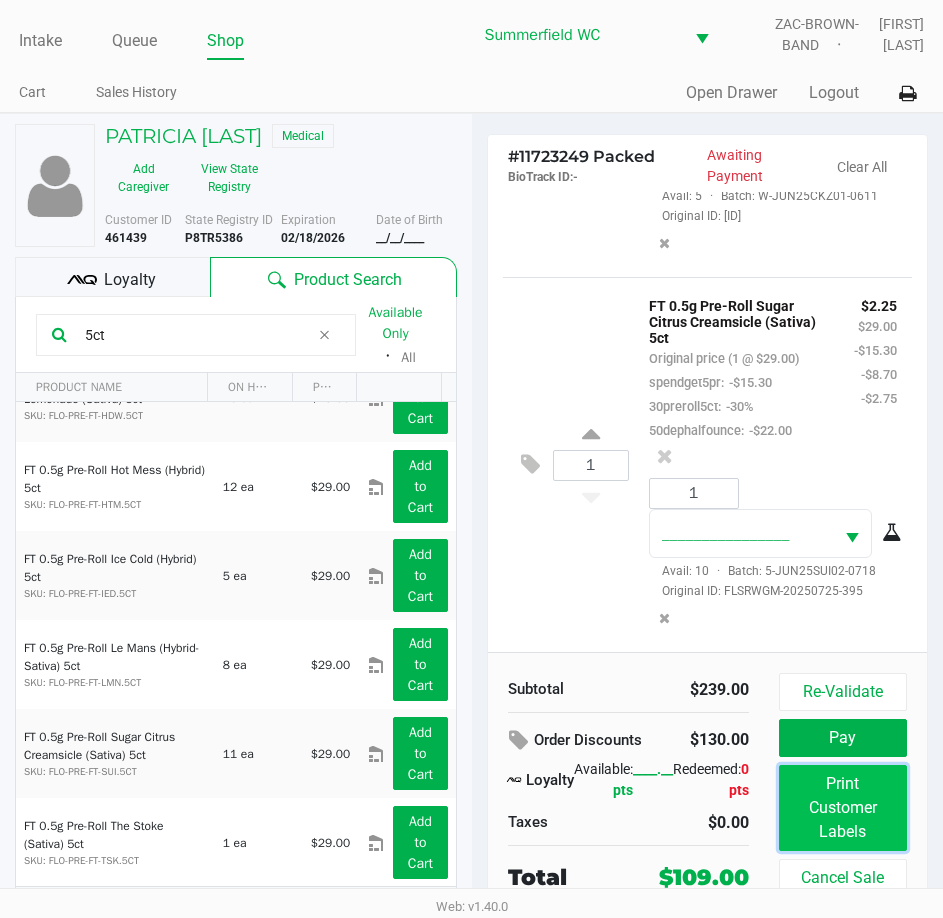 click on "Print Customer Labels" 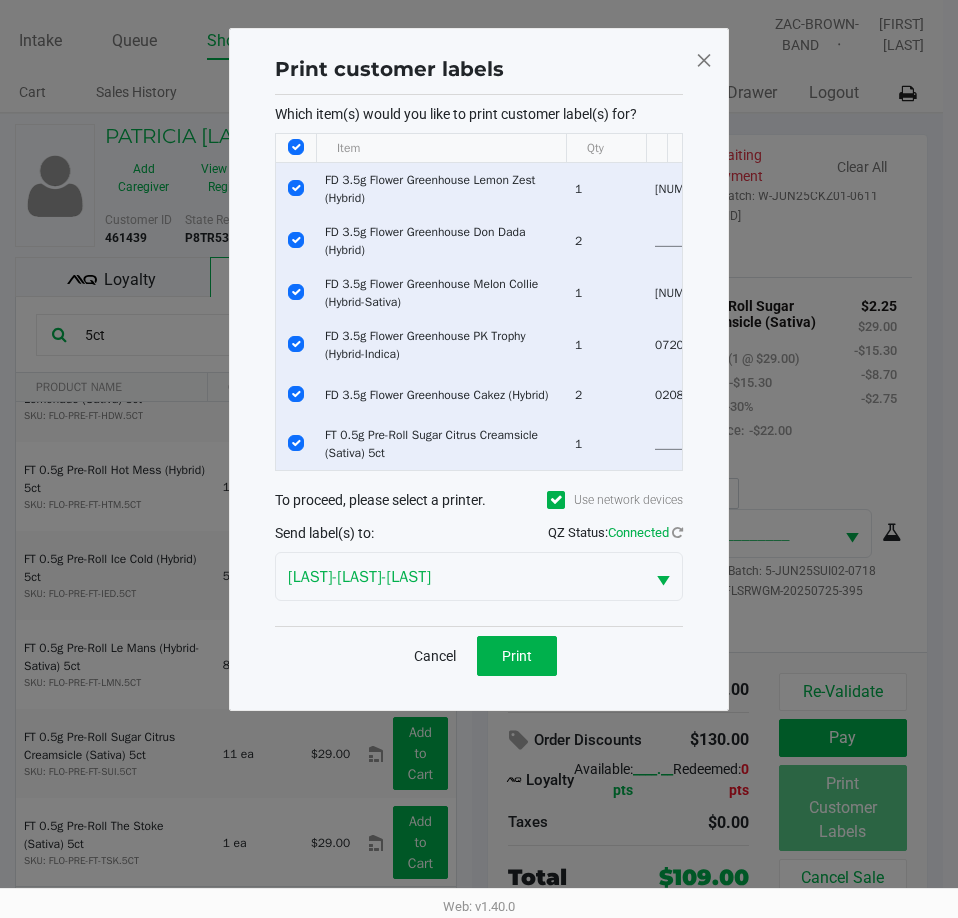 click 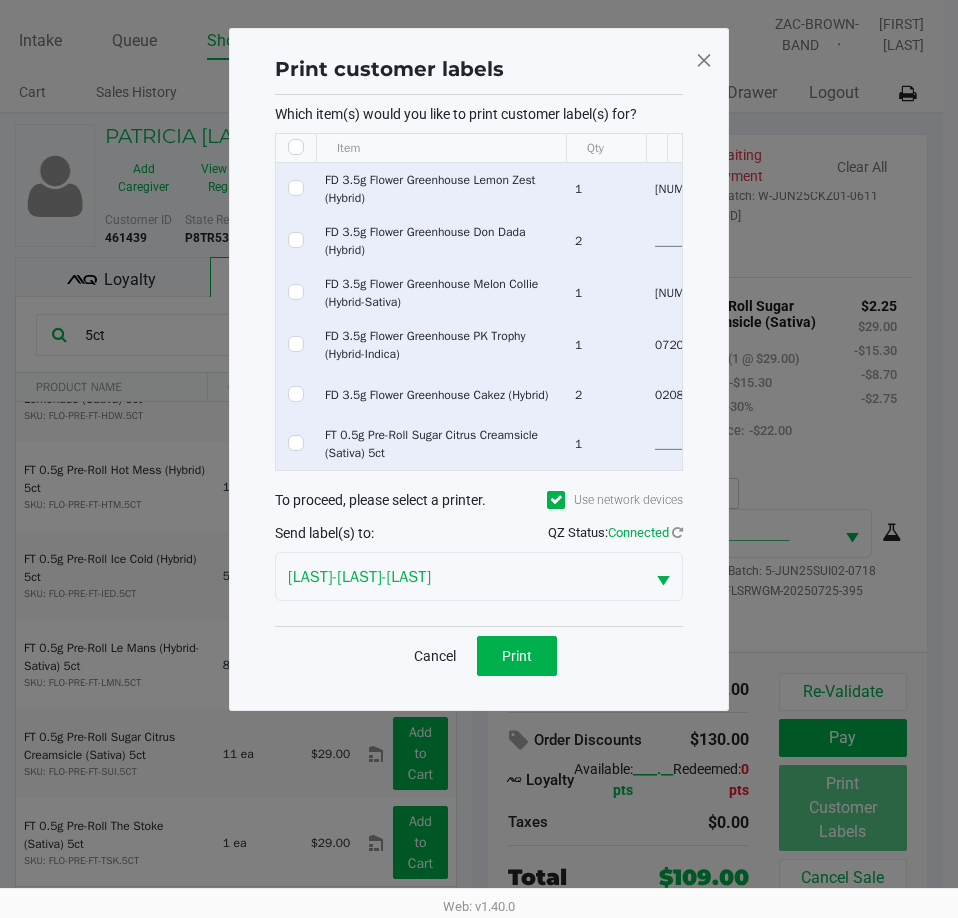 checkbox on "false" 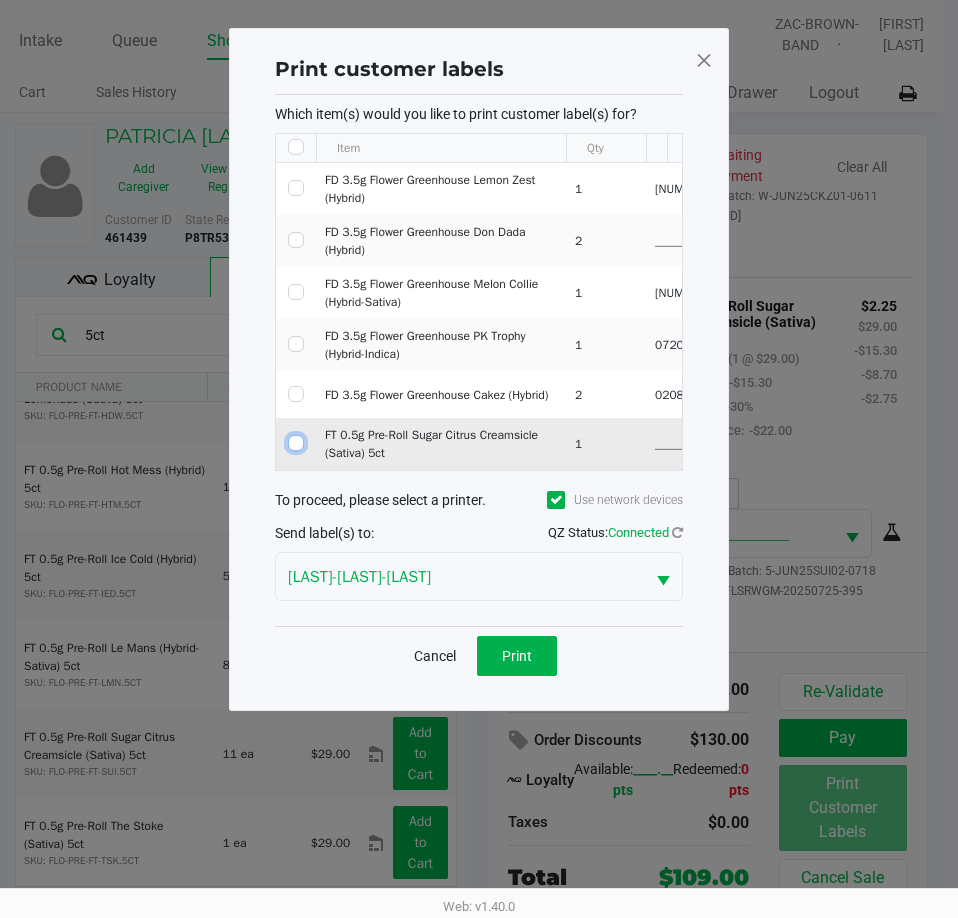 click at bounding box center (296, 443) 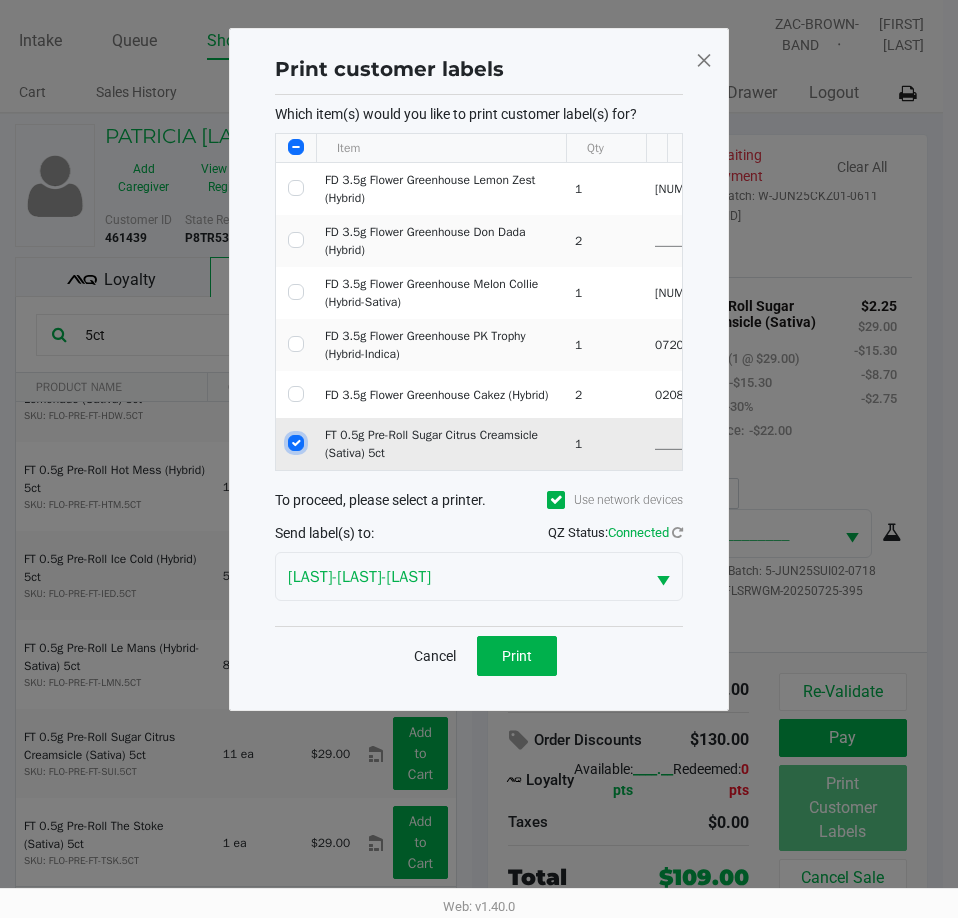 checkbox on "true" 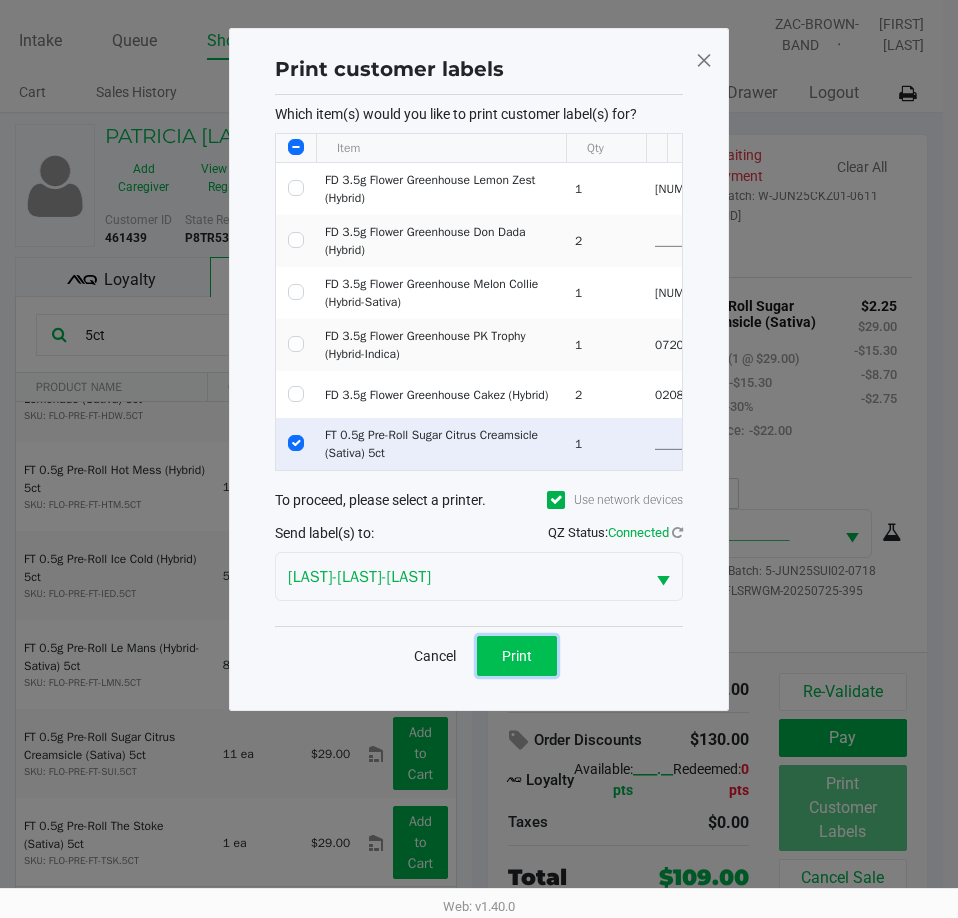 click on "Print" 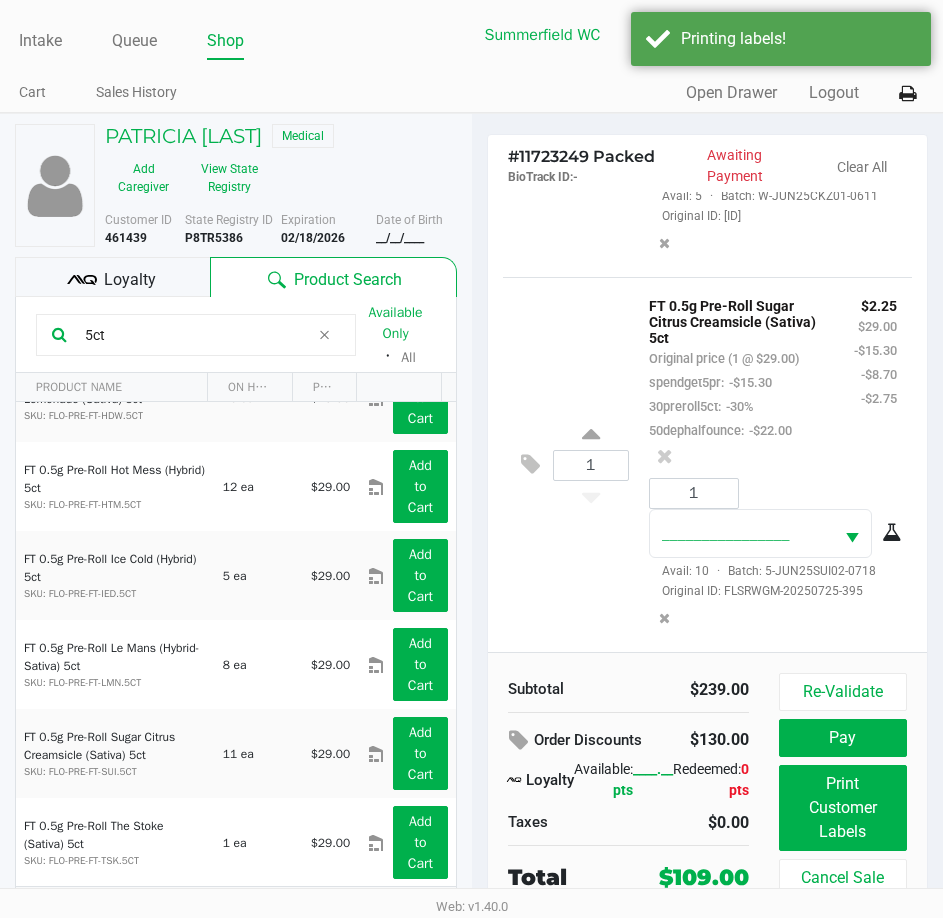 click on "$2.25 $29.00 -$15.30 -$8.70 -$2.75" 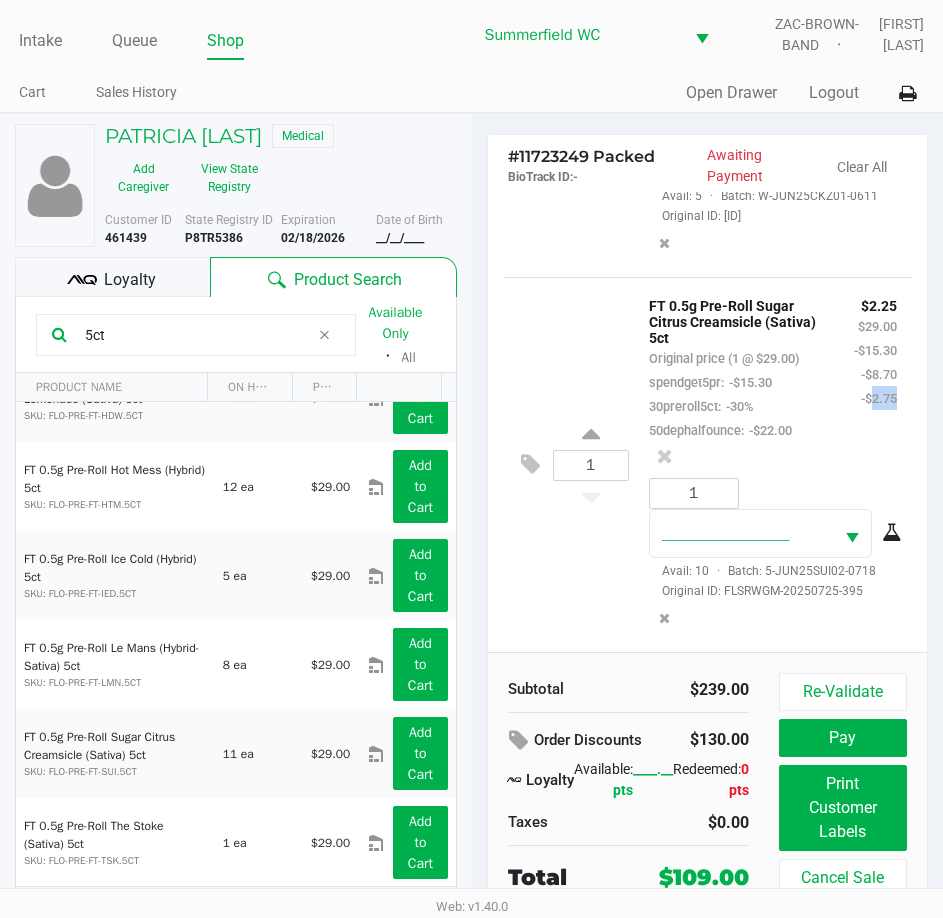 click on "$2.25 $29.00 -$15.30 -$8.70 -$2.75" 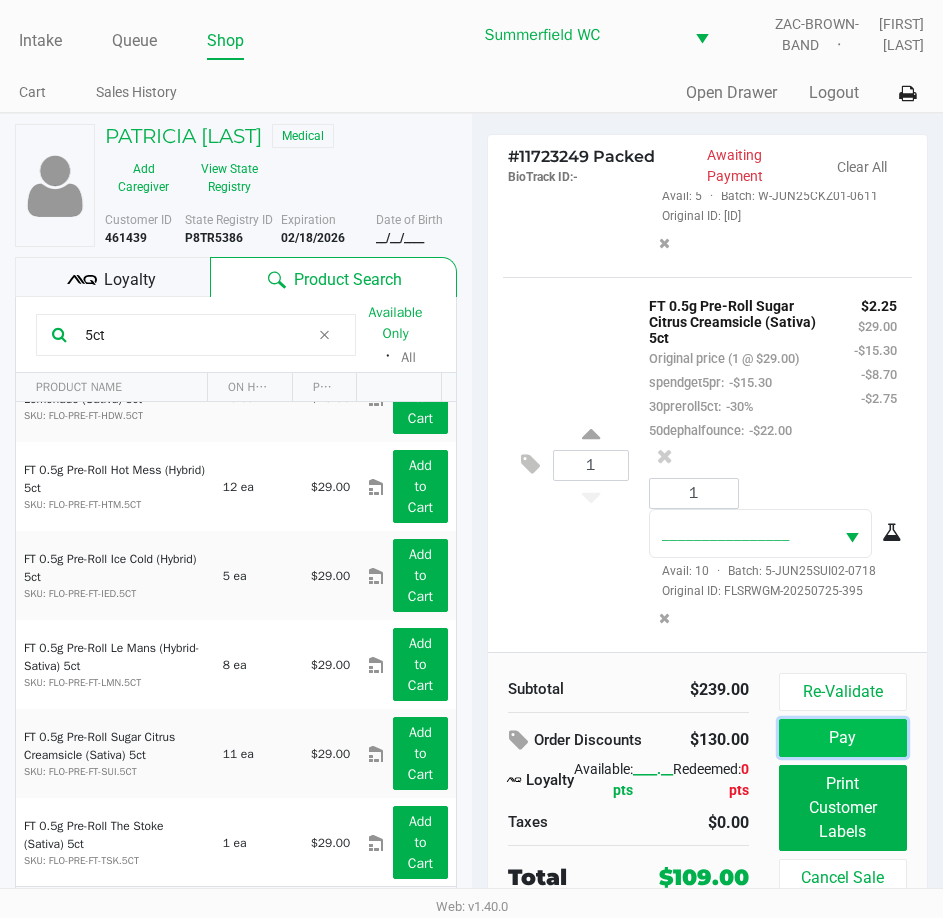 click on "Pay" 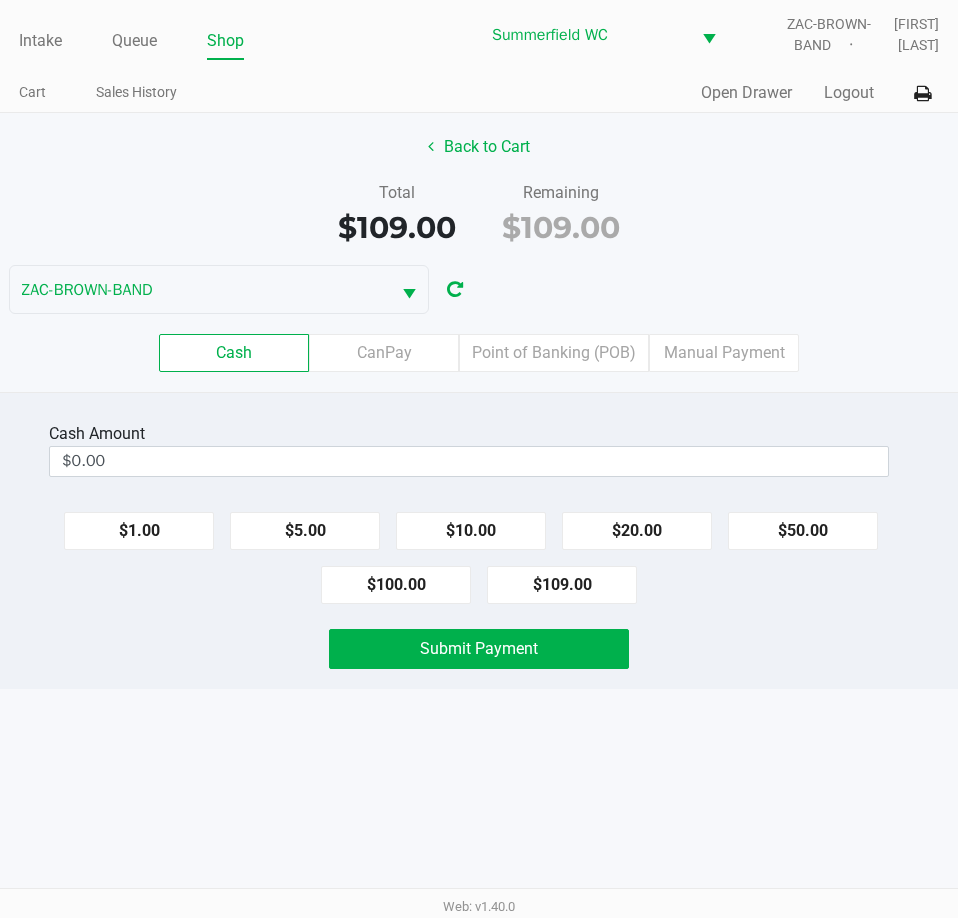 click on "Cash  Amount  $0.00  $1.00   $5.00   $10.00   $20.00   $50.00   $100.00   $109.00   Submit Payment" 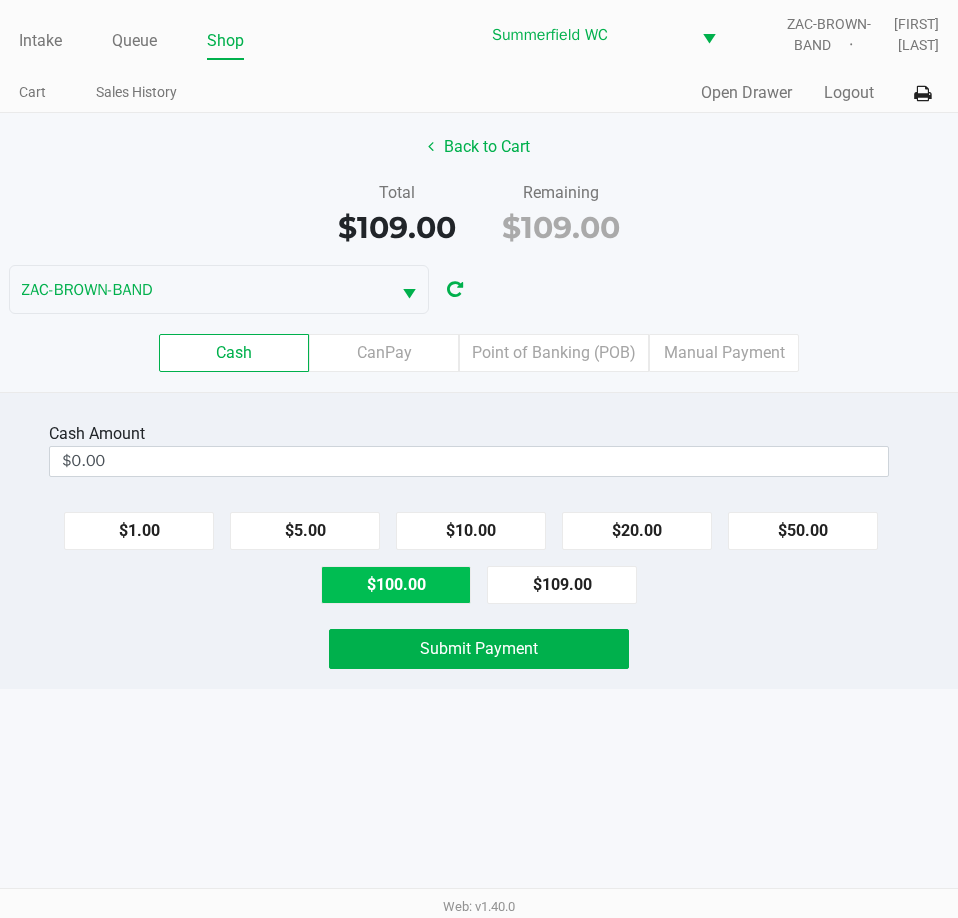 click on "$100.00" 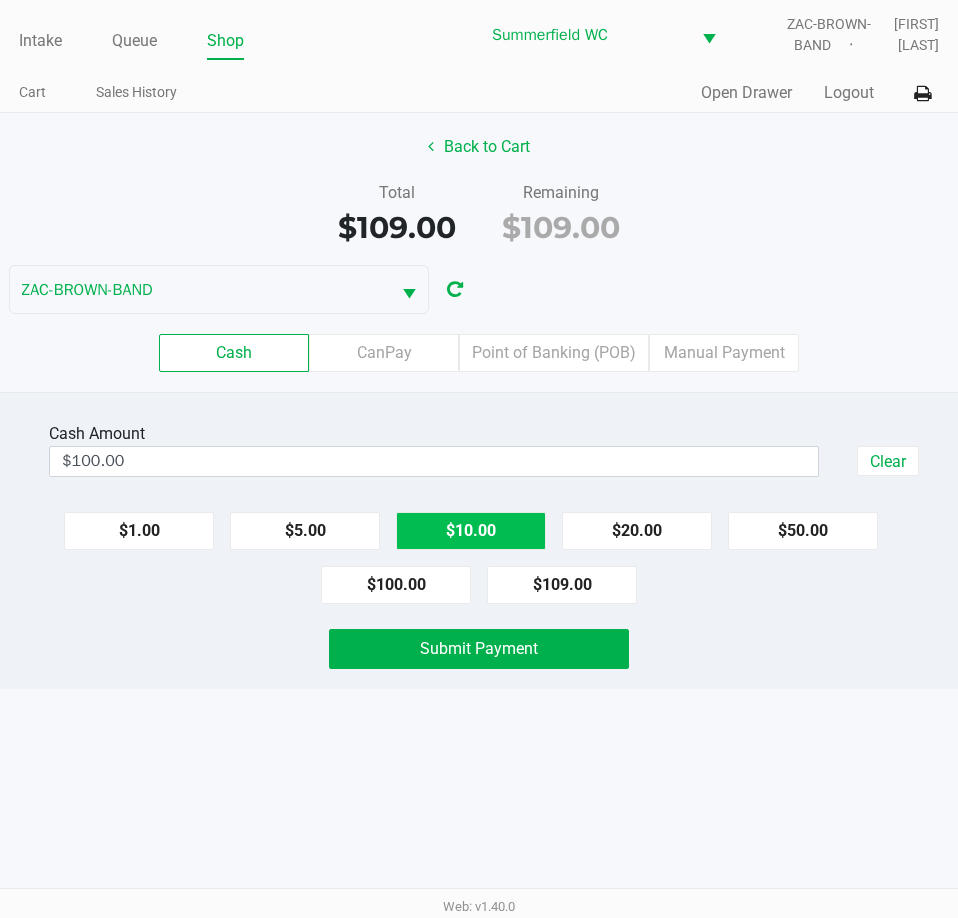 click on "$10.00" 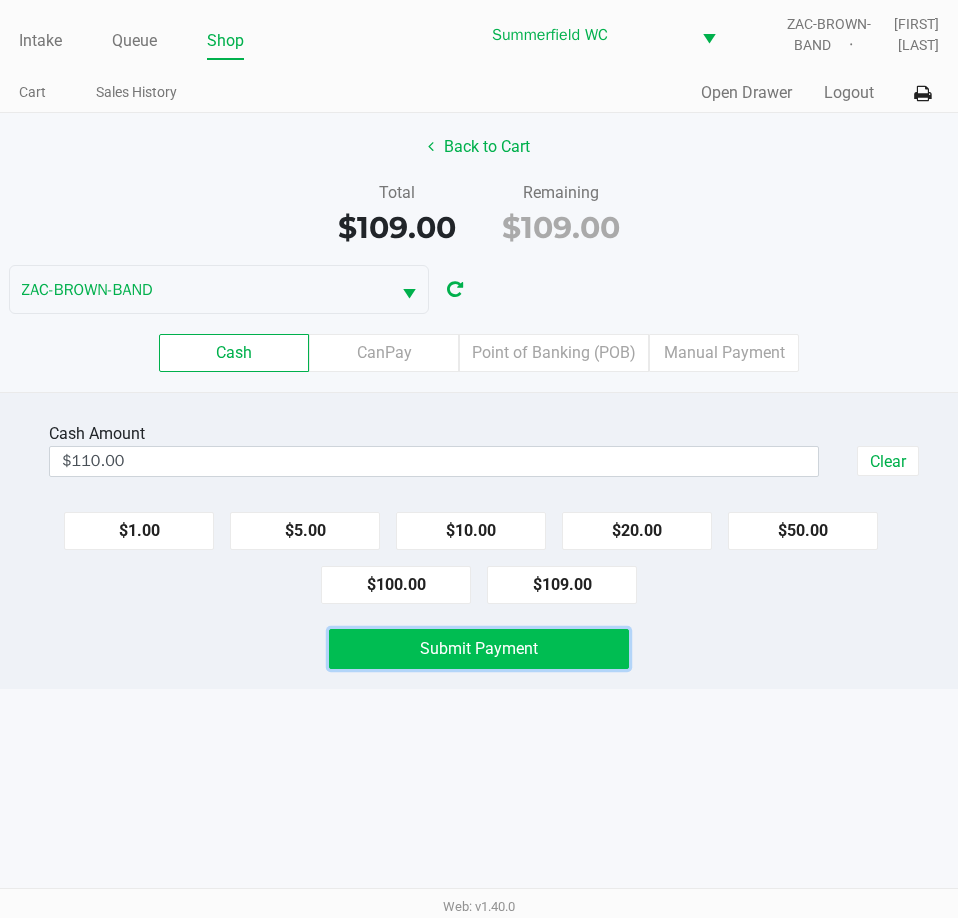click on "Submit Payment" 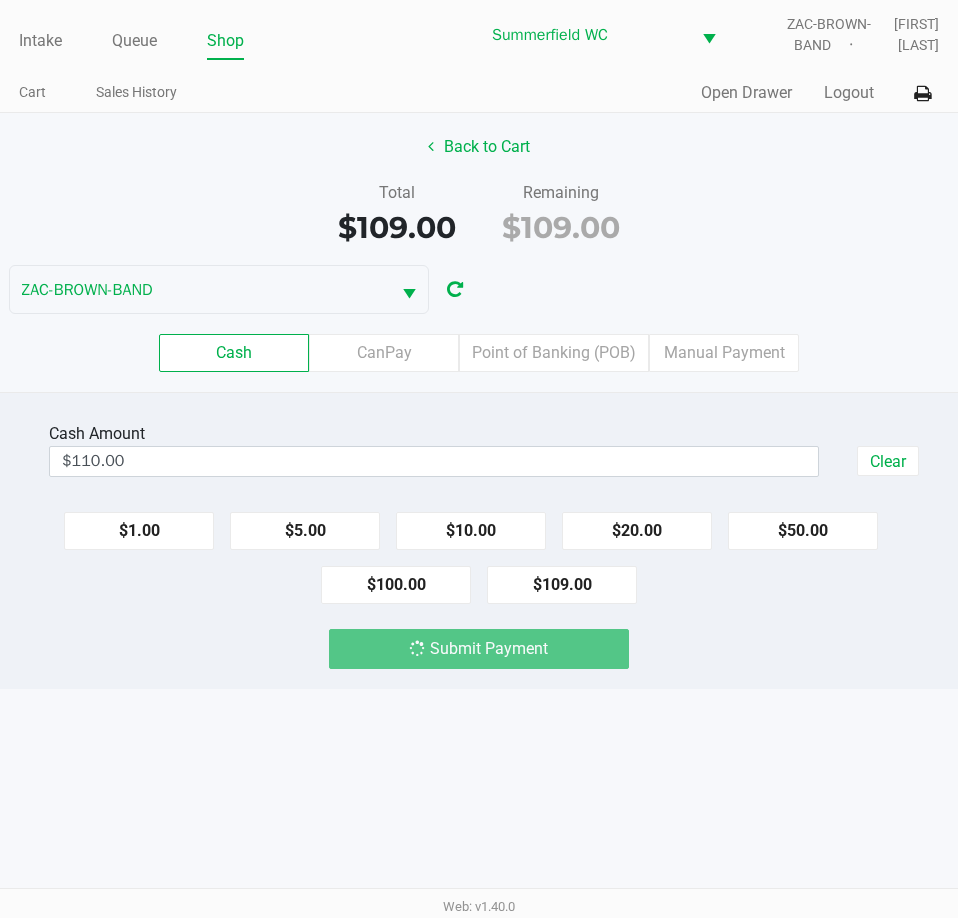 click on "Intake Queue Shop Summerfield WC ZAC-BROWN-BAND Triston Packer Cart Sales History Quick Sale Open Drawer Logout Back to Cart Total $109.00 Remaining $109.00 ZAC-BROWN-BAND Cash CanPay Point of Banking (POB) Manual Payment Cash Amount $110.00 Clear $1.00 $5.00 $10.00 $20.00 $50.00 $100.00 $109.00 Submit Payment Web: v1.40.0" at bounding box center [479, 459] 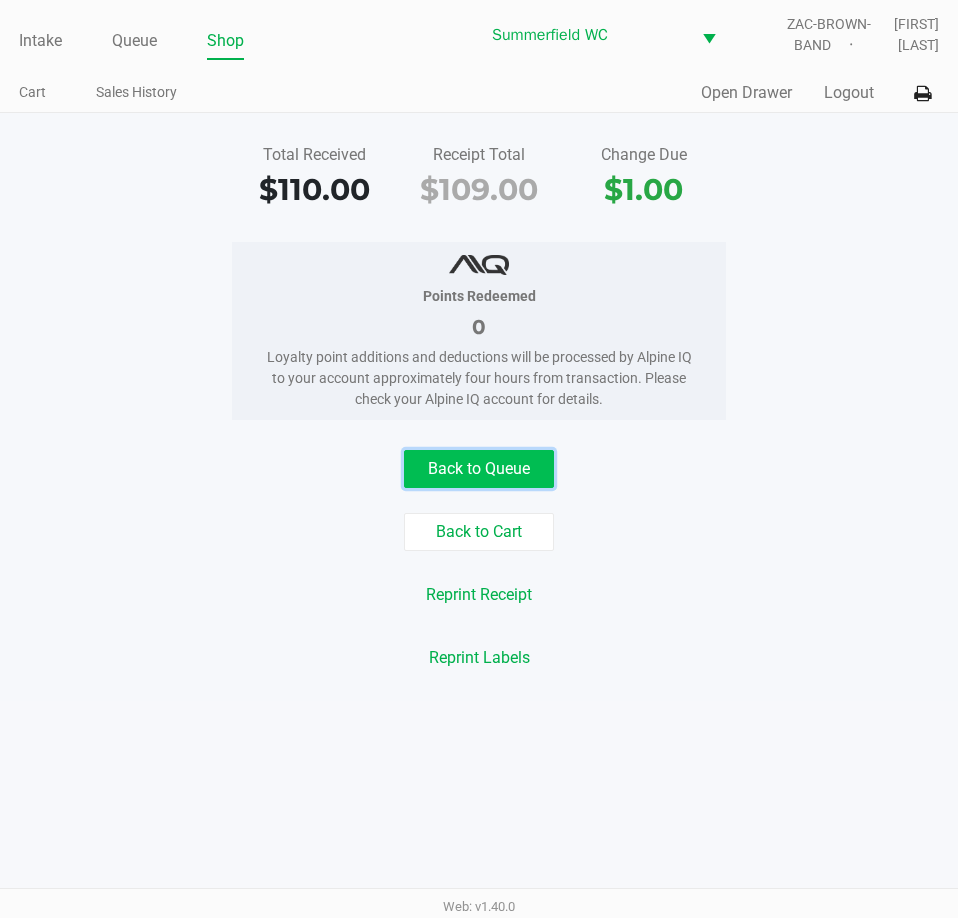 click on "Back to Queue" 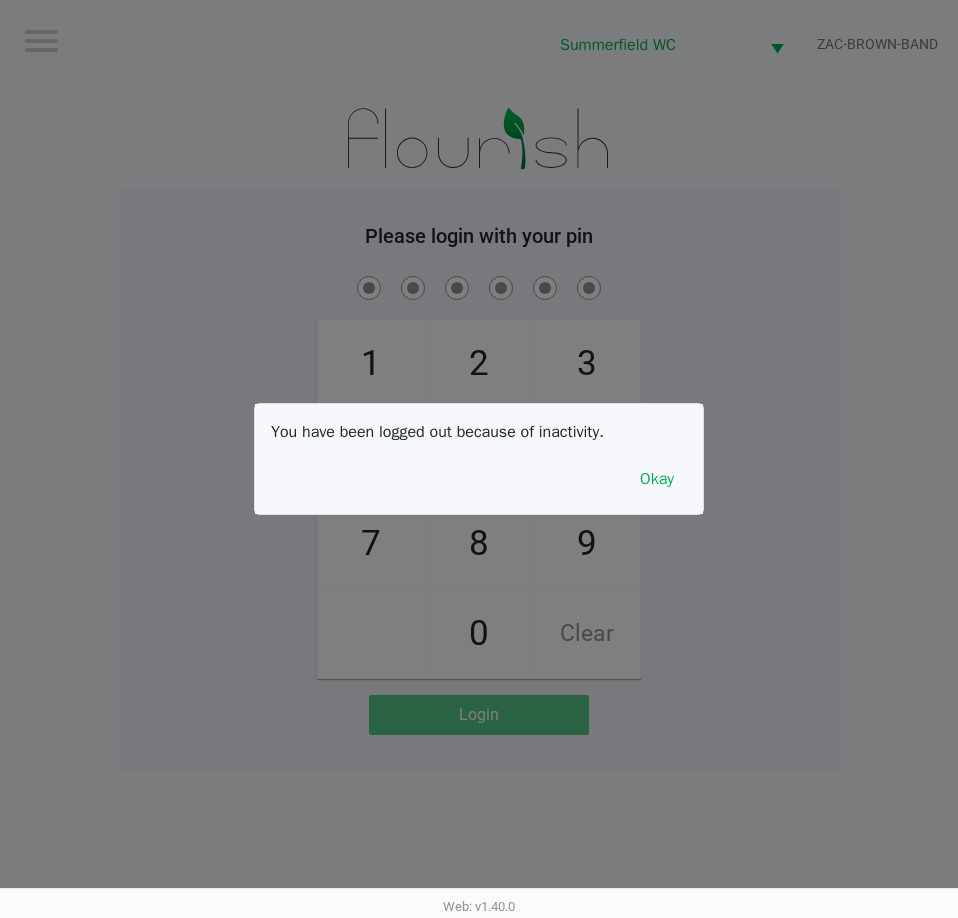 click on "You have been logged out because of inactivity. Okay" at bounding box center (479, 459) 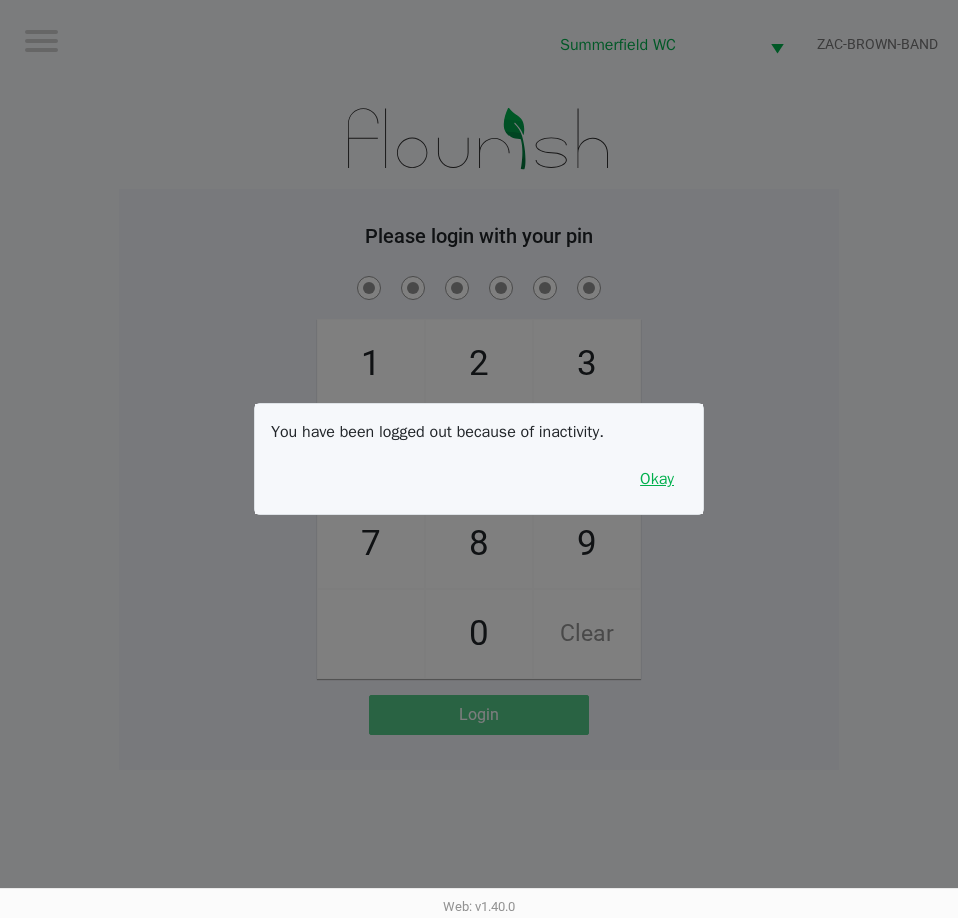 click on "Okay" at bounding box center [657, 479] 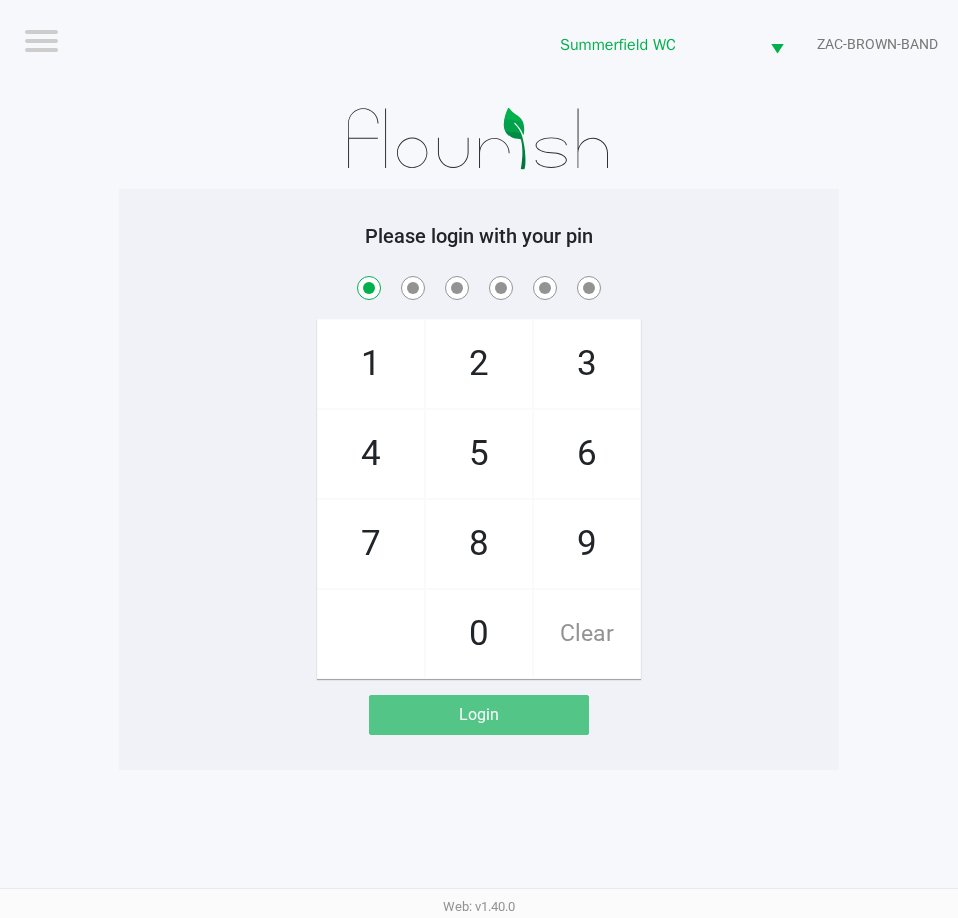 checkbox on "true" 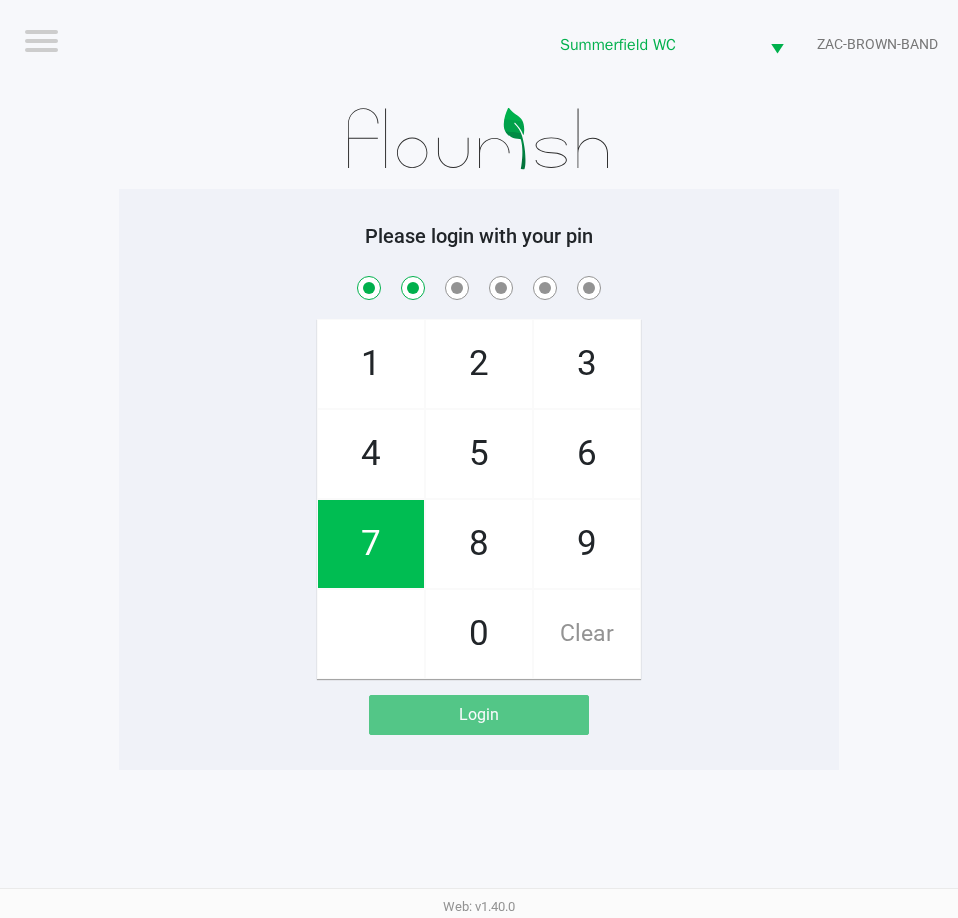 checkbox on "true" 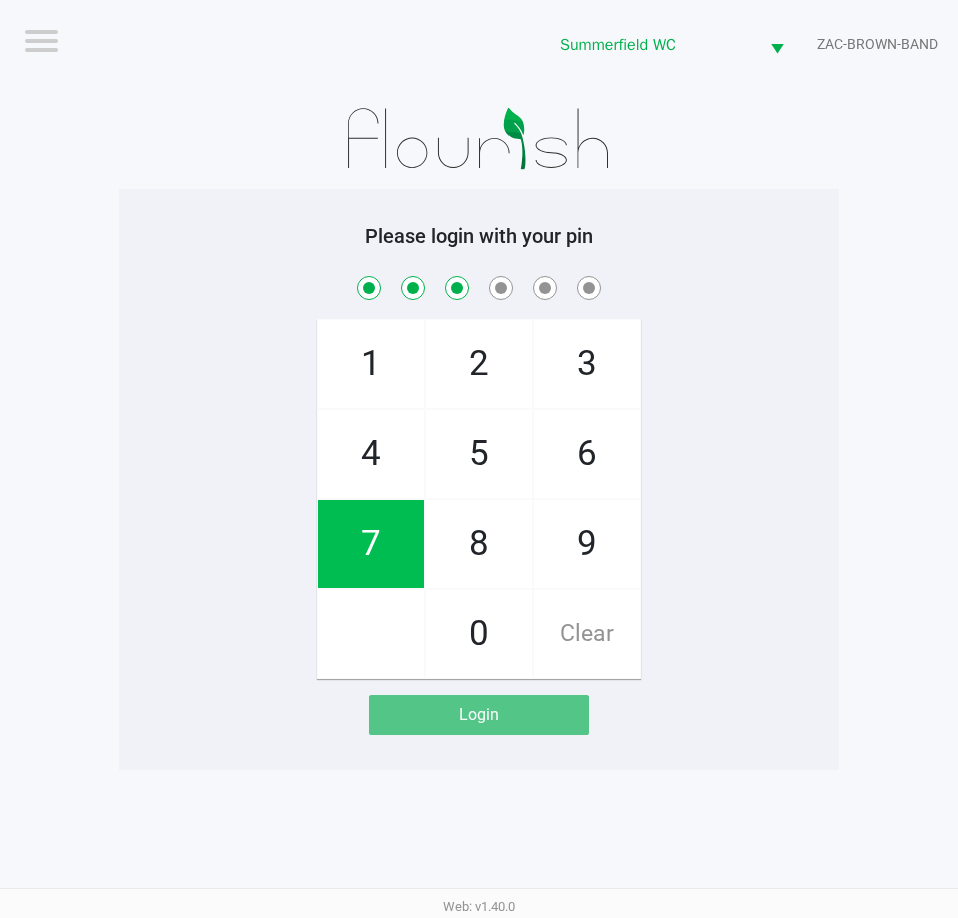 checkbox on "true" 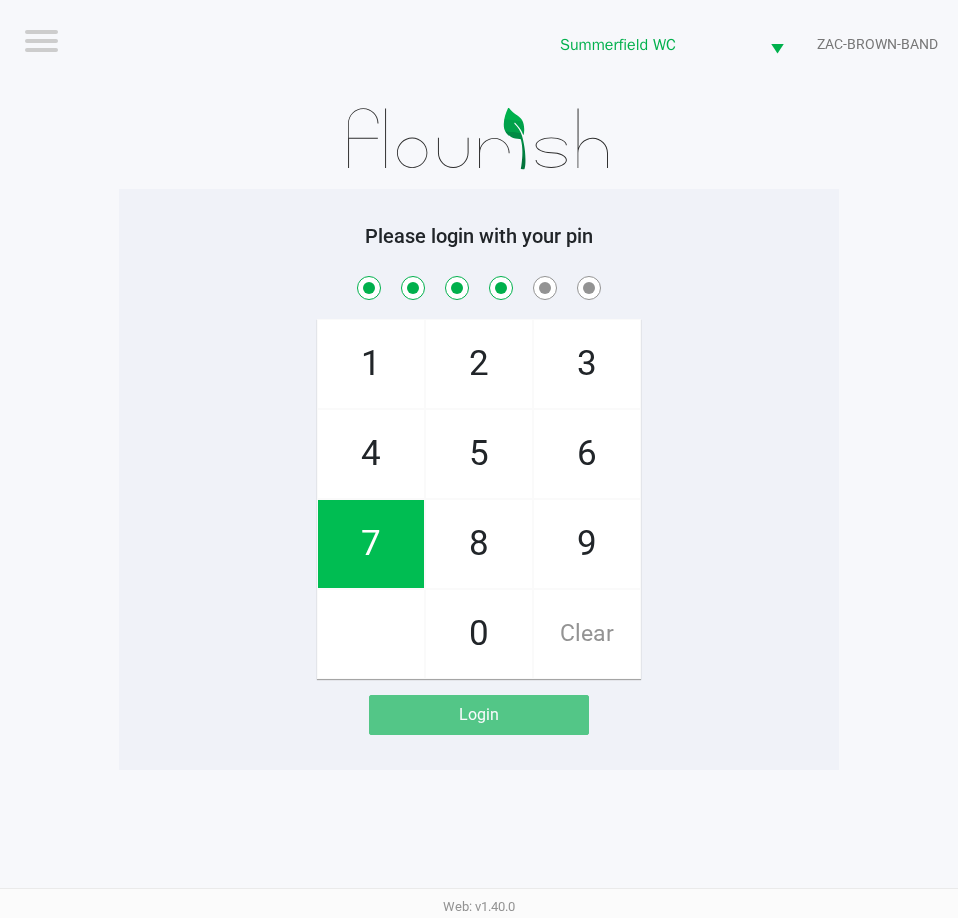 checkbox on "true" 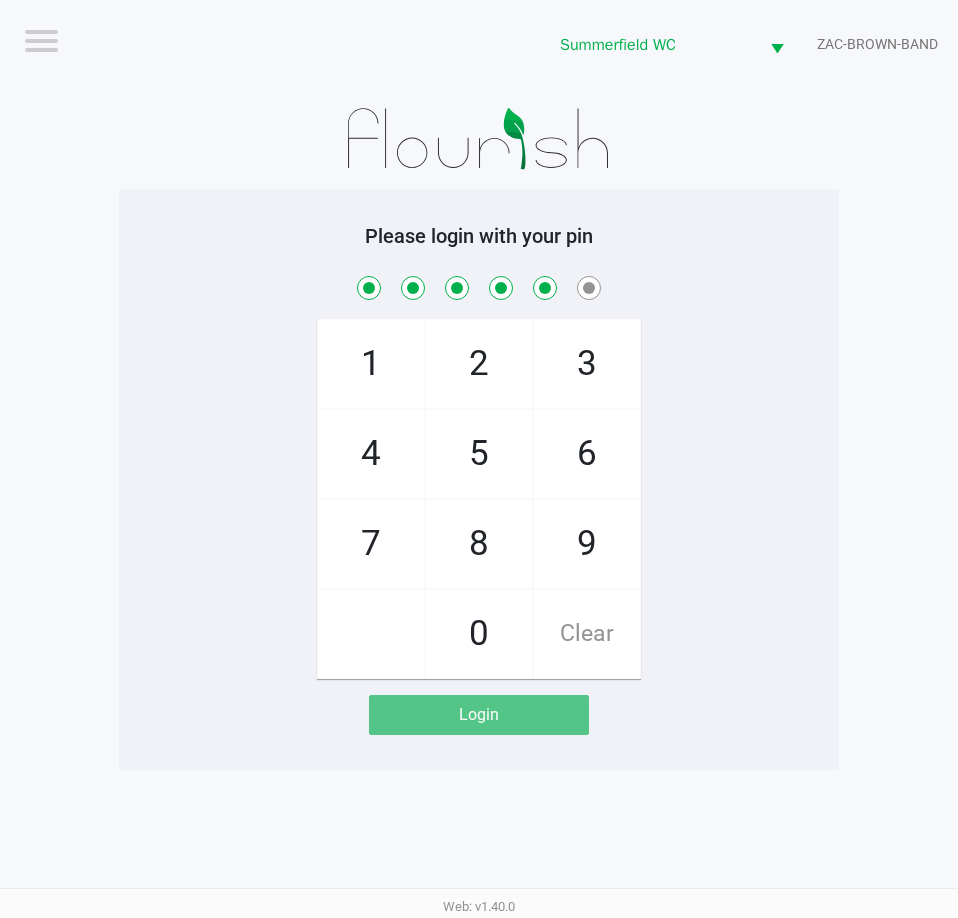 checkbox on "true" 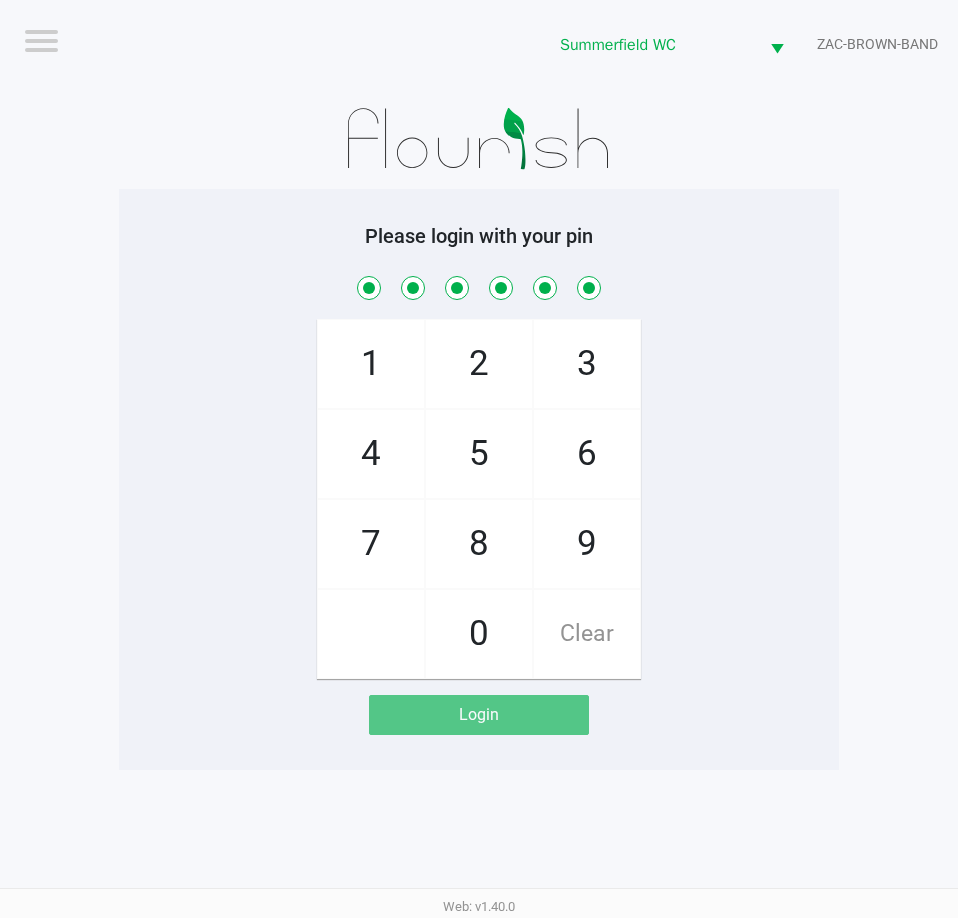 checkbox on "true" 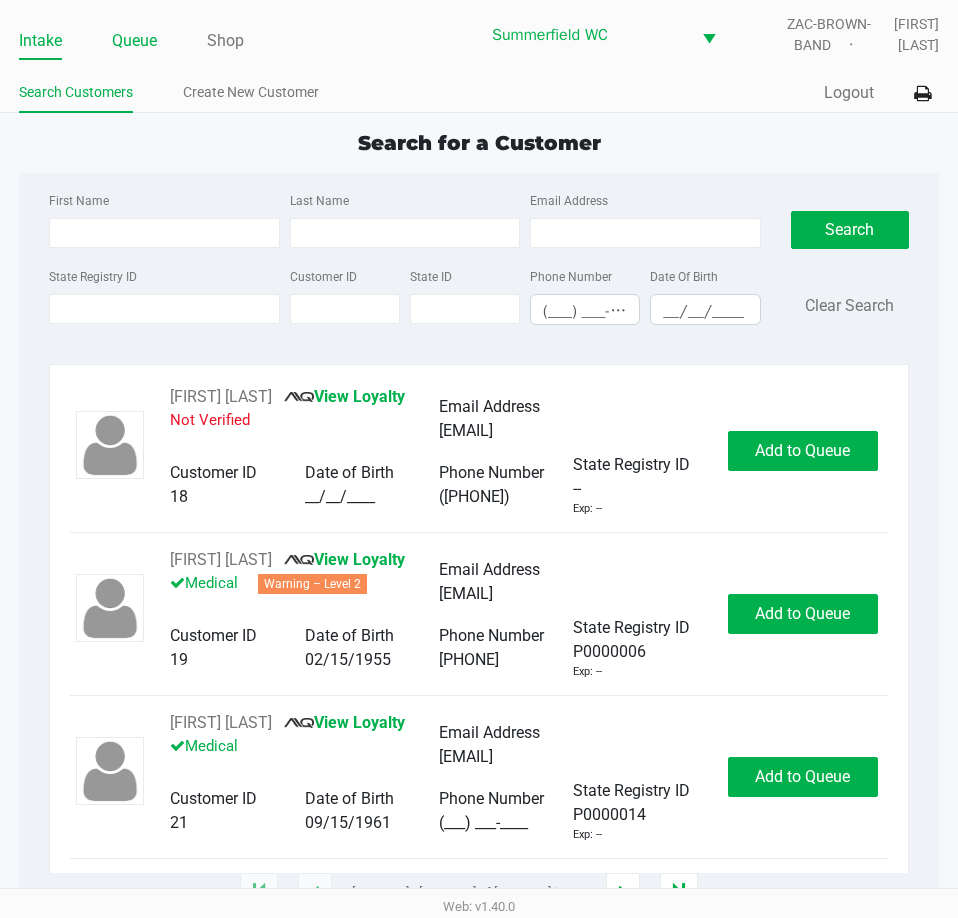 drag, startPoint x: 108, startPoint y: 57, endPoint x: 124, endPoint y: 50, distance: 17.464249 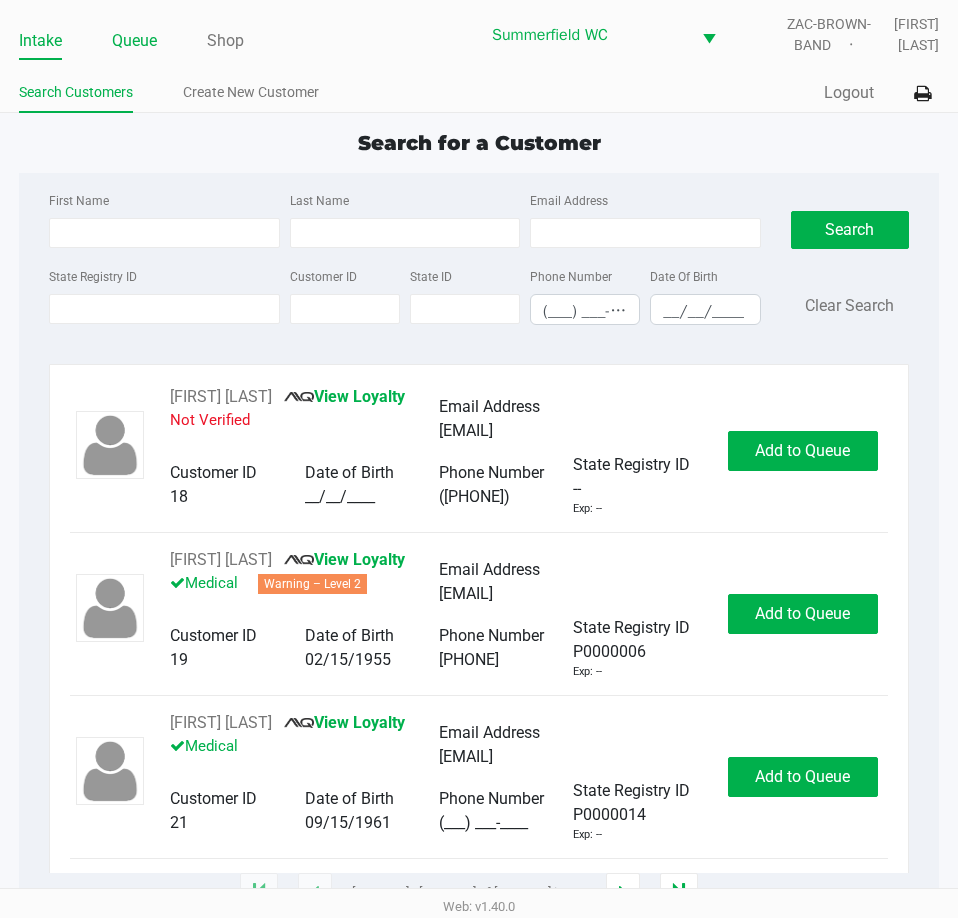 click on "Intake Queue Shop" 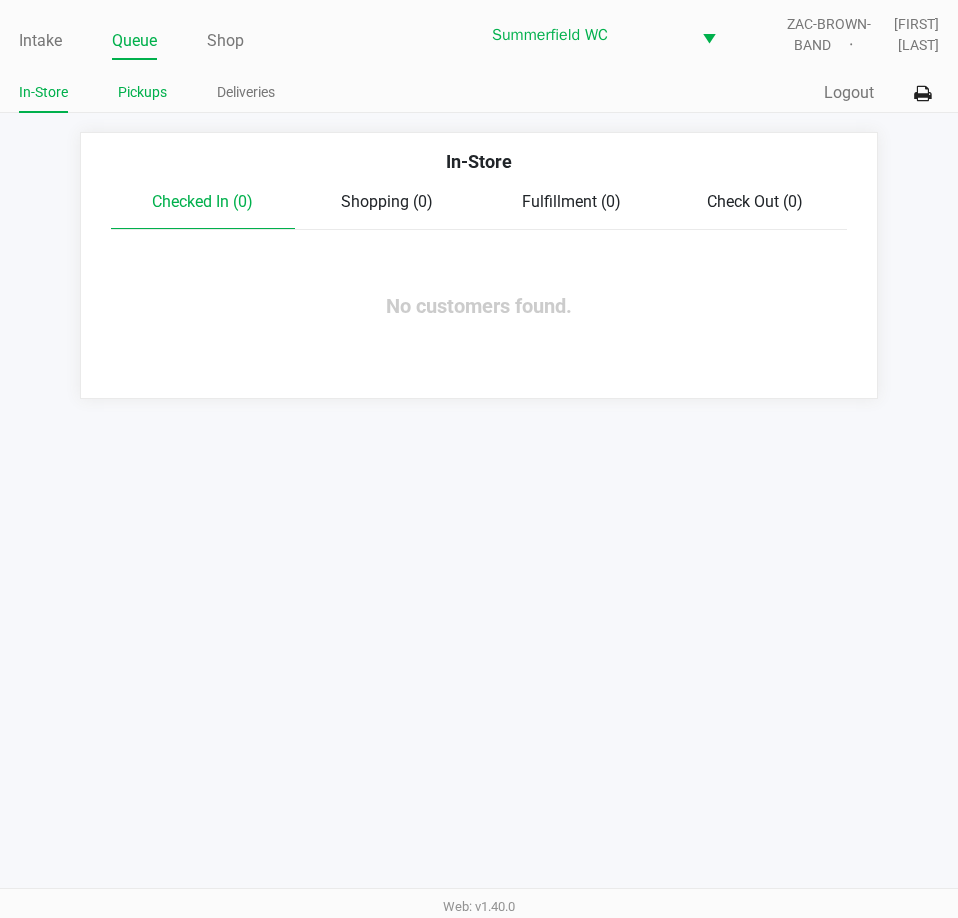 click on "Pickups" 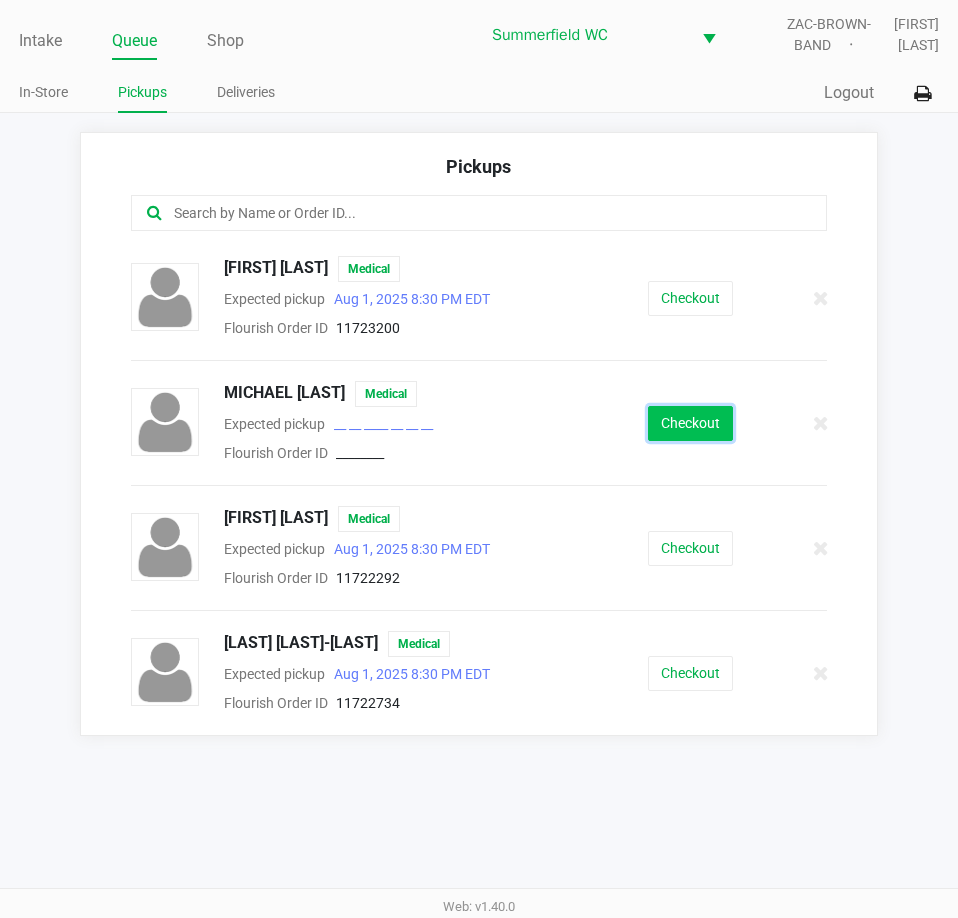 click on "Checkout" 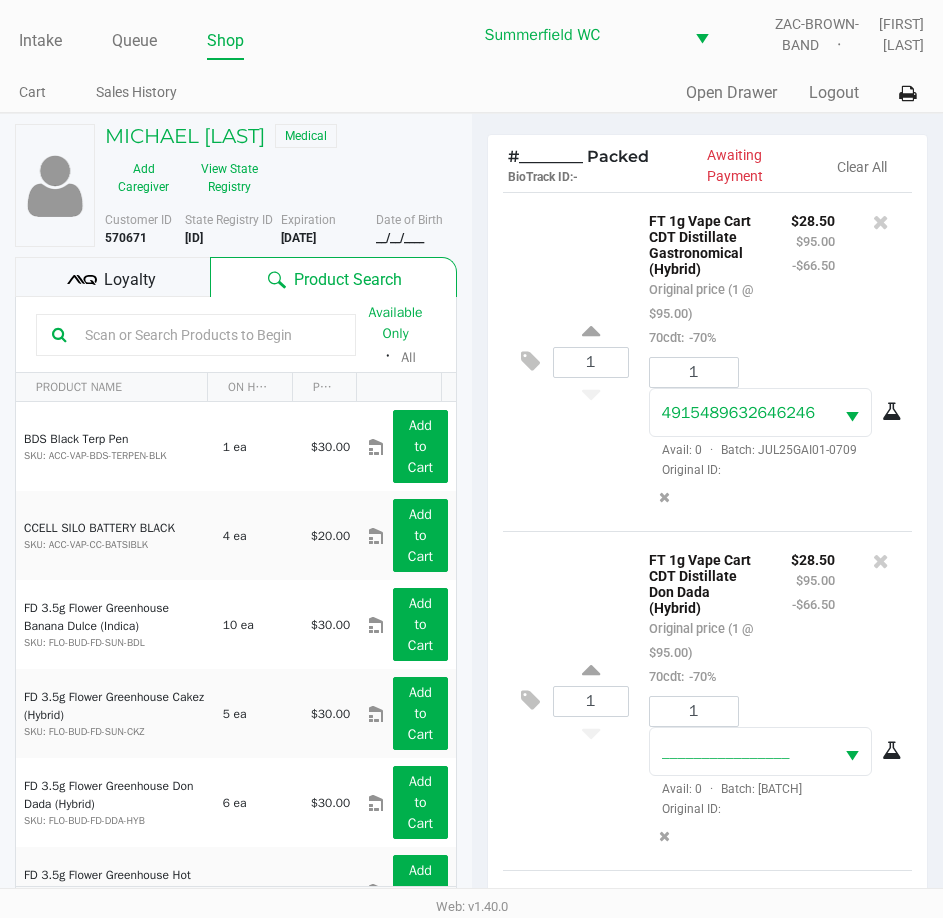 drag, startPoint x: 704, startPoint y: 644, endPoint x: 710, endPoint y: 615, distance: 29.614185 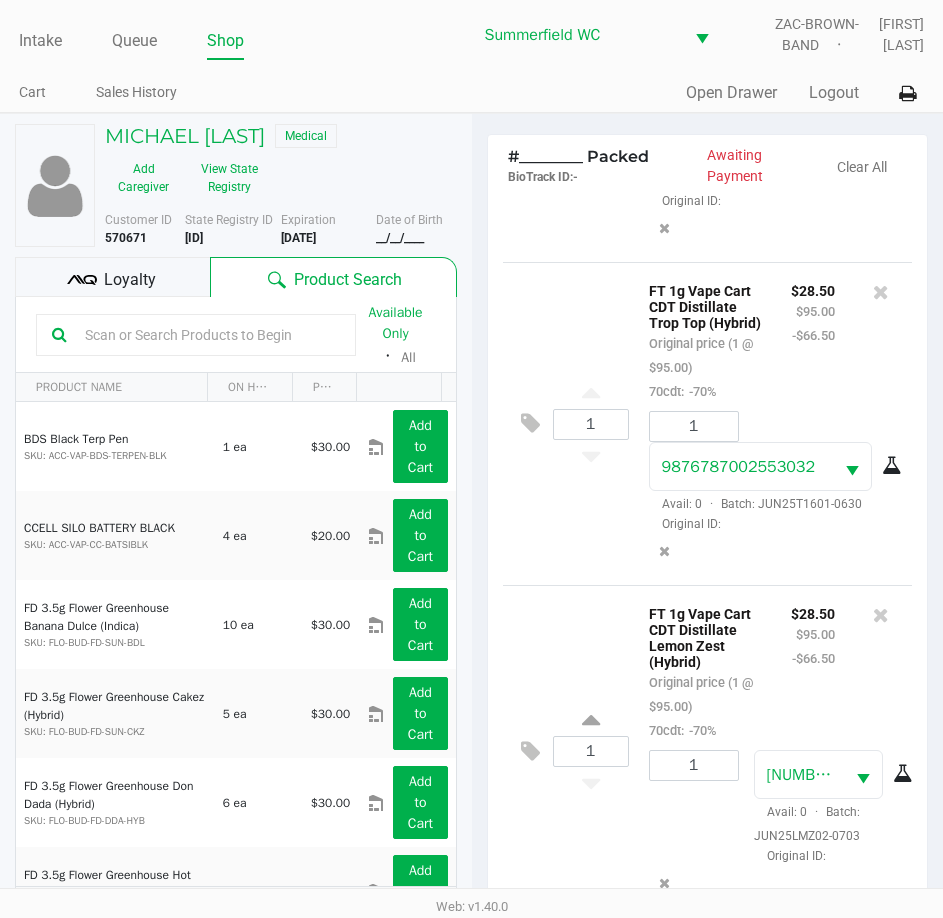 scroll, scrollTop: 681, scrollLeft: 0, axis: vertical 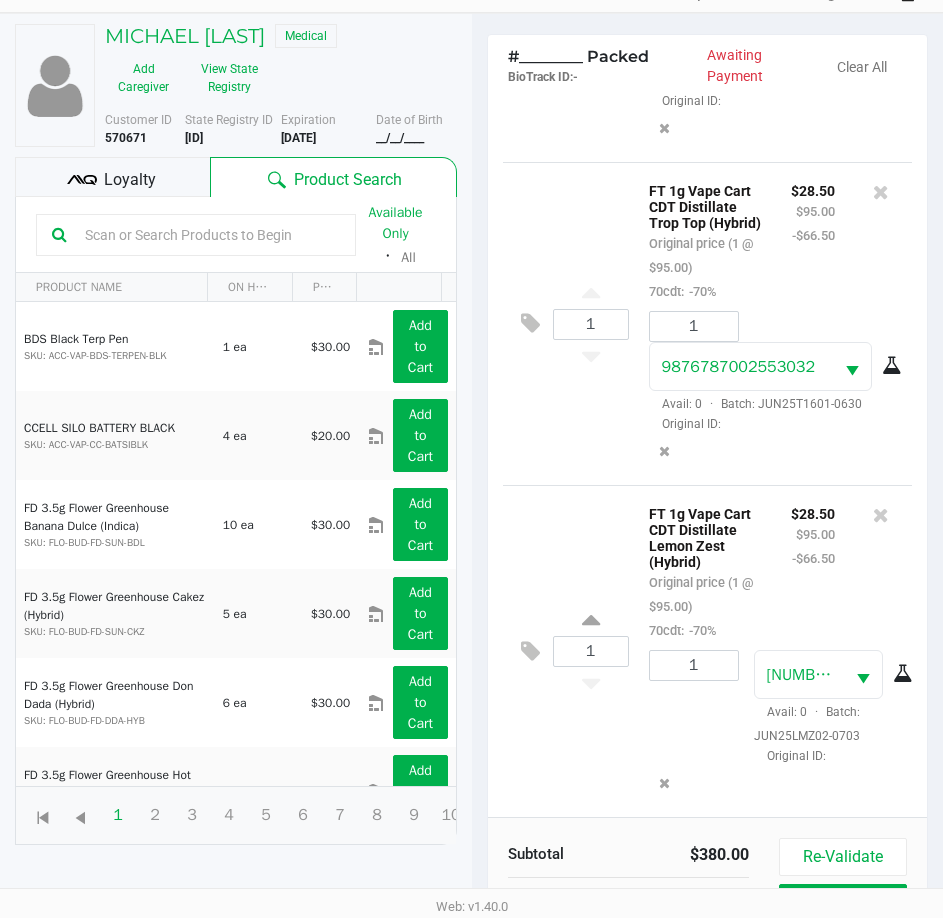 click on "Loyalty" 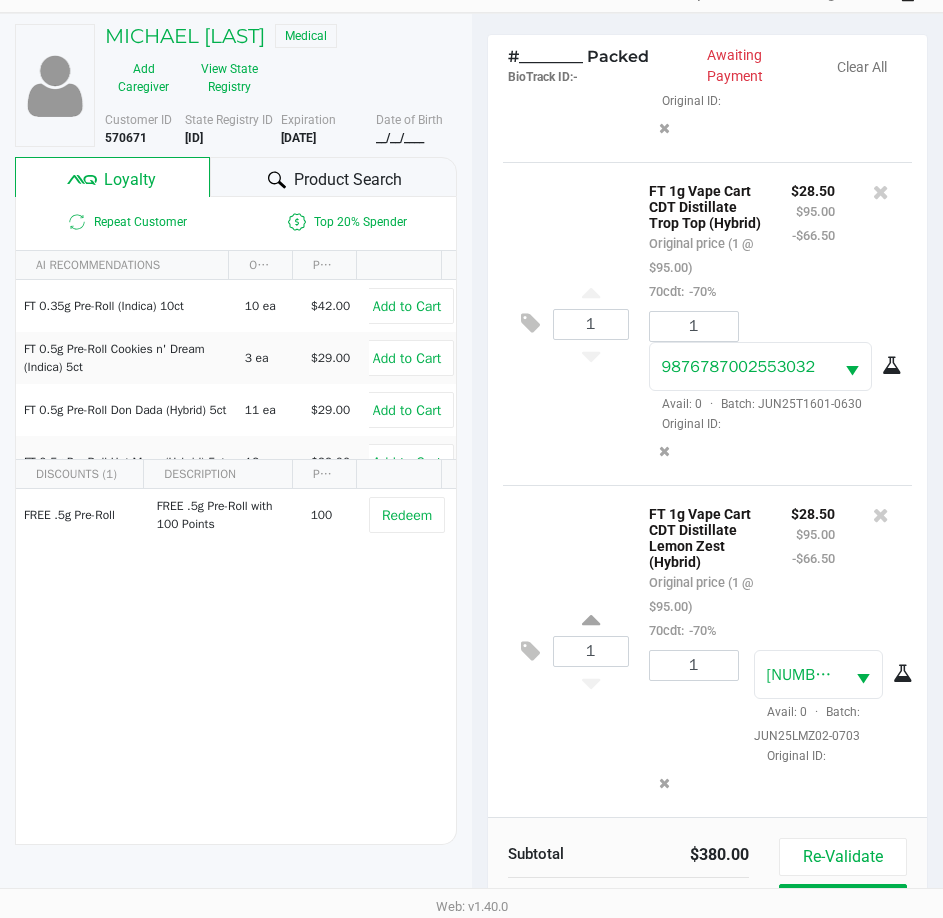 click on "1 FT 1g Vape Cart CDT Distillate Lemon Zest (Hybrid) Original price (1 @ [PRICE]) 70cdt: -70% [PRICE] [PRICE] -[PRICE] 1 [NUMBER] Avail: 0 · Batch: JUN25LMZ02-0703 Original ID:" 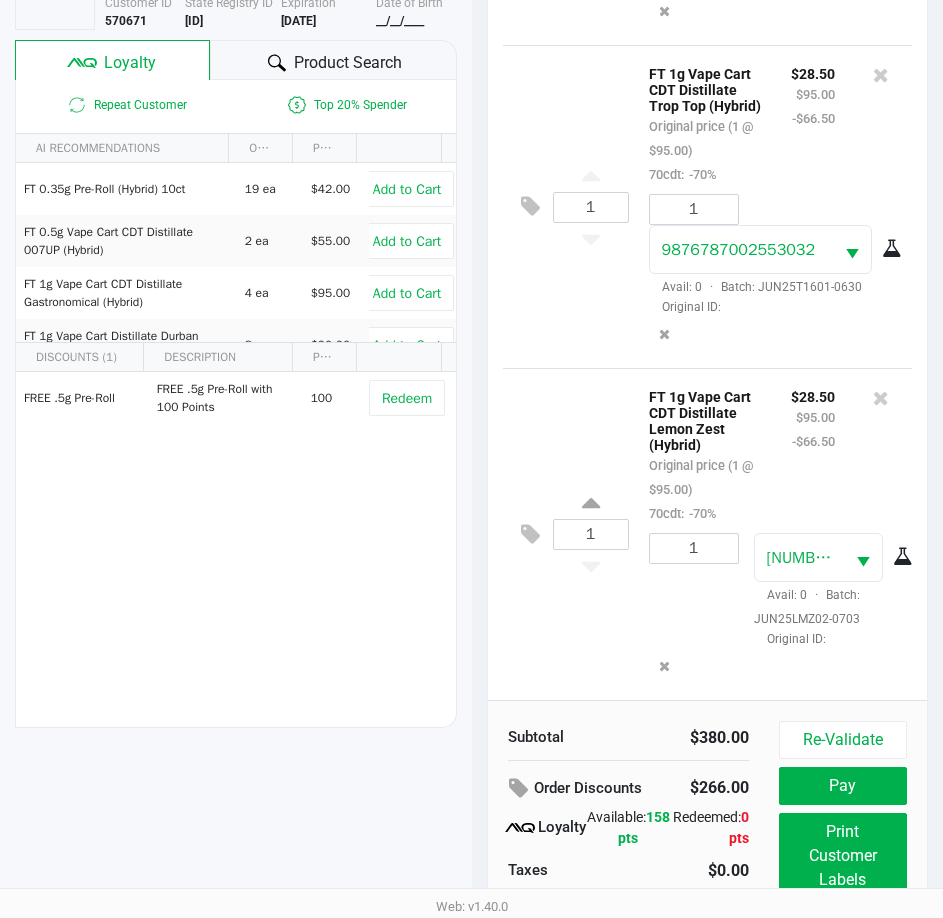 scroll, scrollTop: 265, scrollLeft: 0, axis: vertical 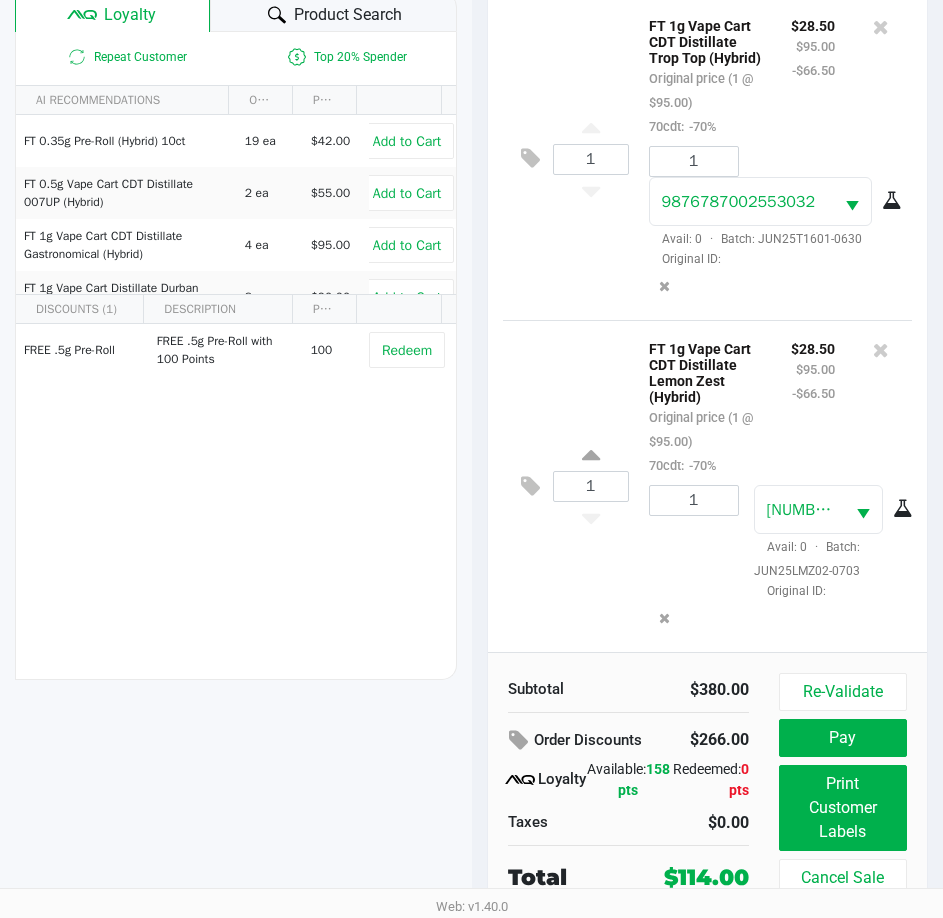 click on "$28.50 $95.00 -$66.50" 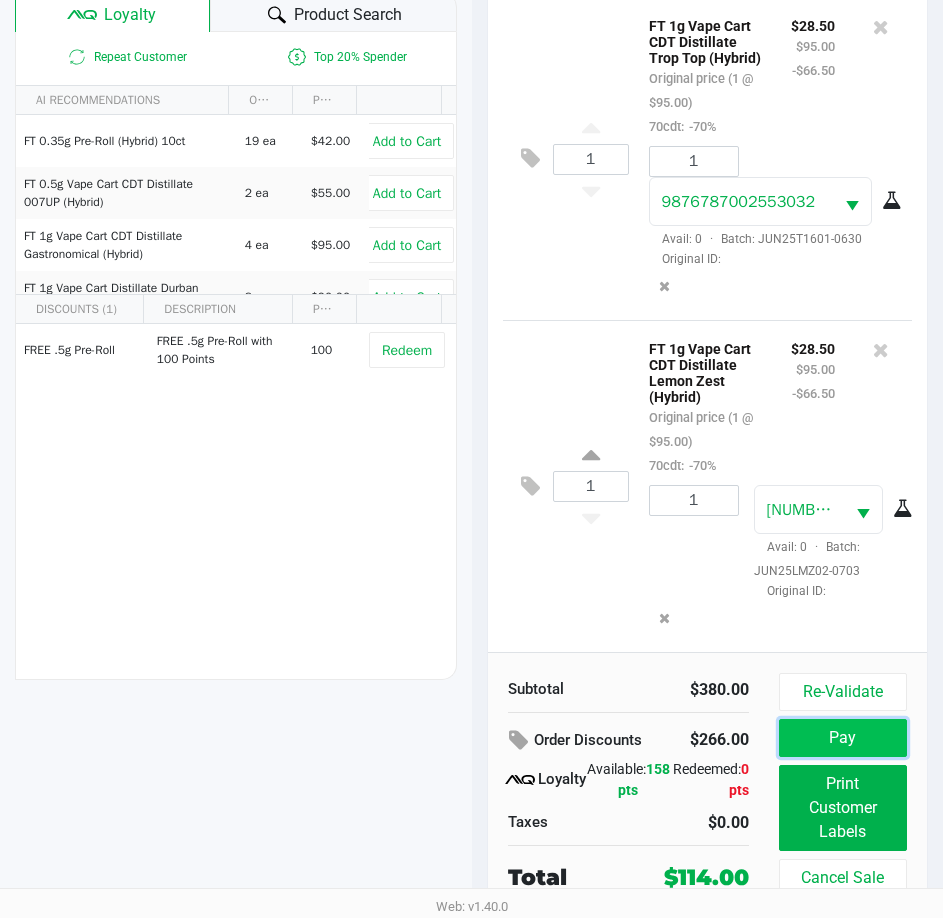 click on "Pay" 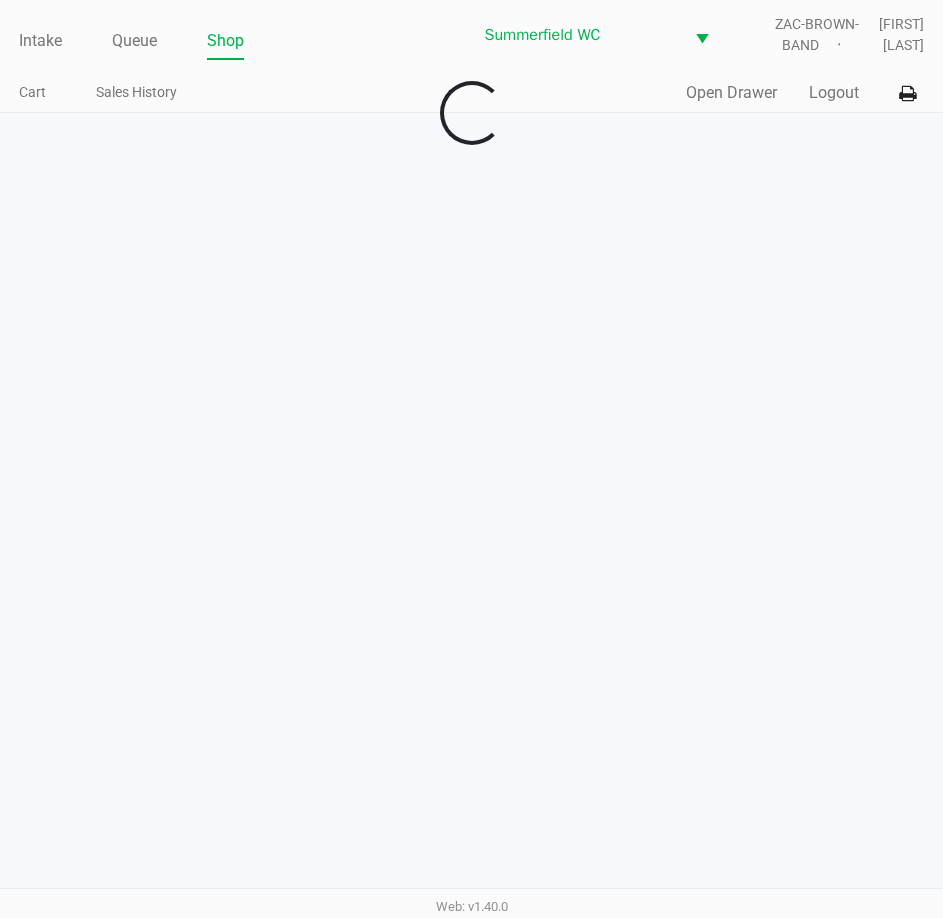 scroll, scrollTop: 0, scrollLeft: 0, axis: both 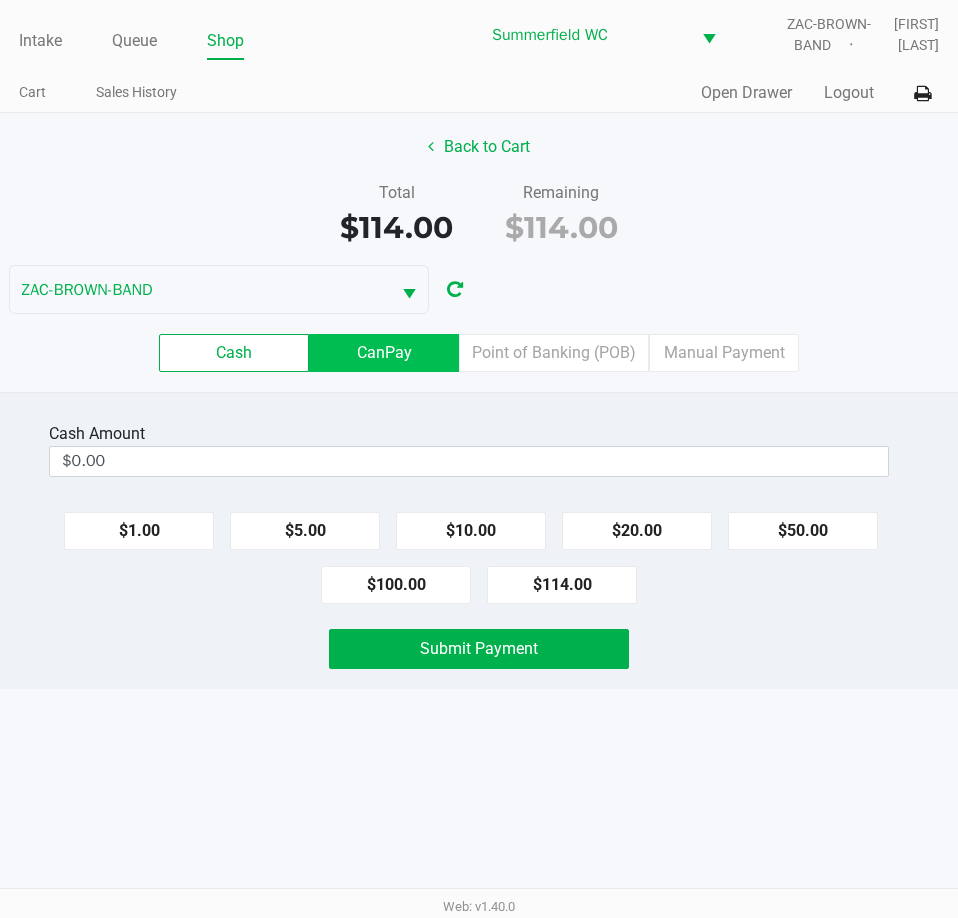 click on "CanPay" 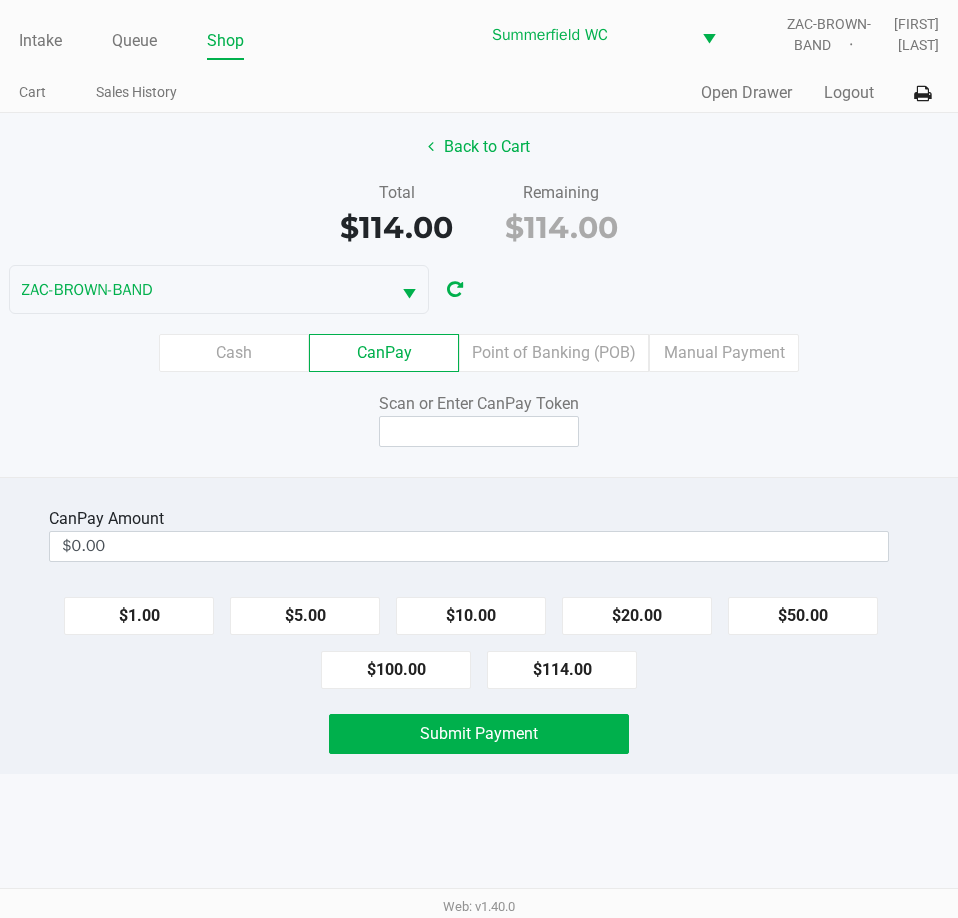click on "CanPay Amount $0.00 $1.00 $5.00 $10.00 $20.00 $50.00 $100.00 $114.00 Submit Payment" 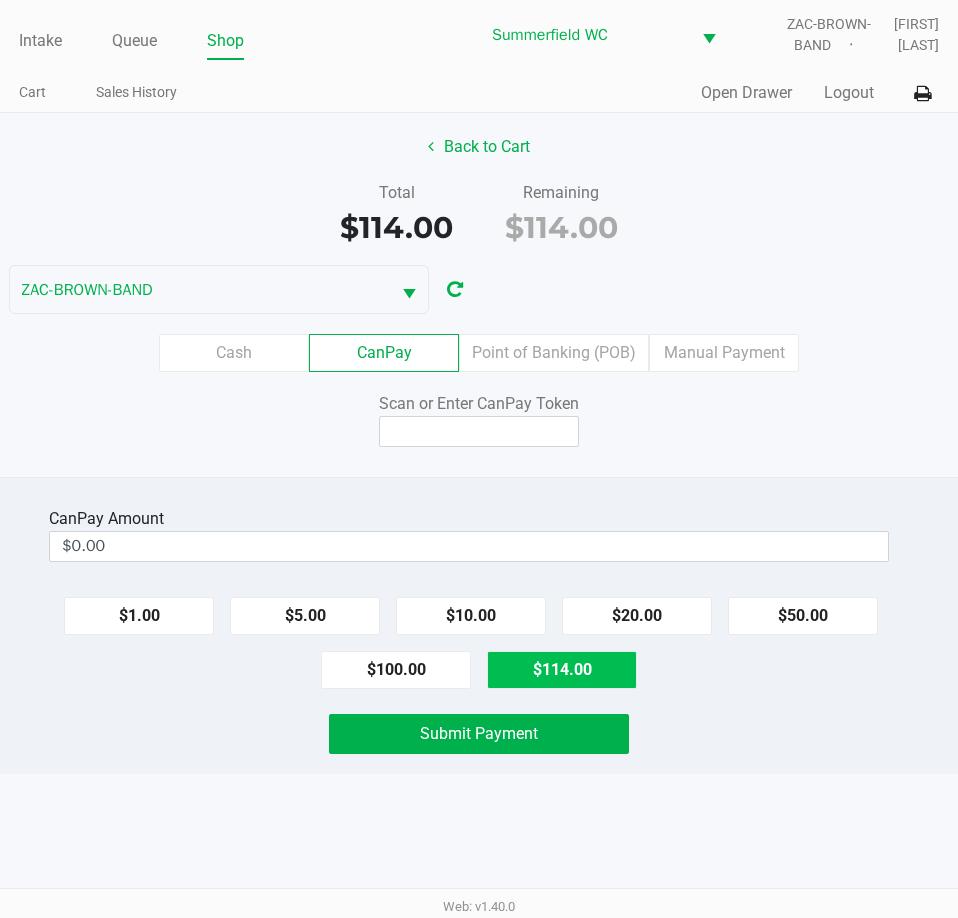 click on "$114.00" 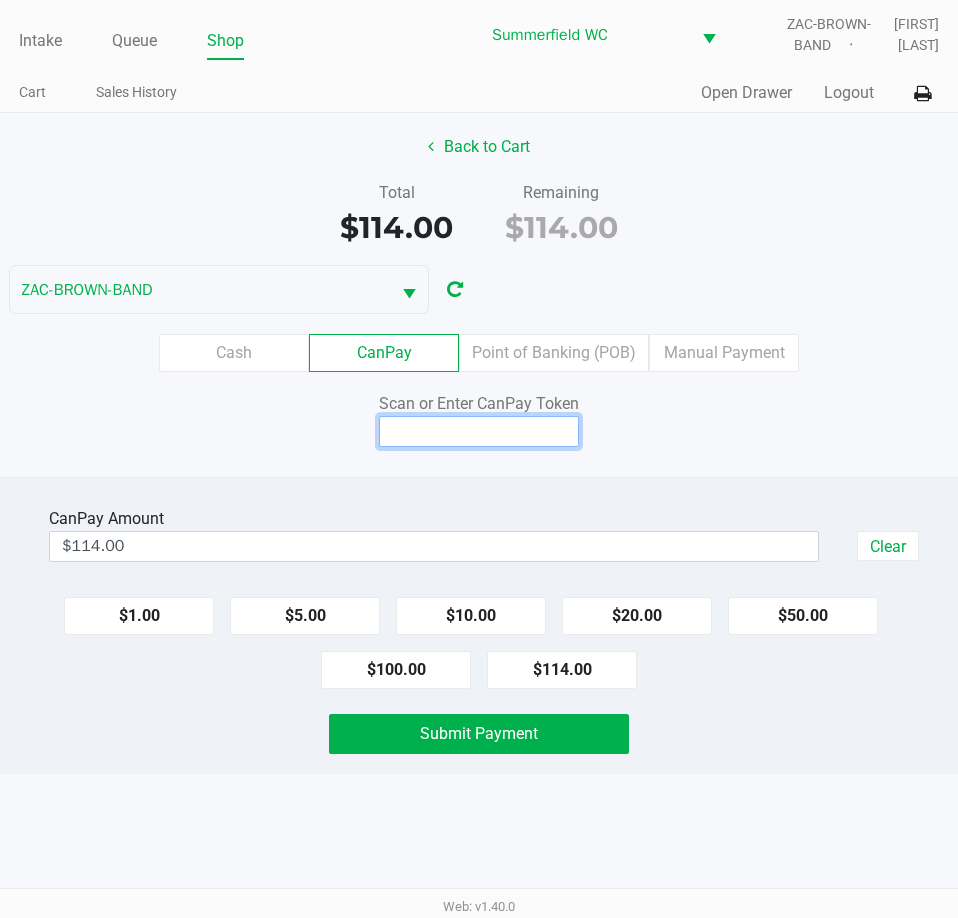 click 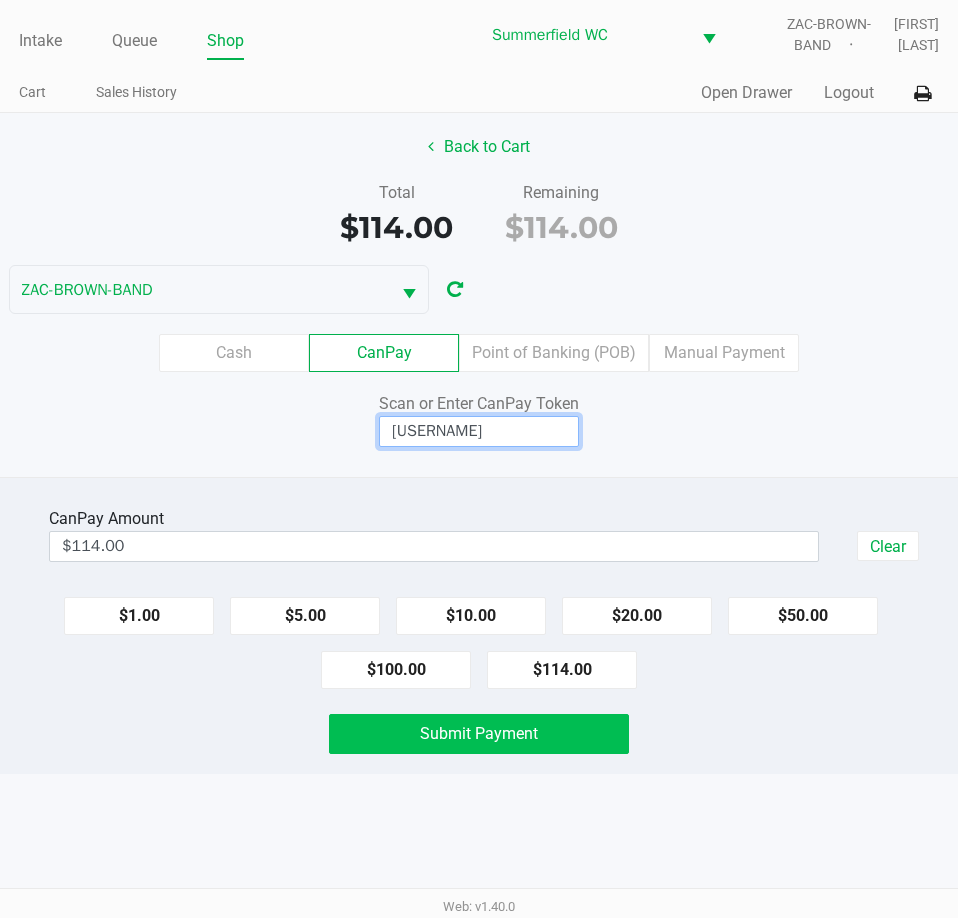 type on "[USERNAME]" 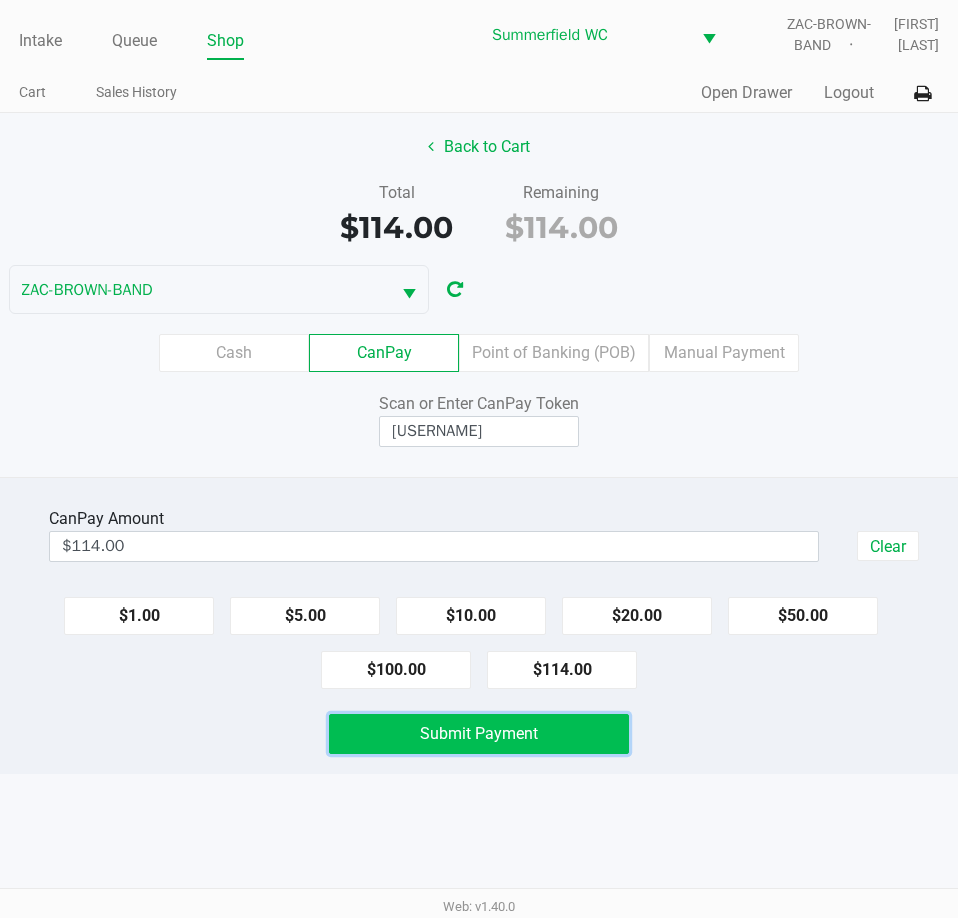 click on "Submit Payment" 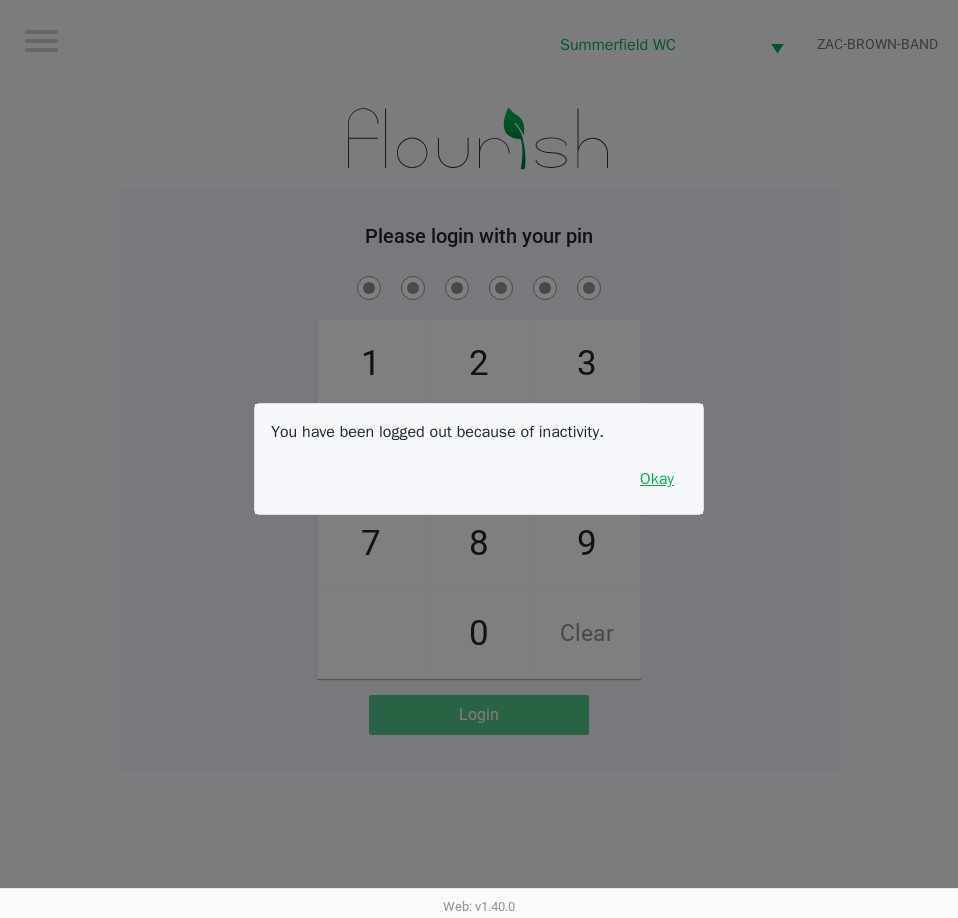 click on "Okay" at bounding box center [657, 479] 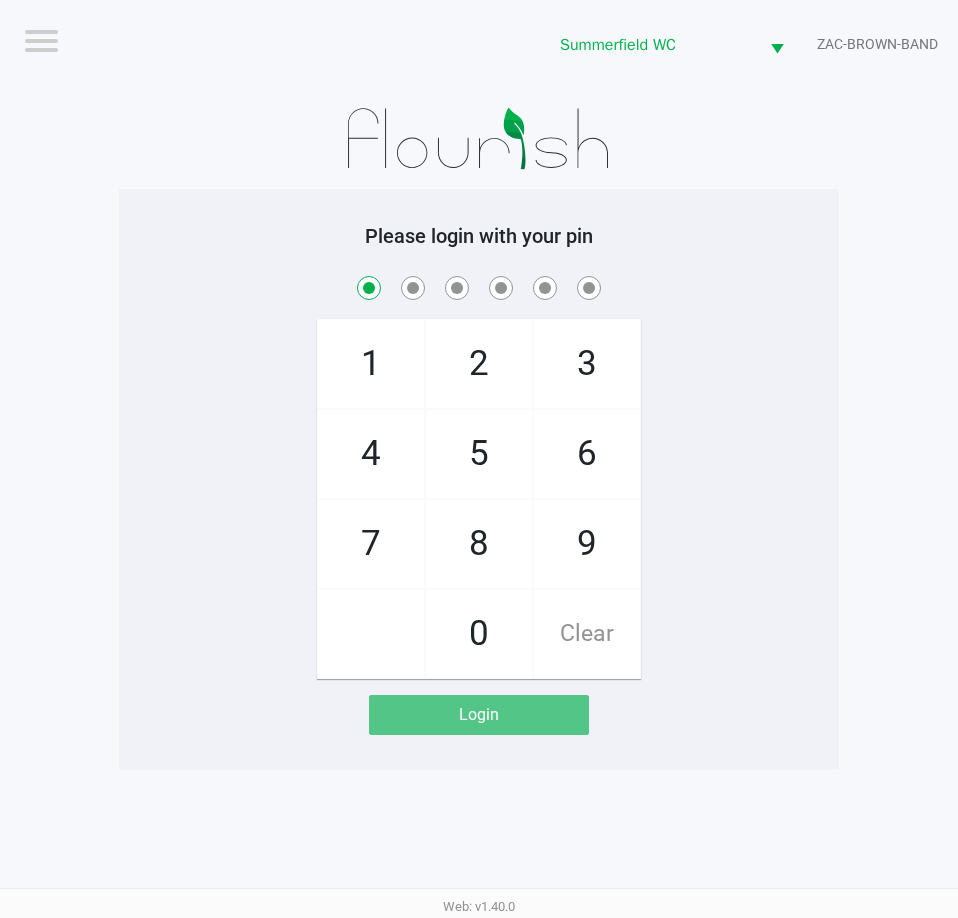 checkbox on "true" 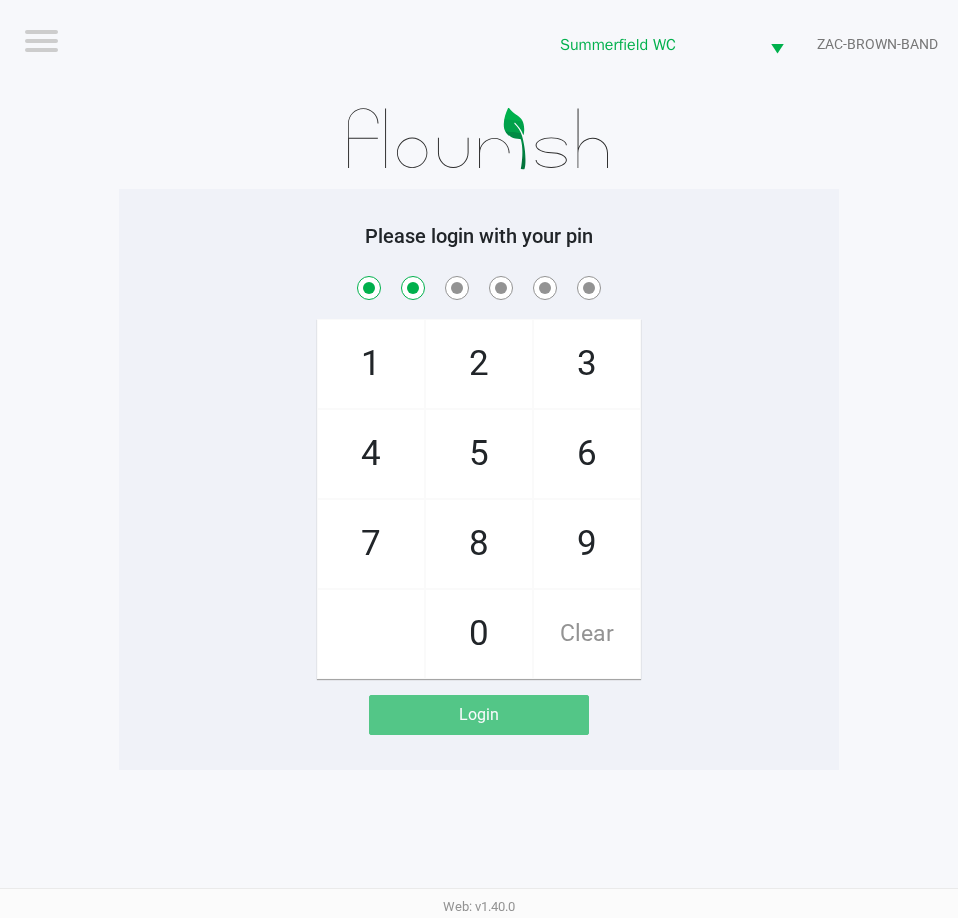 checkbox on "true" 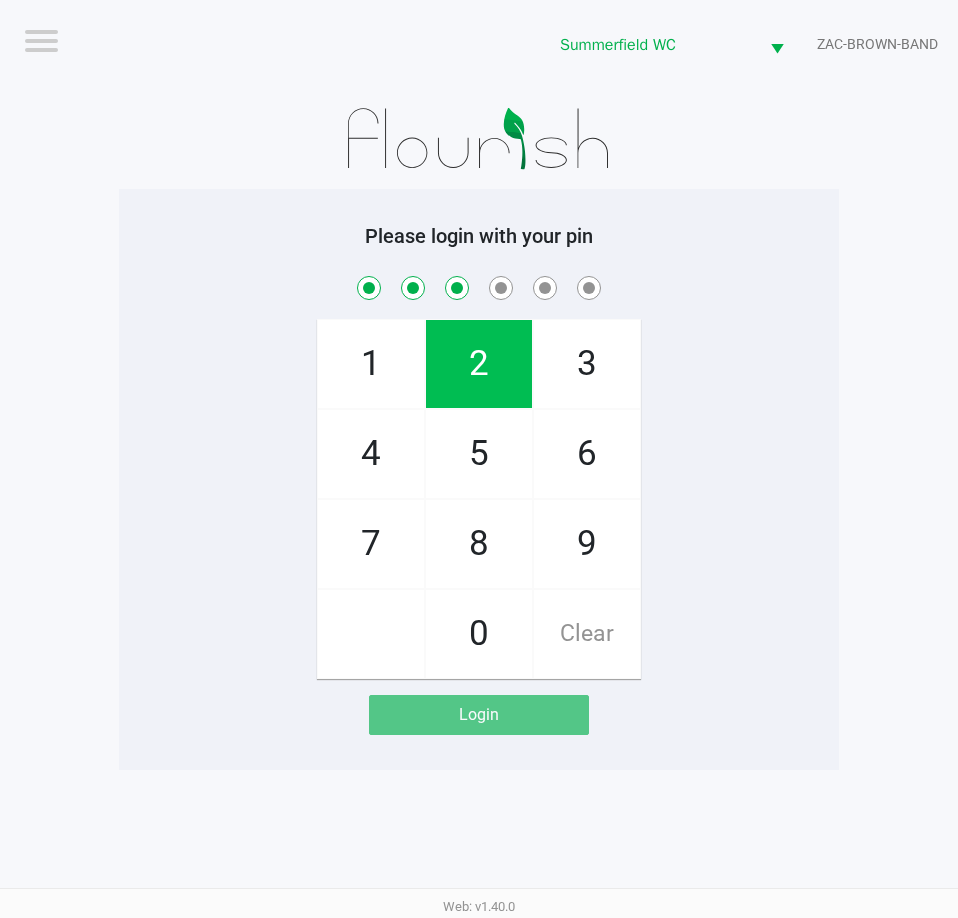 checkbox on "true" 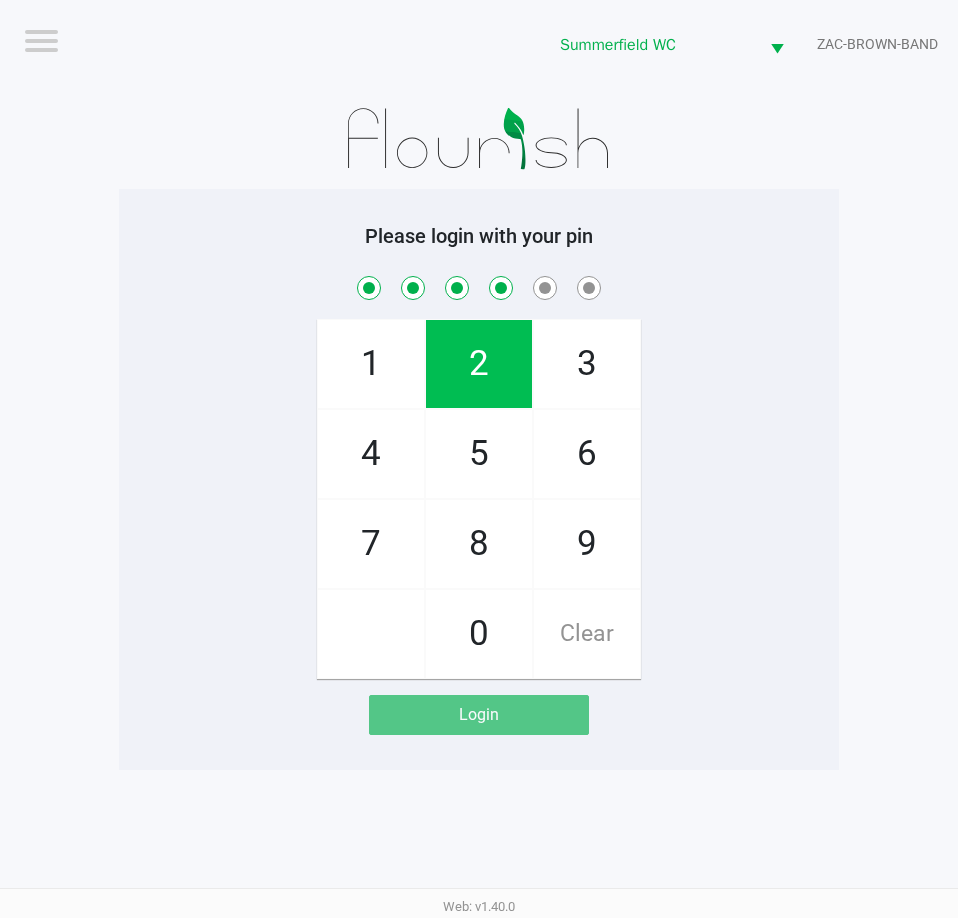 checkbox on "true" 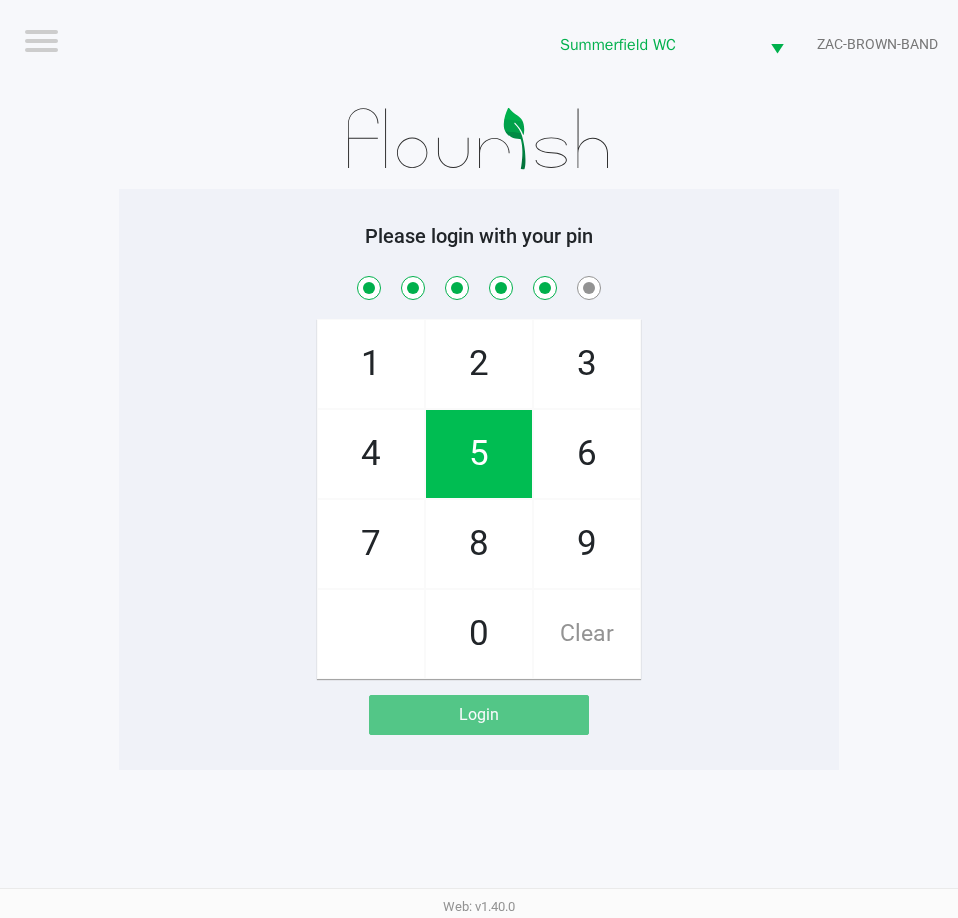 checkbox on "true" 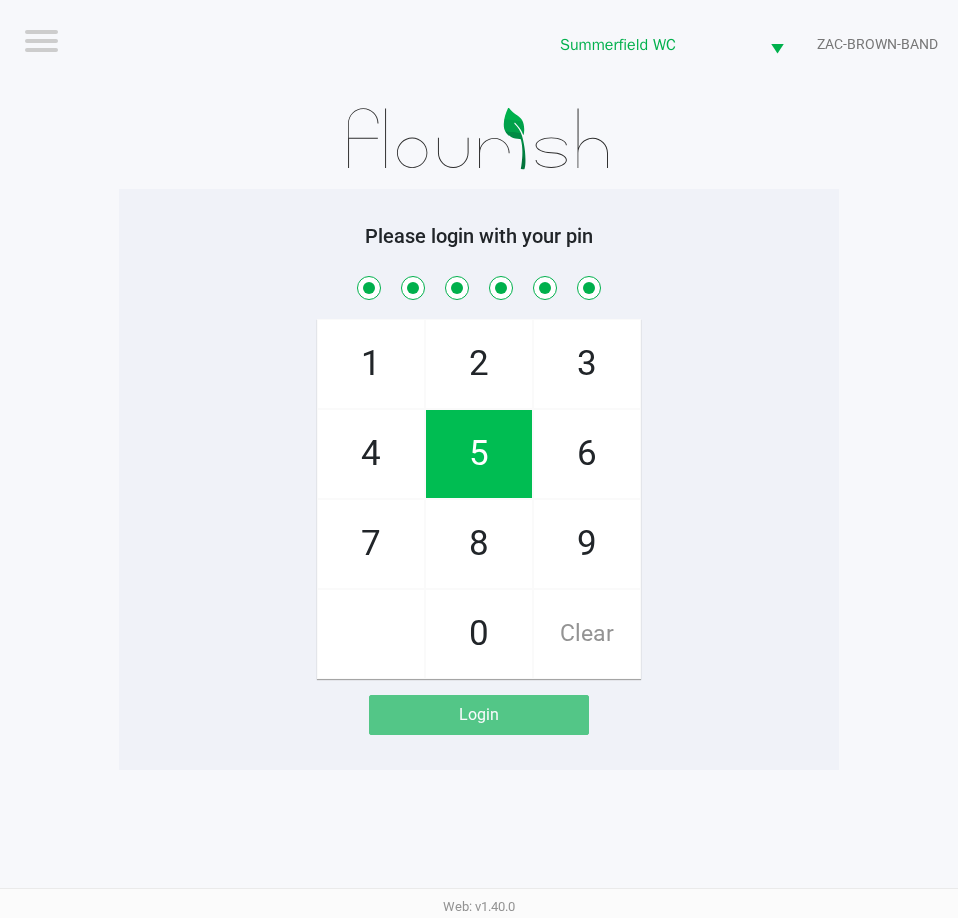 checkbox on "true" 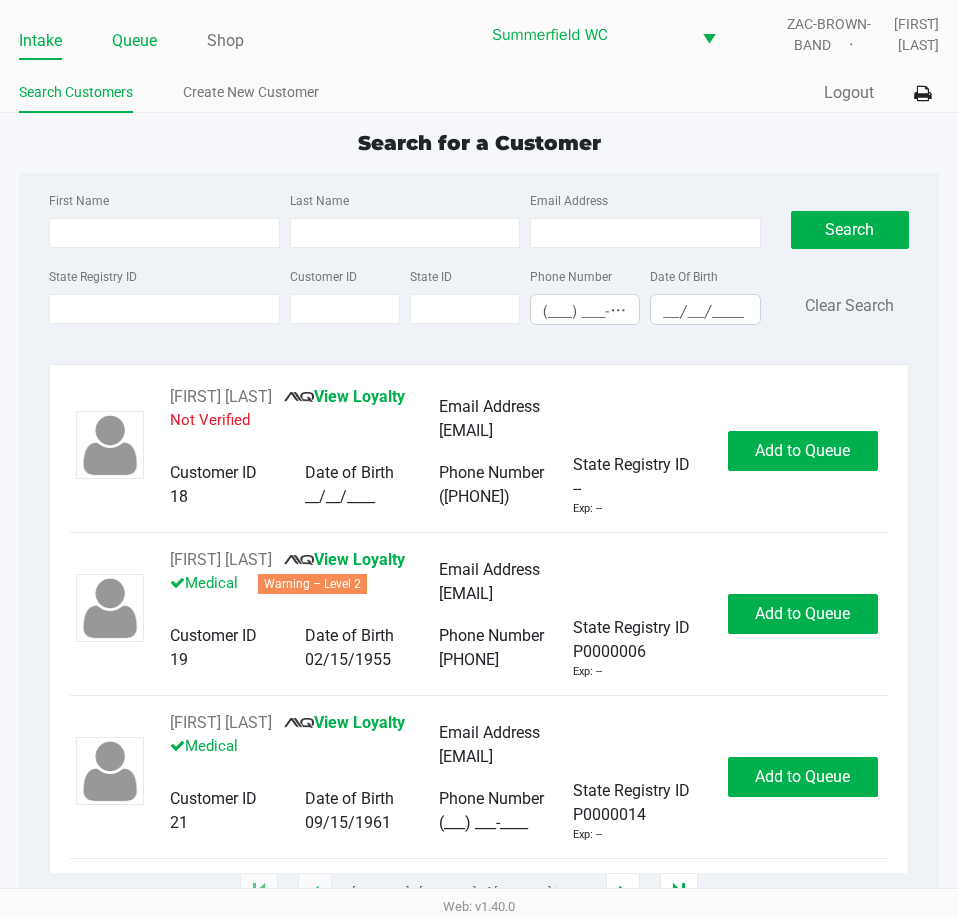click on "Queue" 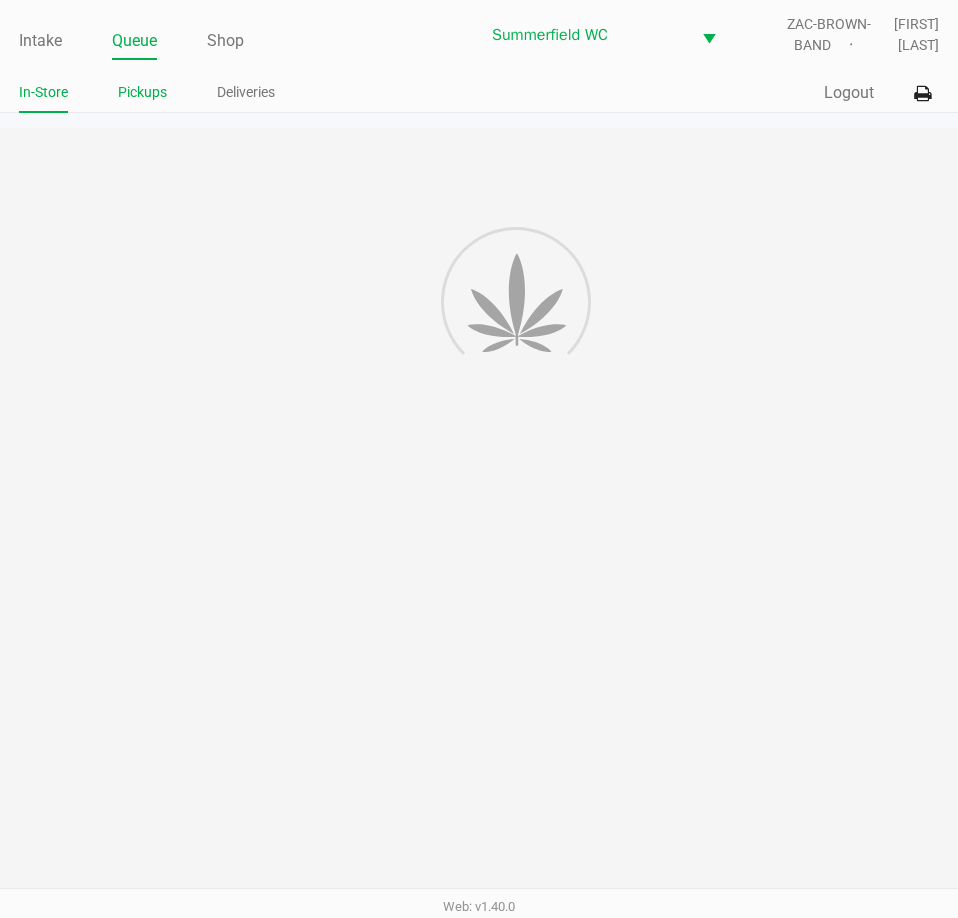 click on "Pickups" 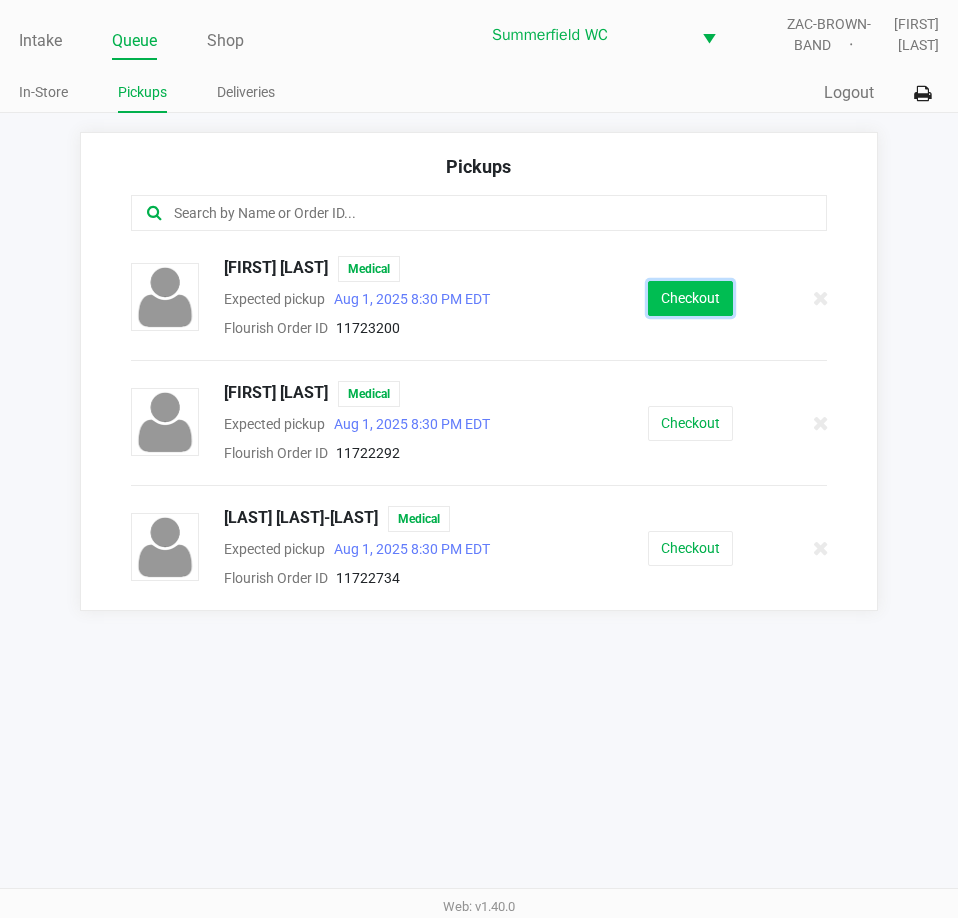 click on "Checkout" 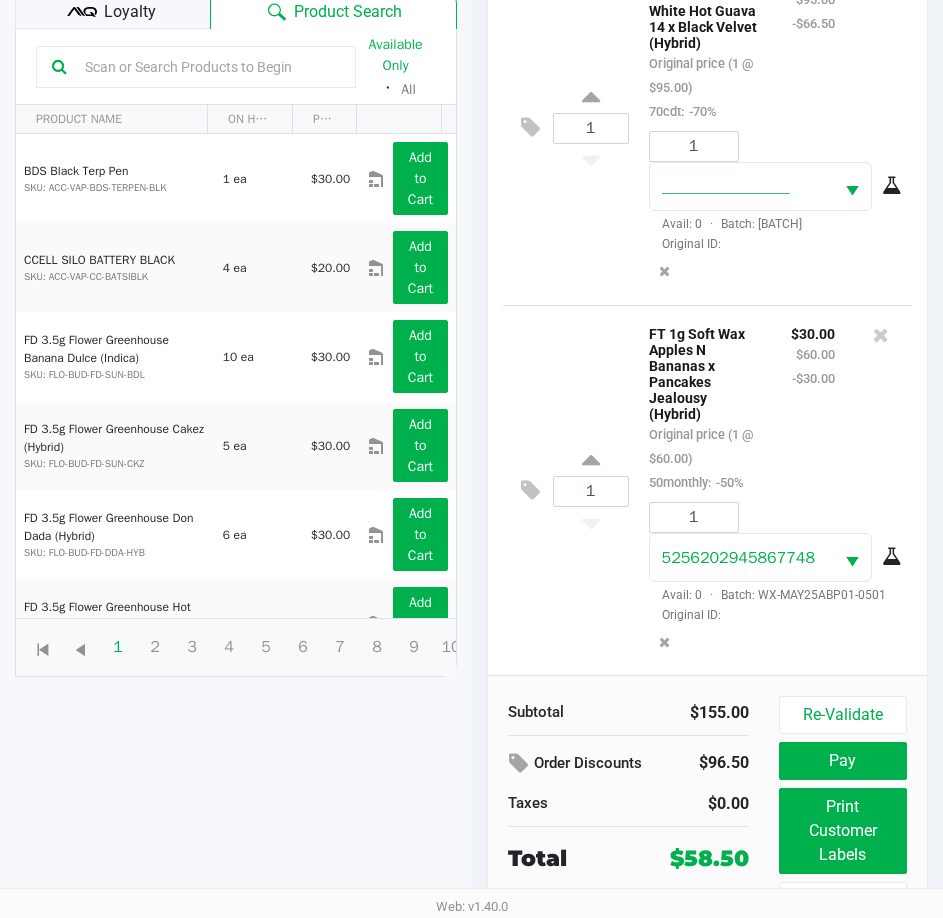 scroll, scrollTop: 265, scrollLeft: 0, axis: vertical 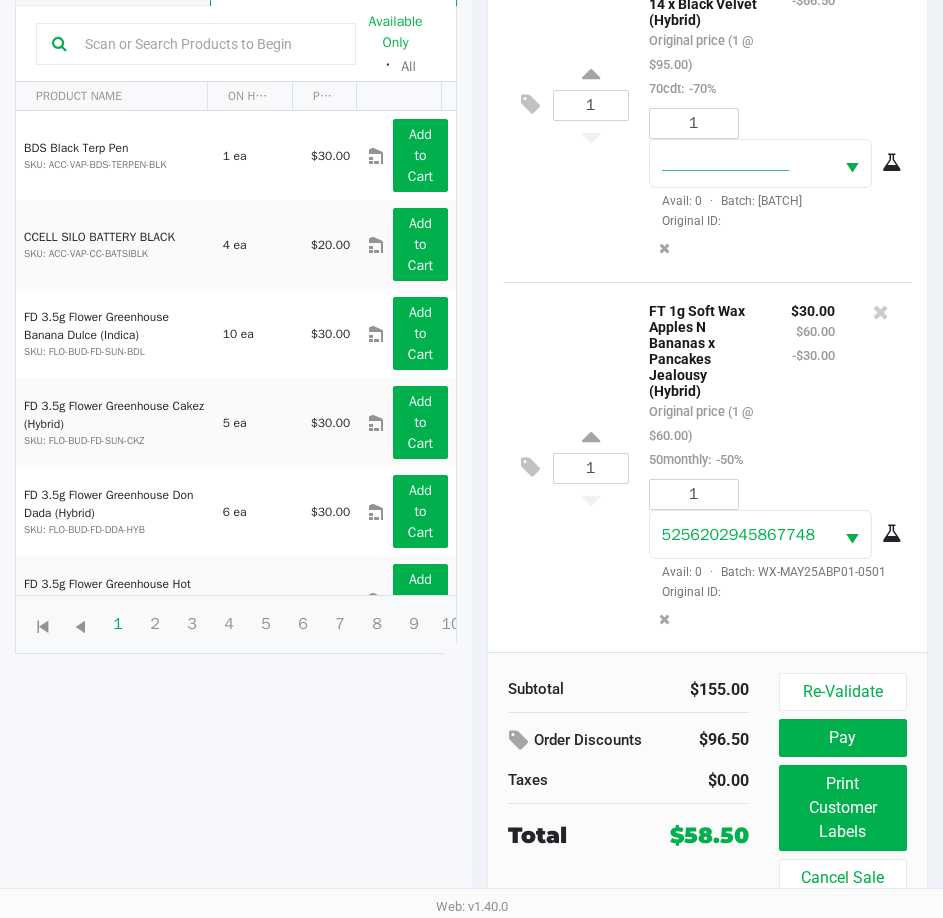 click on "Loyalty" 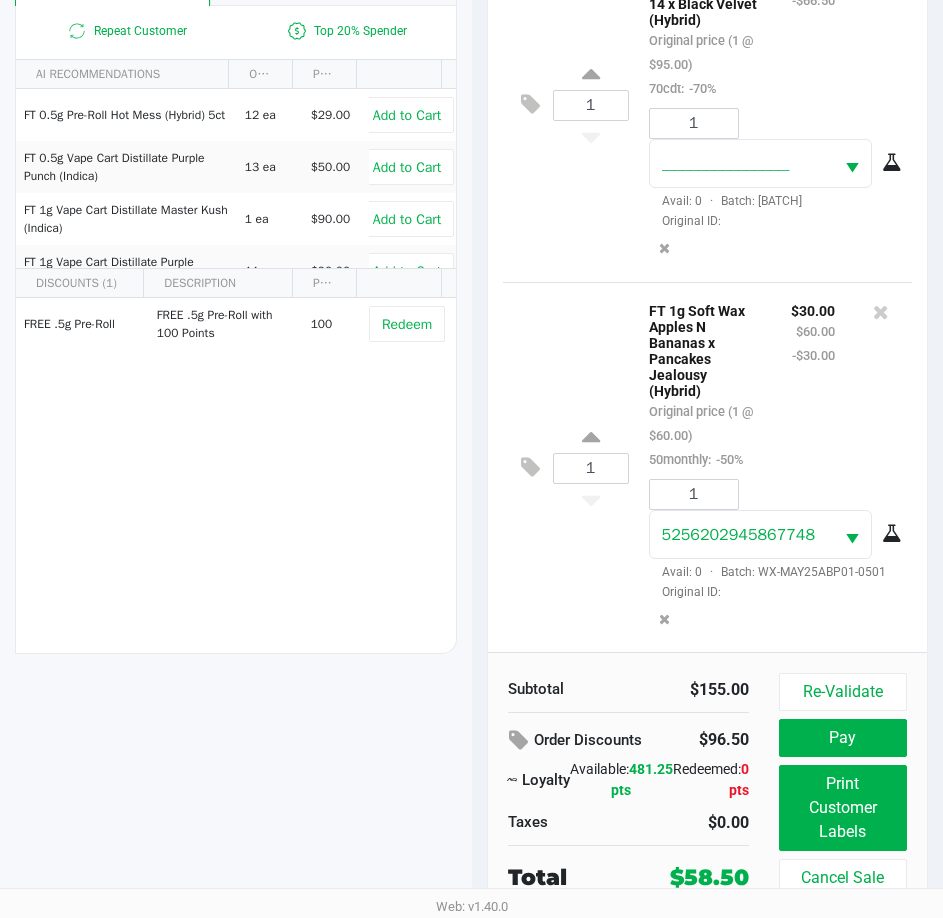 click on "$30.00 $60.00 -$30.00" 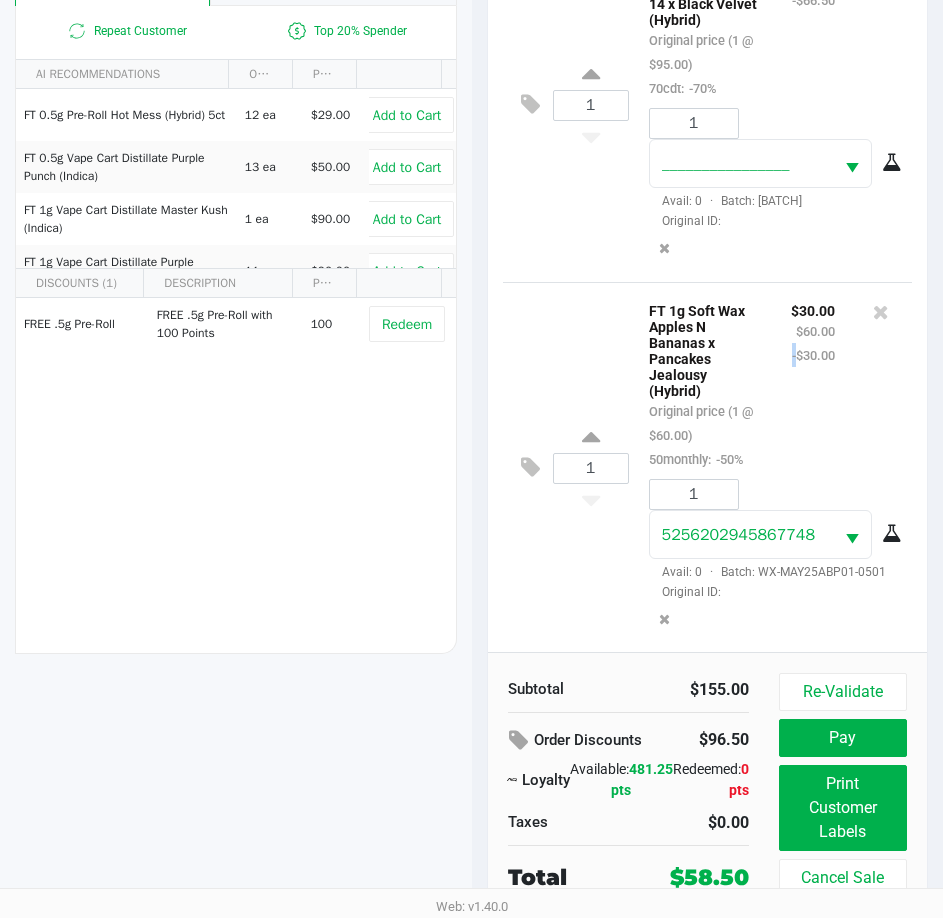 click on "$30.00 $60.00 -$30.00" 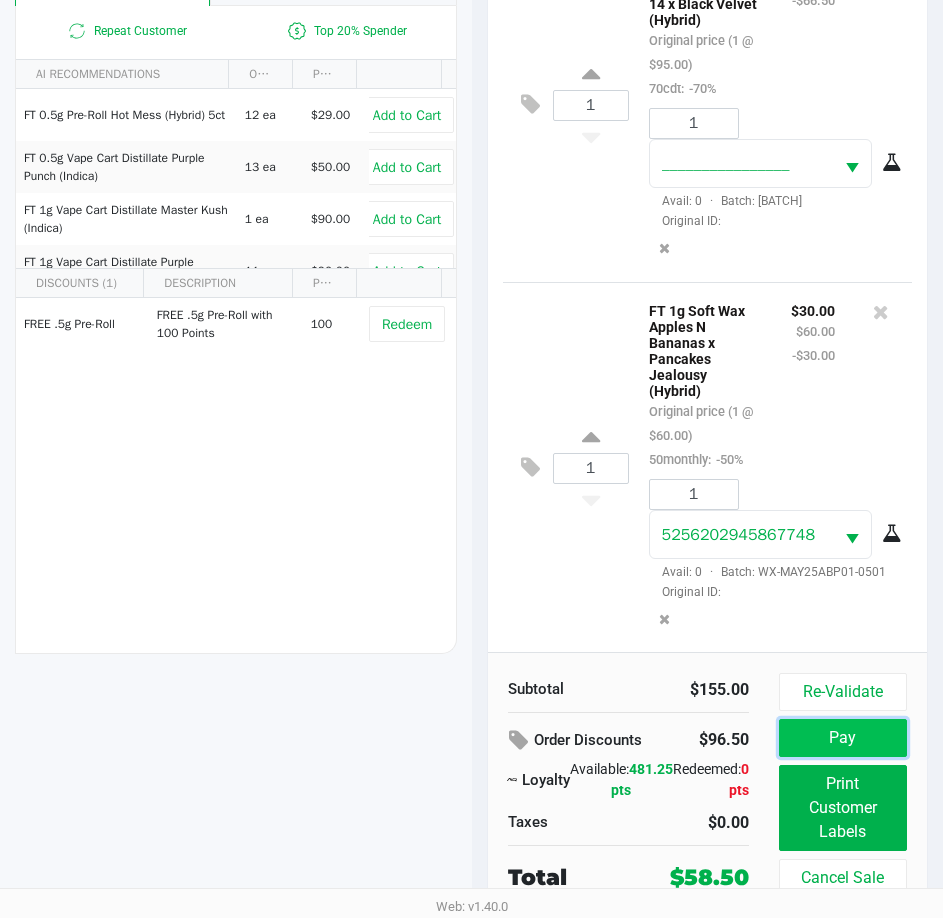 click on "Pay" 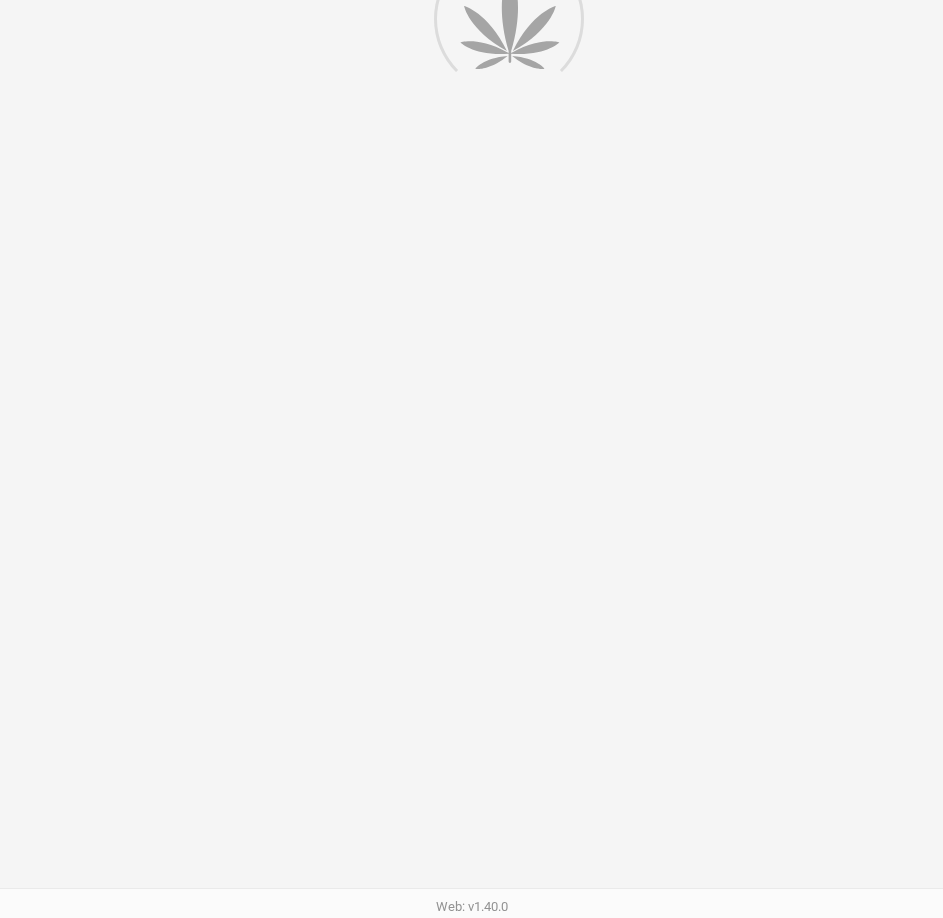scroll, scrollTop: 0, scrollLeft: 0, axis: both 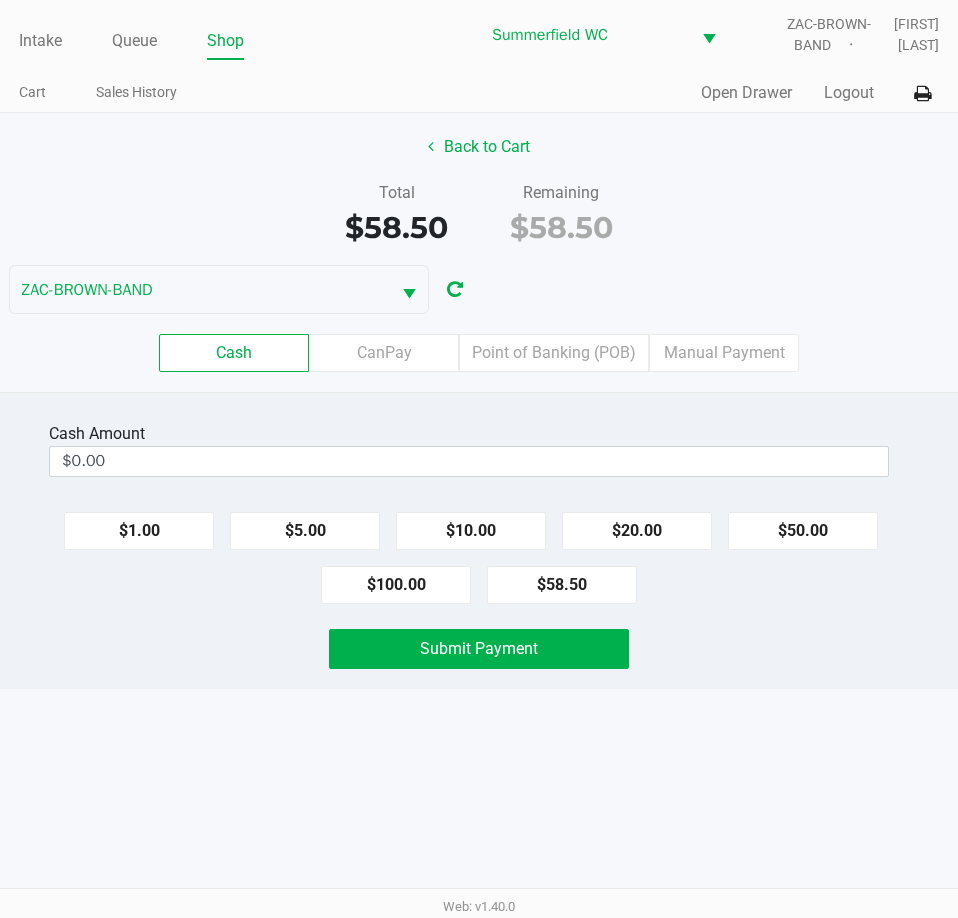 click on "Point of Banking (POB)" 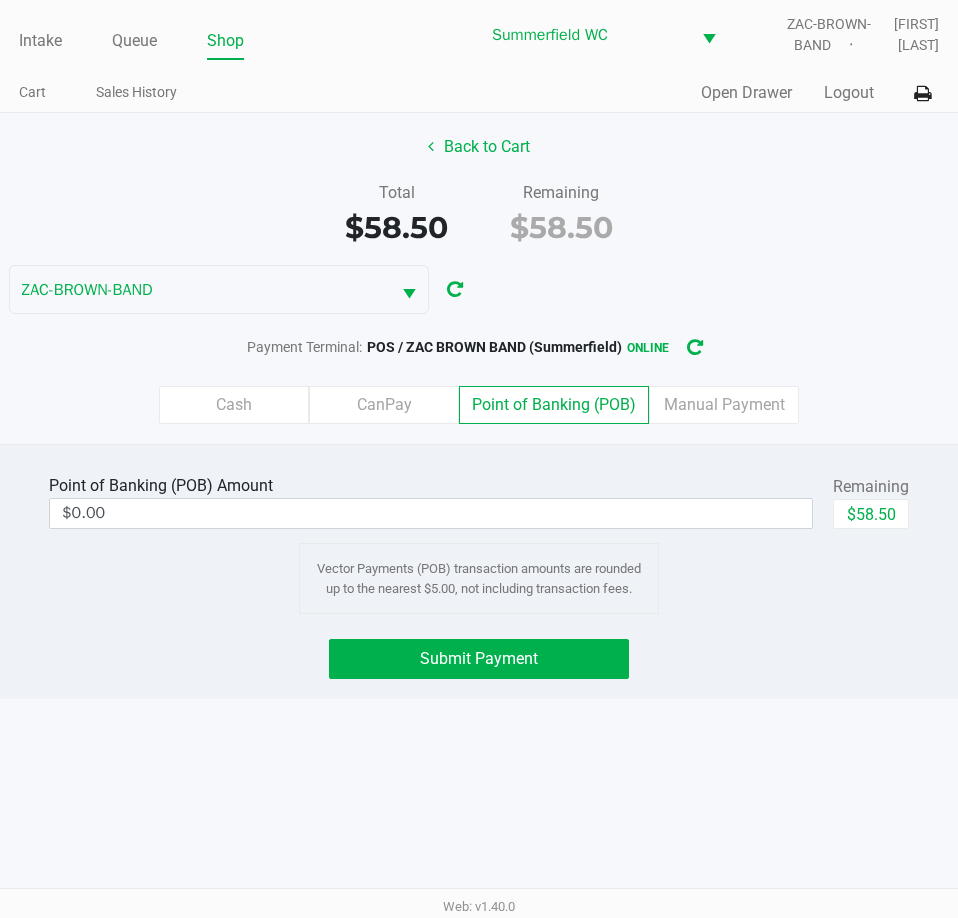 click on "Submit Payment" 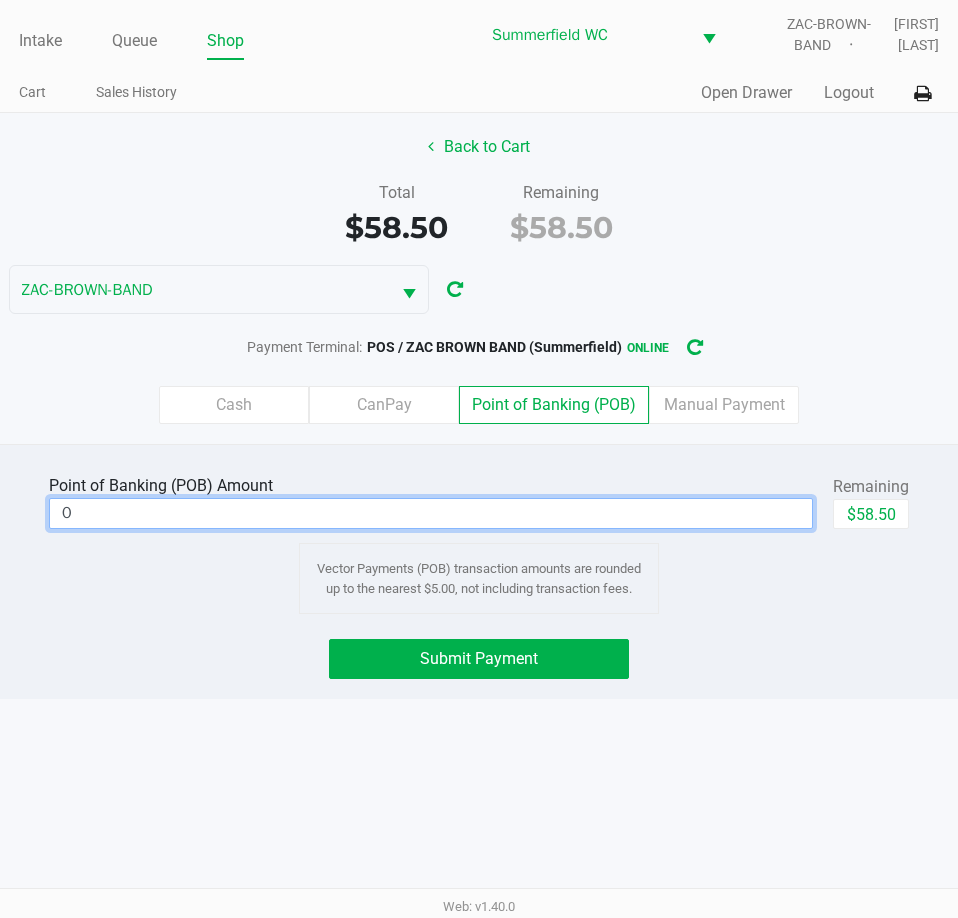 click on "0" at bounding box center [431, 513] 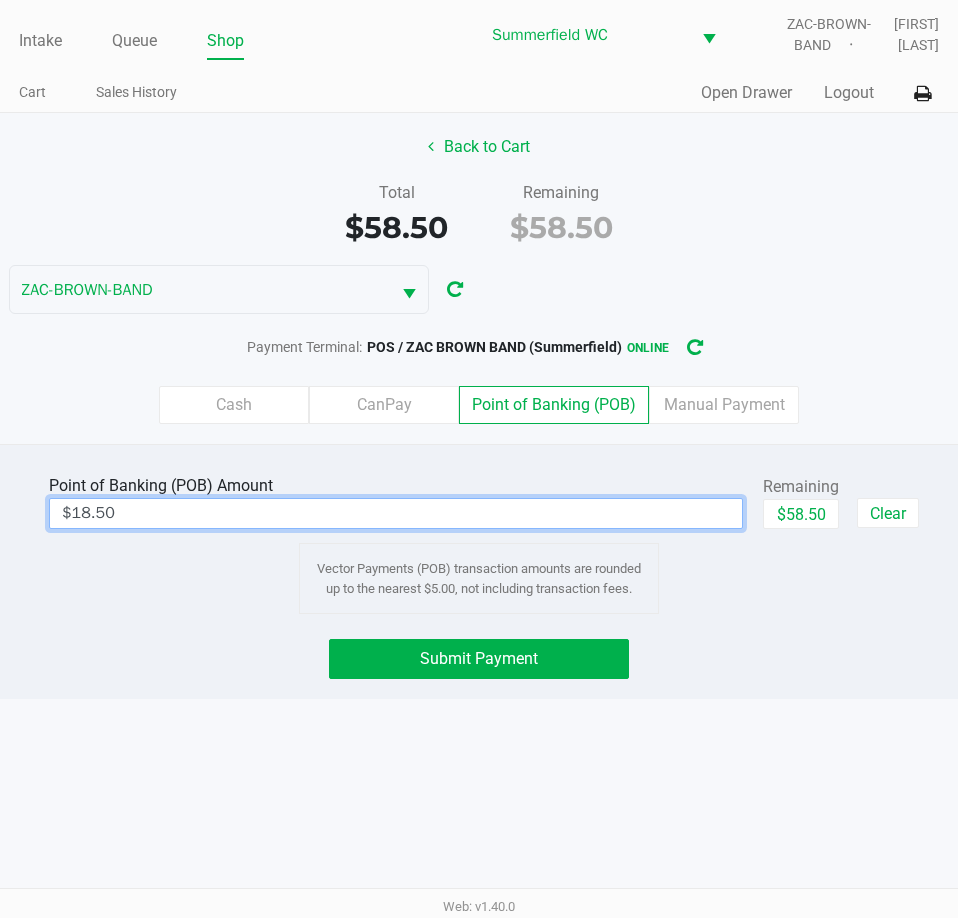 click on "Intake Queue Shop Summerfield WC ZAC-BROWN-BAND Triston Packer Cart Sales History Quick Sale Open Drawer Logout Back to Cart Total $58.50 Remaining $58.50 ZAC-BROWN-BAND Payment Terminal: POS / ZAC BROWN BAND (Summerfield) online Cash CanPay Point of Banking (POB) Manual Payment Point of Banking (POB) Amount $18.50 Remaining $58.50 Clear Vector Payments (POB) transaction amounts are rounded up to the nearest $5.00, not including transaction fees. Submit Payment Web: v1.40.0" at bounding box center [479, 459] 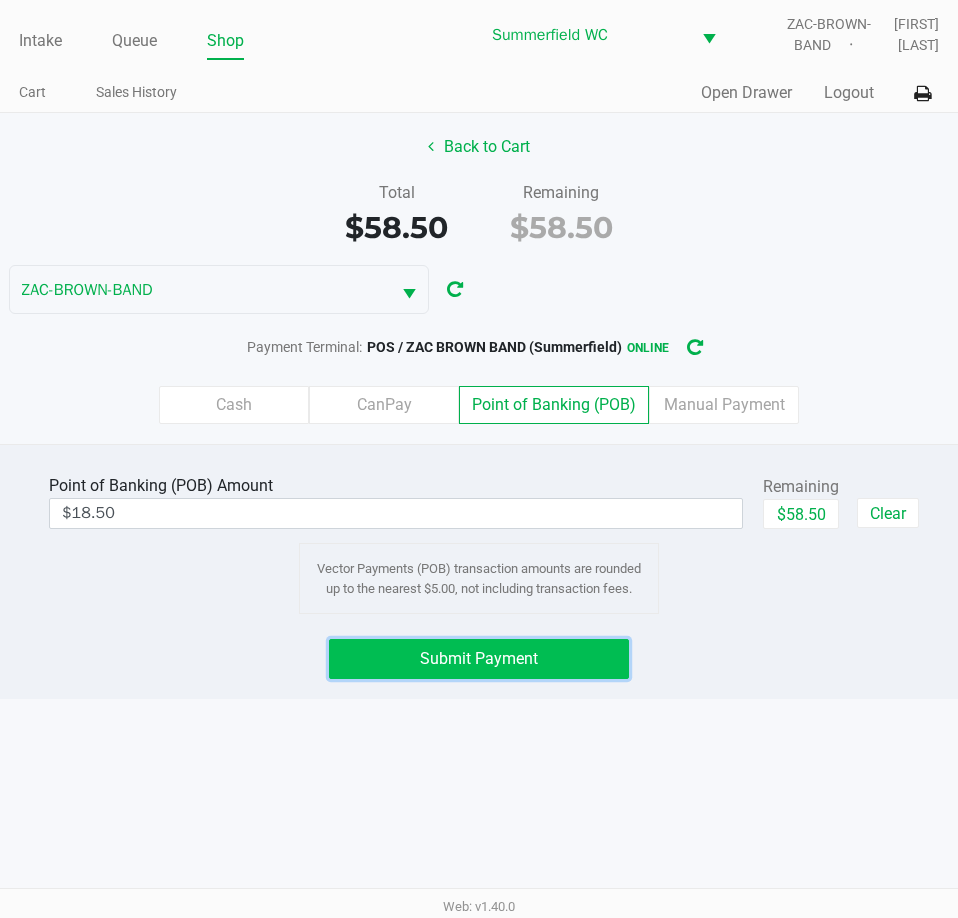 click on "Submit Payment" 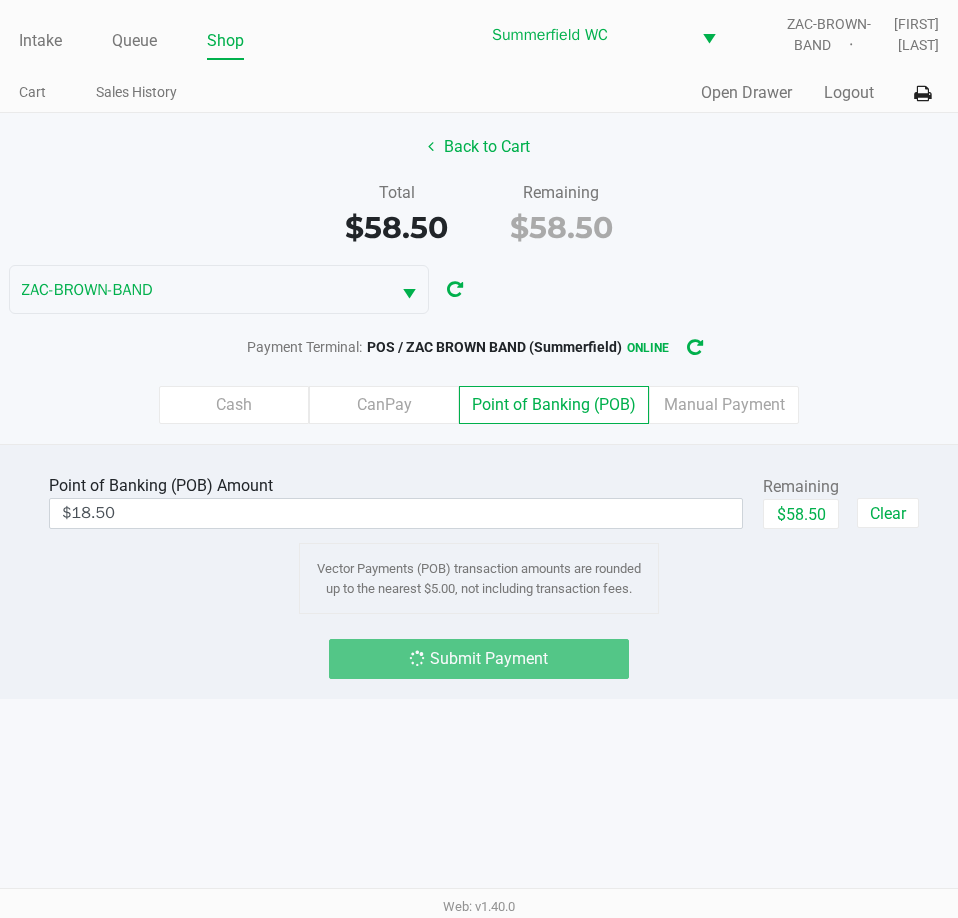click on "Submit Payment" 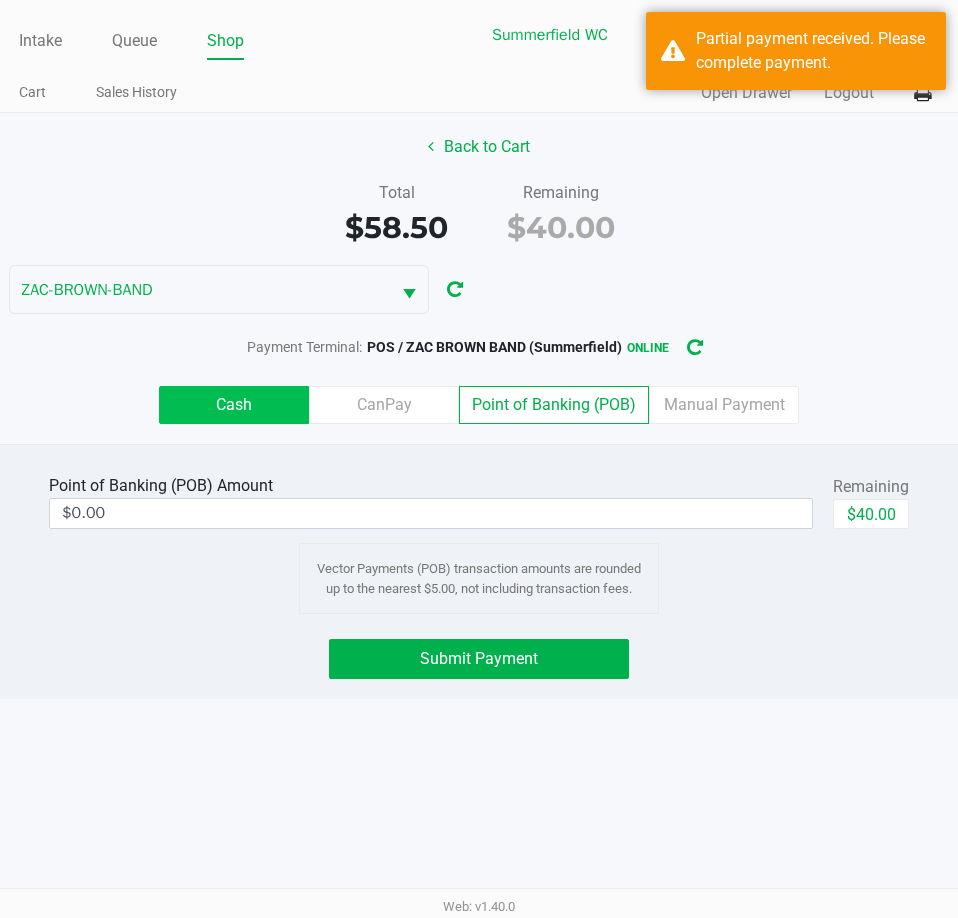 click on "Cash" 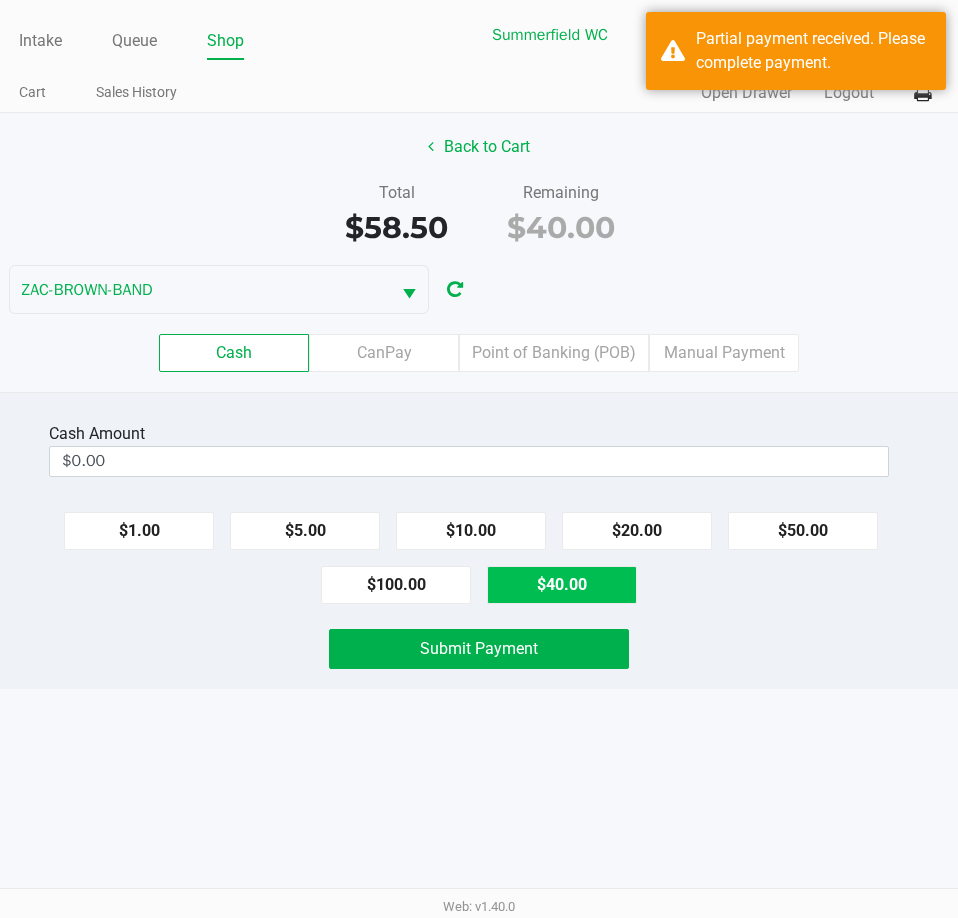 drag, startPoint x: 527, startPoint y: 564, endPoint x: 532, endPoint y: 581, distance: 17.720045 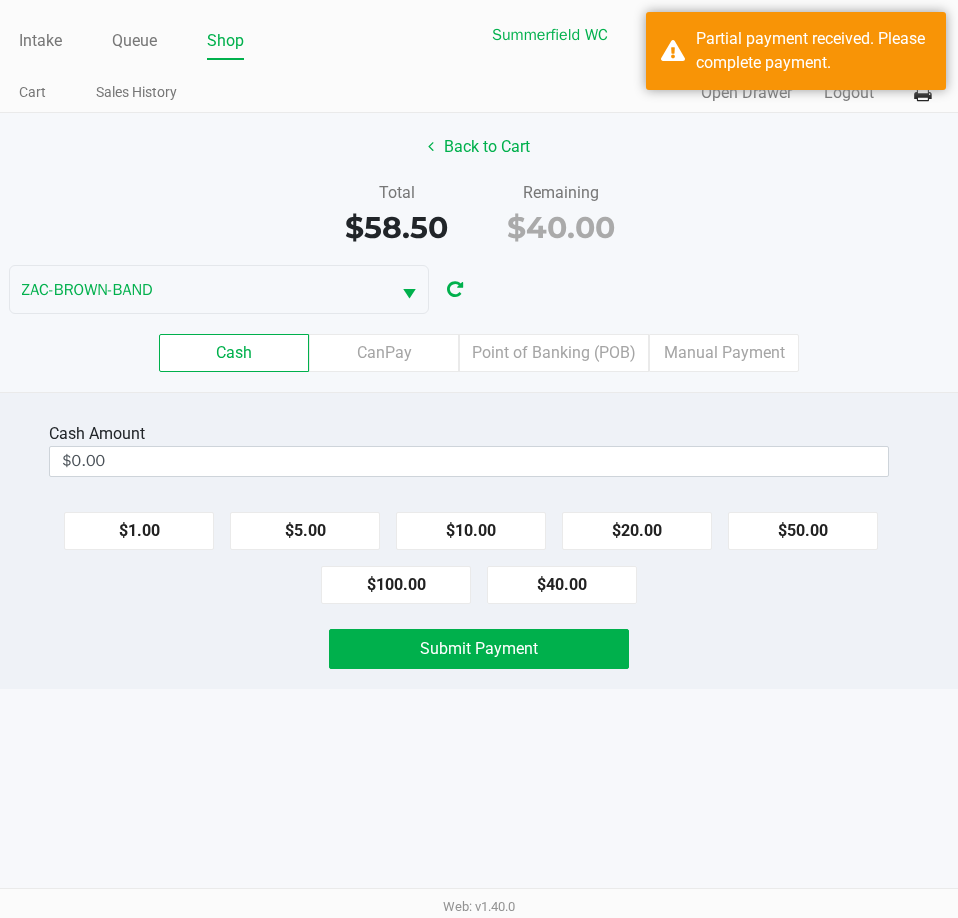 drag, startPoint x: 534, startPoint y: 590, endPoint x: 522, endPoint y: 623, distance: 35.1141 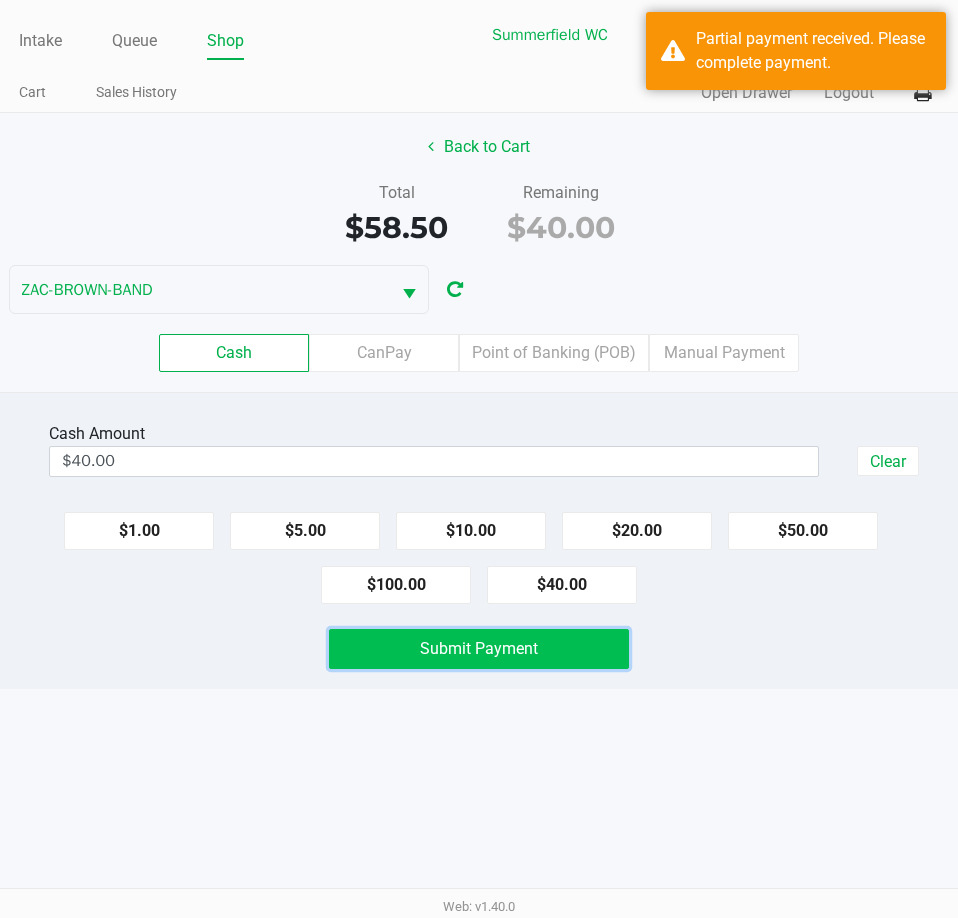 click on "Submit Payment" 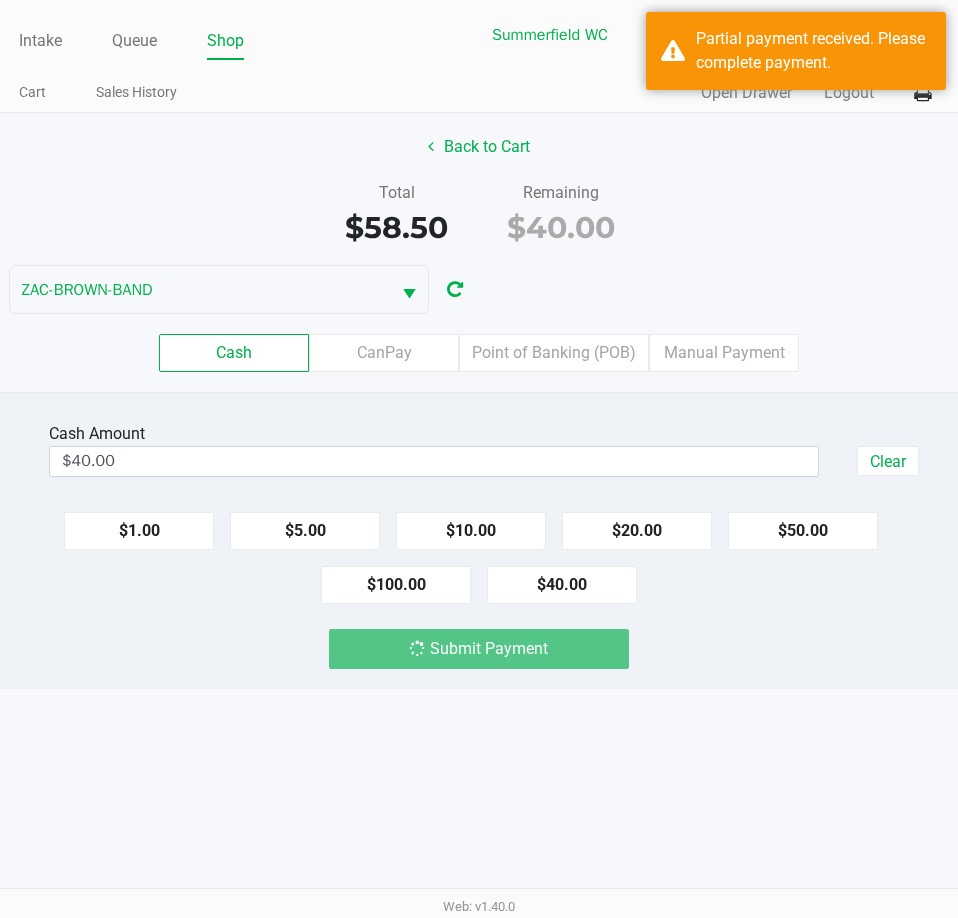 click on "Intake Queue Shop [CITY] WC [LAST]-[FIRST]-BAND Triston Packer Cart Sales History Quick Sale Open Drawer Logout Back to Cart Total $[PRICE] Remaining $[PRICE] [LAST]-[FIRST]-BAND Cash CanPay Point of Banking (POB) Manual Payment Cash Amount $[PRICE] Clear $[PRICE] $[PRICE] $[PRICE] $[PRICE] $[PRICE] $[PRICE] $[PRICE] Submit Payment  Web: v1.40.0" at bounding box center [479, 459] 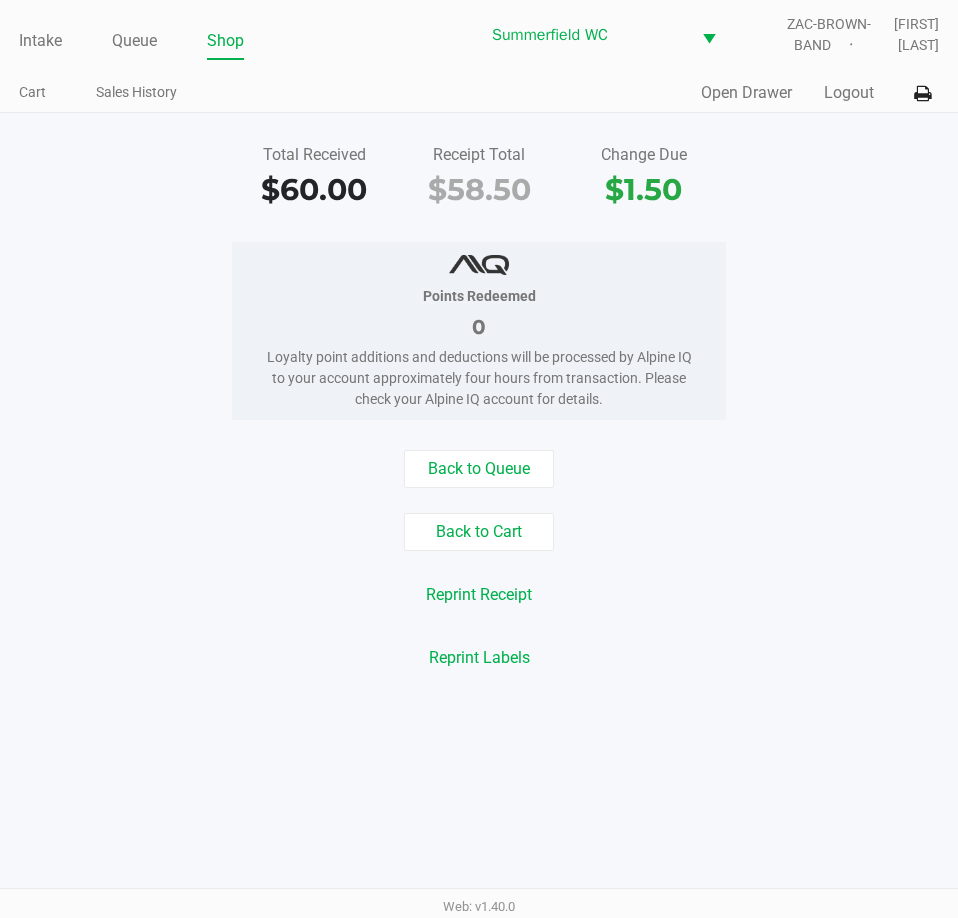 click on "Back to Cart" 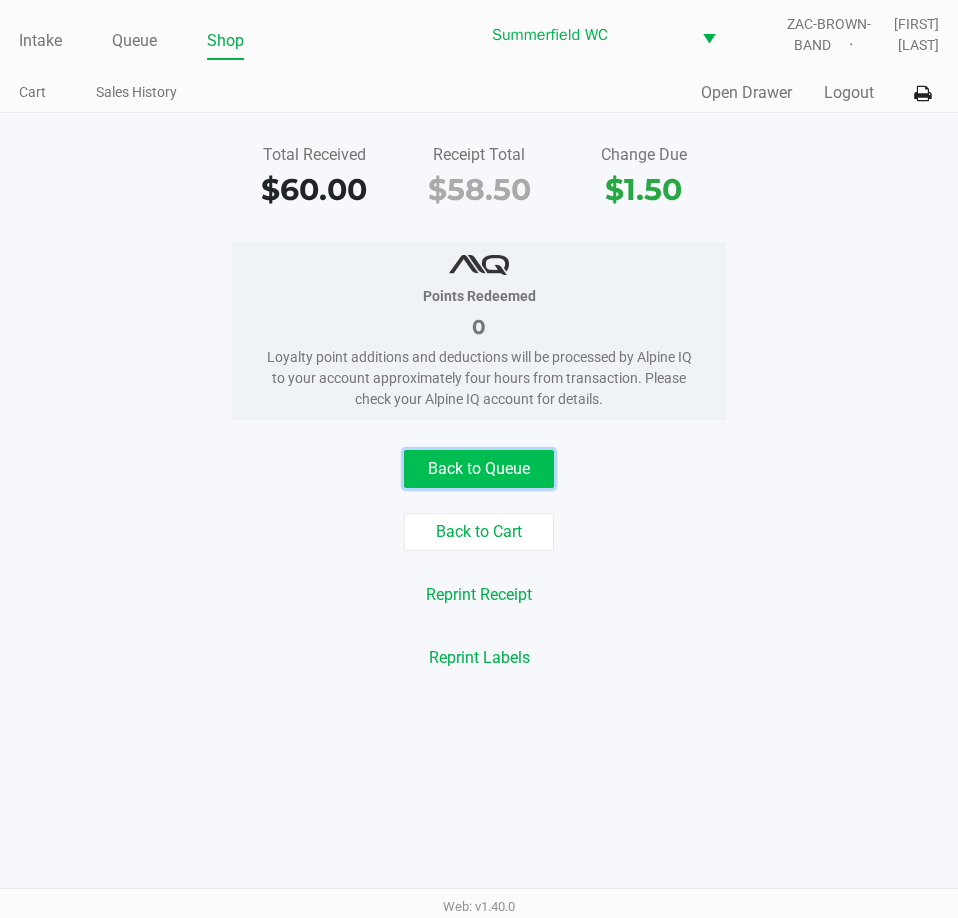 click on "Back to Queue" 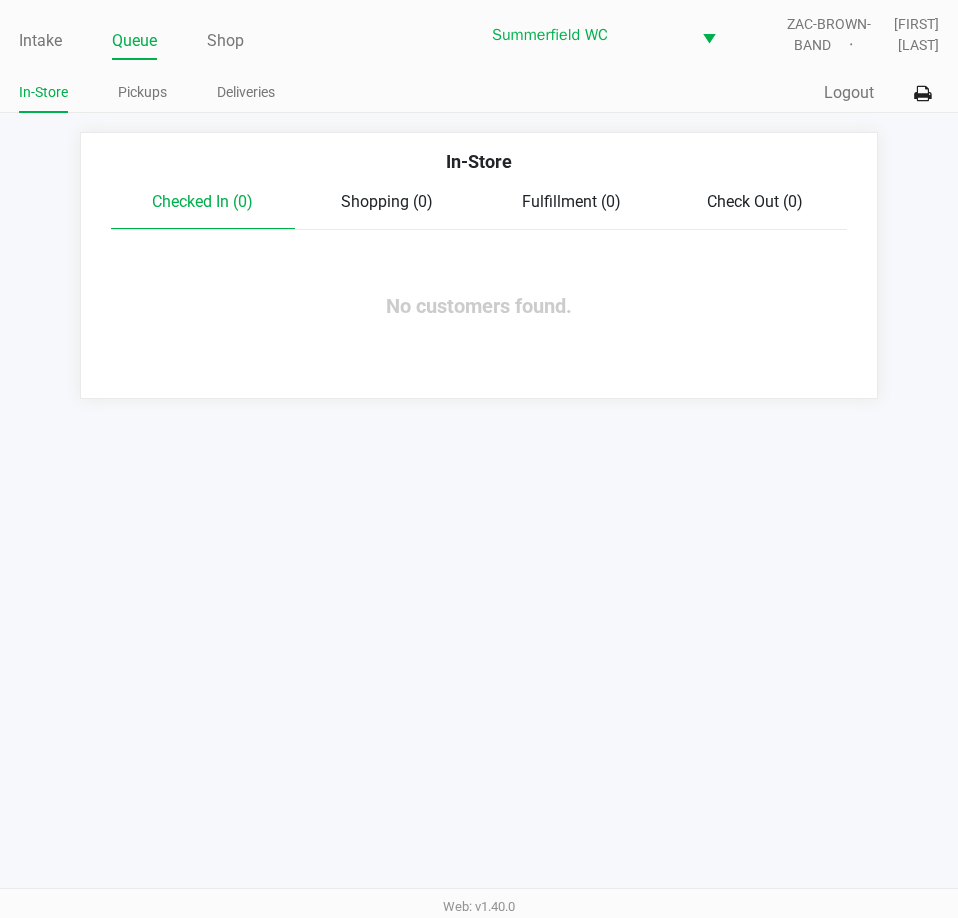 click on "Intake Queue Shop Summerfield WC ZAC-BROWN-BAND Triston [LAST] In-Store Pickups Deliveries Quick Sale Logout In-Store Checked In (0) Shopping (0) Fulfillment (0) Check Out (0) No customers found.  Web: v1.40.0" at bounding box center (479, 459) 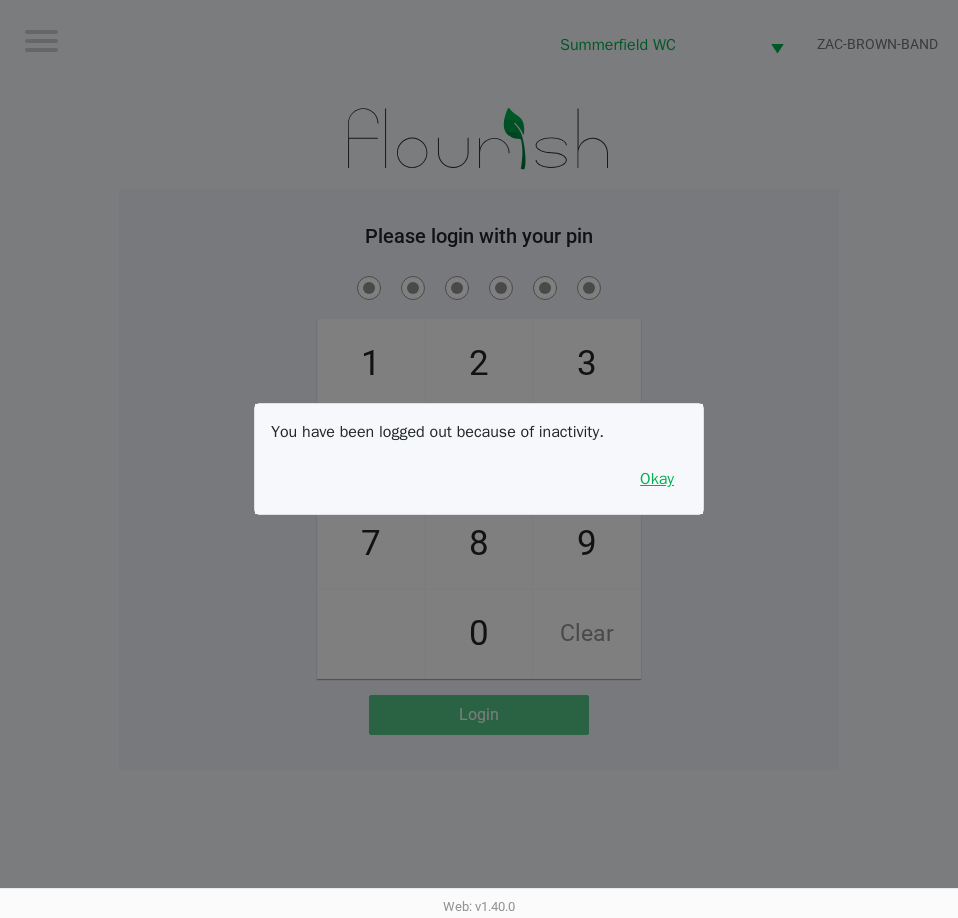 click on "Okay" at bounding box center (657, 479) 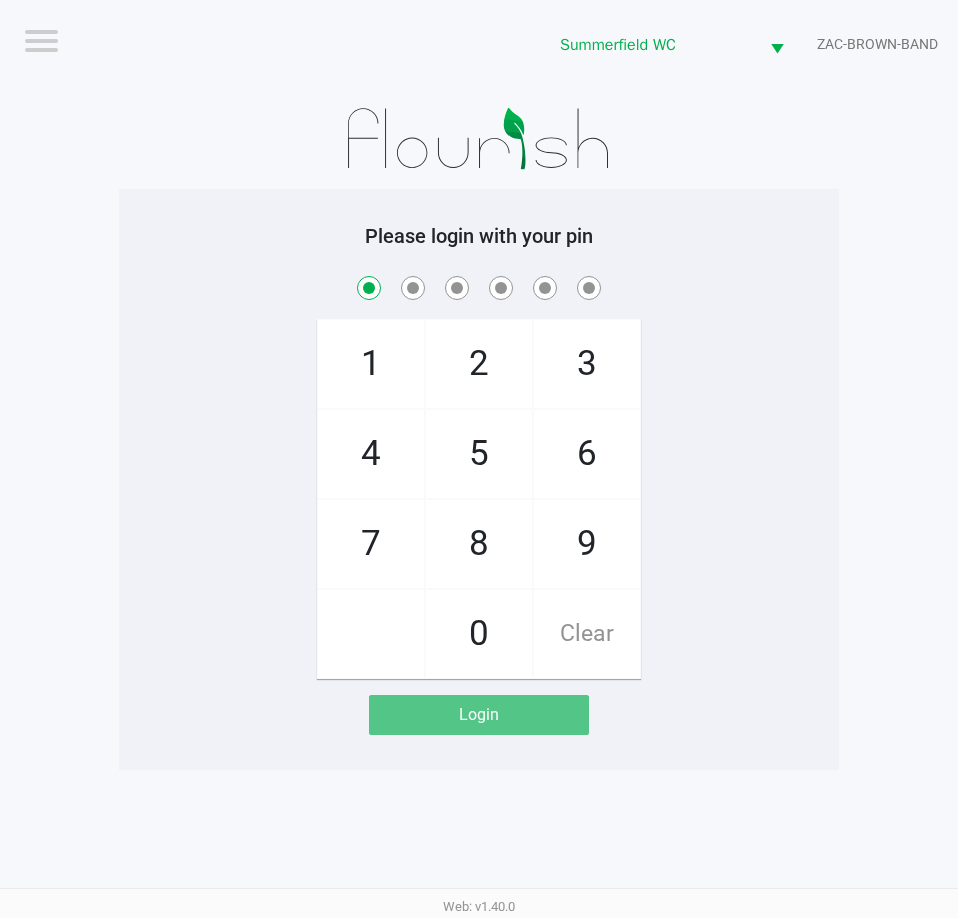checkbox on "true" 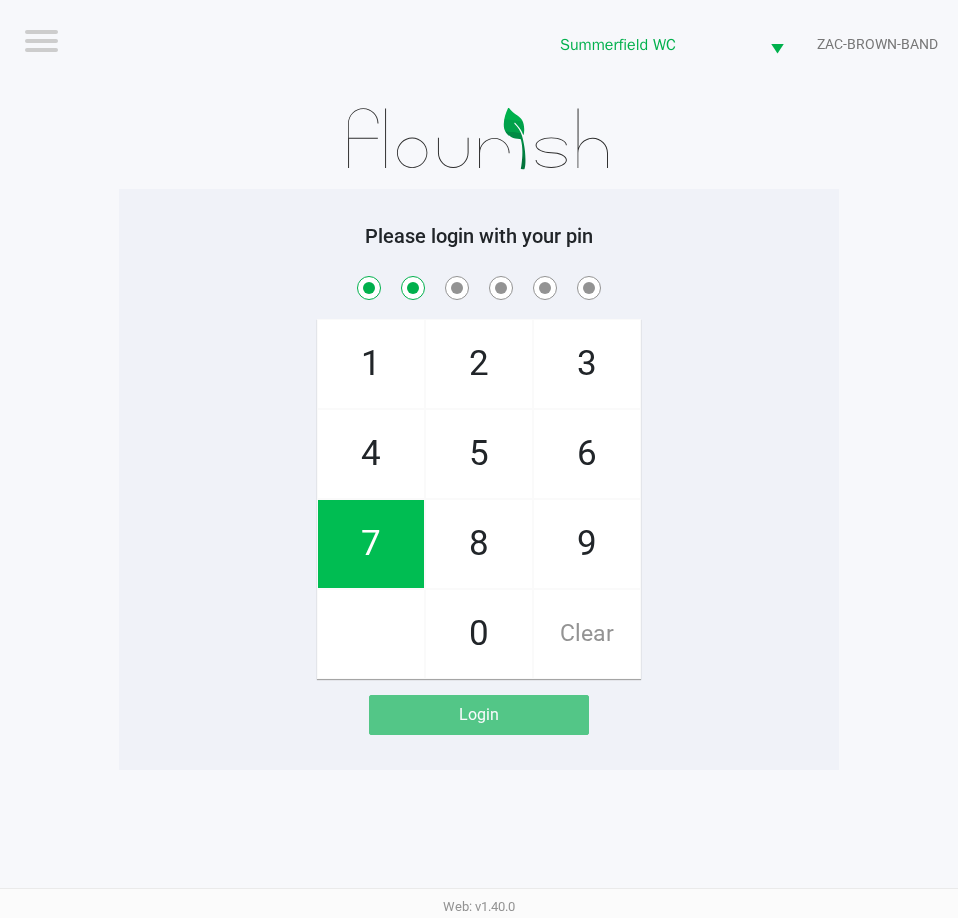 checkbox on "true" 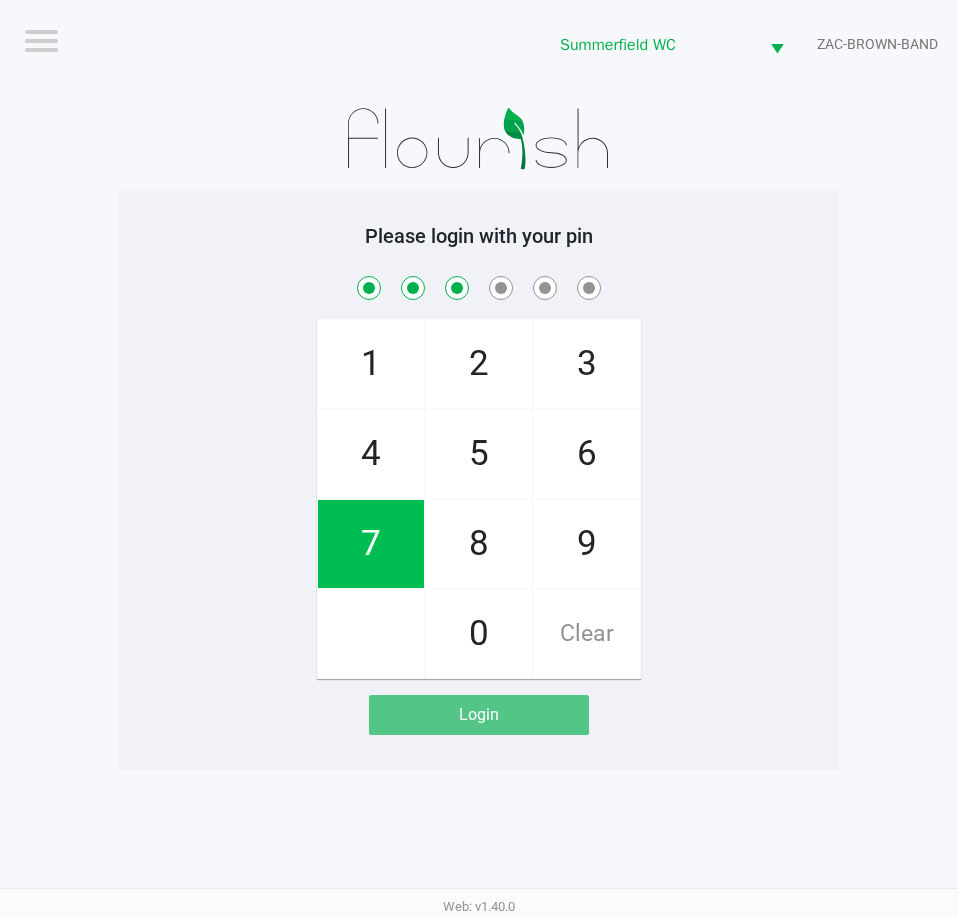 checkbox on "true" 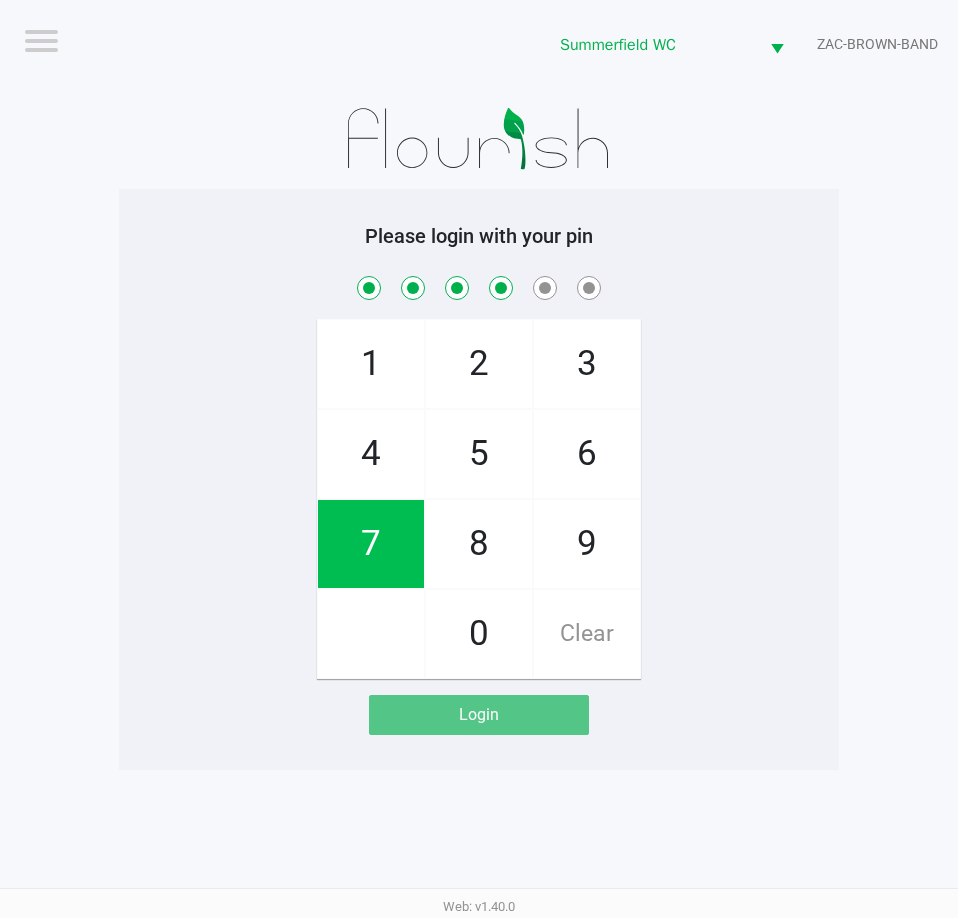 checkbox on "true" 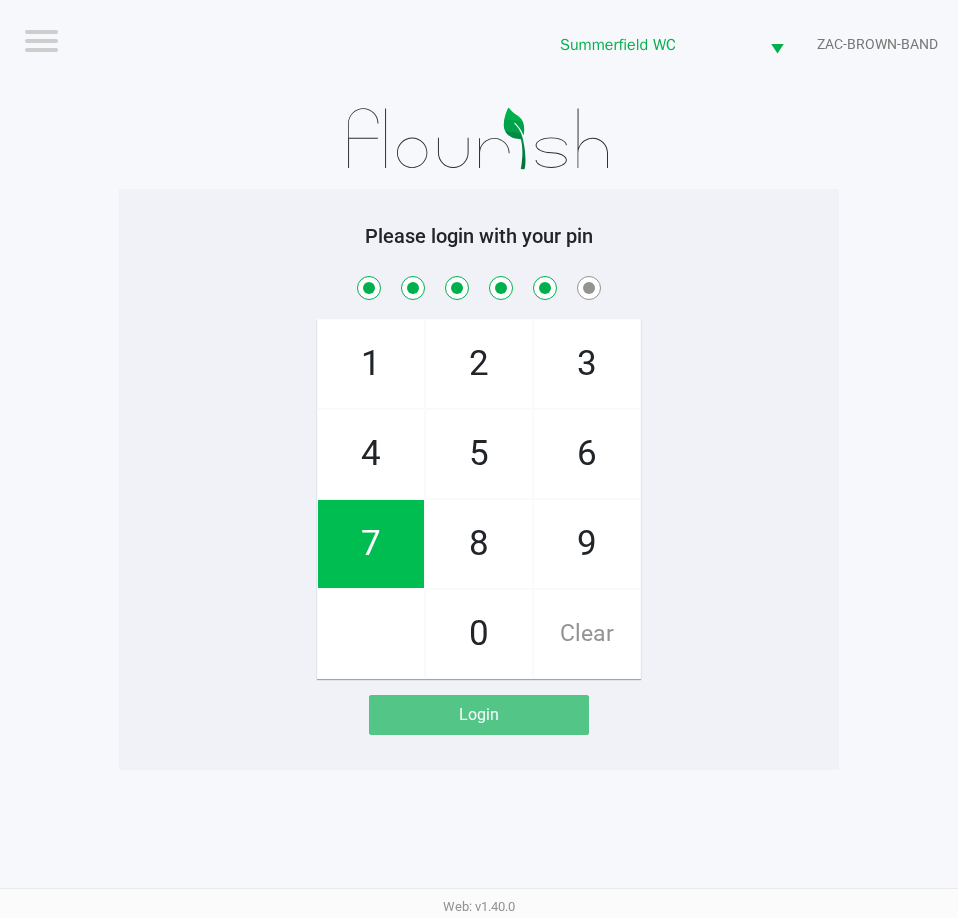 checkbox on "true" 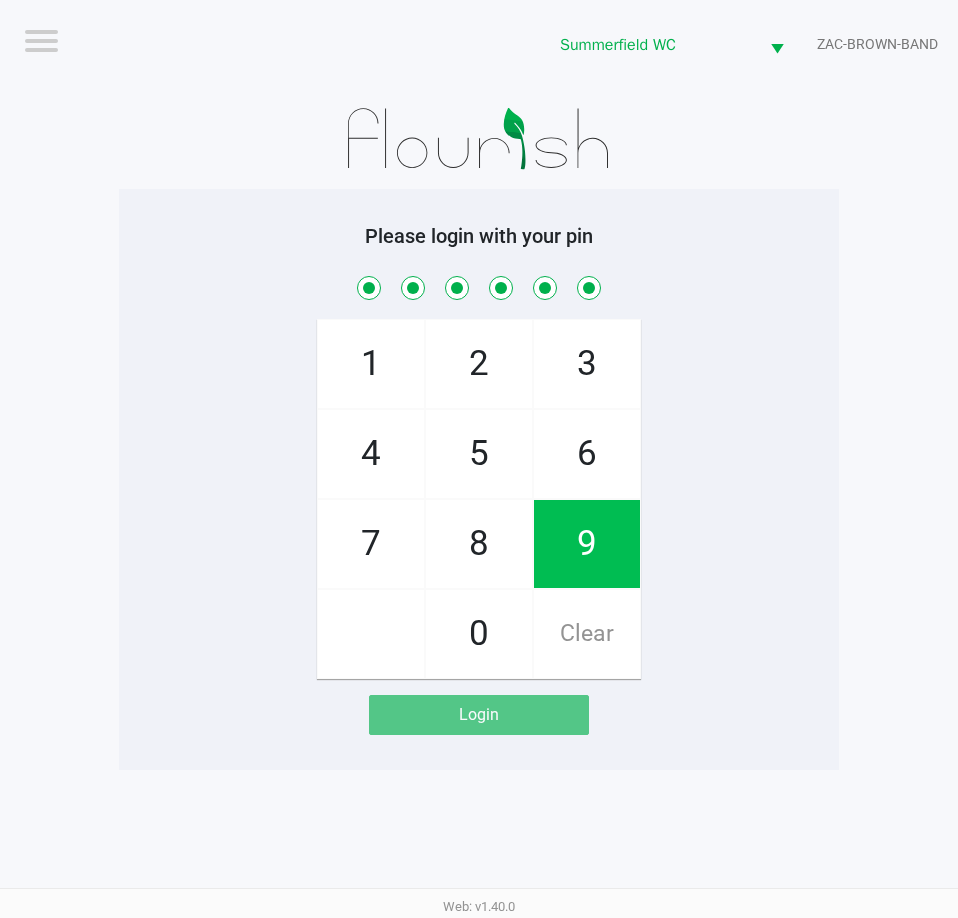 checkbox on "true" 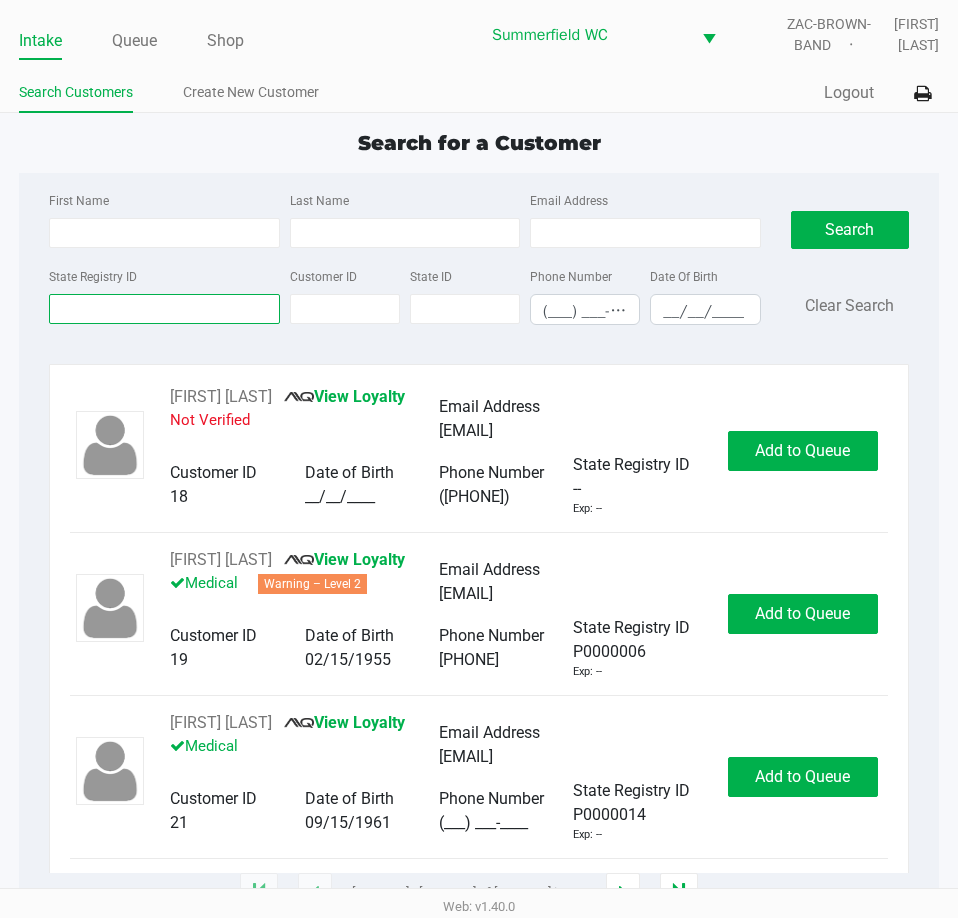 click on "State Registry ID" at bounding box center (164, 309) 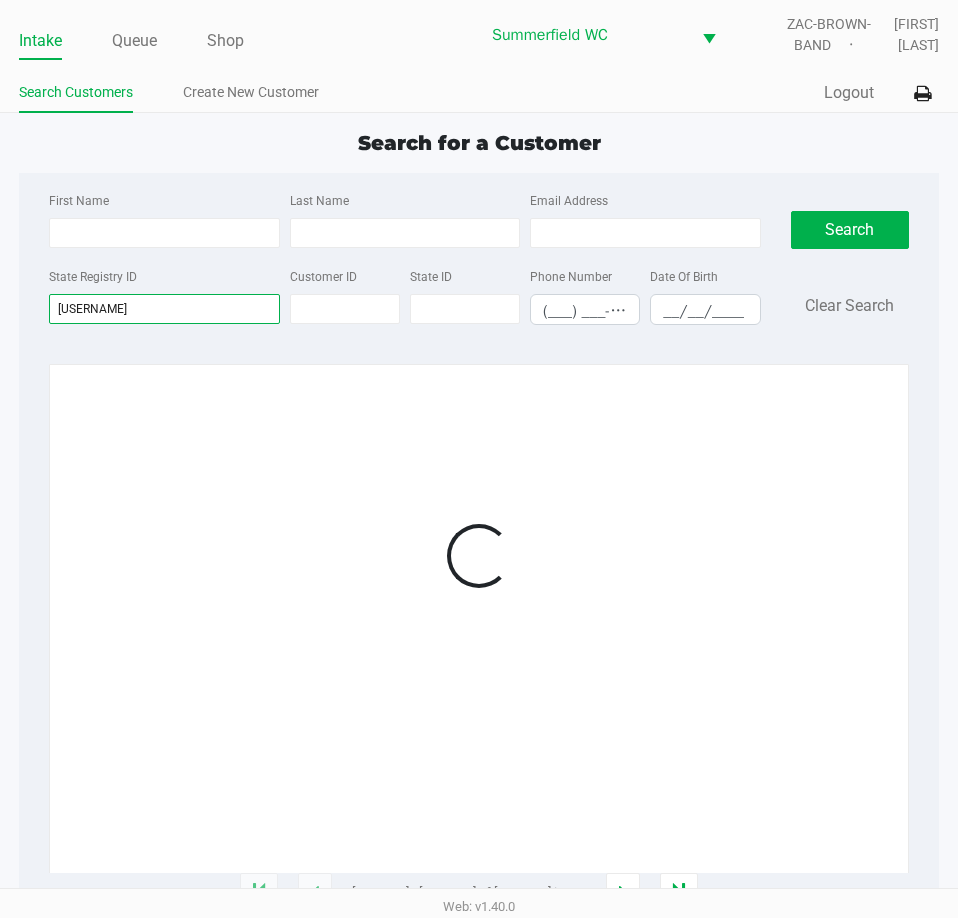 type on "[USERNAME]" 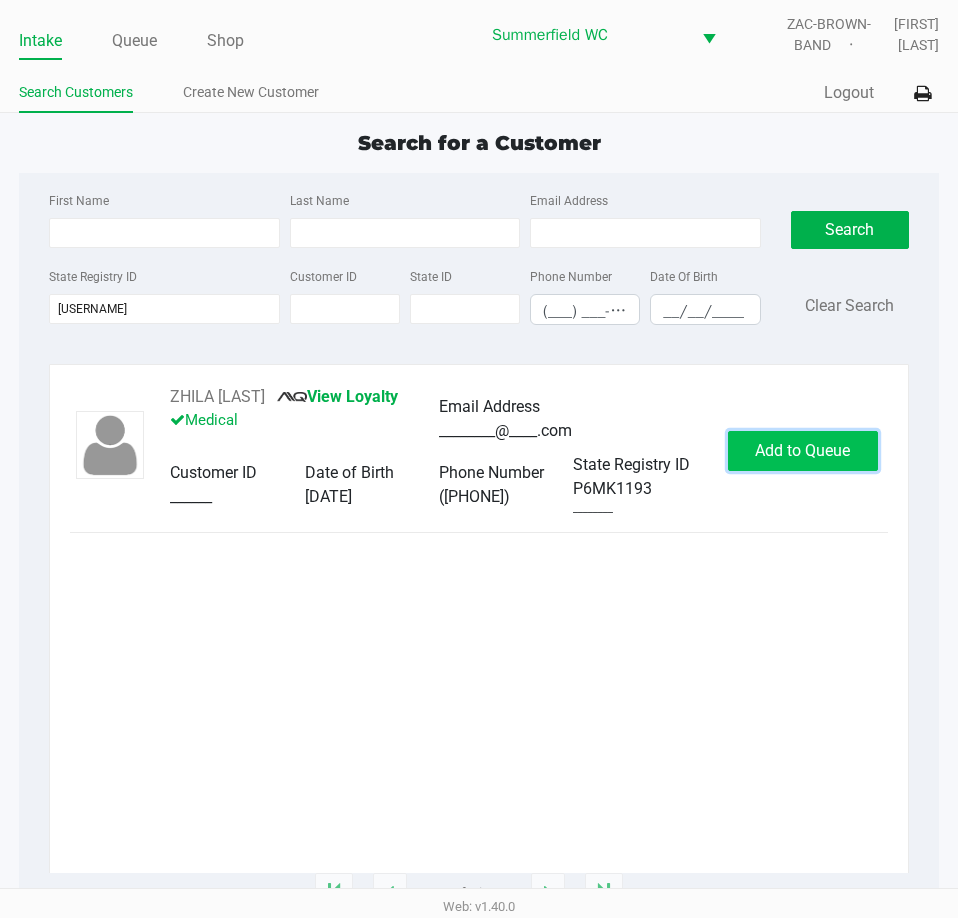 click on "Add to Queue" 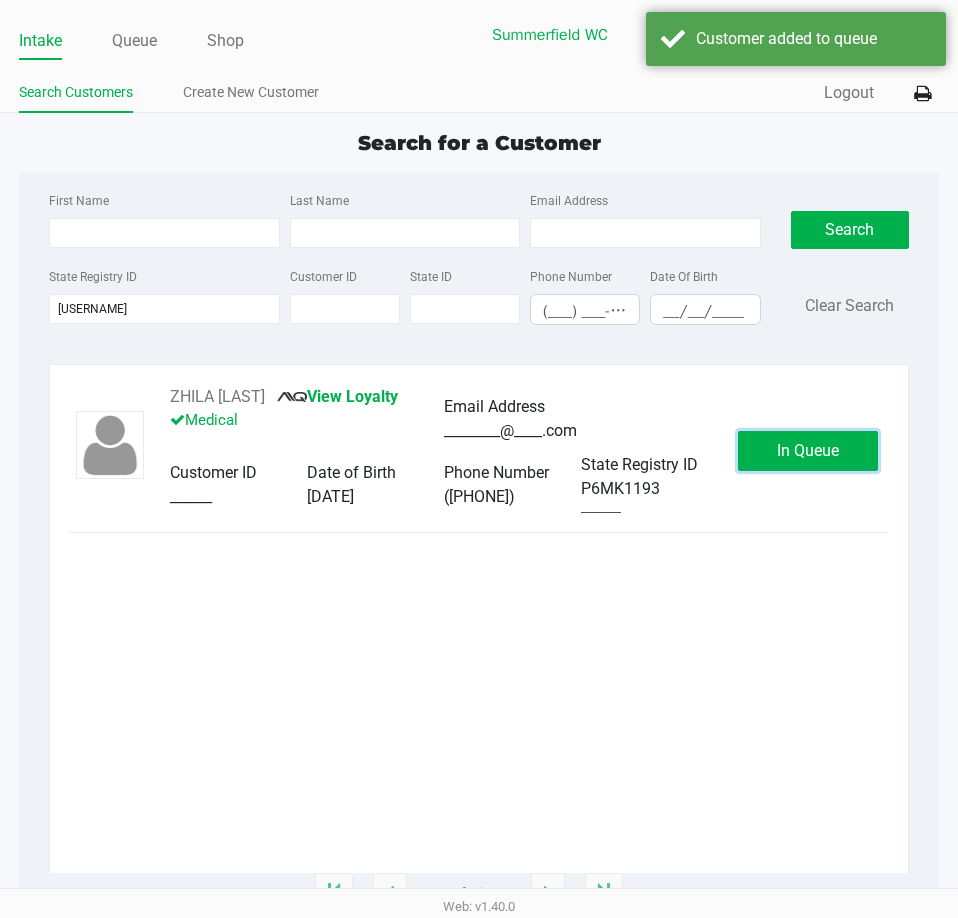 click on "In Queue" 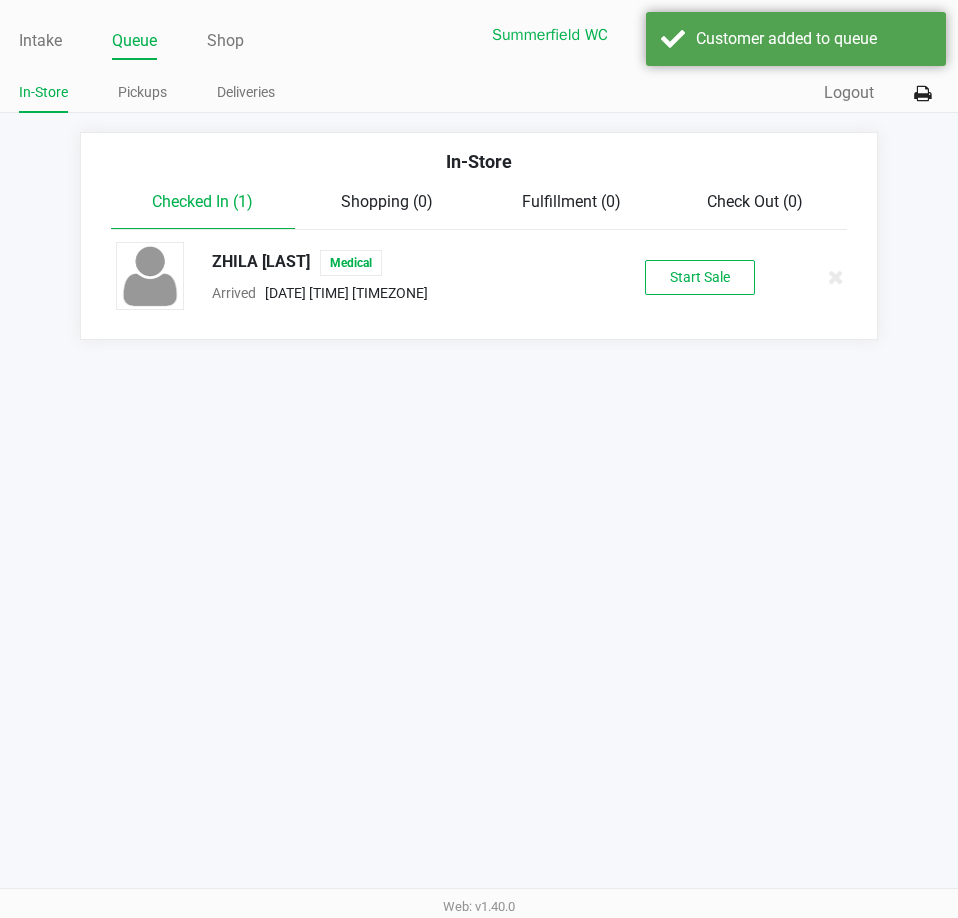 click on "[LAST] [LAST] Medical Arrived [MONTH], [DAY], [YEAR] [HOUR]:[MINUTE] [AM/PM] [TIMEZONE] Start Sale" 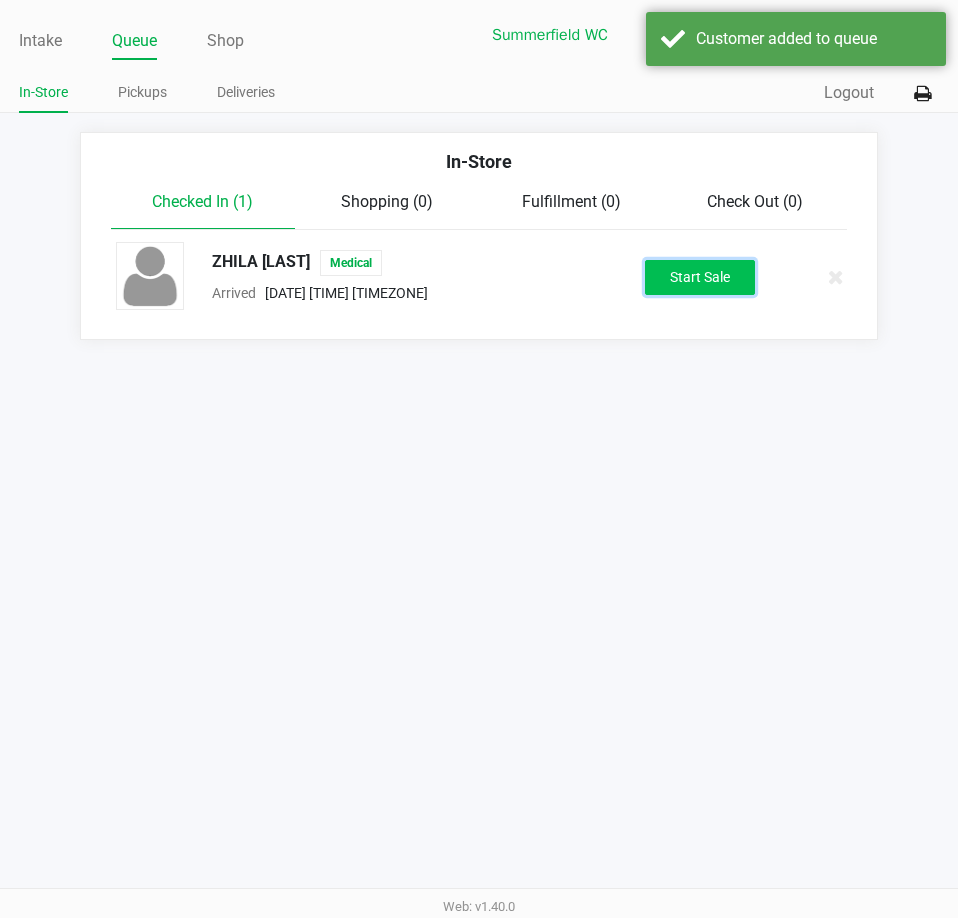 click on "Start Sale" 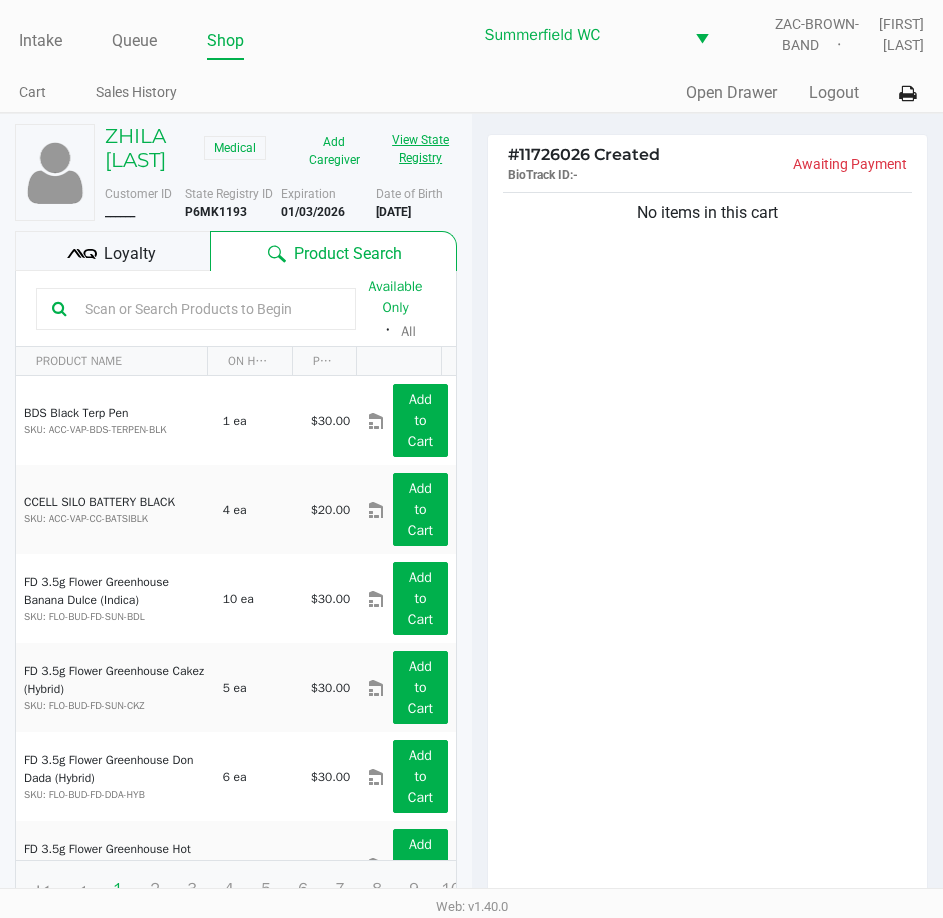 click on "View State Registry" 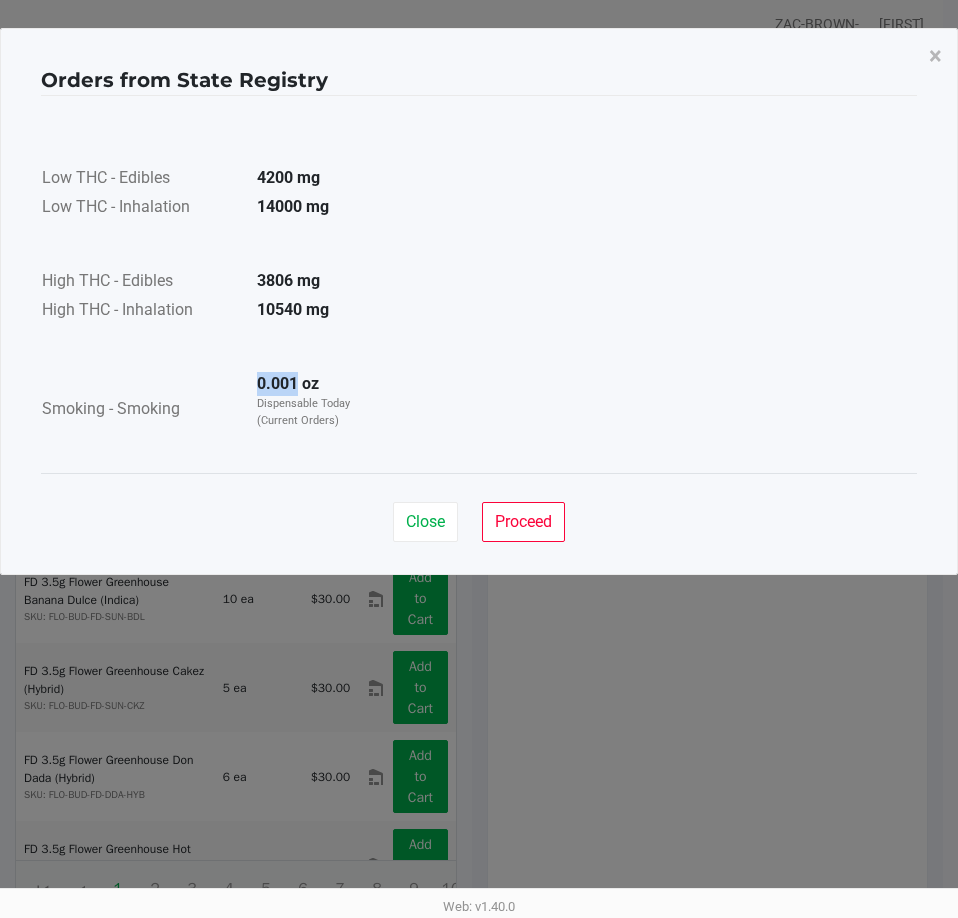 drag, startPoint x: 296, startPoint y: 380, endPoint x: 248, endPoint y: 380, distance: 48 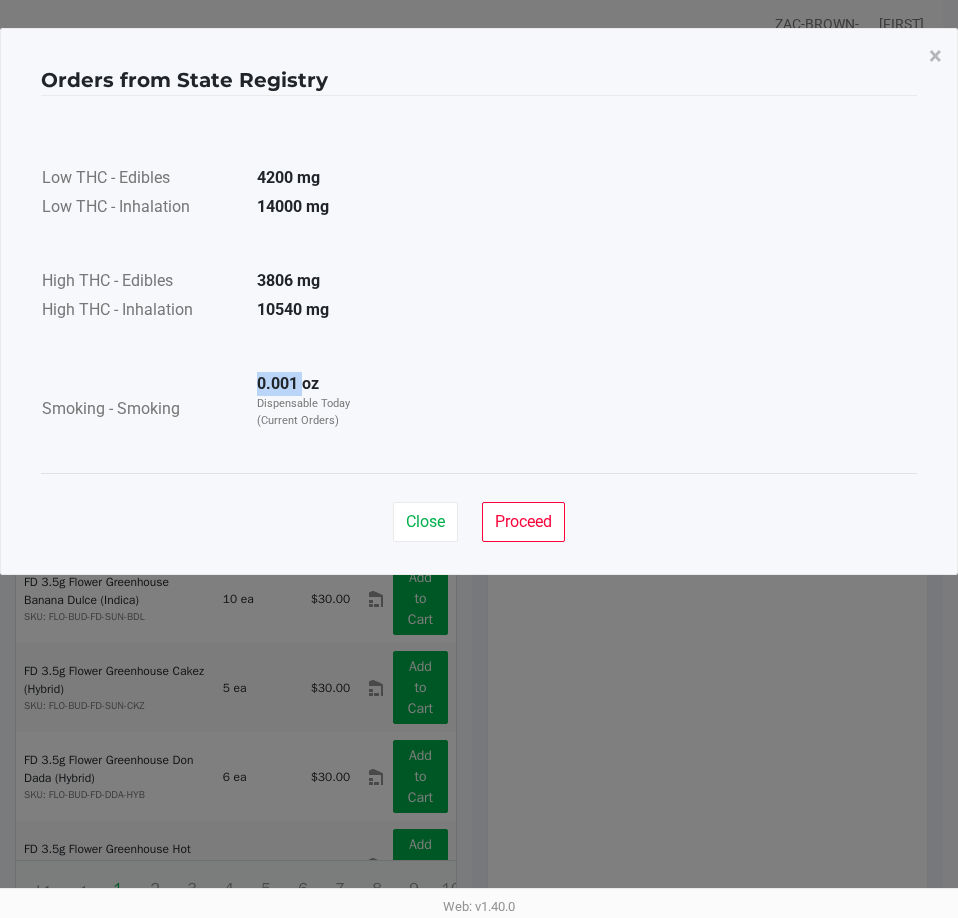 drag, startPoint x: 299, startPoint y: 383, endPoint x: 243, endPoint y: 385, distance: 56.0357 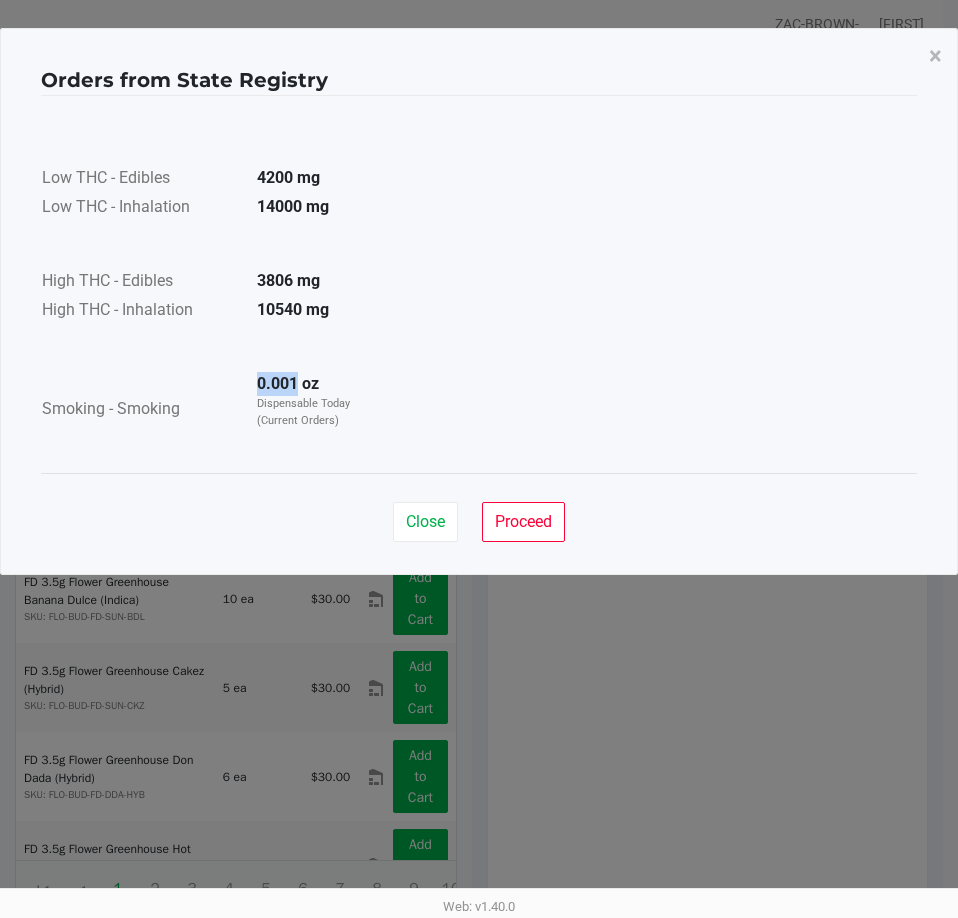 drag, startPoint x: 298, startPoint y: 384, endPoint x: 254, endPoint y: 380, distance: 44.181442 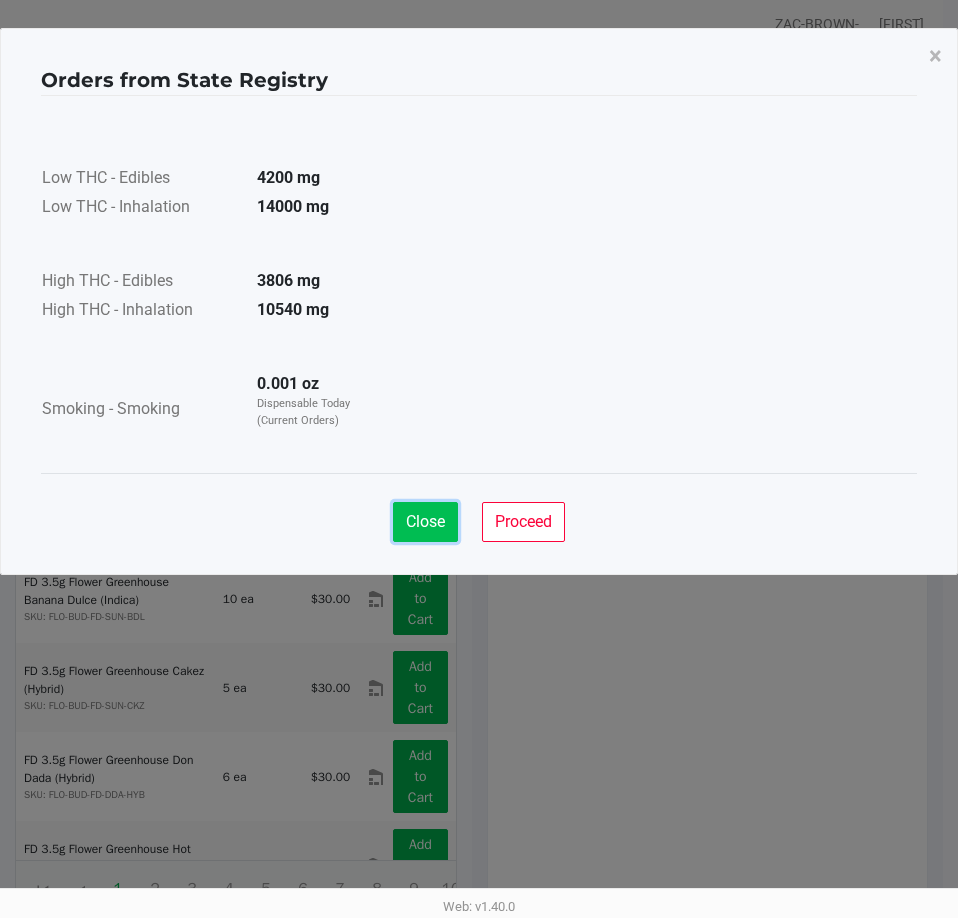 click on "Close" 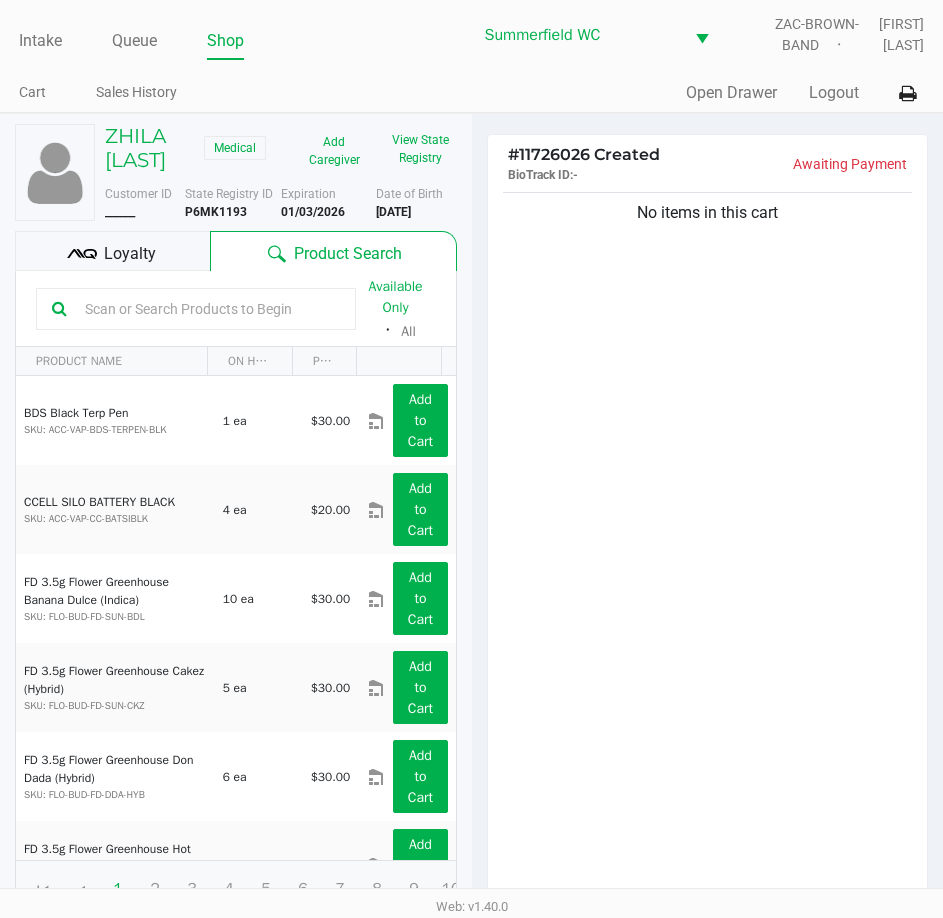 click on "No items in this cart" 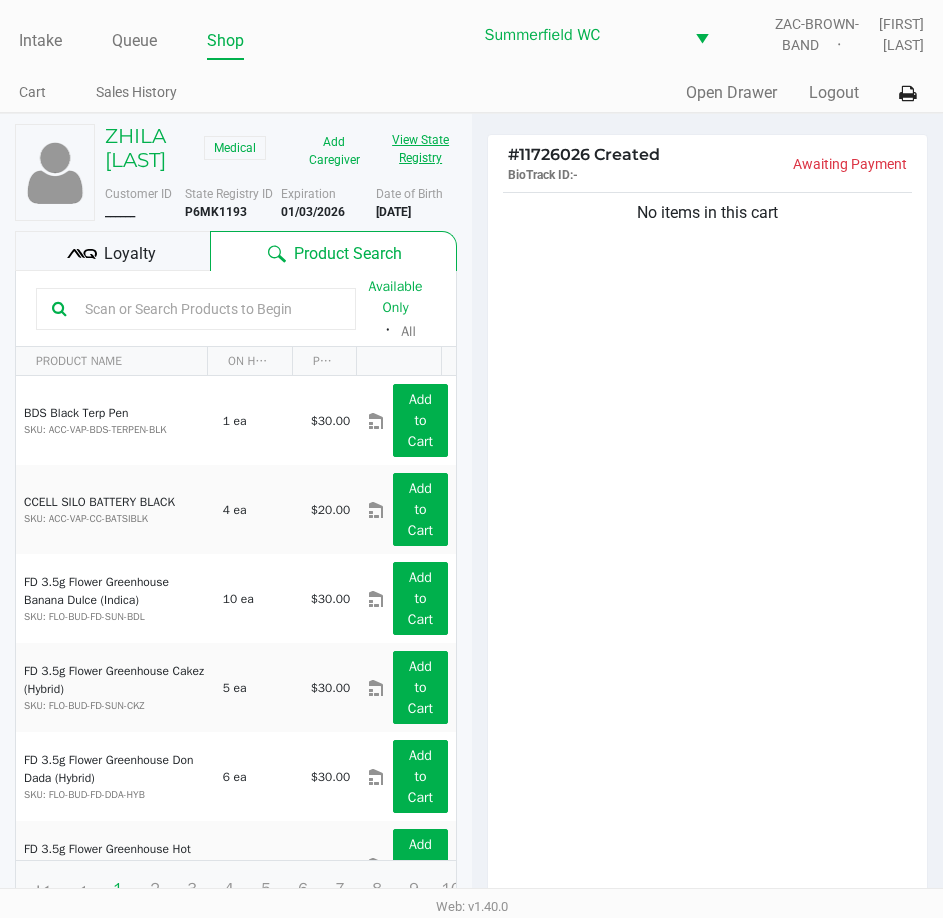 click on "View State Registry" 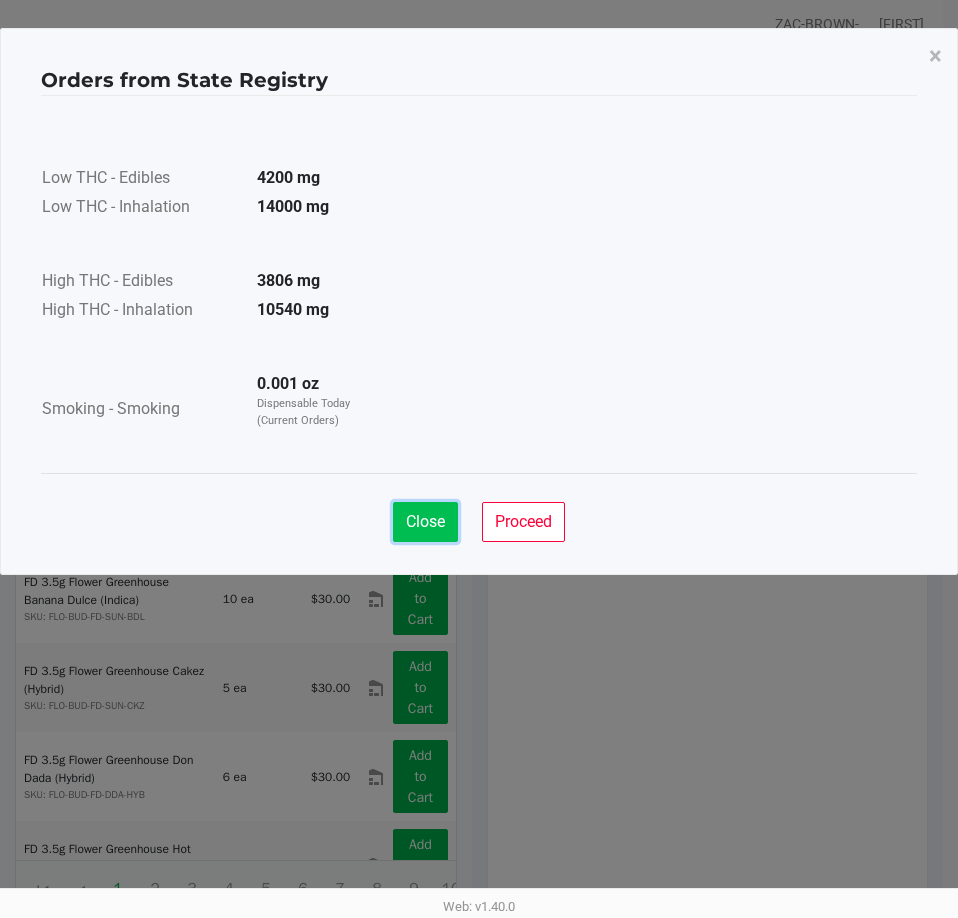click on "Close" 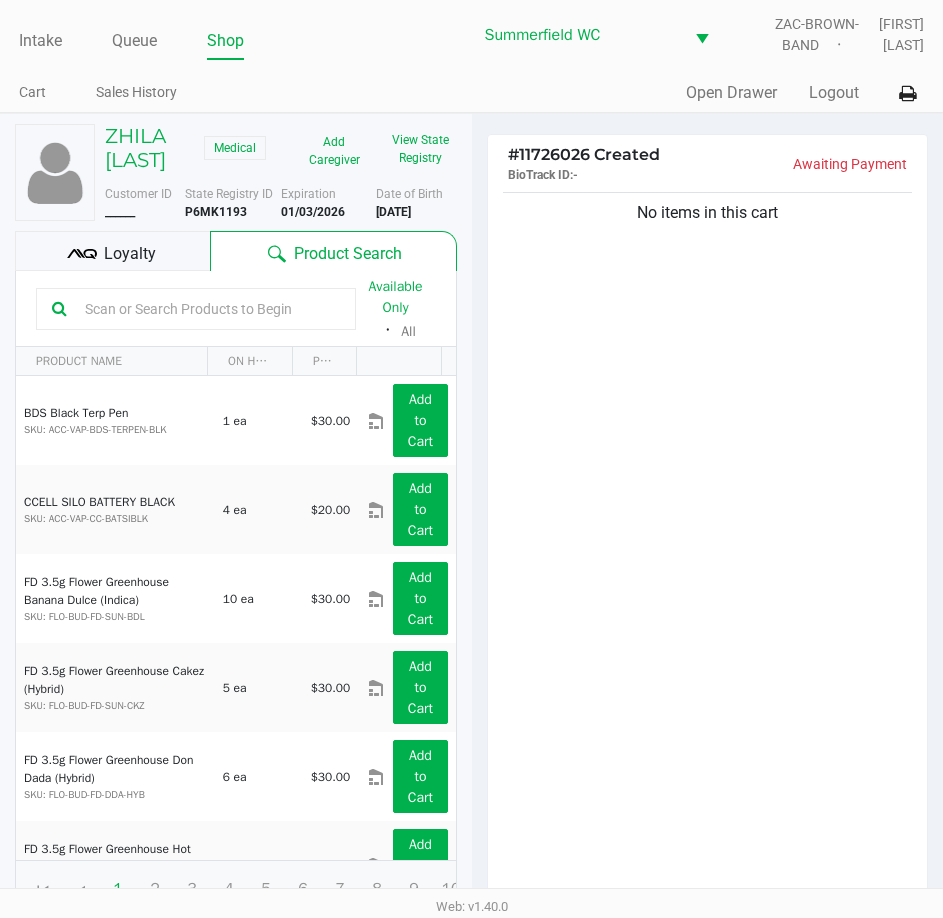 click on "No items in this cart" 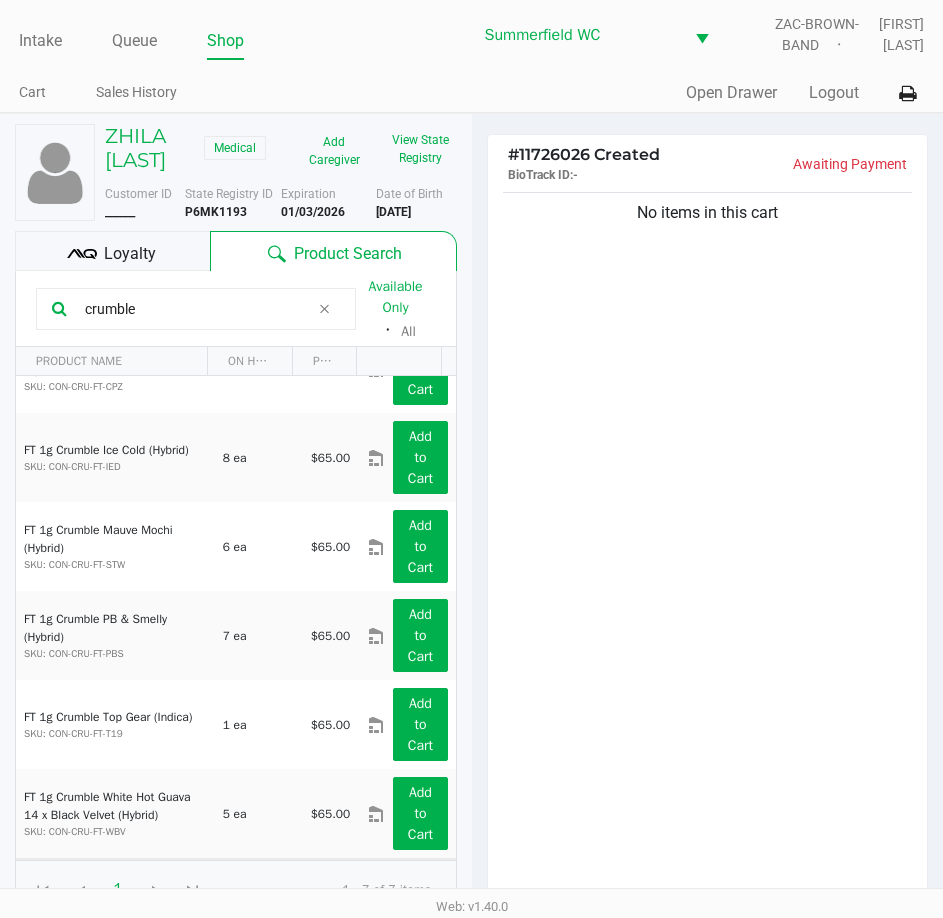 scroll, scrollTop: 138, scrollLeft: 0, axis: vertical 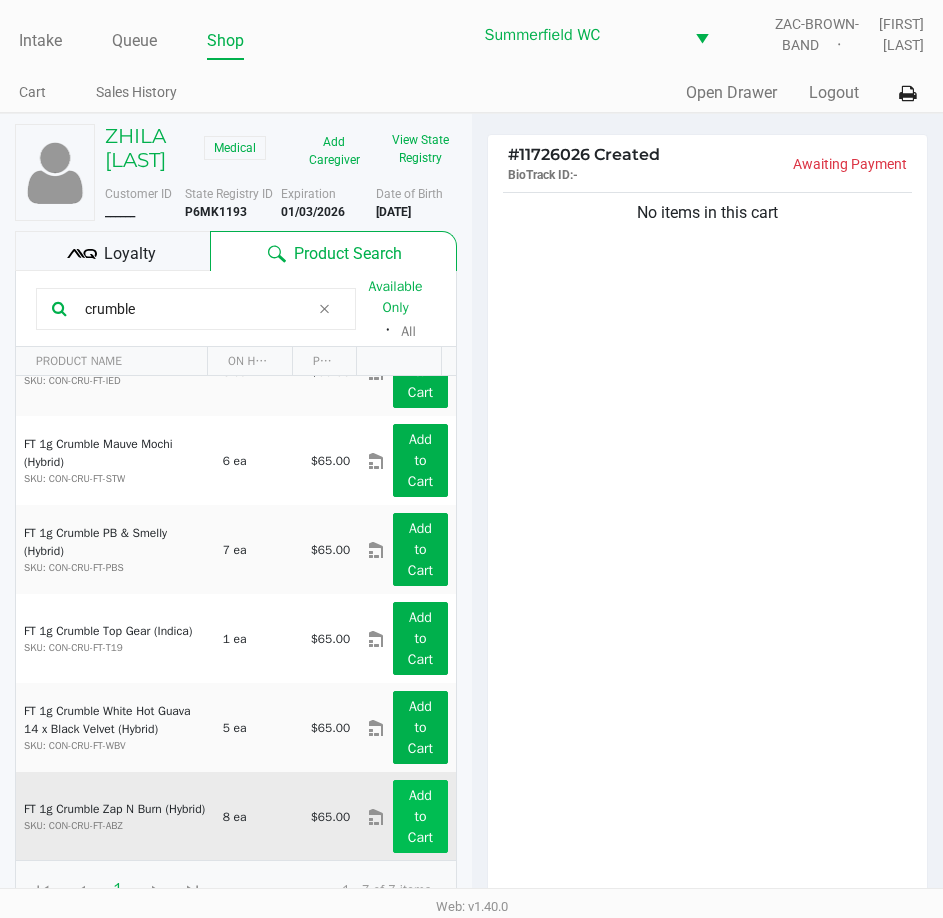type on "crumble" 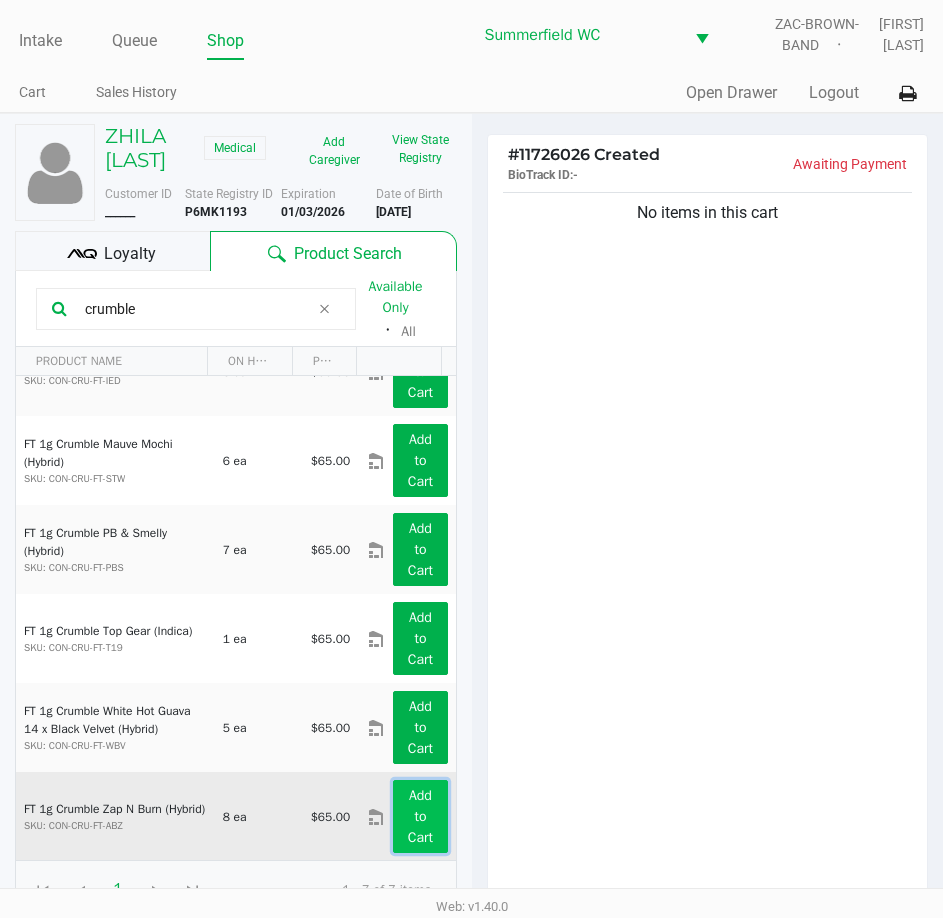 click on "Add to Cart" 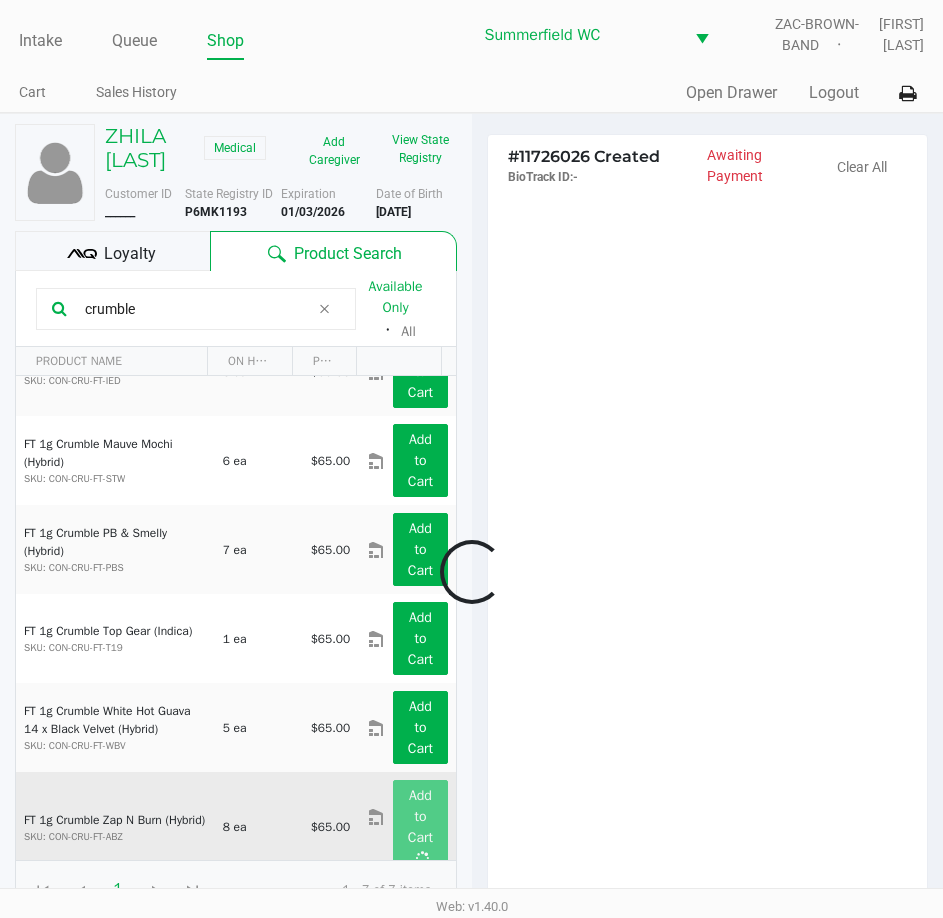 click 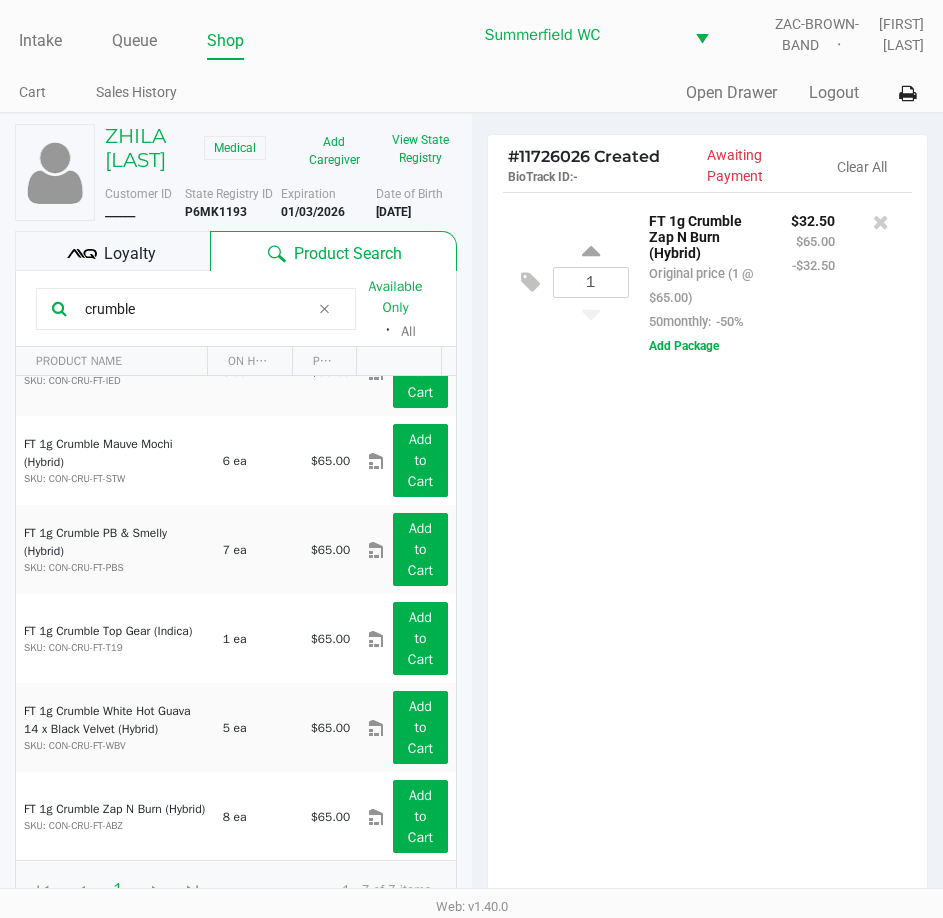 drag, startPoint x: 186, startPoint y: 346, endPoint x: 19, endPoint y: 352, distance: 167.10774 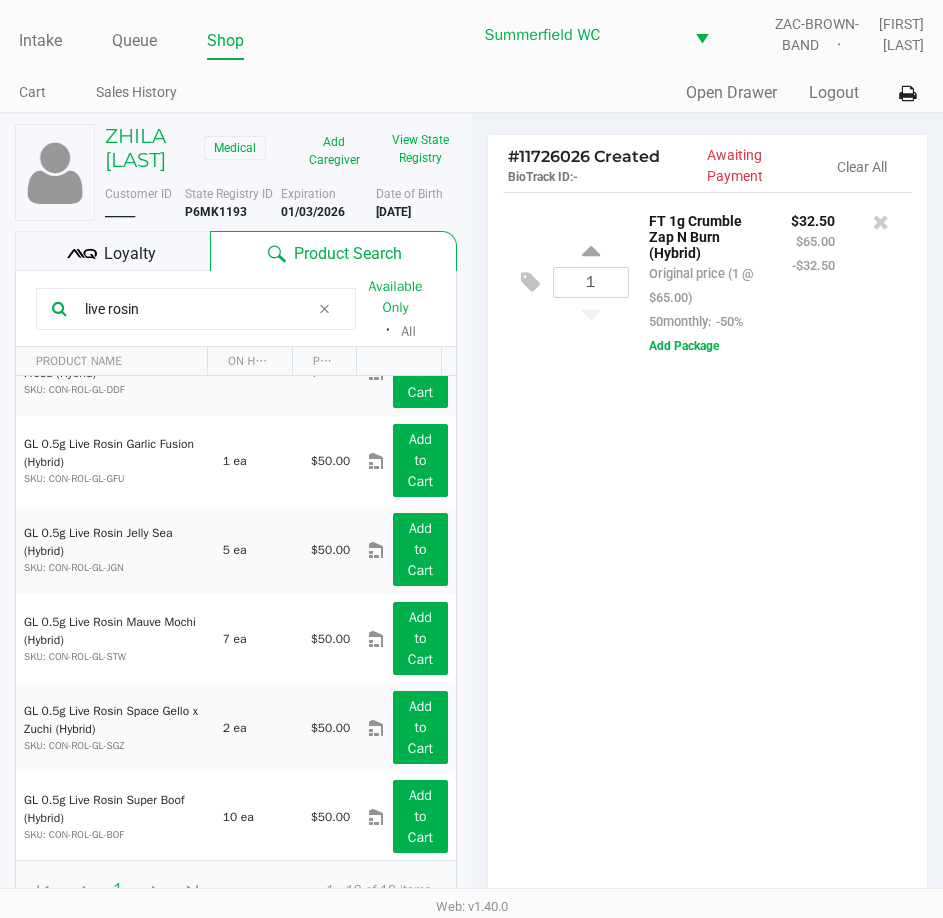 type on "live rosin" 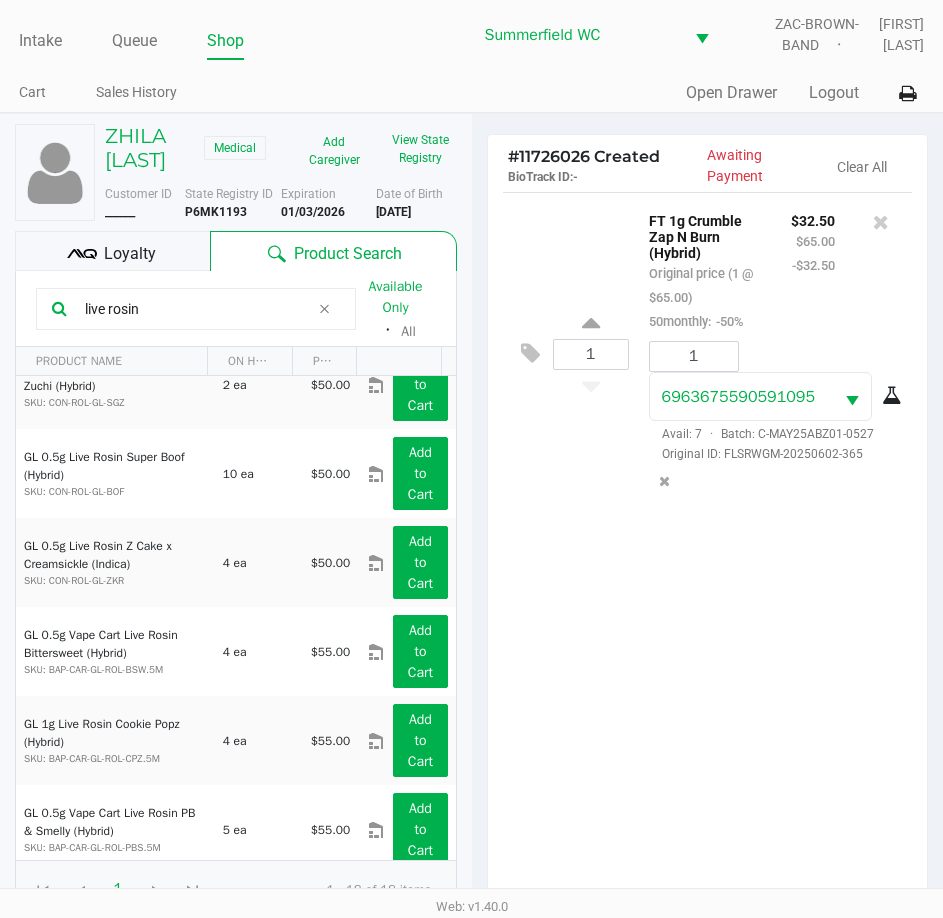 scroll, scrollTop: 517, scrollLeft: 0, axis: vertical 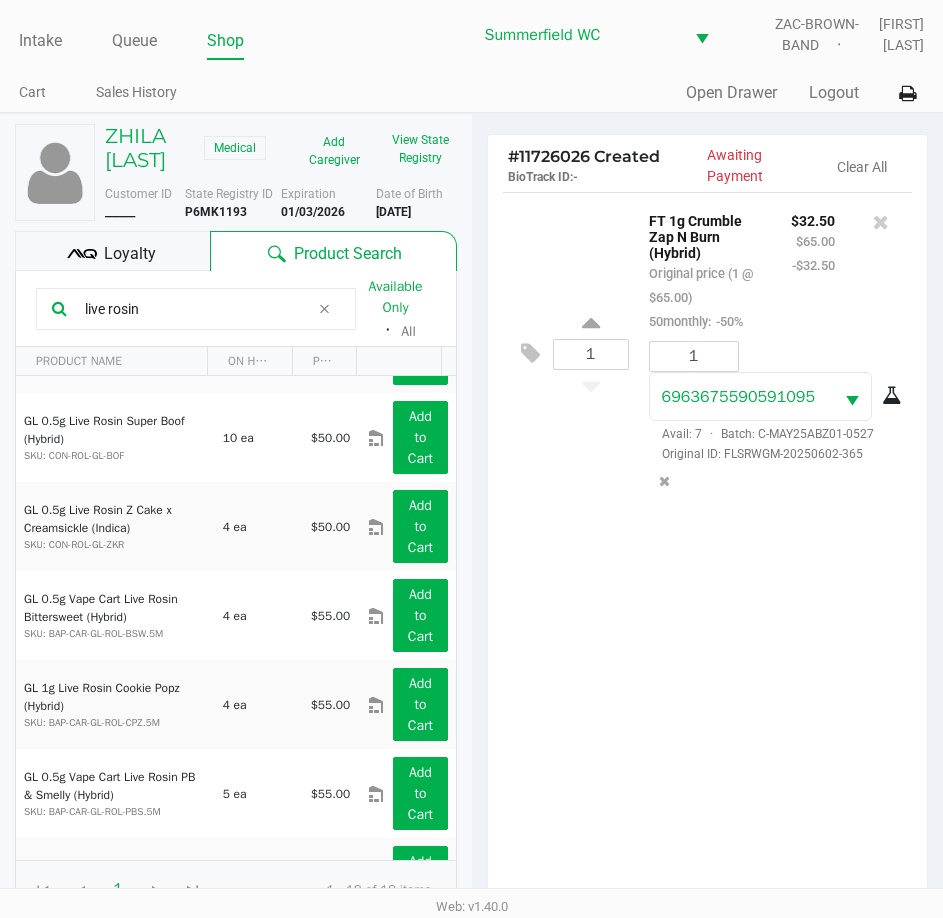 drag, startPoint x: 184, startPoint y: 335, endPoint x: 8, endPoint y: 348, distance: 176.47946 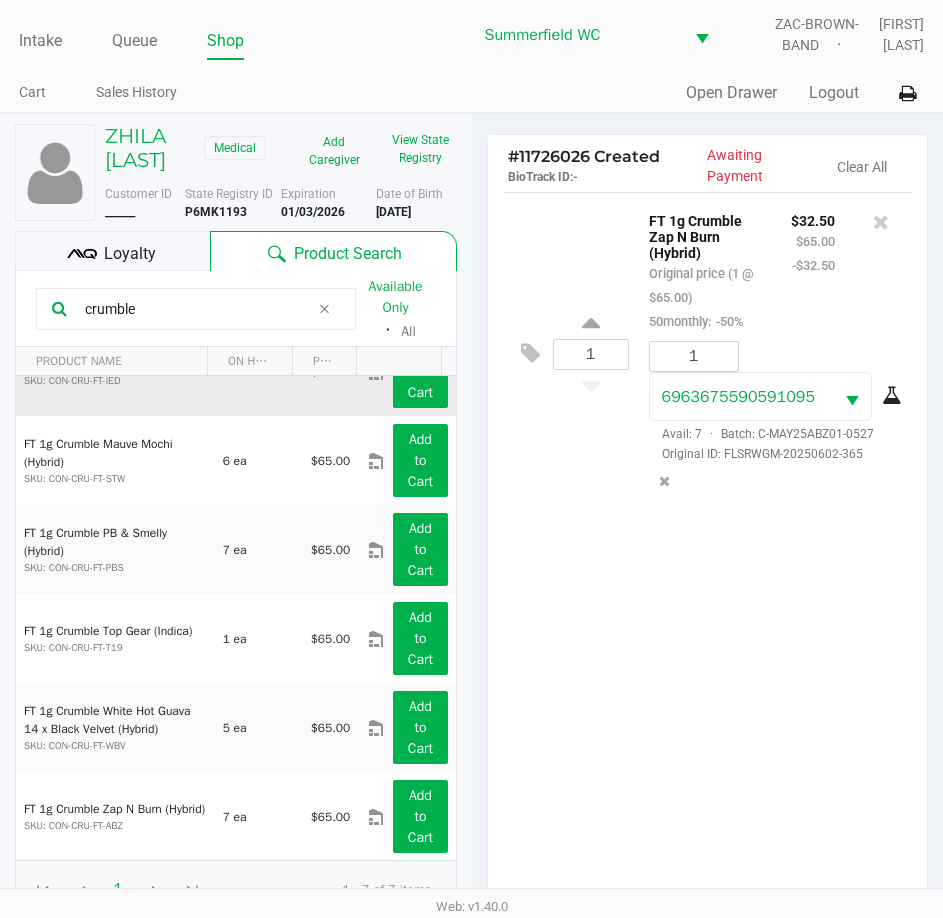 scroll, scrollTop: 0, scrollLeft: 0, axis: both 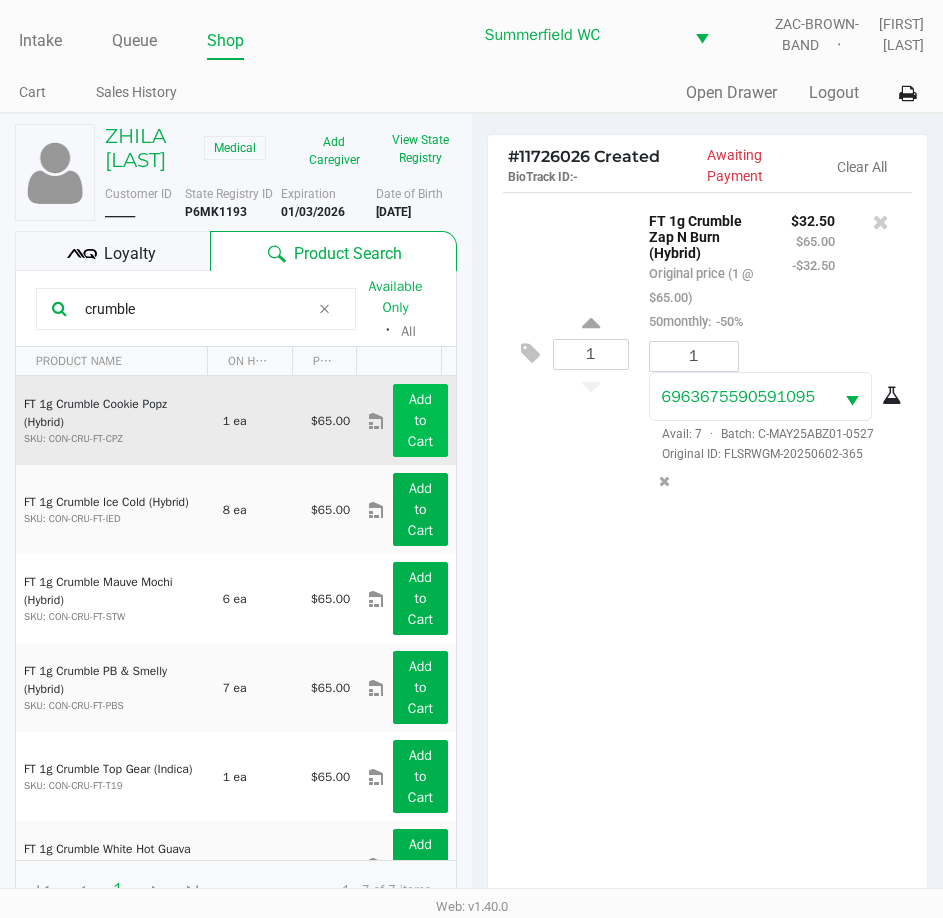 type on "crumble" 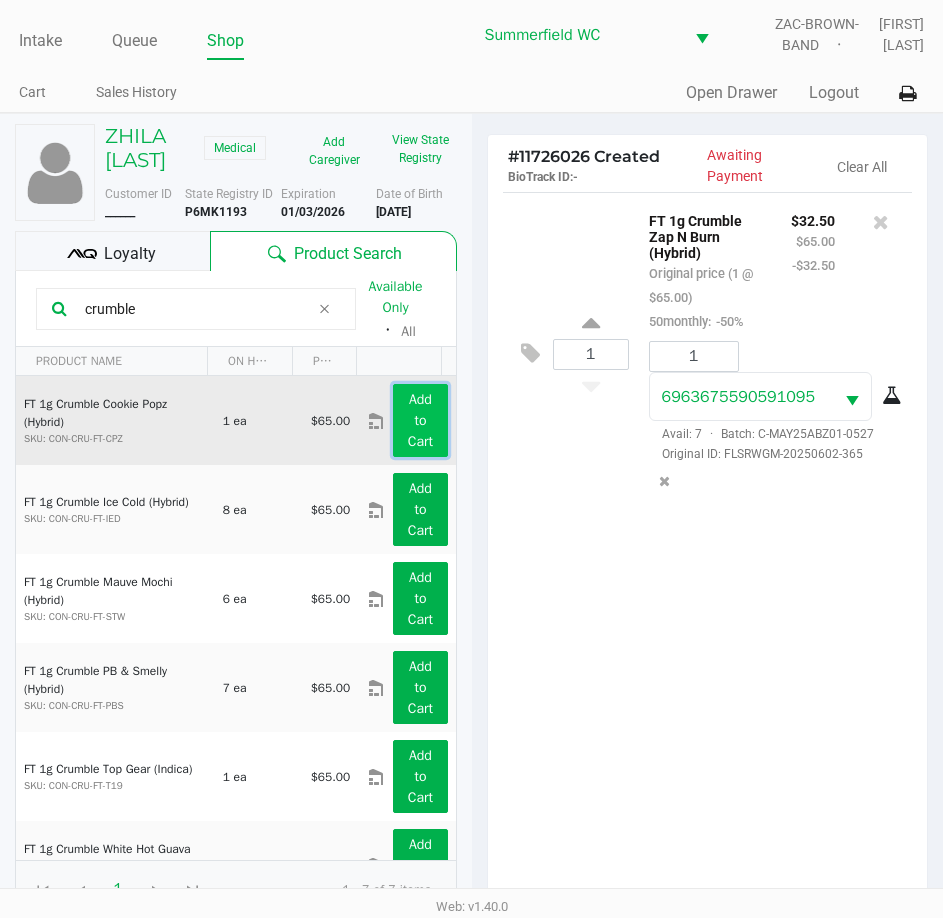 click on "Add to Cart" 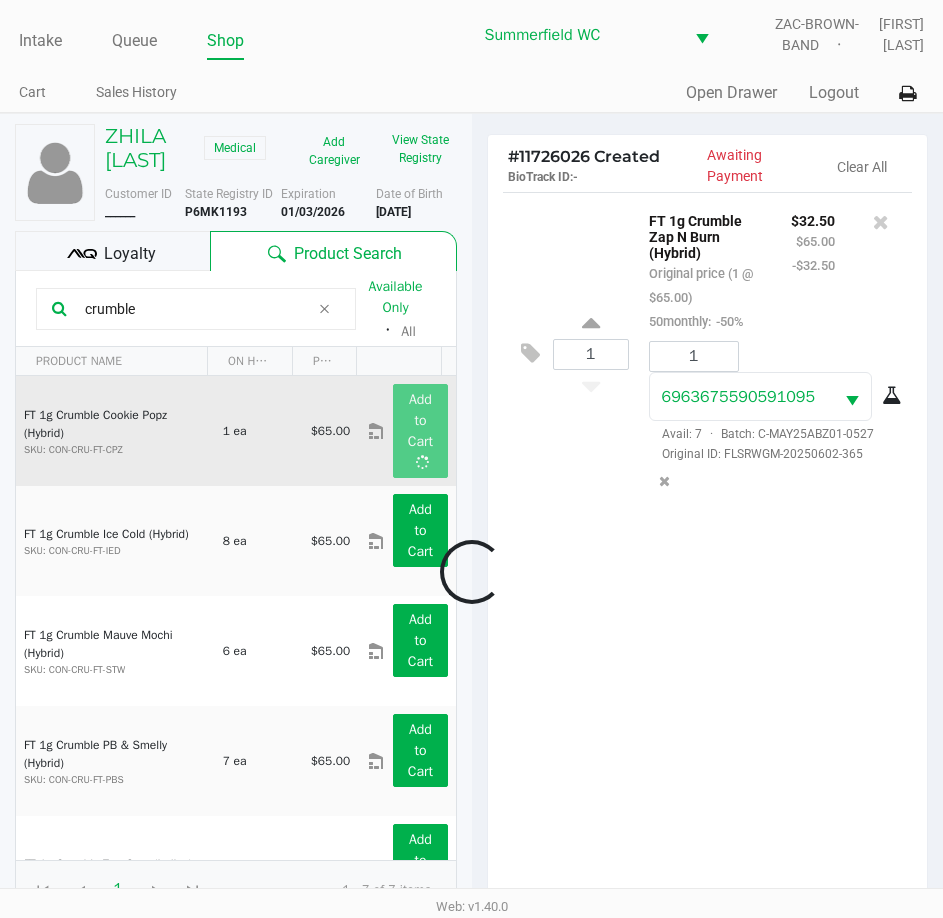 click 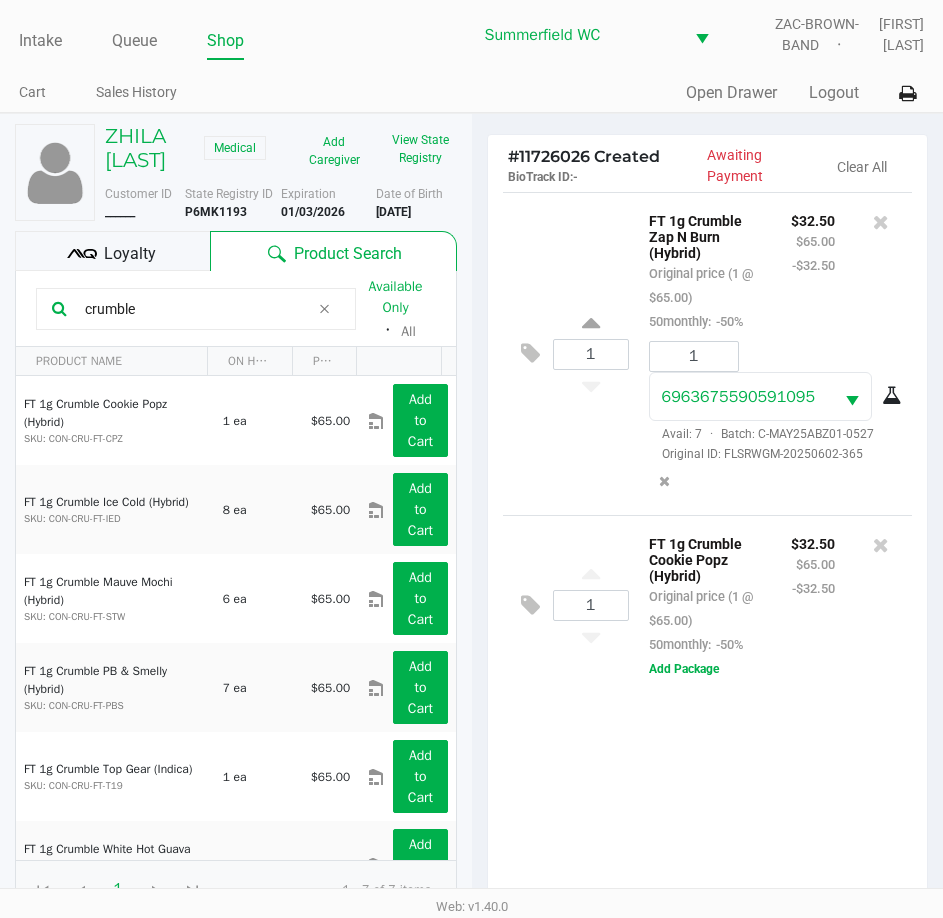 click on "1 FT 1g Crumble Zap N Burn (Hybrid) Original price (1 @ $65.00) 50monthly: -50% $32.50 $65.00 -$32.50 1 ________________ Avail: 7 · Batch: C-MAY25ABZ01-0527 Original ID: FLSRWGM-20250602-365 1 FT 1g Crumble Cookie Popz (Hybrid) Original price (1 @ $65.00) 50monthly: -50% $32.50 $65.00 -$32.50 Add Package" 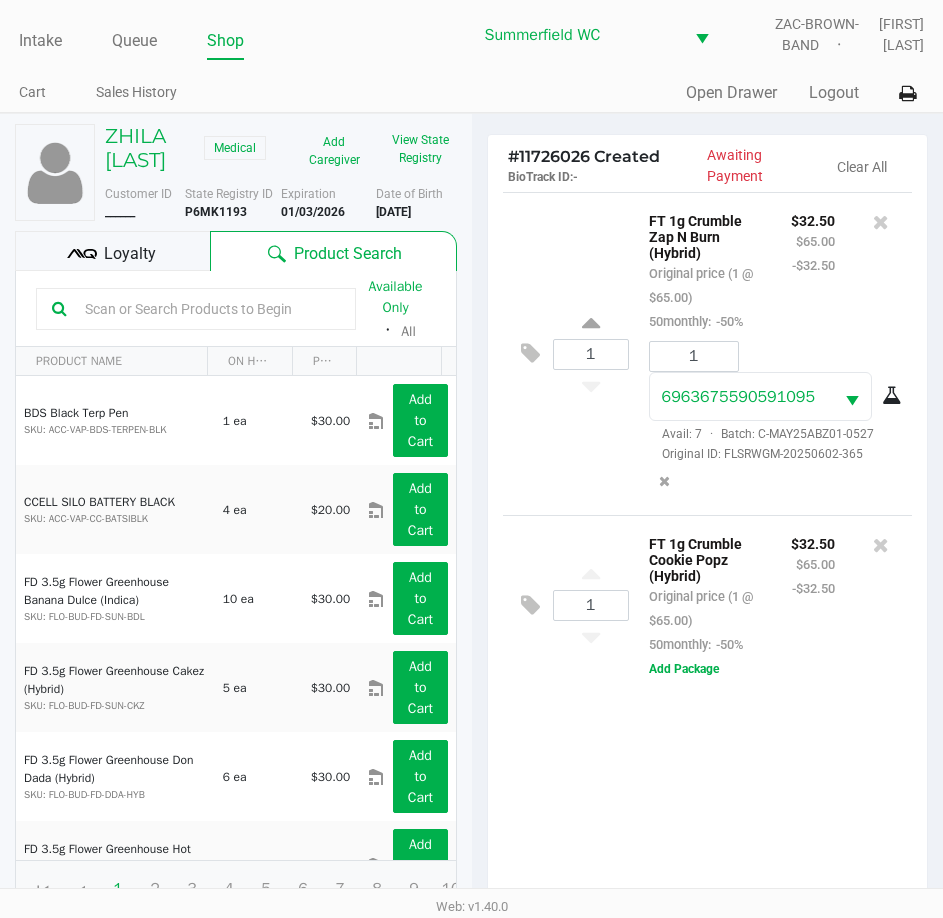 click 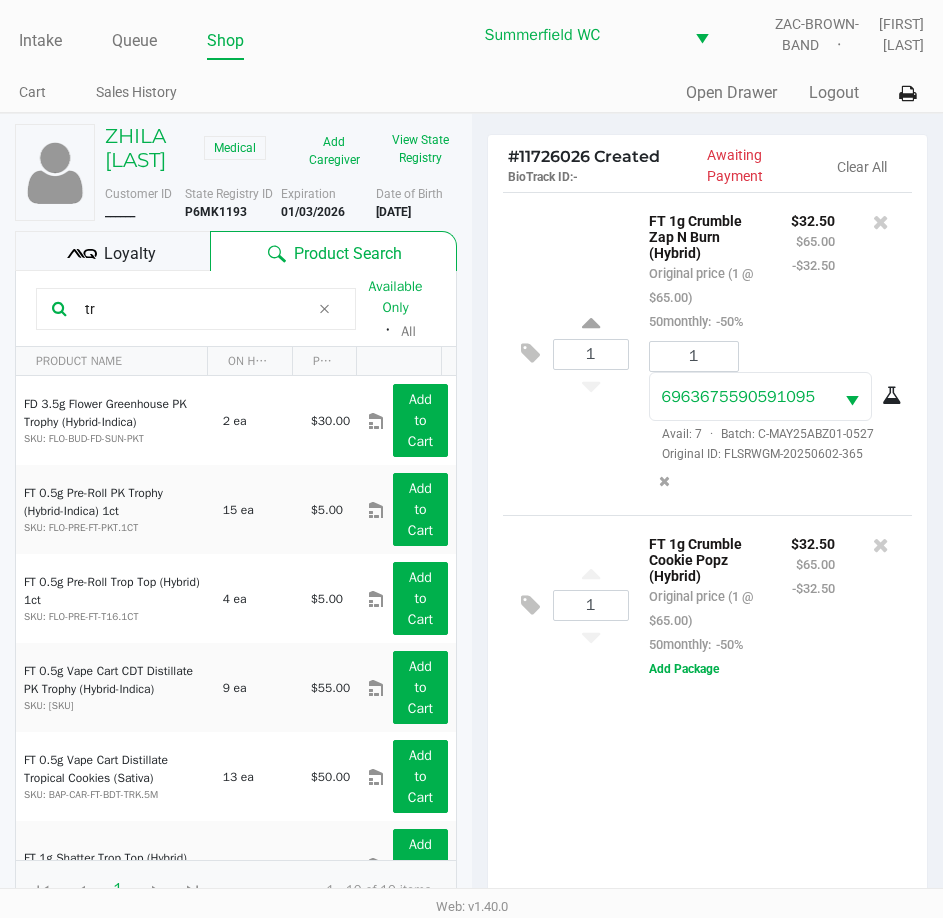 type on "t" 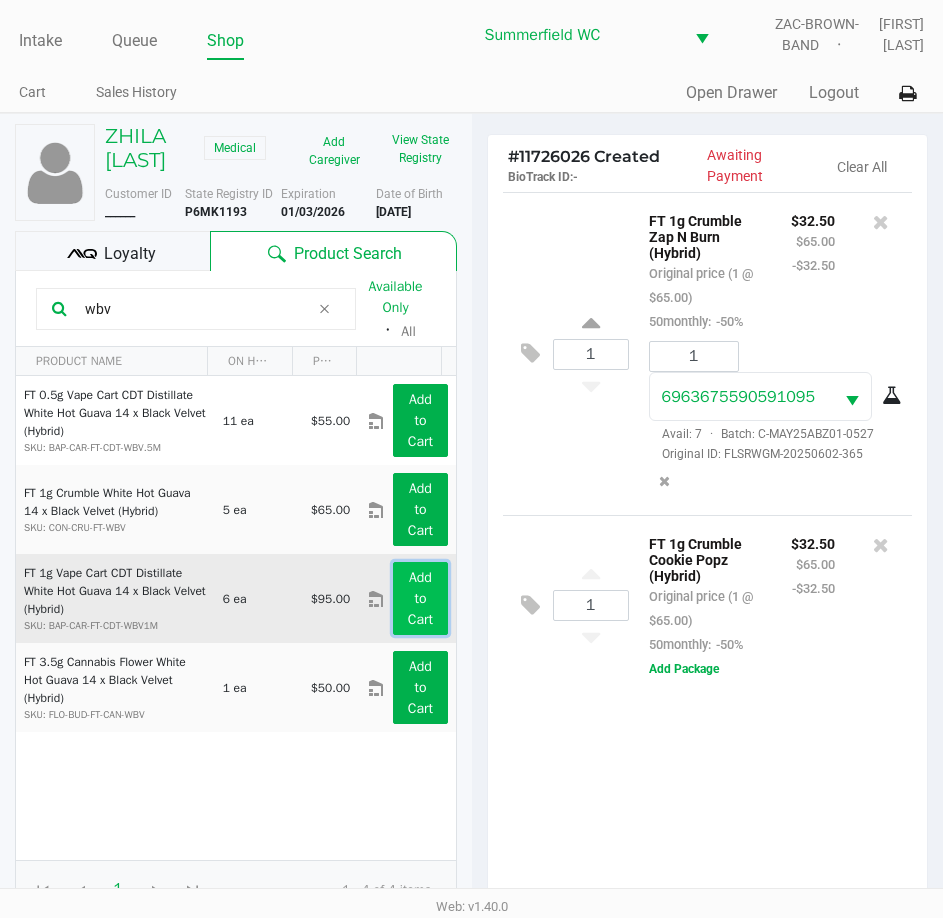 click on "Add to Cart" 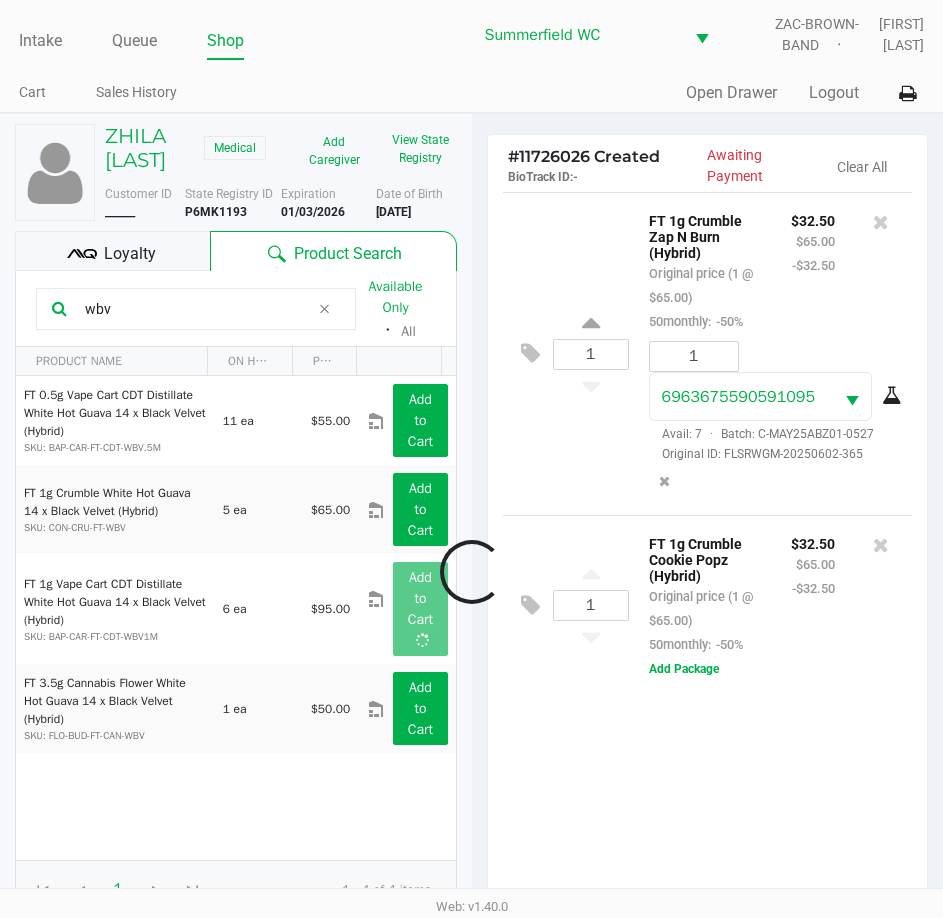 click 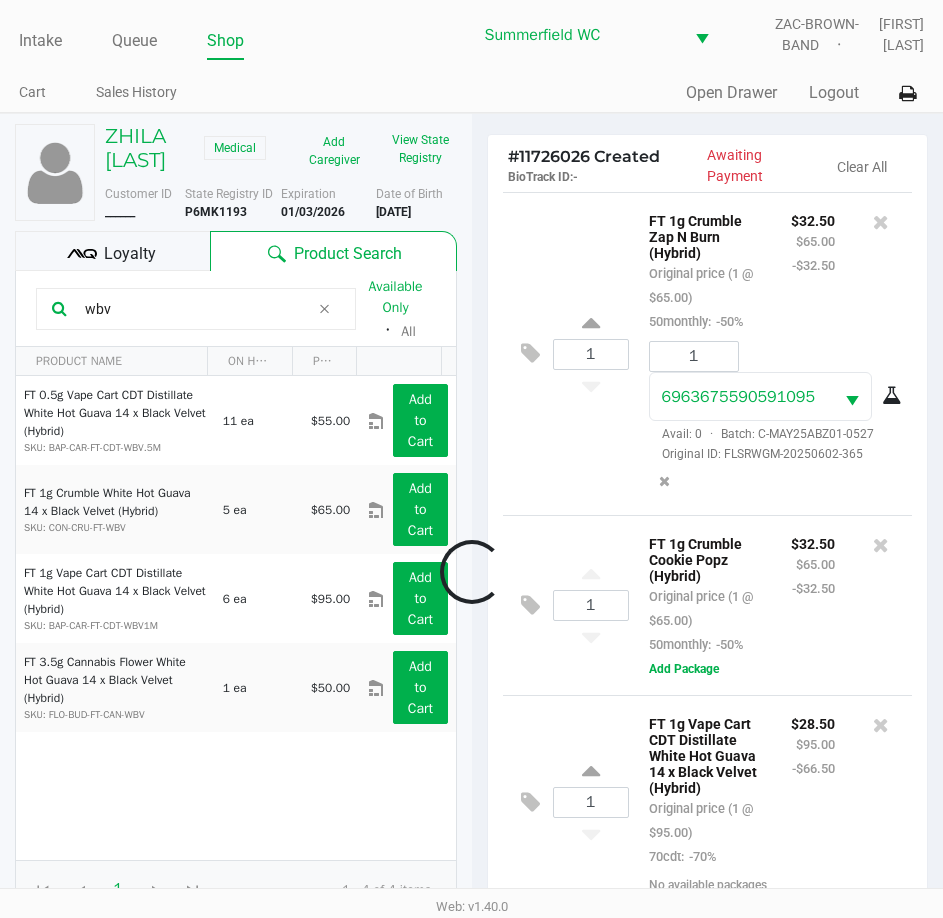 scroll, scrollTop: 66, scrollLeft: 0, axis: vertical 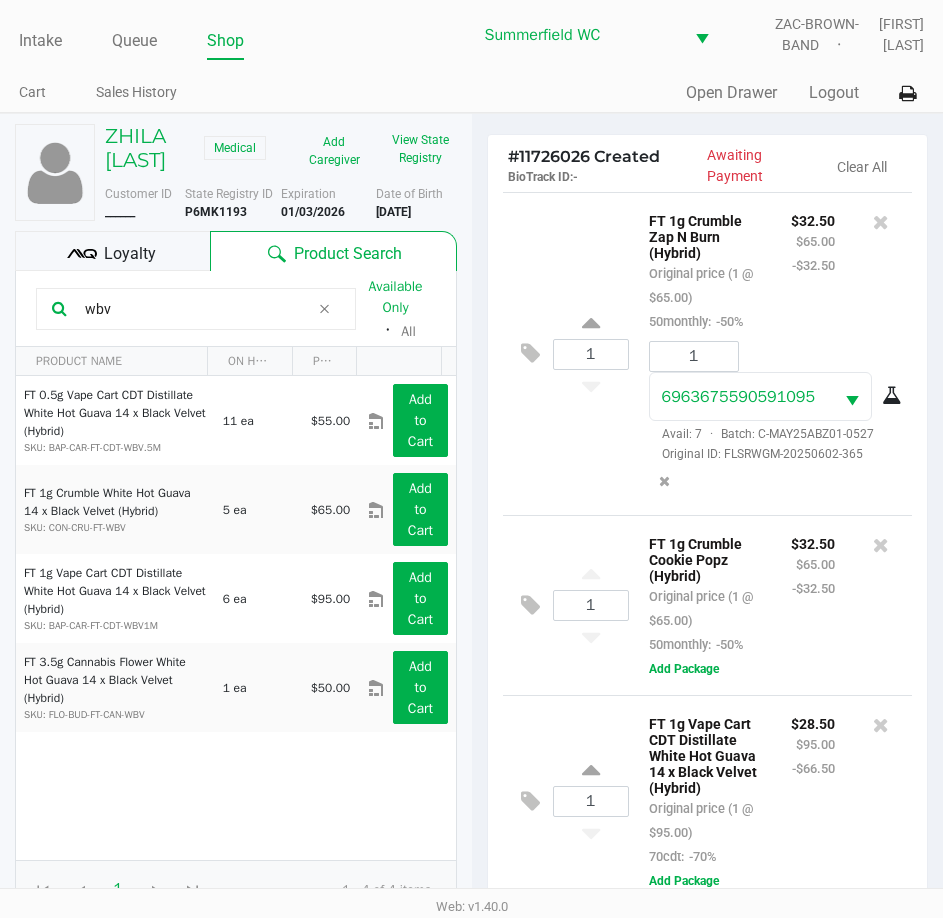 click on "1 FT 1g Vape Cart CDT Distillate White Hot Guava 14 x Black Velvet (Hybrid) Original price (1 @ $95.00) 70cdt: -70% $28.50 $95.00 -$66.50 Add Package" 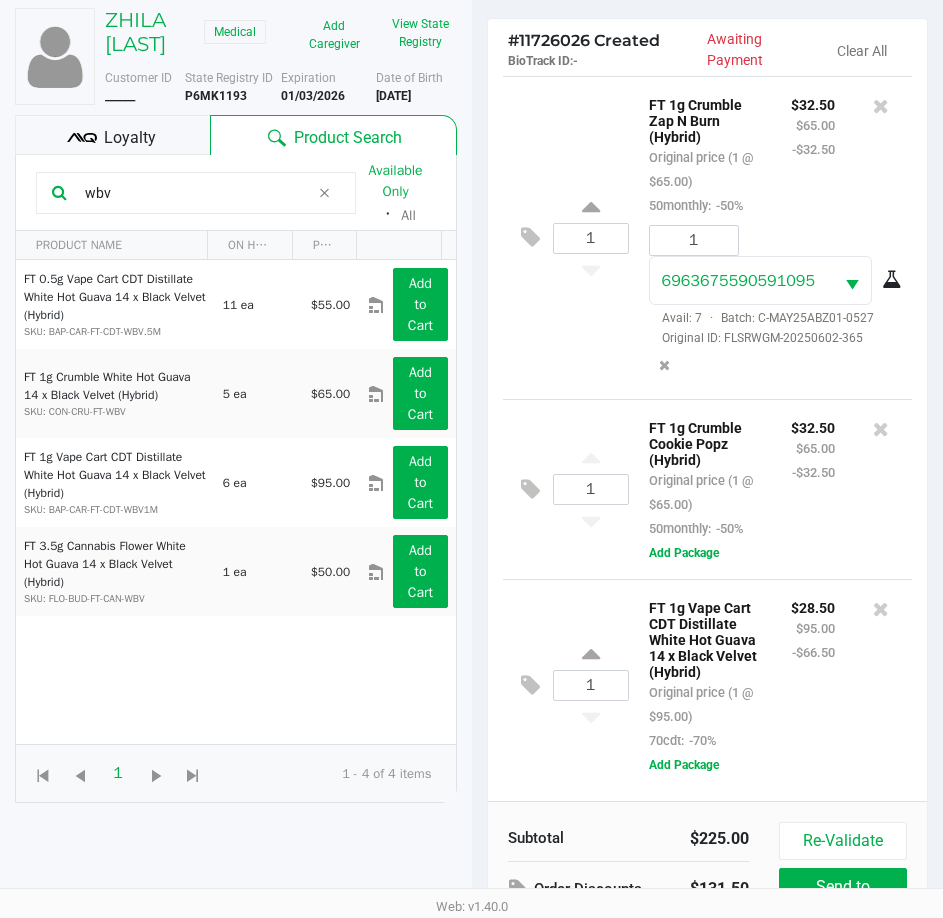 scroll, scrollTop: 220, scrollLeft: 0, axis: vertical 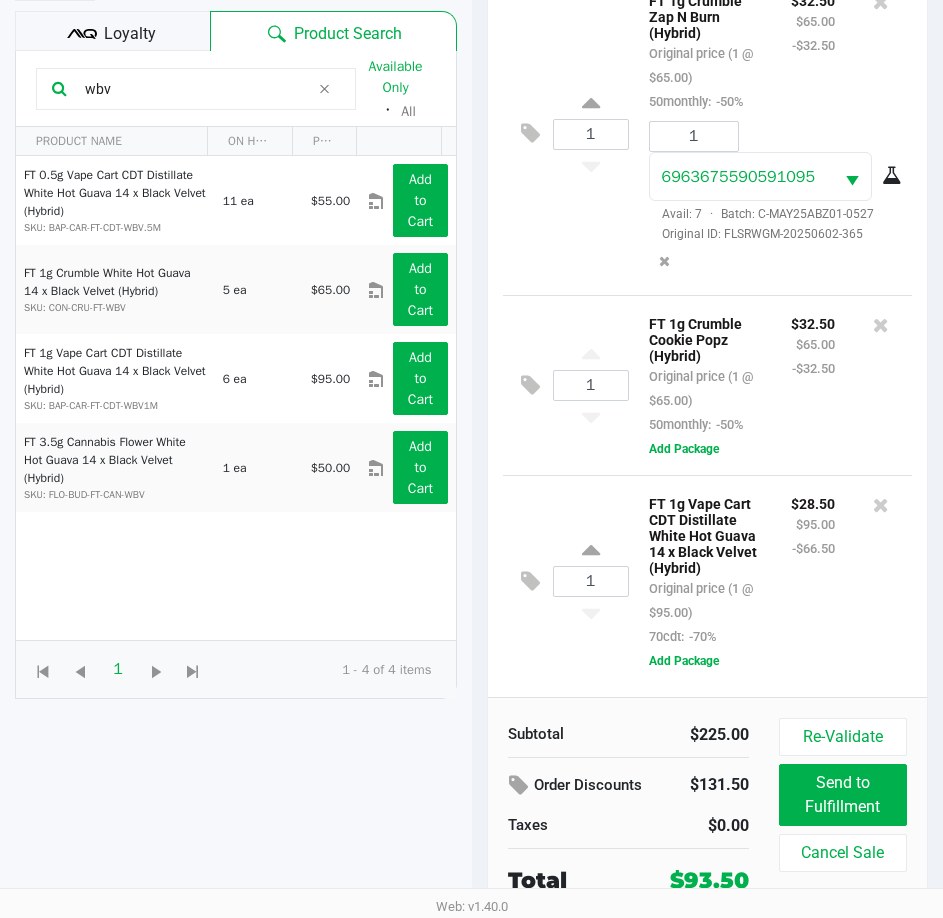 click on "FT 1g Vape Cart CDT Distillate White Hot Guava 14 x Black Velvet (Hybrid)" 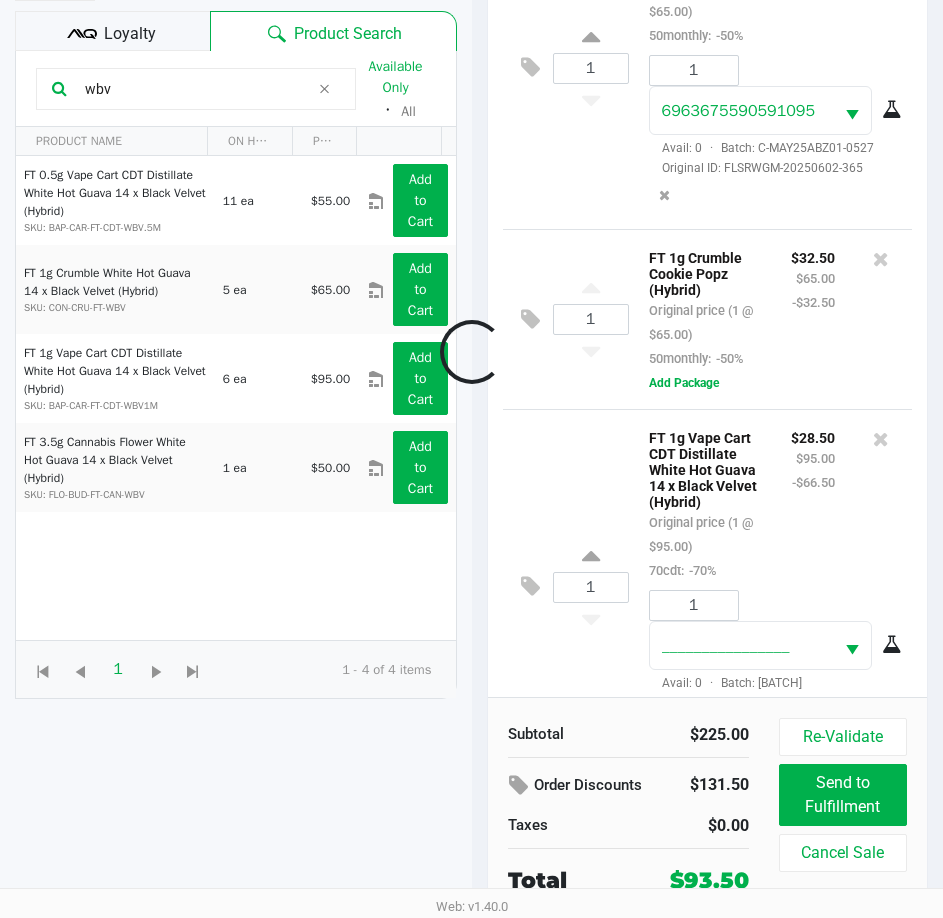 scroll, scrollTop: 209, scrollLeft: 0, axis: vertical 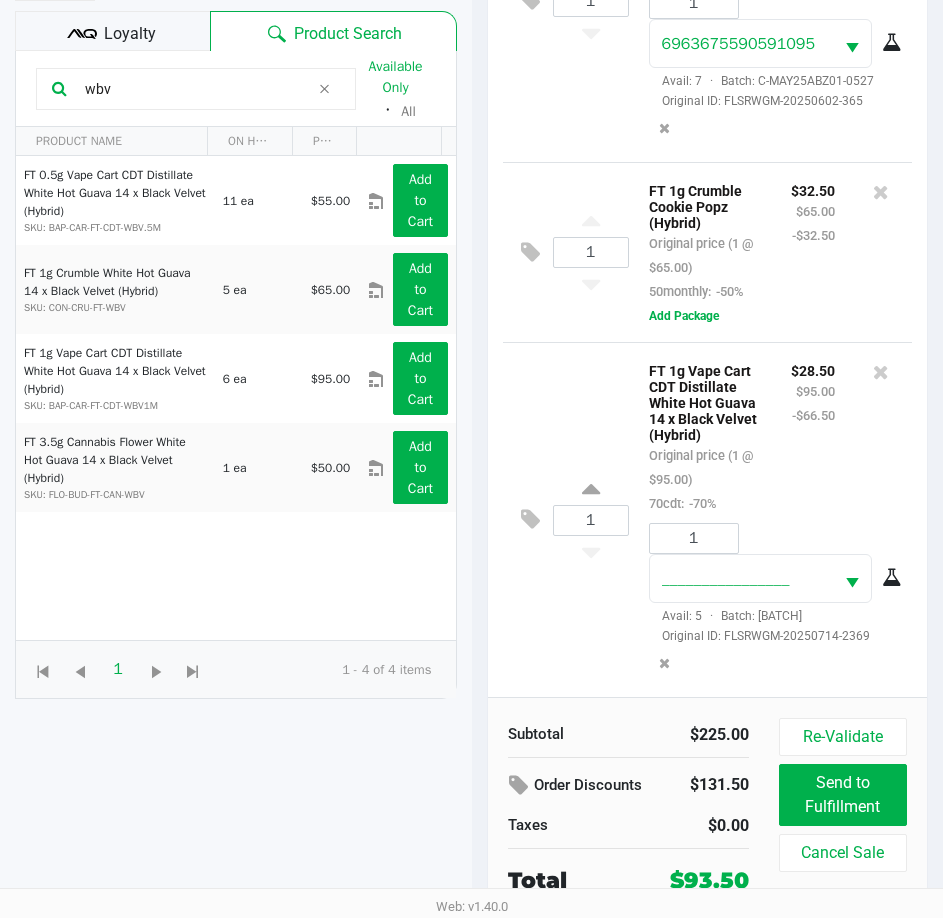 drag, startPoint x: 185, startPoint y: 119, endPoint x: -1, endPoint y: 126, distance: 186.13167 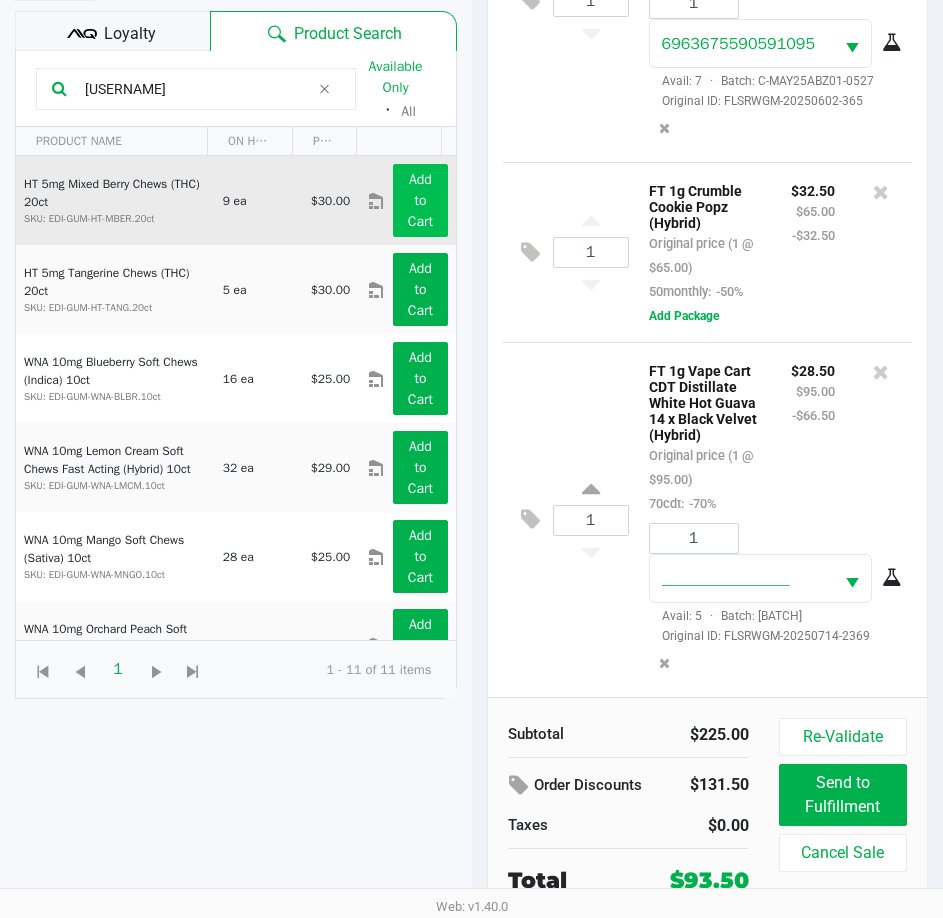 type on "[USERNAME]" 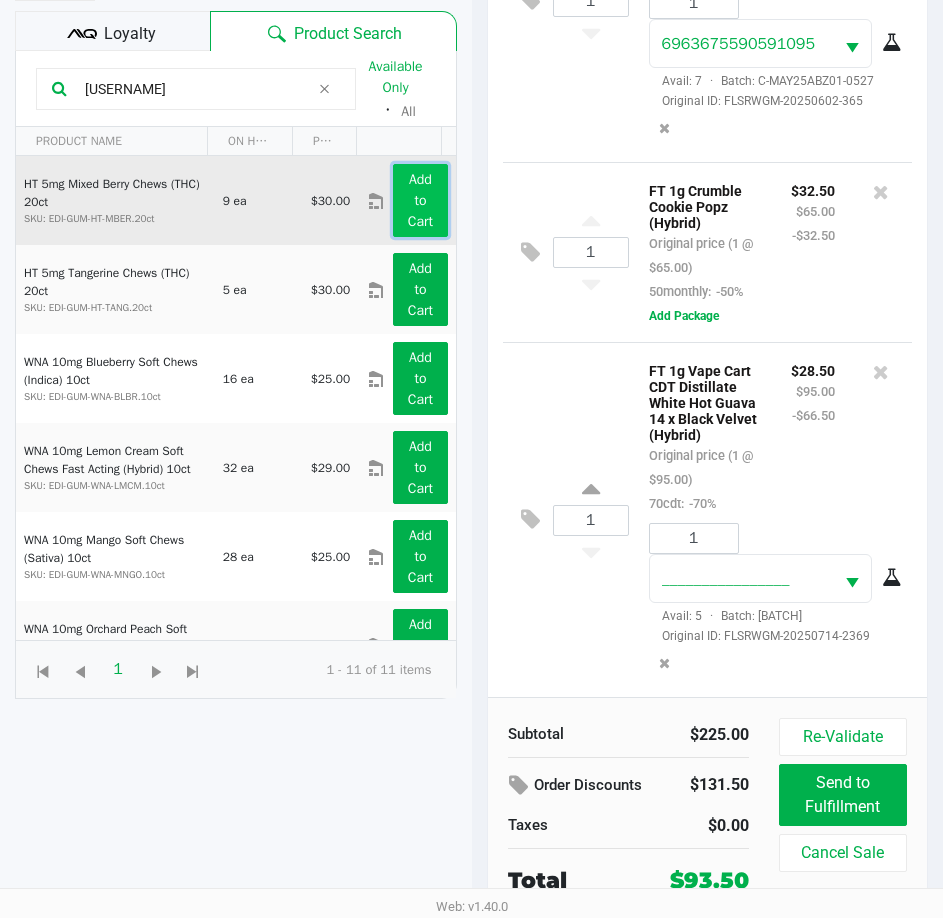 click on "Add to Cart" 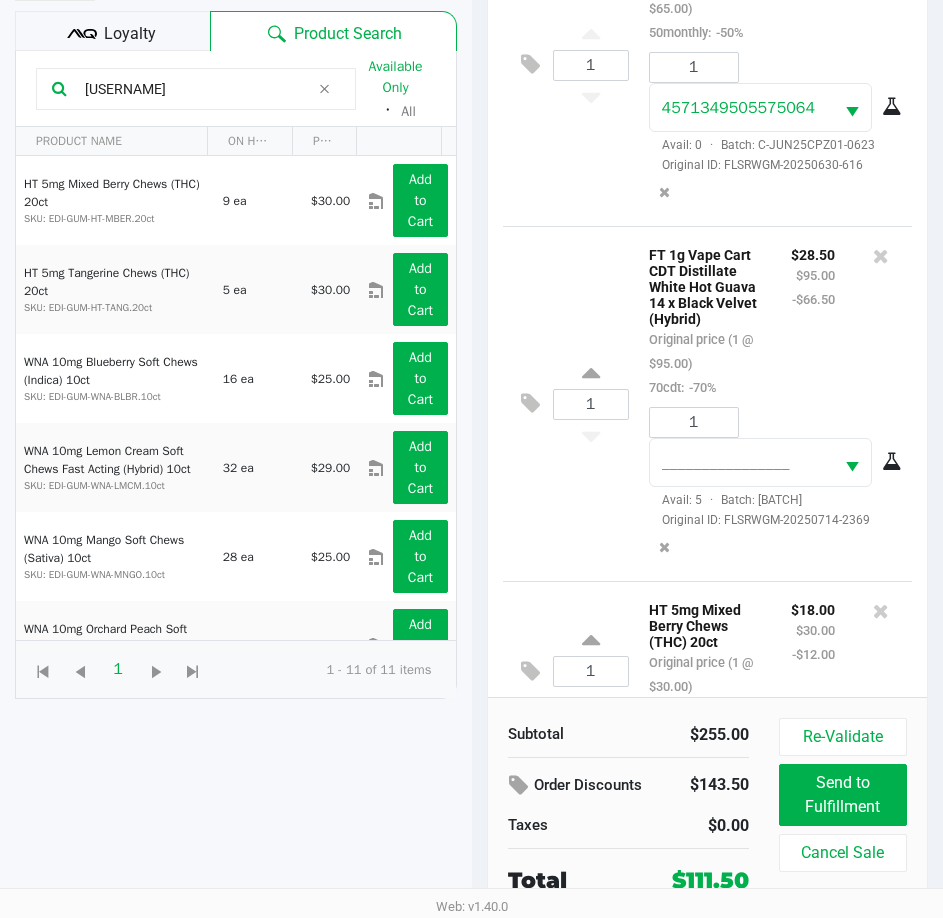 scroll, scrollTop: 535, scrollLeft: 0, axis: vertical 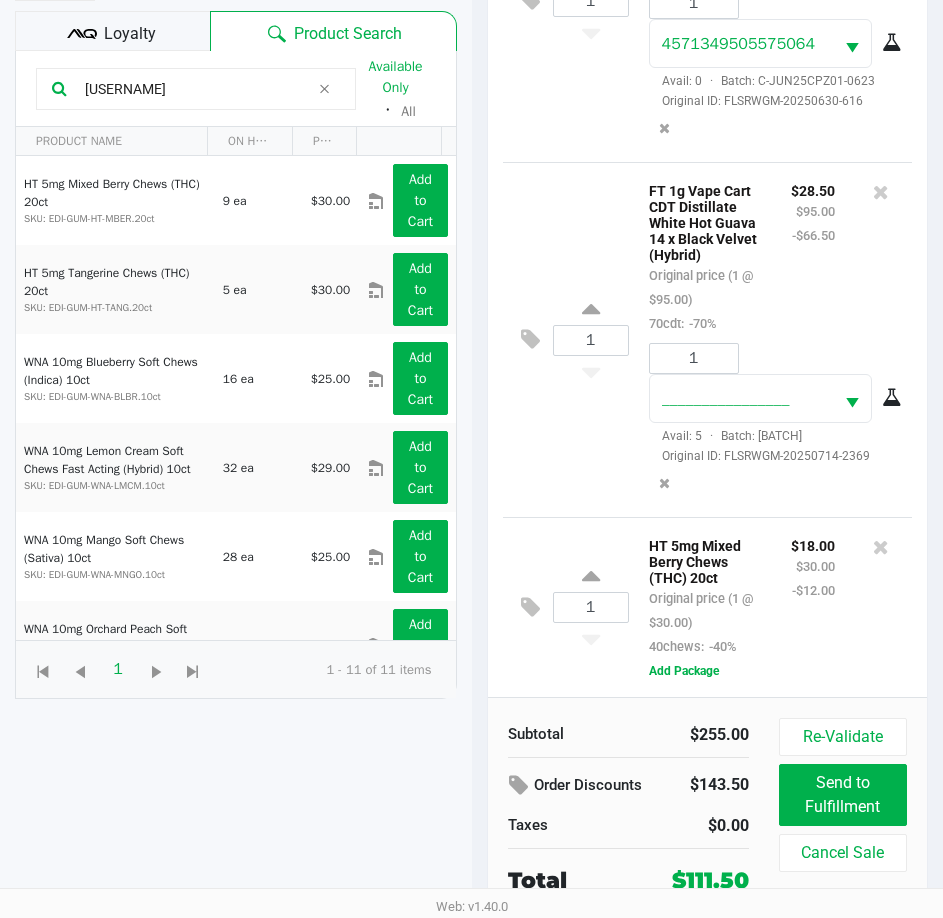 click on "1 FT 1g Vape Cart CDT Distillate White Hot Guava 14 x Black Velvet (Hybrid) Original price (1 @ [PRICE]) 70cdt: -70% [PRICE] [PRICE] -[PRICE] 1 [NUMBER] Avail: 5 · Batch: JUL25WBV01C-0707 Original ID: FLSRWGM-20250714-2369" 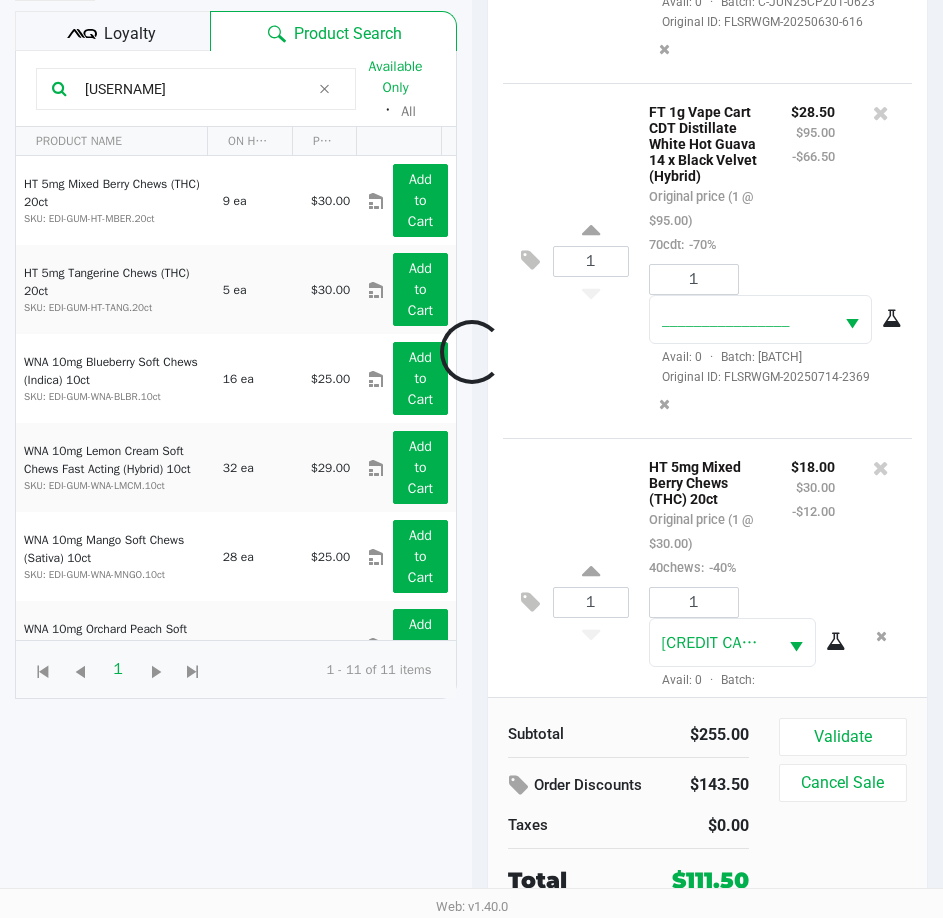 scroll, scrollTop: 678, scrollLeft: 0, axis: vertical 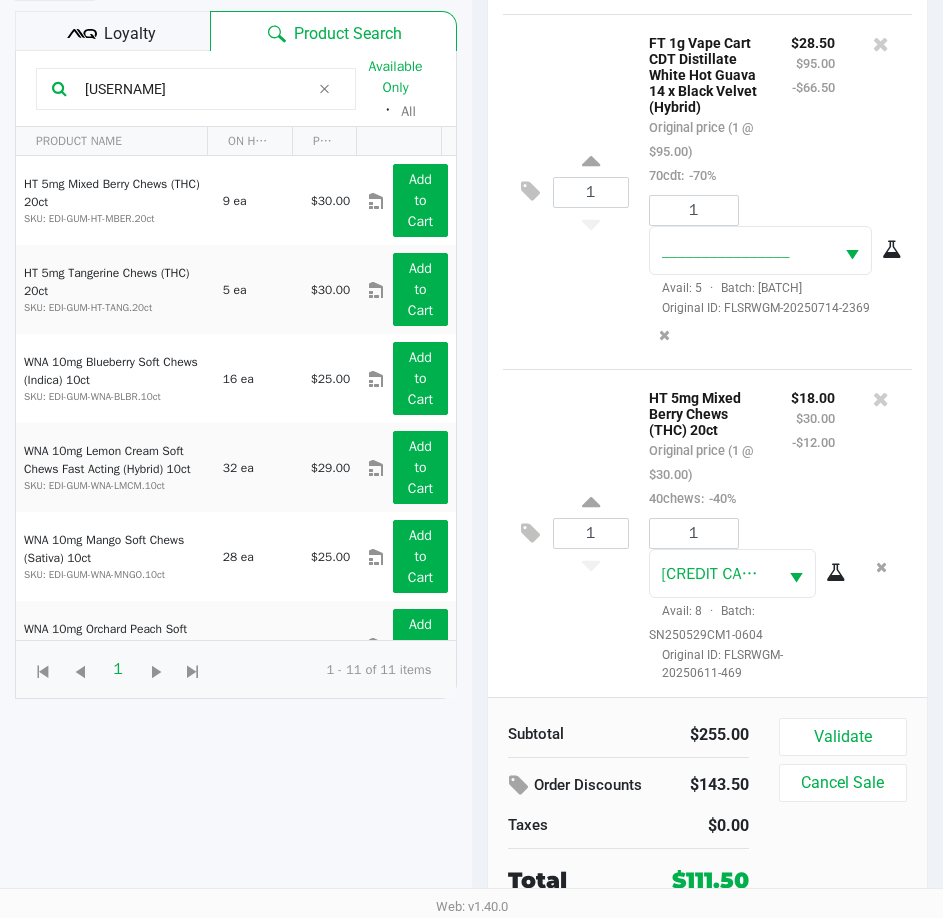 click on "HT 5mg Mixed Berry Chews (THC) 20ct" 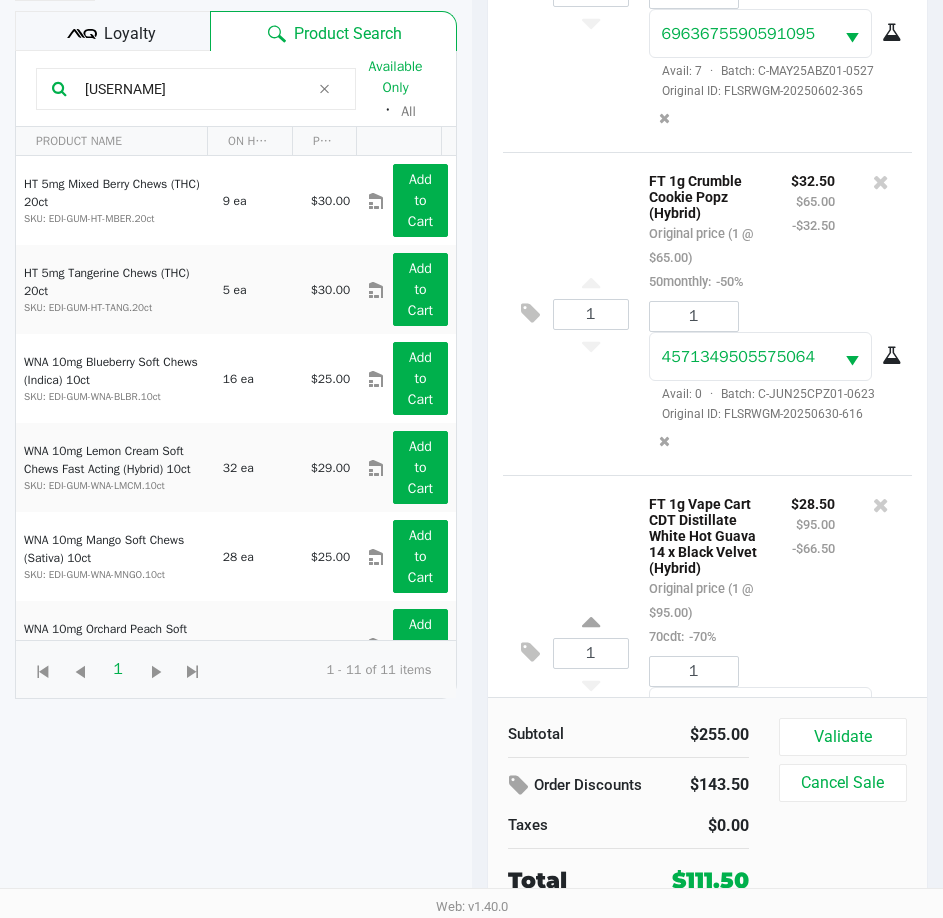 scroll, scrollTop: 0, scrollLeft: 0, axis: both 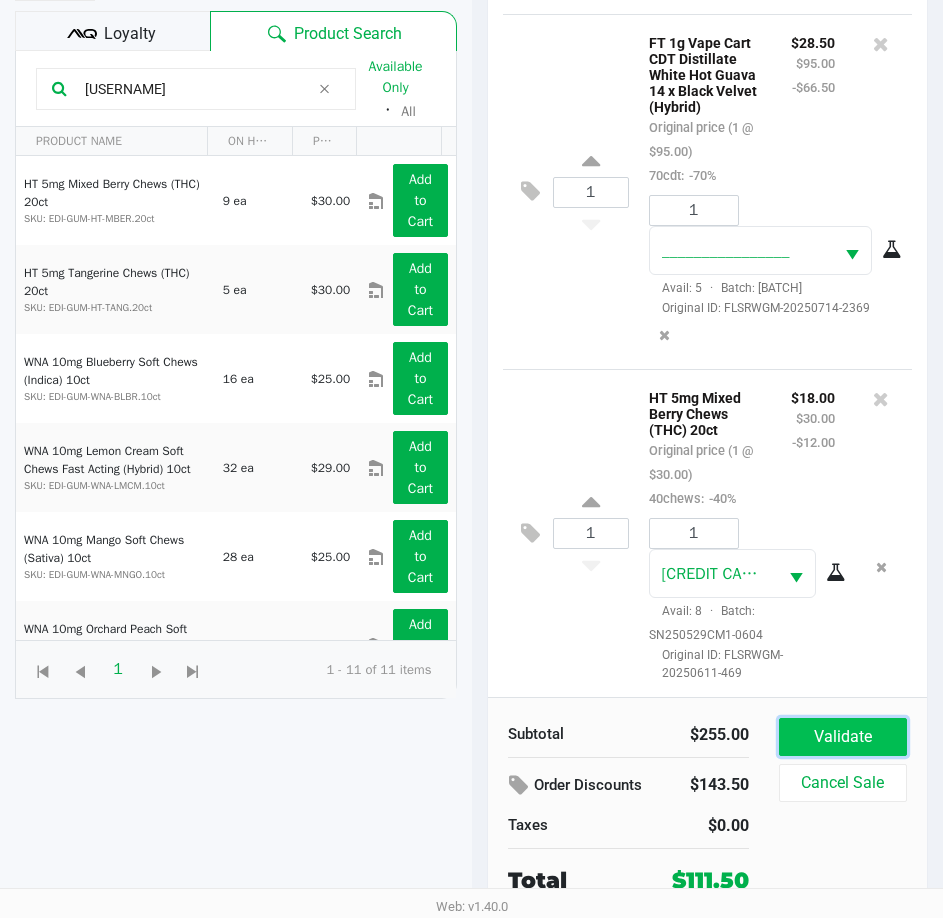click on "Validate" 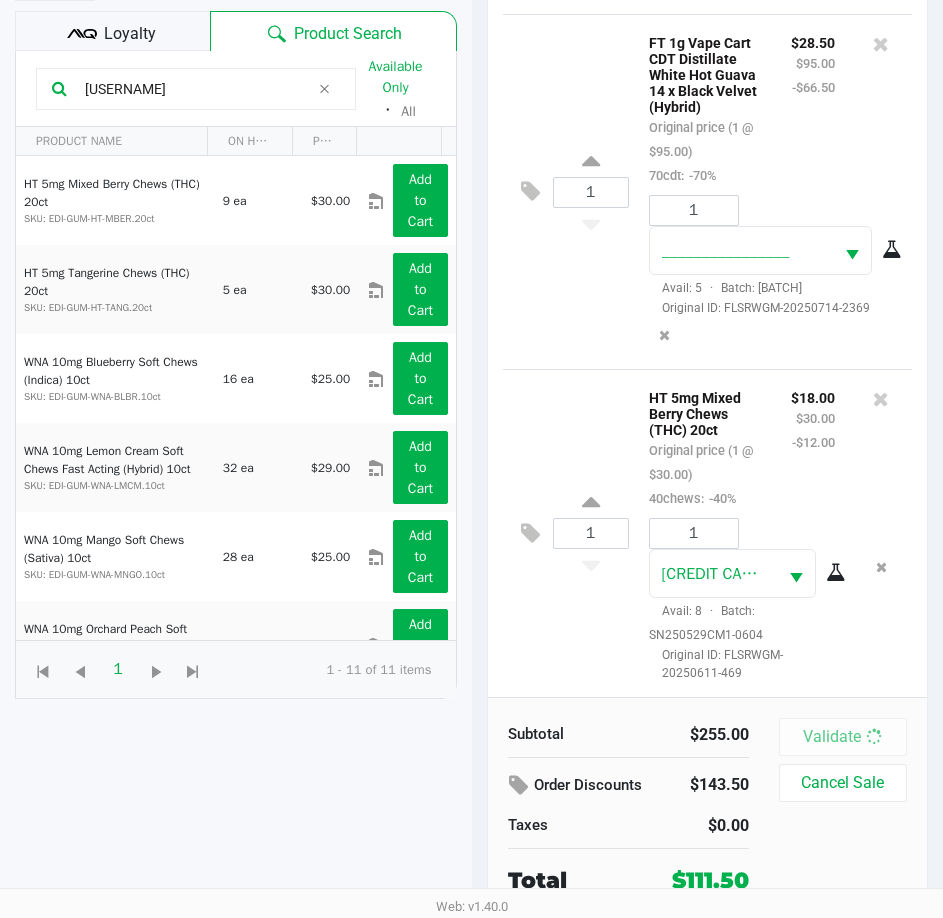 scroll, scrollTop: 0, scrollLeft: 0, axis: both 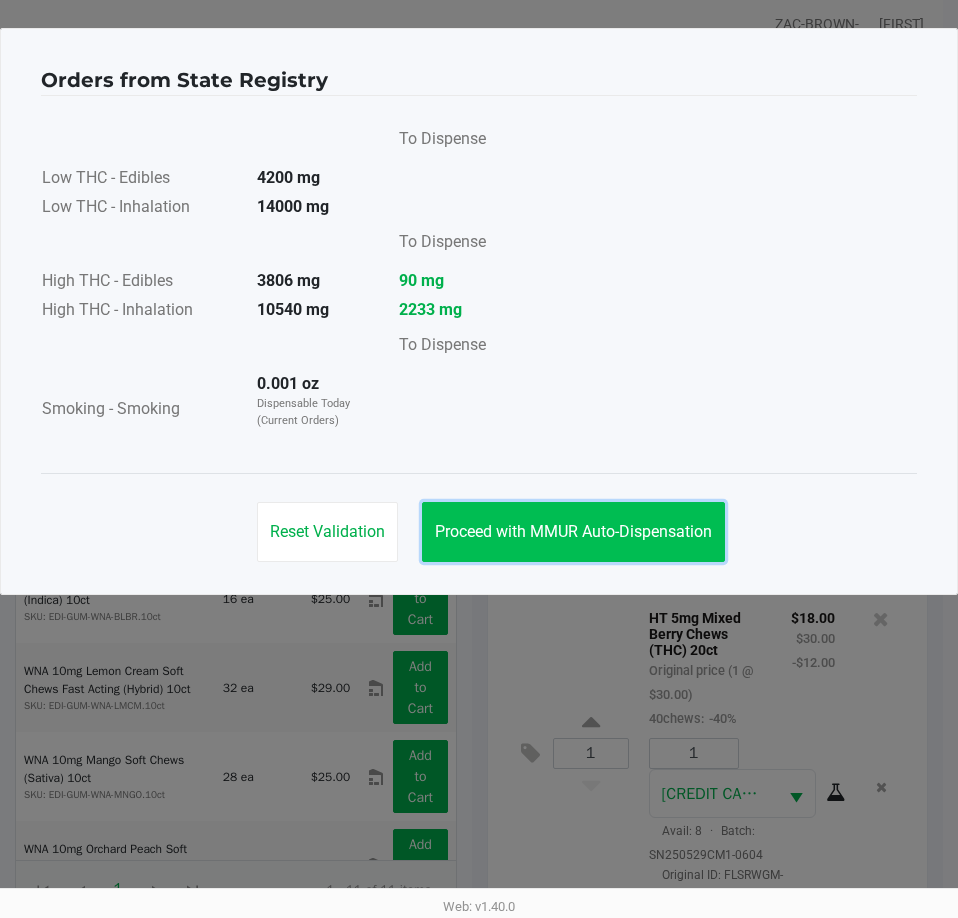 click on "Proceed with MMUR Auto-Dispensation" 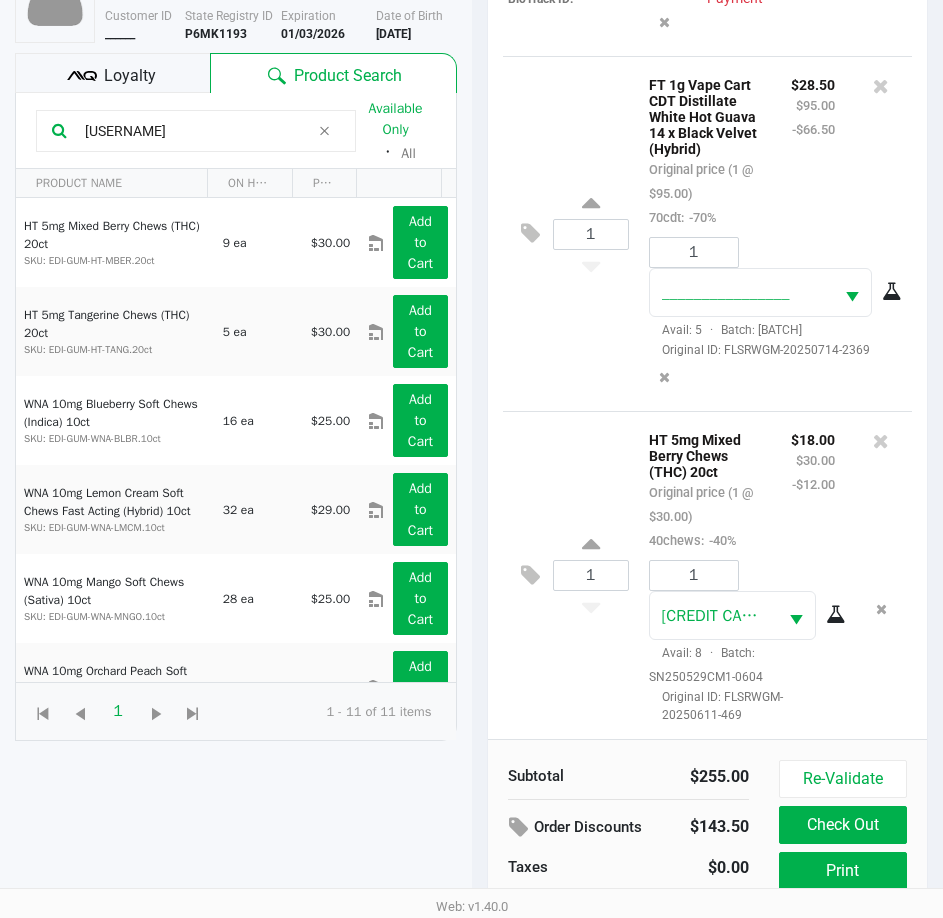 scroll, scrollTop: 265, scrollLeft: 0, axis: vertical 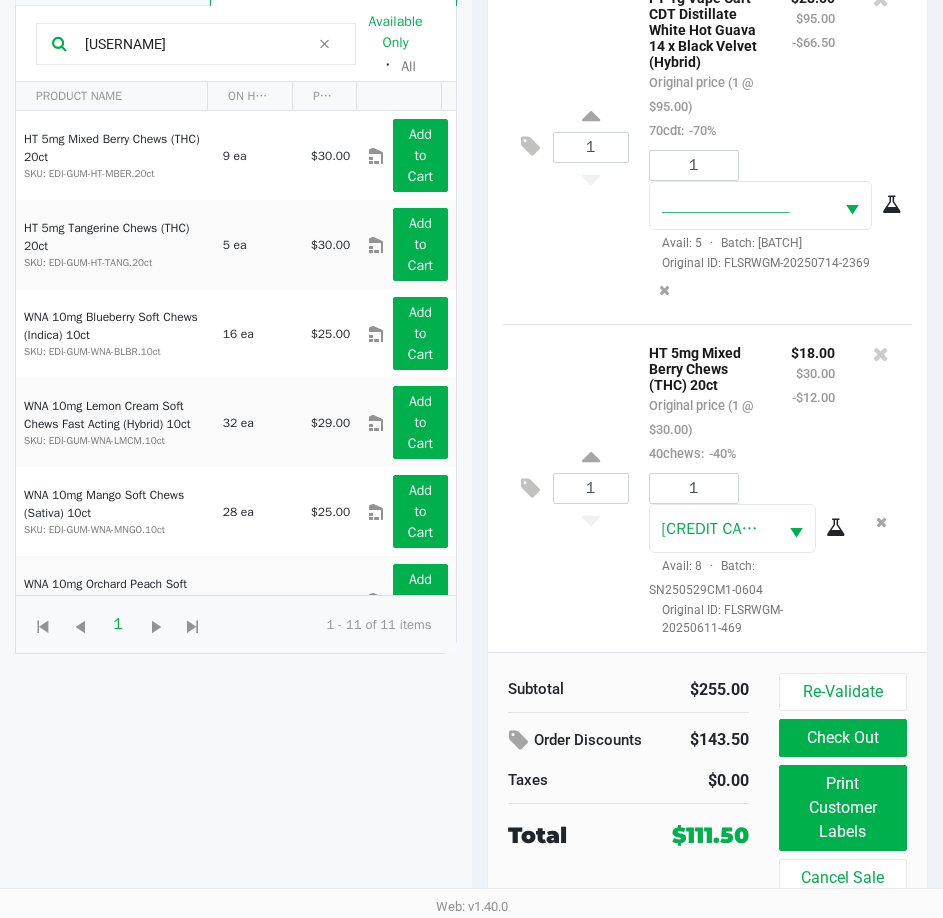 click on "Loyalty" 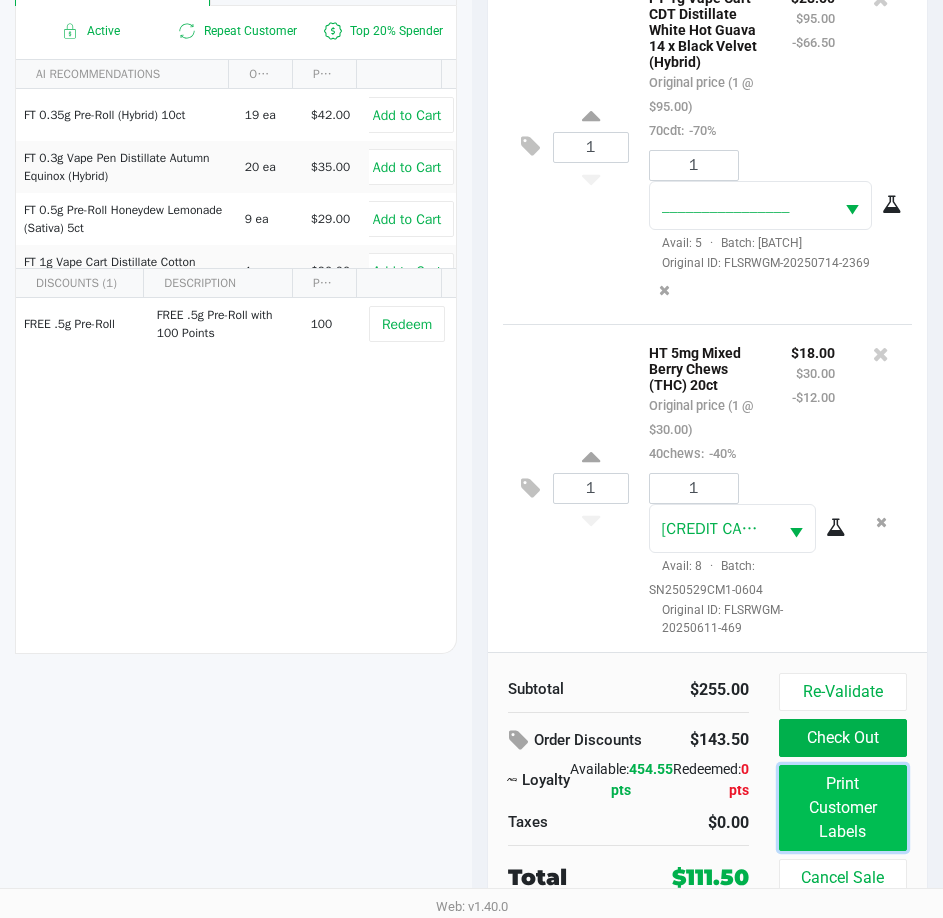 click on "Print Customer Labels" 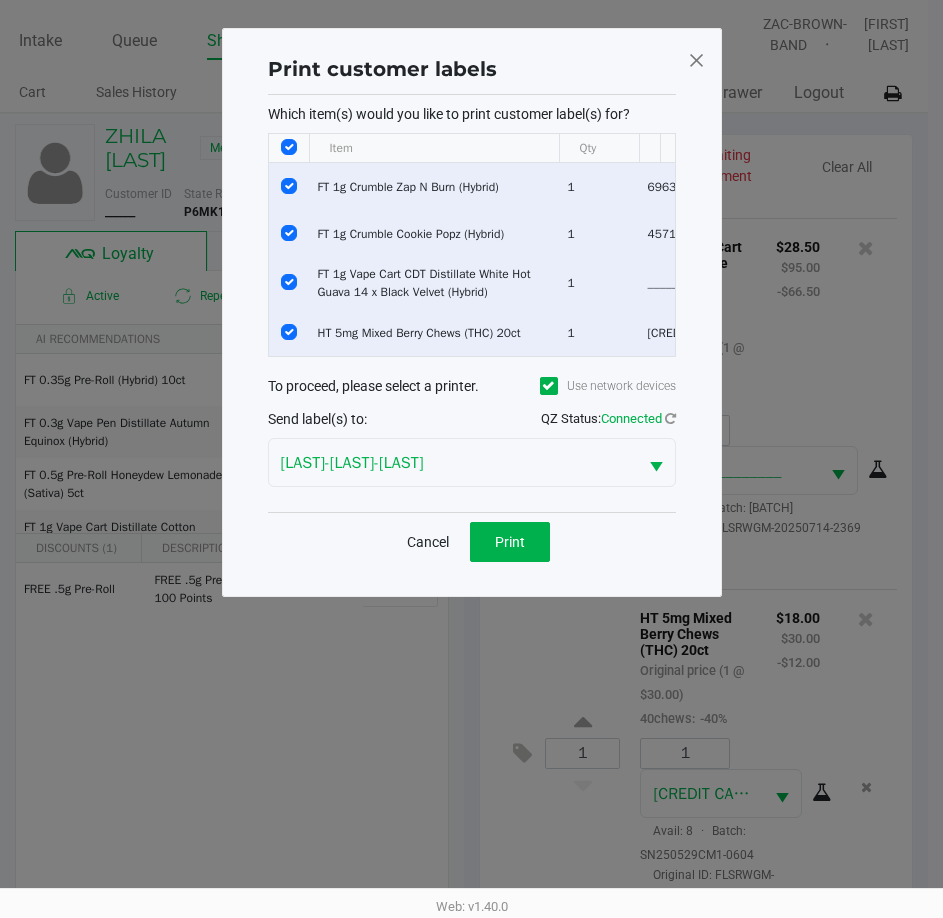 scroll, scrollTop: 0, scrollLeft: 0, axis: both 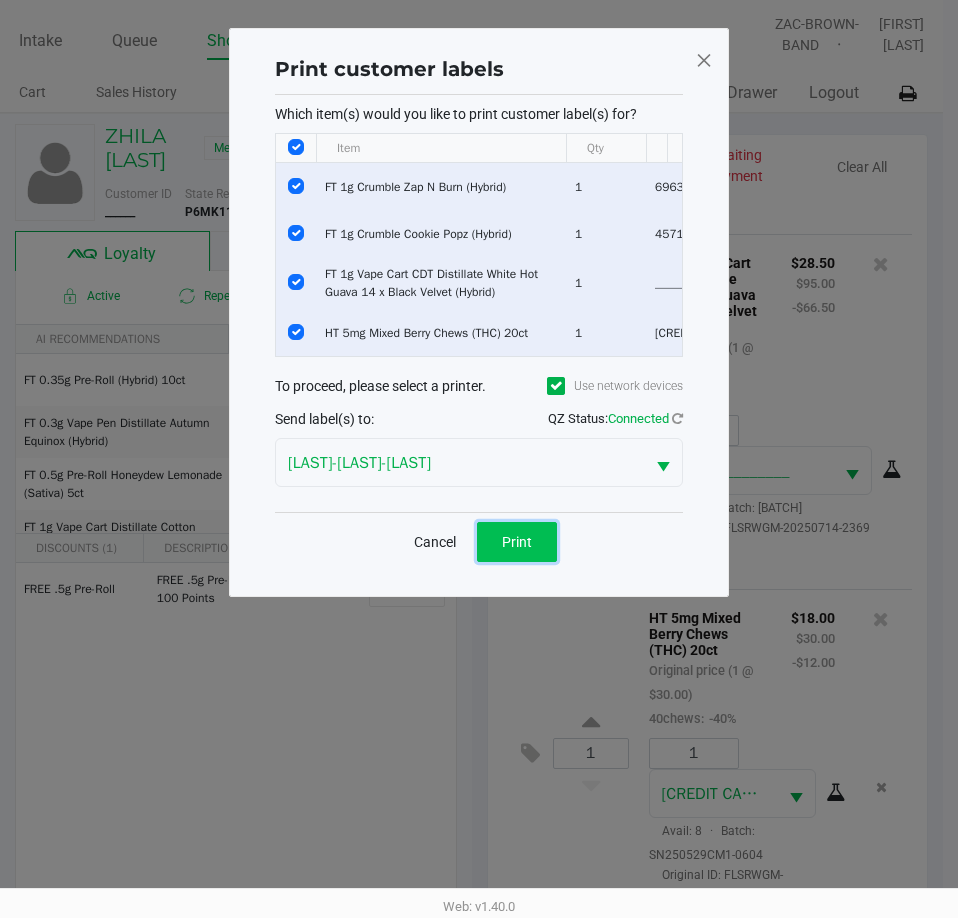 click on "Print" 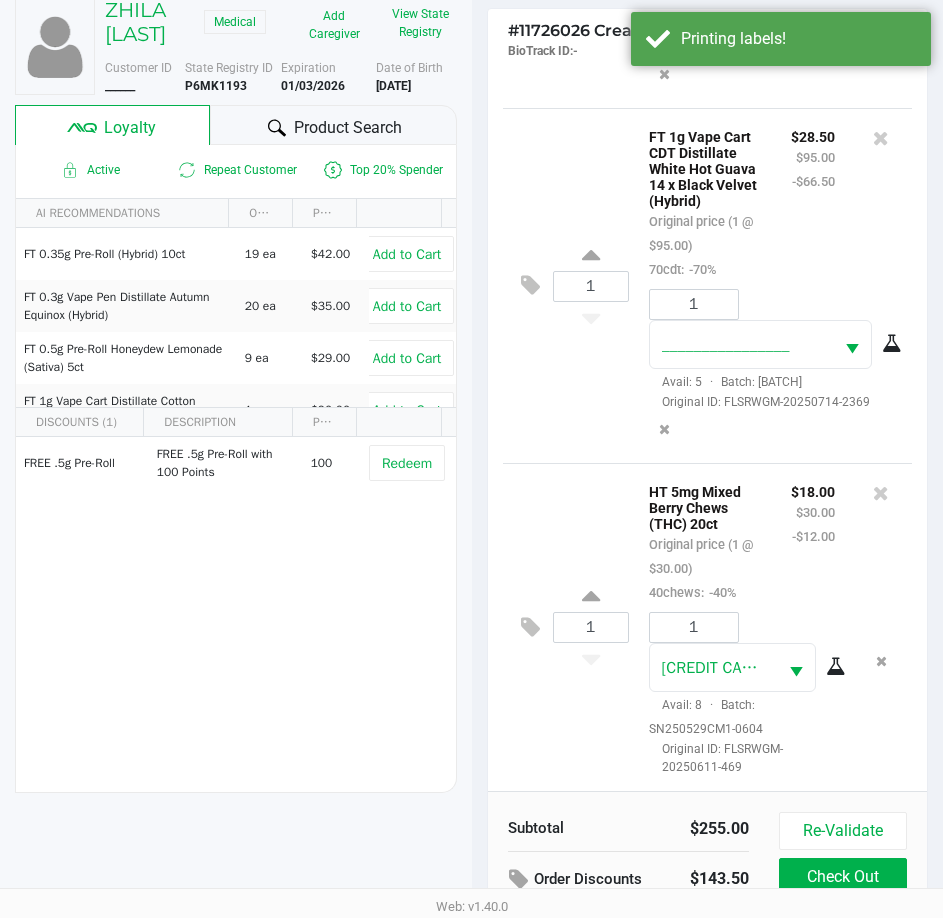 scroll, scrollTop: 265, scrollLeft: 0, axis: vertical 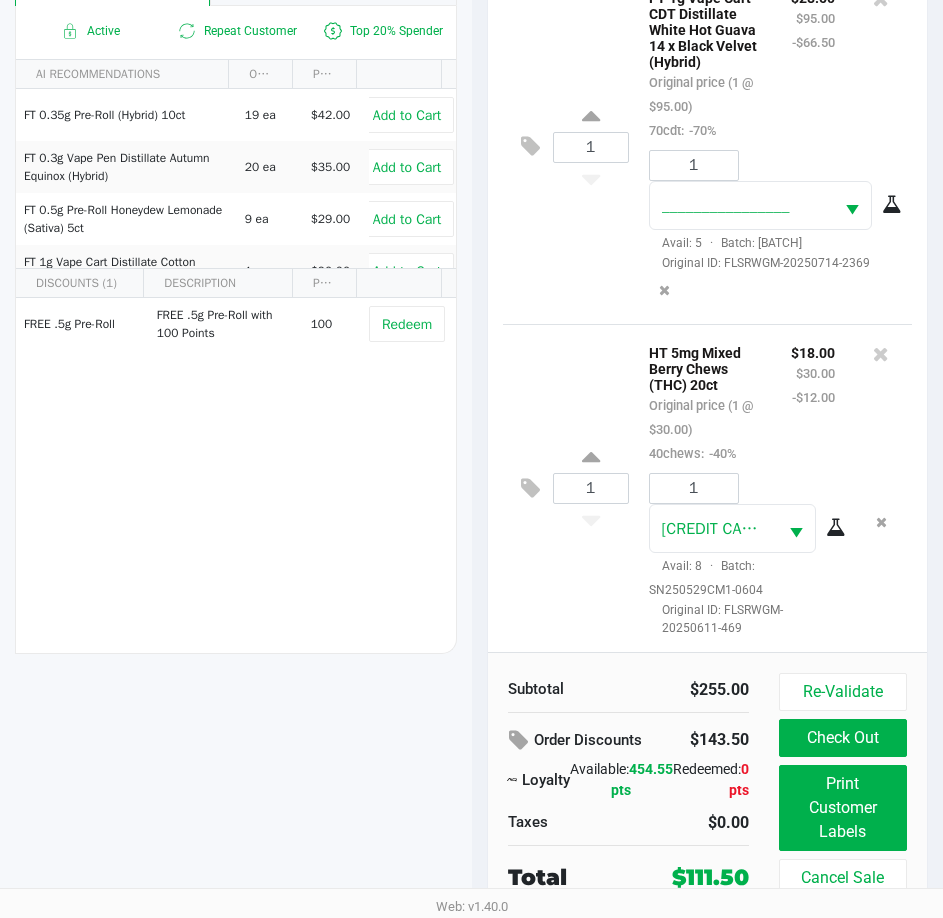 click on "$18.00 $30.00 -$12.00" 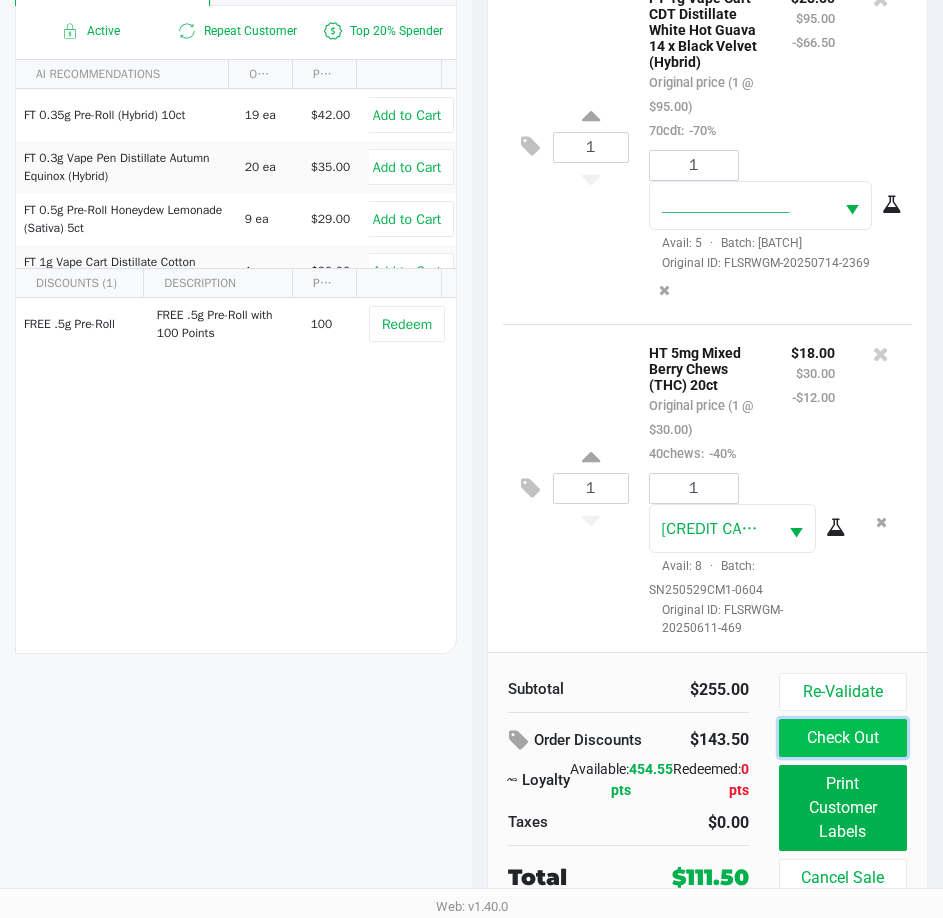 click on "Check Out" 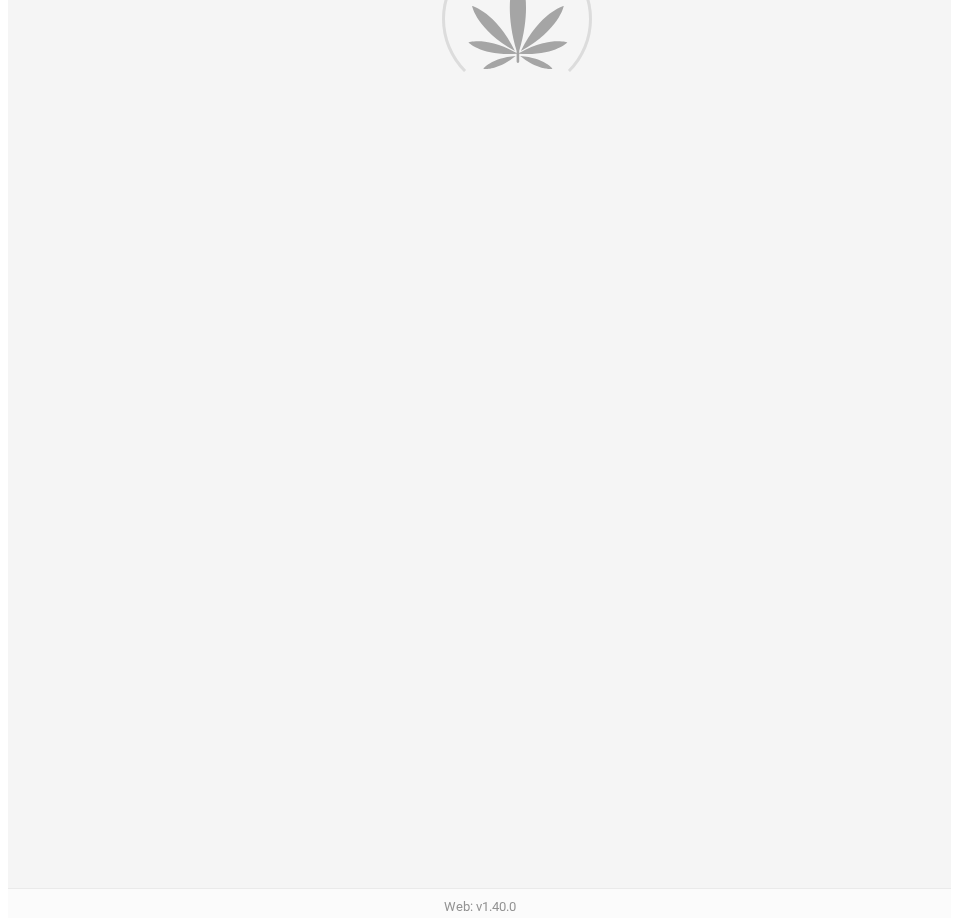 scroll, scrollTop: 0, scrollLeft: 0, axis: both 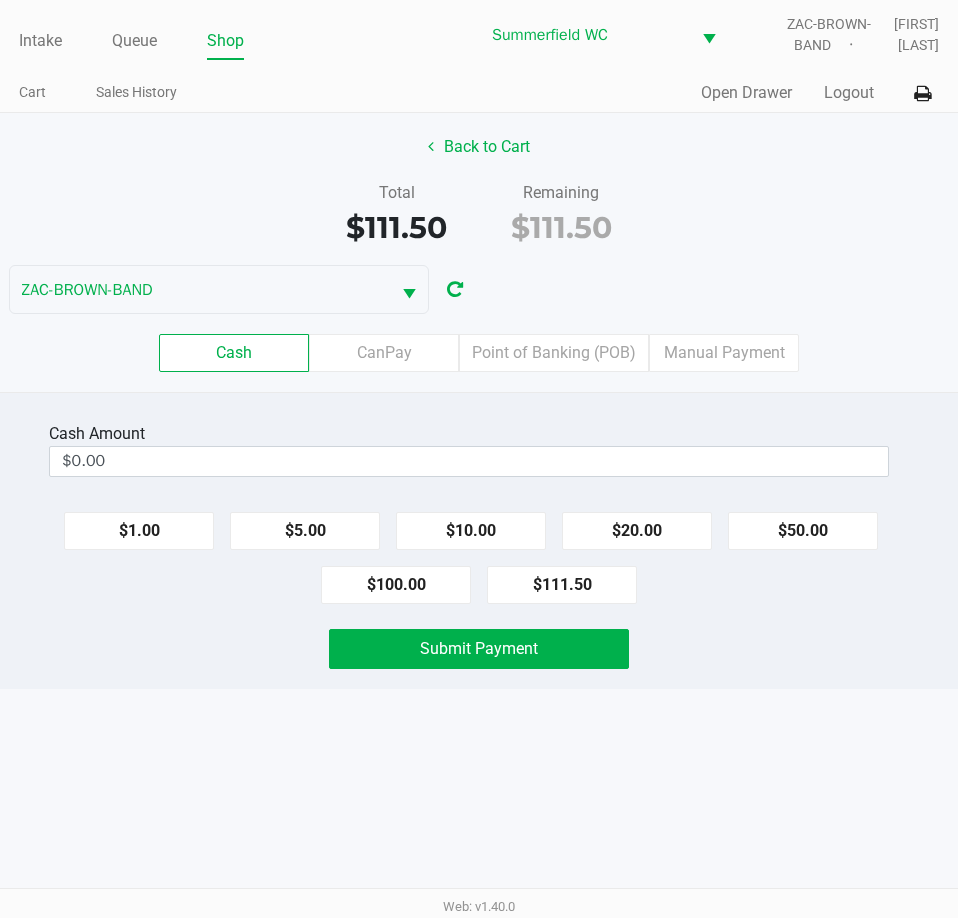 click on "Cash Amount [PRICE] [PRICE] [PRICE] [PRICE] [PRICE] [PRICE] [PRICE] Submit Payment" 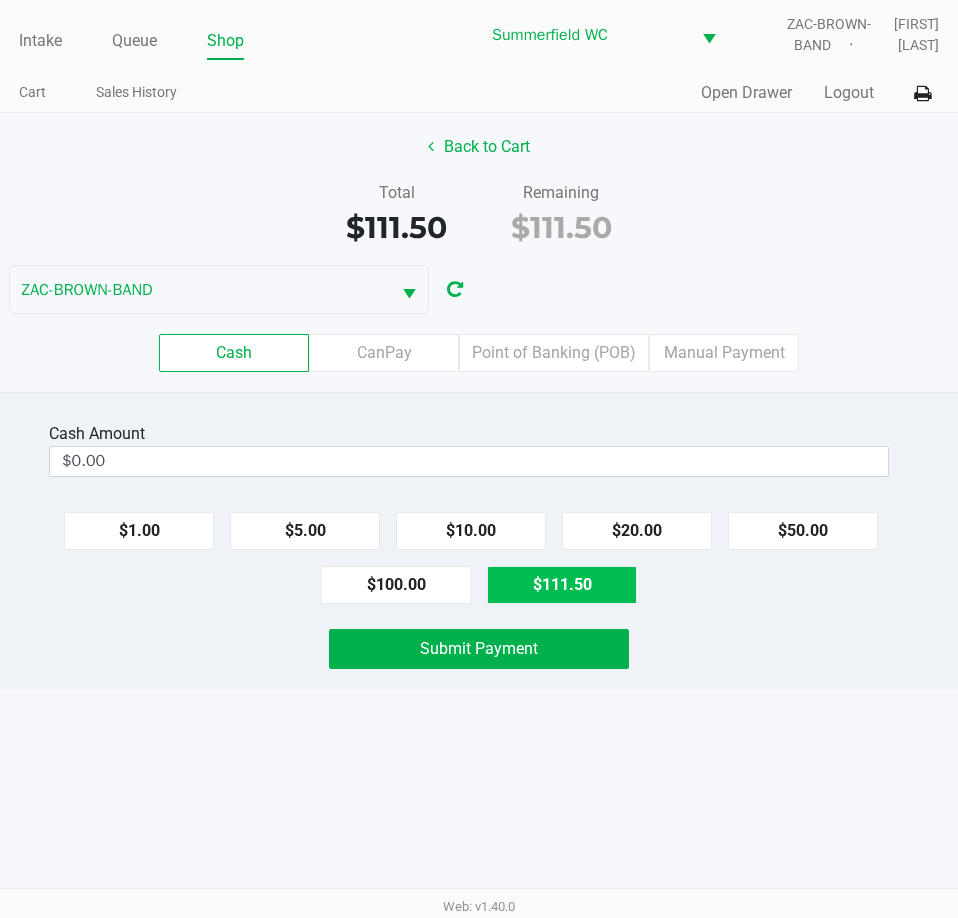click on "$111.50" 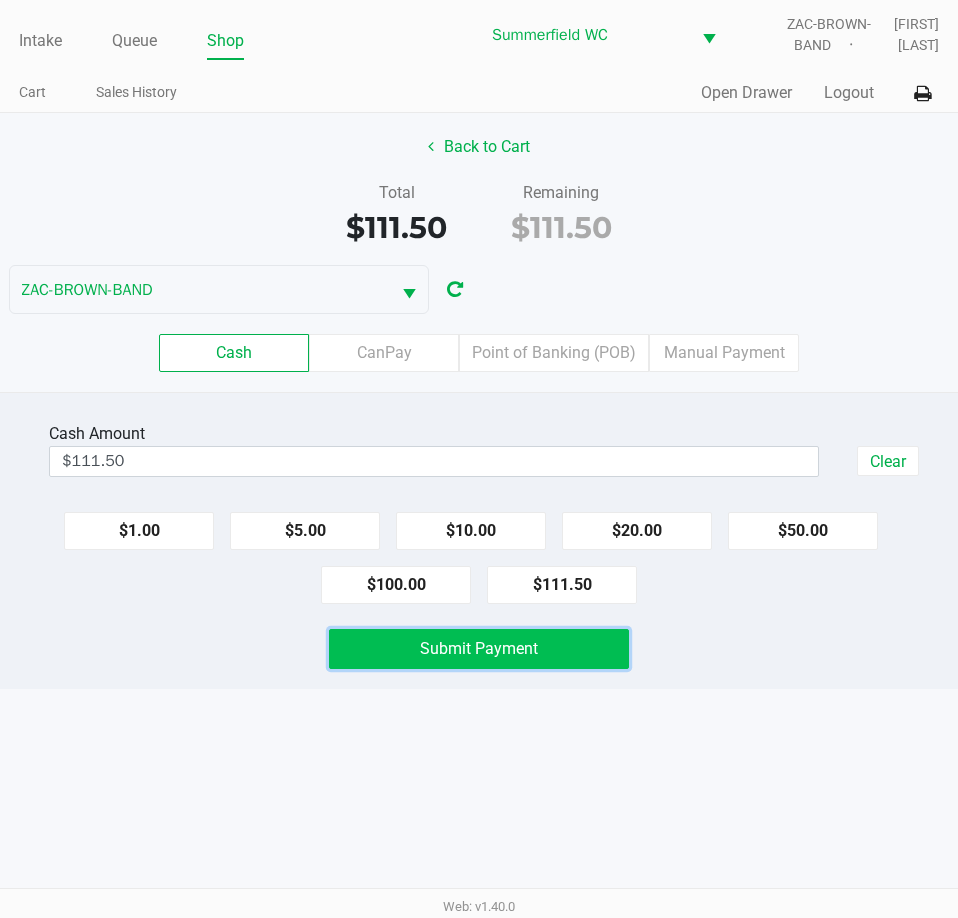 click on "Submit Payment" 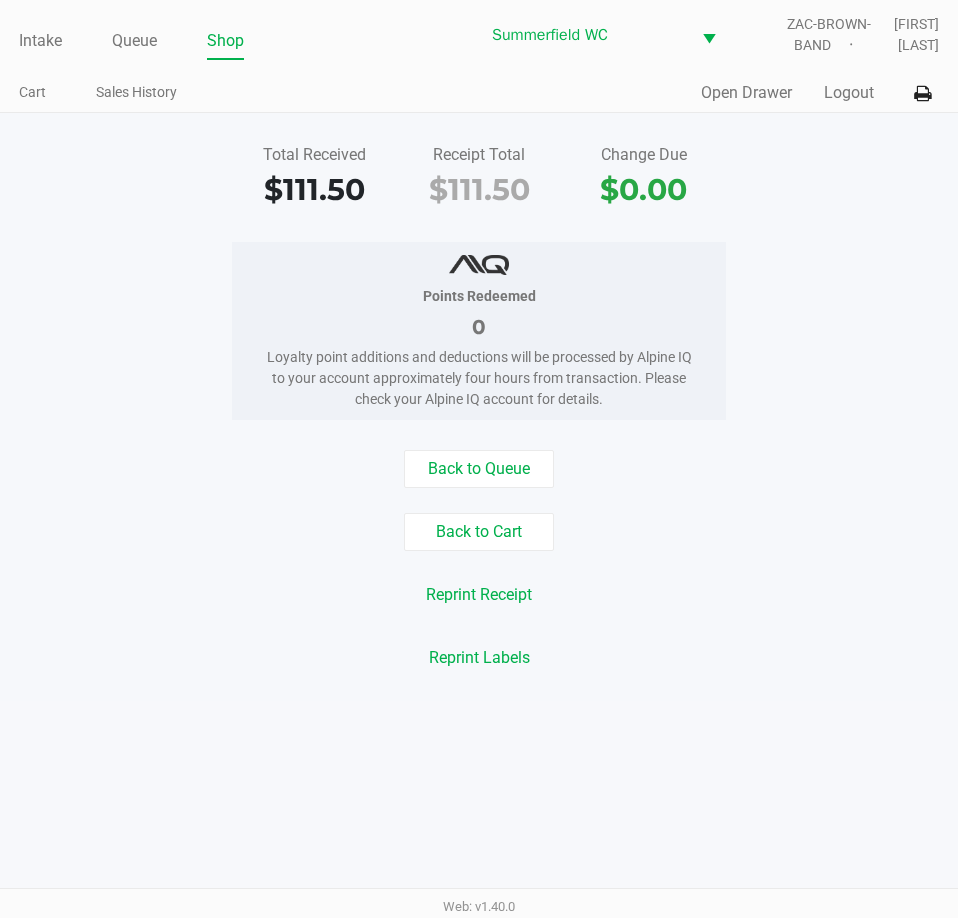 click on "Points Redeemed 0 Loyalty point additions and deductions will be processed by Alpine IQ to your account approximately four hours from transaction. Please check your Alpine IQ account for details." 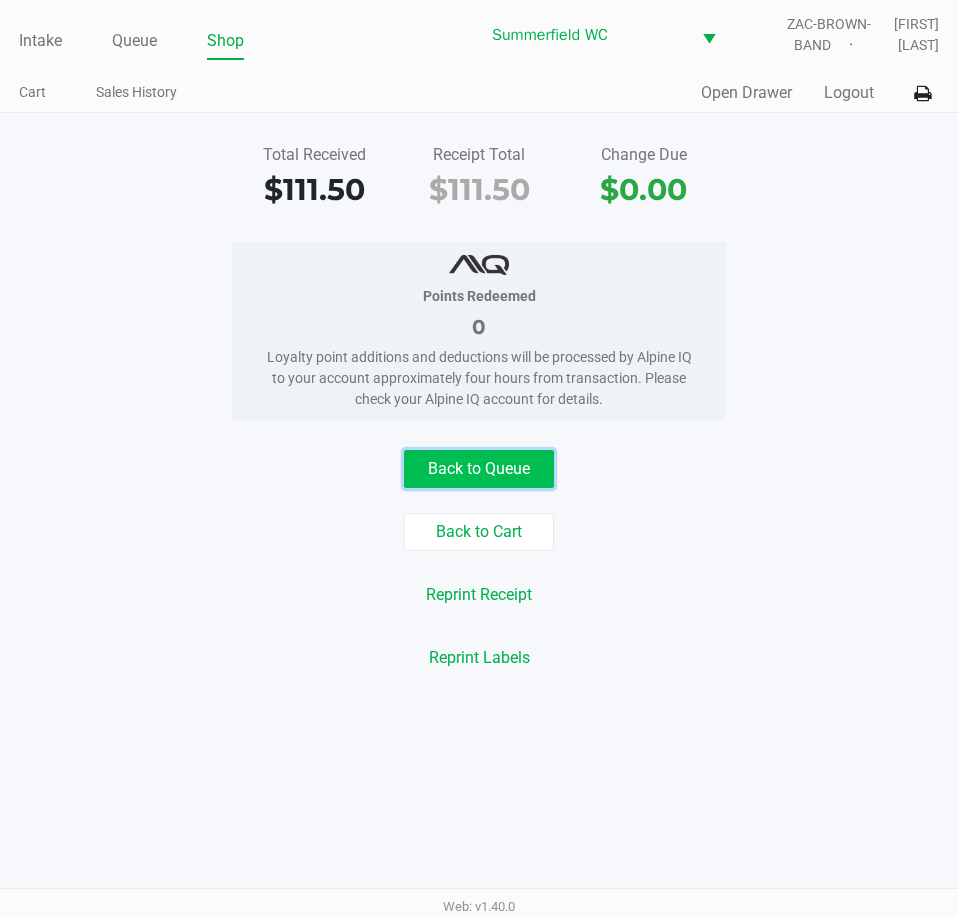 click on "Back to Queue" 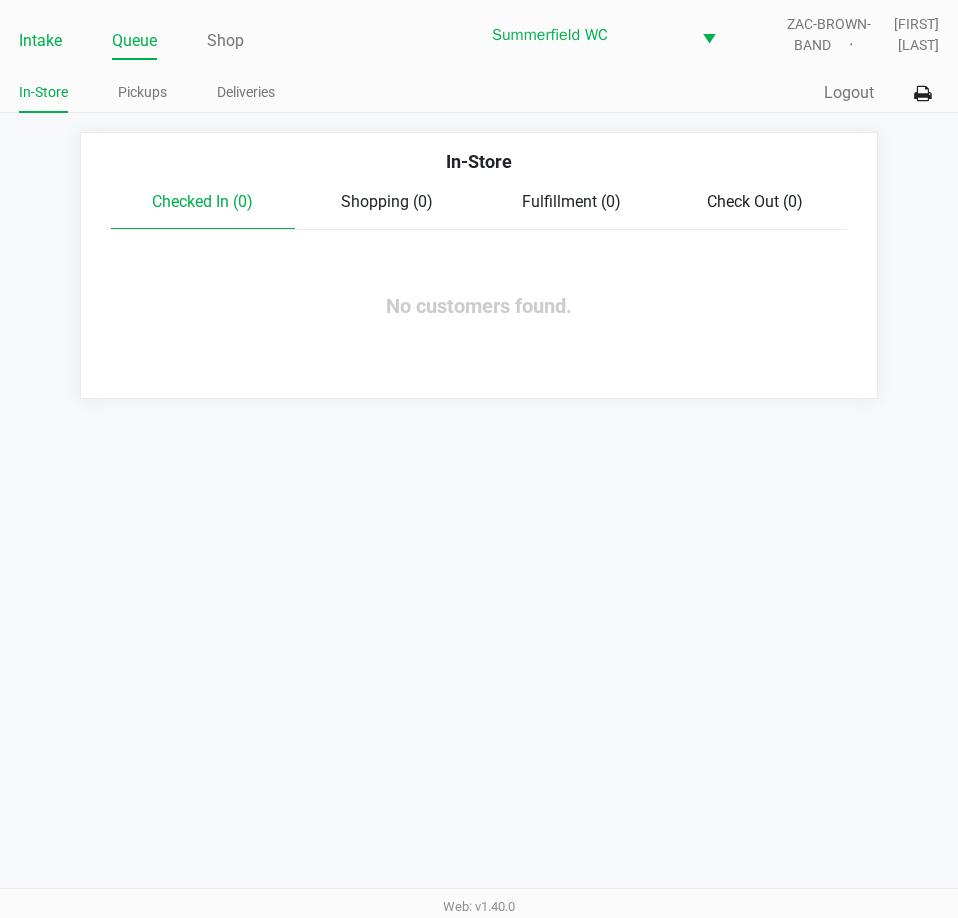 click on "Intake" 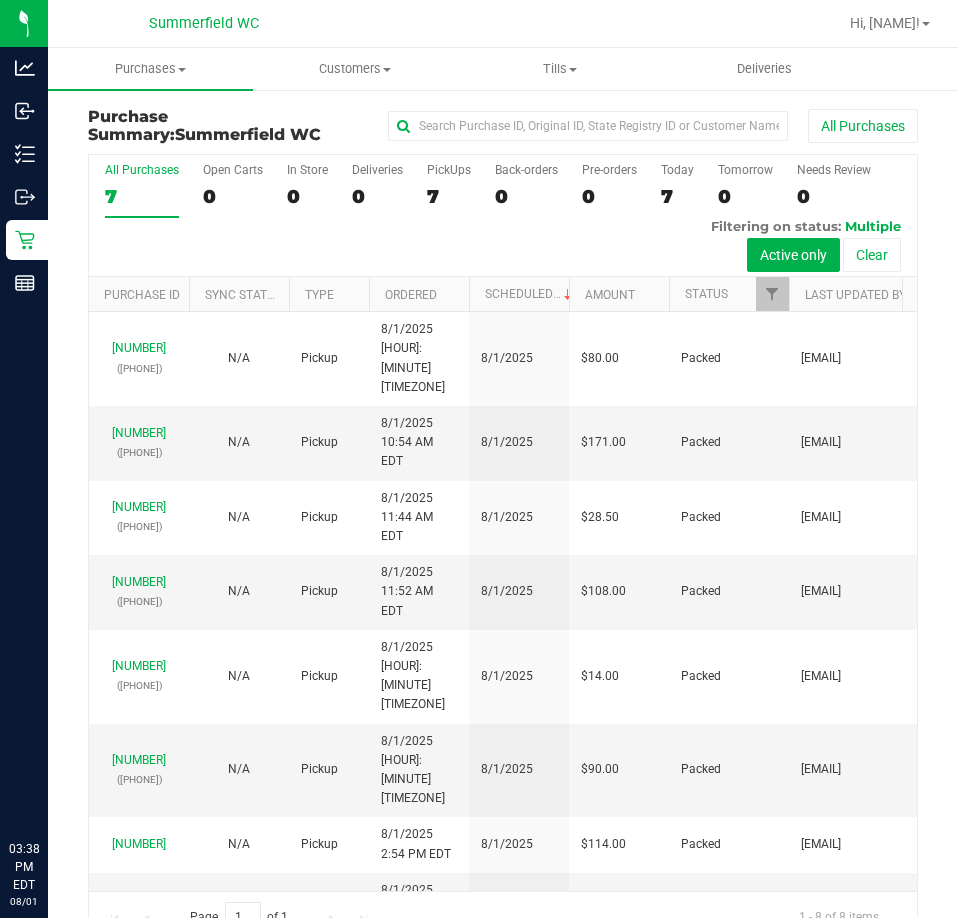 scroll, scrollTop: 0, scrollLeft: 0, axis: both 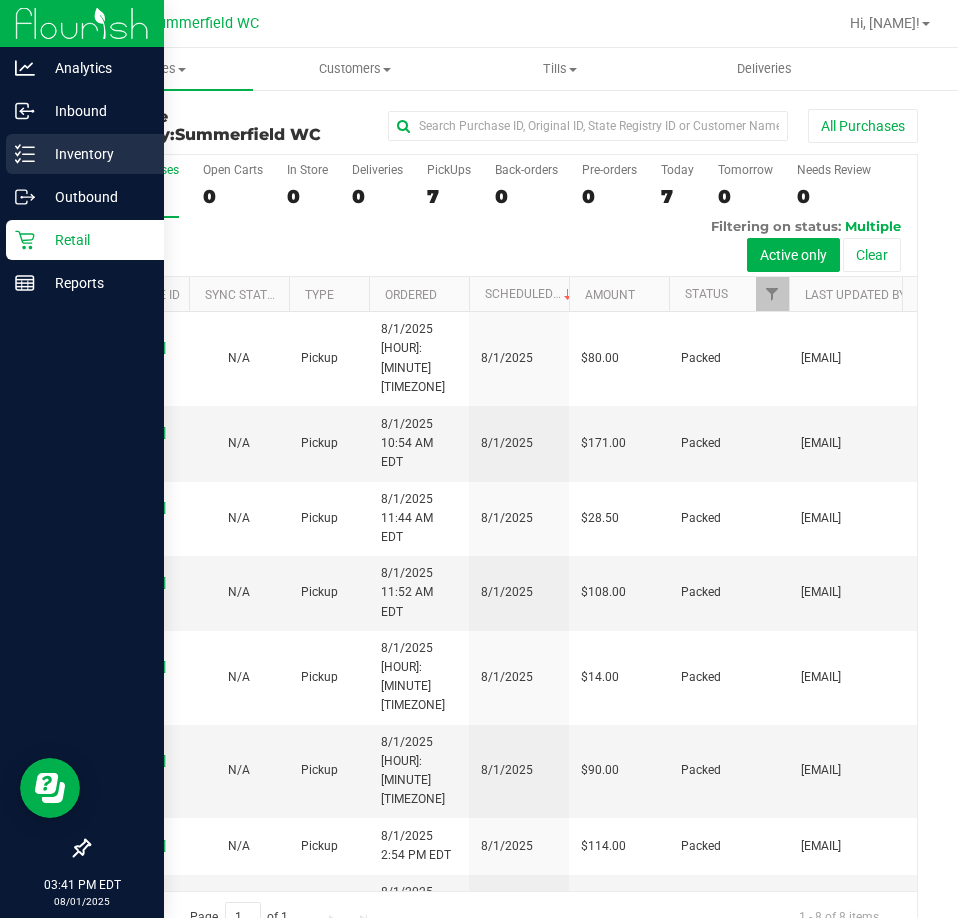 click on "Inventory" at bounding box center (95, 154) 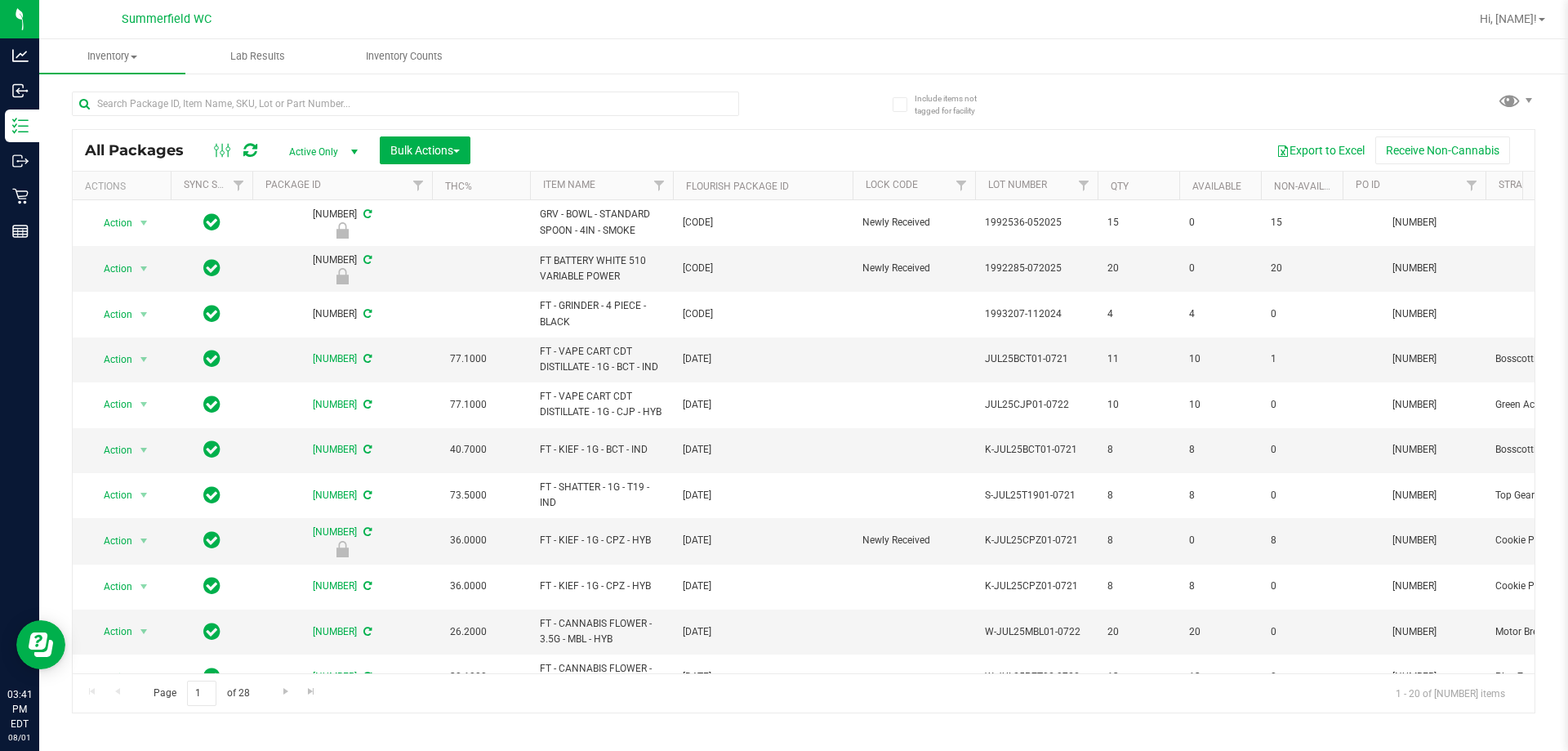 click at bounding box center (354, 152) 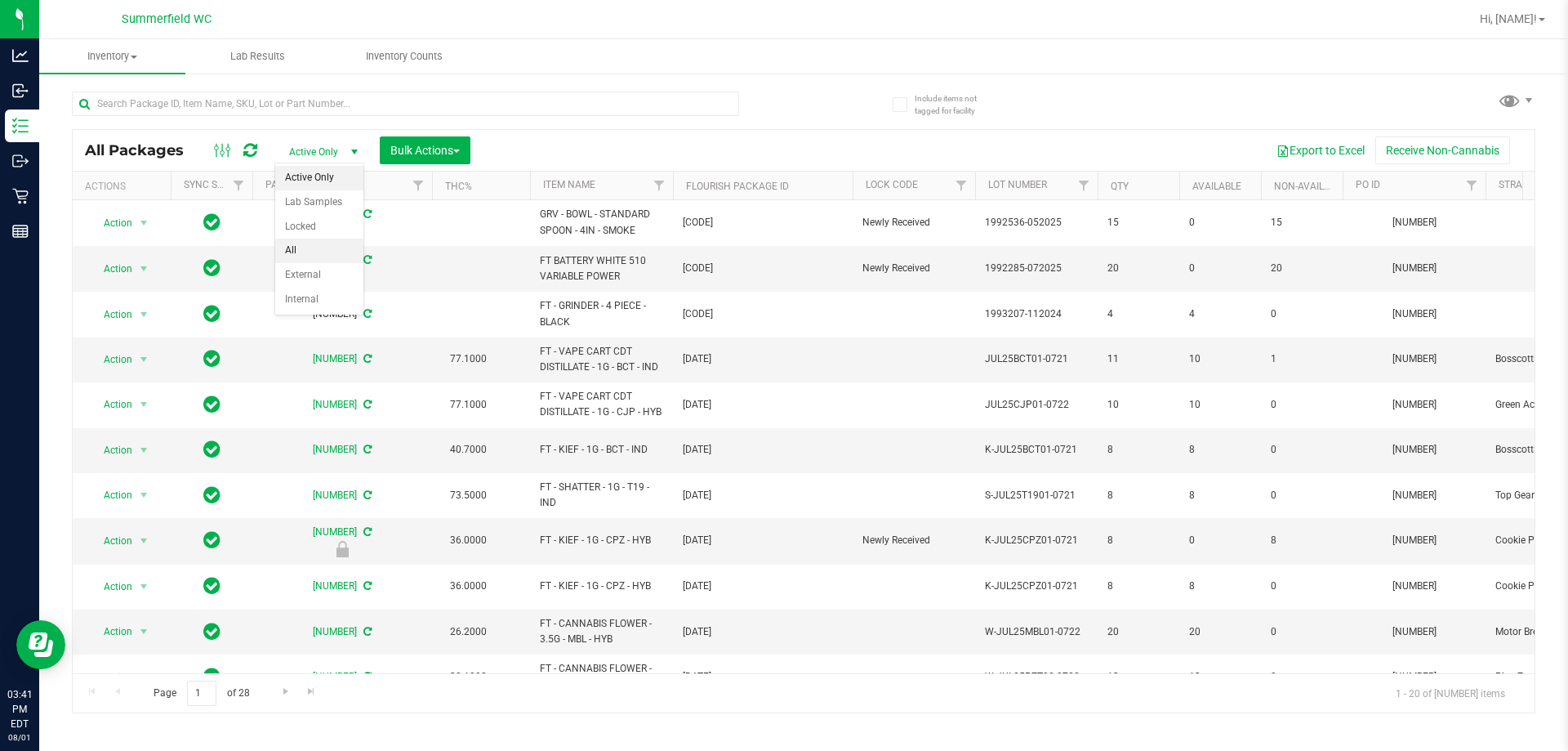 click on "All" at bounding box center [319, 251] 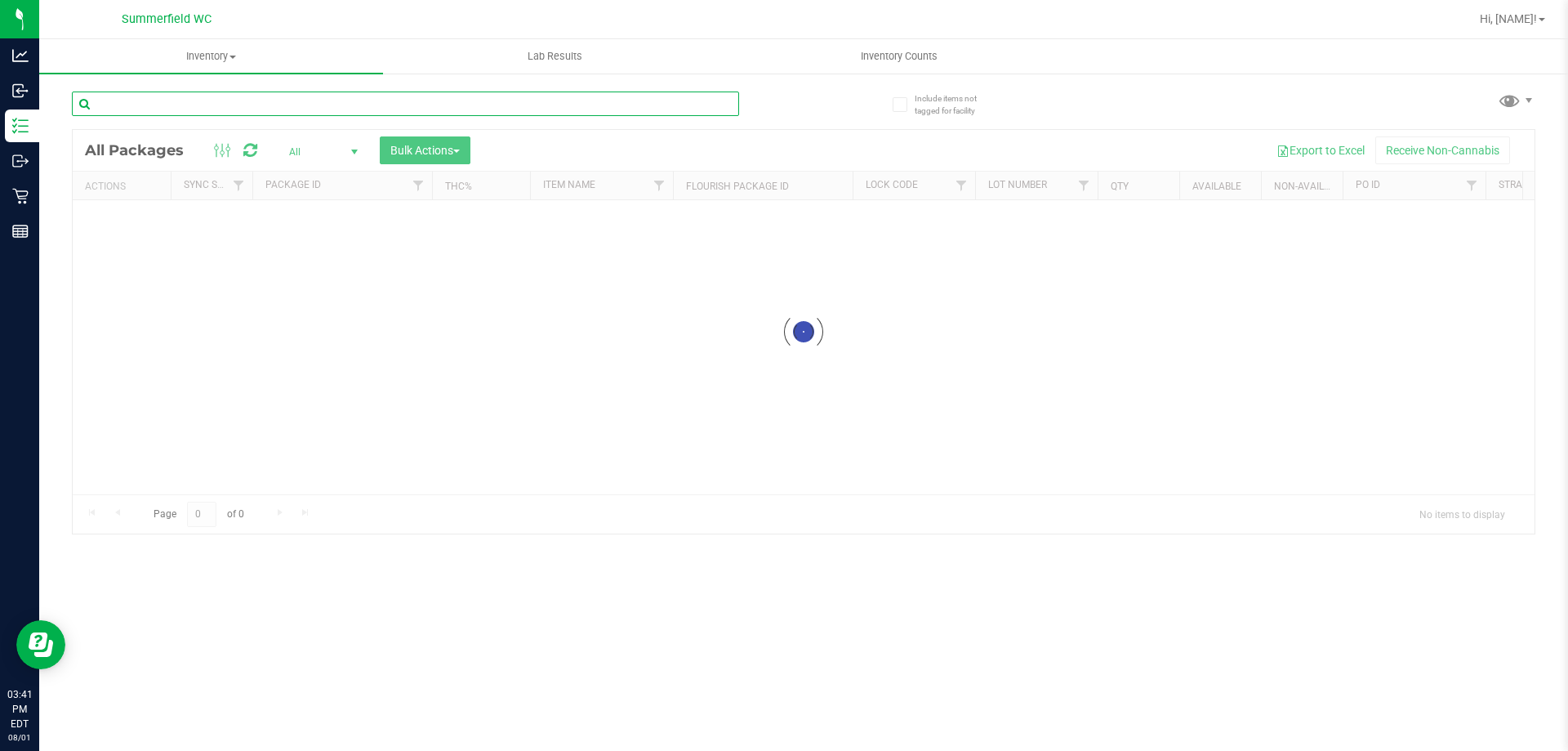 click at bounding box center (405, 104) 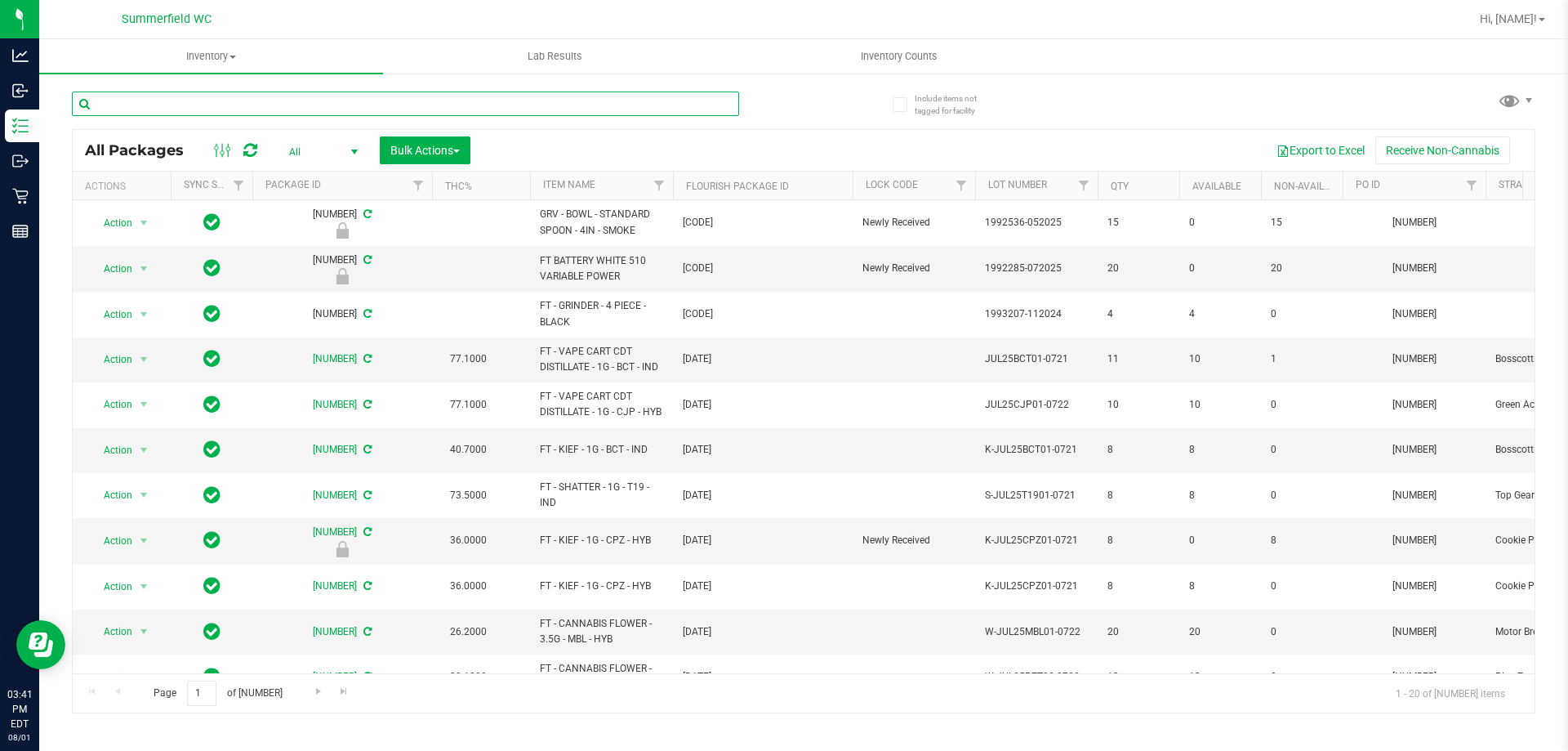 click at bounding box center [405, 104] 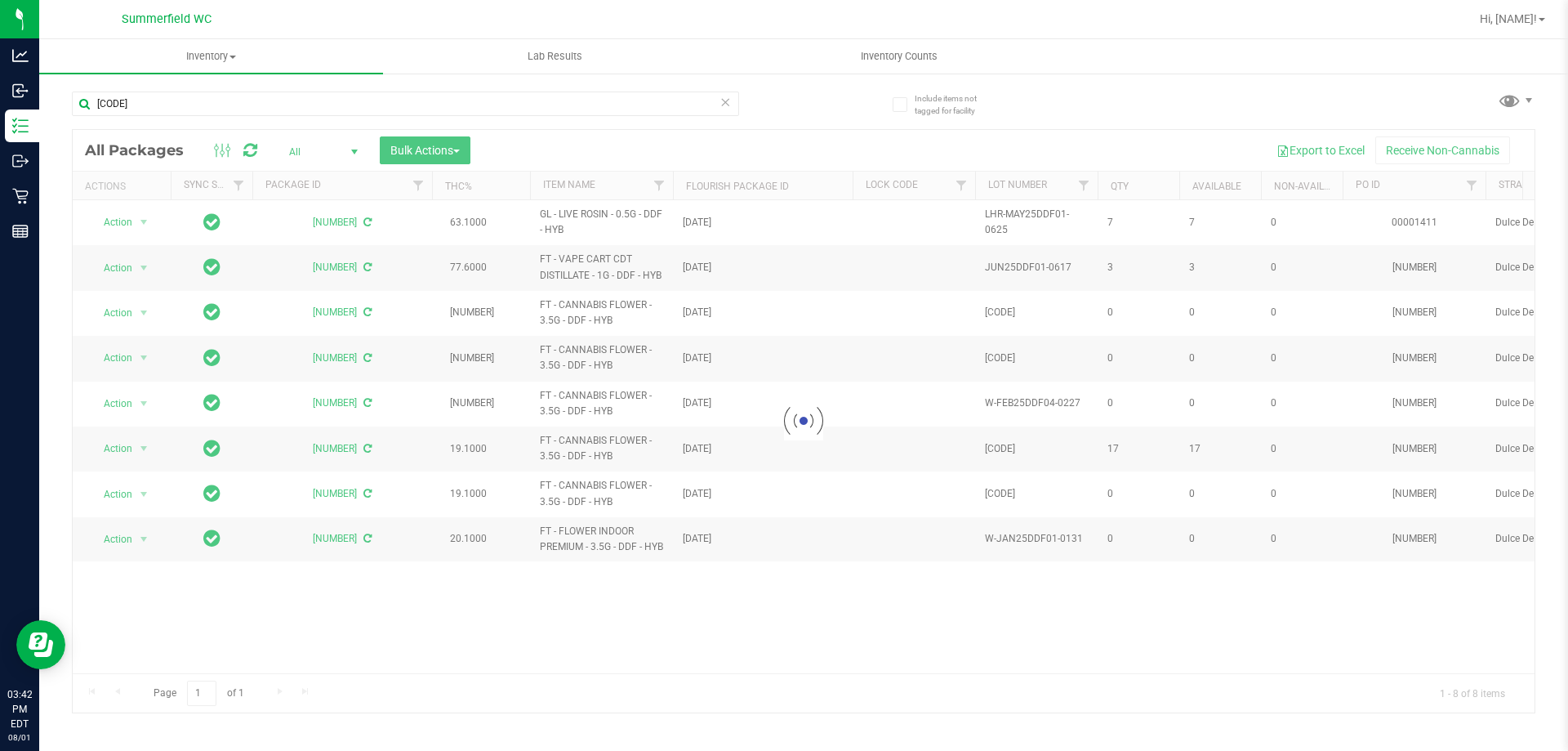 click at bounding box center (804, 421) 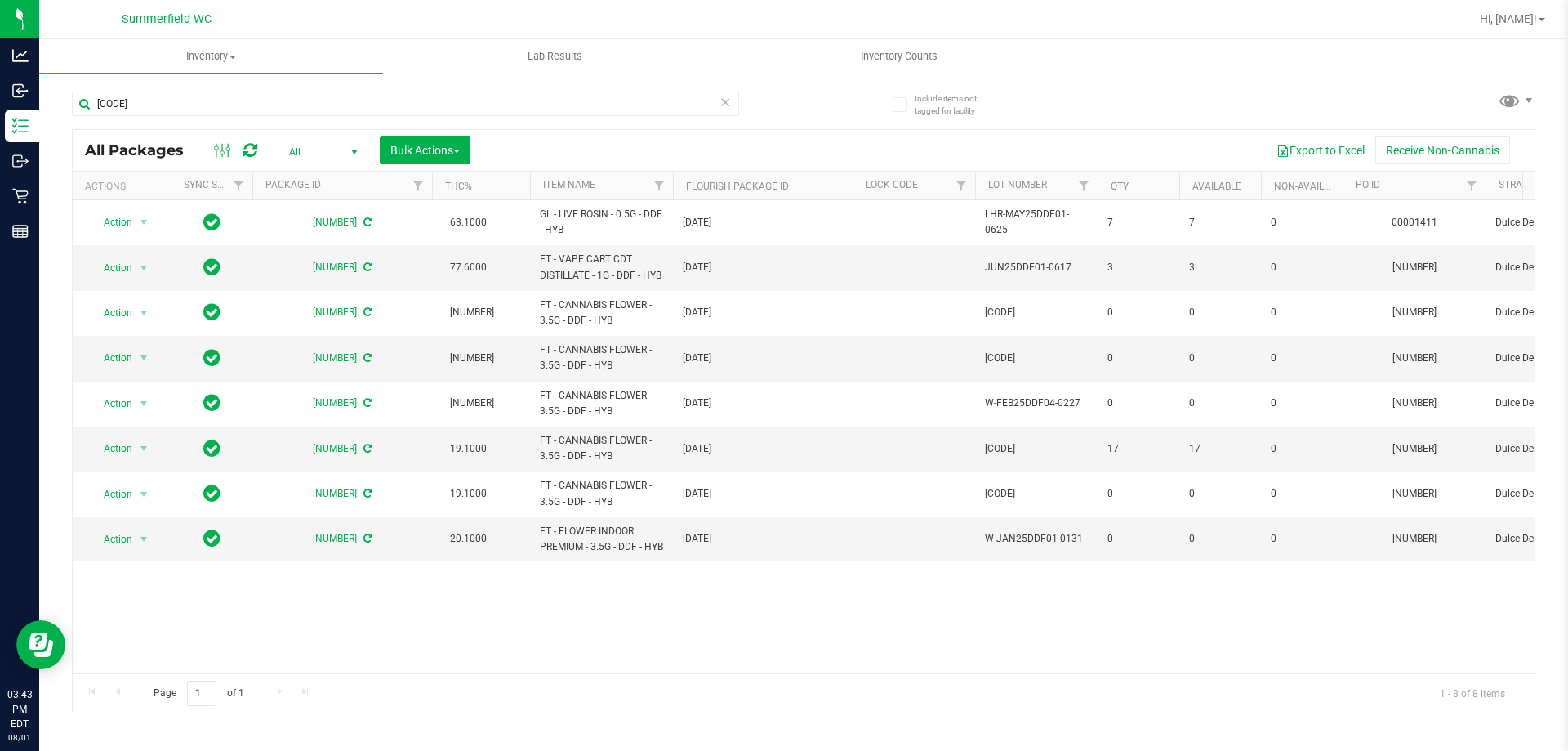 scroll, scrollTop: 0, scrollLeft: 40, axis: horizontal 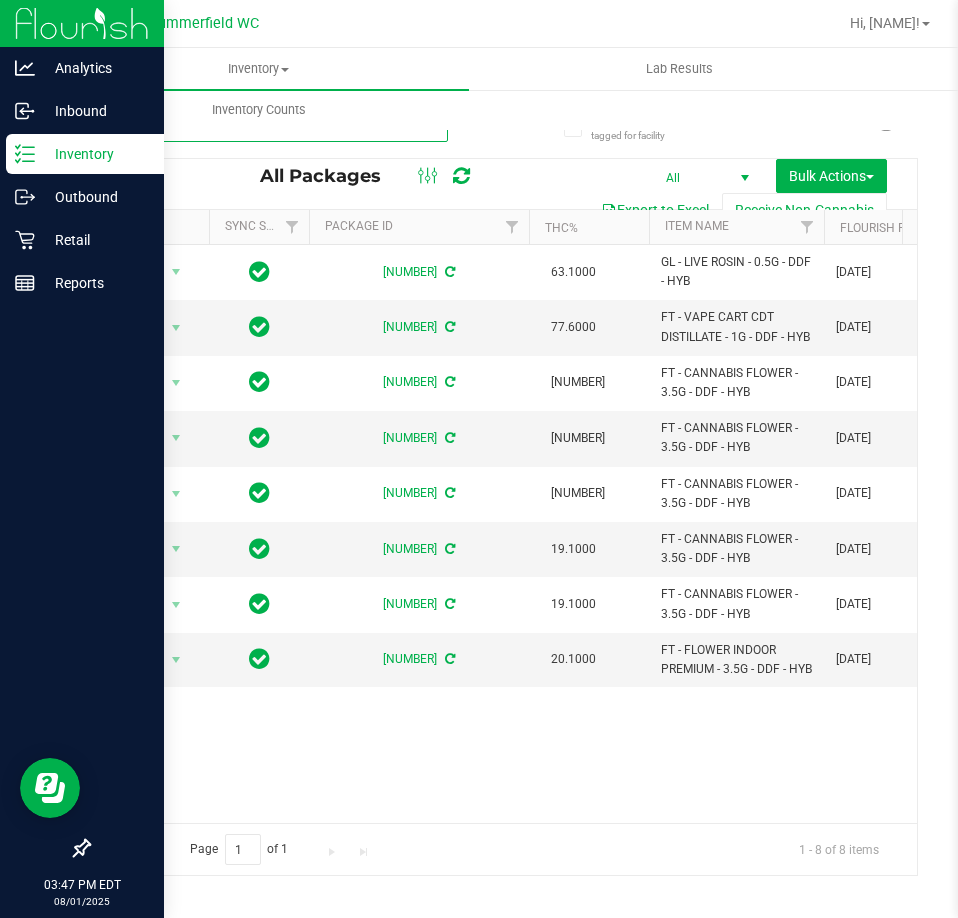 drag, startPoint x: 324, startPoint y: 139, endPoint x: 28, endPoint y: 141, distance: 296.00674 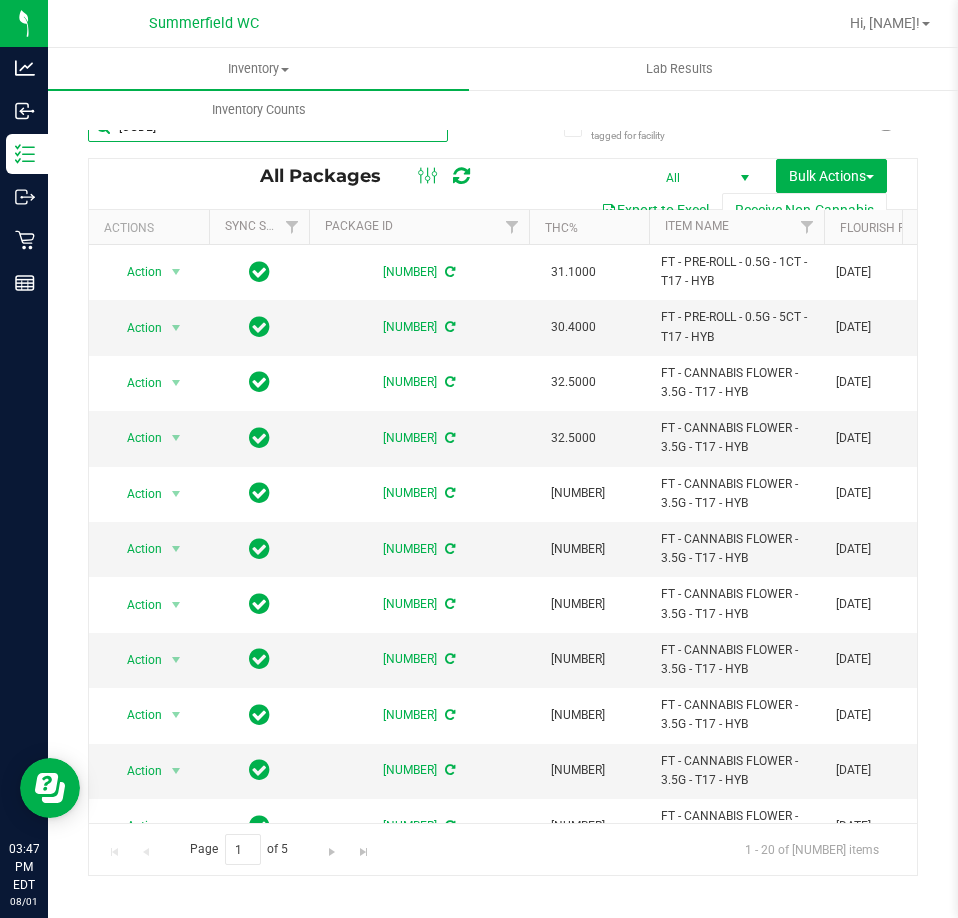 scroll, scrollTop: 0, scrollLeft: 589, axis: horizontal 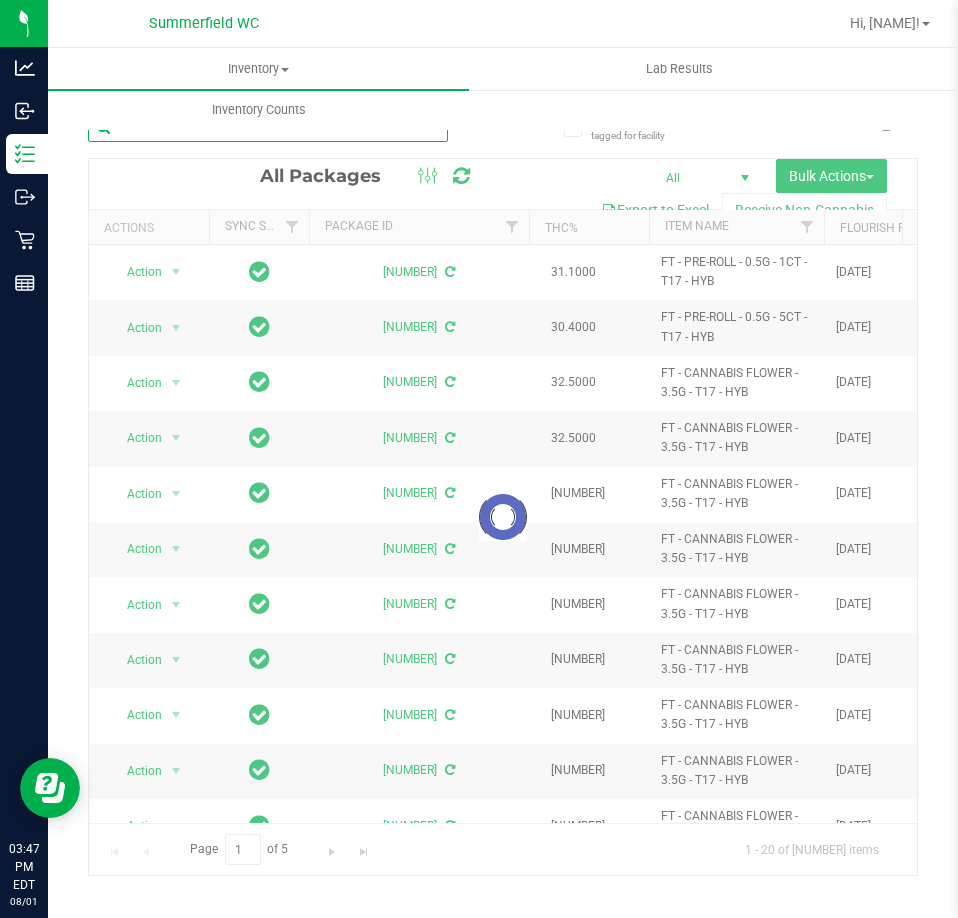 type 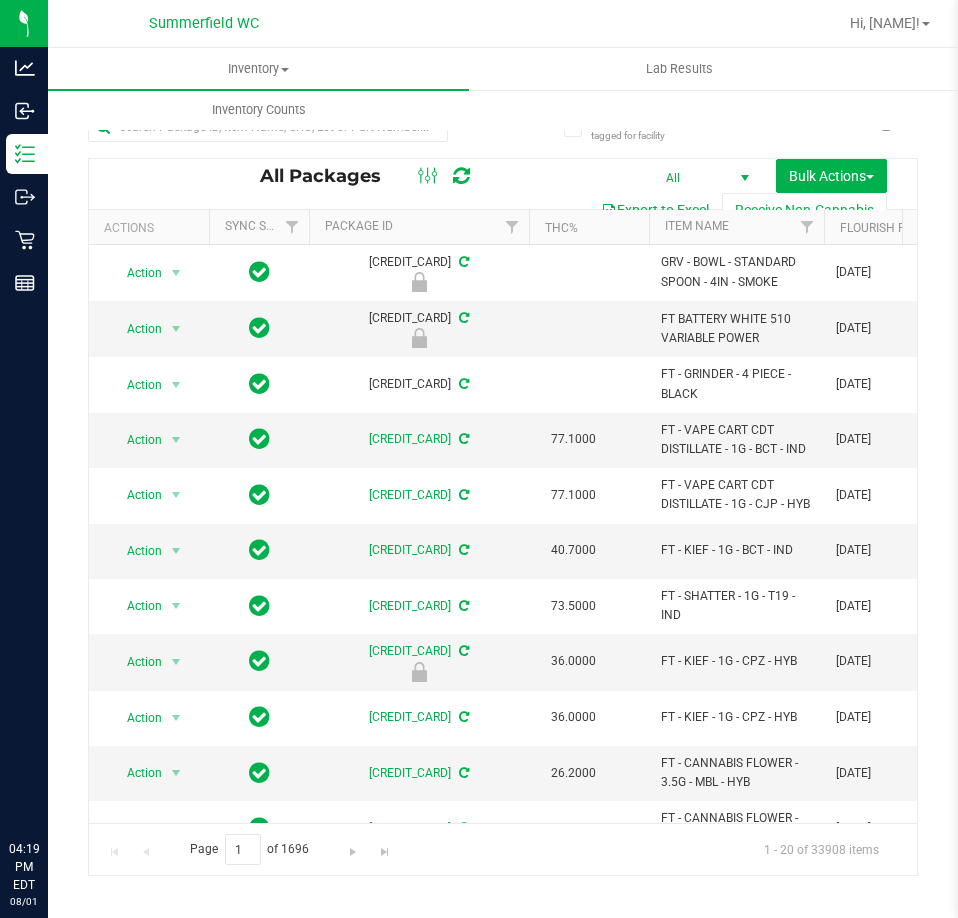 scroll, scrollTop: 0, scrollLeft: 0, axis: both 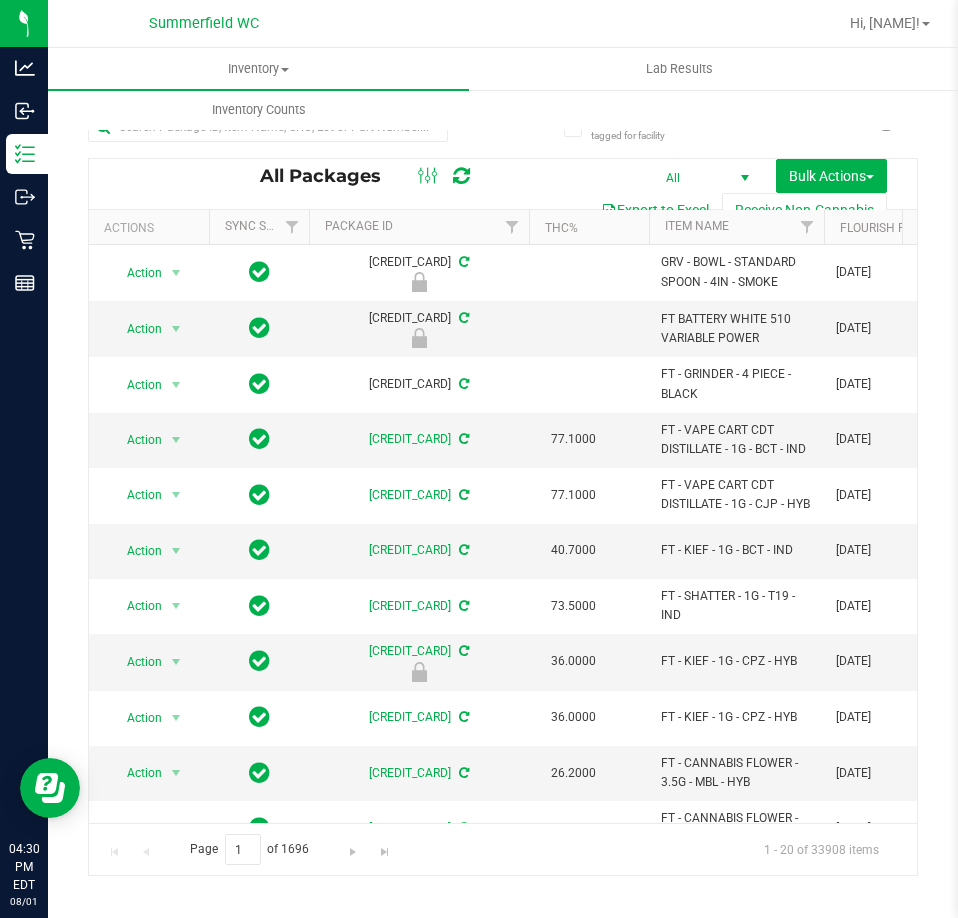 click on "Include items not tagged for facility
All Packages
All Active Only Lab Samples Locked All External Internal
Bulk Actions
Add to manufacturing run" at bounding box center (503, 393) 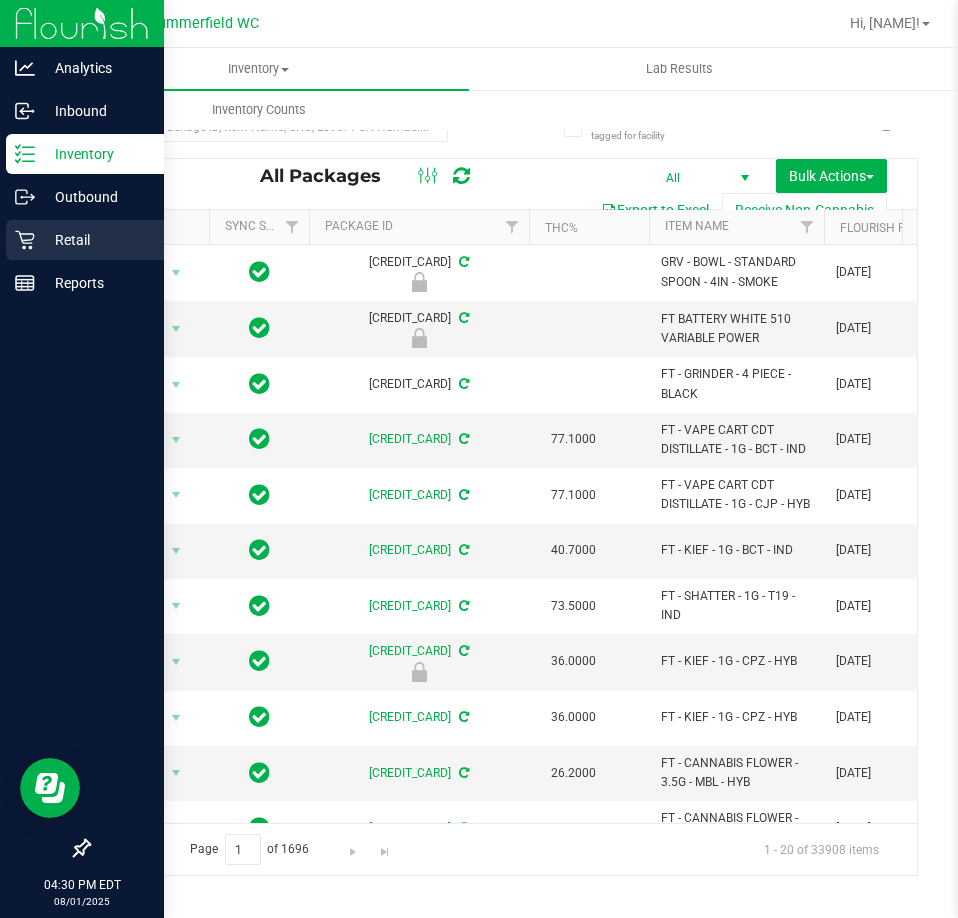 click 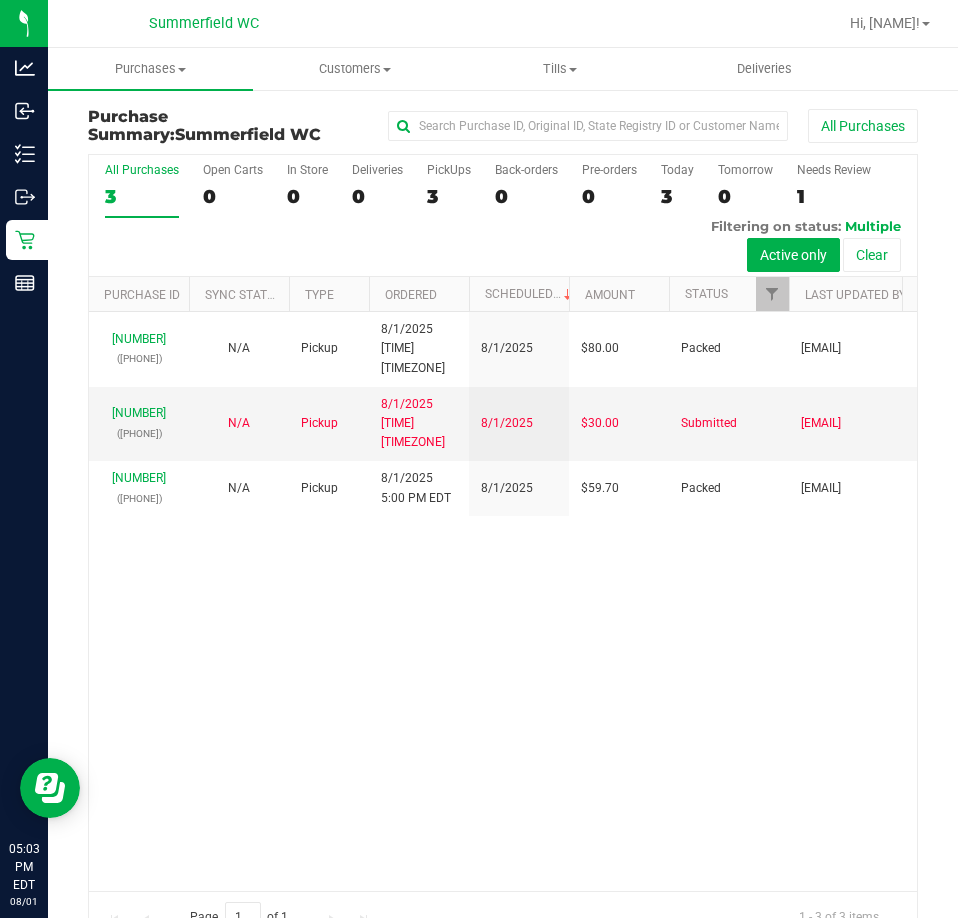click on "11722292
(312562108)
N/A
Pickup 8/1/2025 9:53 AM EDT 8/1/2025
$80.00
Packed msingleton@liveparallel.com
11725465
(312663330)
N/A
Pickup 8/1/2025 4:02 PM EDT 8/1/2025
$30.00
Submitted msingleton@liveparallel.com
11725853
(312674829)
N/A
Pickup 8/1/2025 5:00 PM EDT 8/1/2025
$59.70
Packed lcarroll@liveparallel.com" at bounding box center [503, 601] 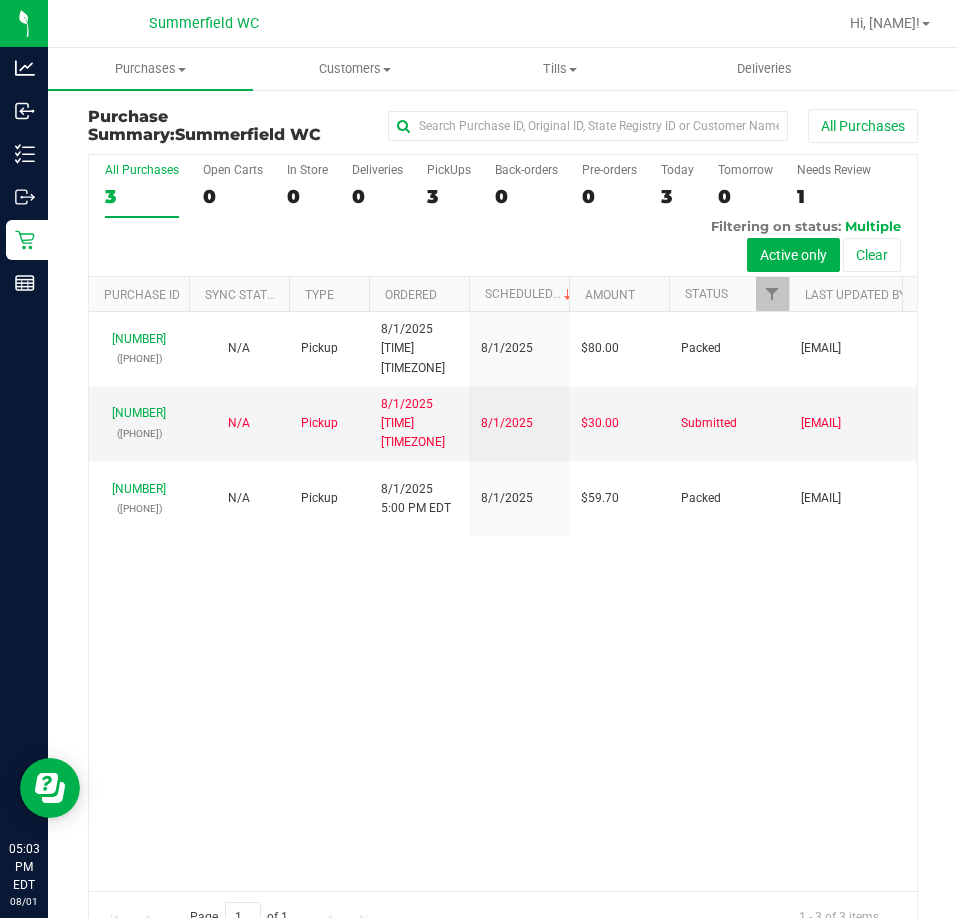 click on "11722292
(312562108)
N/A
Pickup 8/1/2025 9:53 AM EDT 8/1/2025
$80.00
Packed msingleton@liveparallel.com
11725465
(312663330)
N/A
Pickup 8/1/2025 4:02 PM EDT 8/1/2025
$30.00
Submitted msingleton@liveparallel.com
11725853
(312674829)
N/A
Pickup 8/1/2025 5:00 PM EDT 8/1/2025
$59.70
Packed lcarroll@liveparallel.com" at bounding box center [503, 601] 